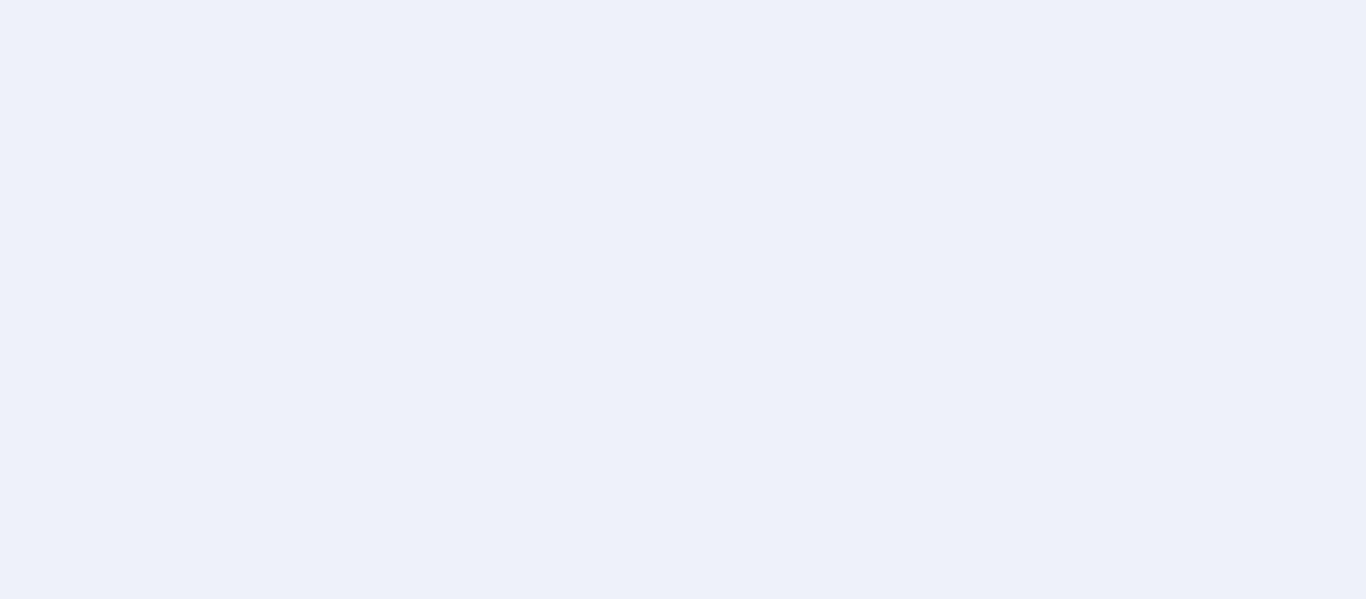 scroll, scrollTop: 0, scrollLeft: 0, axis: both 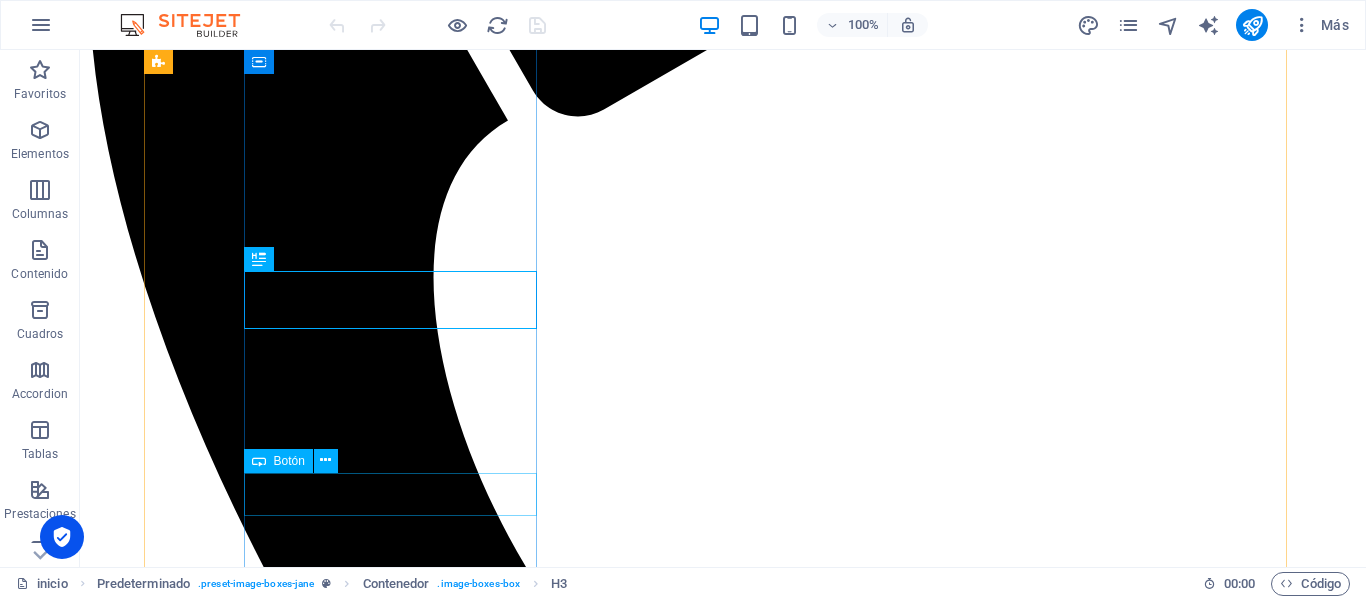 click on "ver más" at bounding box center (723, 2882) 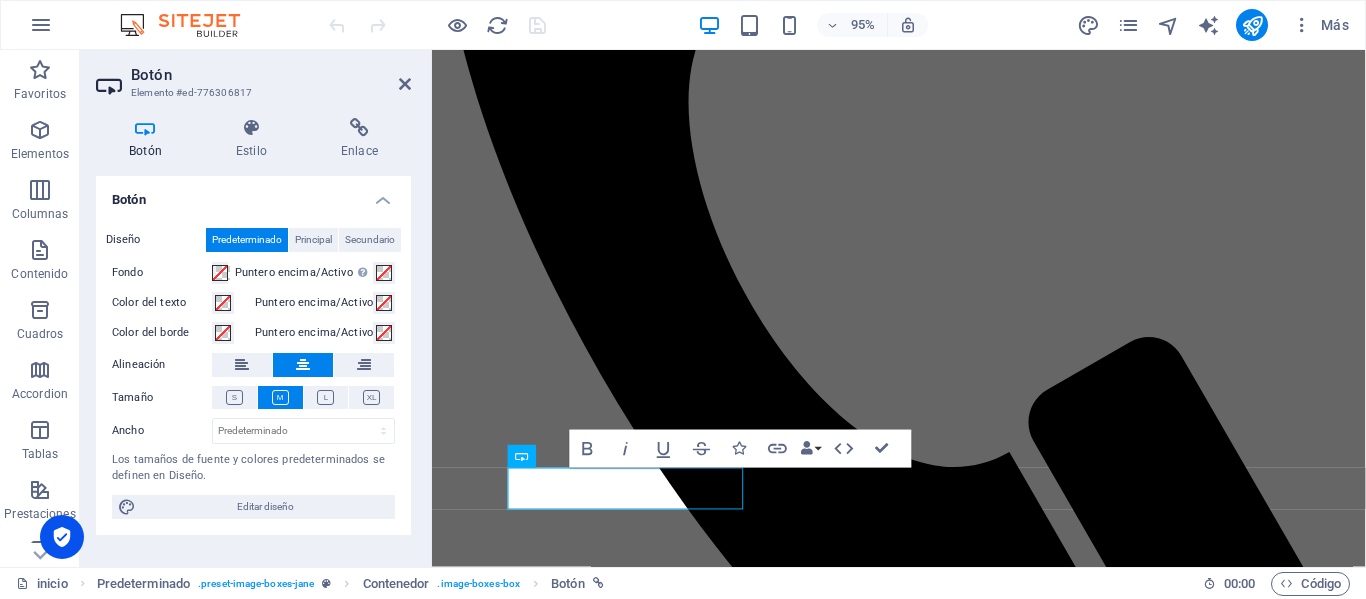 scroll, scrollTop: 841, scrollLeft: 0, axis: vertical 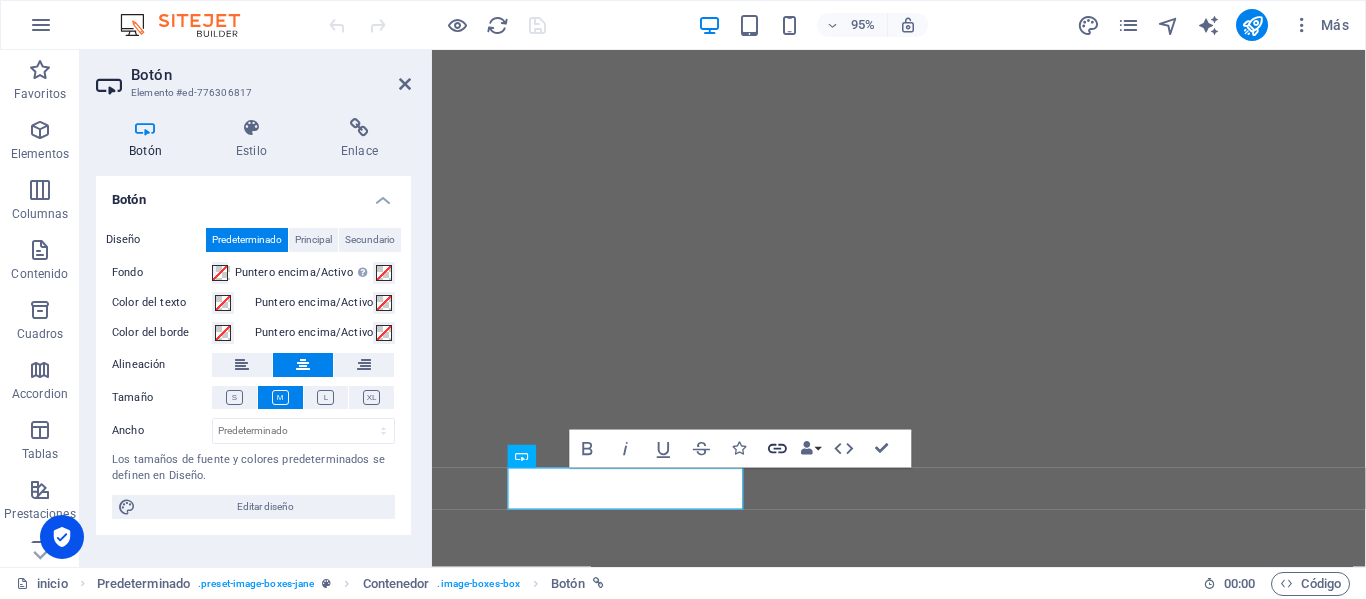 click 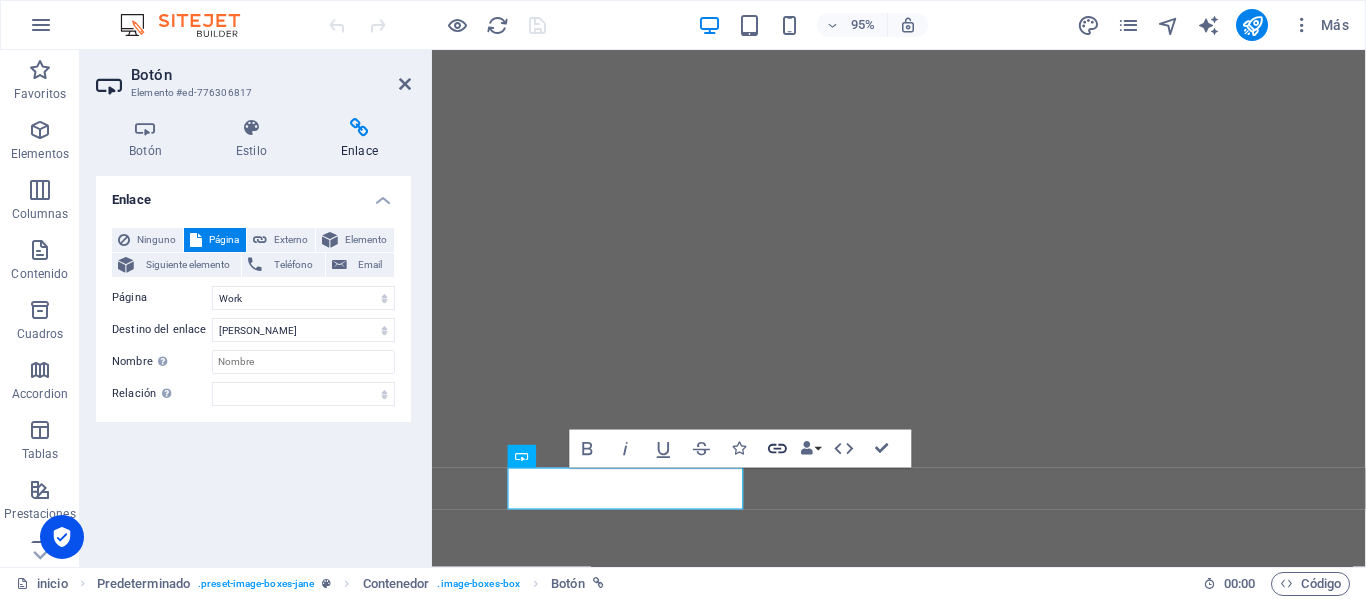 click 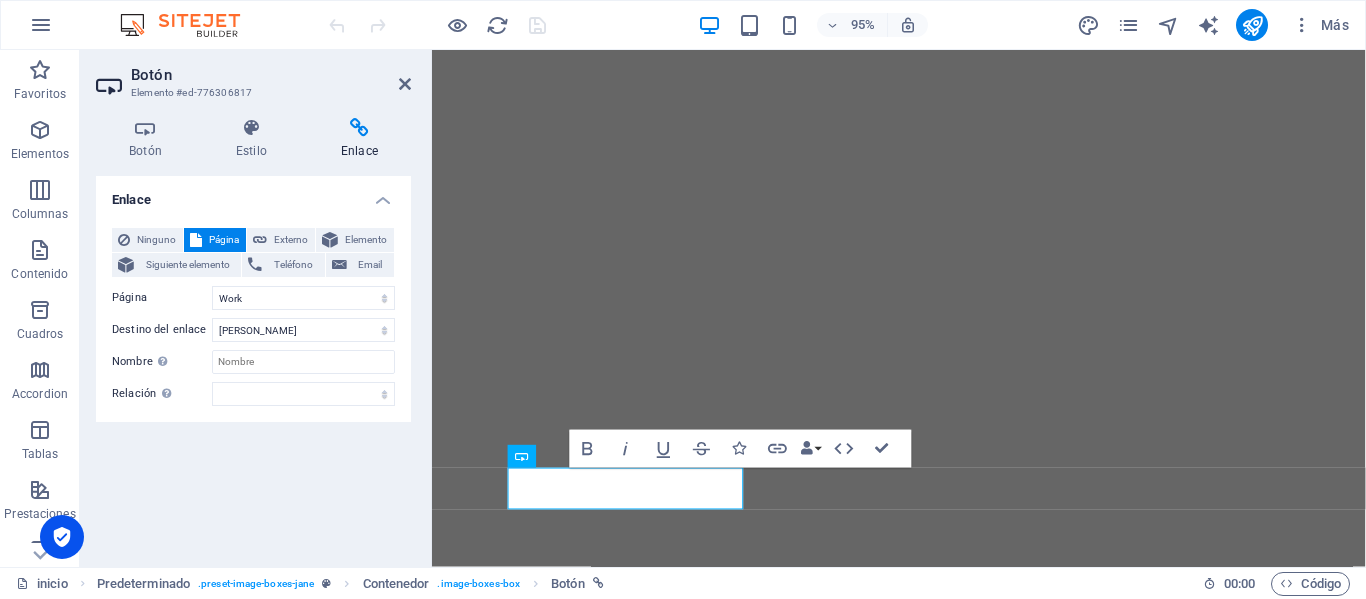 click at bounding box center [359, 128] 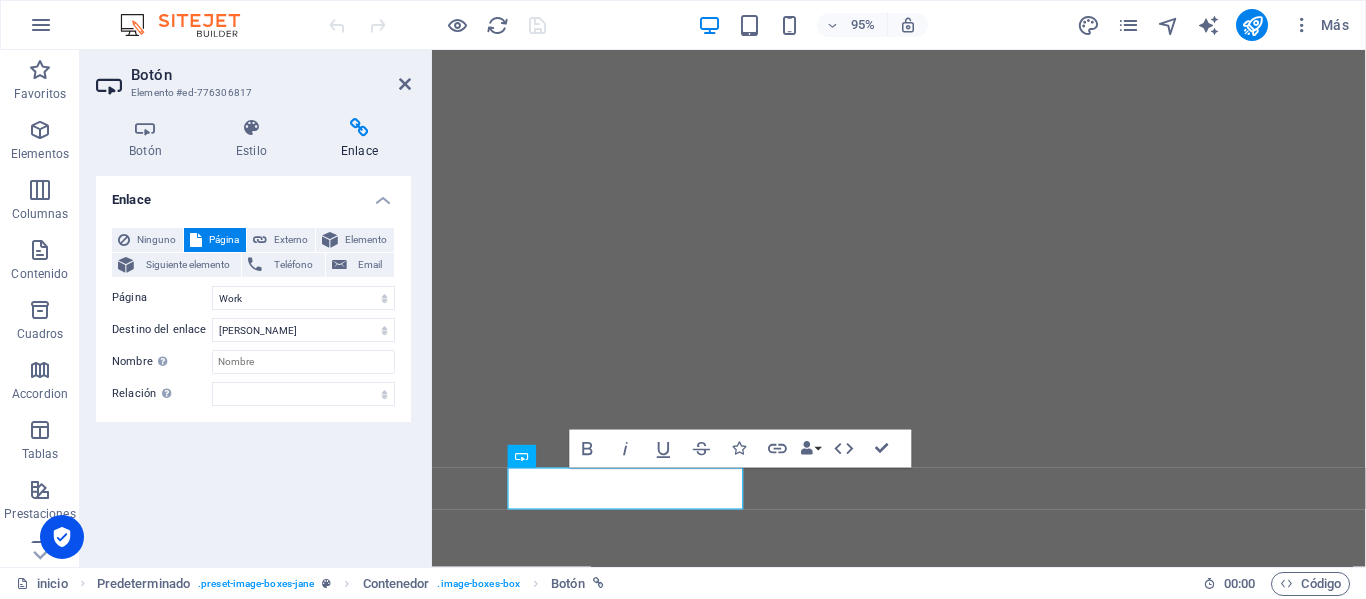 click at bounding box center (359, 128) 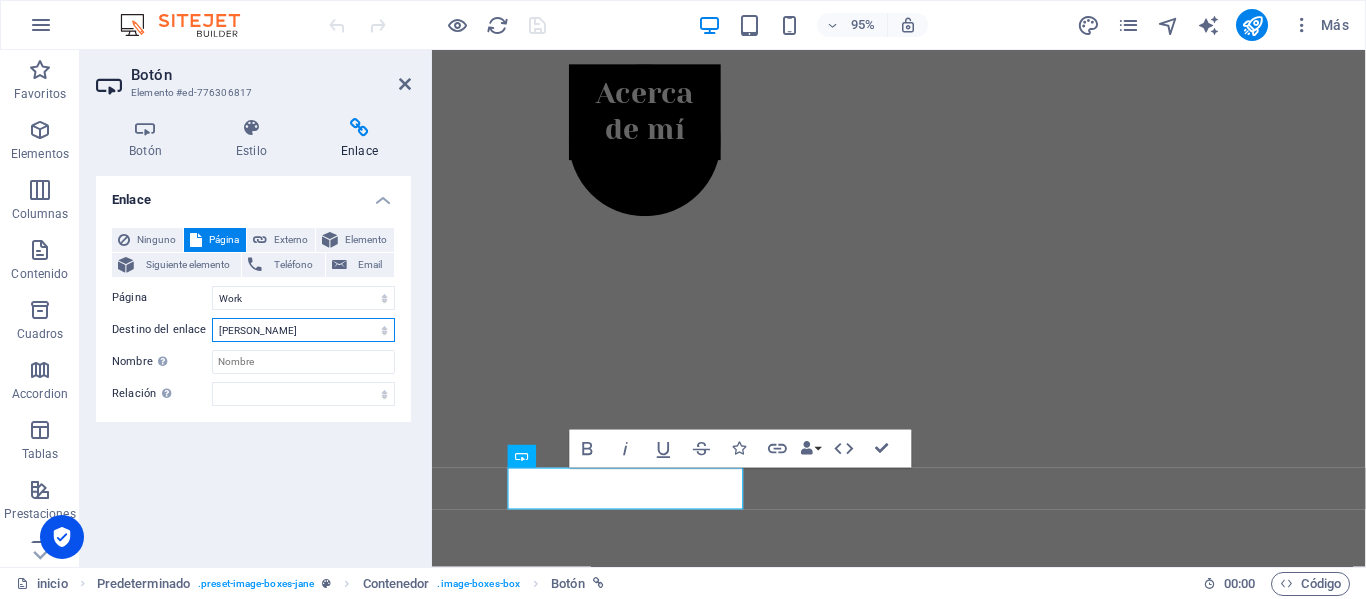 click on "Nueva pestaña Misma pestaña Superposición" at bounding box center (303, 330) 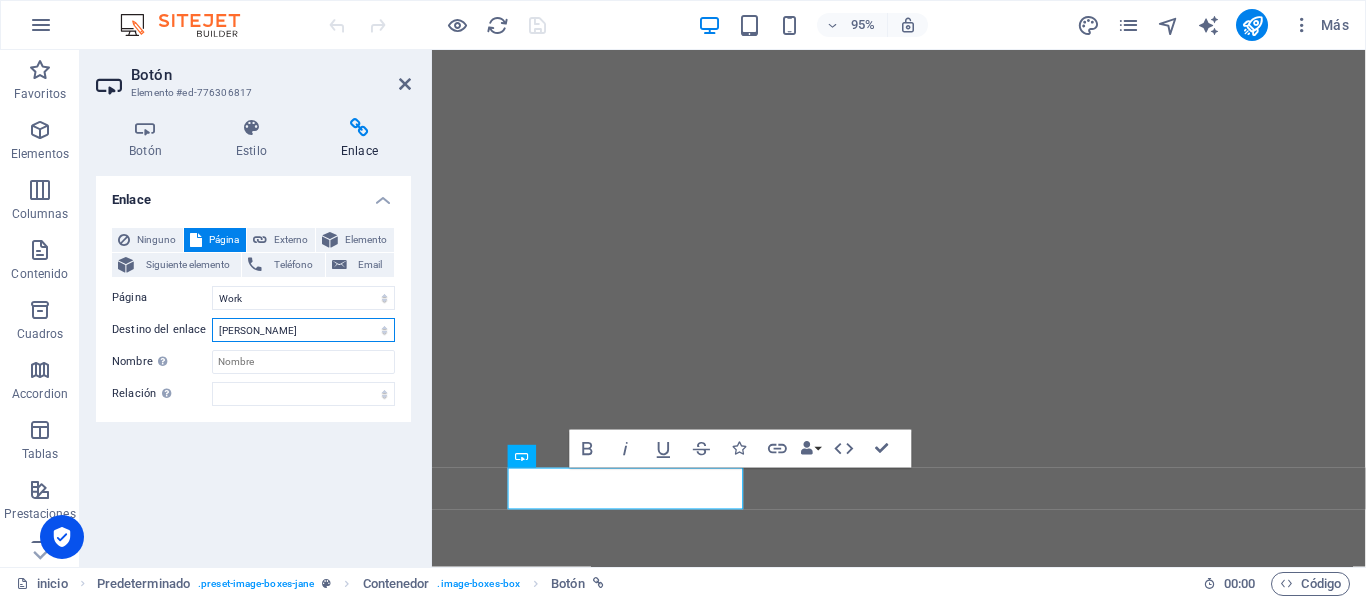 select on "blank" 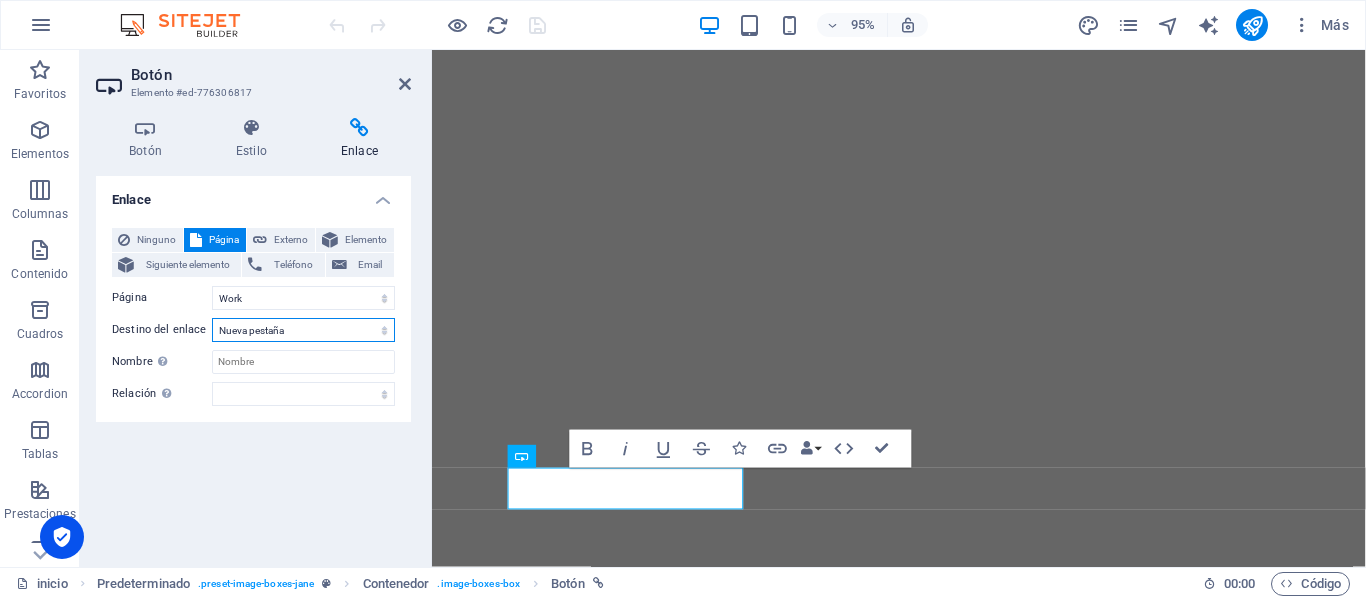 click on "Nueva pestaña Misma pestaña Superposición" at bounding box center (303, 330) 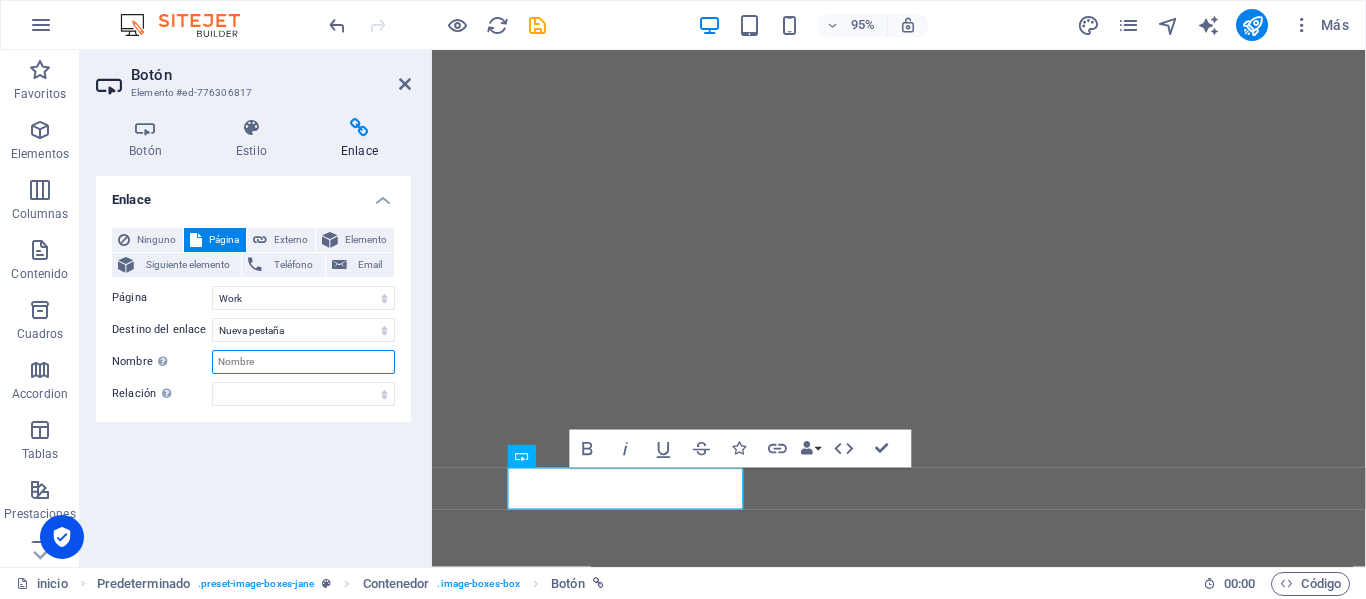 click on "Nombre Una descripción adicional del enlace no debería ser igual al texto del enlace. El título suele mostrarse como un texto de información cuando se mueve el ratón por encima del elemento. Déjalo en blanco en caso de dudas." at bounding box center [303, 362] 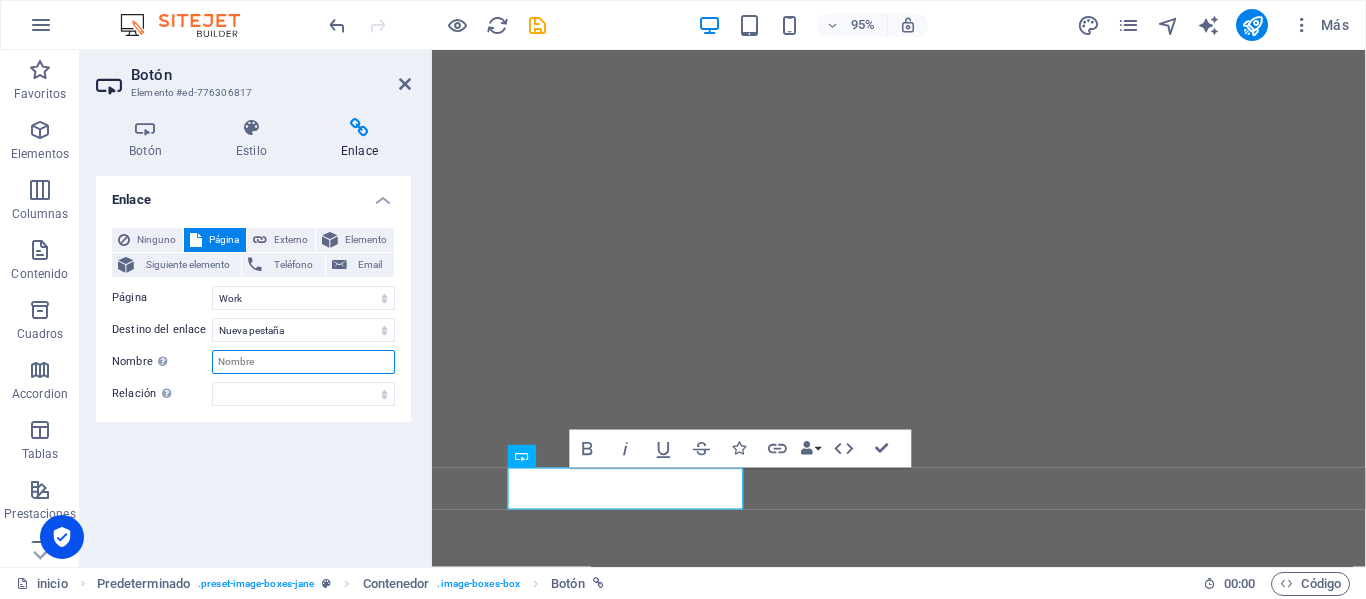 click on "Nombre Una descripción adicional del enlace no debería ser igual al texto del enlace. El título suele mostrarse como un texto de información cuando se mueve el ratón por encima del elemento. Déjalo en blanco en caso de dudas." at bounding box center [303, 362] 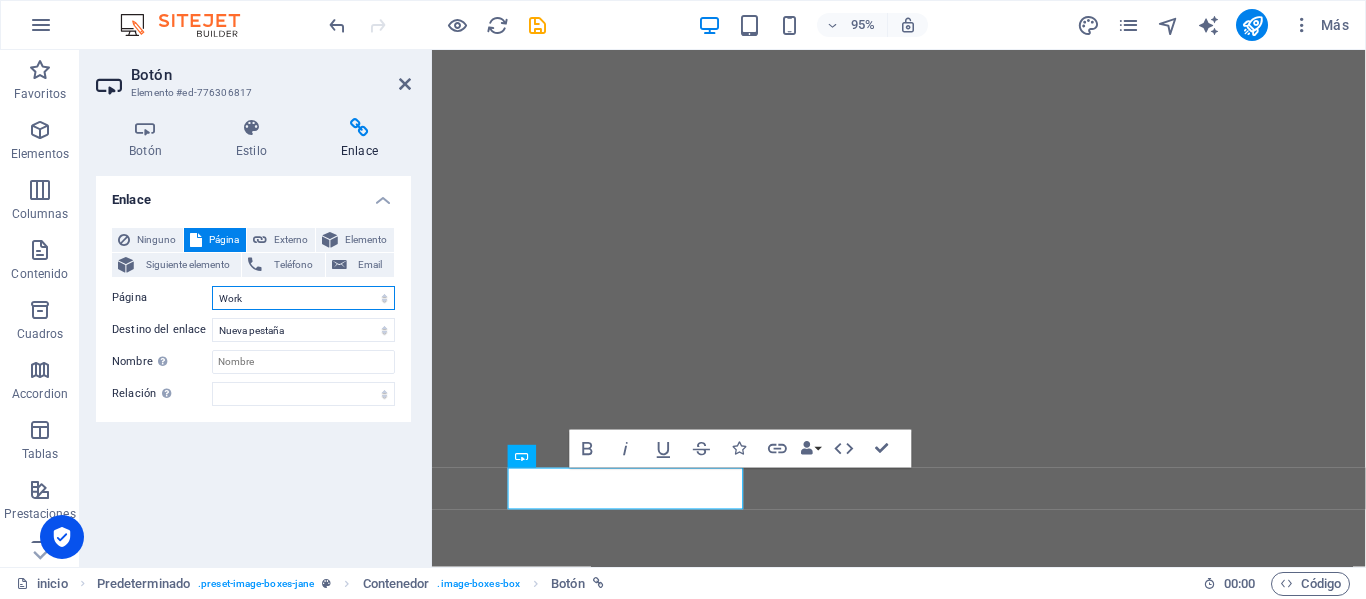 click on "inicio About Work News Partners Contacto Legal Notice Privacy" at bounding box center [303, 298] 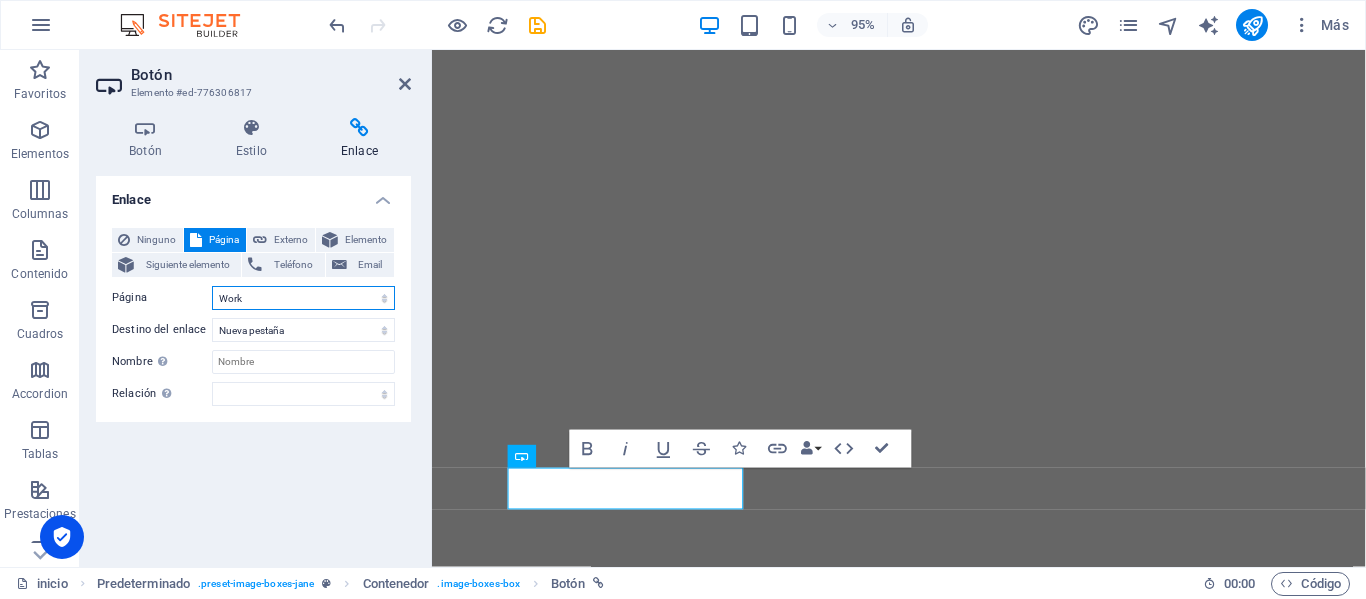 select on "1" 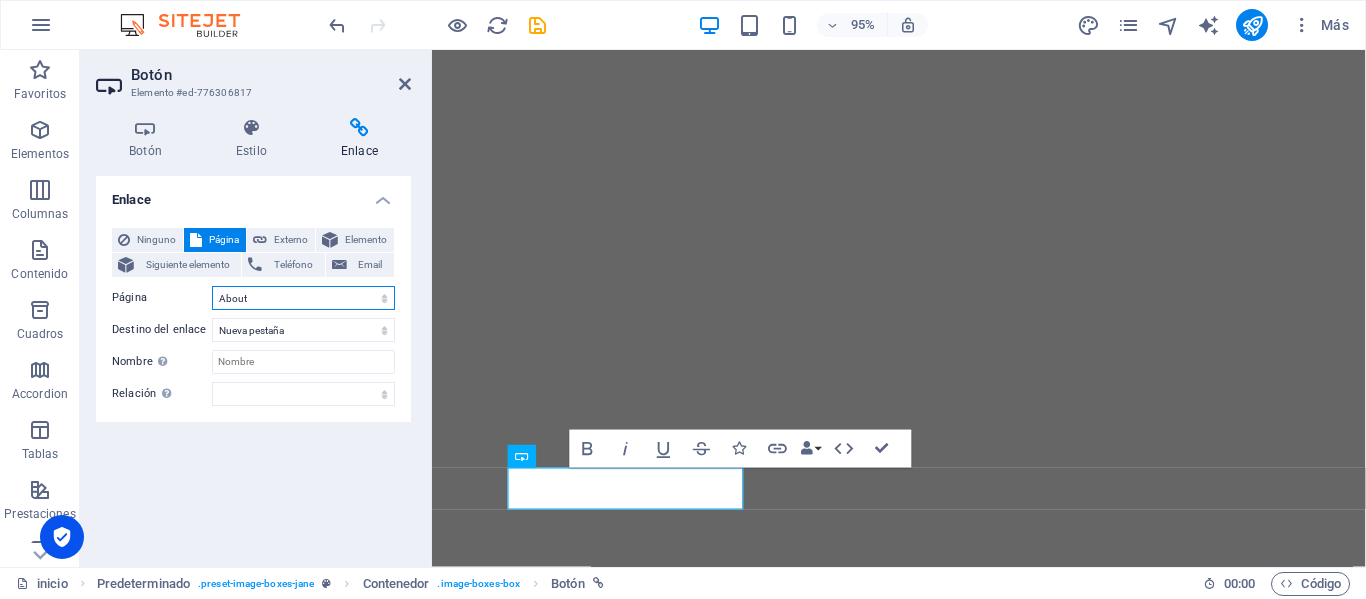click on "inicio About Work News Partners Contacto Legal Notice Privacy" at bounding box center (303, 298) 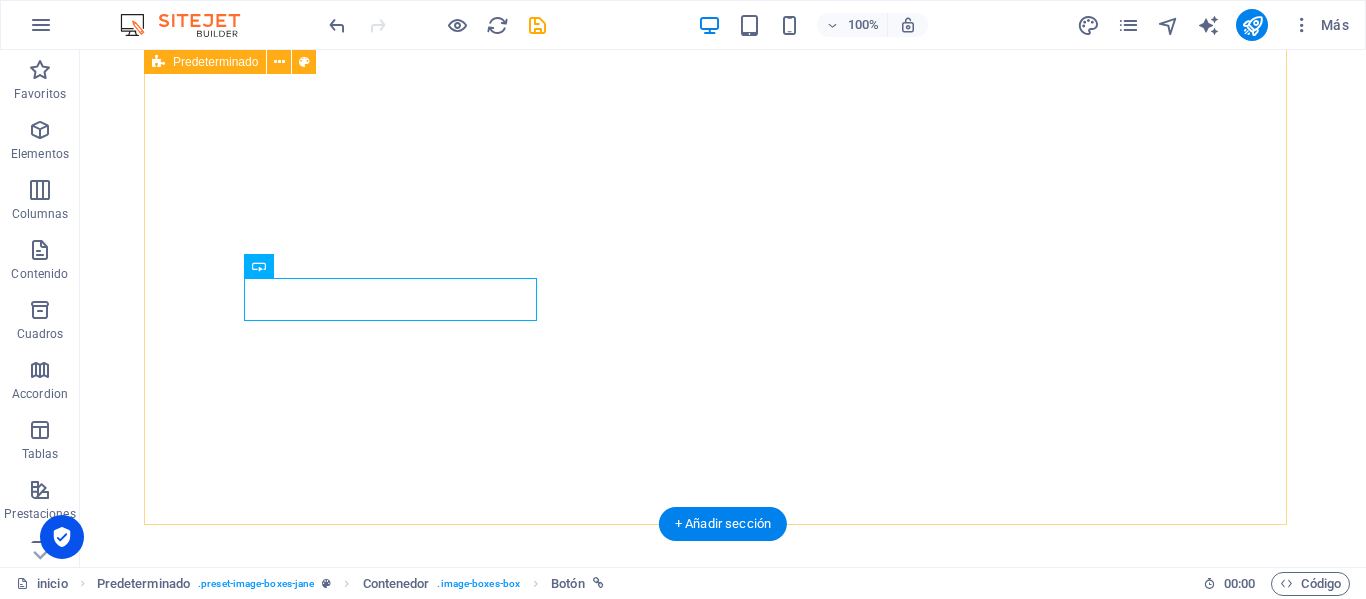 scroll, scrollTop: 1016, scrollLeft: 0, axis: vertical 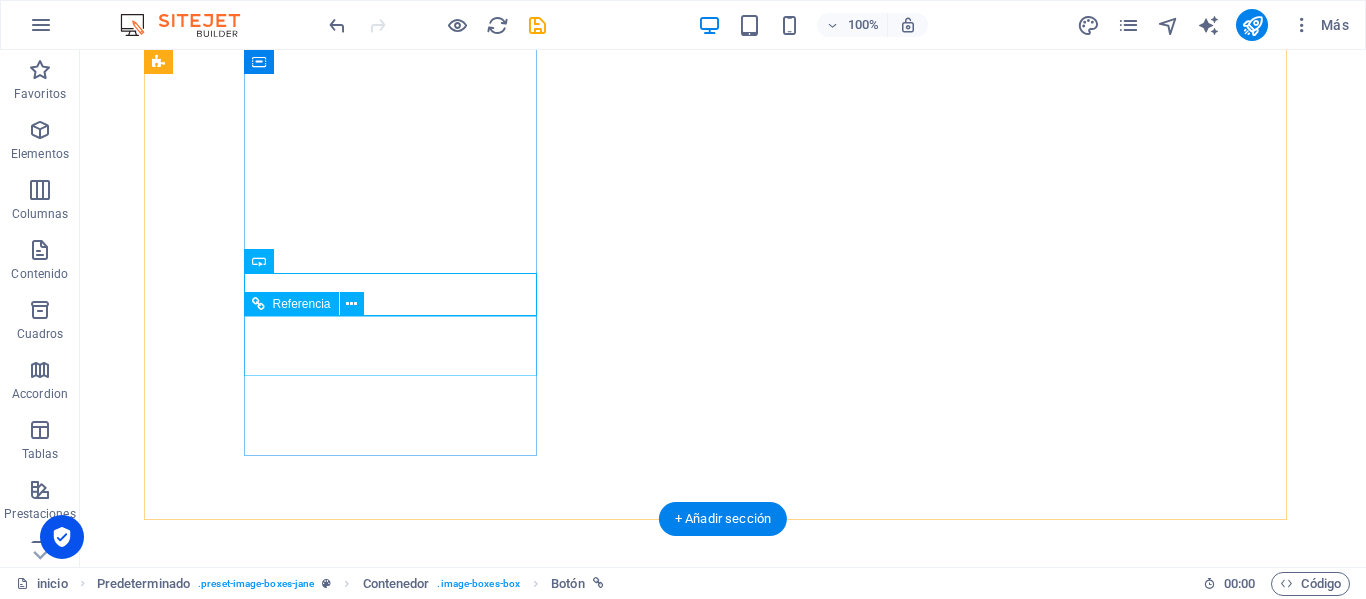 click on "ver más" at bounding box center [632, 1070] 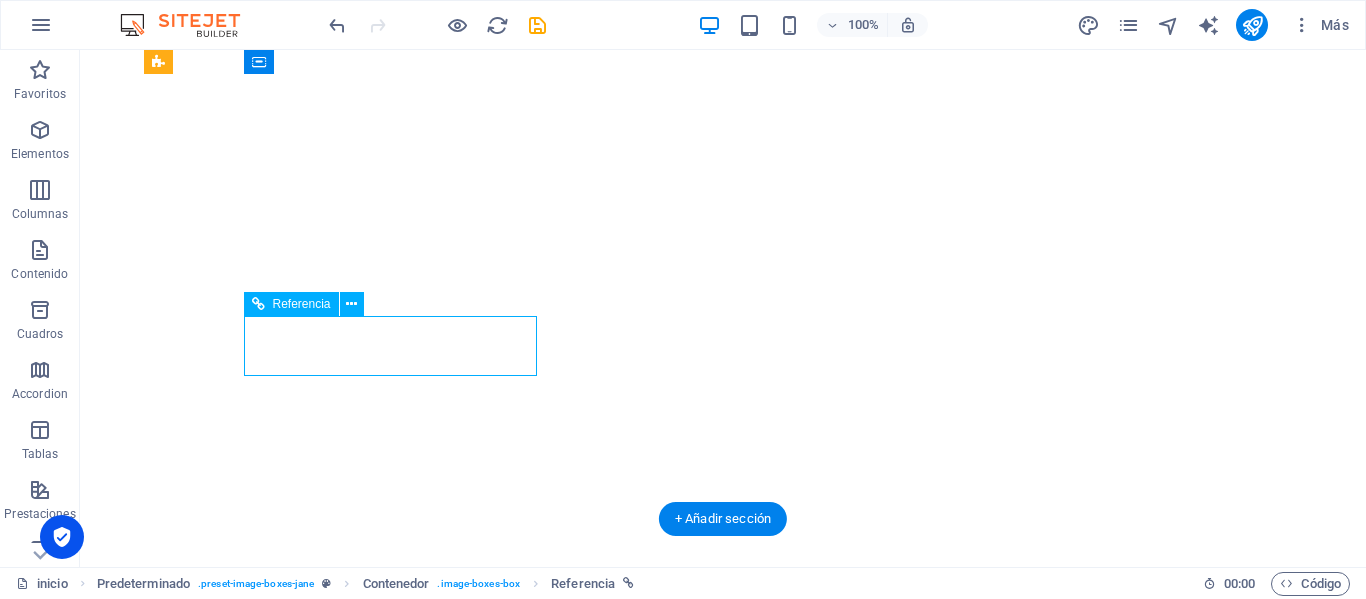 scroll, scrollTop: 1041, scrollLeft: 0, axis: vertical 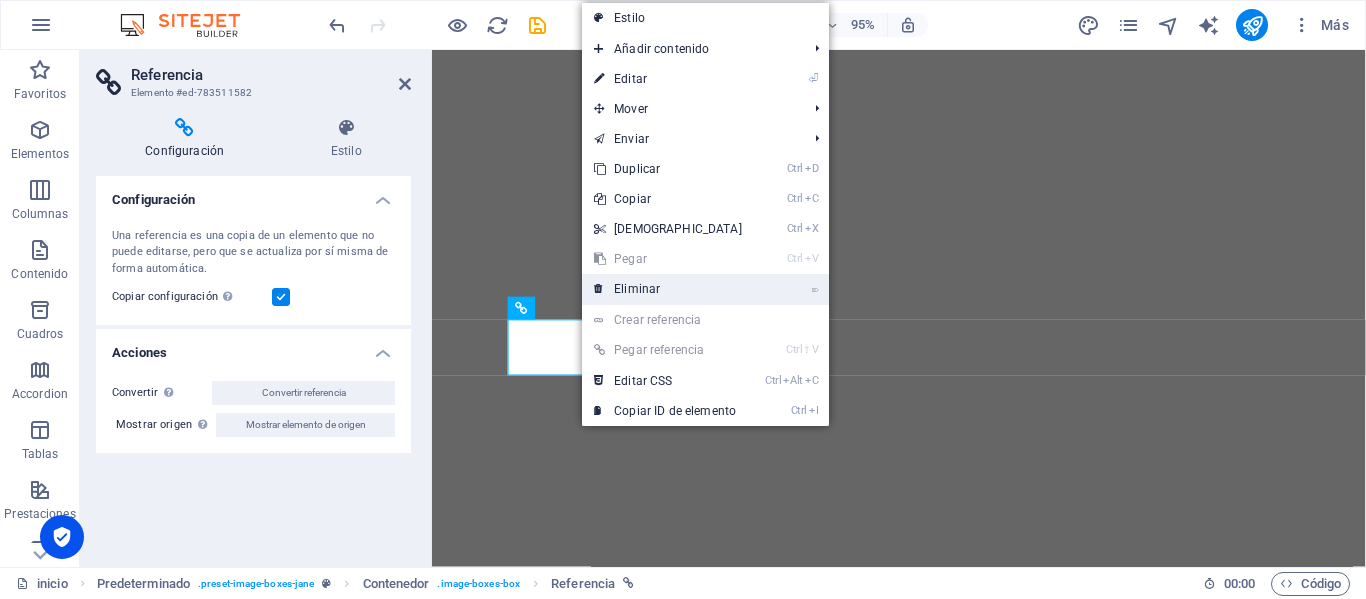 click on "⌦  Eliminar" at bounding box center (668, 289) 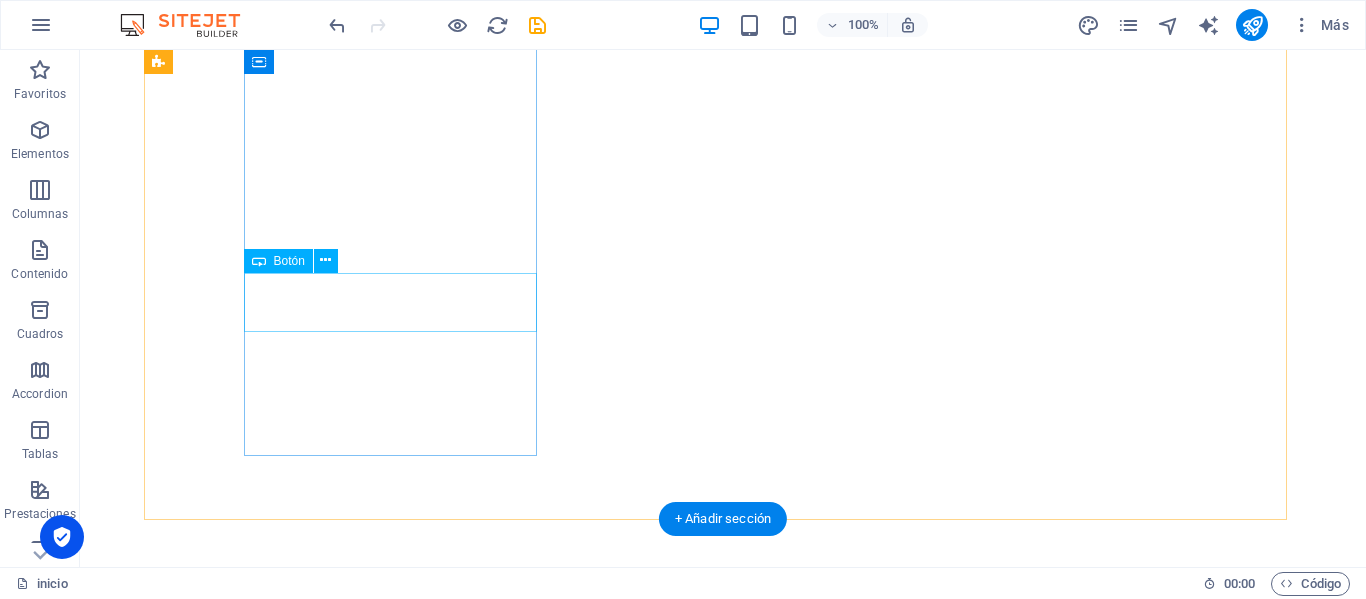 click on "ver más" at bounding box center [632, 1026] 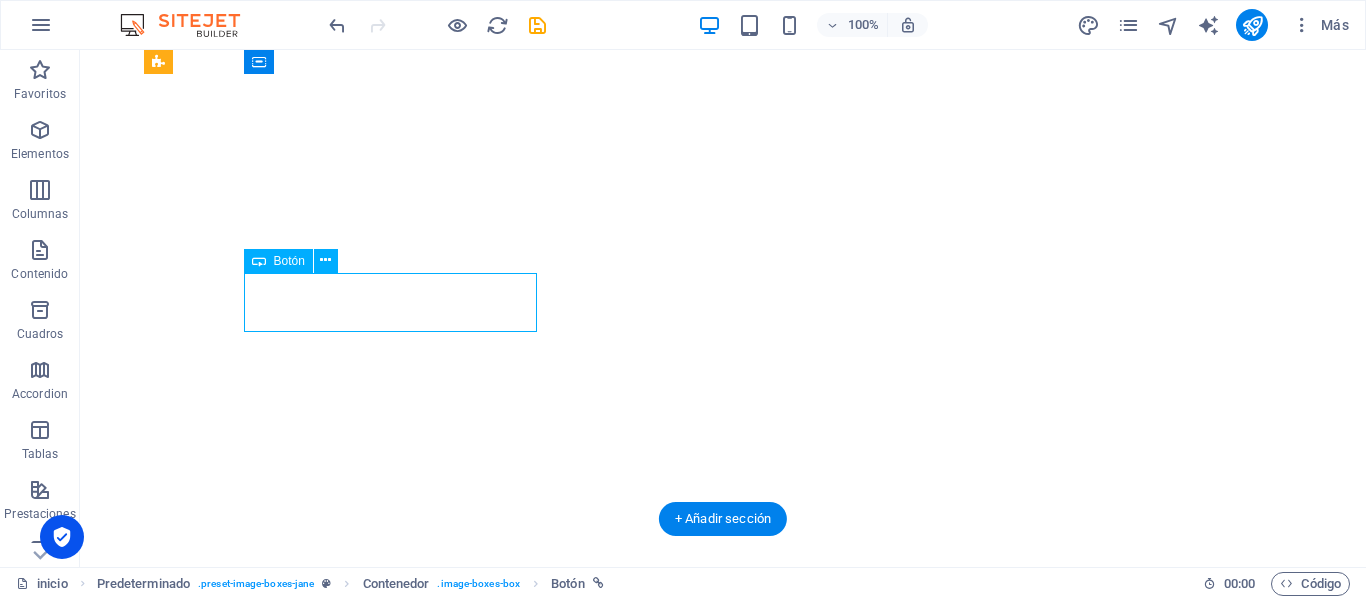 select on "1" 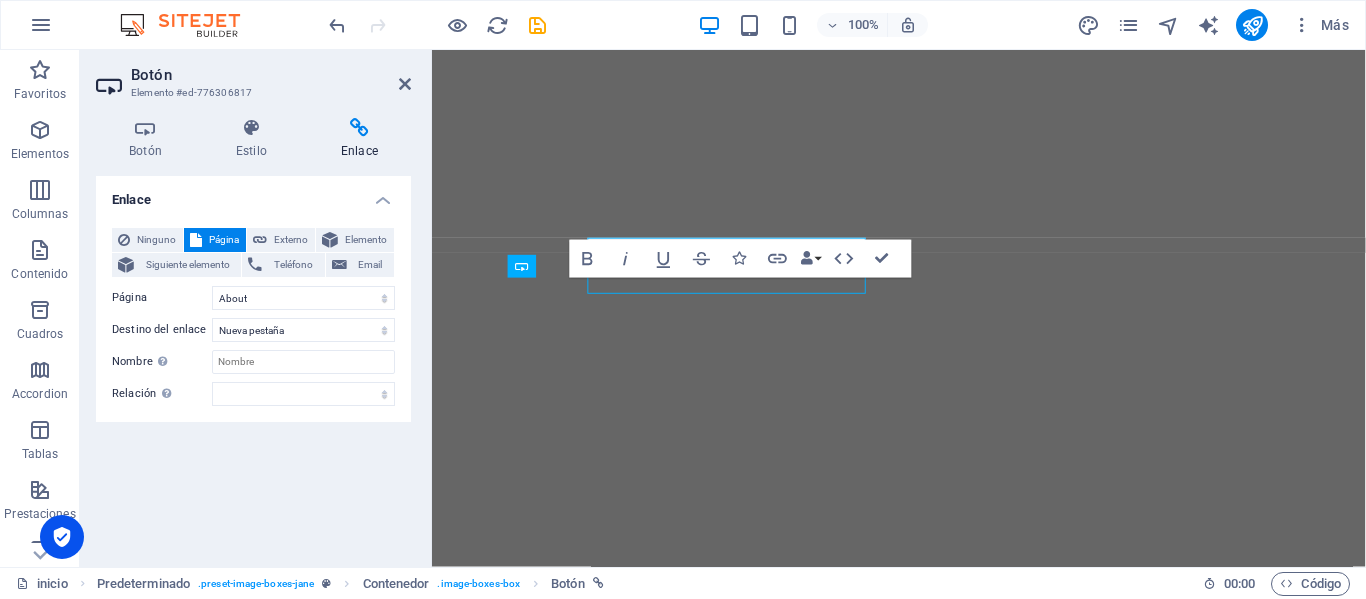 scroll, scrollTop: 1041, scrollLeft: 0, axis: vertical 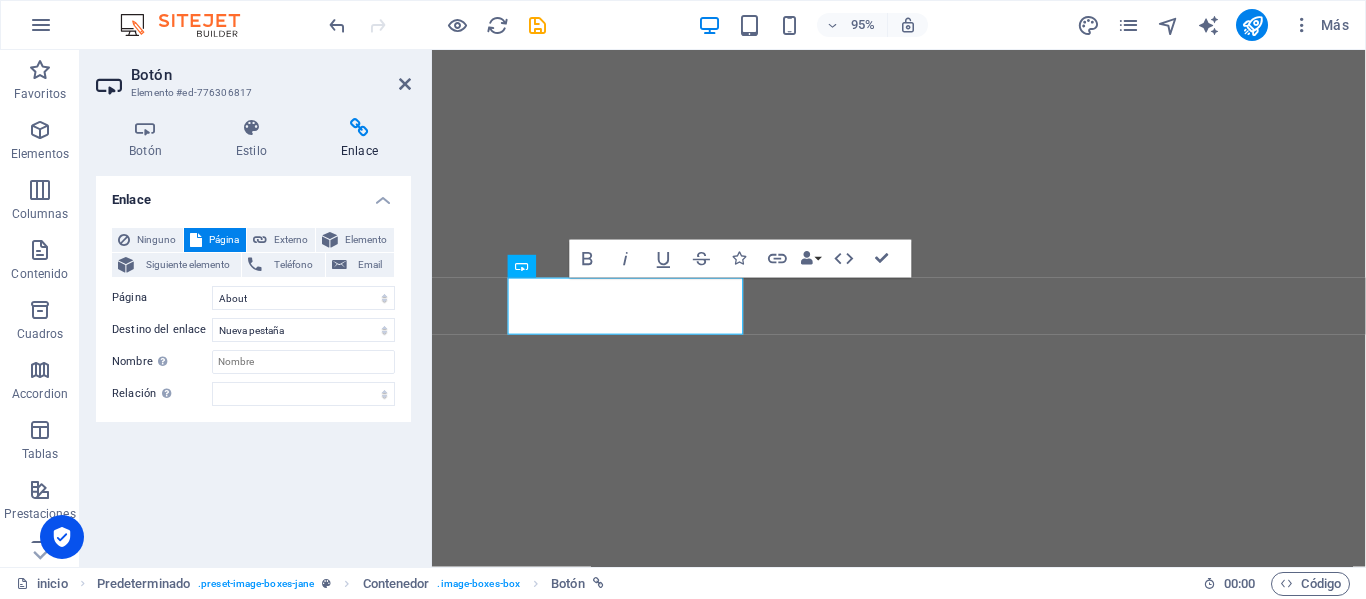 click on "Enlace Ninguno Página Externo Elemento Siguiente elemento Teléfono Email Página inicio About Work News Partners Contacto Legal Notice Privacy Elemento
URL /15053772 Teléfono Email Destino del enlace Nueva pestaña Misma pestaña Superposición Nombre Una descripción adicional del enlace no debería ser igual al texto del enlace. El título suele mostrarse como un texto de información cuando se mueve el ratón por encima del elemento. Déjalo en blanco en caso de dudas. Relación Define la  relación de este enlace con el destino del enlace . Por ejemplo, el valor "nofollow" indica a los buscadores que no sigan al enlace. Puede dejarse vacío. alternativo autor marcador externo ayuda licencia siguiente nofollow noreferrer noopener ant buscar etiqueta" at bounding box center [253, 363] 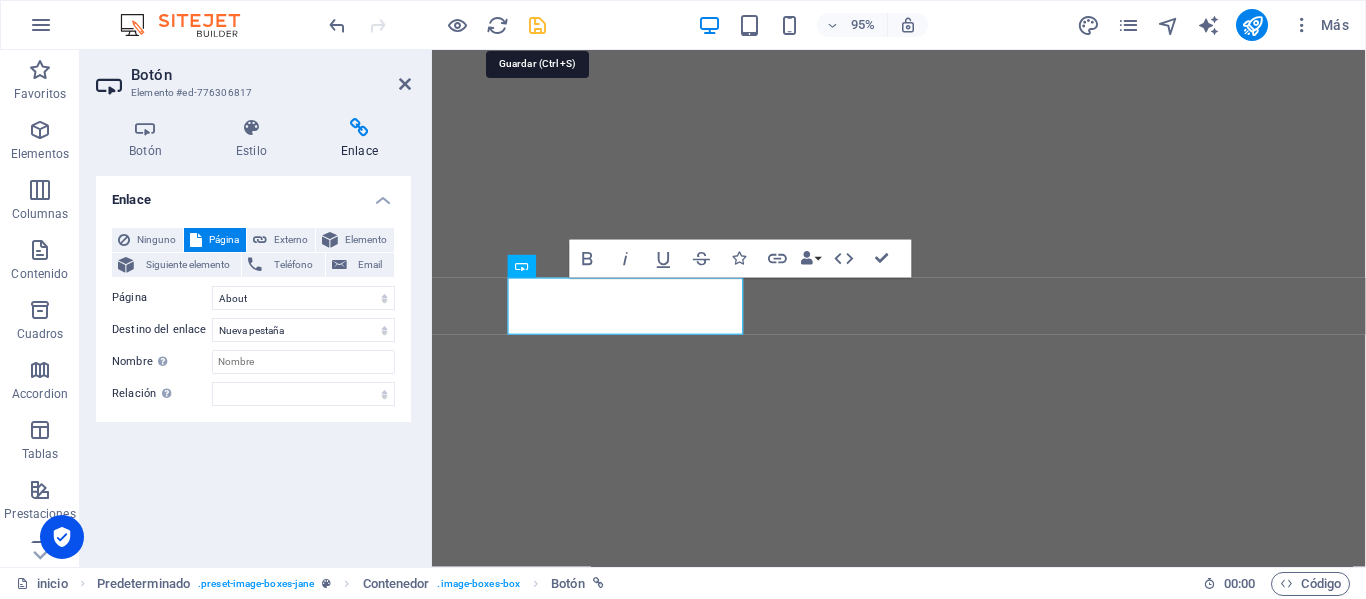 click at bounding box center [537, 25] 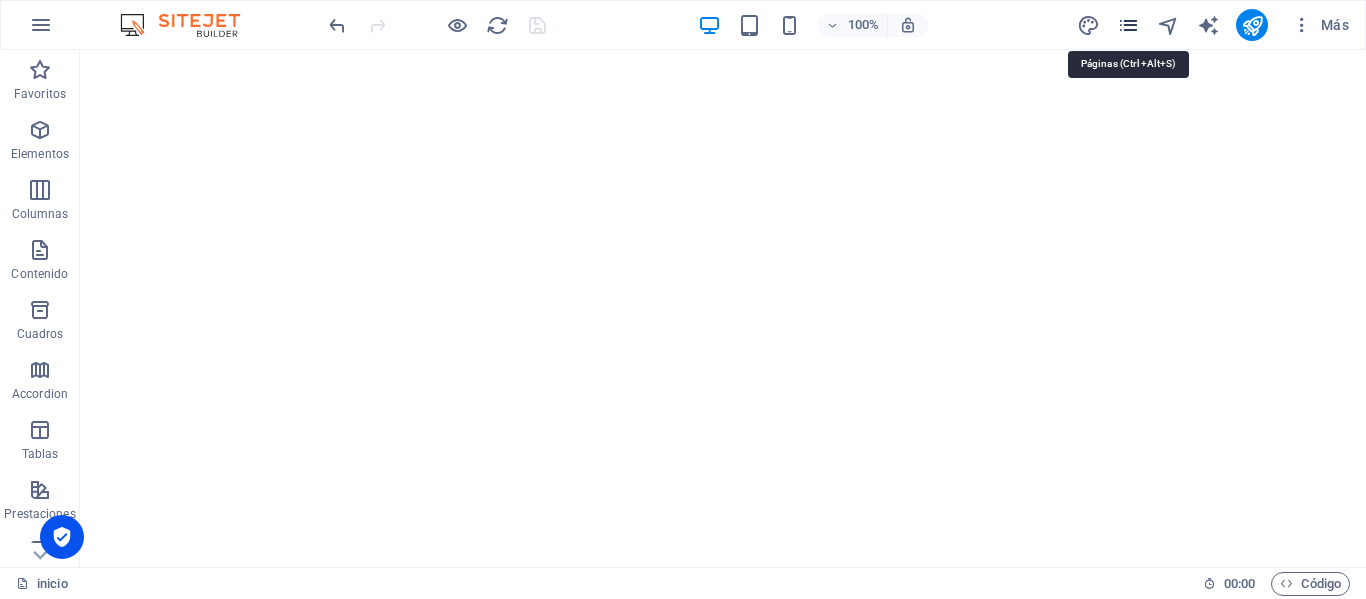 click at bounding box center [1128, 25] 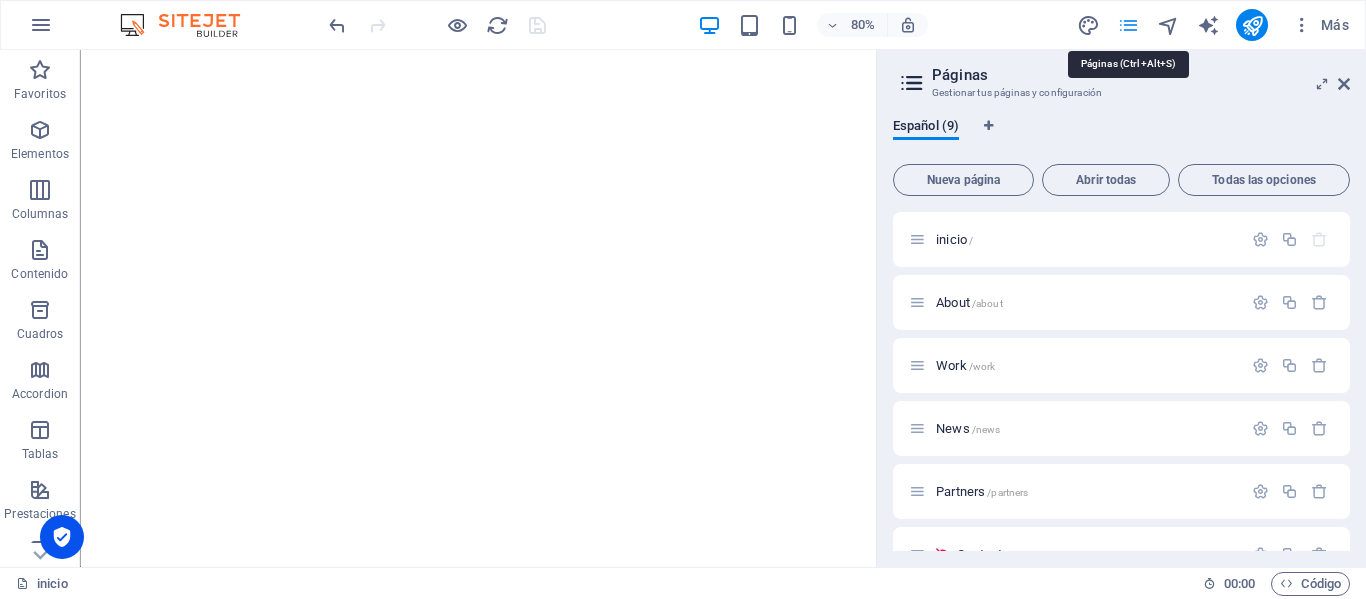 scroll, scrollTop: 1132, scrollLeft: 0, axis: vertical 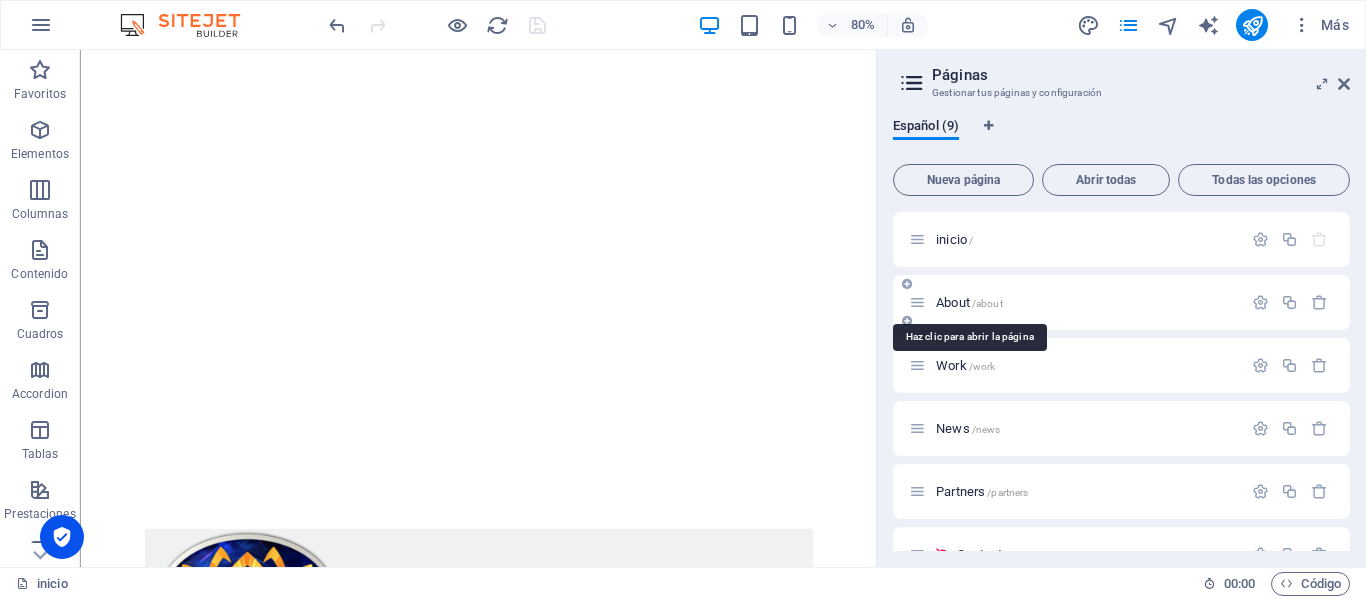 click on "About /about" at bounding box center (969, 302) 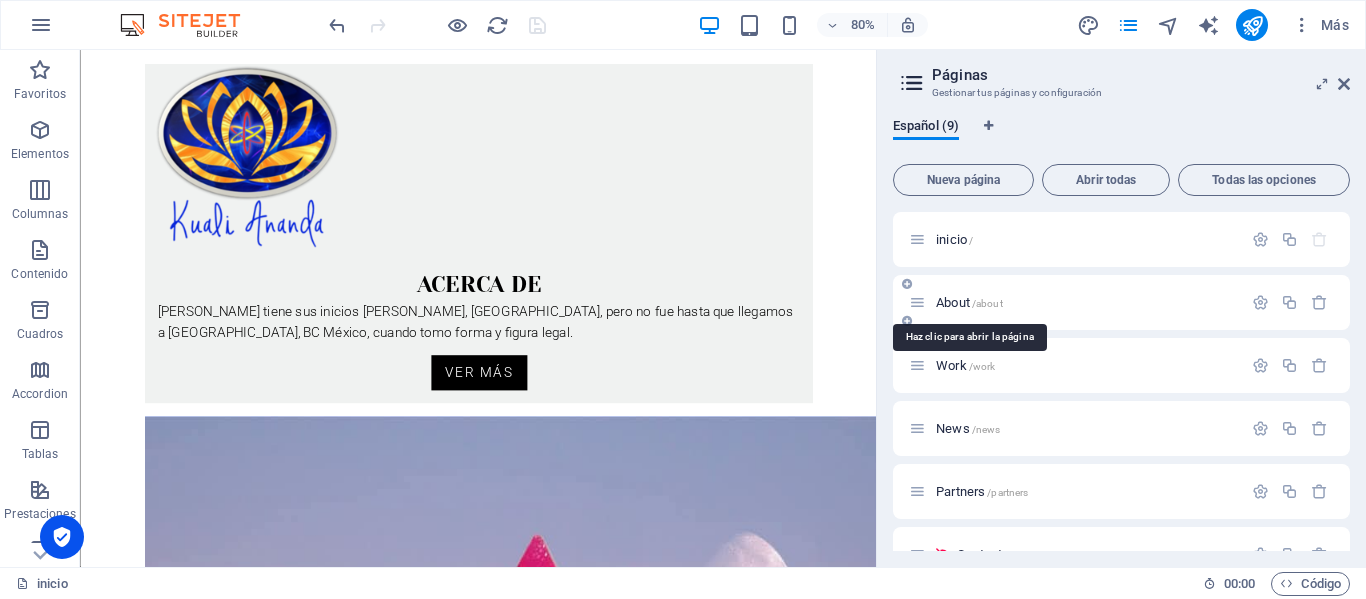 scroll, scrollTop: 0, scrollLeft: 0, axis: both 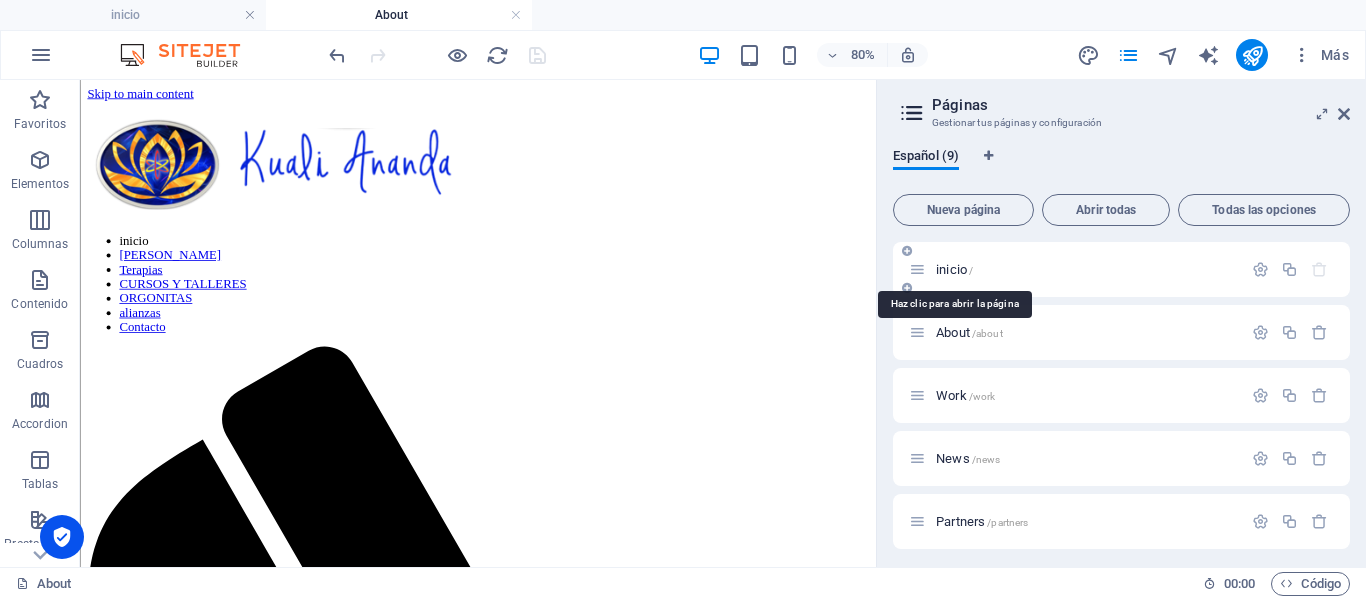 click on "inicio /" at bounding box center (954, 269) 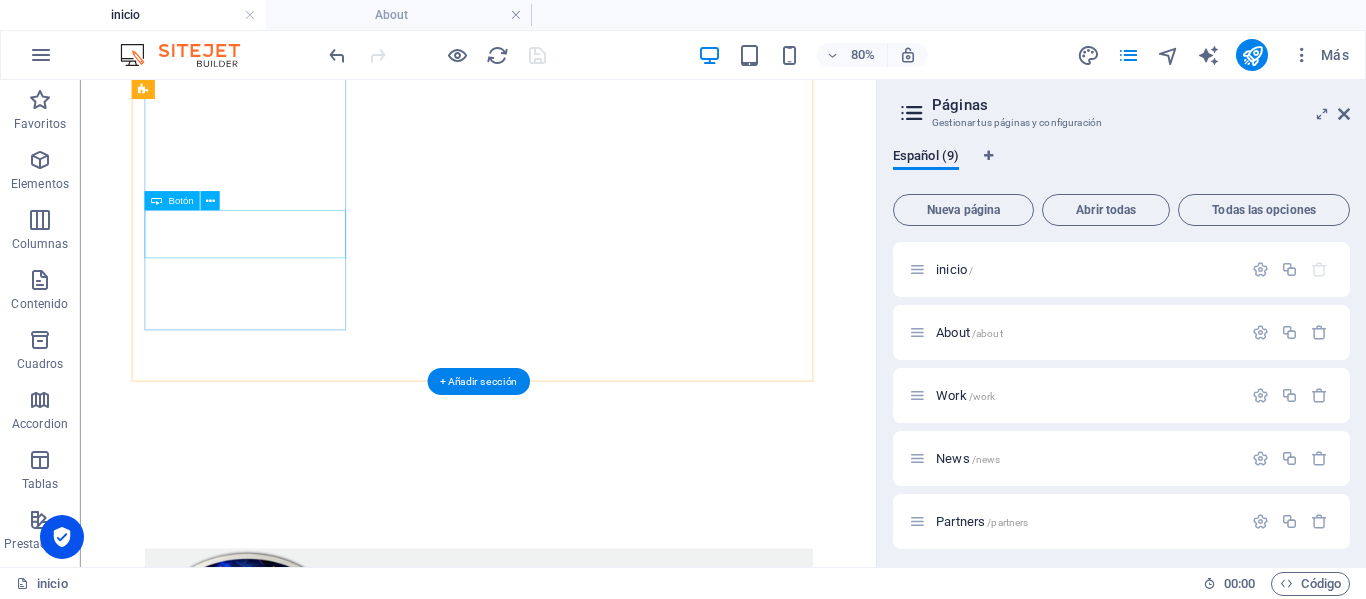 scroll, scrollTop: 981, scrollLeft: 0, axis: vertical 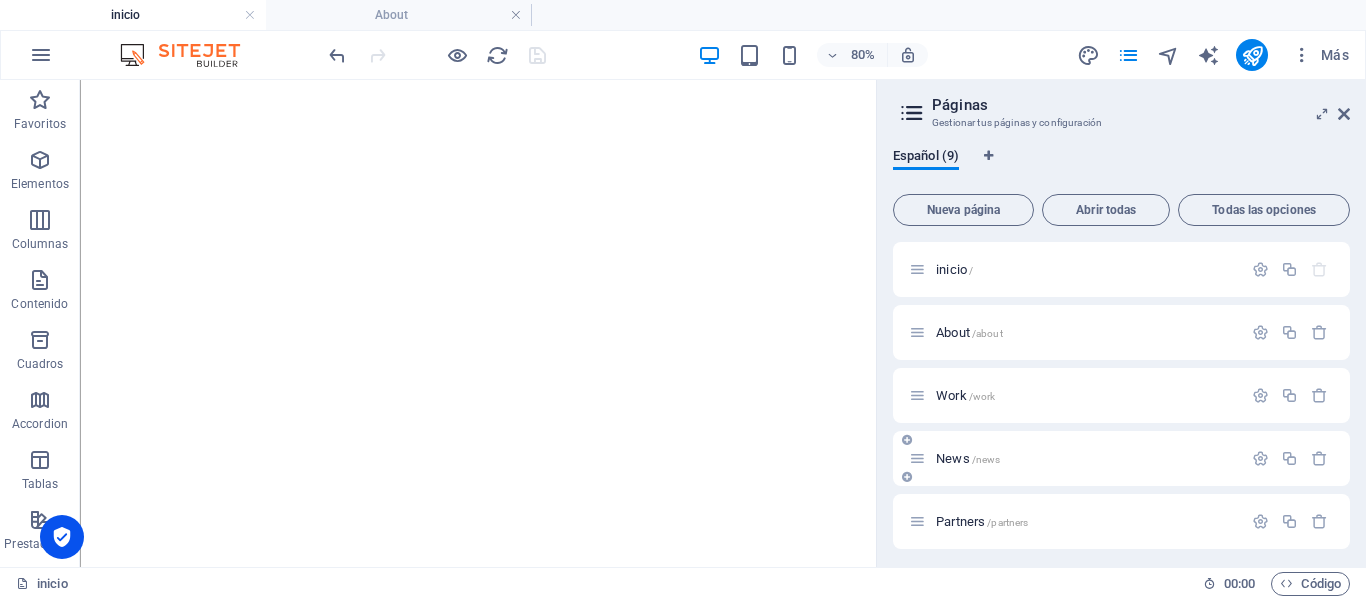 click on "News /news" at bounding box center (968, 458) 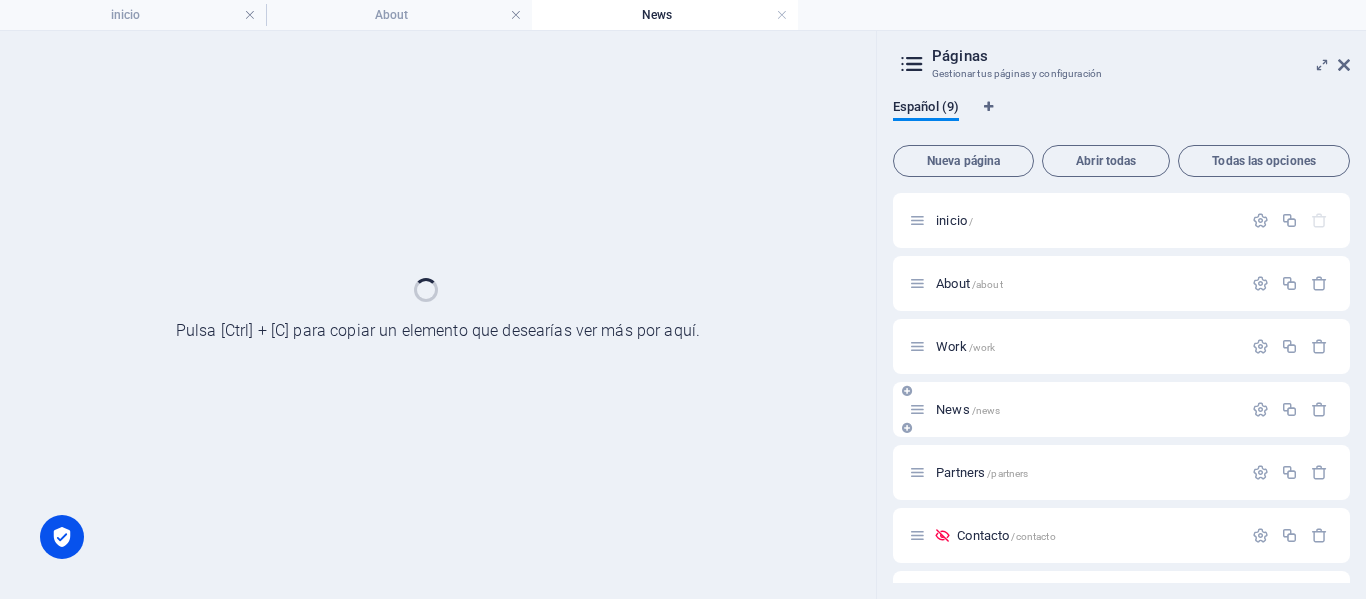 scroll, scrollTop: 0, scrollLeft: 0, axis: both 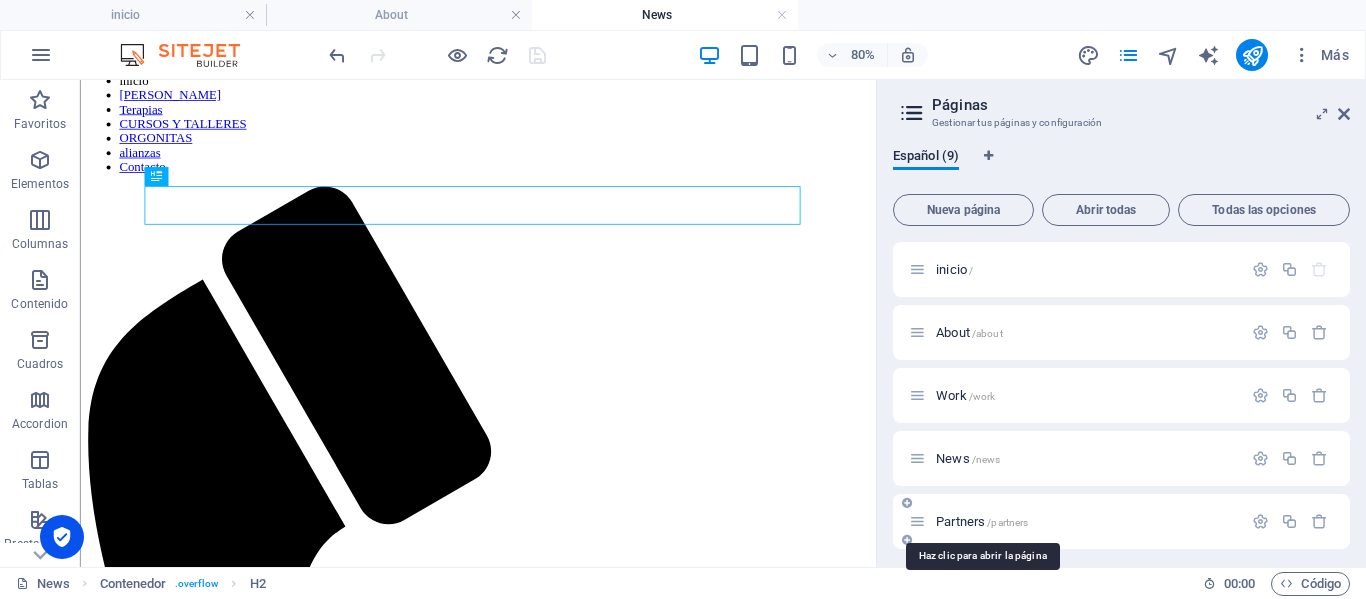 click on "Partners /partners" at bounding box center (982, 521) 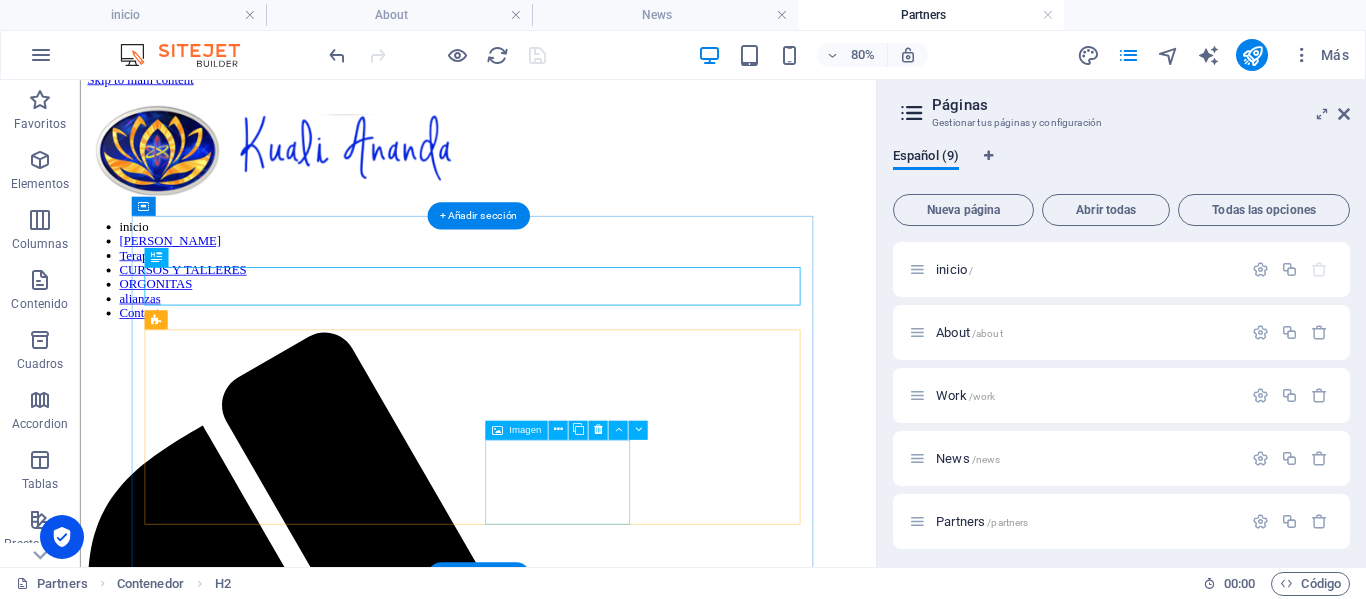 scroll, scrollTop: 0, scrollLeft: 0, axis: both 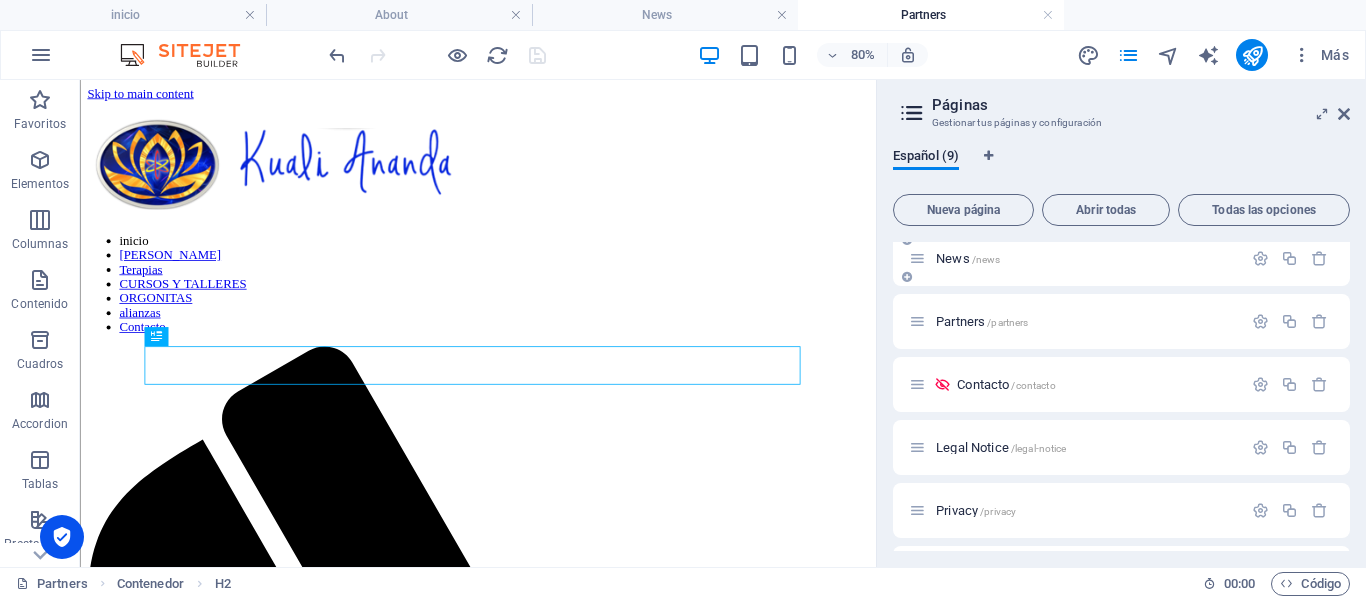 click on "News /news" at bounding box center [968, 258] 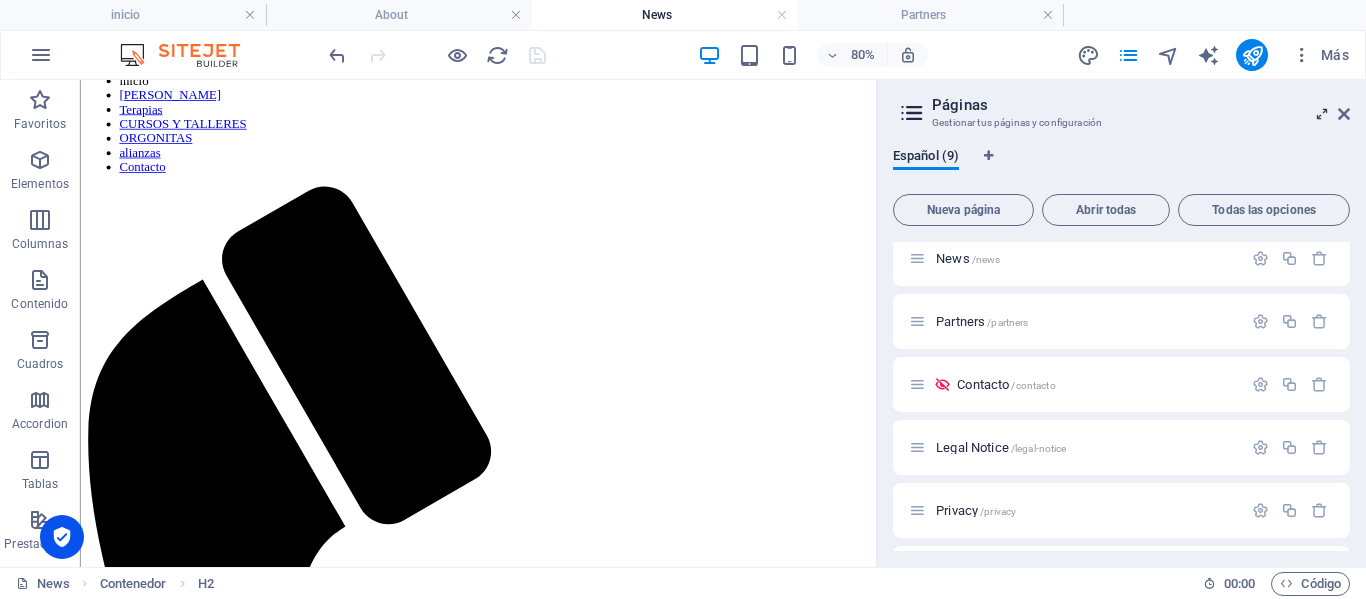 click at bounding box center (1322, 114) 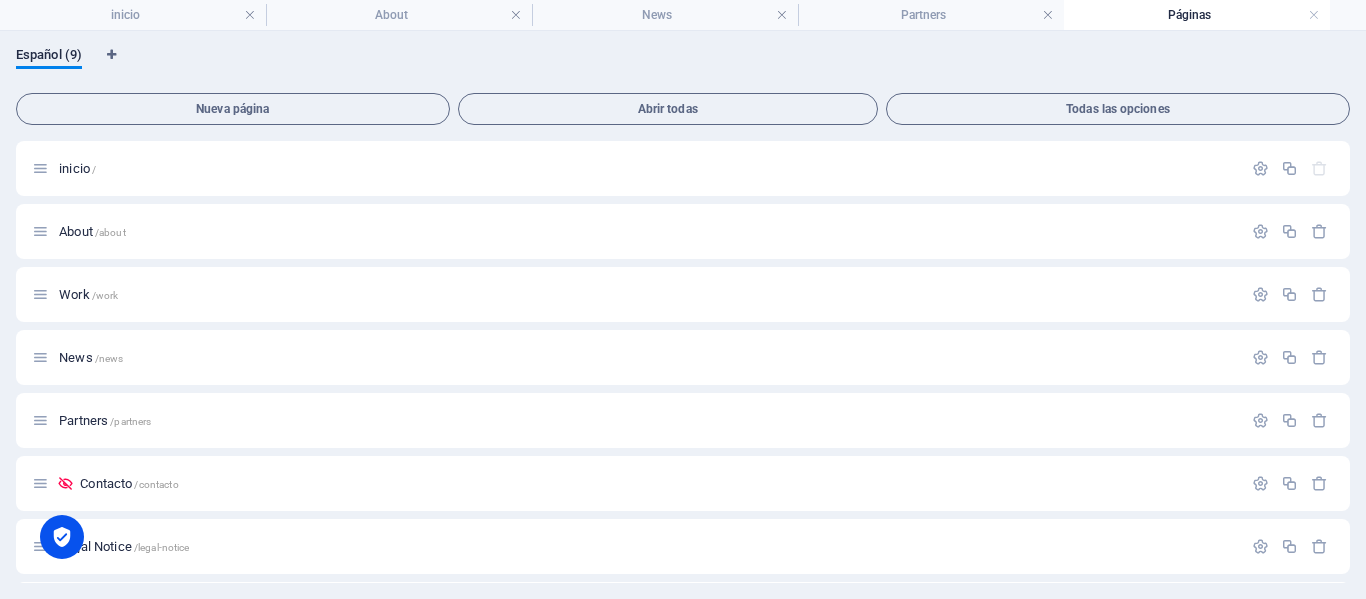 scroll, scrollTop: 0, scrollLeft: 0, axis: both 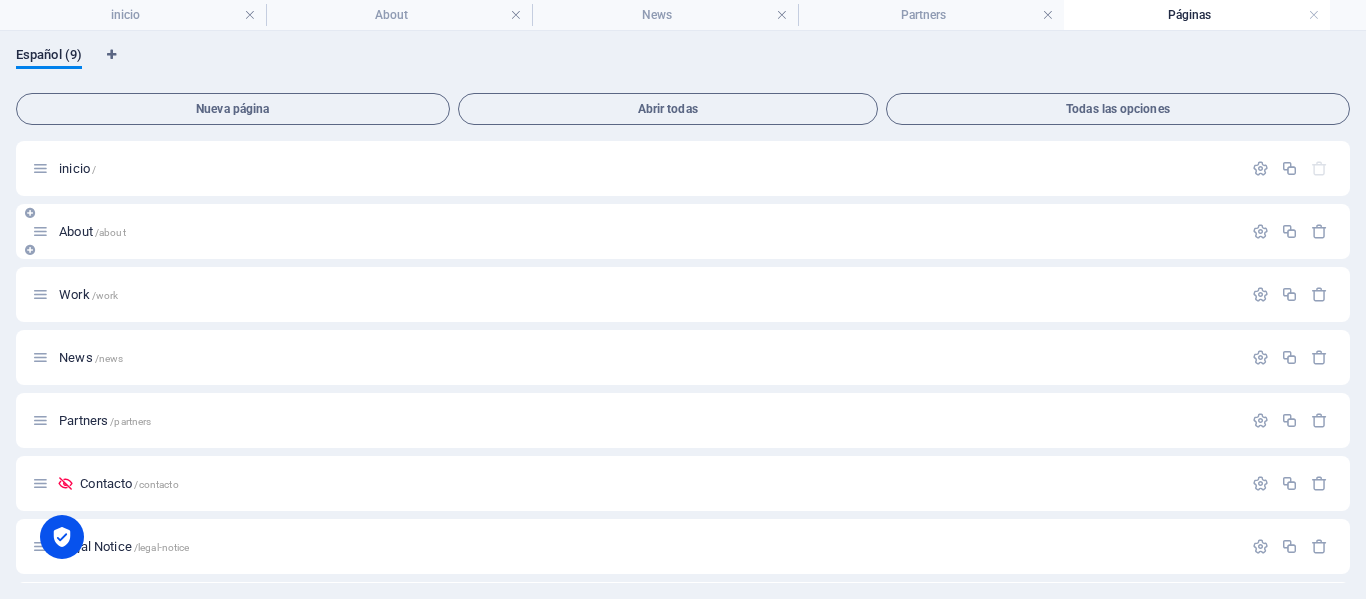 click on "About /about" at bounding box center [92, 231] 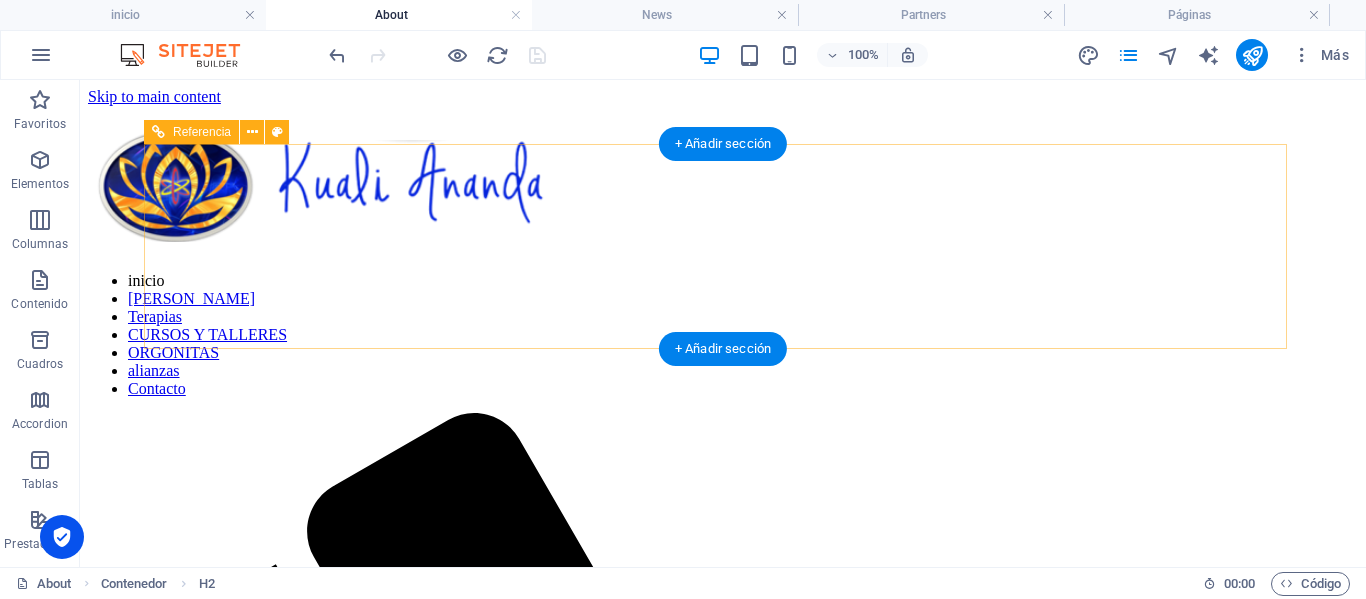 click on "inicio [PERSON_NAME] Terapias CURSOS Y TALLERES ORGONITAS alianzas Contacto" at bounding box center [723, 335] 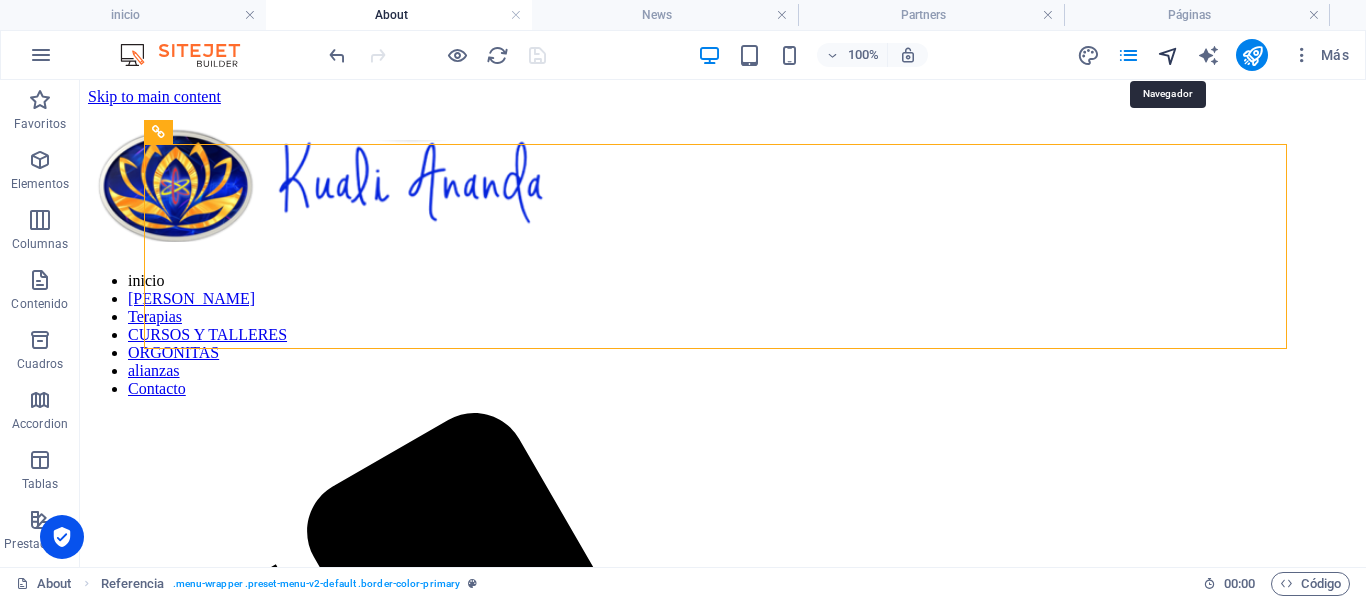click at bounding box center (1168, 55) 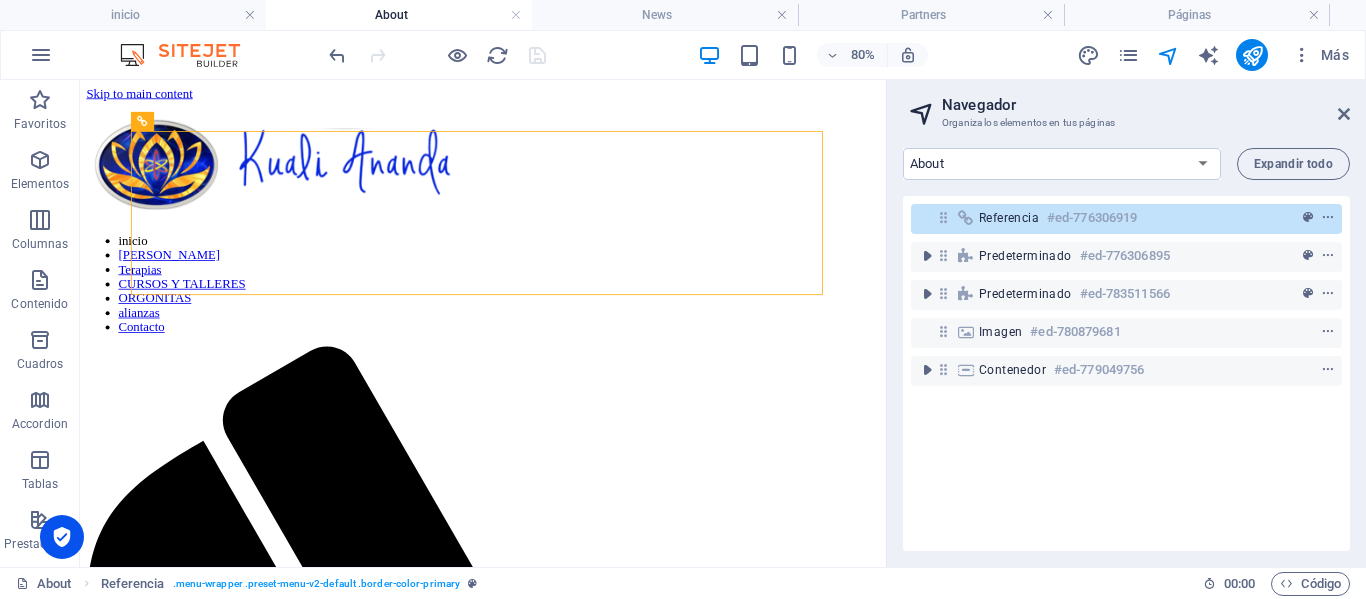 click at bounding box center (922, 113) 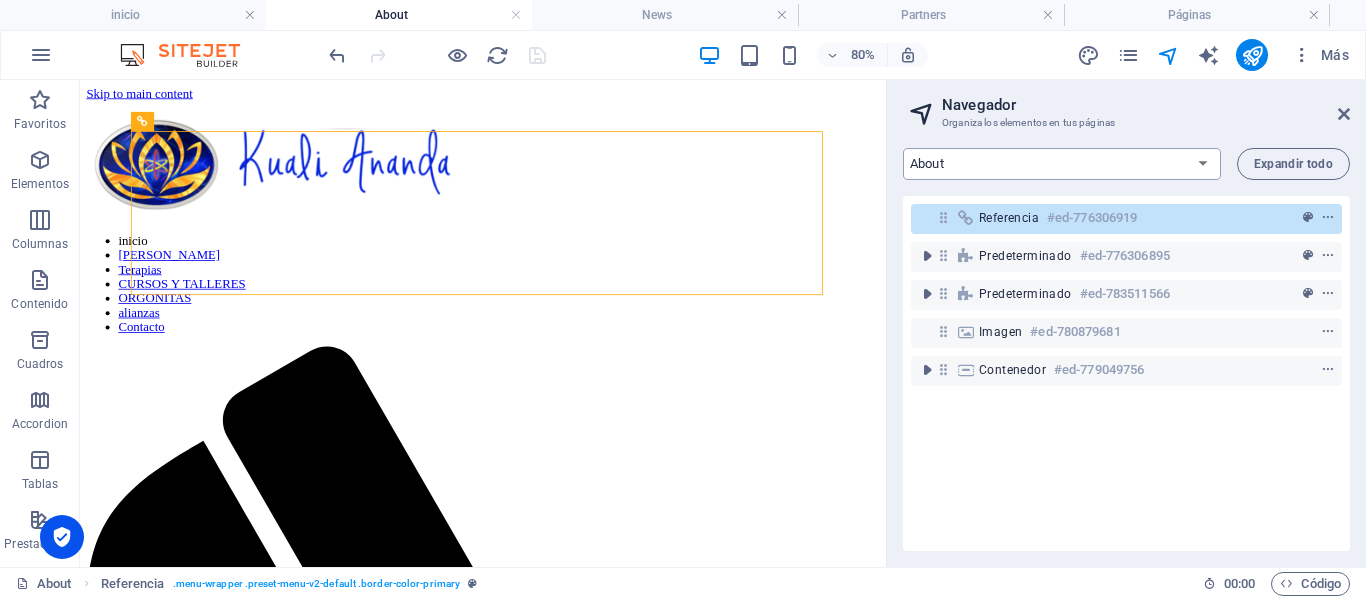 click on "inicio  About  Work  News  Partners  Contacto  Legal Notice  Privacy  ORGONITAS" at bounding box center [1062, 164] 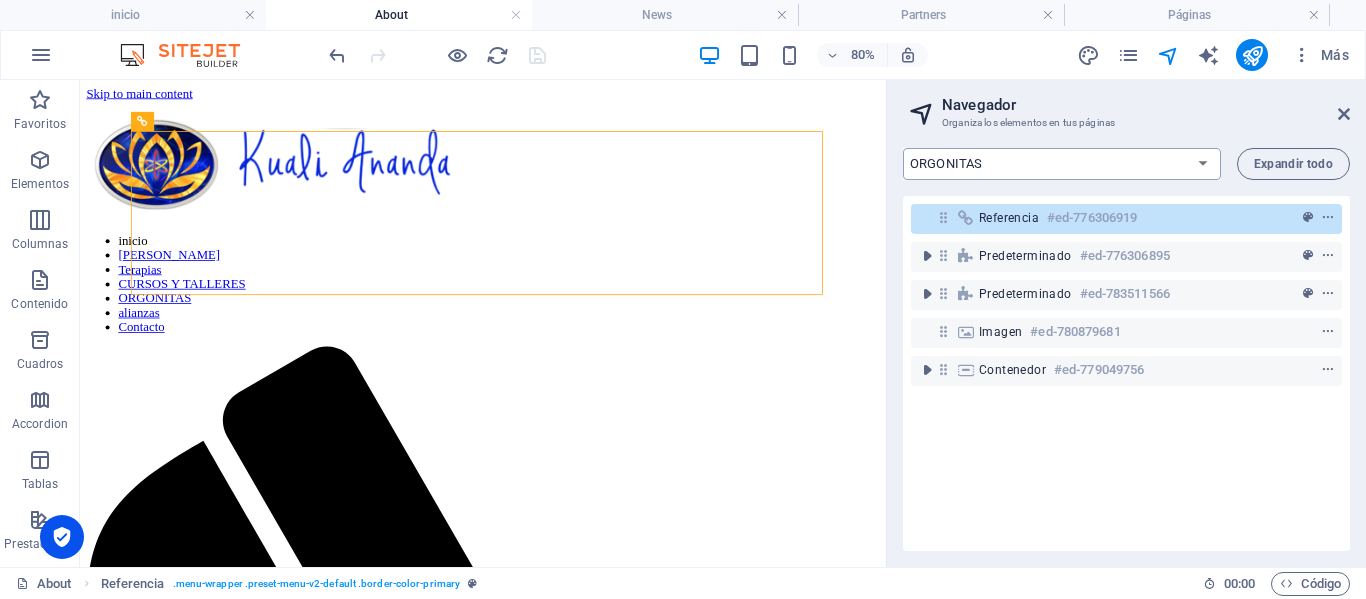 click on "inicio  About  Work  News  Partners  Contacto  Legal Notice  Privacy  ORGONITAS" at bounding box center [1062, 164] 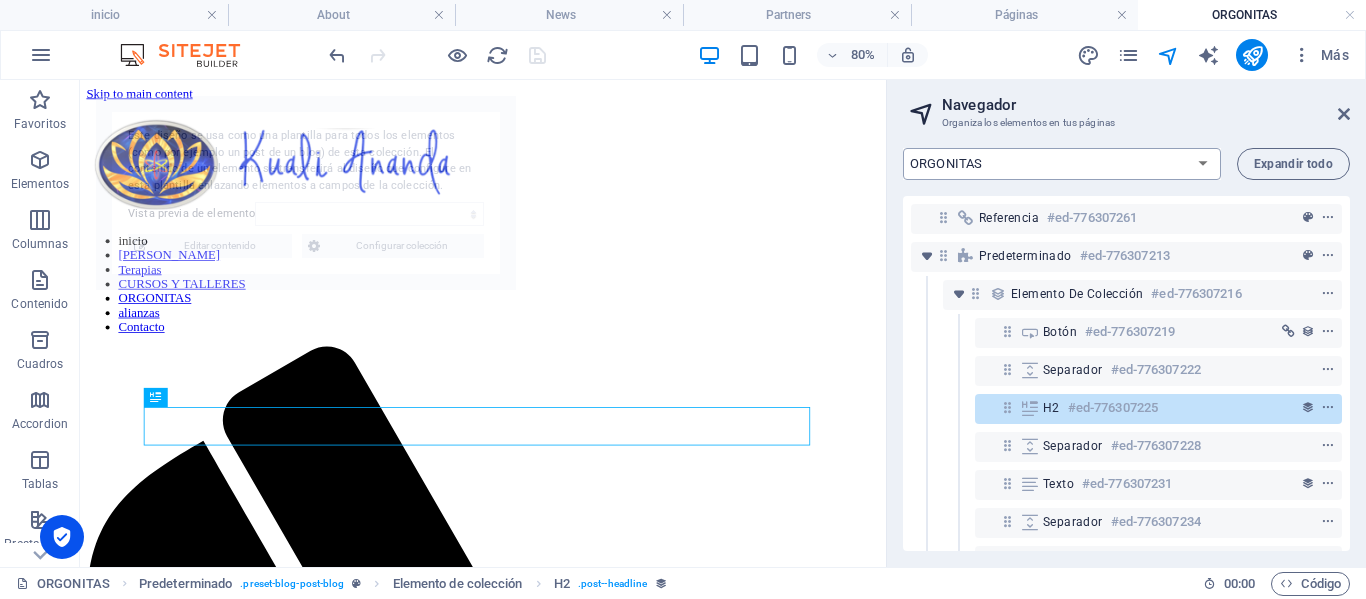 scroll, scrollTop: 0, scrollLeft: 0, axis: both 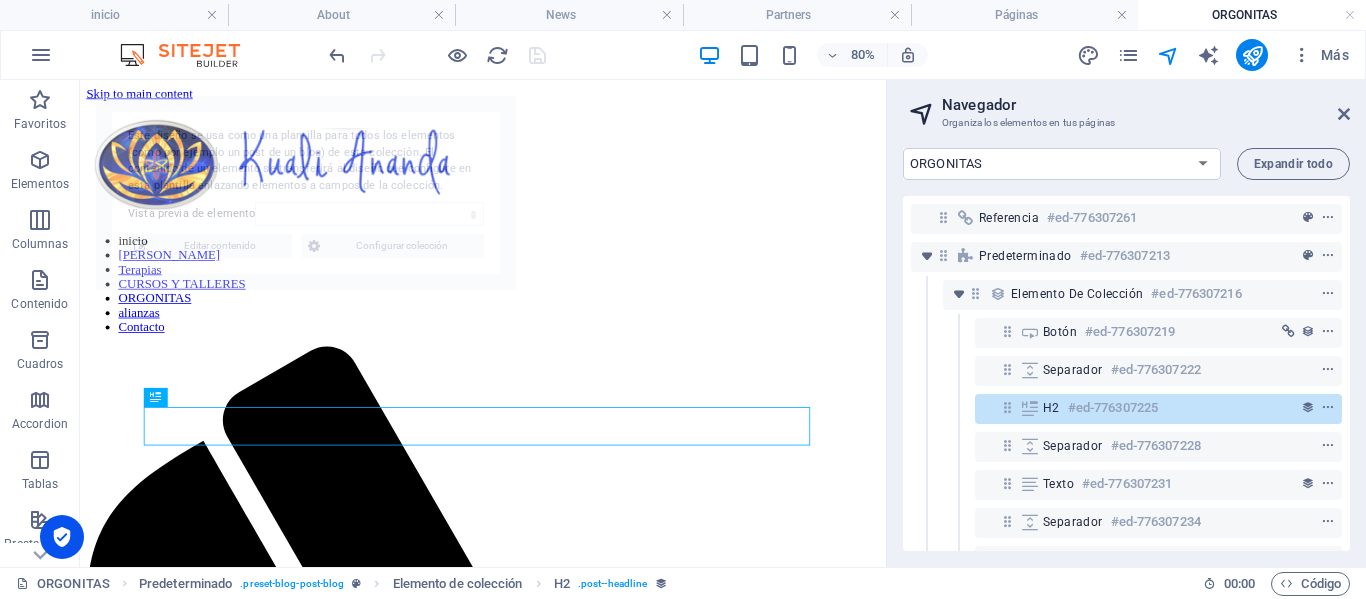 select on "686eef0075af3c713107a943" 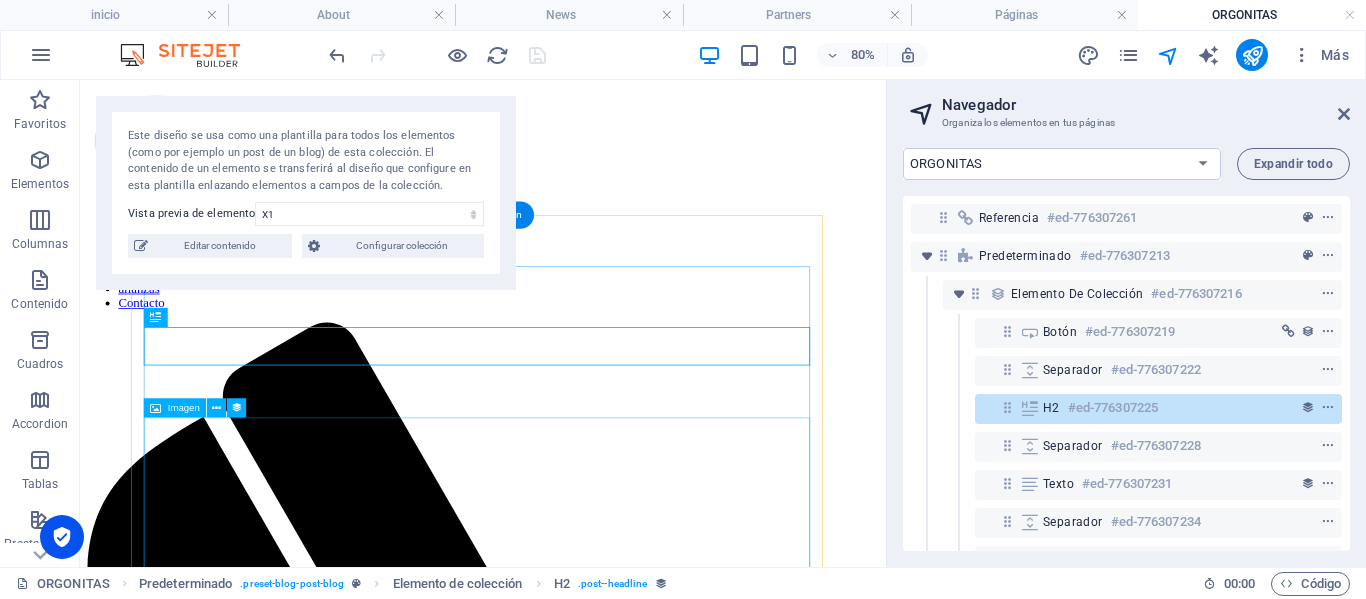scroll, scrollTop: 0, scrollLeft: 0, axis: both 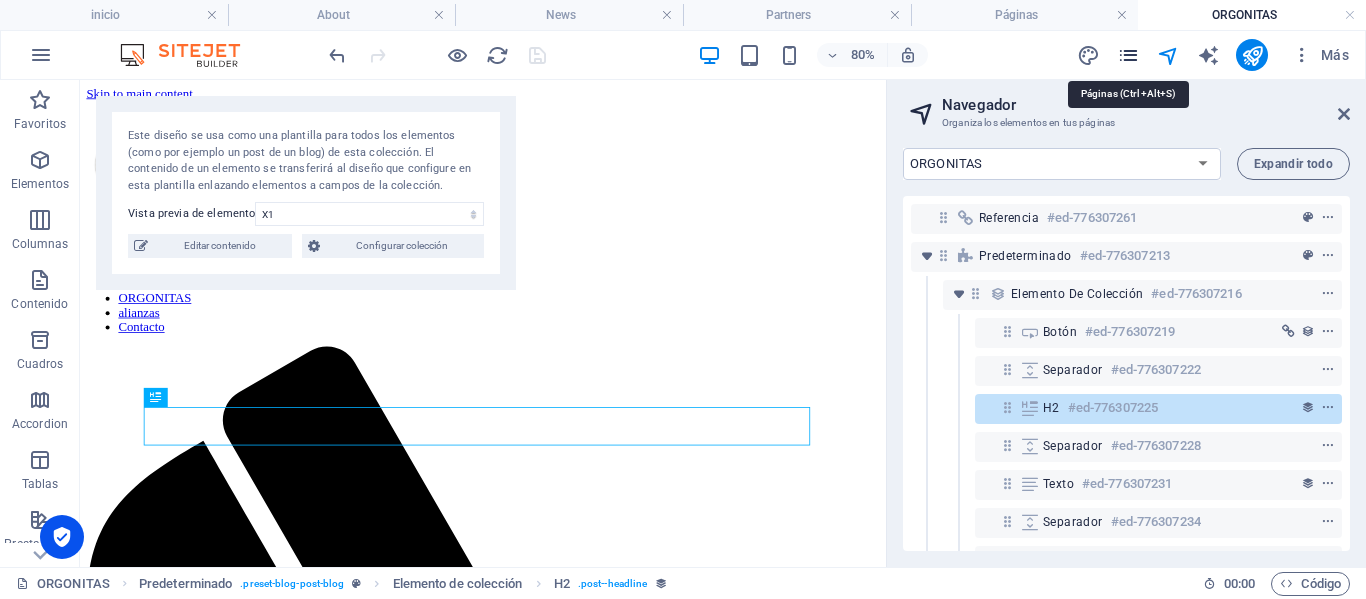 click at bounding box center (1128, 55) 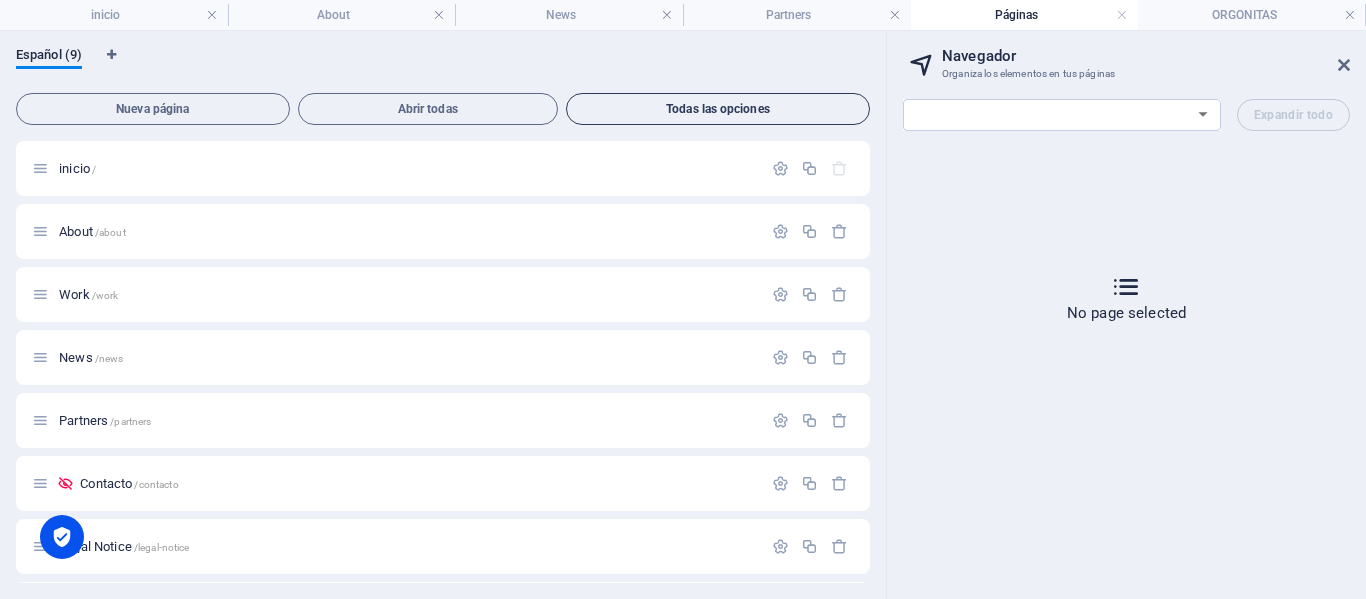 click on "Todas las opciones" at bounding box center (718, 109) 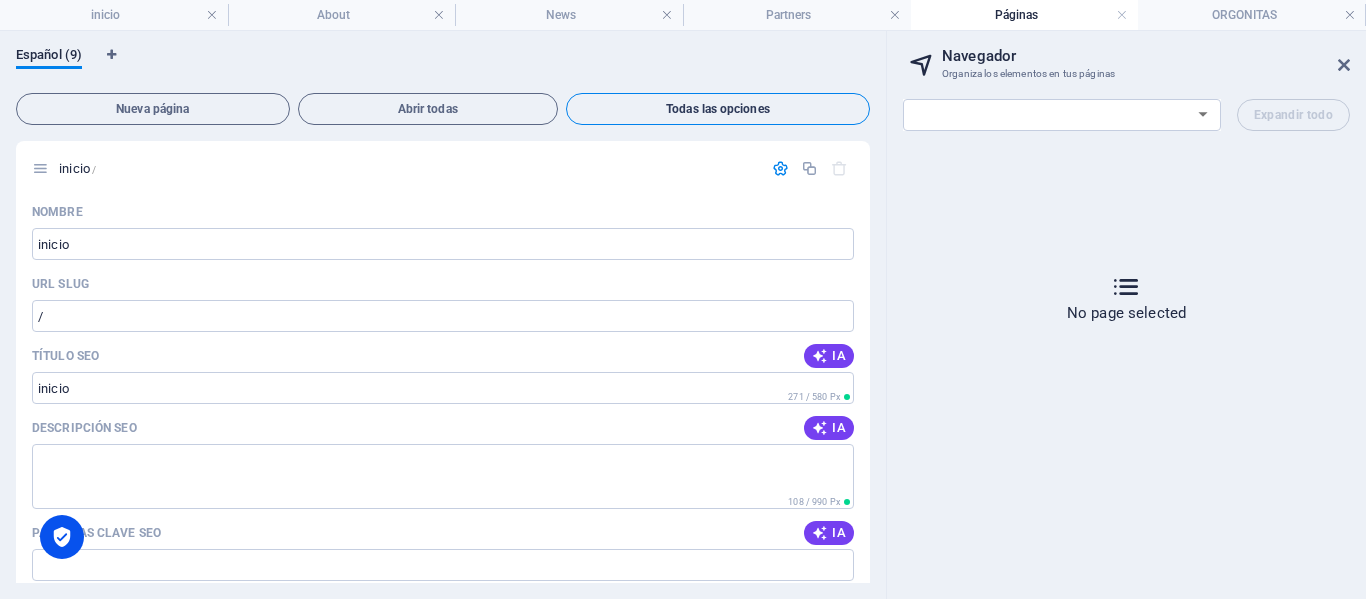 scroll, scrollTop: 6225, scrollLeft: 0, axis: vertical 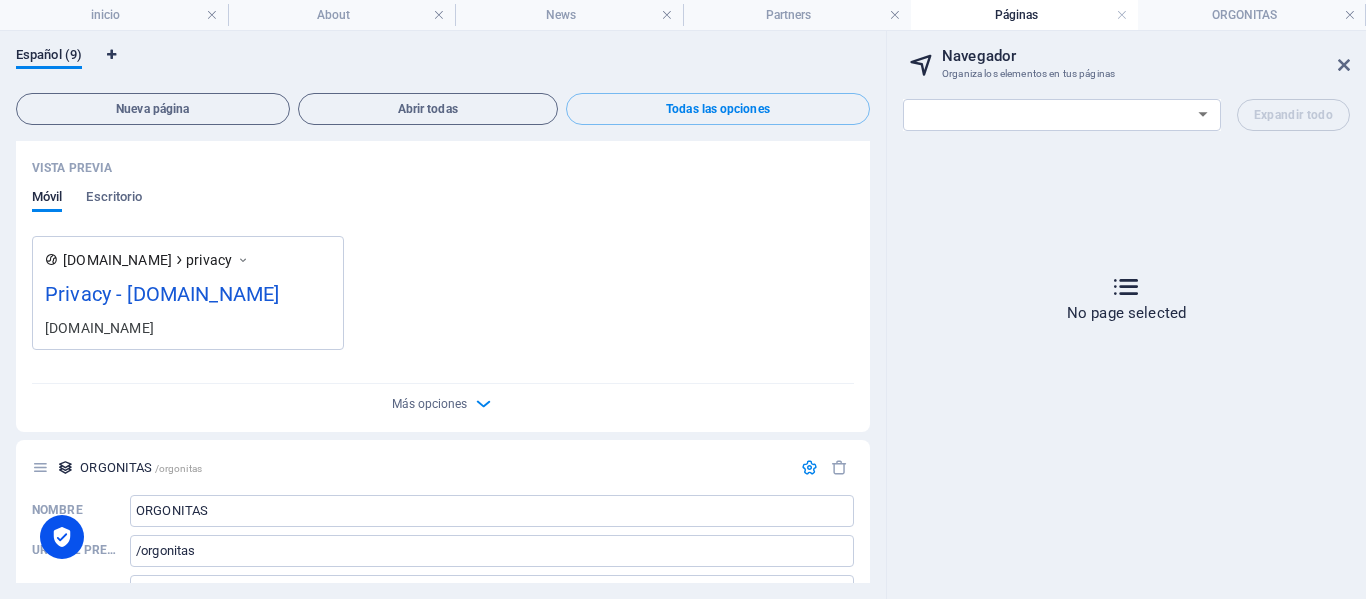click at bounding box center [111, 55] 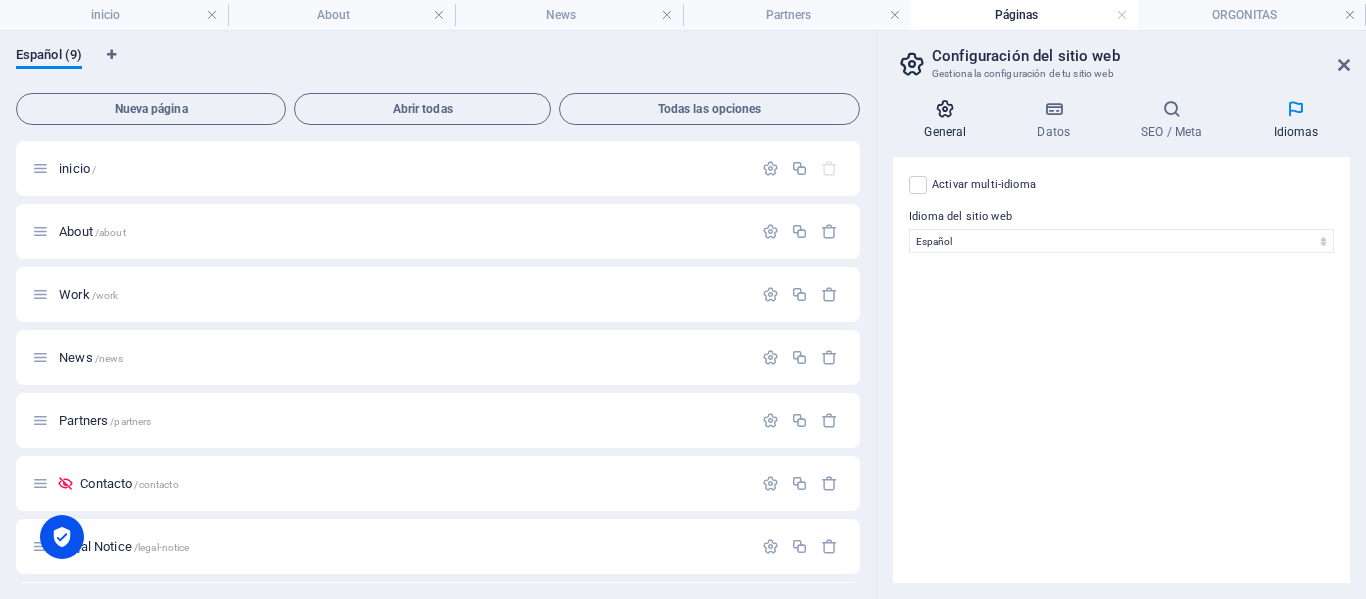 click at bounding box center (945, 109) 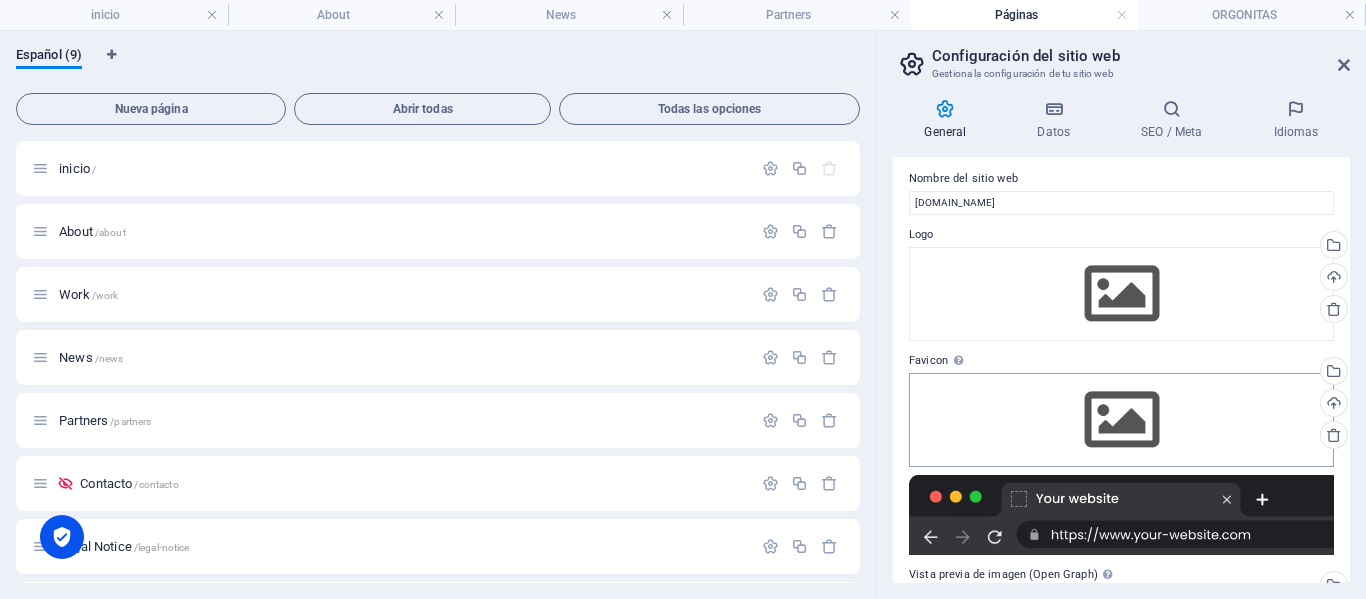 scroll, scrollTop: 0, scrollLeft: 0, axis: both 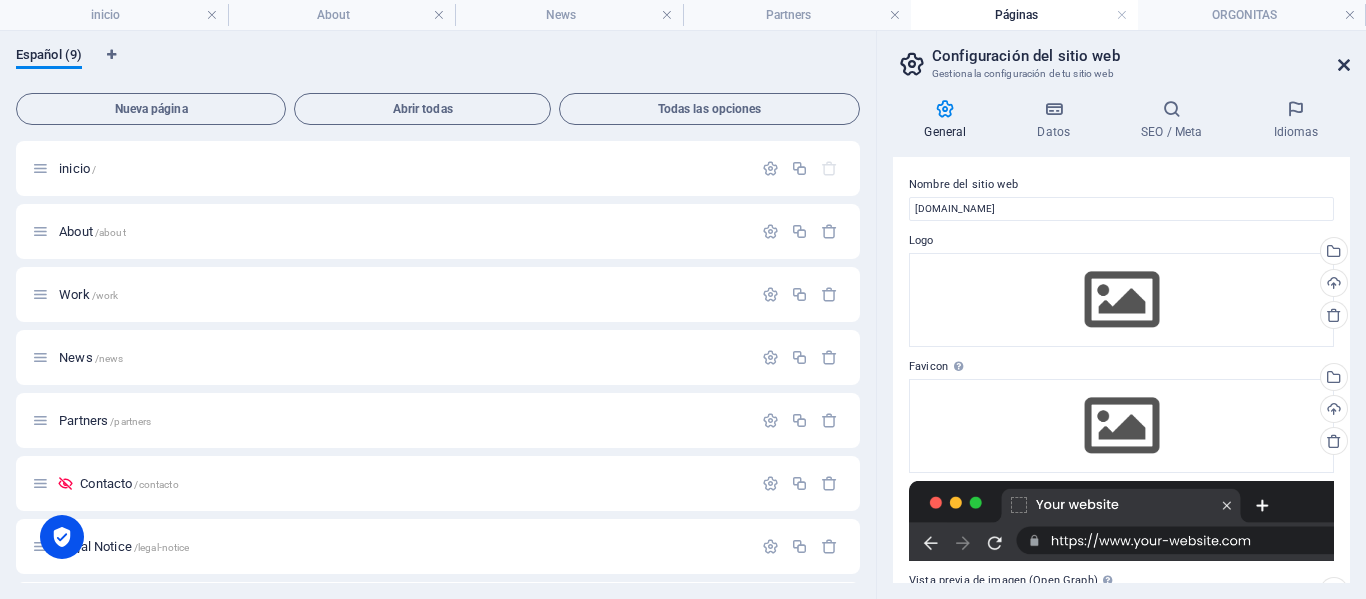 click at bounding box center (1344, 65) 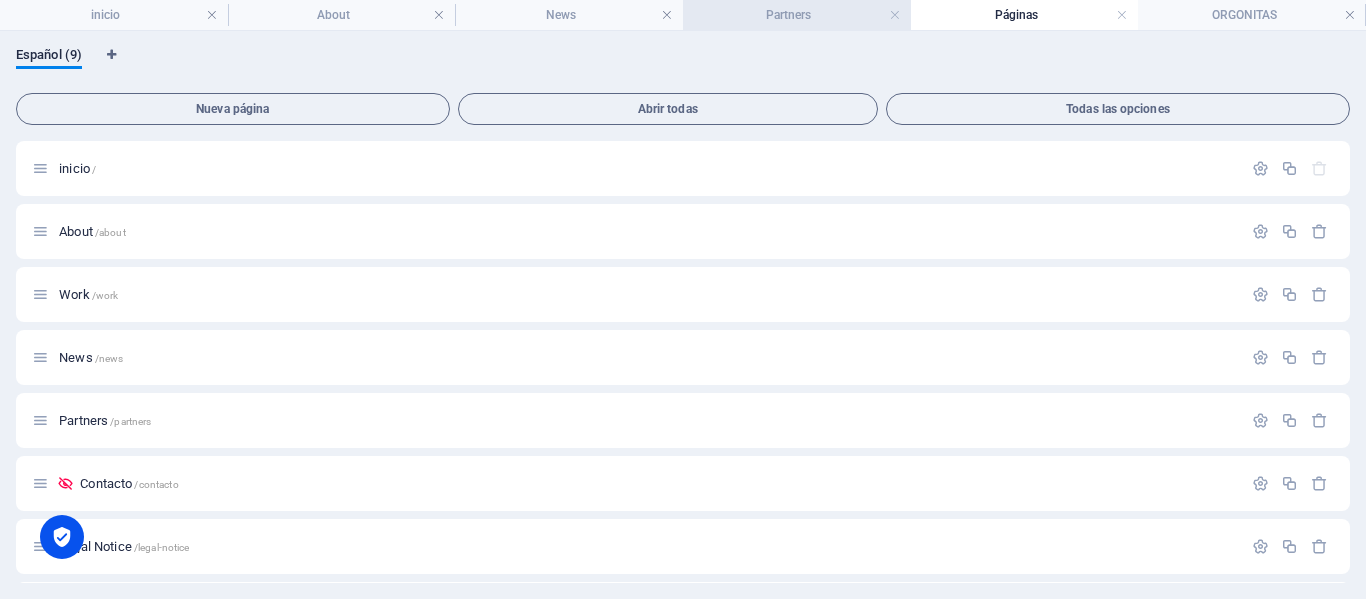 click on "Partners" at bounding box center (797, 15) 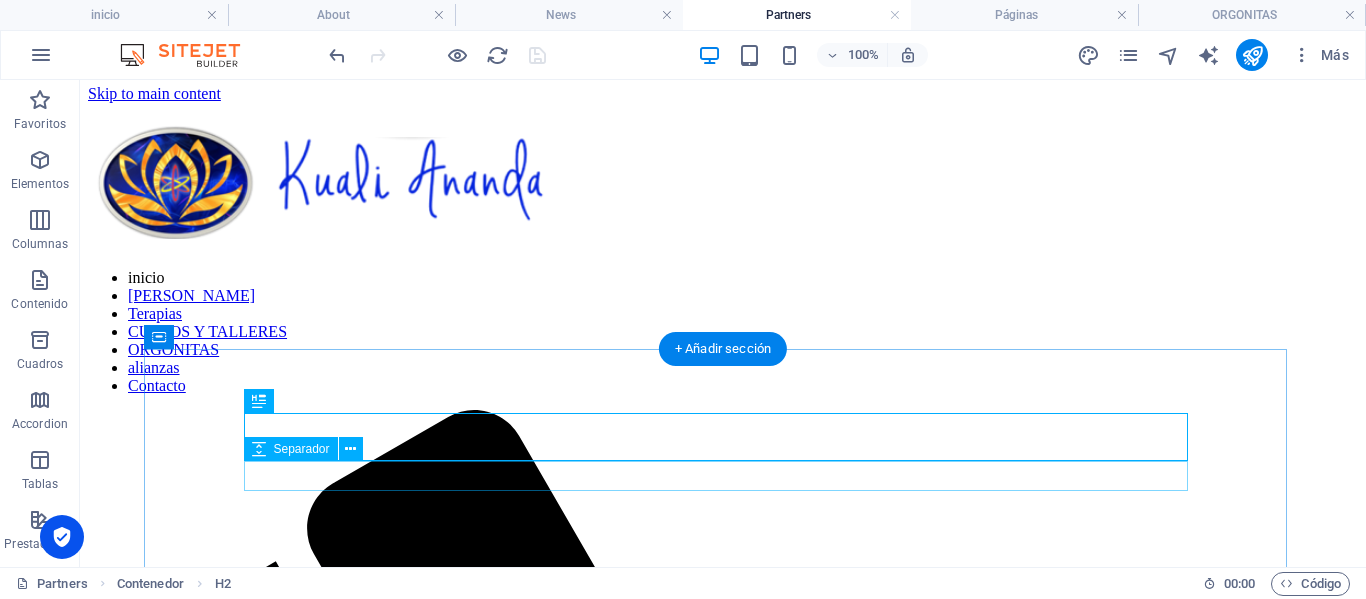 scroll, scrollTop: 0, scrollLeft: 0, axis: both 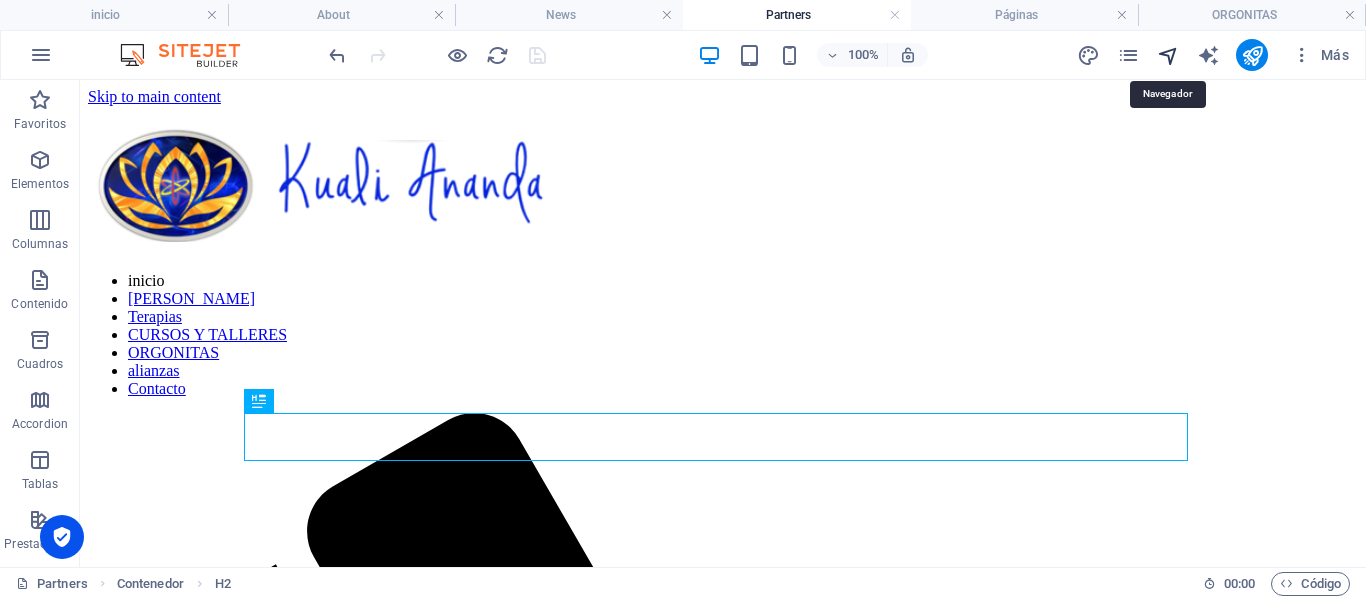 click at bounding box center [1168, 55] 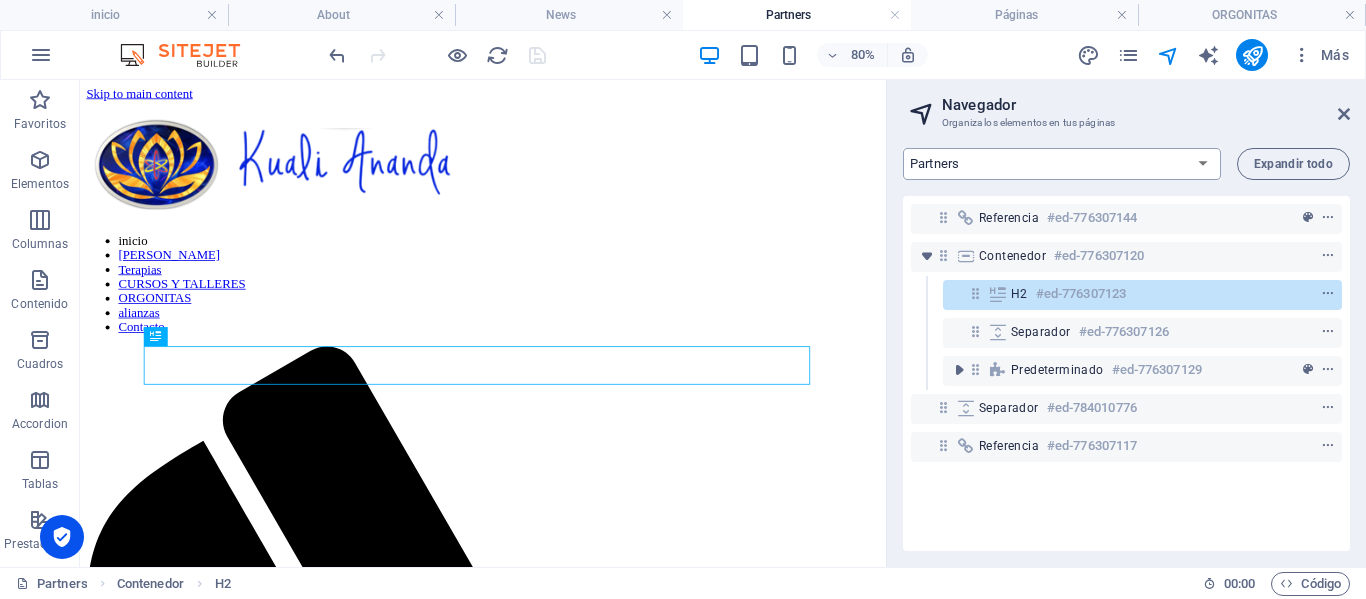 click on "inicio  About  Work  News  Partners  Contacto  Legal Notice  Privacy  ORGONITAS" at bounding box center (1062, 164) 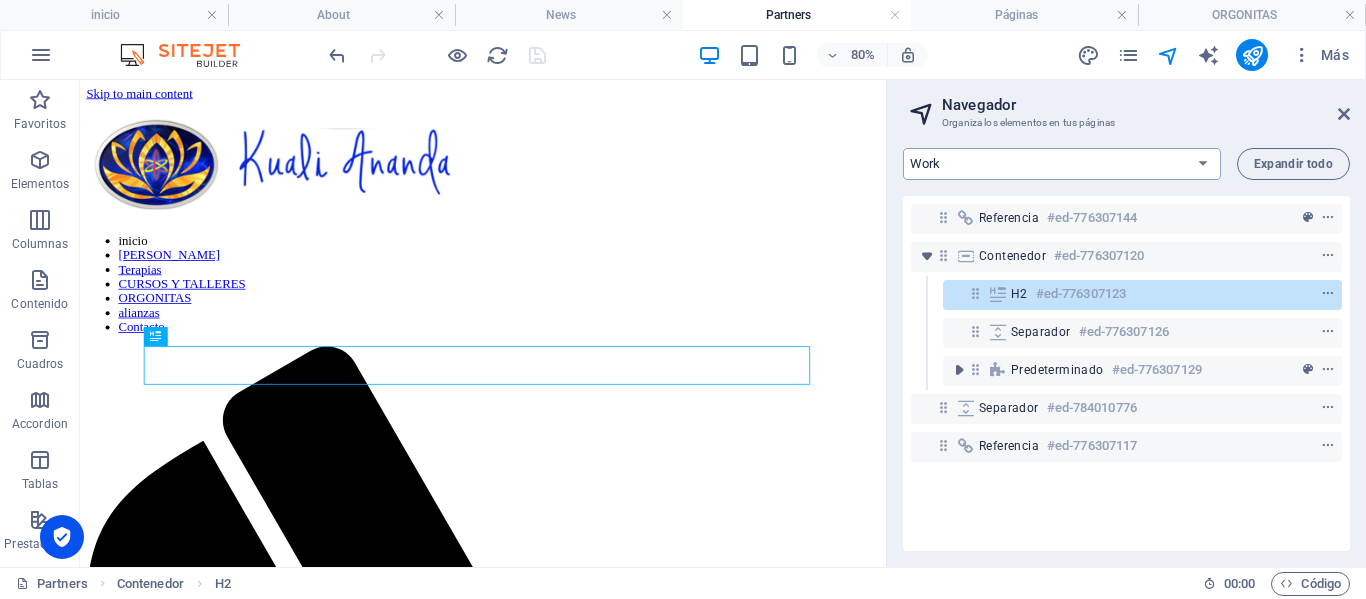click on "inicio  About  Work  News  Partners  Contacto  Legal Notice  Privacy  ORGONITAS" at bounding box center [1062, 164] 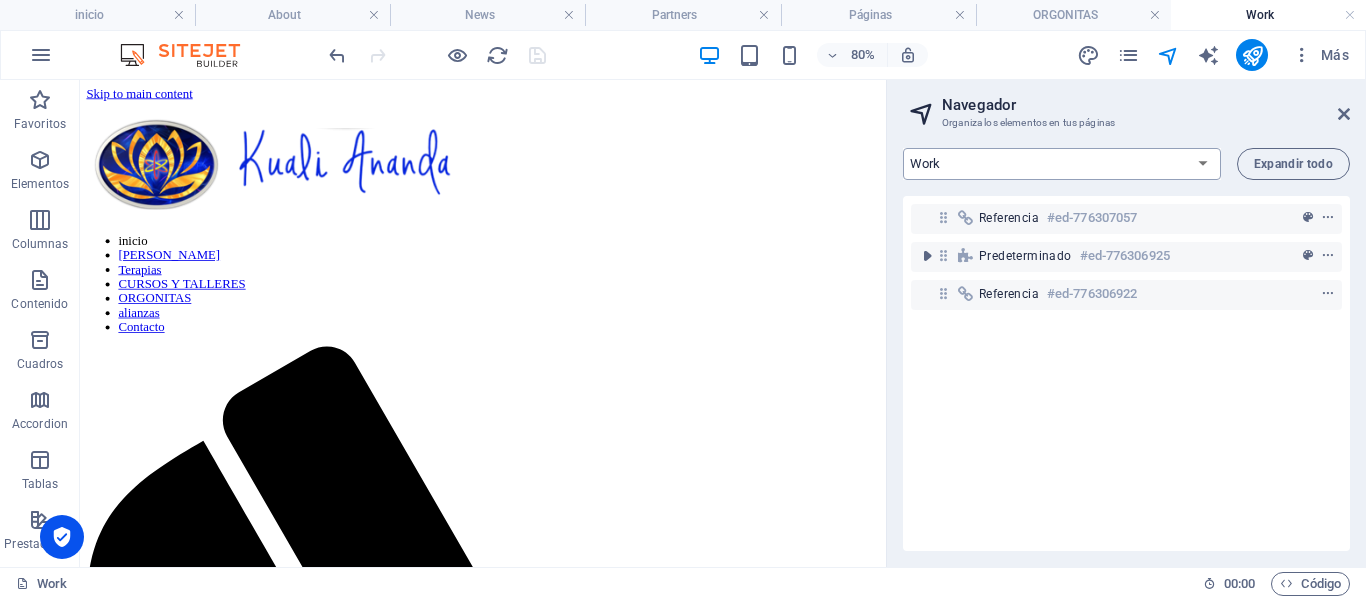 scroll, scrollTop: 0, scrollLeft: 0, axis: both 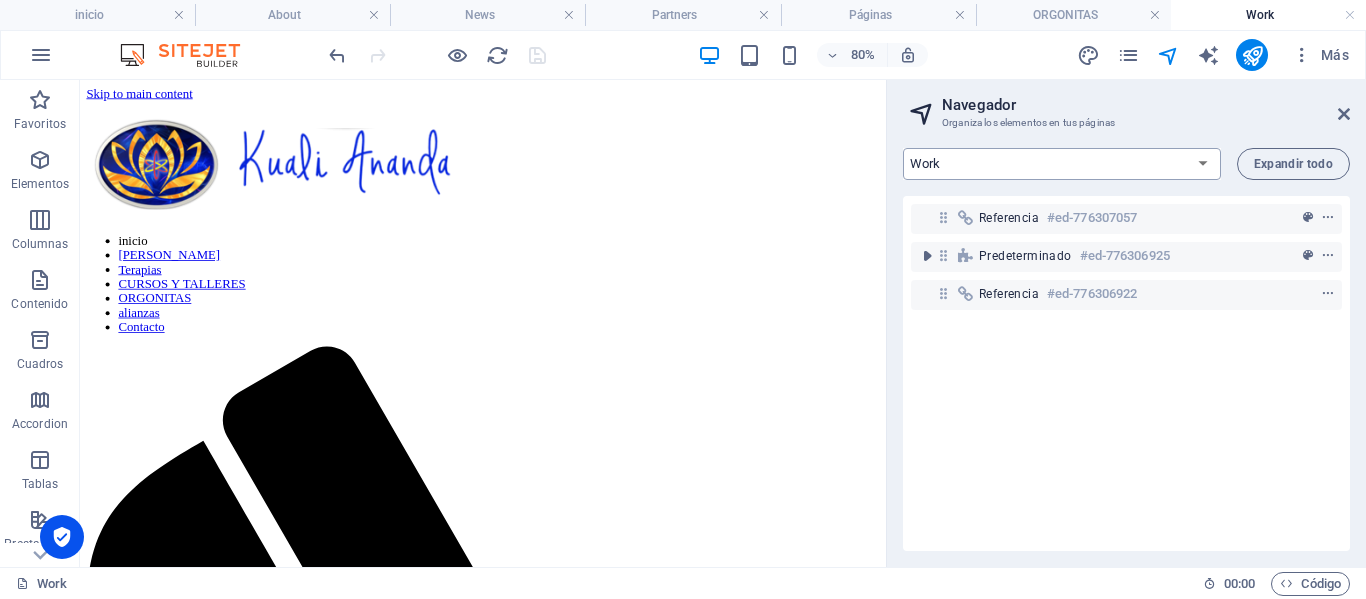 click on "inicio  About  Work  News  Partners  Contacto  Legal Notice  Privacy  ORGONITAS" at bounding box center [1062, 164] 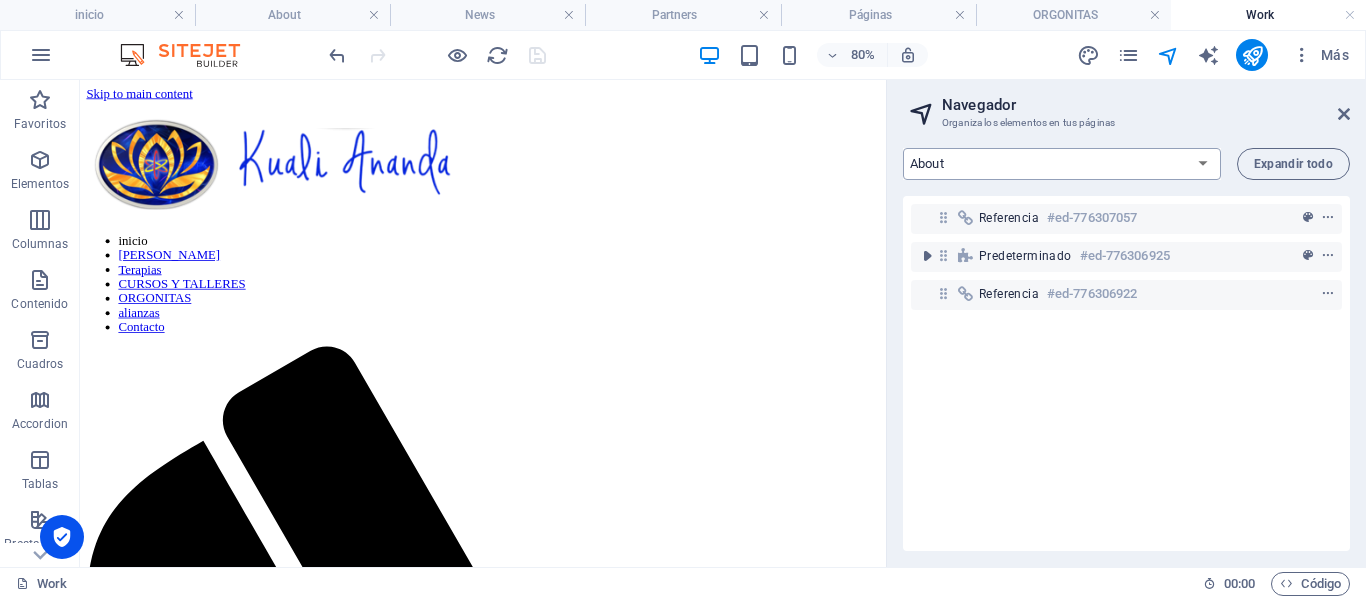 click on "inicio  About  Work  News  Partners  Contacto  Legal Notice  Privacy  ORGONITAS" at bounding box center (1062, 164) 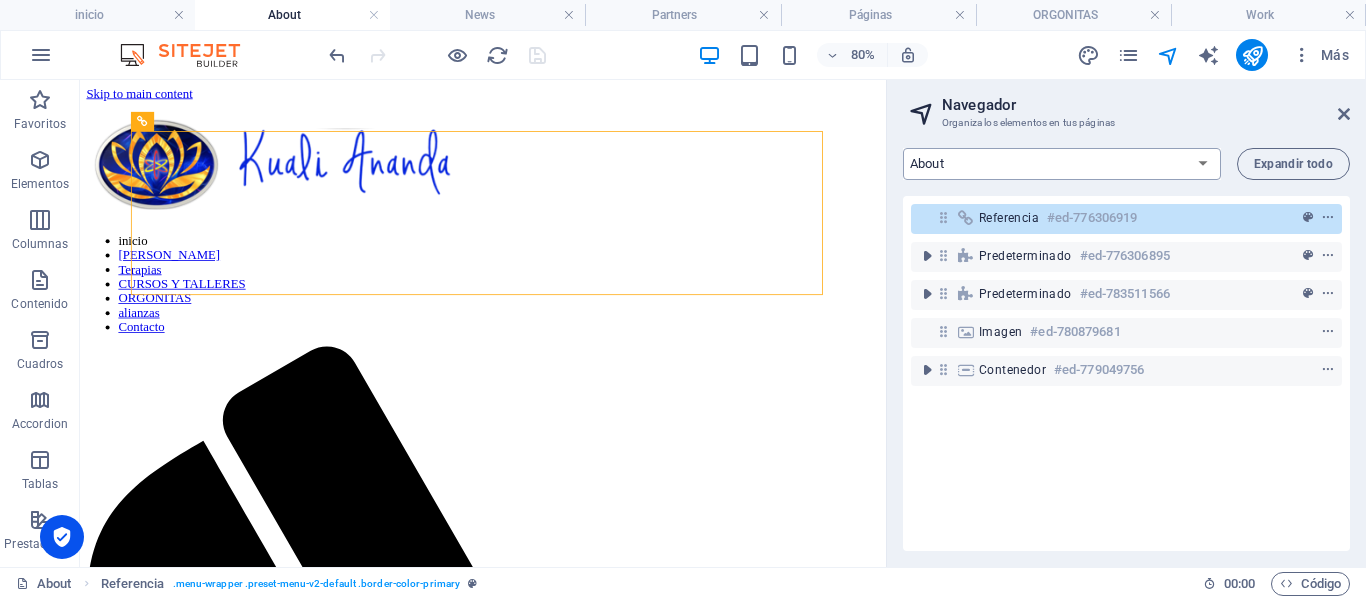 click on "inicio  About  Work  News  Partners  Contacto  Legal Notice  Privacy  ORGONITAS" at bounding box center (1062, 164) 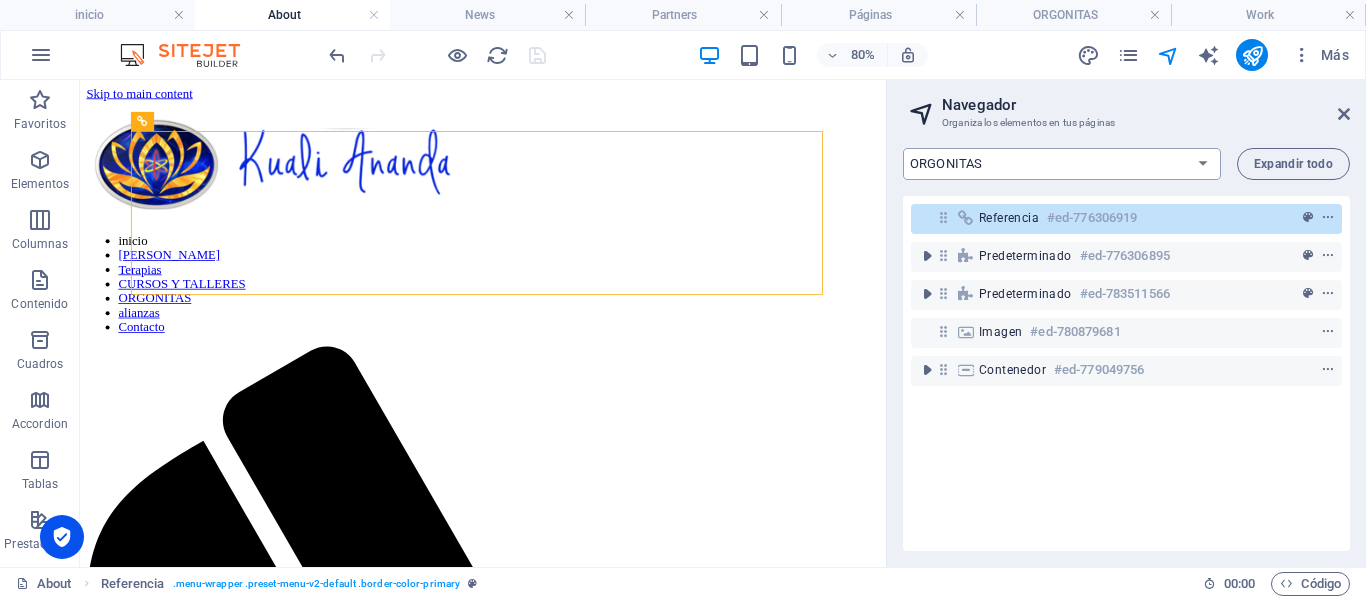 click on "inicio  About  Work  News  Partners  Contacto  Legal Notice  Privacy  ORGONITAS" at bounding box center [1062, 164] 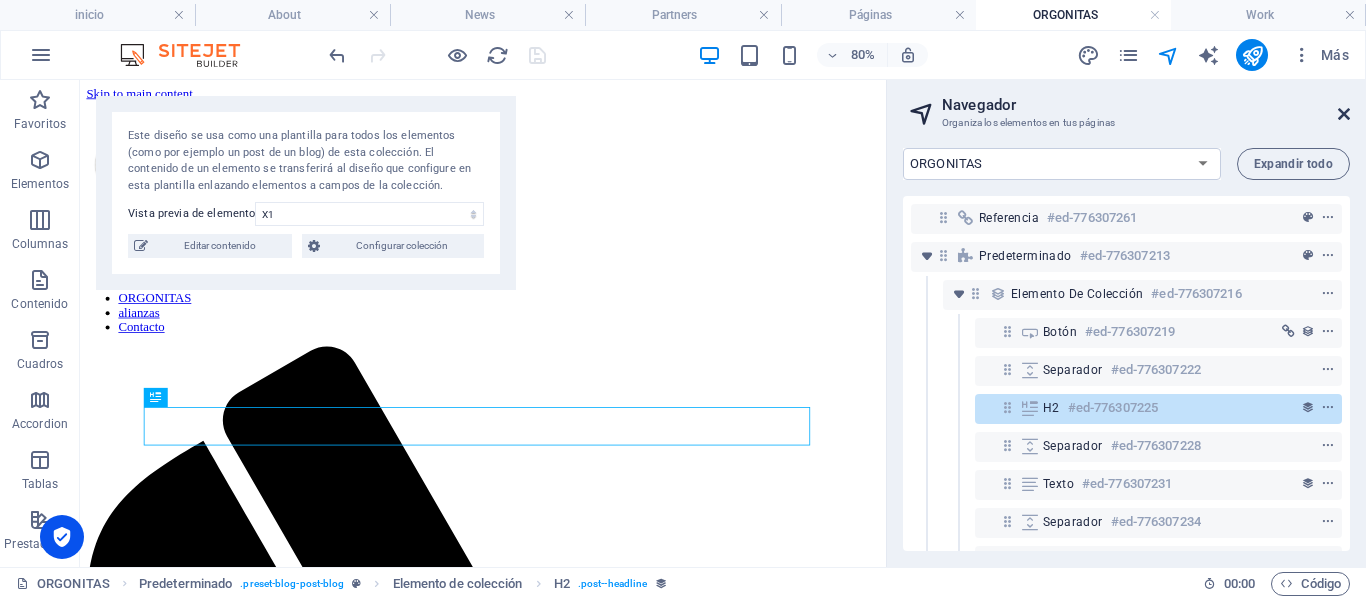 click at bounding box center (1344, 114) 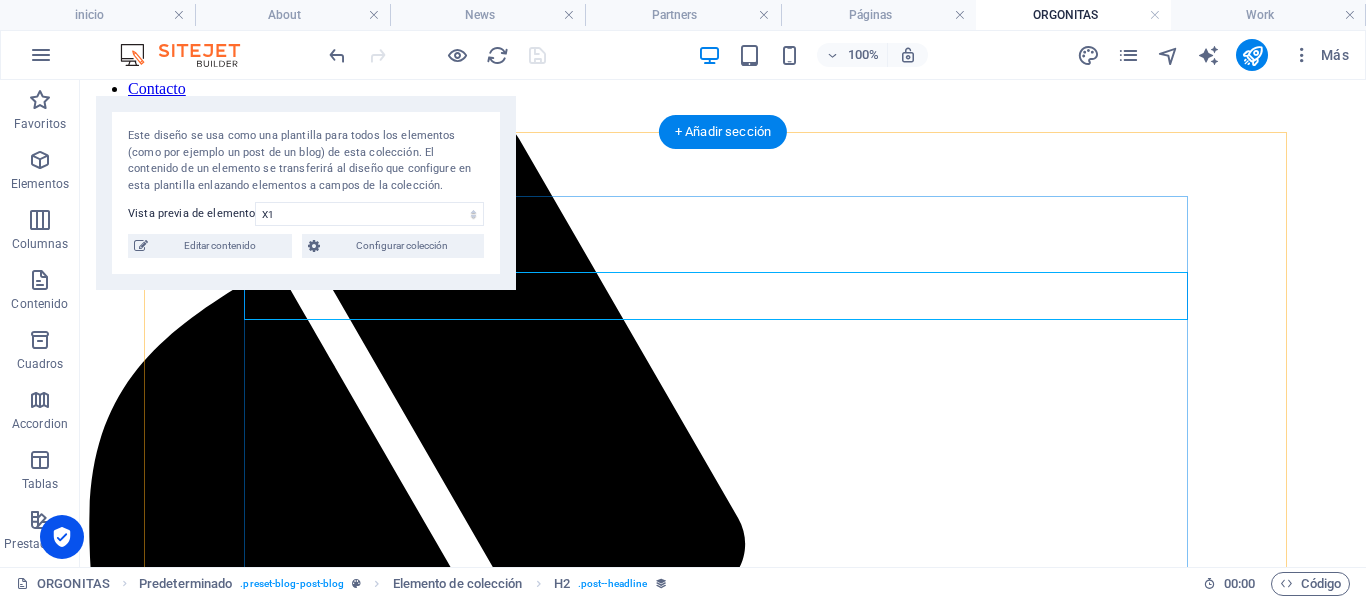 scroll, scrollTop: 0, scrollLeft: 0, axis: both 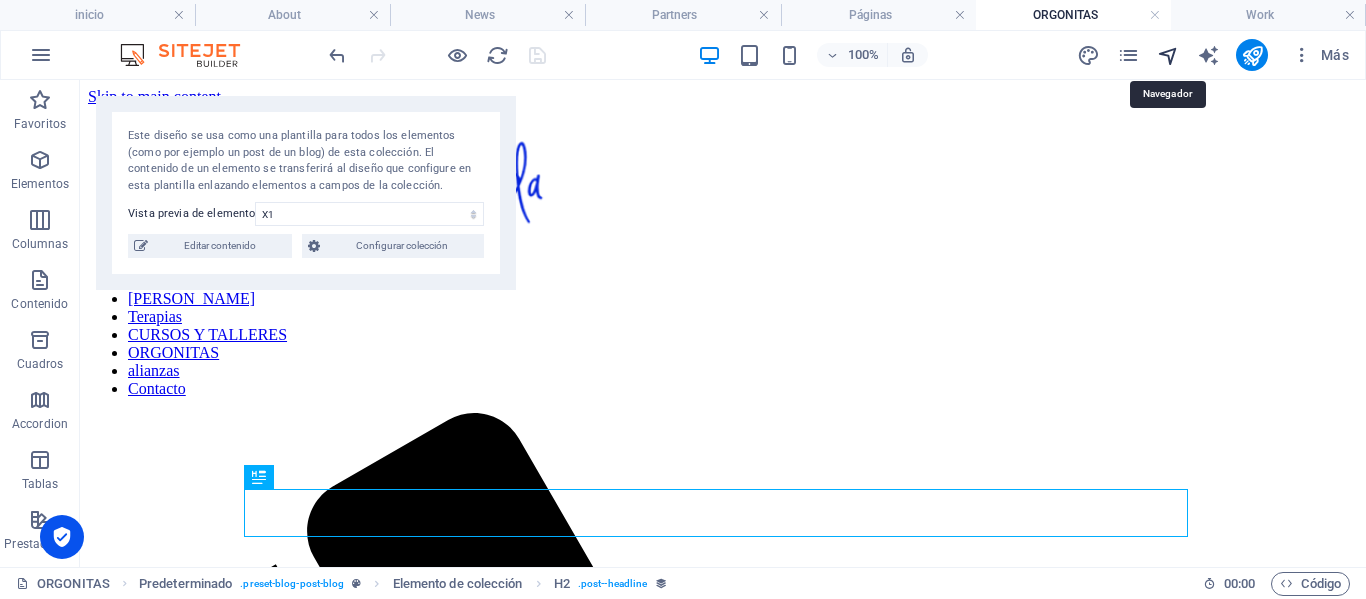 click at bounding box center (1168, 55) 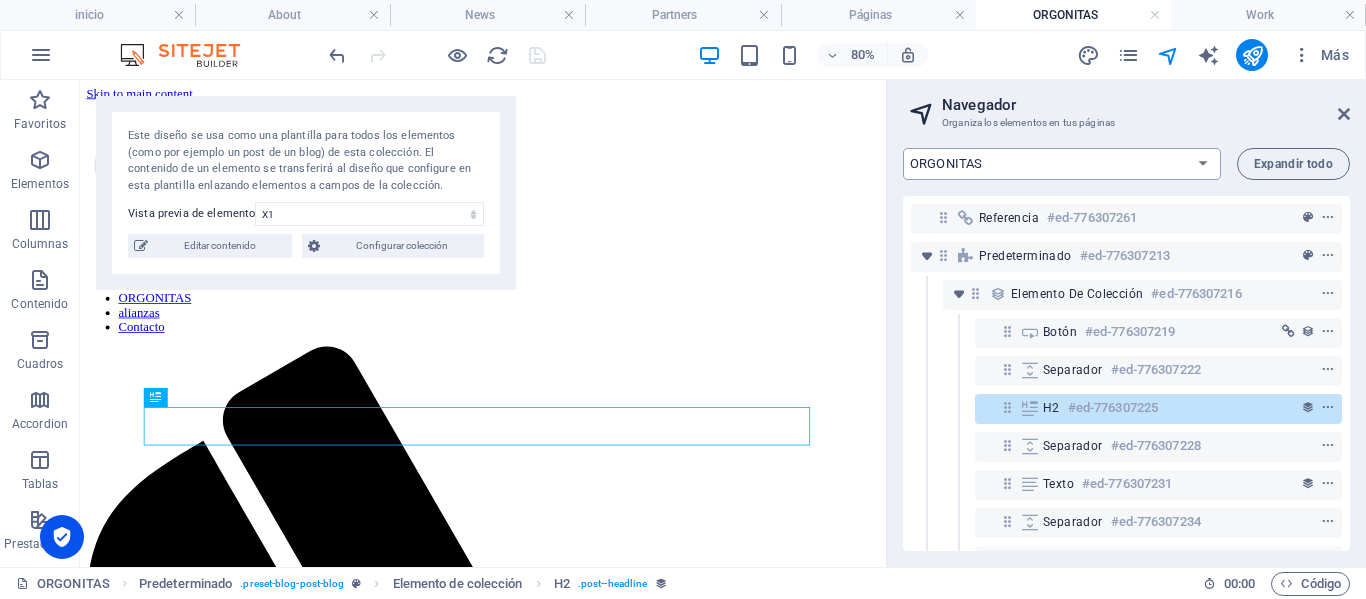 click on "inicio  About  Work  News  Partners  Contacto  Legal Notice  Privacy  ORGONITAS" at bounding box center [1062, 164] 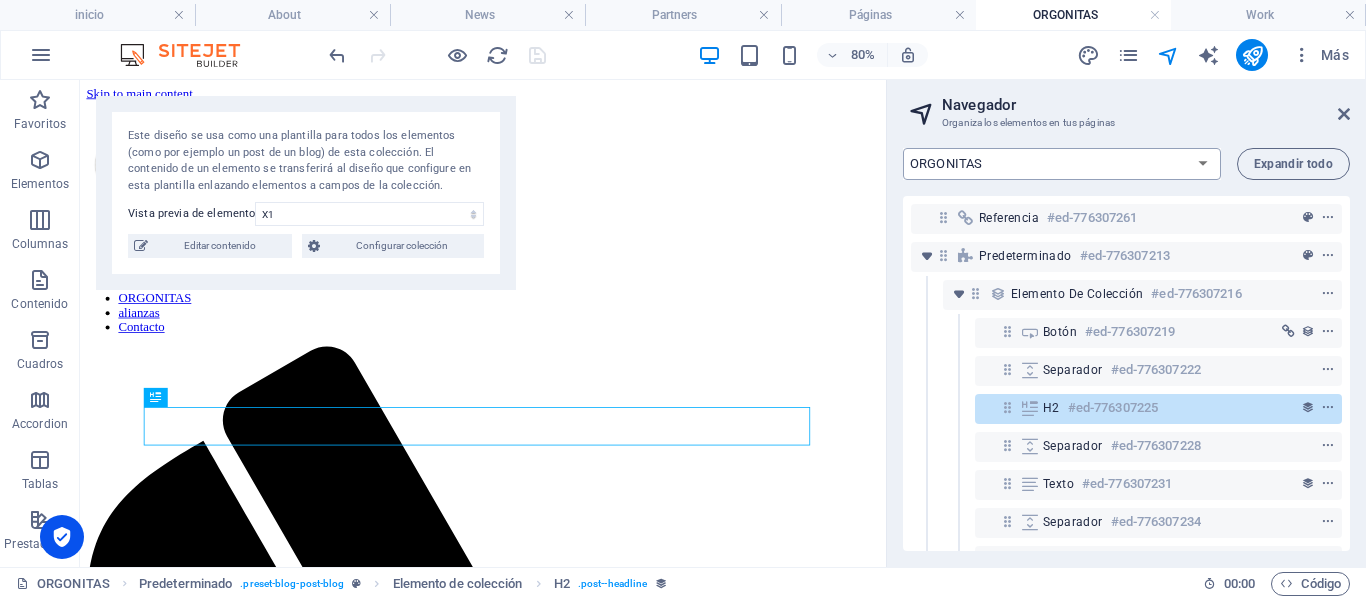 click on "inicio  About  Work  News  Partners  Contacto  Legal Notice  Privacy  ORGONITAS" at bounding box center (1062, 164) 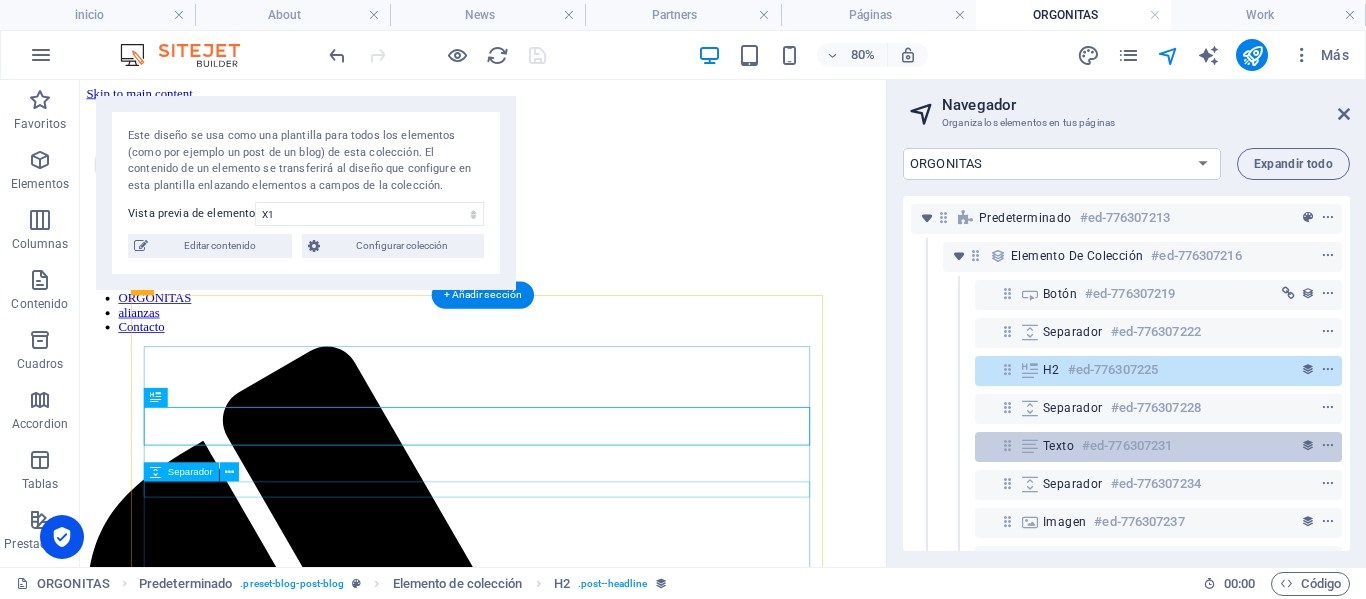 scroll, scrollTop: 0, scrollLeft: 0, axis: both 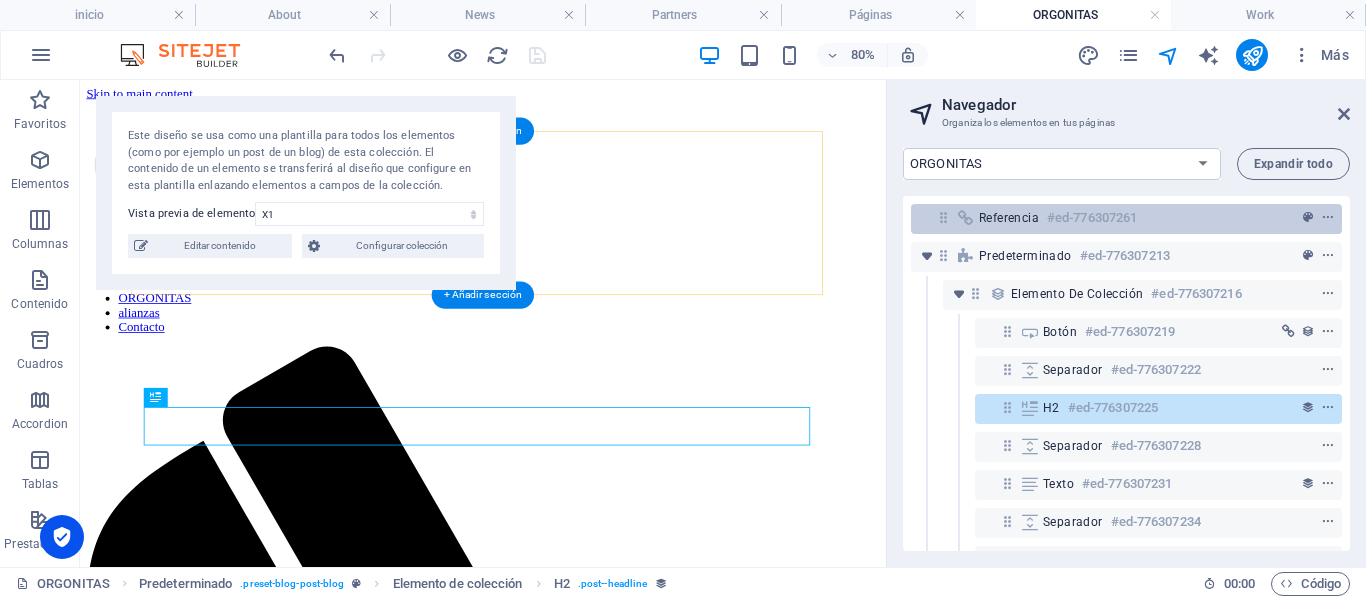 click on "Referencia" at bounding box center [1009, 218] 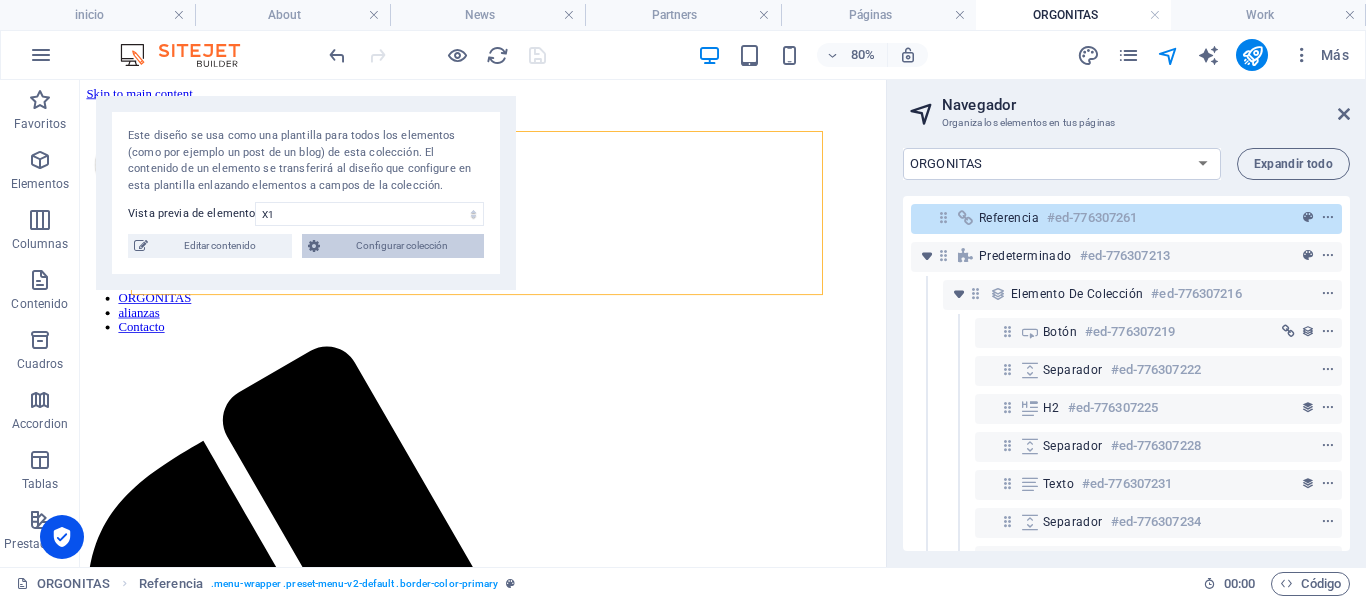 click on "Configurar colección" at bounding box center [402, 246] 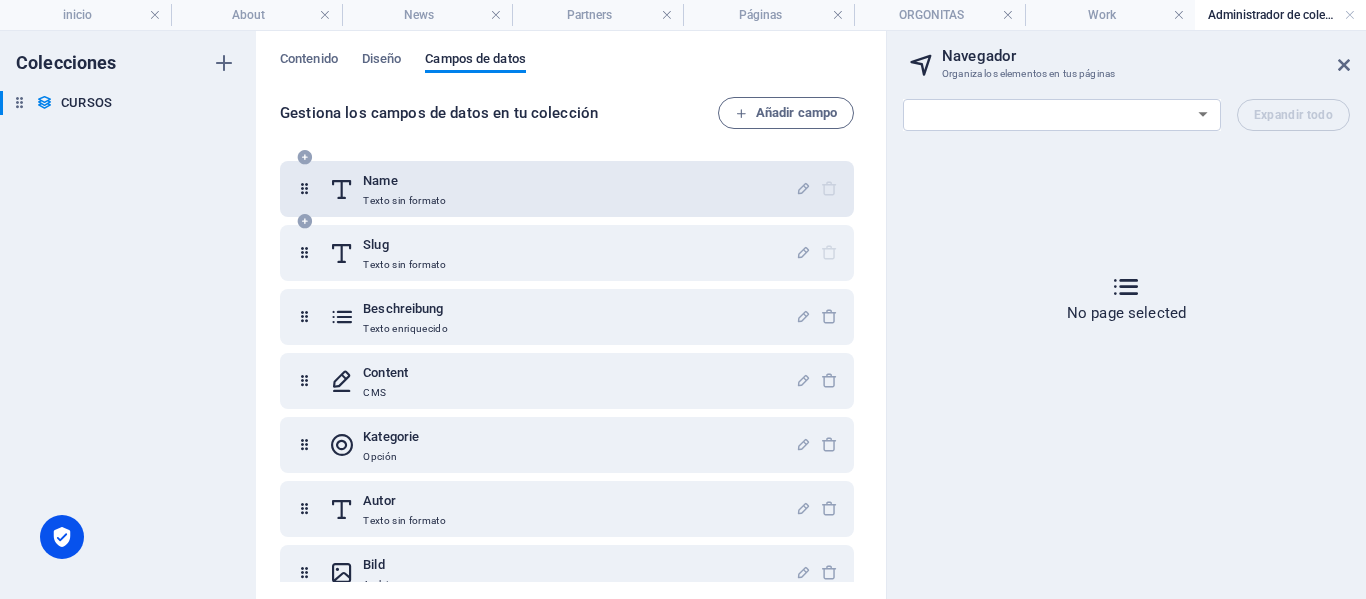 click on "Name" at bounding box center (404, 181) 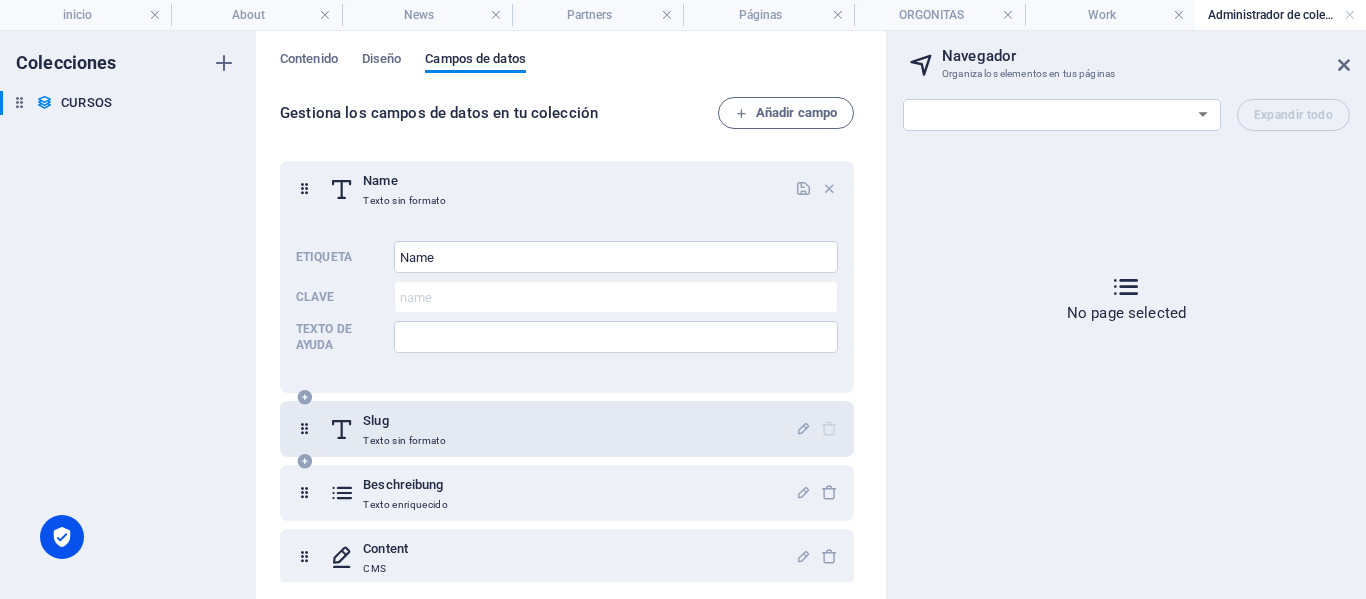 click on "Slug" at bounding box center (404, 421) 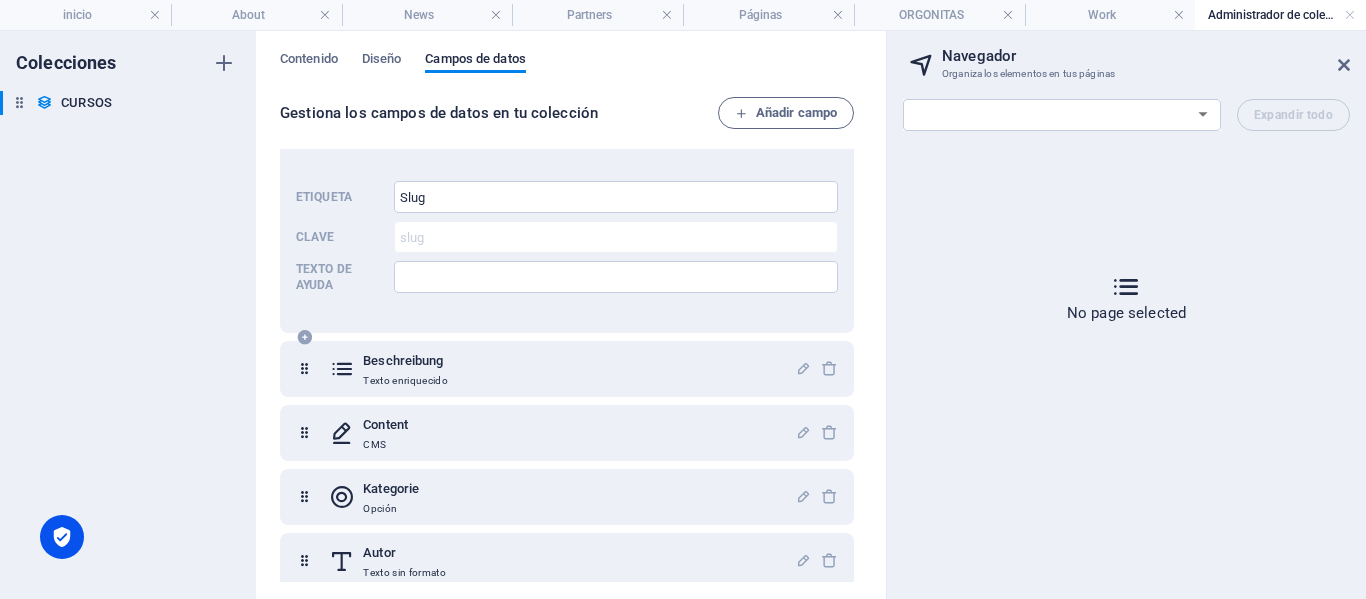 scroll, scrollTop: 400, scrollLeft: 0, axis: vertical 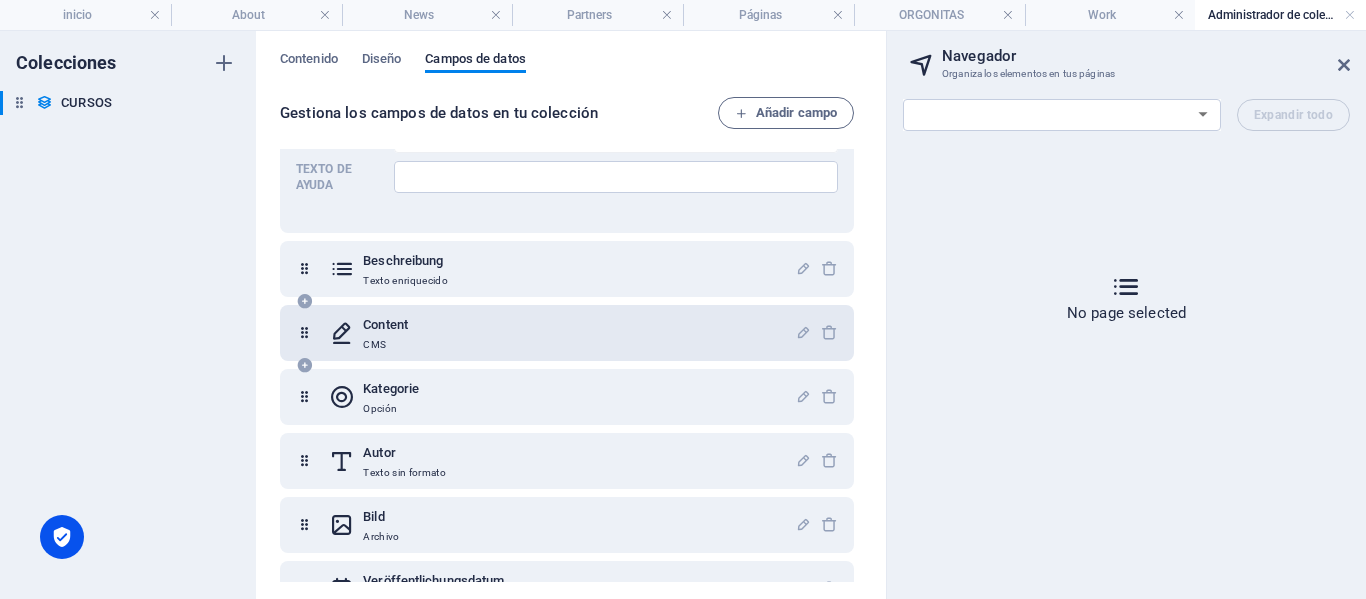 click on "Content CMS" at bounding box center [562, 333] 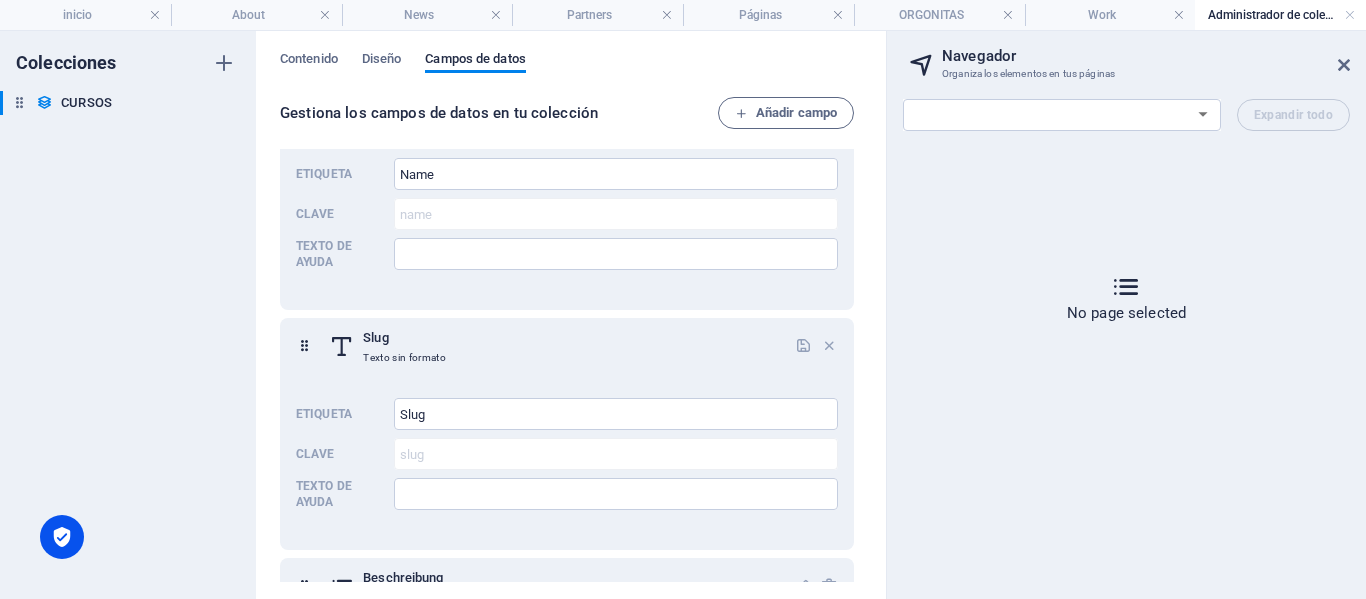 scroll, scrollTop: 0, scrollLeft: 0, axis: both 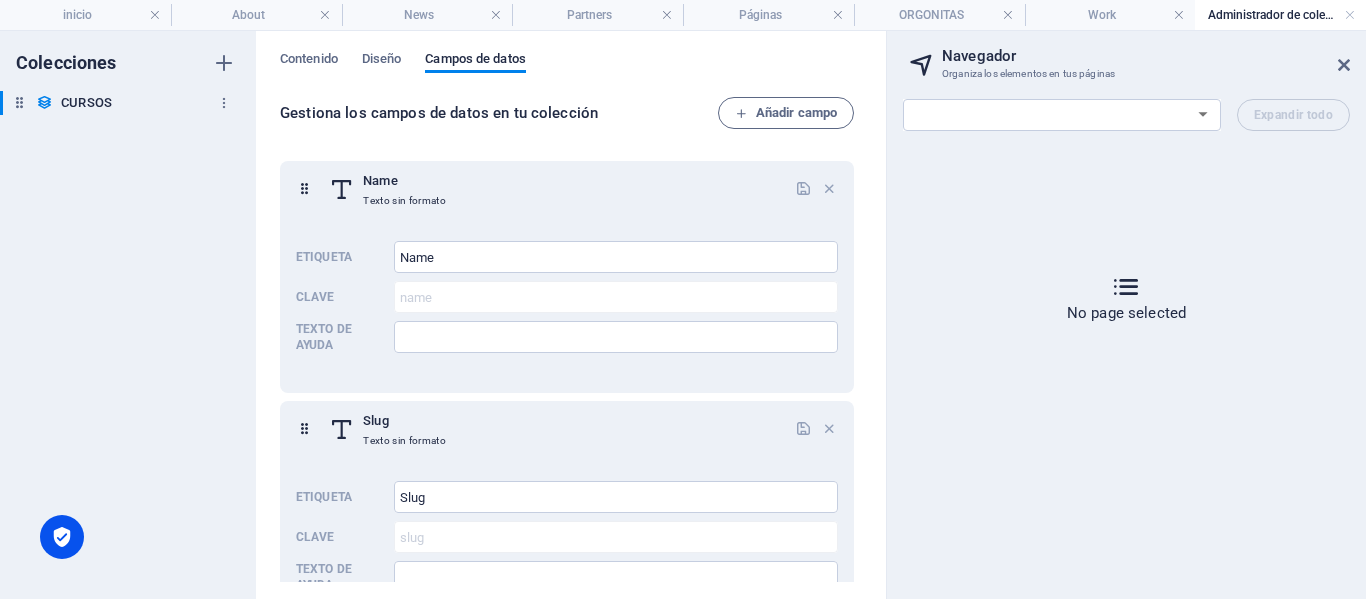 click on "CURSOS" at bounding box center (86, 103) 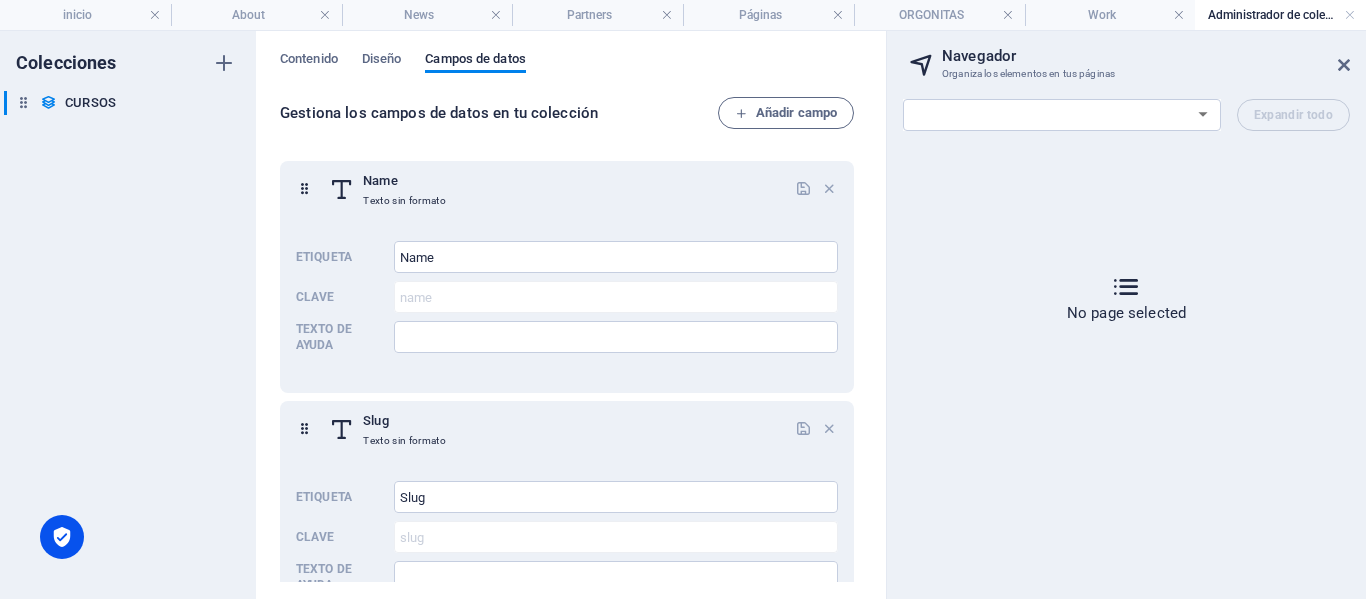 click on "CURSOS CURSOS" at bounding box center (118, 103) 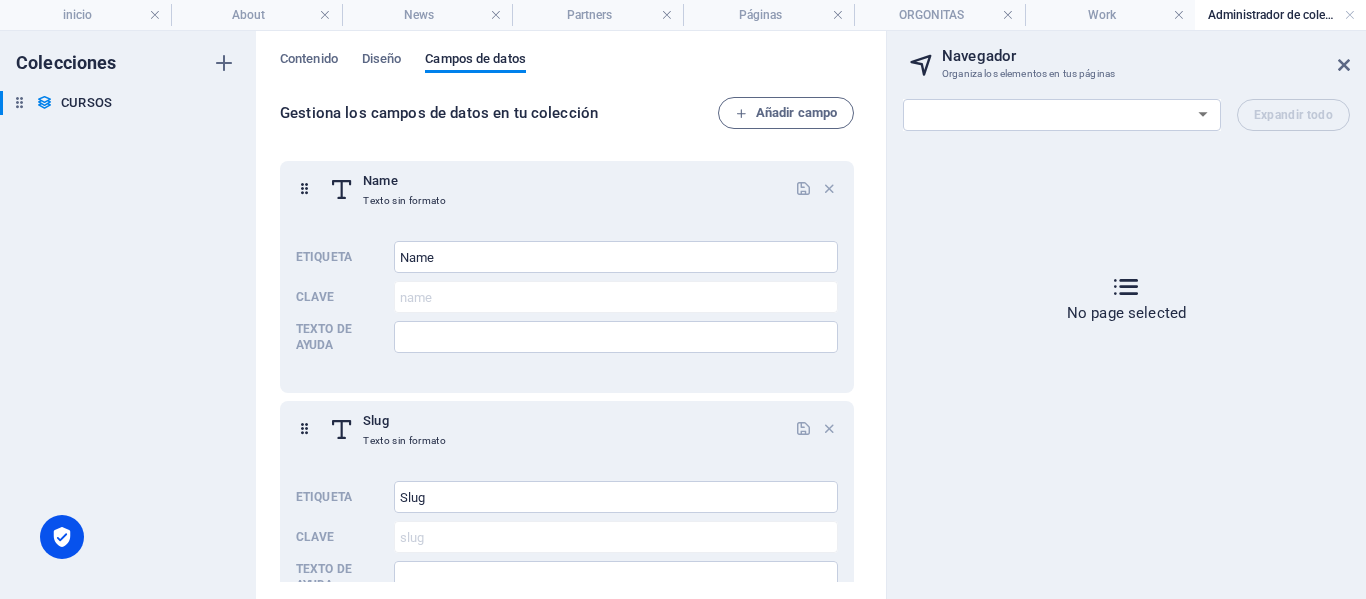 click on "Organiza los elementos en tus páginas" at bounding box center [1126, 74] 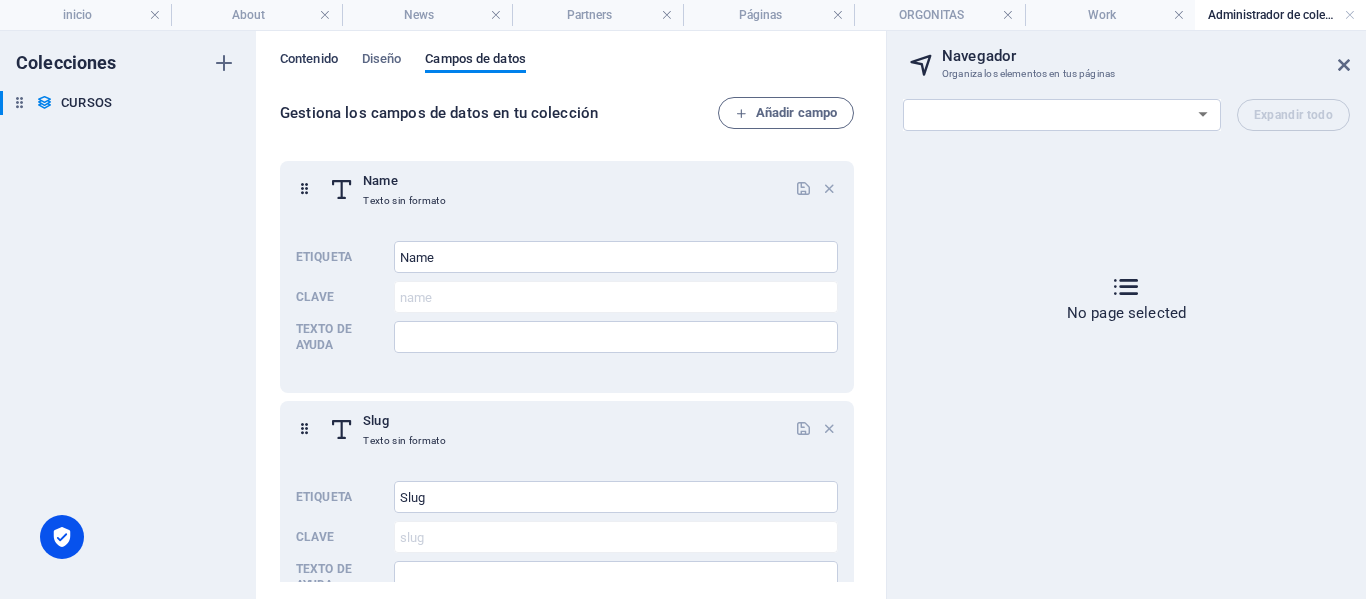 click on "Contenido" at bounding box center [309, 61] 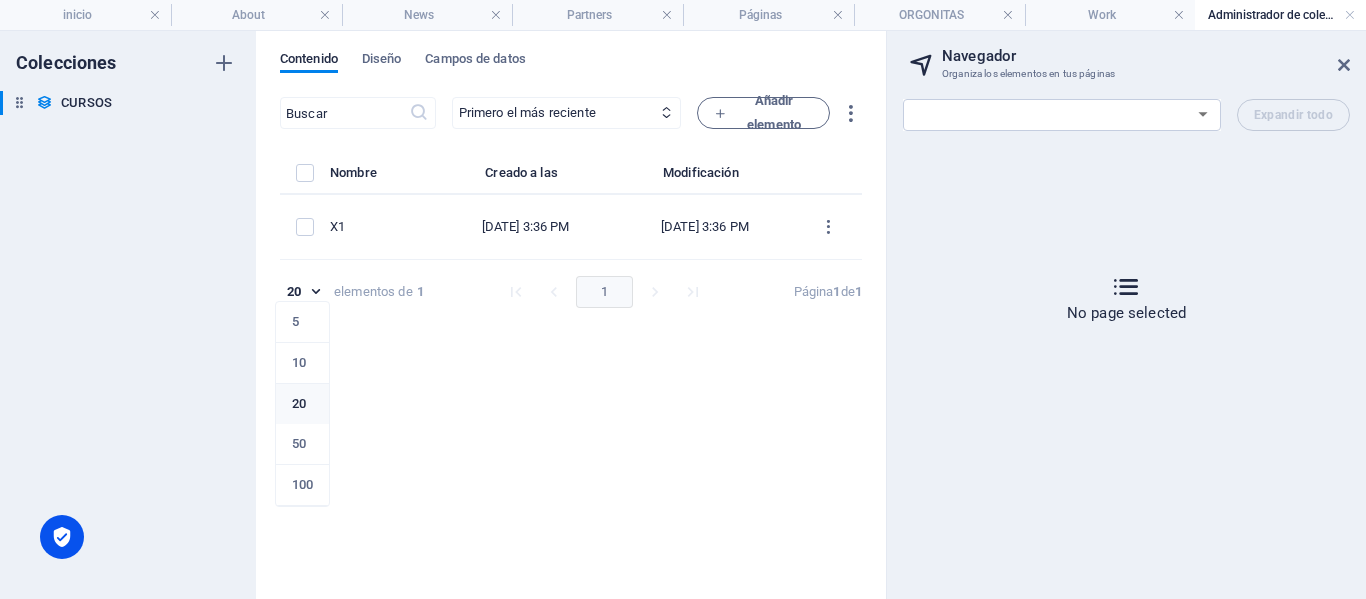 click on "[DOMAIN_NAME] inicio About News Partners Páginas ORGONITAS Work Administrador de colecciones Favoritos Elementos Columnas Contenido Cuadros Accordion Tablas Prestaciones Imágenes Control deslizante Encabezado Pie de página Formularios Marketing Colecciones
H3   Predeterminado   Contenedor   Banner   Contenedor   Banner   Texto   Contenedor   Texto   Separador   Botón   Referencia   Separador   Contenedor   Imagen   H3   Contenedor   Imagen   Contenedor   Texto   Botón   Separador   Contenedor   Imagen 80% Más inicio Referencia . menu-wrapper .preset-menu-v2-default .border-color-primary 00 : 00 Código Favoritos Elementos Columnas Contenido Cuadros Accordion Tablas Prestaciones Imágenes Control deslizante Encabezado Pie de página Formularios Marketing Colecciones
Arrastra aquí para reemplazar el contenido existente. Si quieres crear un elemento nuevo, pulsa “Ctrl”." at bounding box center [683, 299] 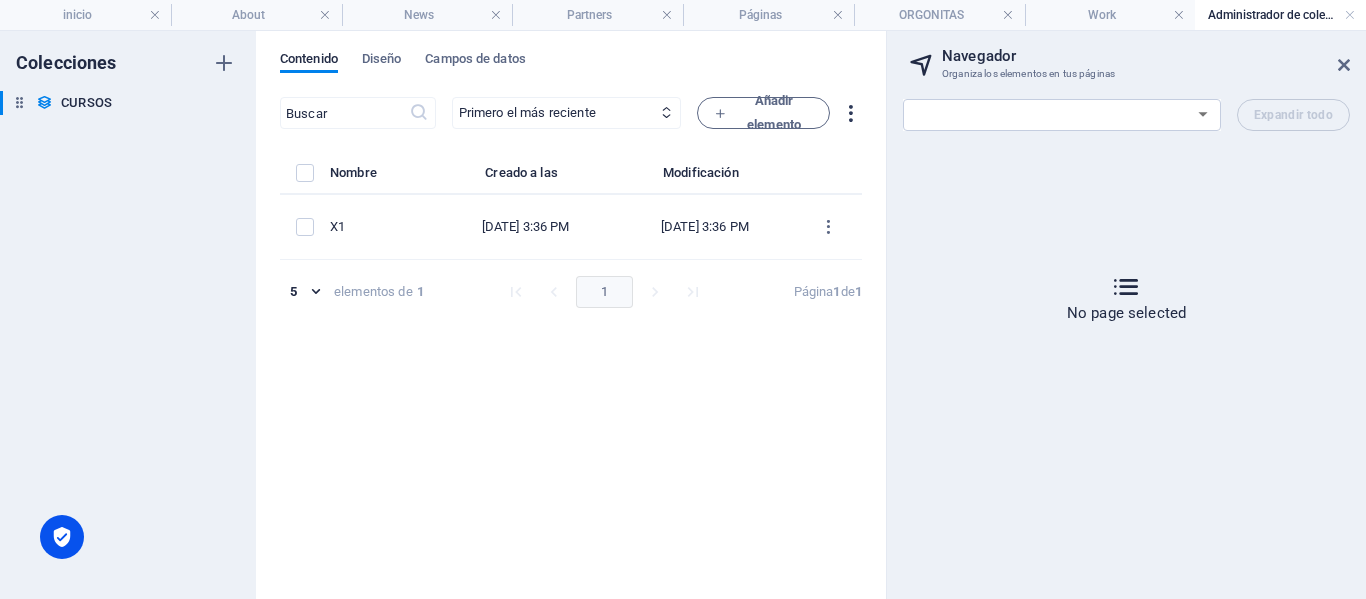 click at bounding box center (850, 113) 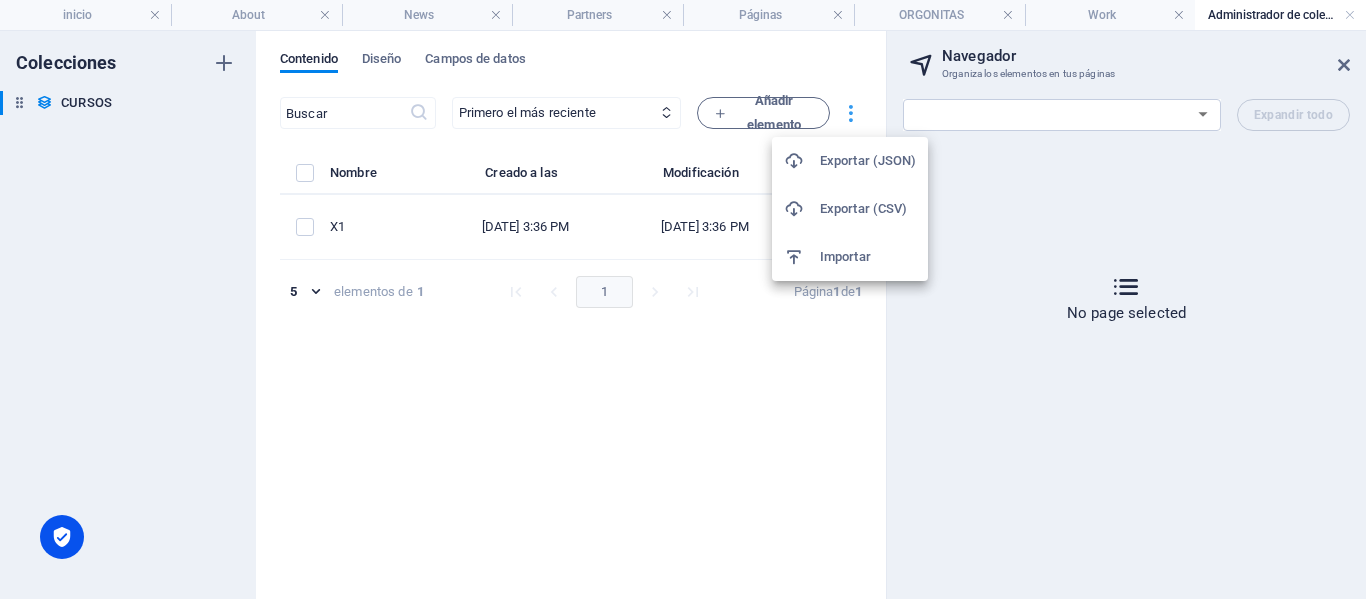 click at bounding box center [683, 299] 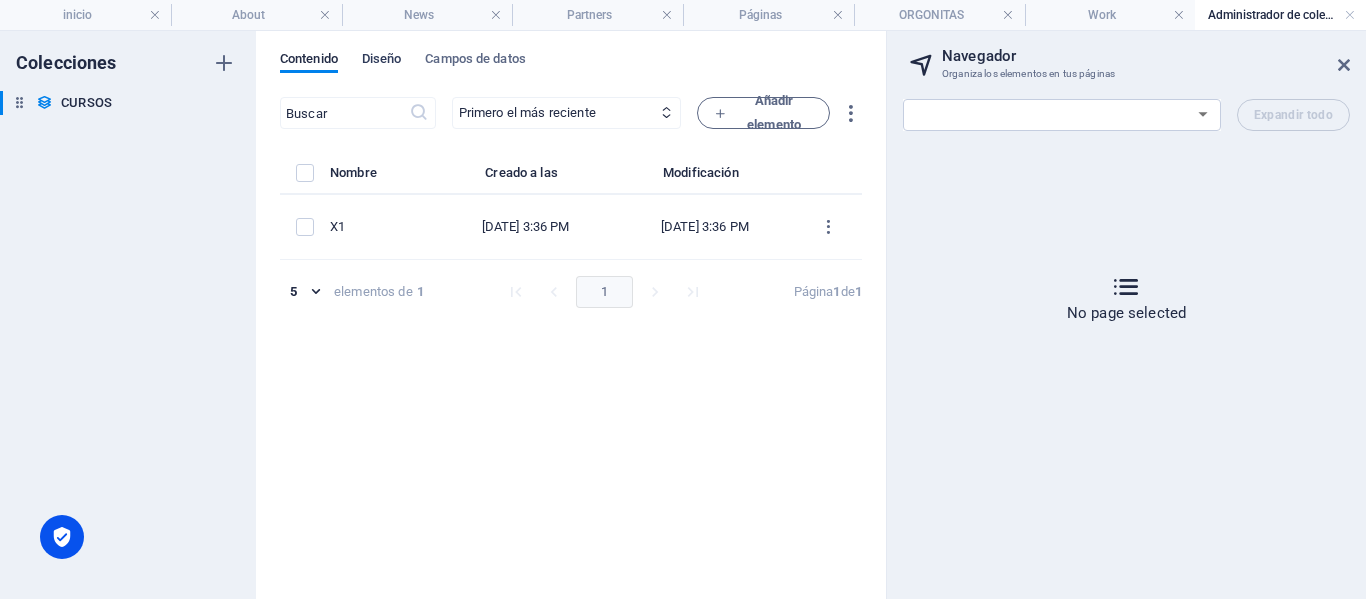 click on "Diseño" at bounding box center [382, 61] 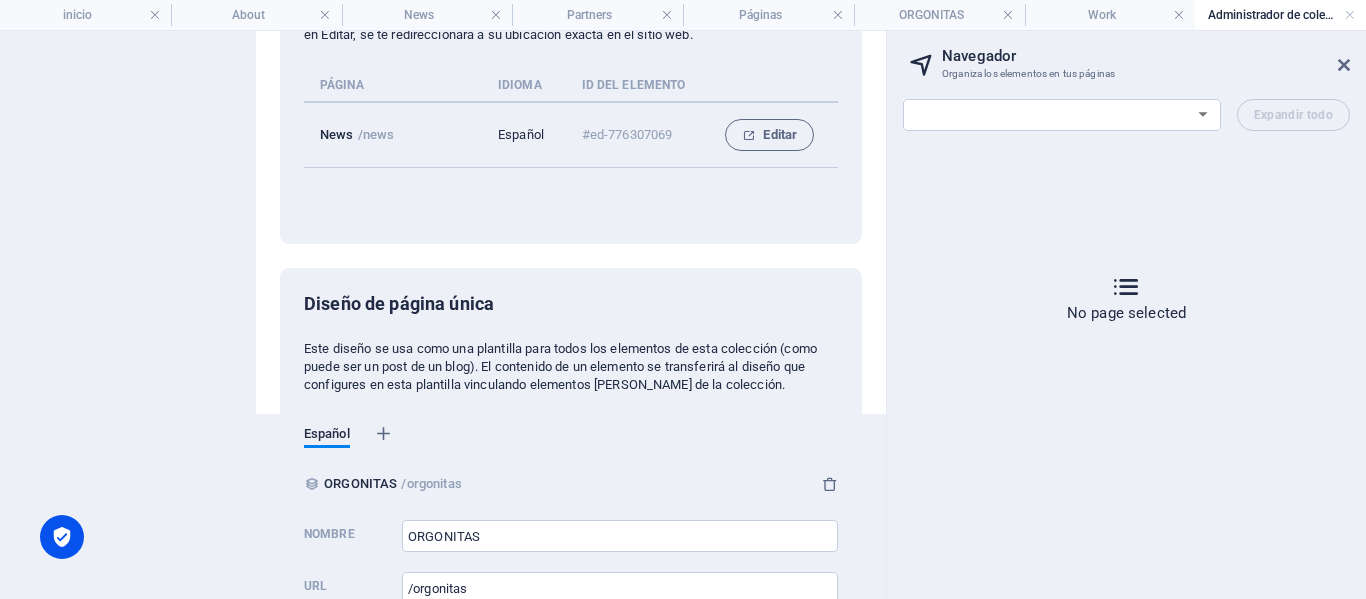 scroll, scrollTop: 274, scrollLeft: 0, axis: vertical 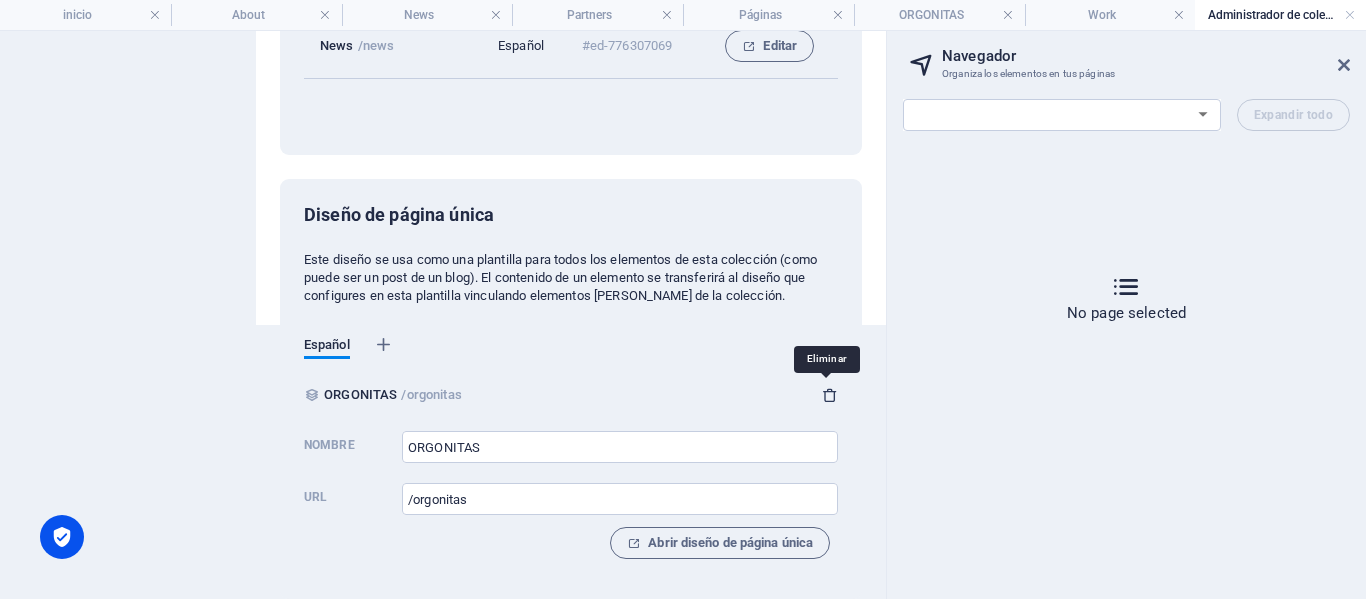 click at bounding box center [830, 395] 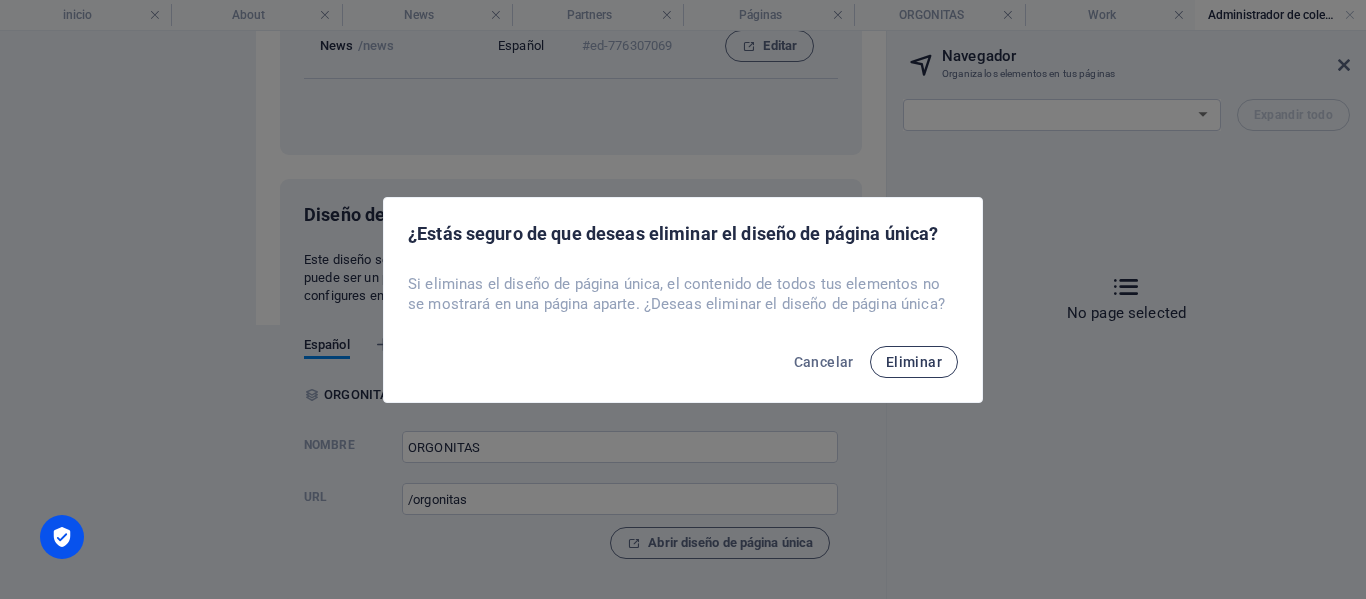 click on "Eliminar" at bounding box center [914, 362] 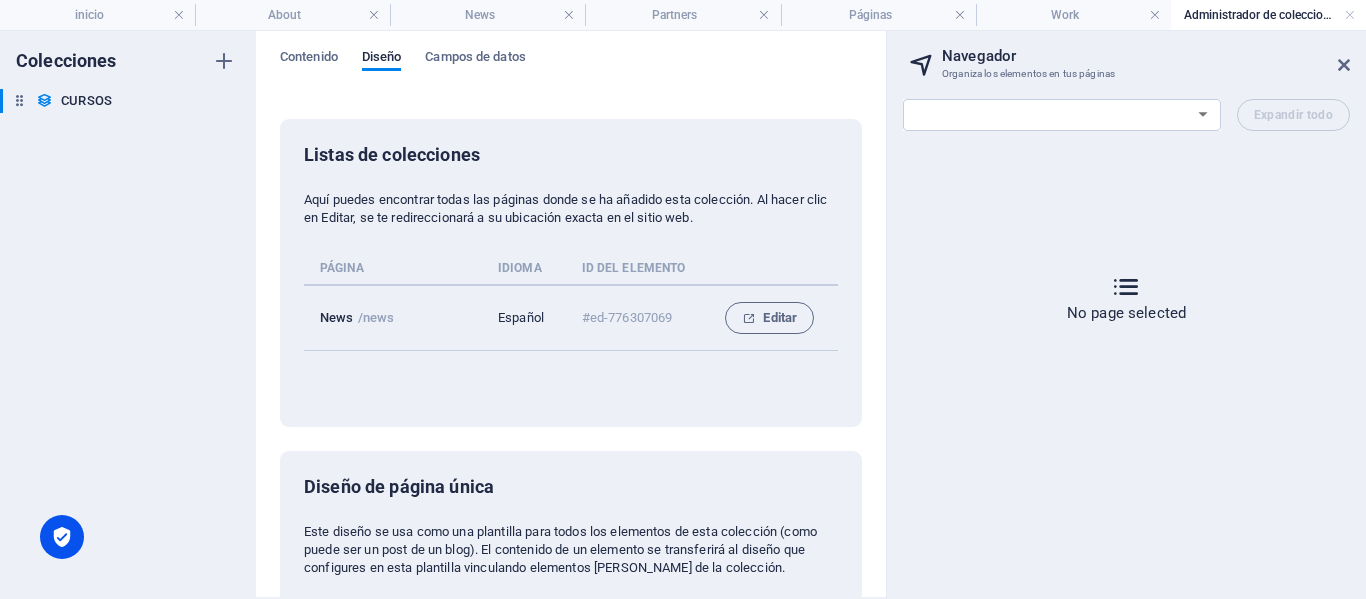 scroll, scrollTop: 0, scrollLeft: 0, axis: both 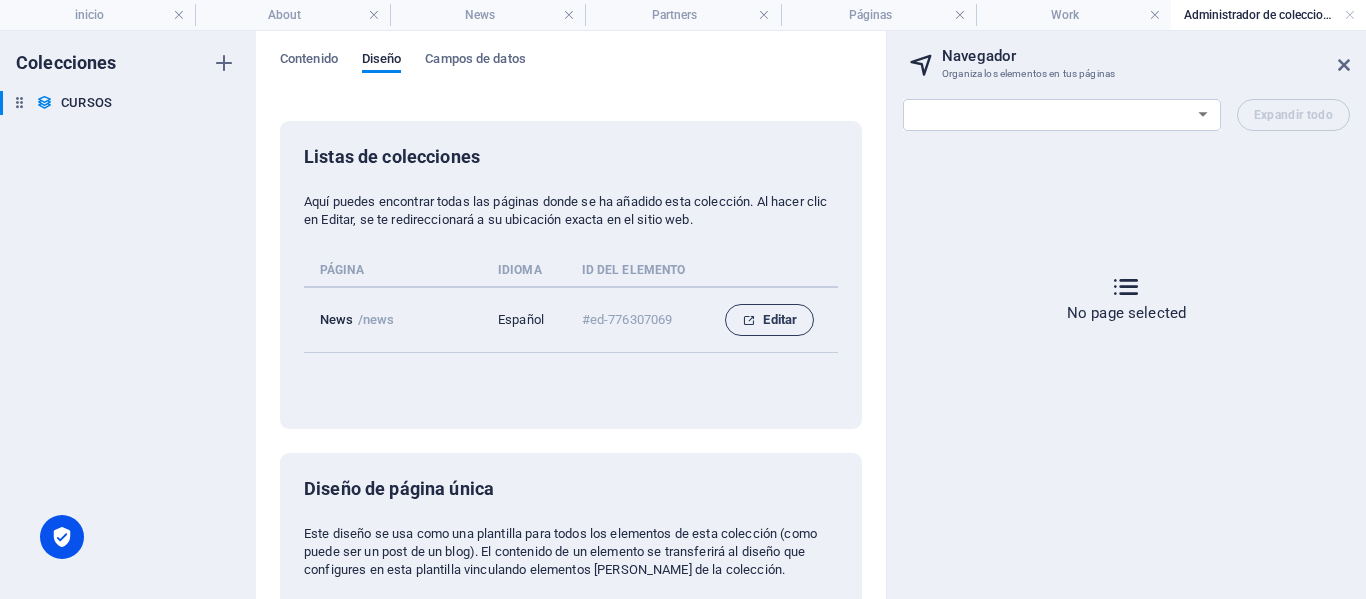click at bounding box center (748, 320) 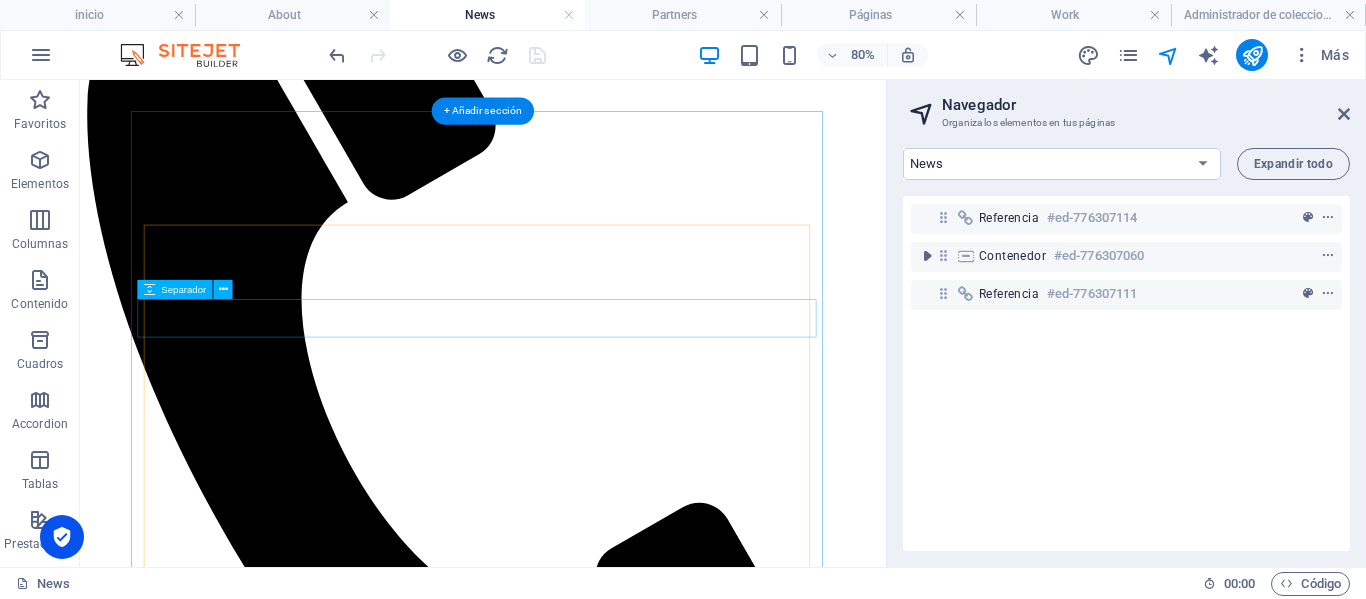 scroll, scrollTop: 188, scrollLeft: 0, axis: vertical 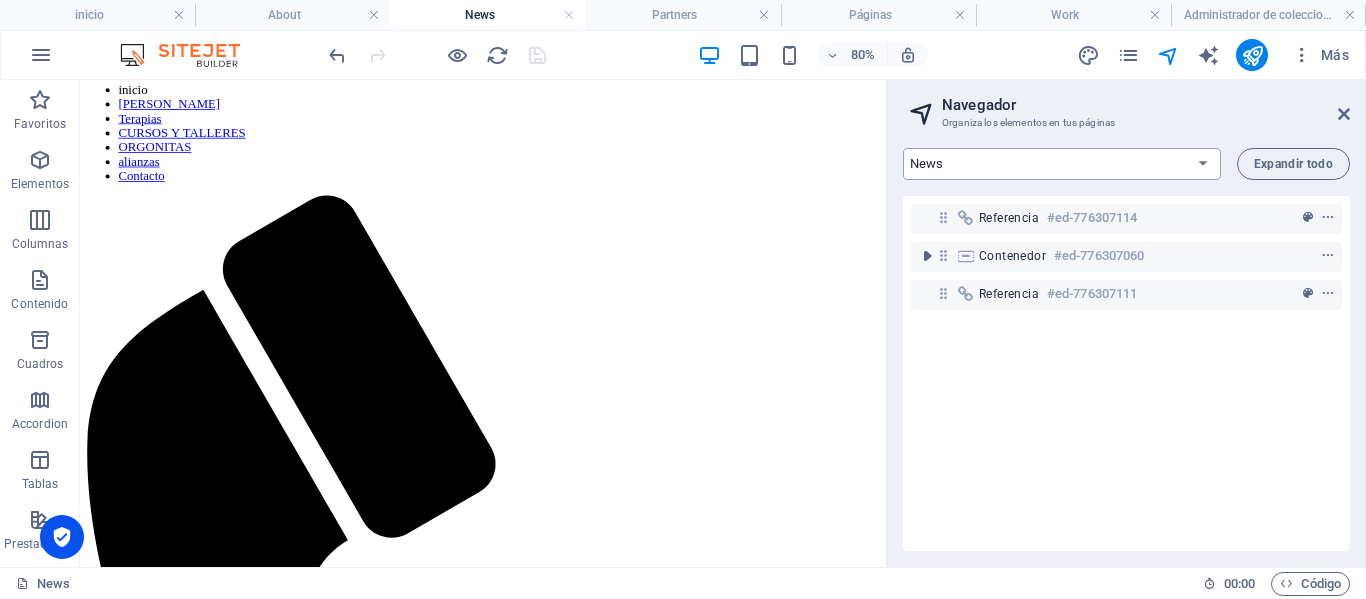 drag, startPoint x: 52, startPoint y: 0, endPoint x: 1205, endPoint y: 160, distance: 1164.0486 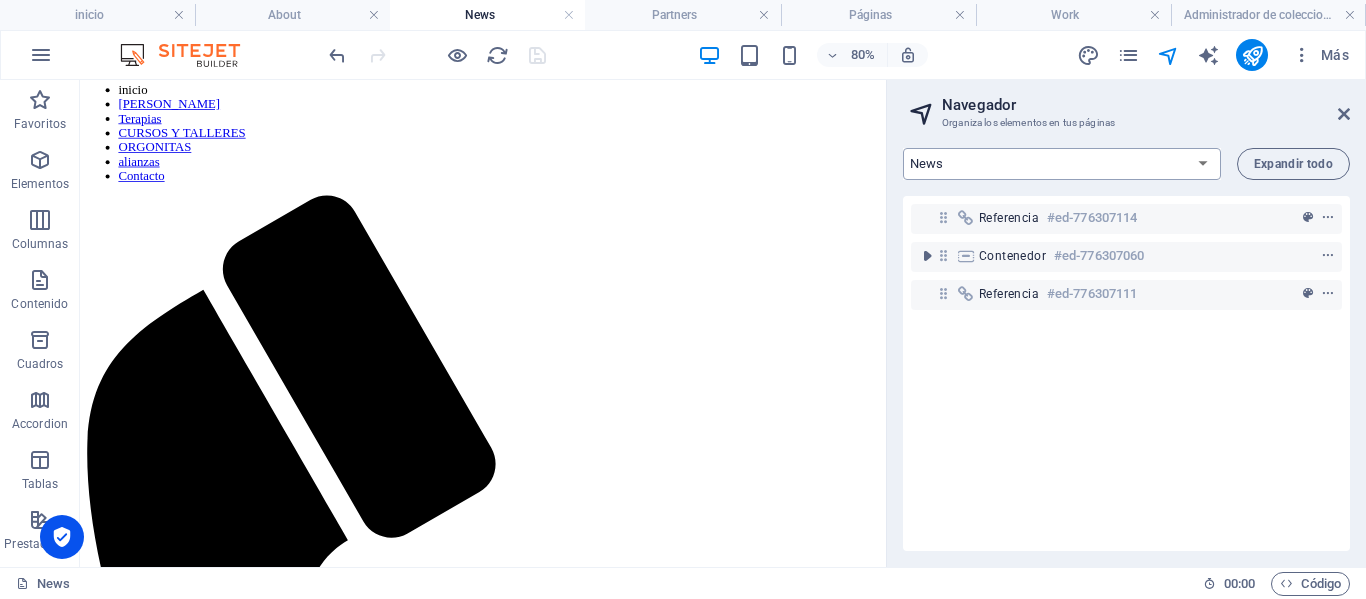 click on "inicio  About  Work  News  Partners  Contacto  Legal Notice  Privacy" at bounding box center [1062, 164] 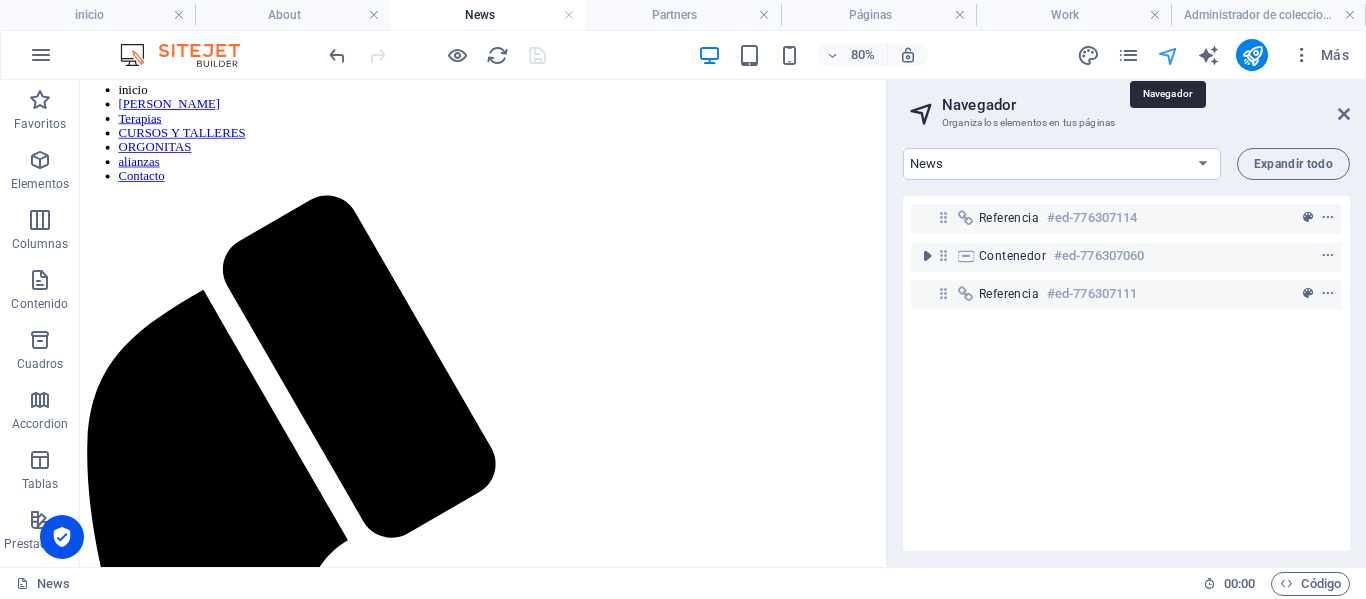 click at bounding box center [1168, 55] 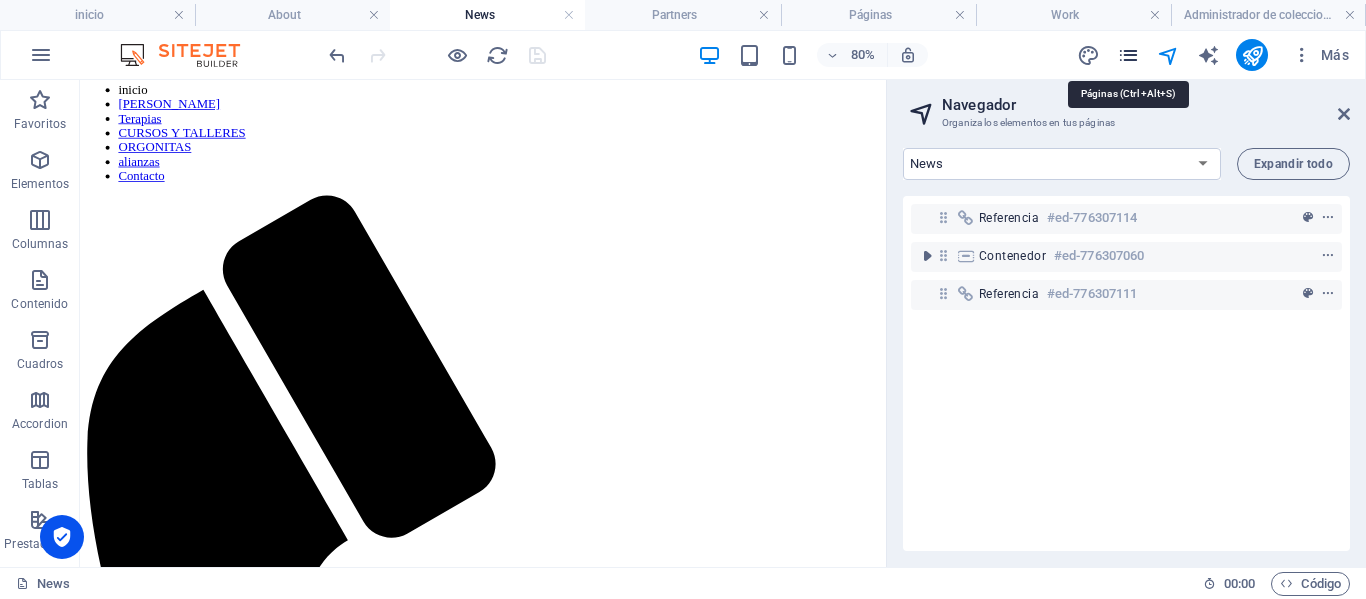 click at bounding box center (1128, 55) 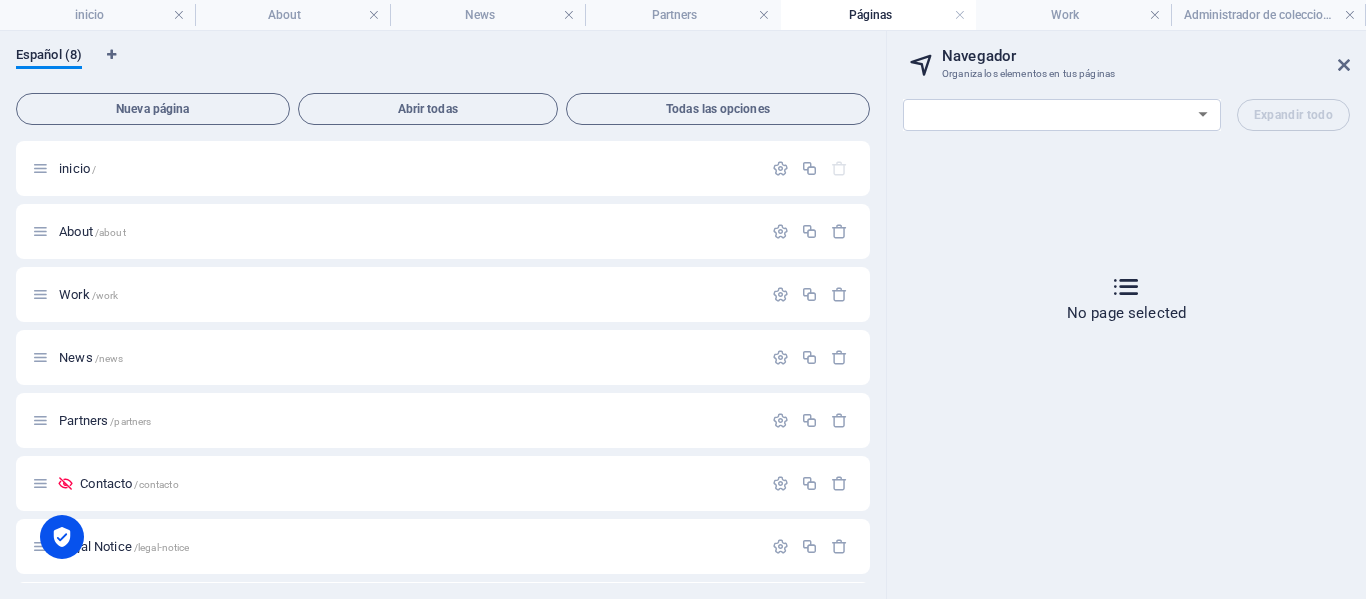 scroll, scrollTop: 0, scrollLeft: 0, axis: both 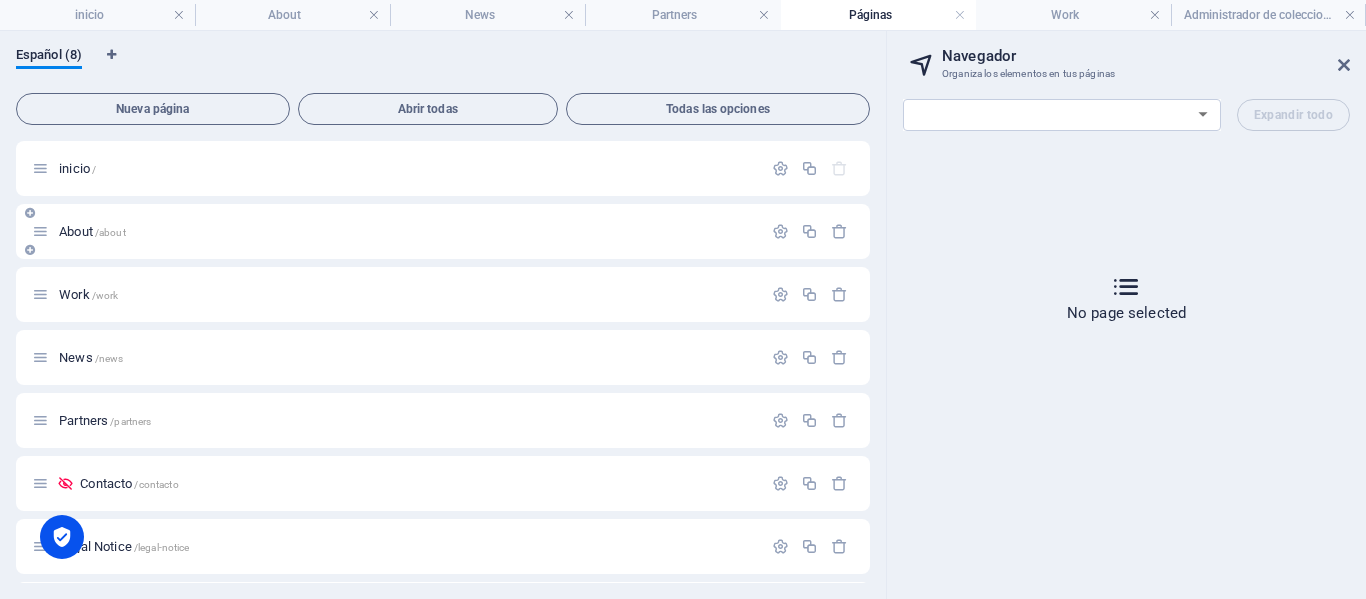 click on "/about" at bounding box center [110, 232] 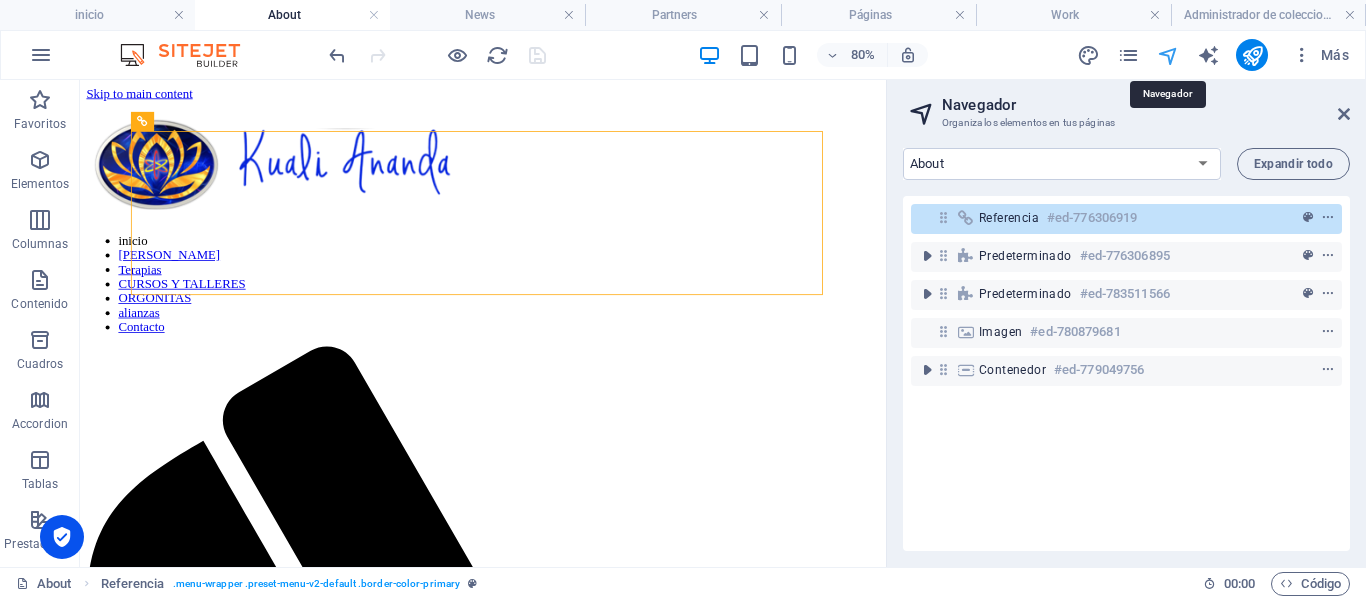 click at bounding box center [1168, 55] 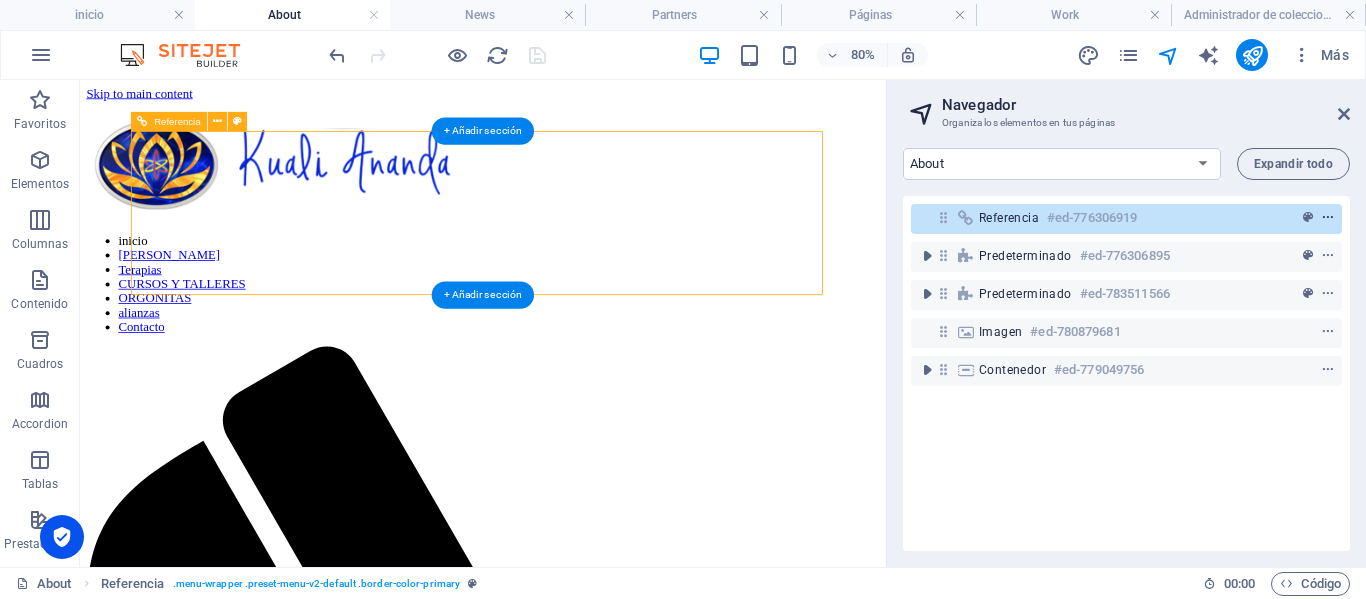 click at bounding box center (1328, 218) 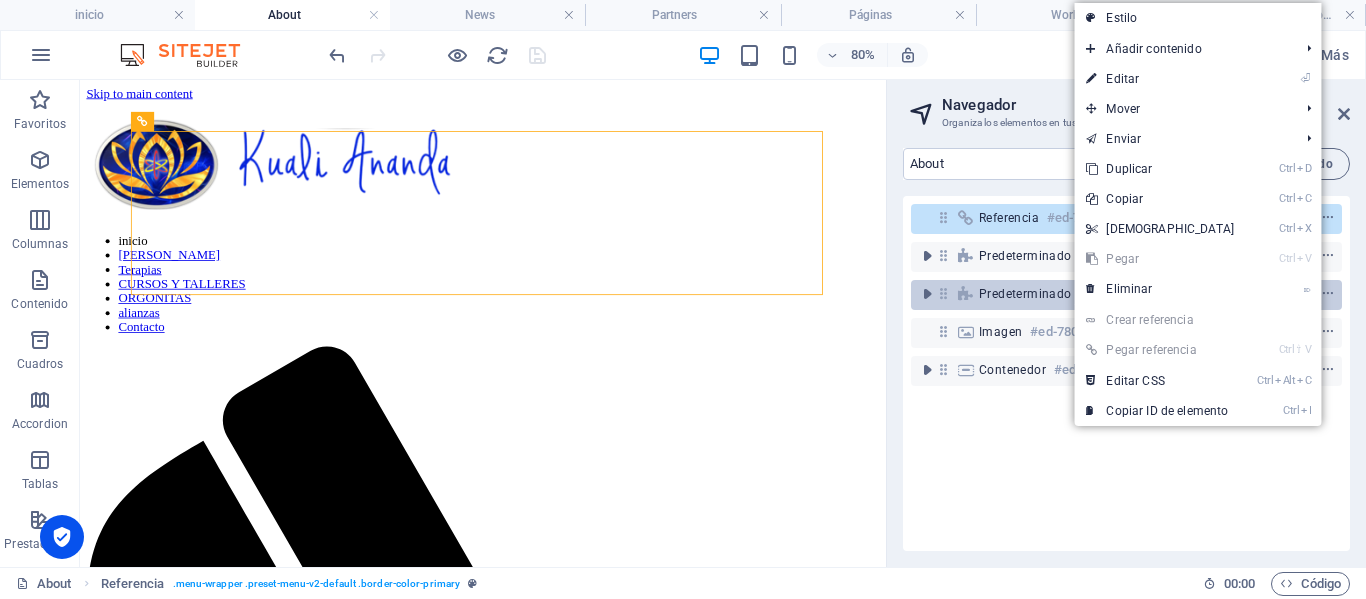 click on "⌦  Eliminar" at bounding box center [1160, 289] 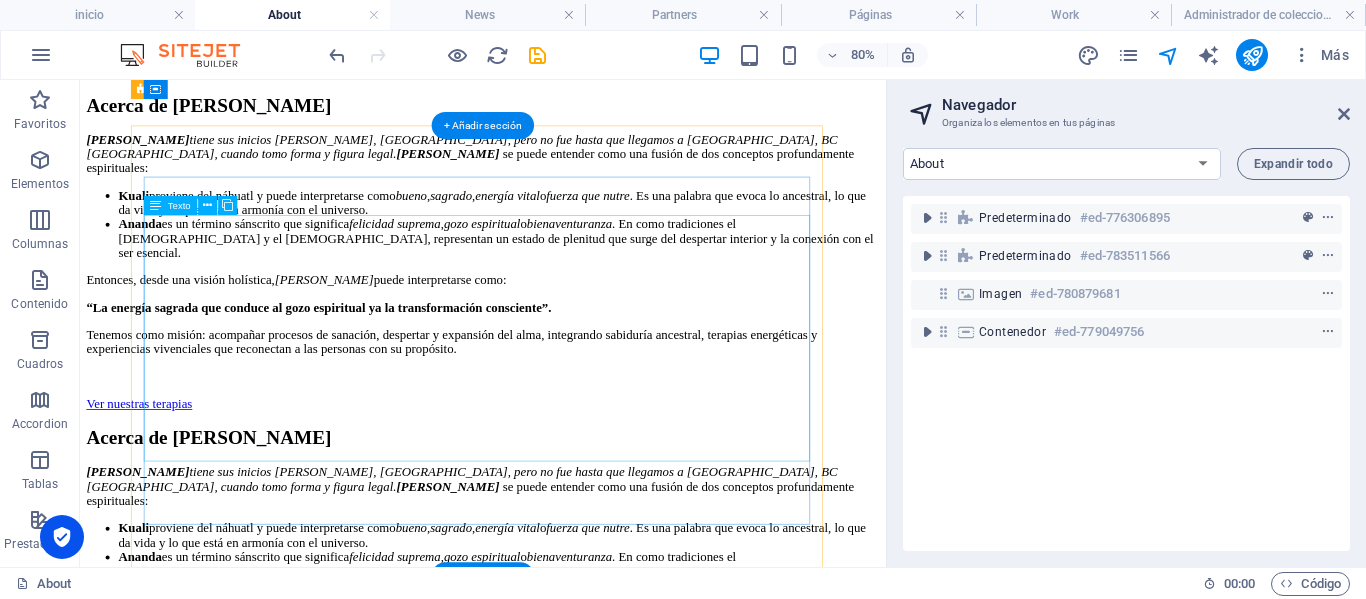scroll, scrollTop: 0, scrollLeft: 0, axis: both 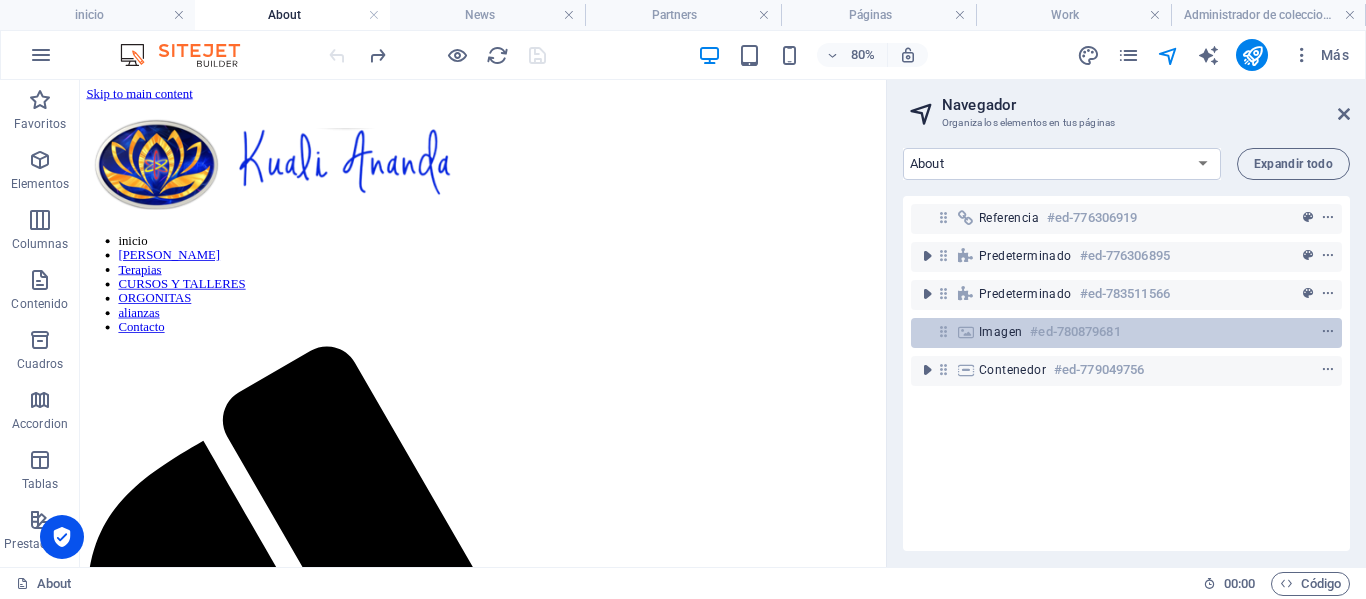 click on "Imagen" at bounding box center [1000, 332] 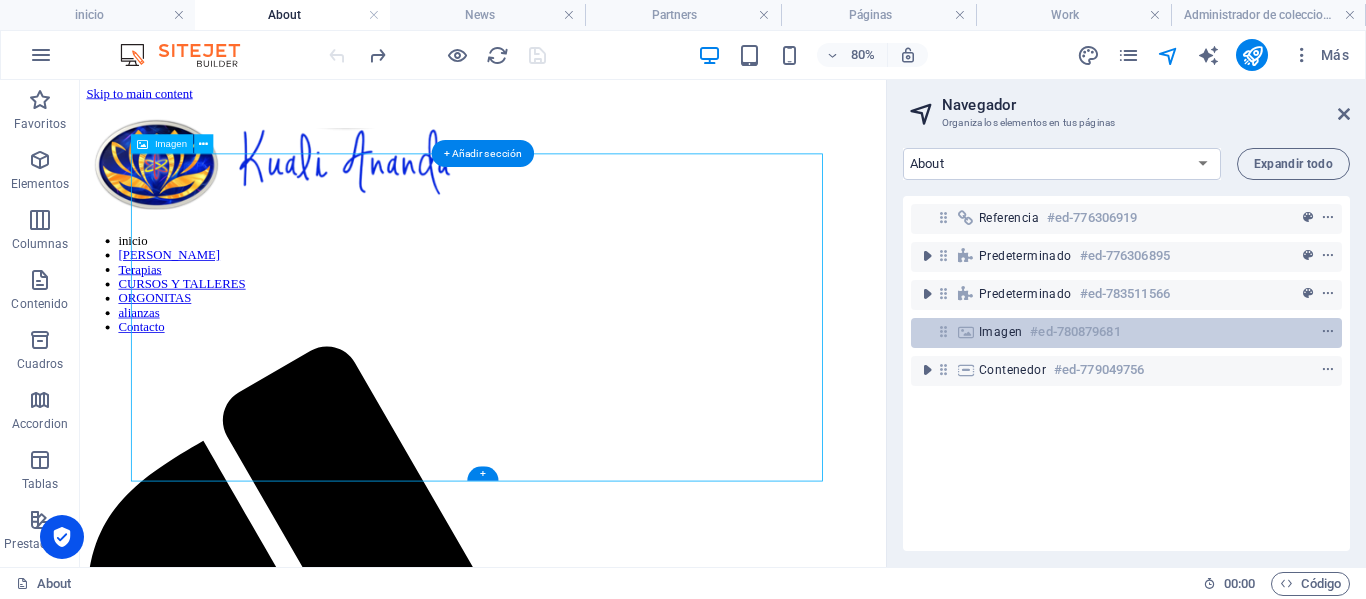 scroll, scrollTop: 1302, scrollLeft: 0, axis: vertical 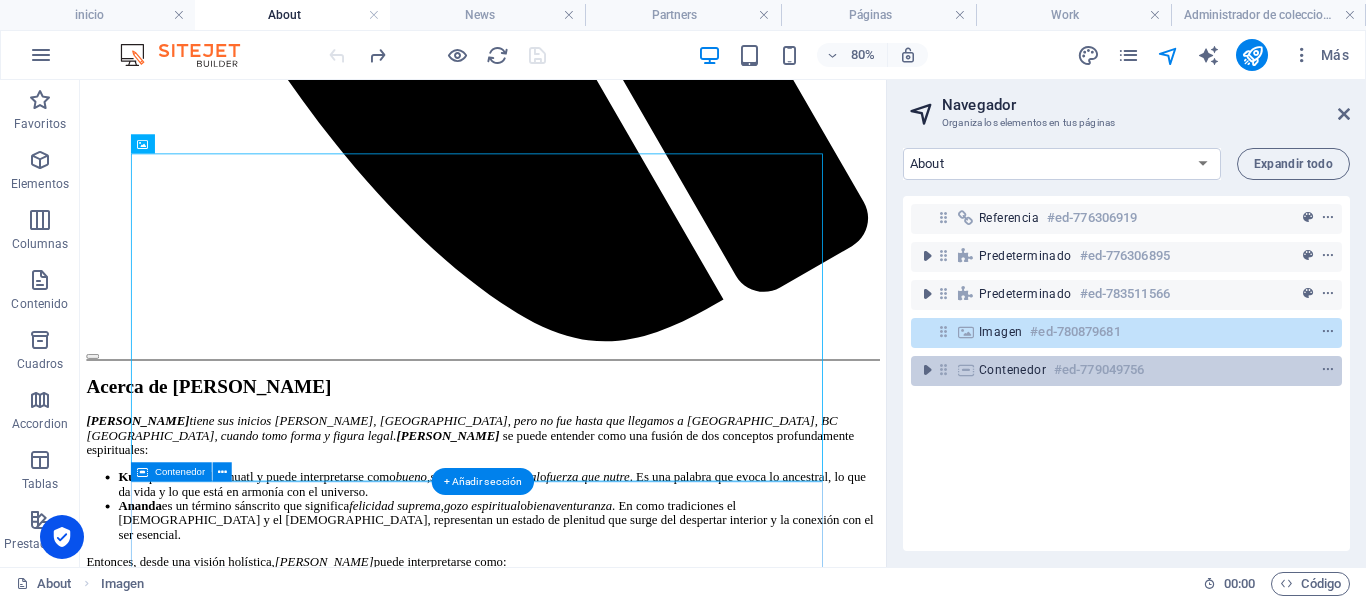 click on "Contenedor" at bounding box center (1012, 370) 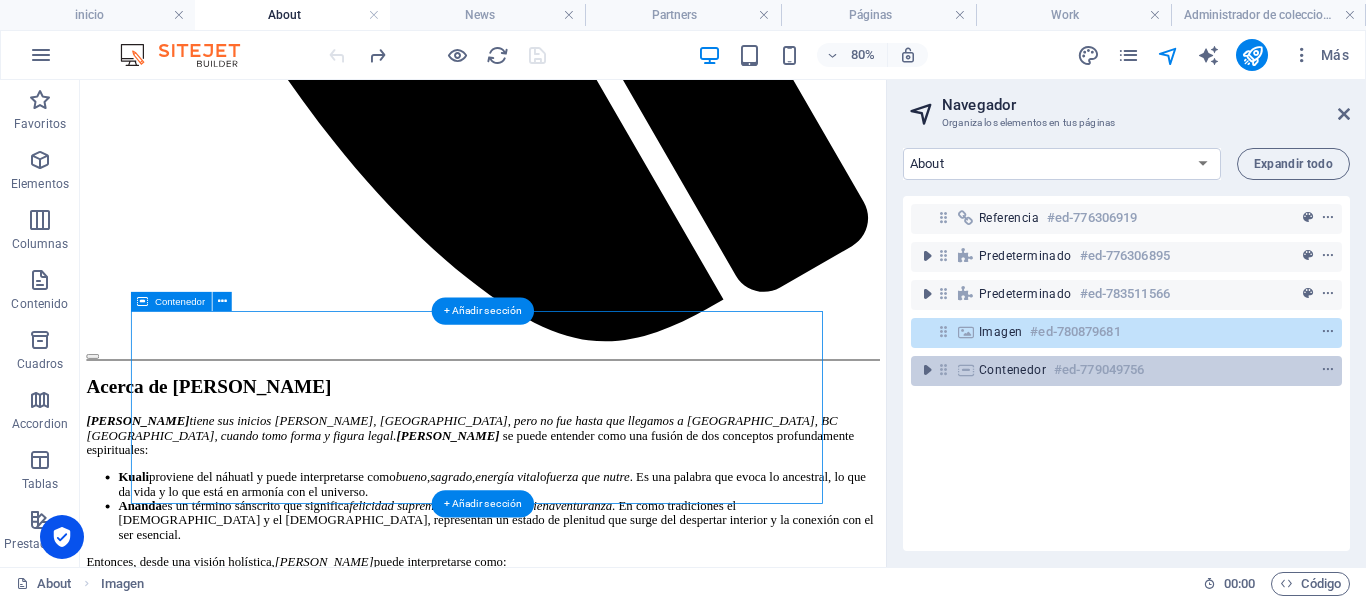 scroll, scrollTop: 1515, scrollLeft: 0, axis: vertical 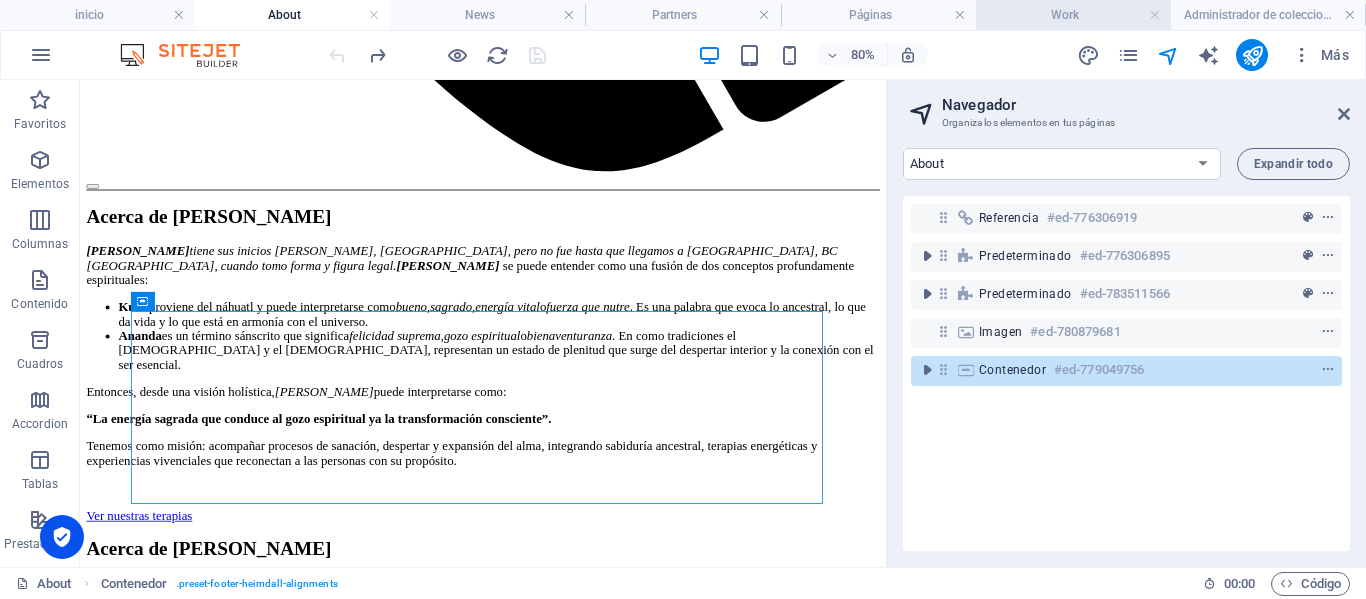 click on "Work" at bounding box center [1073, 15] 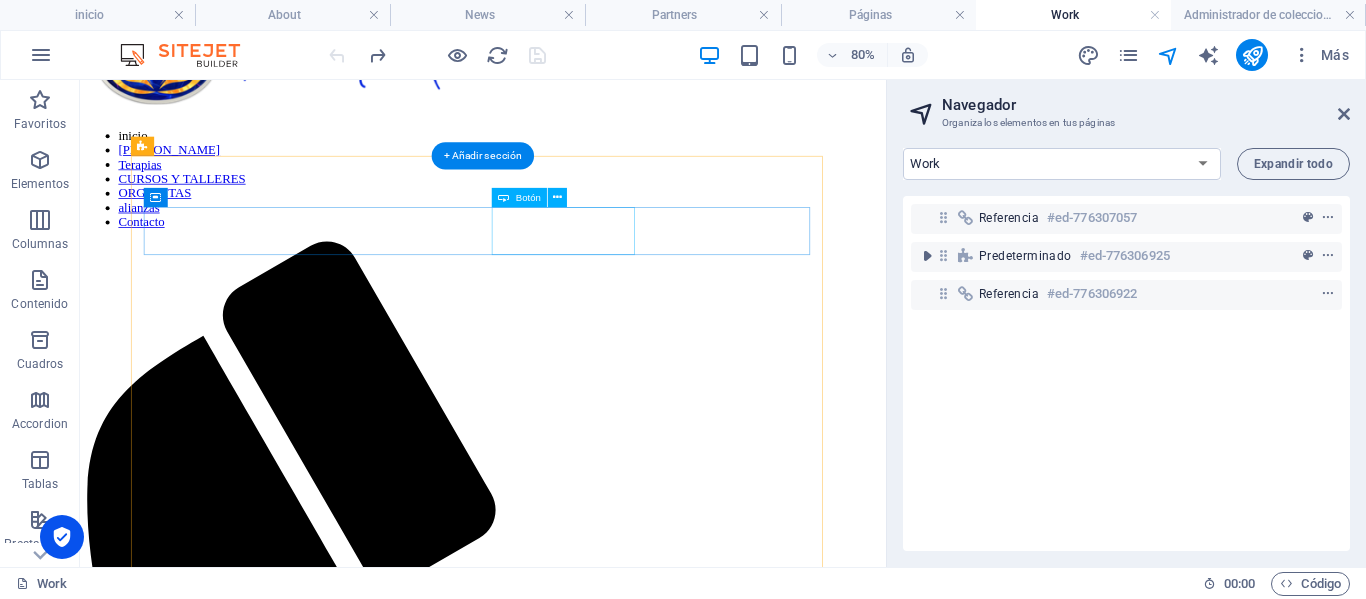 scroll, scrollTop: 100, scrollLeft: 0, axis: vertical 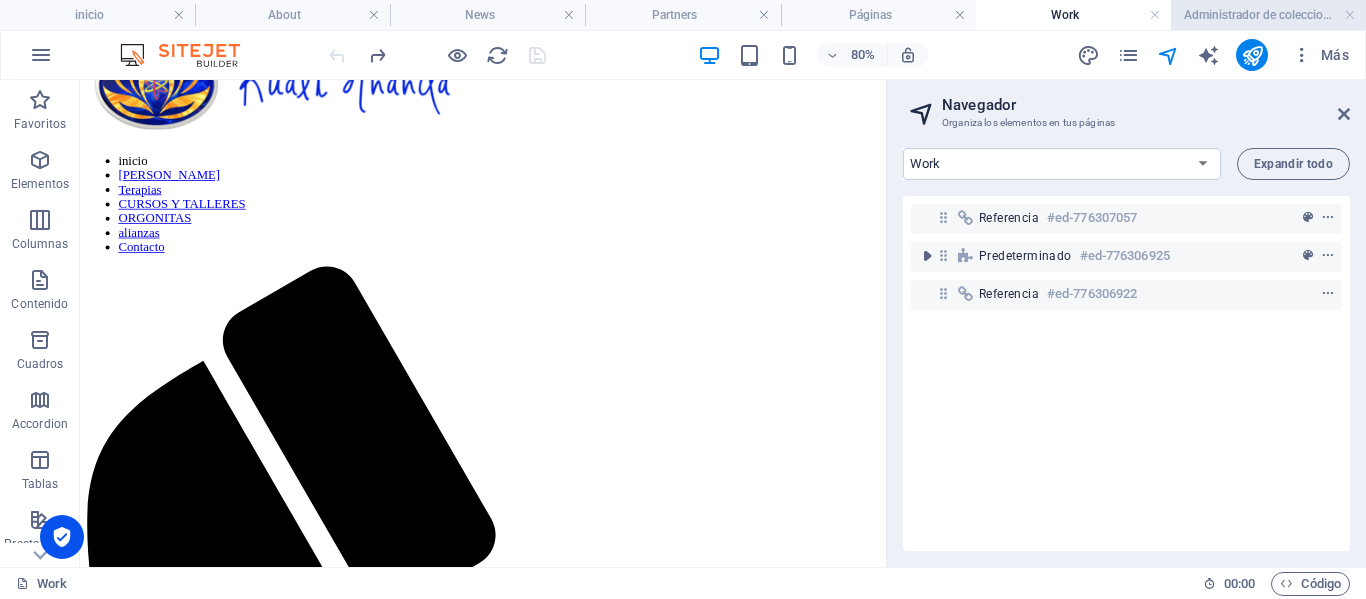 click on "Administrador de colecciones" at bounding box center (1268, 15) 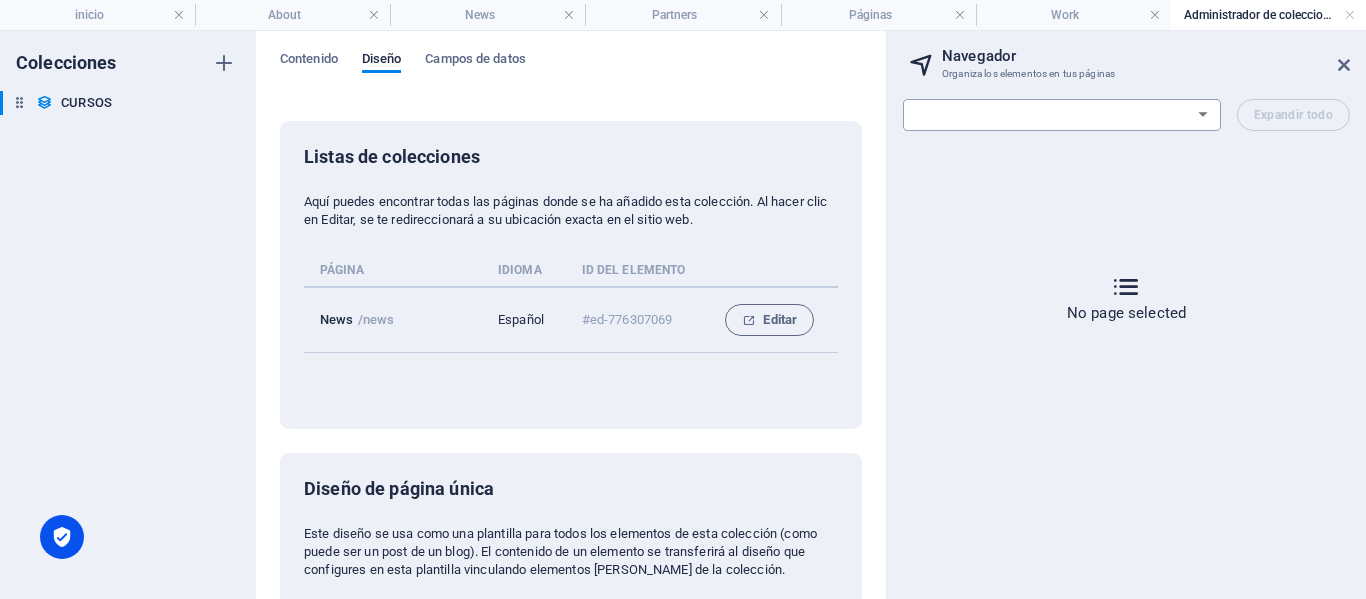click on "inicio  About  Work  News  Partners  Contacto  Legal Notice  Privacy" at bounding box center (1062, 115) 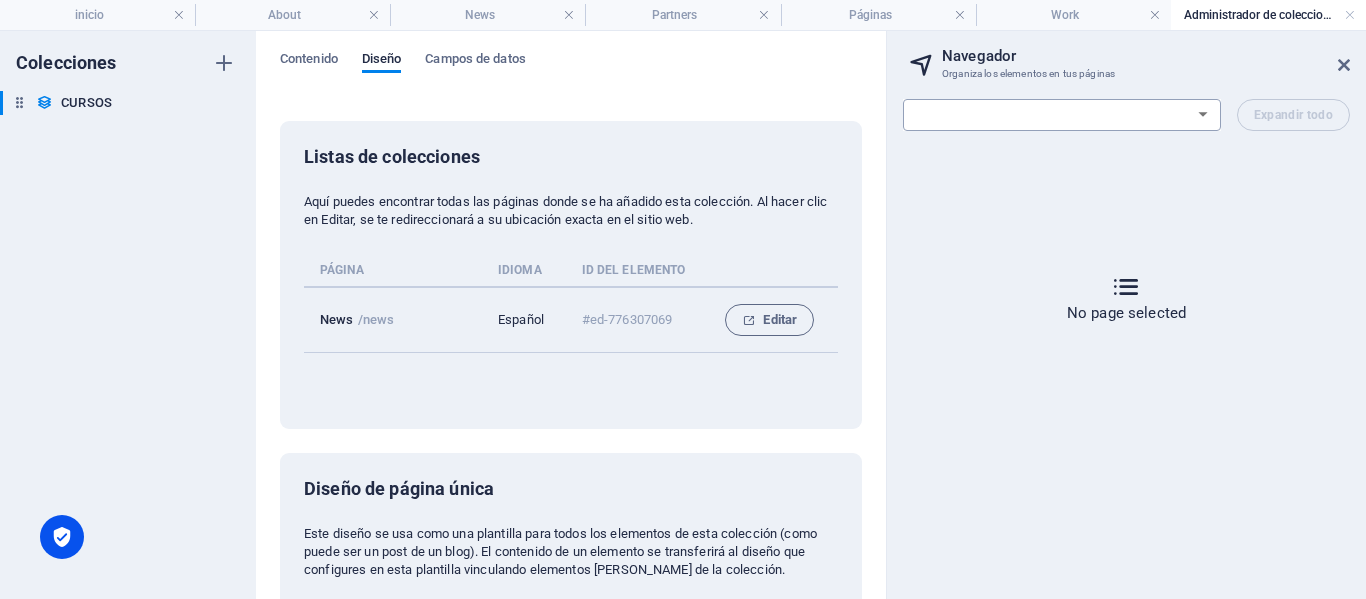 click on "inicio  About  Work  News  Partners  Contacto  Legal Notice  Privacy" at bounding box center (1062, 115) 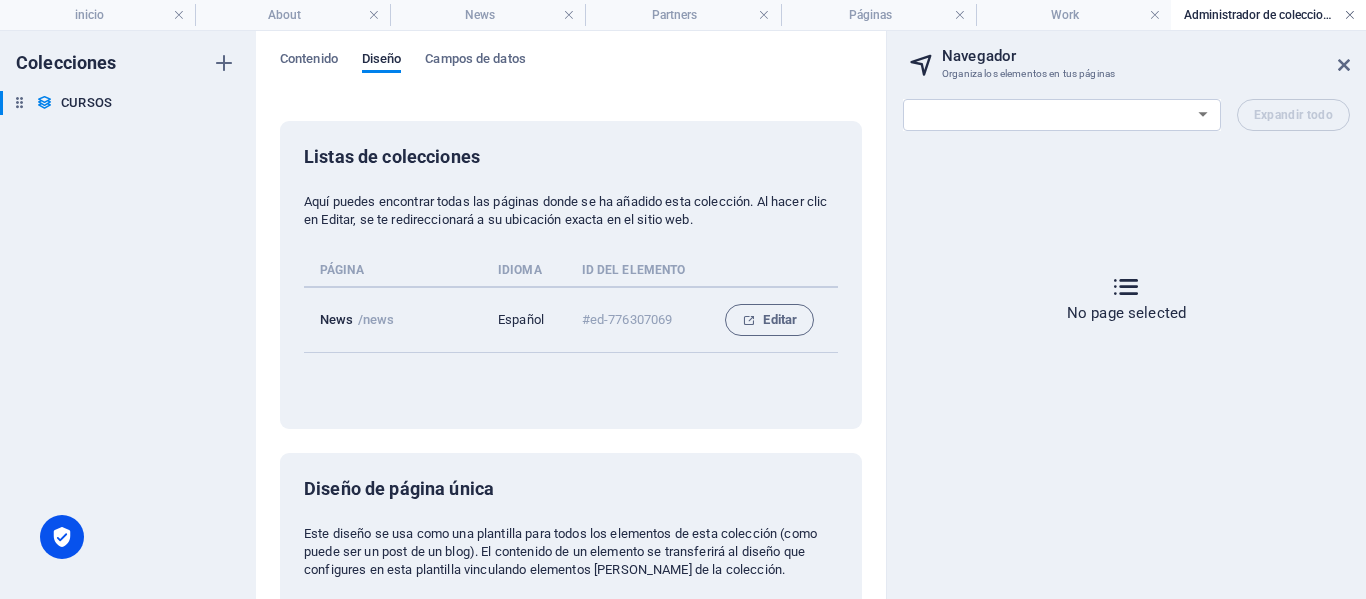click at bounding box center (1350, 15) 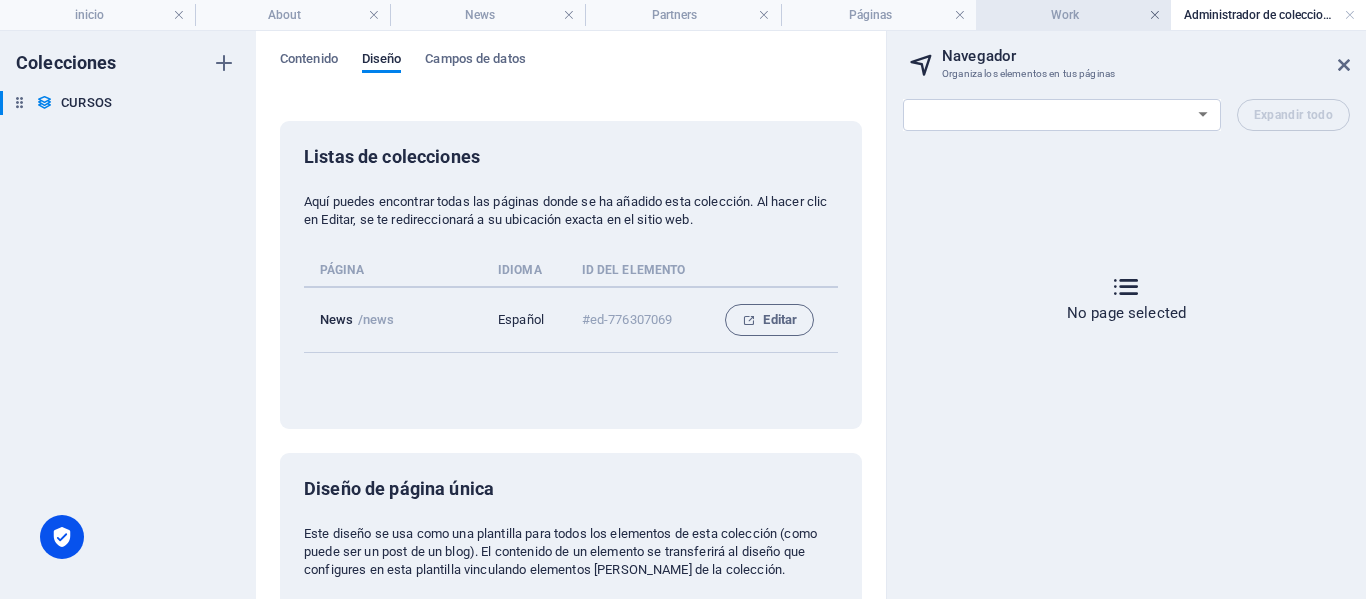 select on "15053772-es" 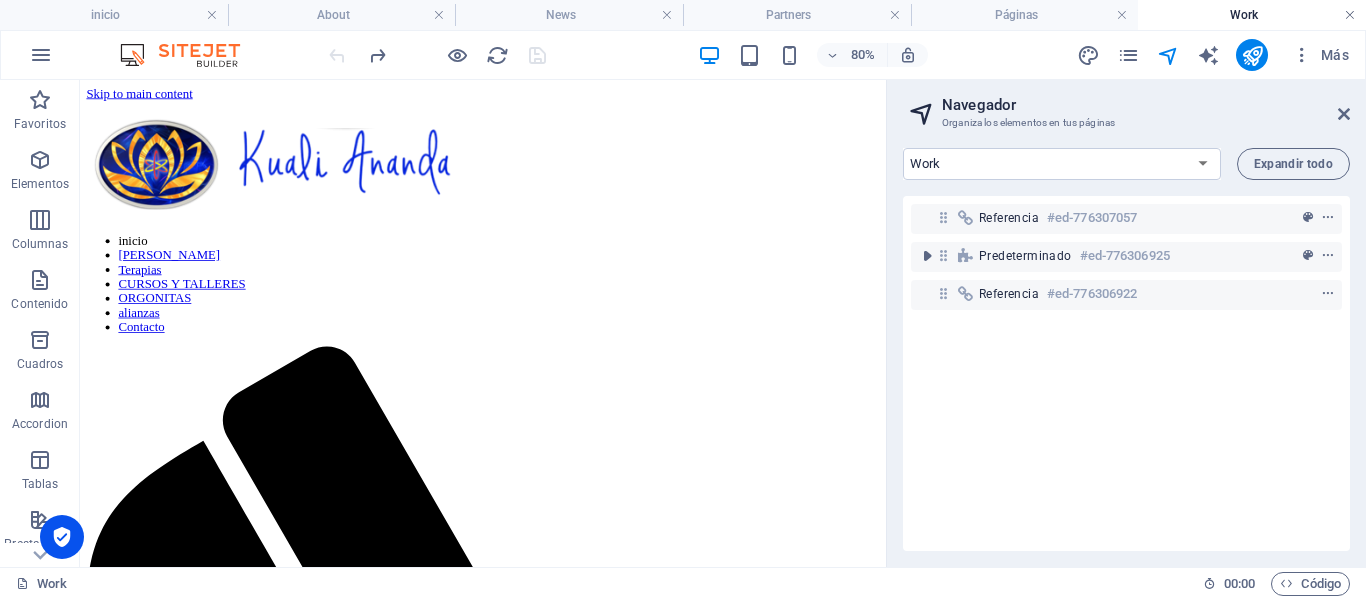 scroll, scrollTop: 100, scrollLeft: 0, axis: vertical 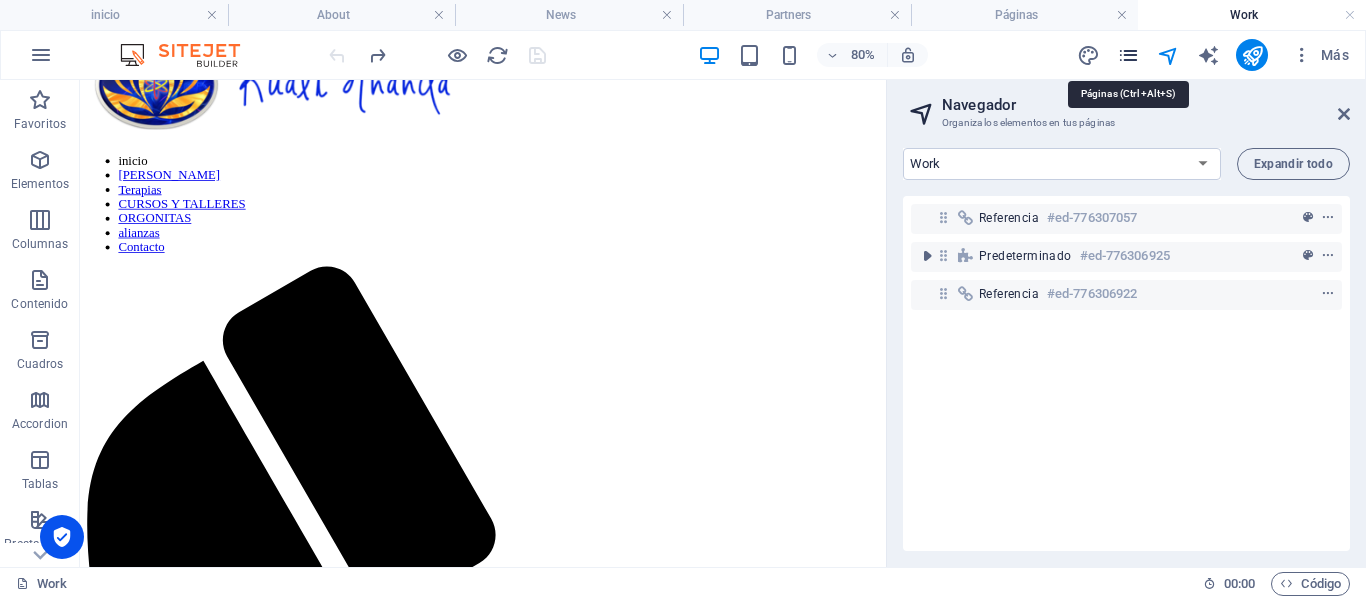 click at bounding box center (1128, 55) 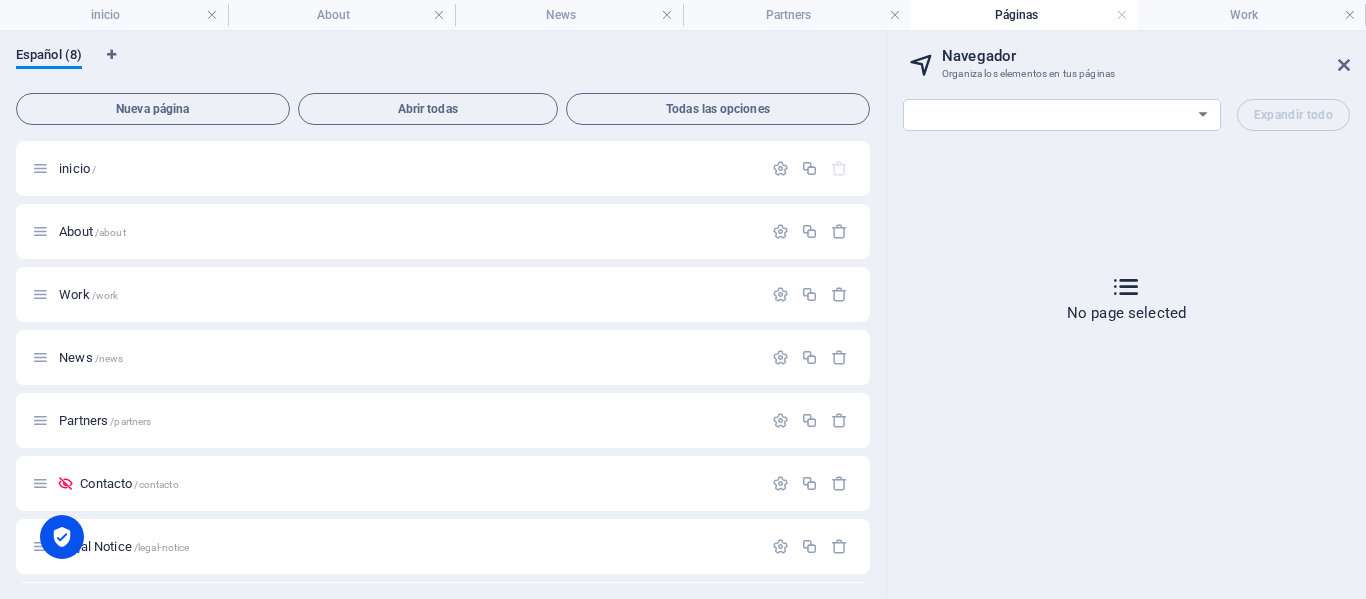scroll, scrollTop: 0, scrollLeft: 0, axis: both 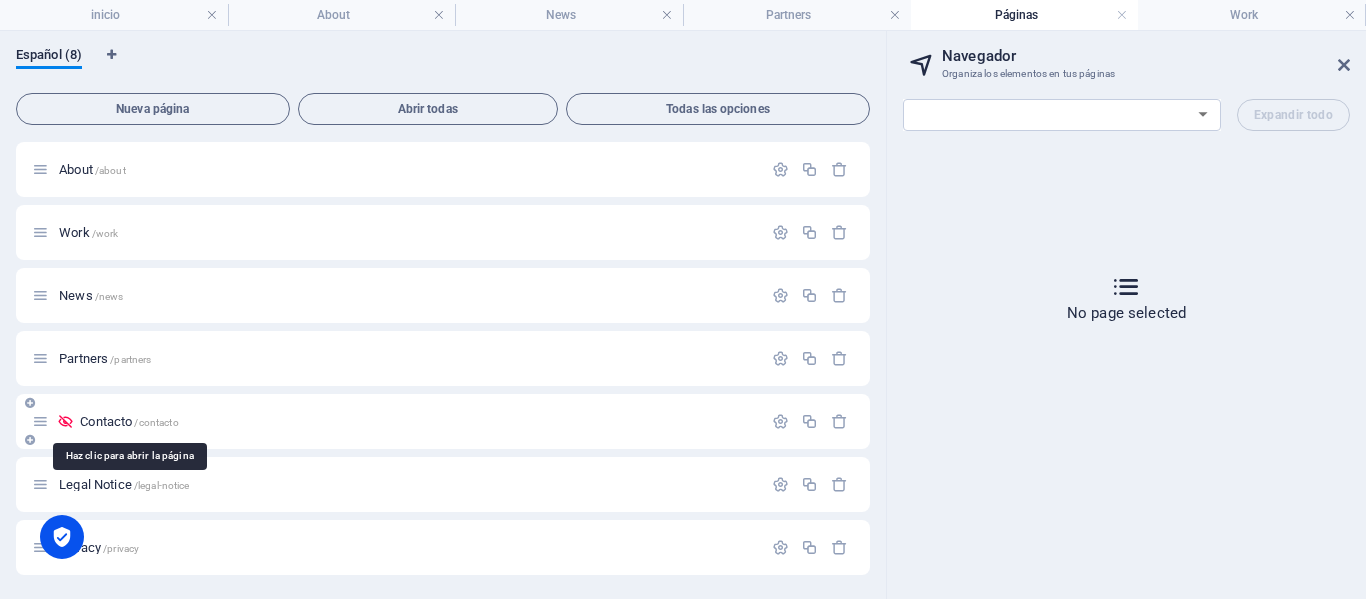 click on "Contacto /contacto" at bounding box center (129, 421) 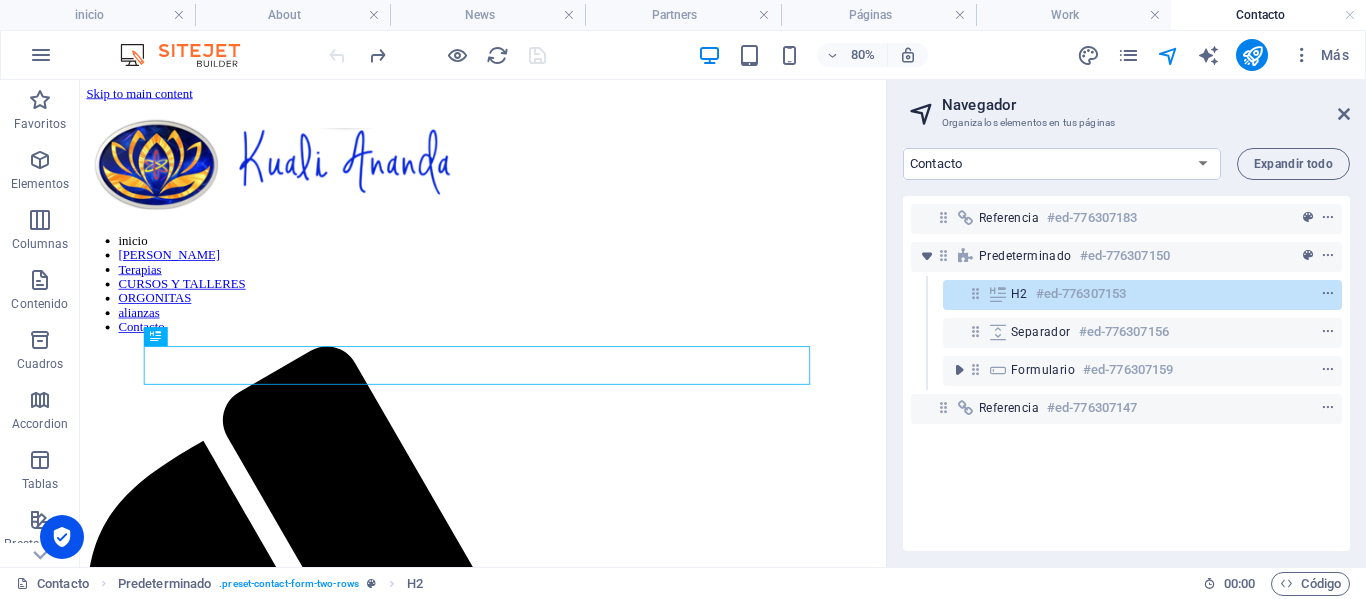 scroll, scrollTop: 0, scrollLeft: 0, axis: both 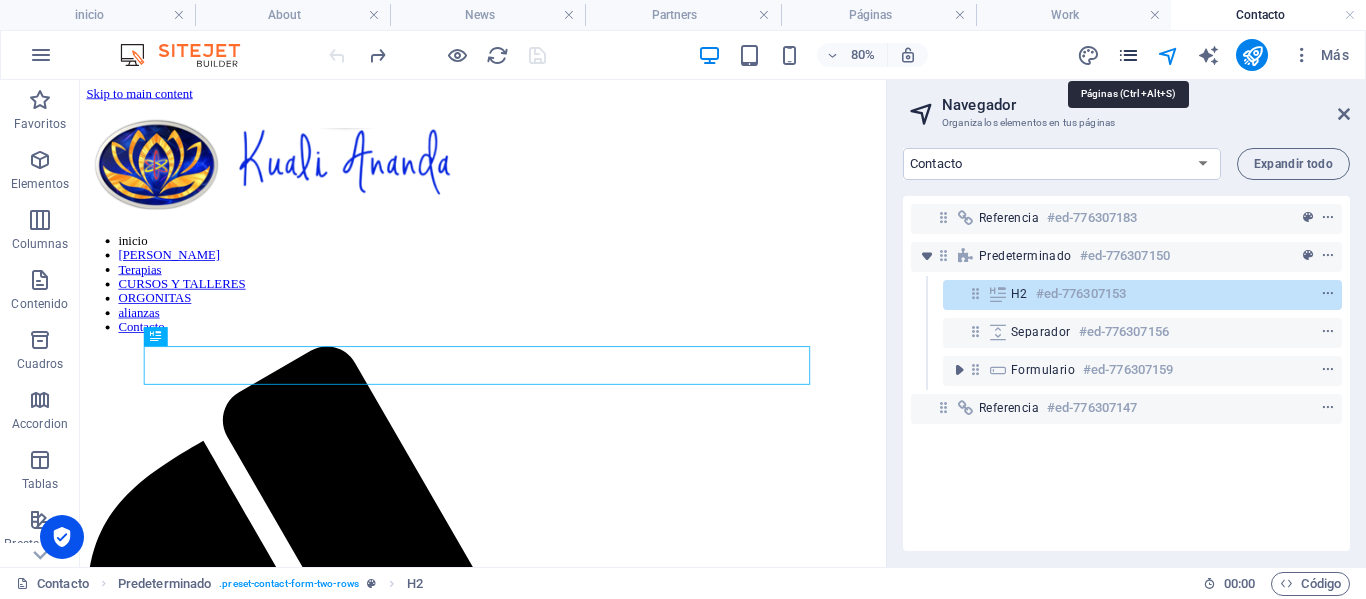 click at bounding box center [1128, 55] 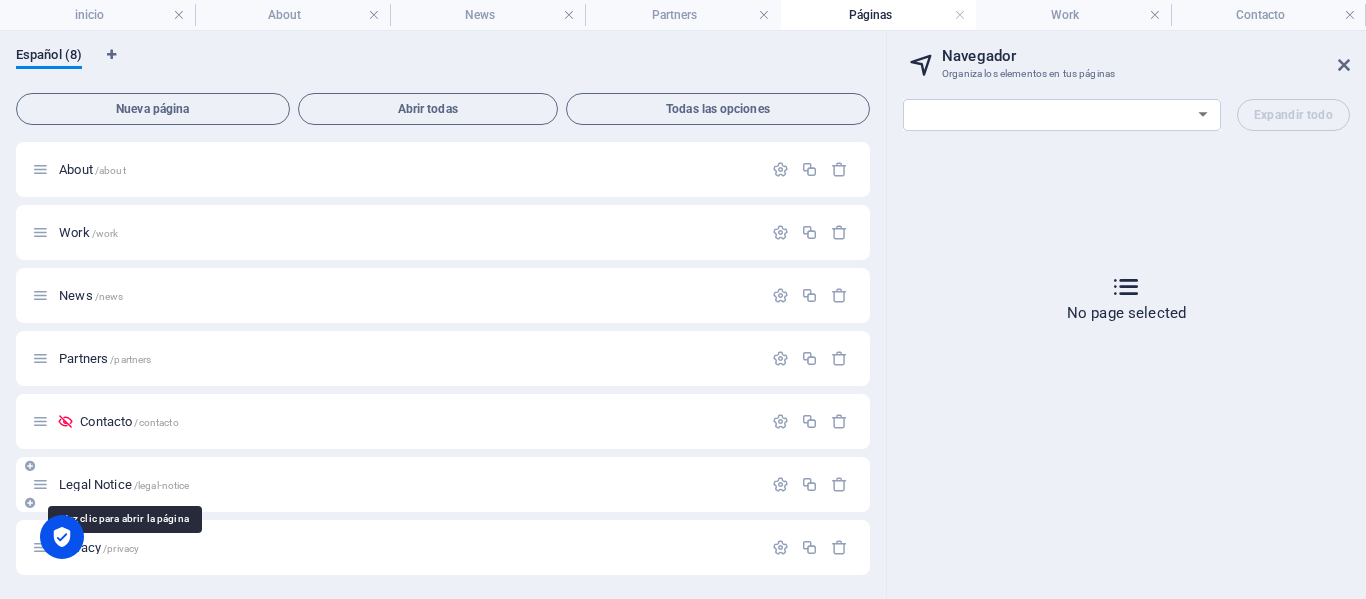 click on "Legal Notice /legal-notice" at bounding box center [124, 484] 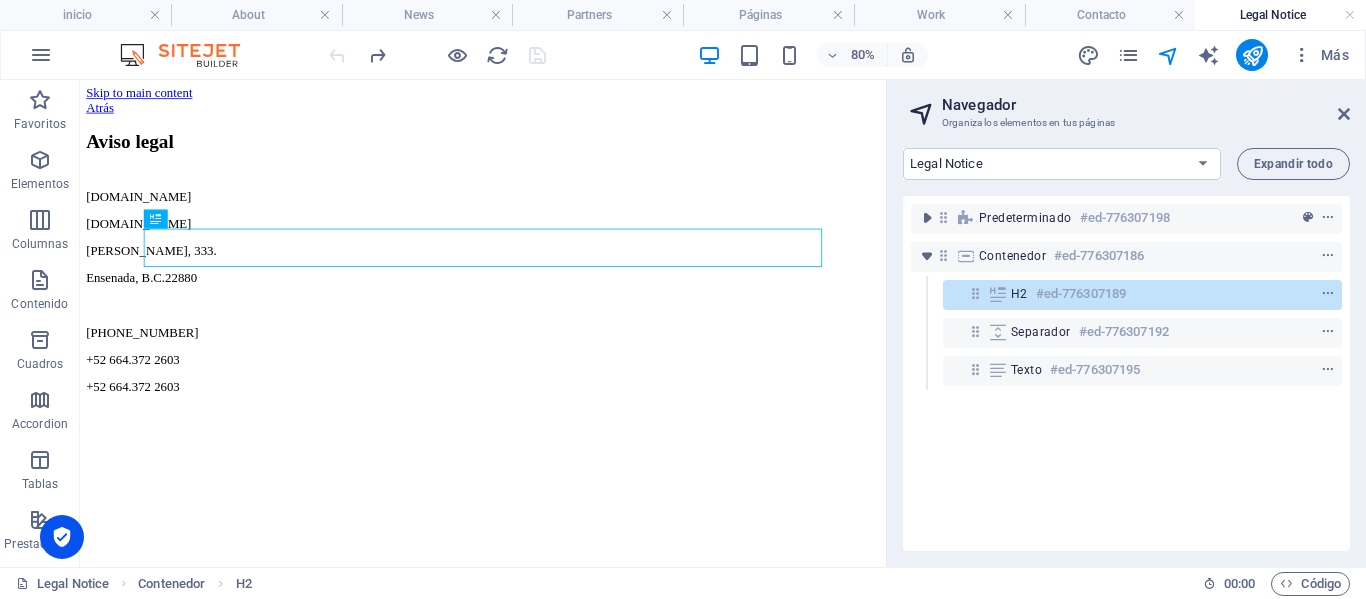 scroll, scrollTop: 0, scrollLeft: 0, axis: both 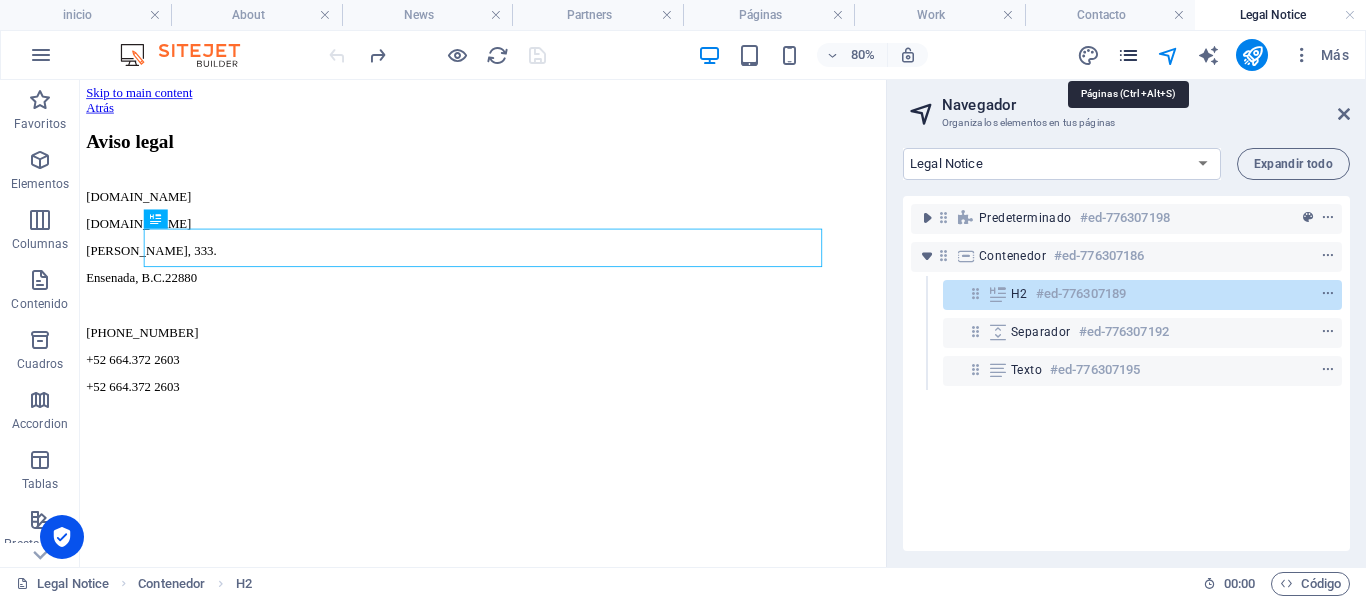 click at bounding box center (1128, 55) 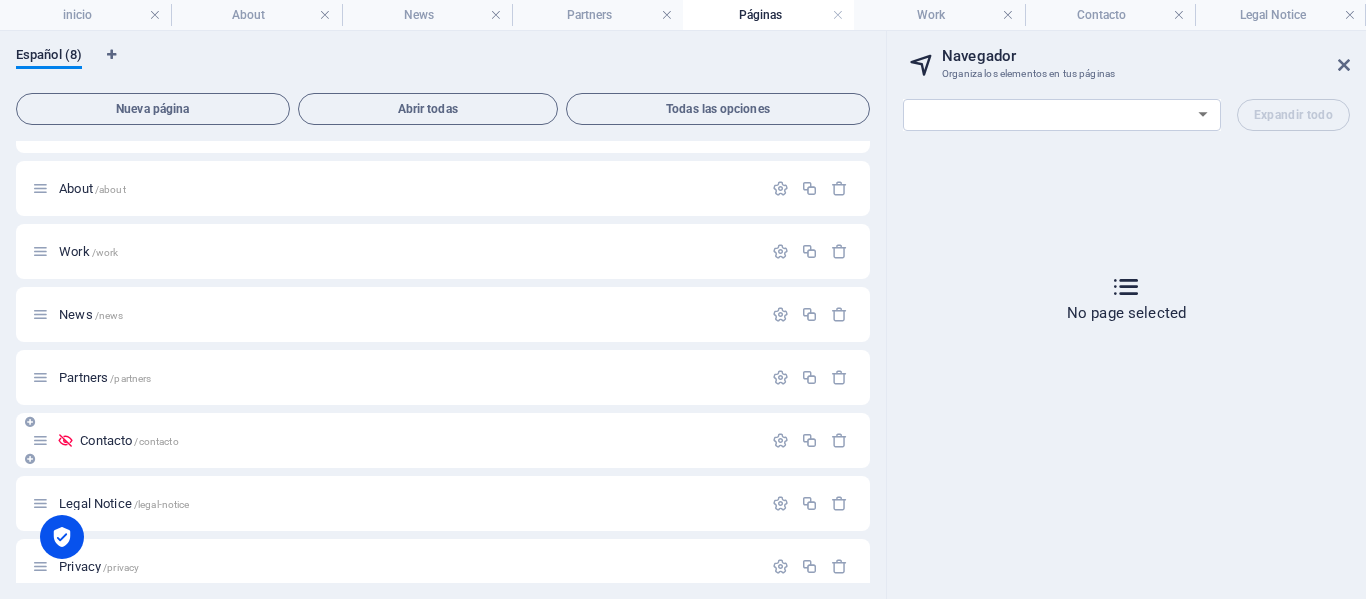 scroll, scrollTop: 62, scrollLeft: 0, axis: vertical 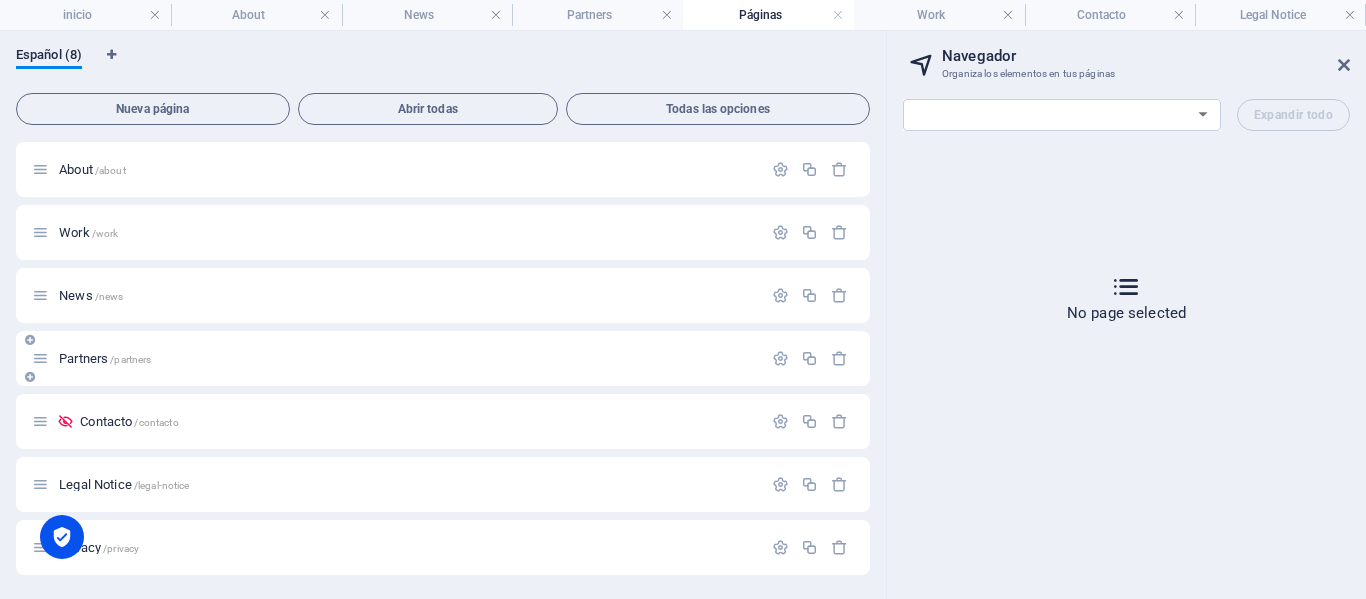 click on "Partners /partners" at bounding box center [105, 358] 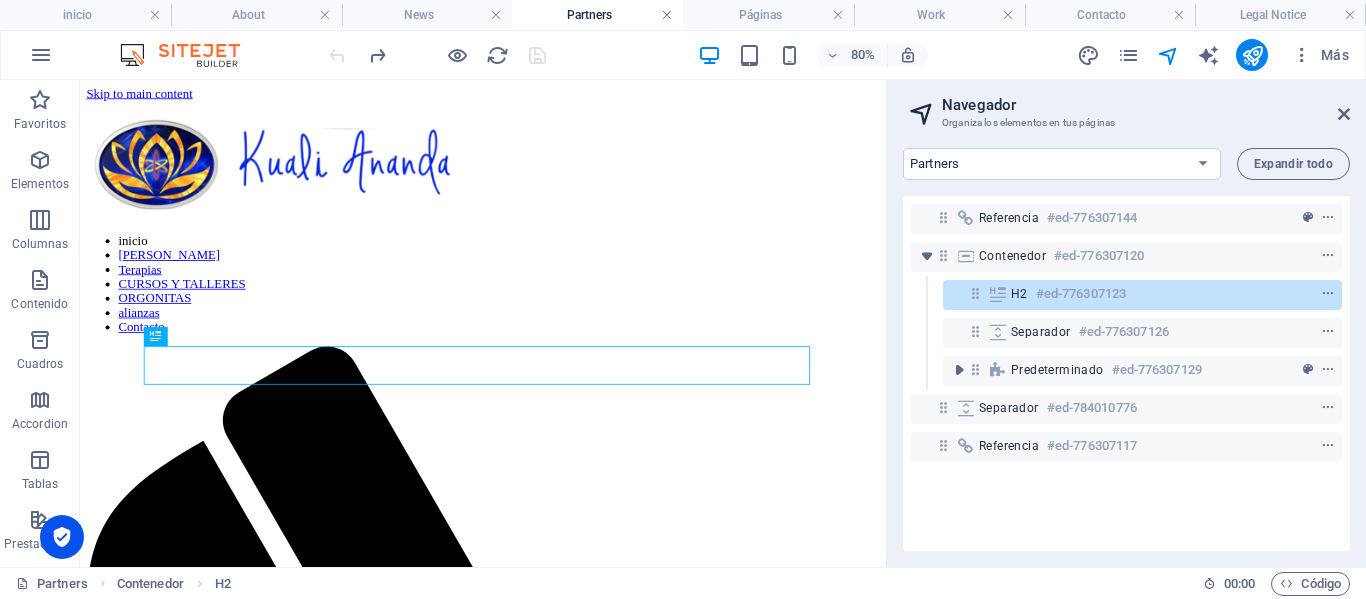 click at bounding box center (667, 15) 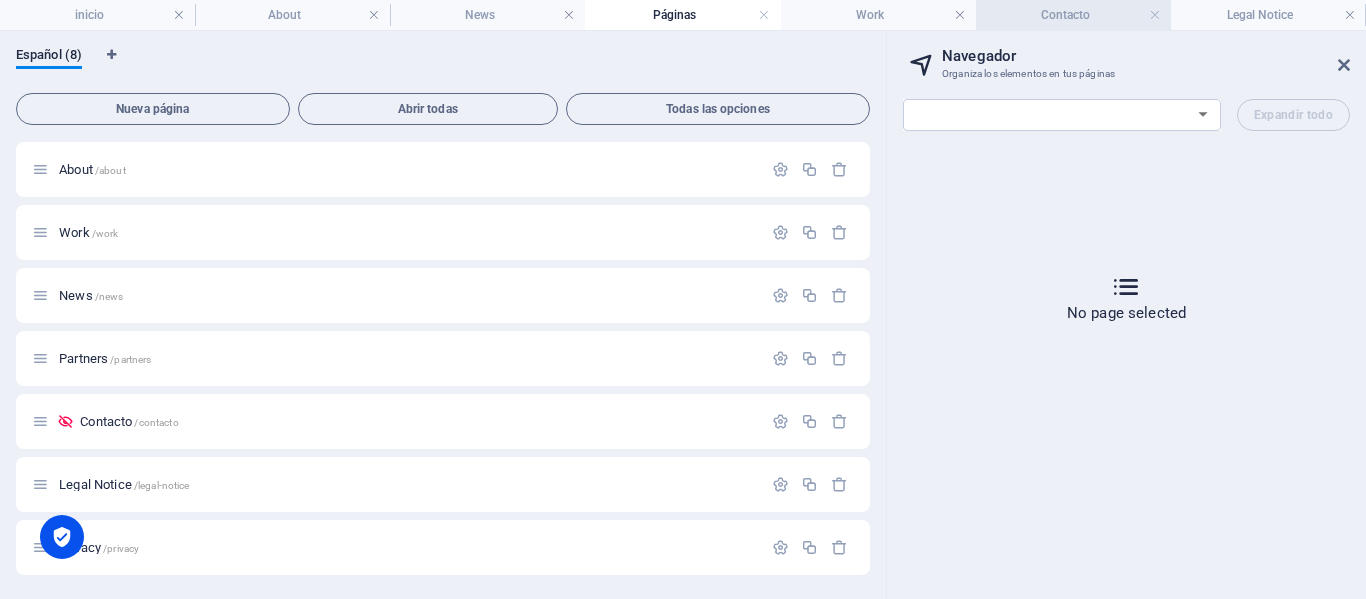 click on "Contacto" at bounding box center (1073, 15) 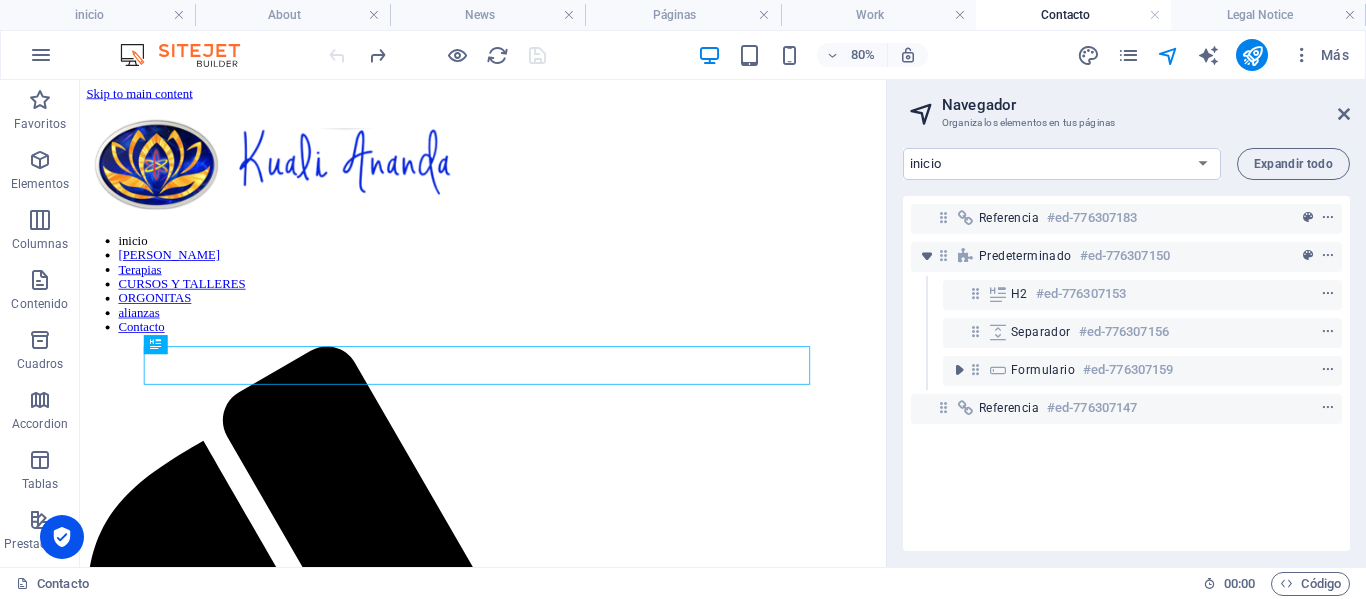 select on "15053781-es" 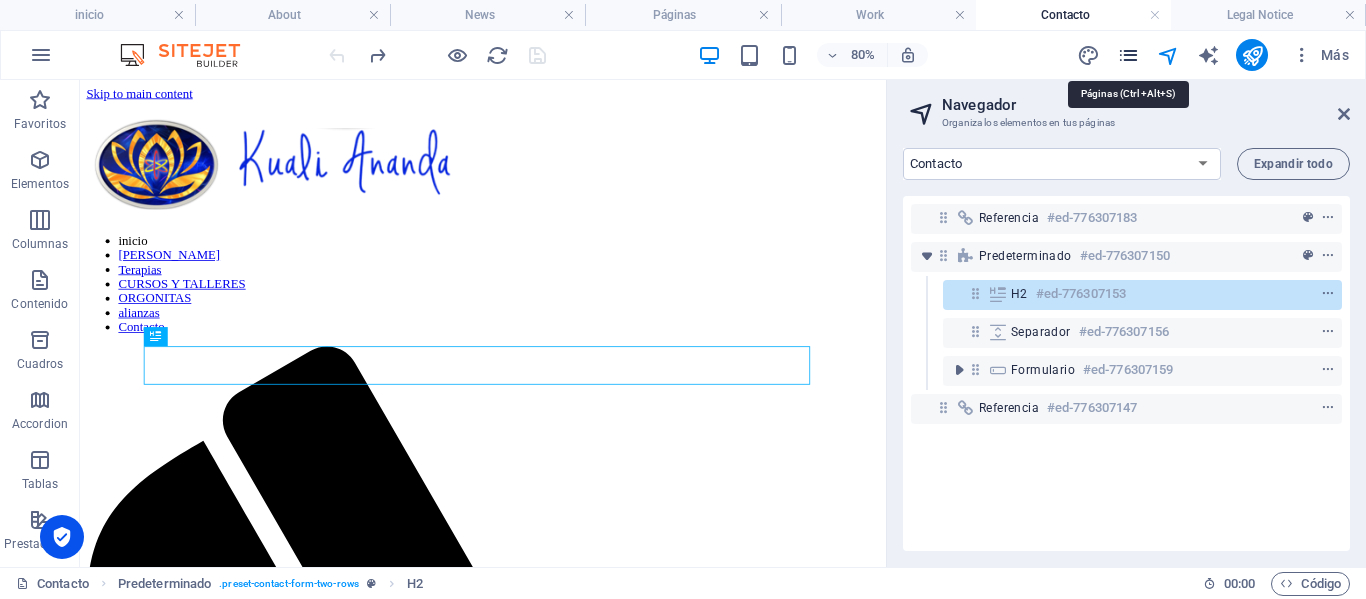click at bounding box center (1128, 55) 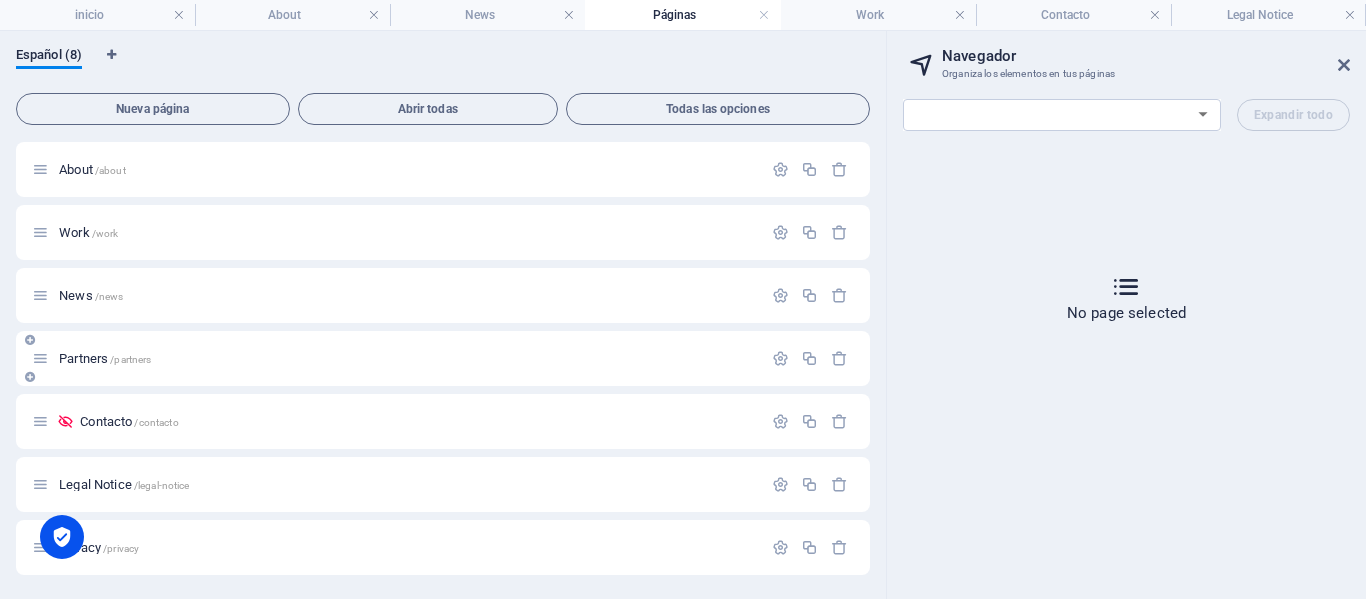 click on "/partners" at bounding box center [130, 359] 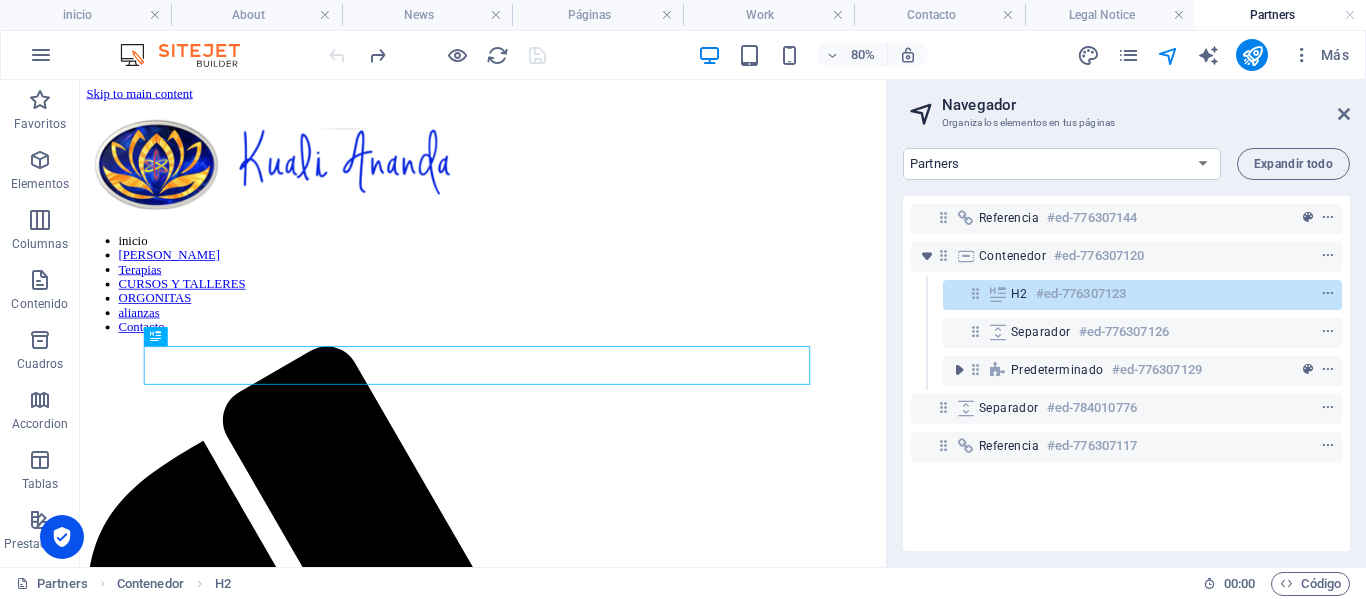 scroll, scrollTop: 0, scrollLeft: 0, axis: both 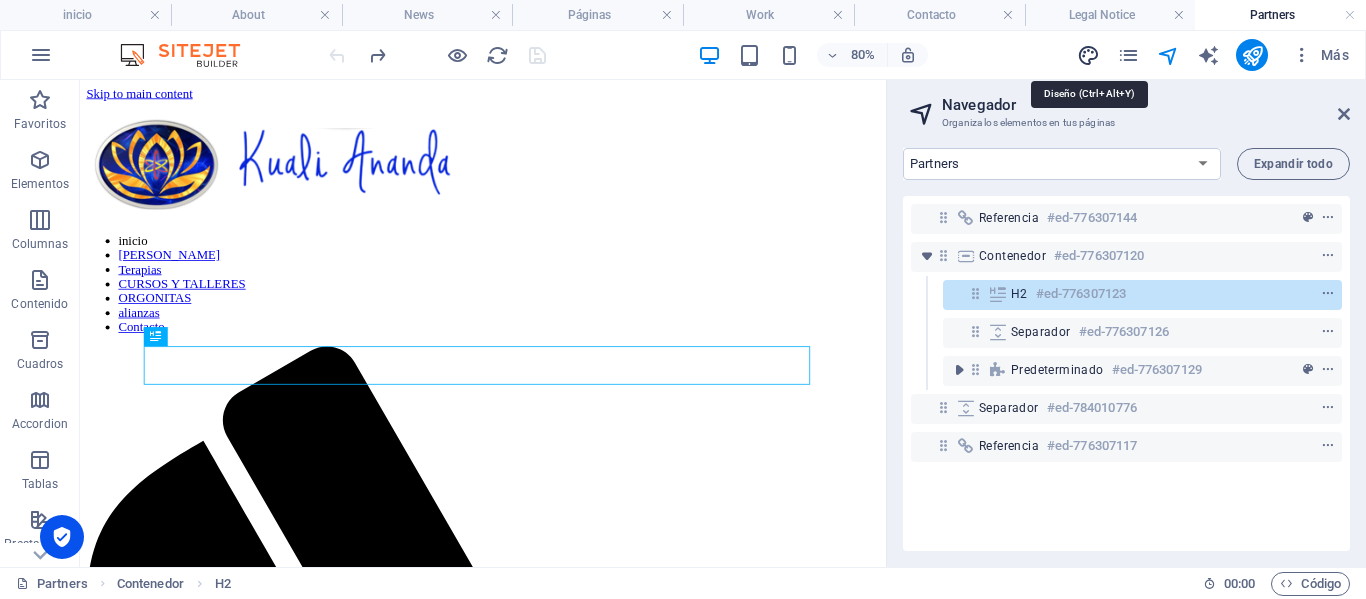 click at bounding box center [1088, 55] 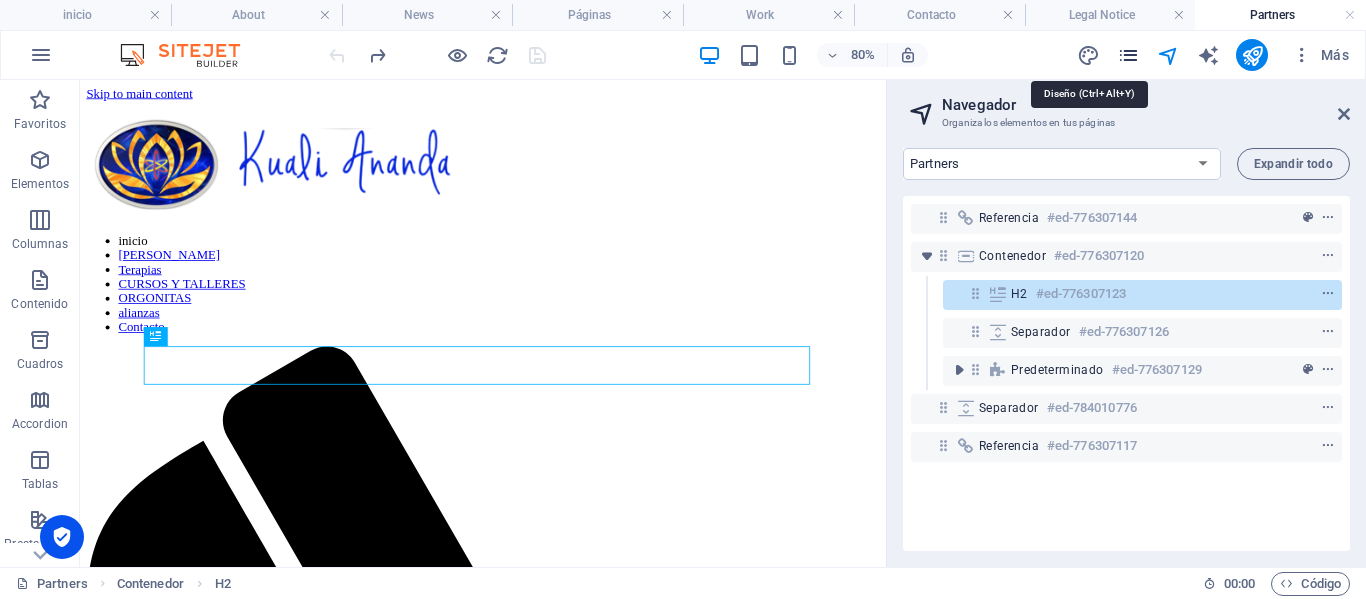 select on "px" 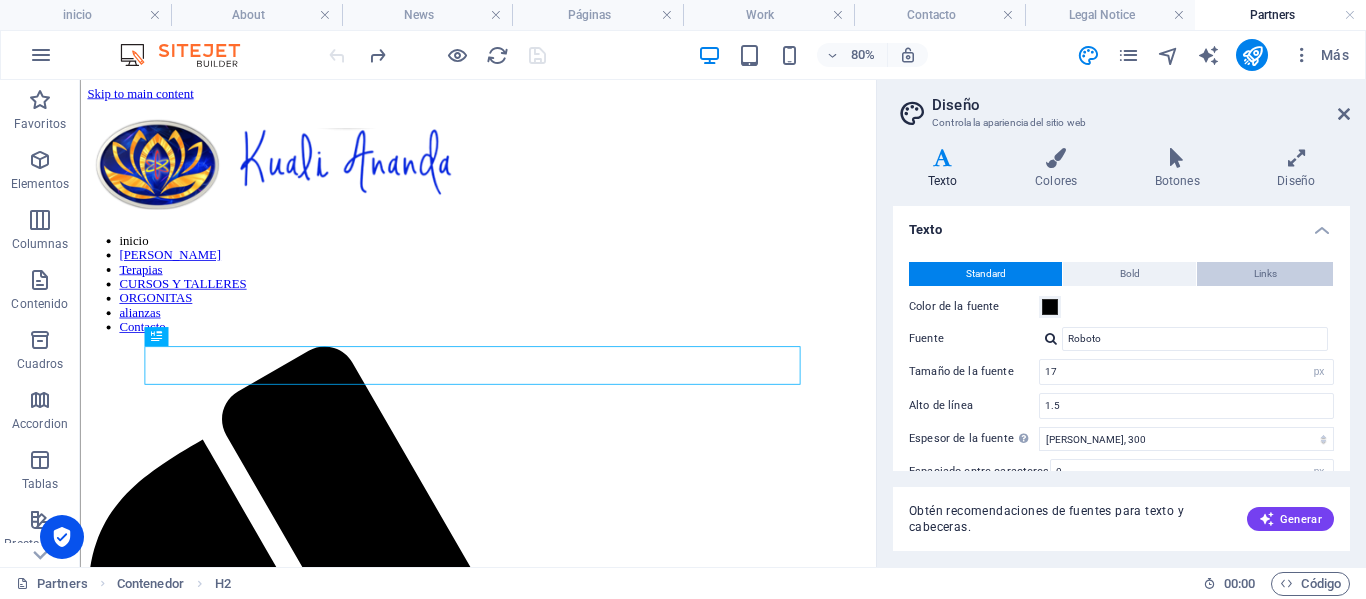 click on "Links" at bounding box center [1265, 274] 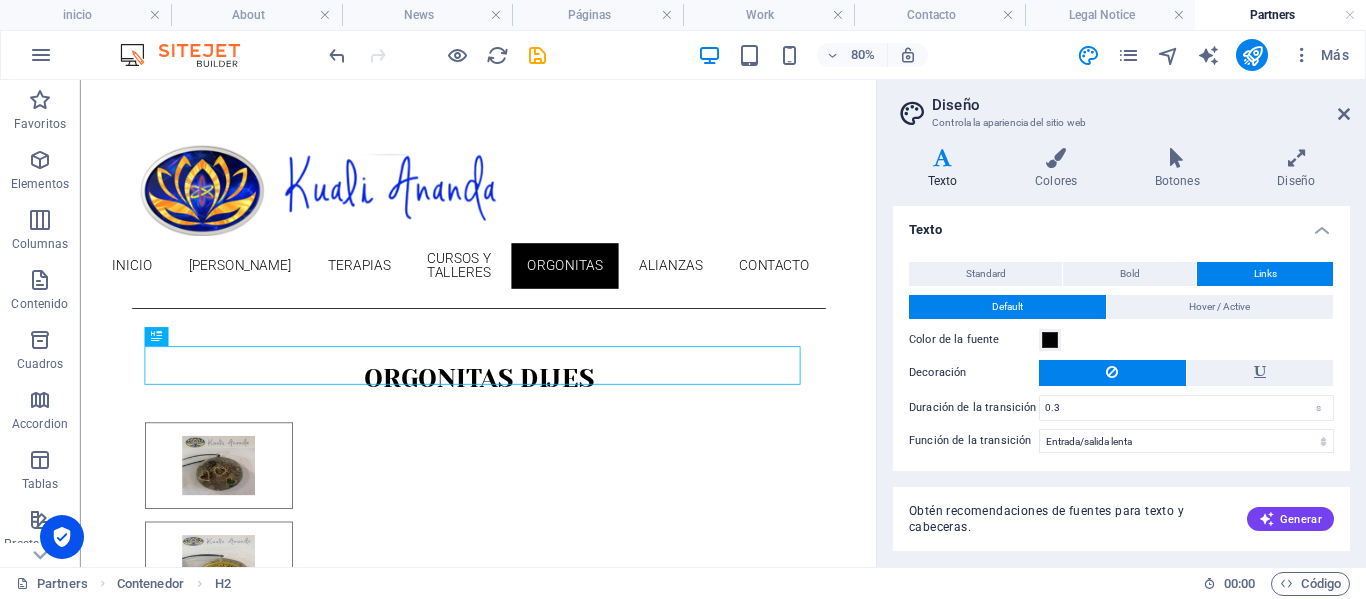 scroll, scrollTop: 54, scrollLeft: 0, axis: vertical 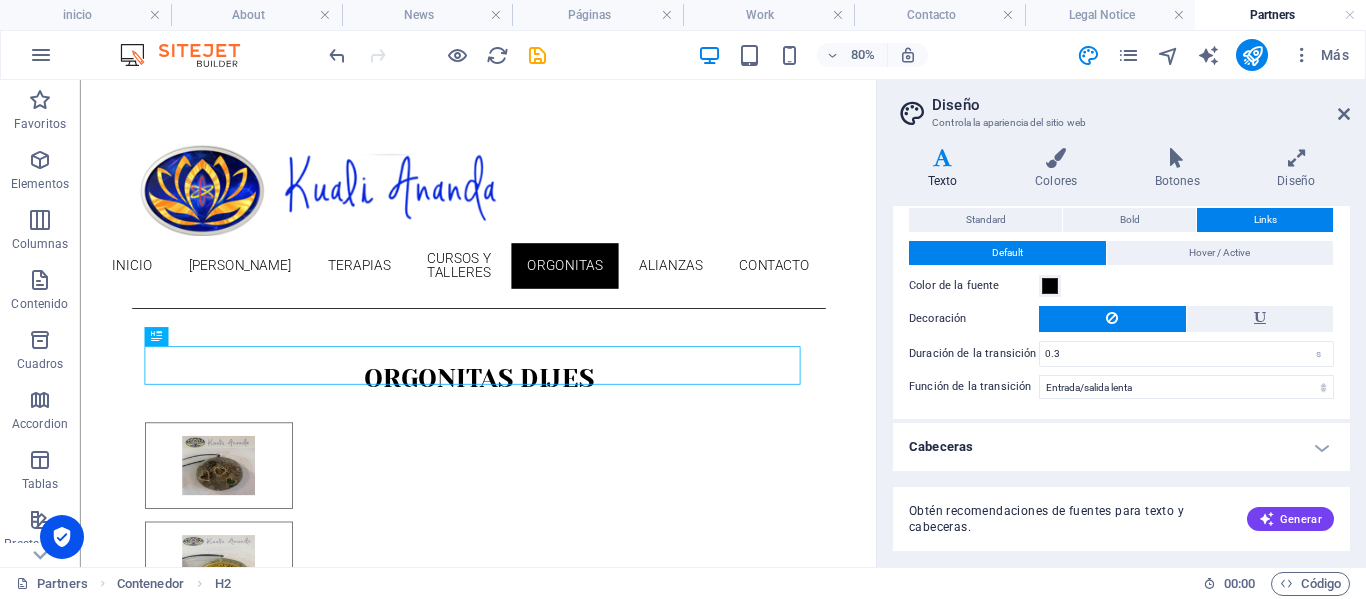 click on "Cabeceras" at bounding box center (1121, 447) 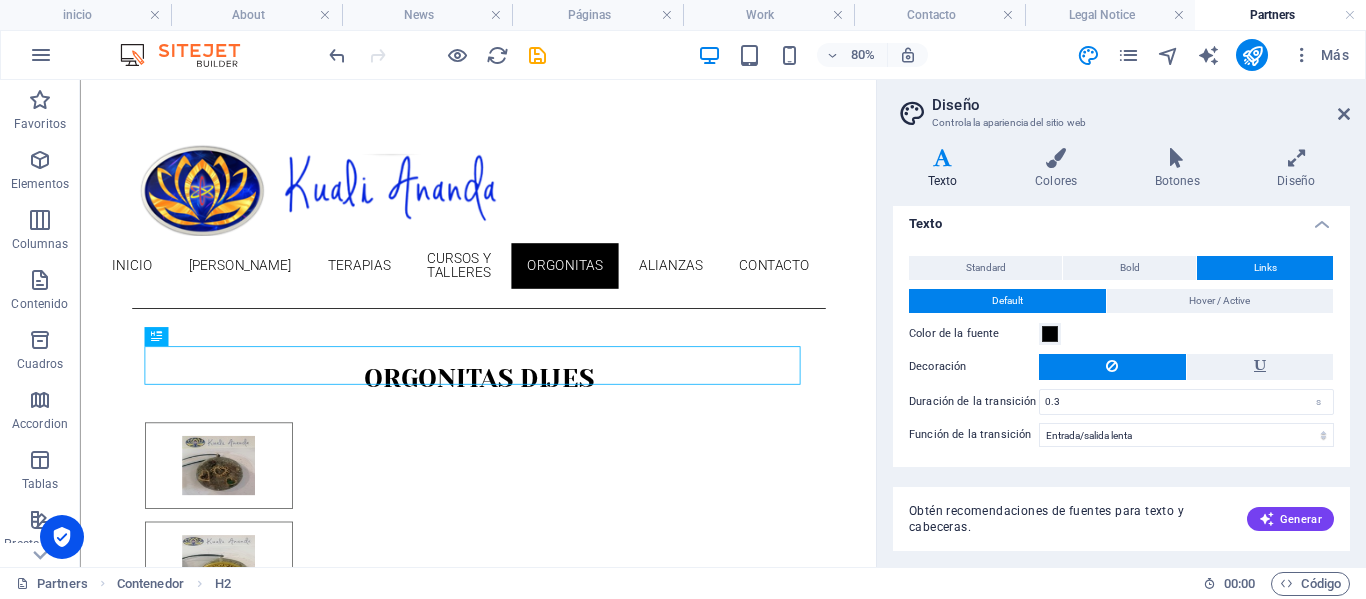 scroll, scrollTop: 0, scrollLeft: 0, axis: both 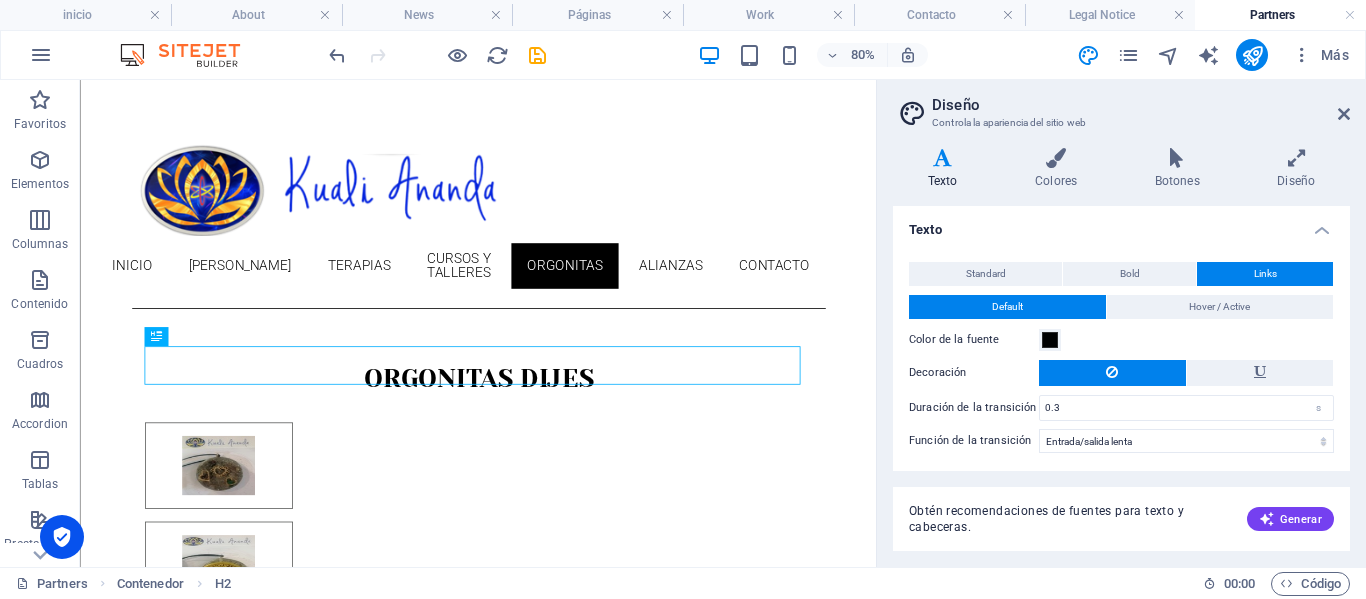 click on "Texto" at bounding box center [1121, 224] 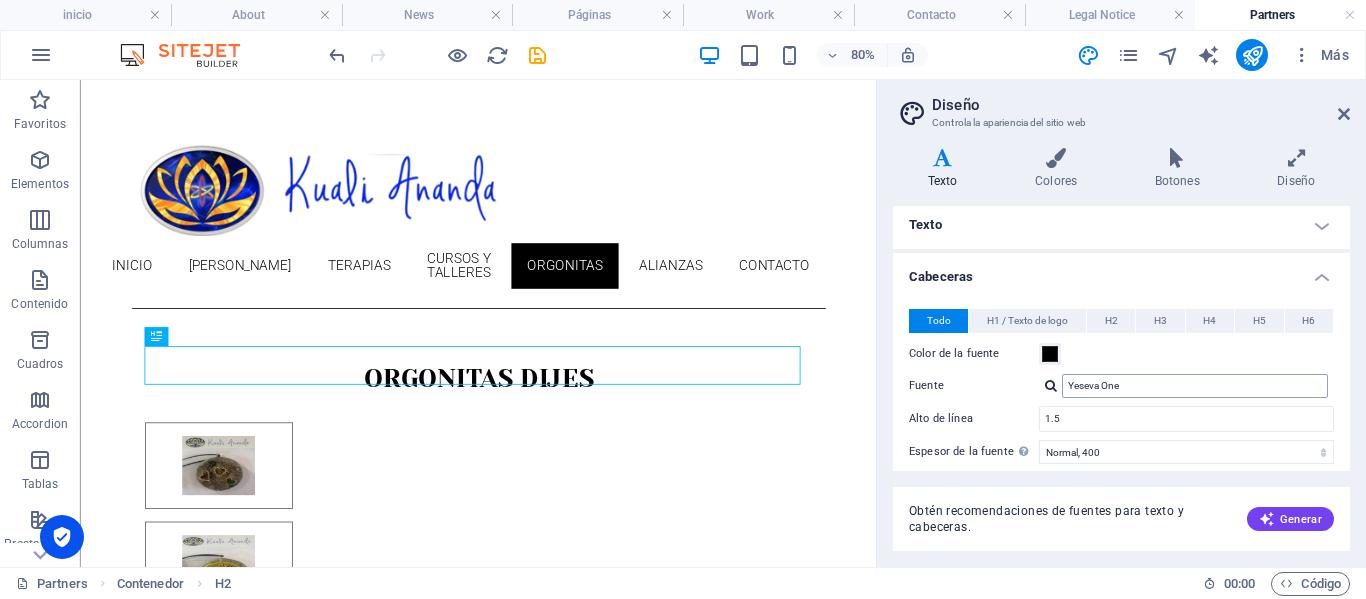 scroll, scrollTop: 0, scrollLeft: 0, axis: both 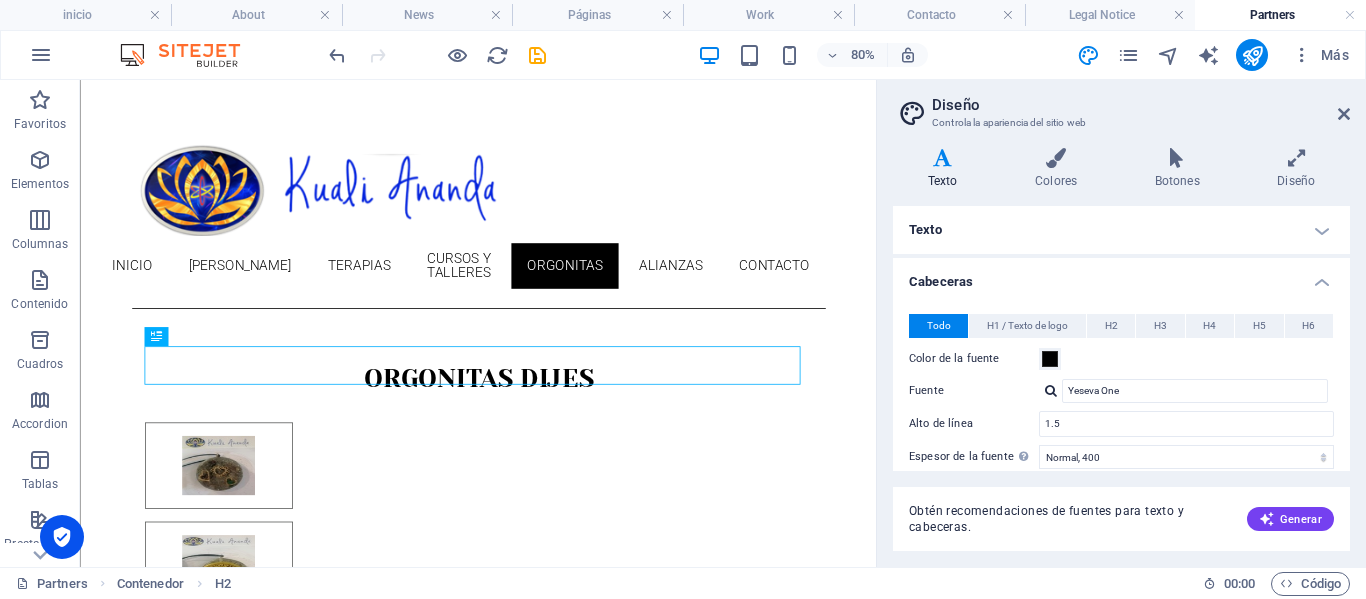 click on "Texto" at bounding box center [1121, 230] 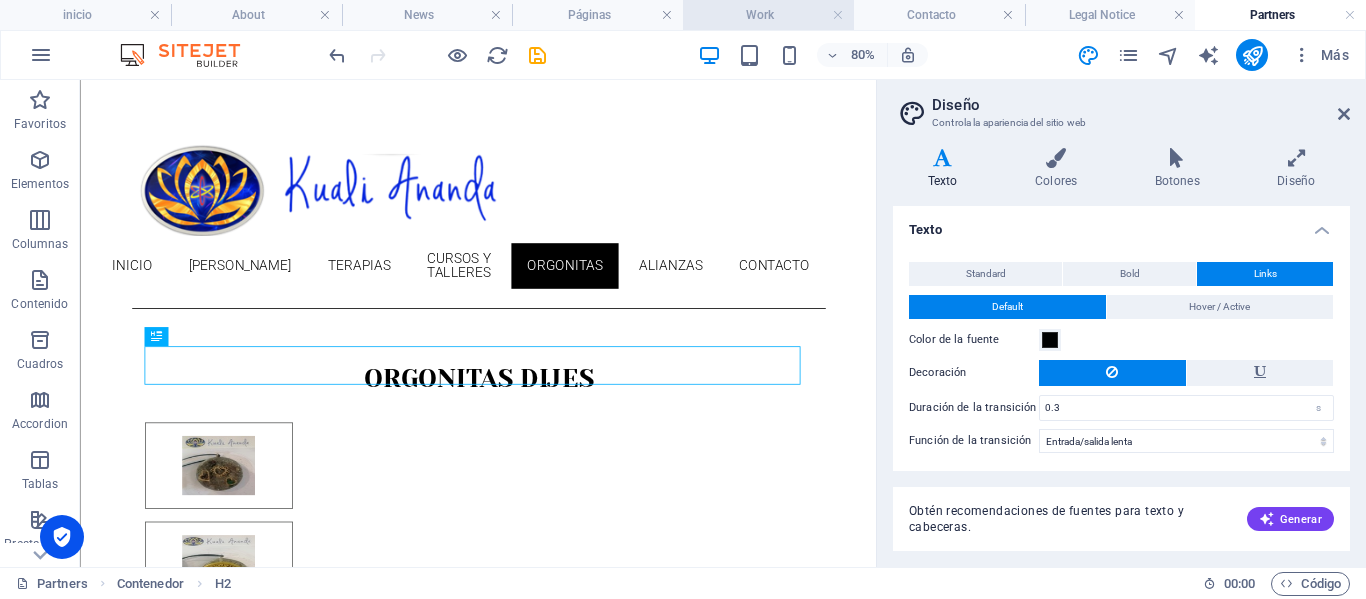 click on "Work" at bounding box center (768, 15) 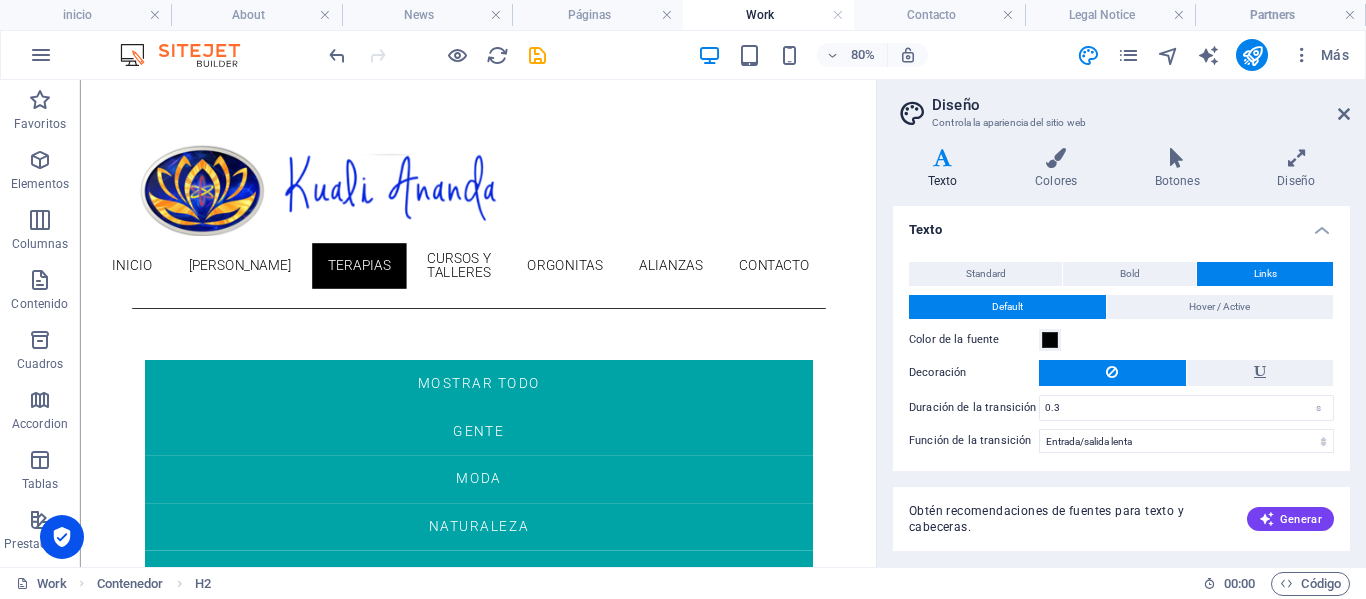 scroll, scrollTop: 100, scrollLeft: 0, axis: vertical 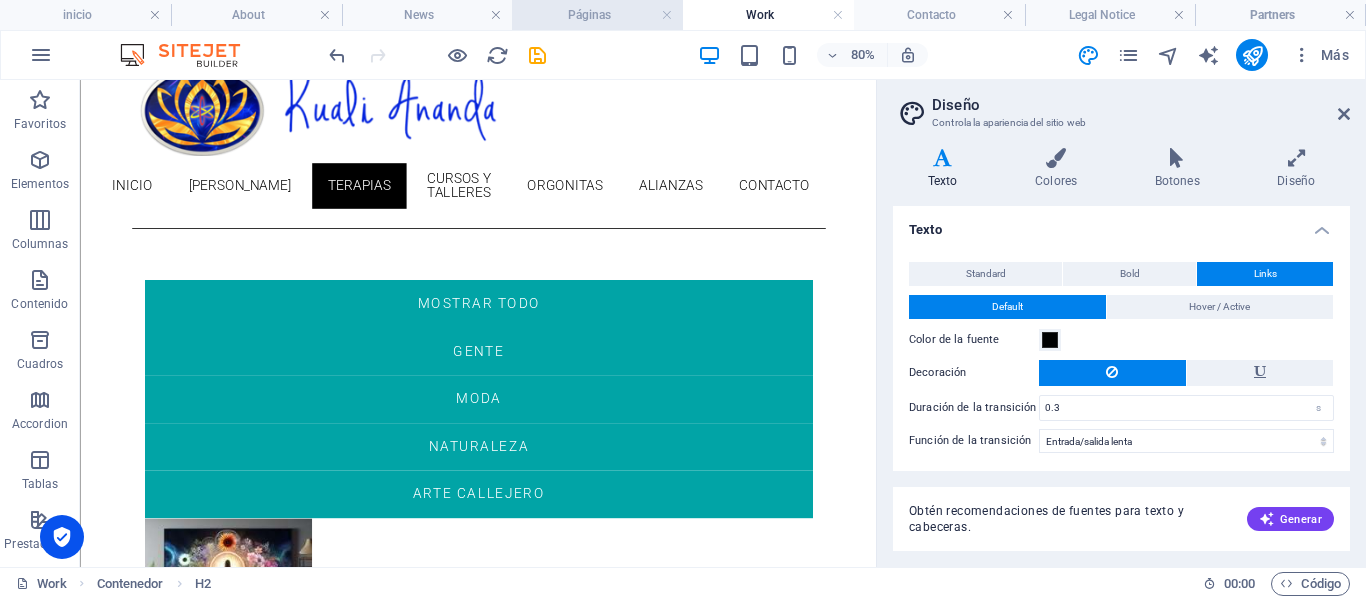 click on "Páginas" at bounding box center [597, 15] 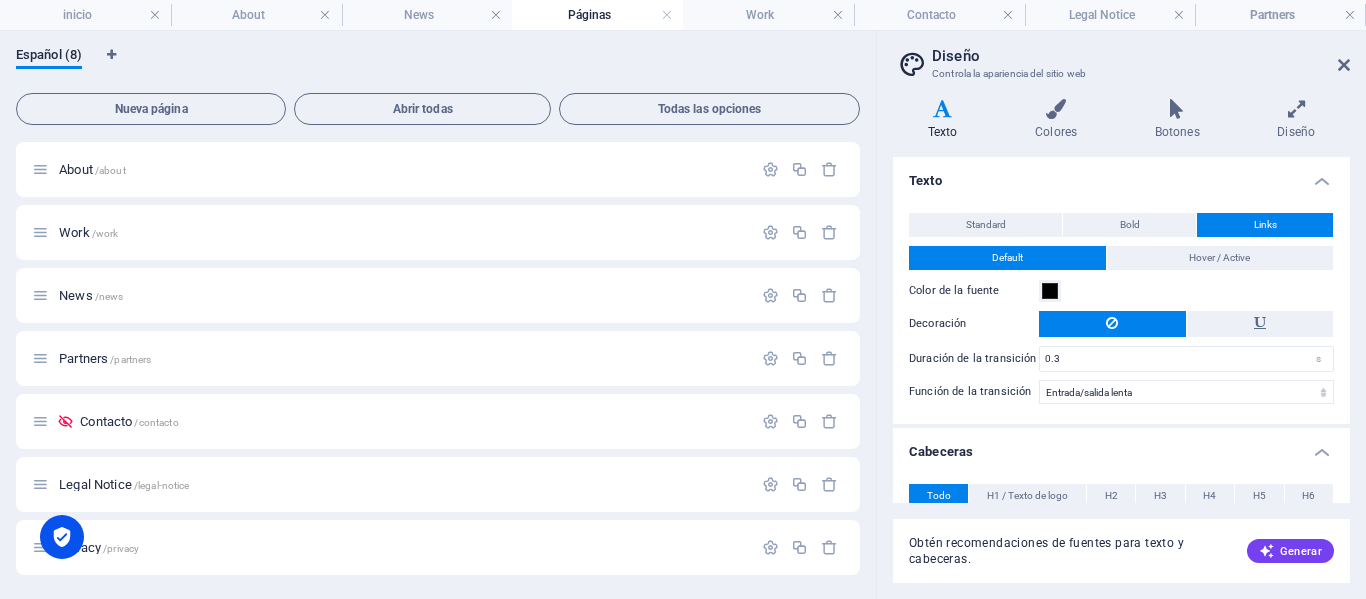 scroll, scrollTop: 0, scrollLeft: 0, axis: both 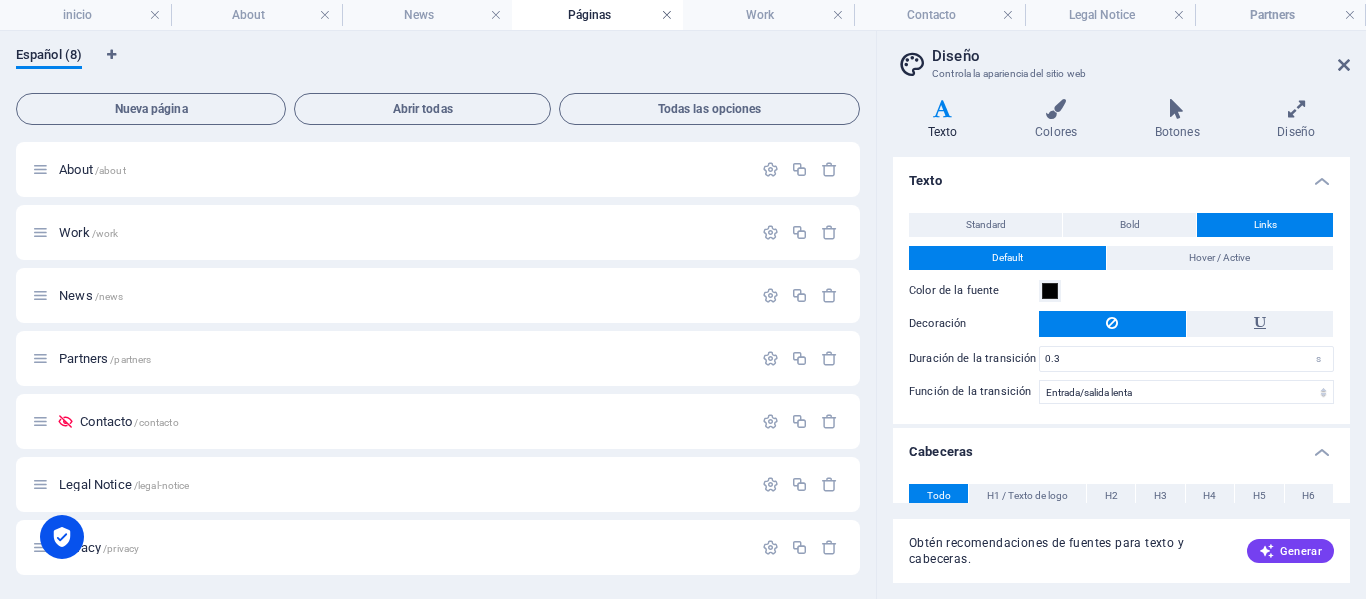 click at bounding box center [667, 15] 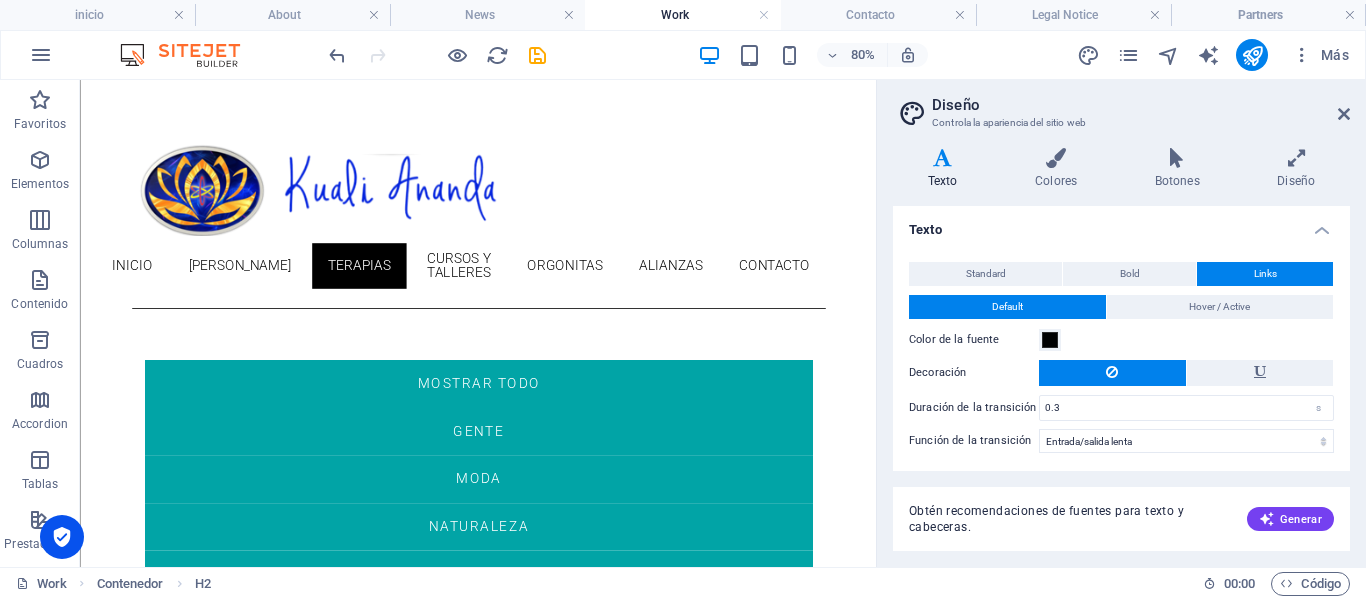 scroll, scrollTop: 100, scrollLeft: 0, axis: vertical 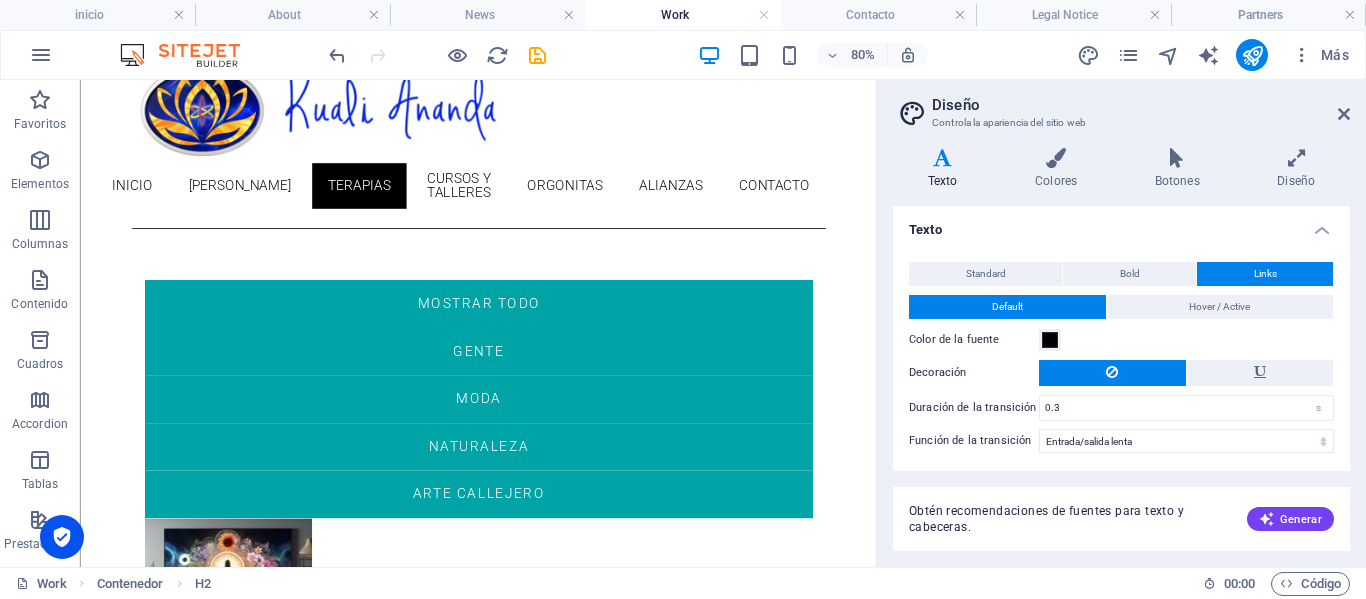 click on "Work" at bounding box center [682, 15] 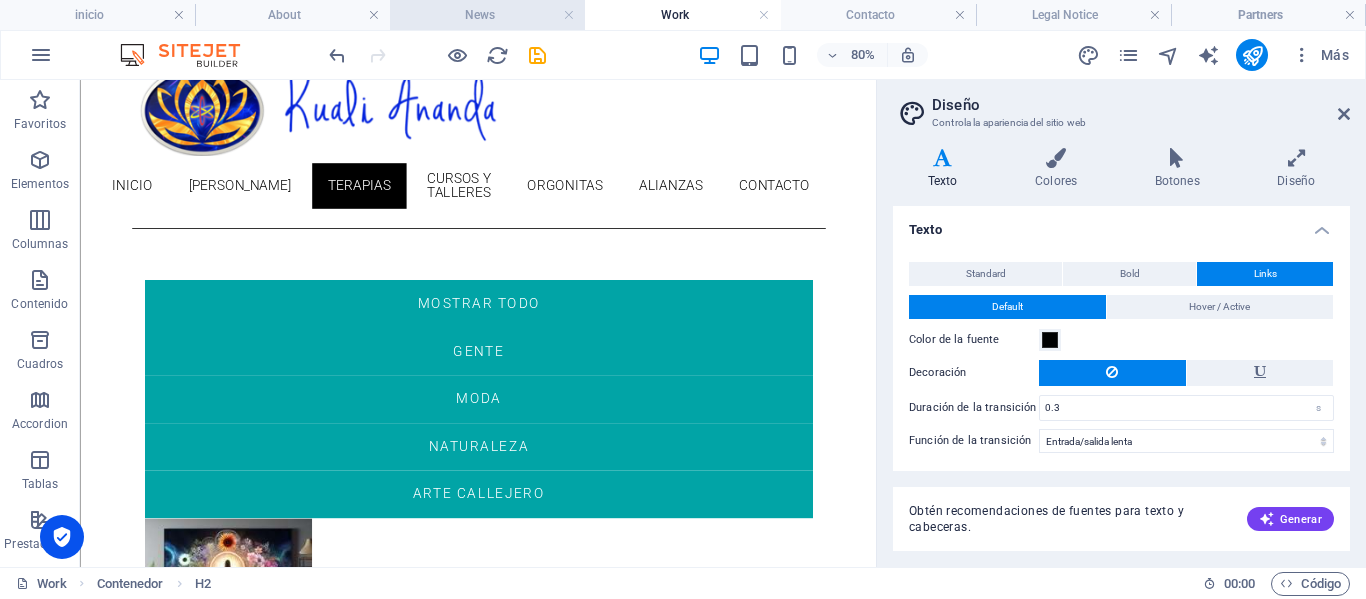 click on "News" at bounding box center [487, 15] 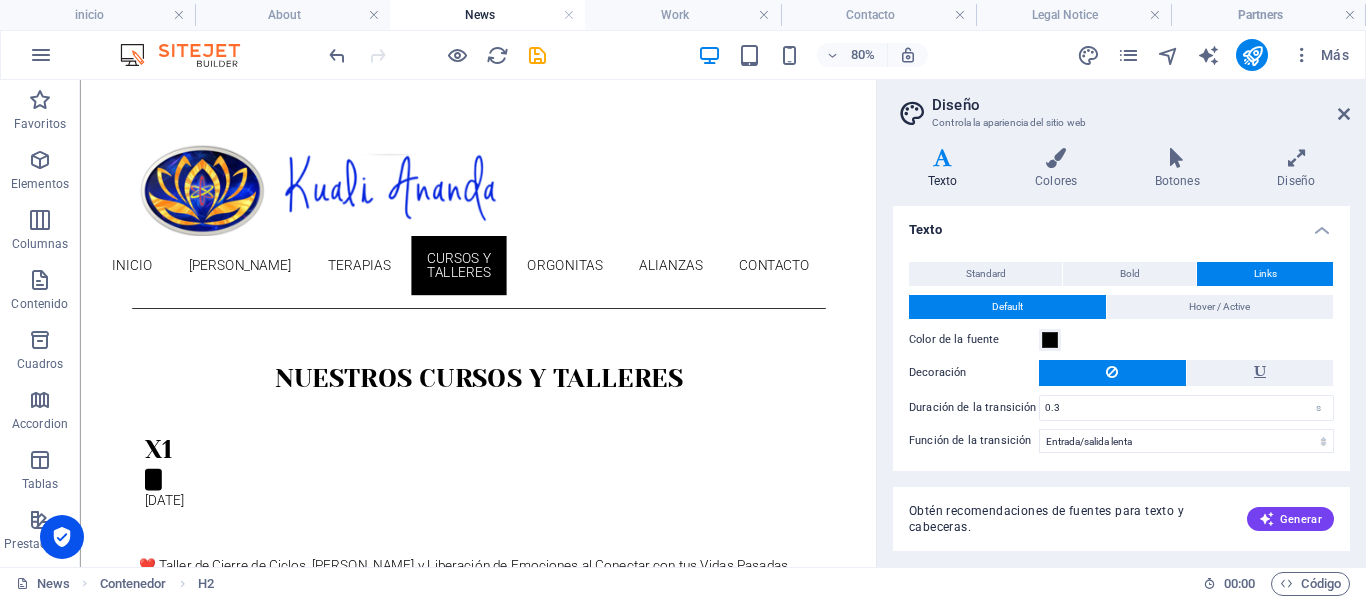 scroll, scrollTop: 188, scrollLeft: 0, axis: vertical 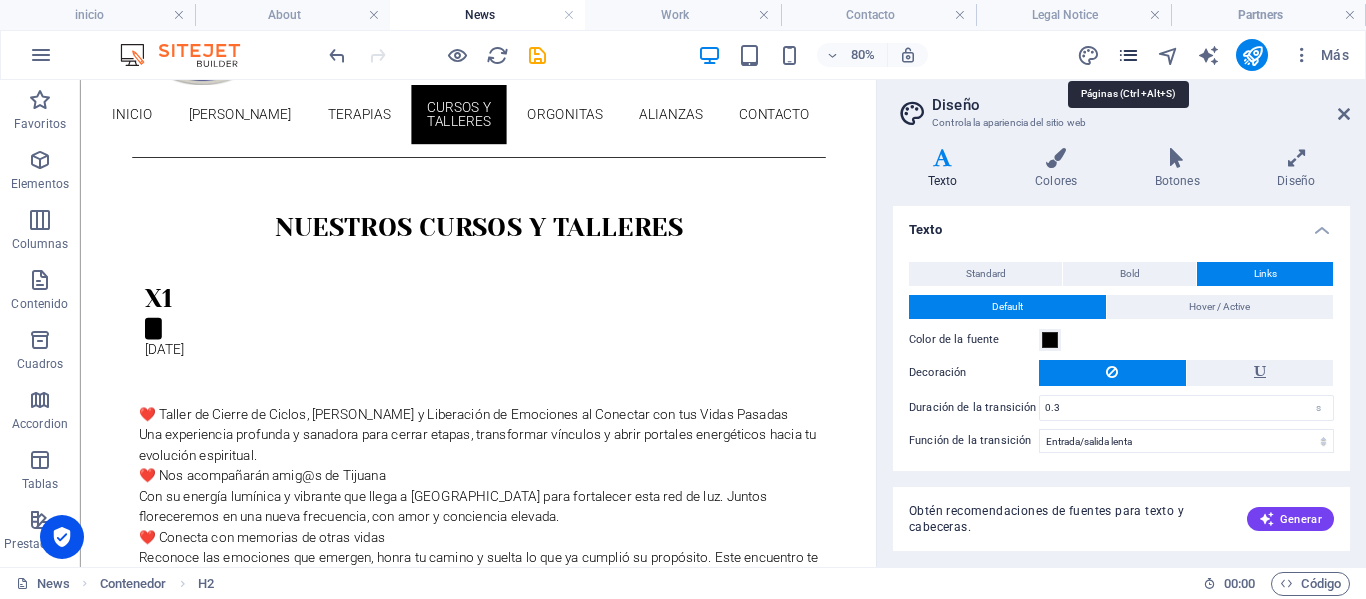 click at bounding box center (1128, 55) 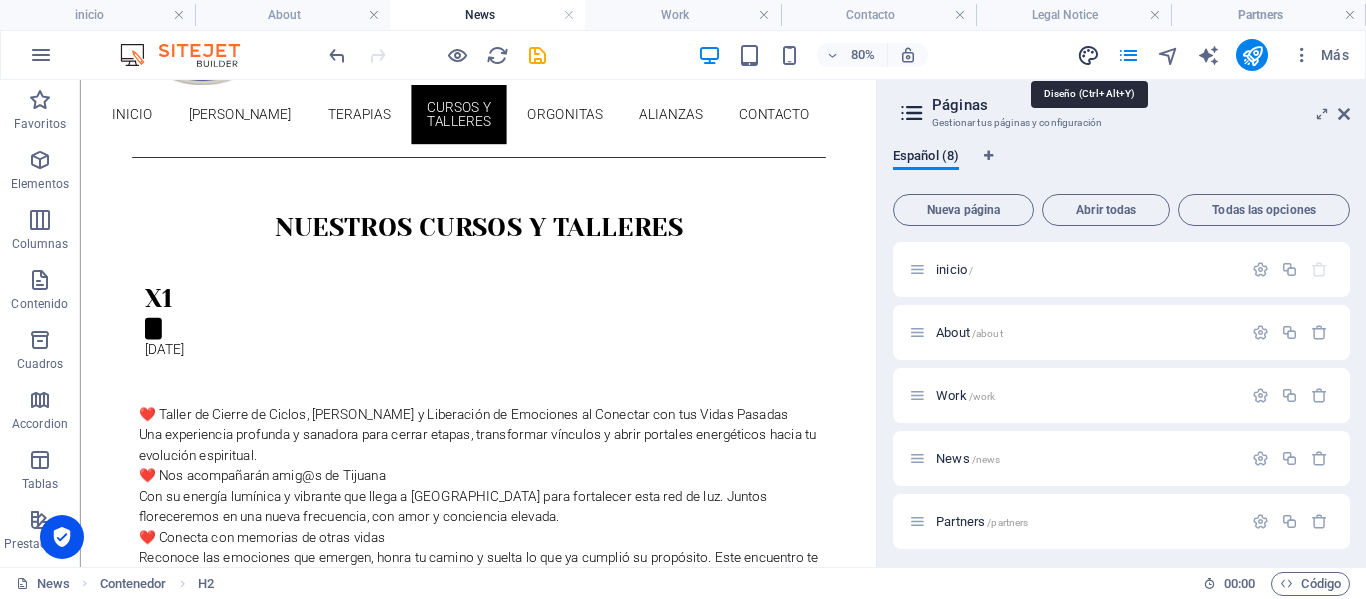 click at bounding box center (1088, 55) 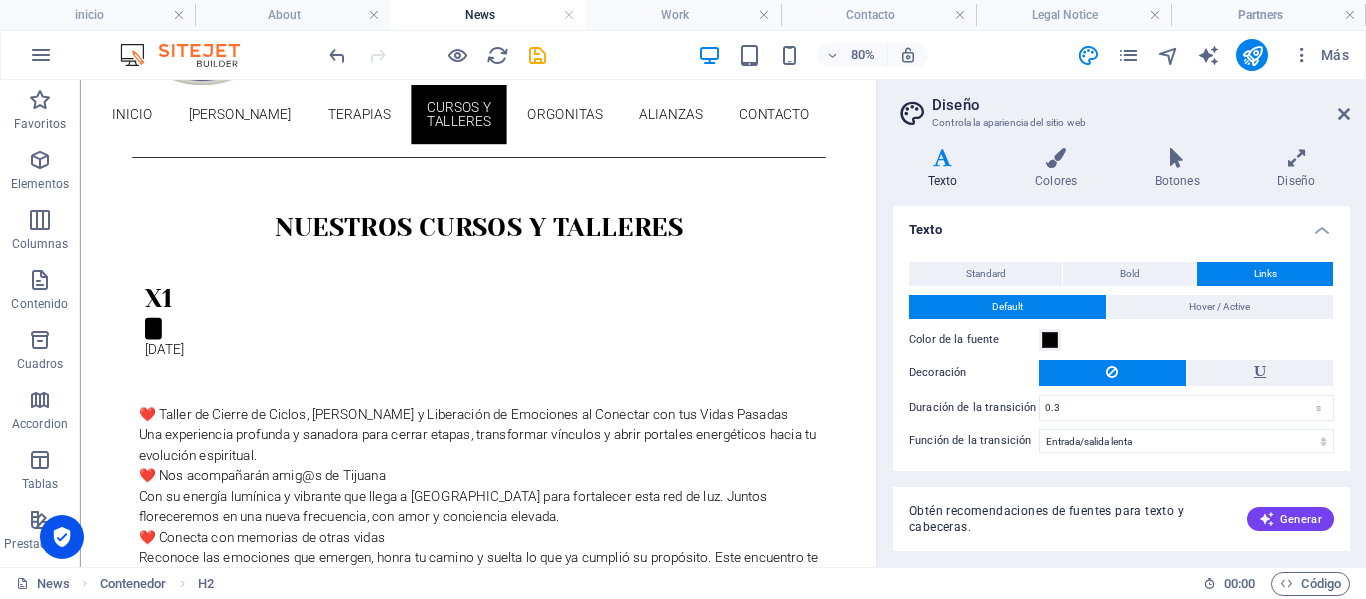 click on "Texto" at bounding box center (1121, 224) 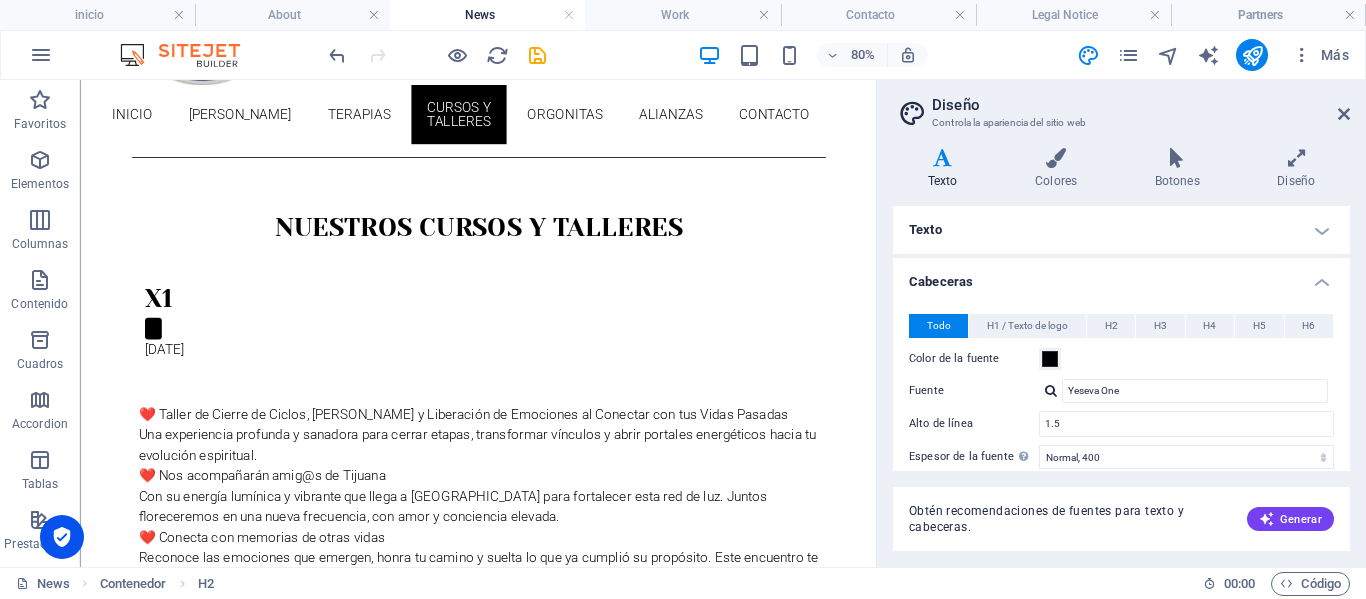 click on "Texto" at bounding box center [1121, 230] 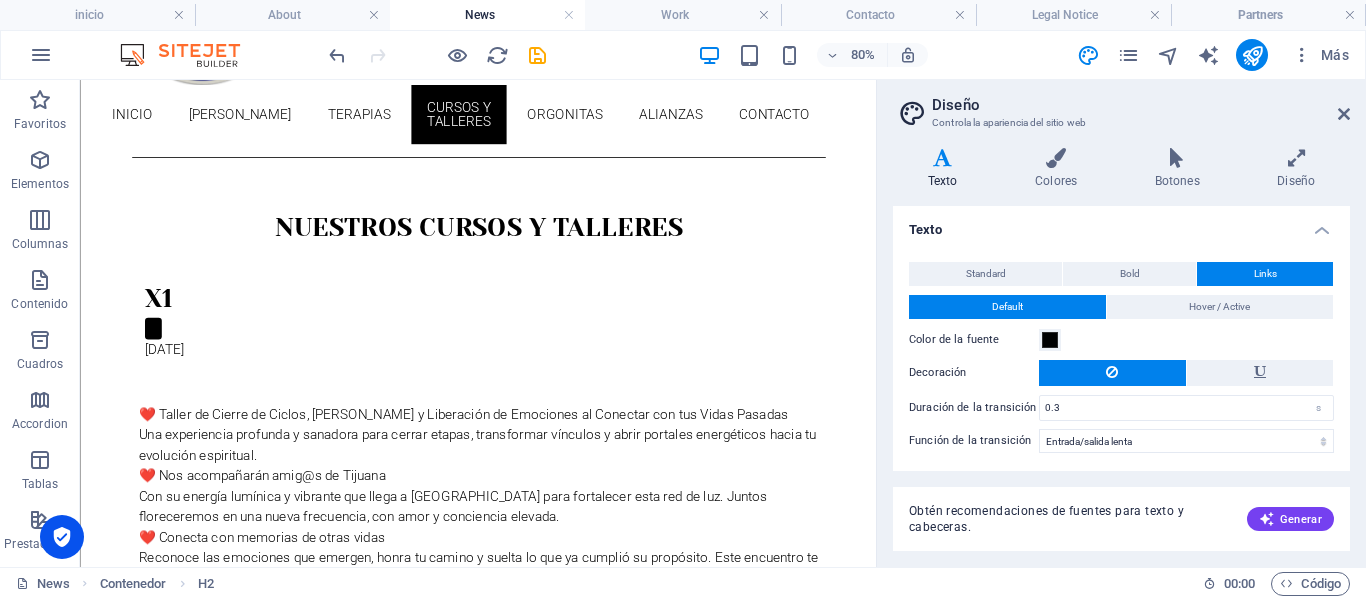 click on "Texto" at bounding box center (1121, 224) 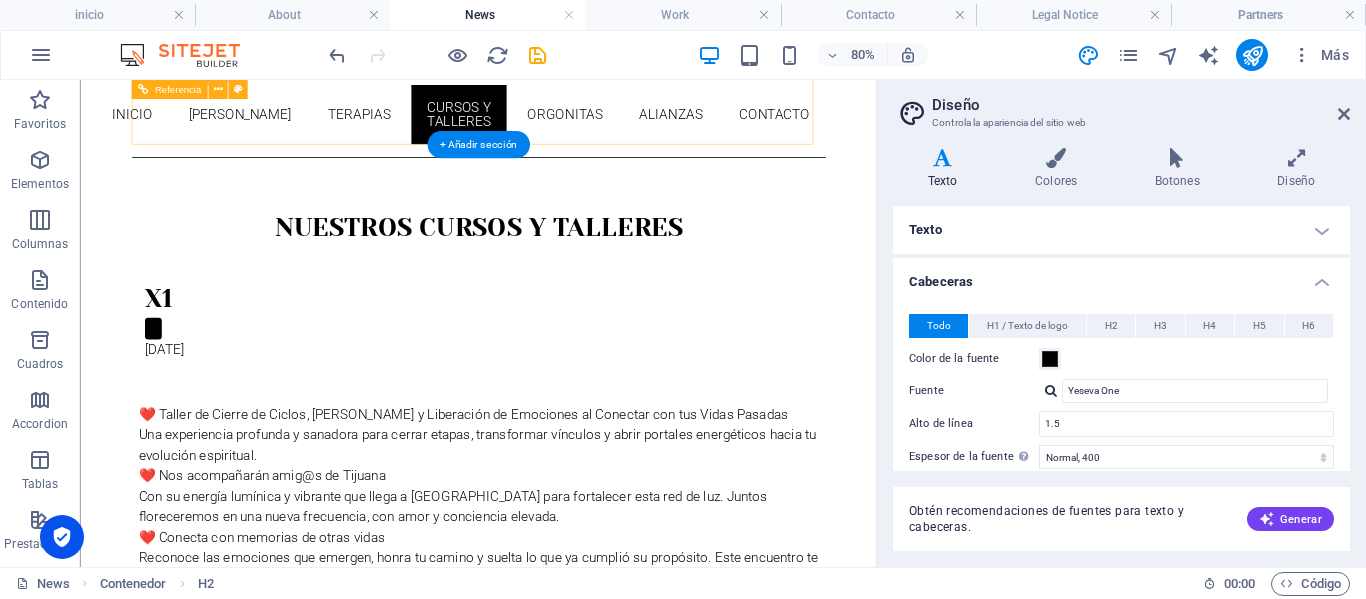 click on "inicio [PERSON_NAME] Terapias CURSOS Y TALLERES ORGONITAS alianzas Contacto" at bounding box center [577, 124] 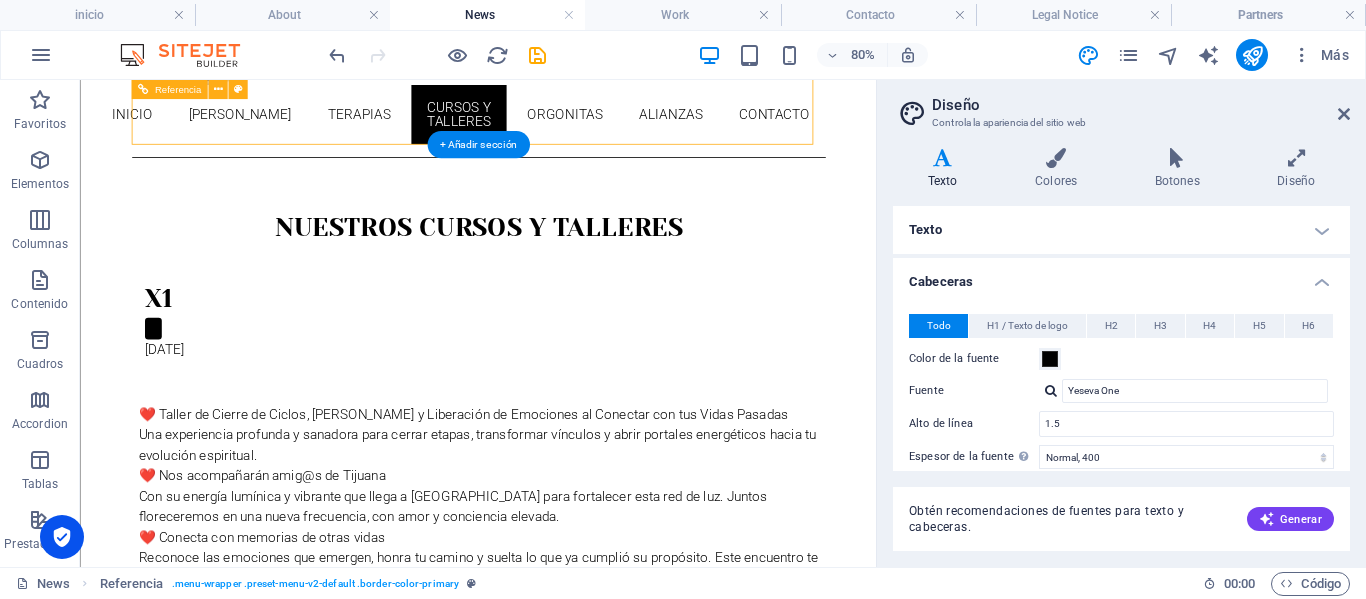 click on "inicio [PERSON_NAME] Terapias CURSOS Y TALLERES ORGONITAS alianzas Contacto" at bounding box center (577, 124) 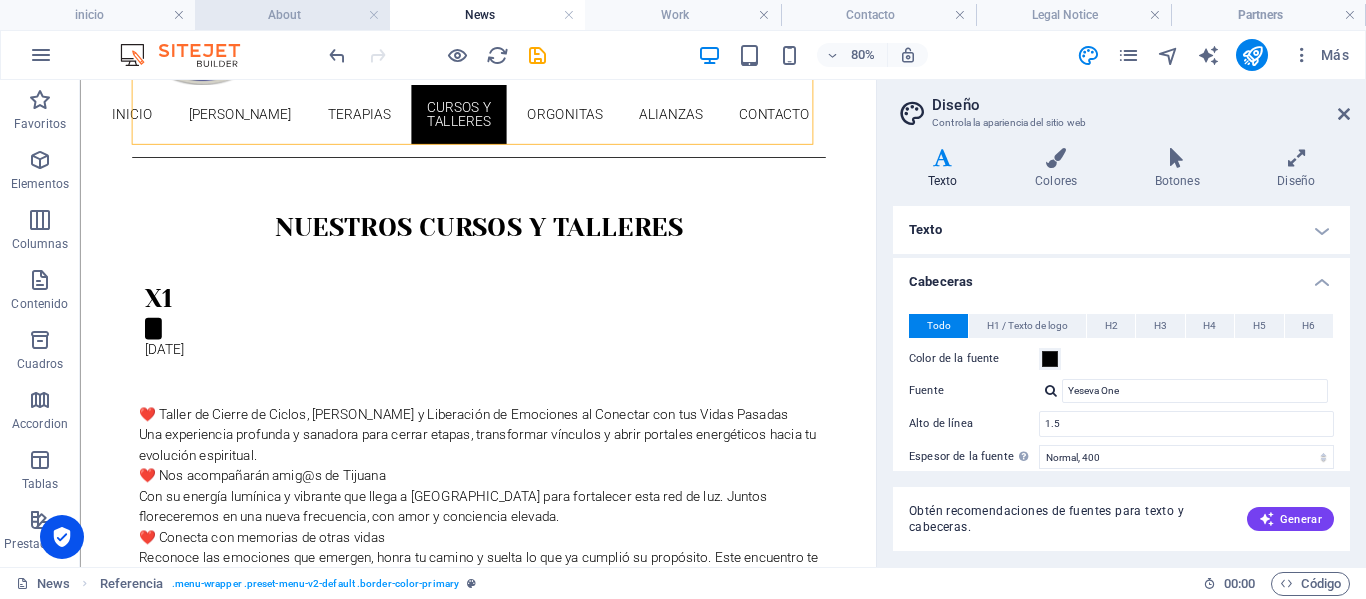 click on "About" at bounding box center [292, 15] 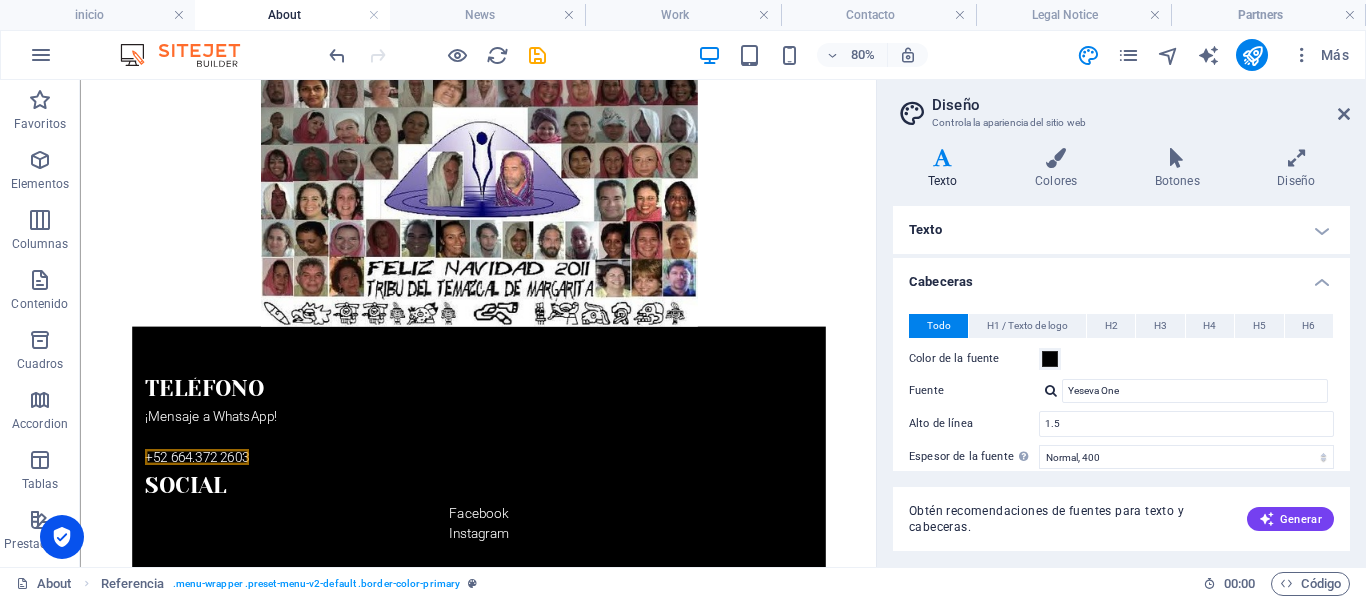 scroll, scrollTop: 1505, scrollLeft: 0, axis: vertical 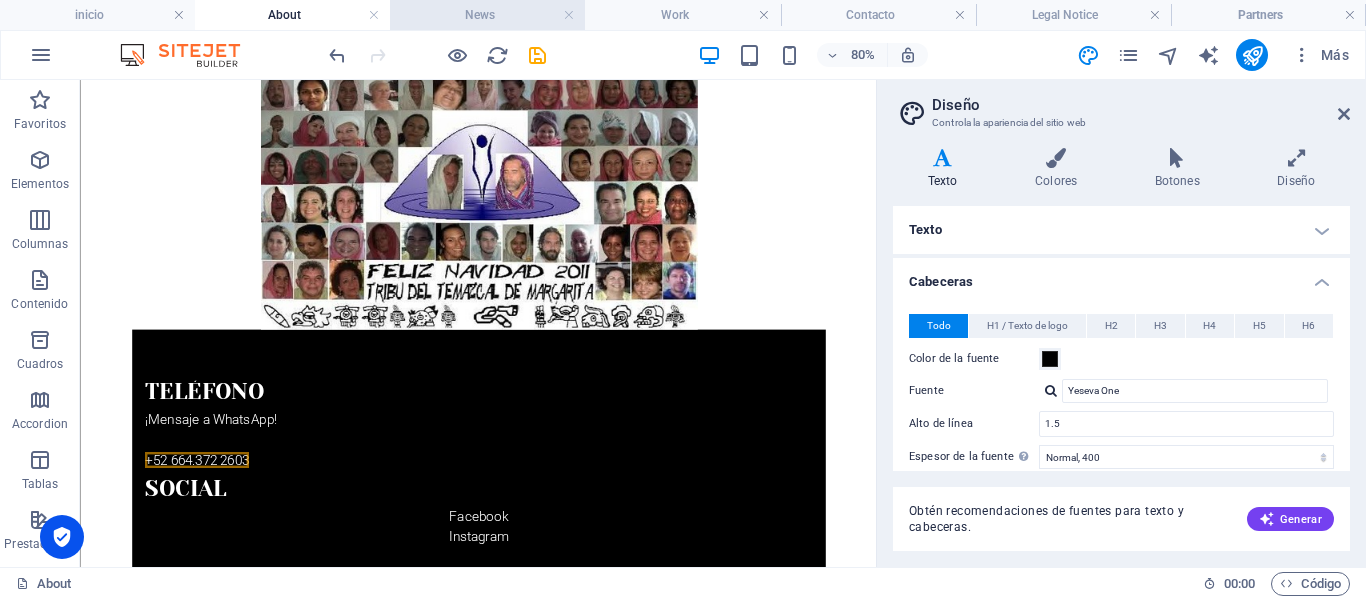 click on "News" at bounding box center [487, 15] 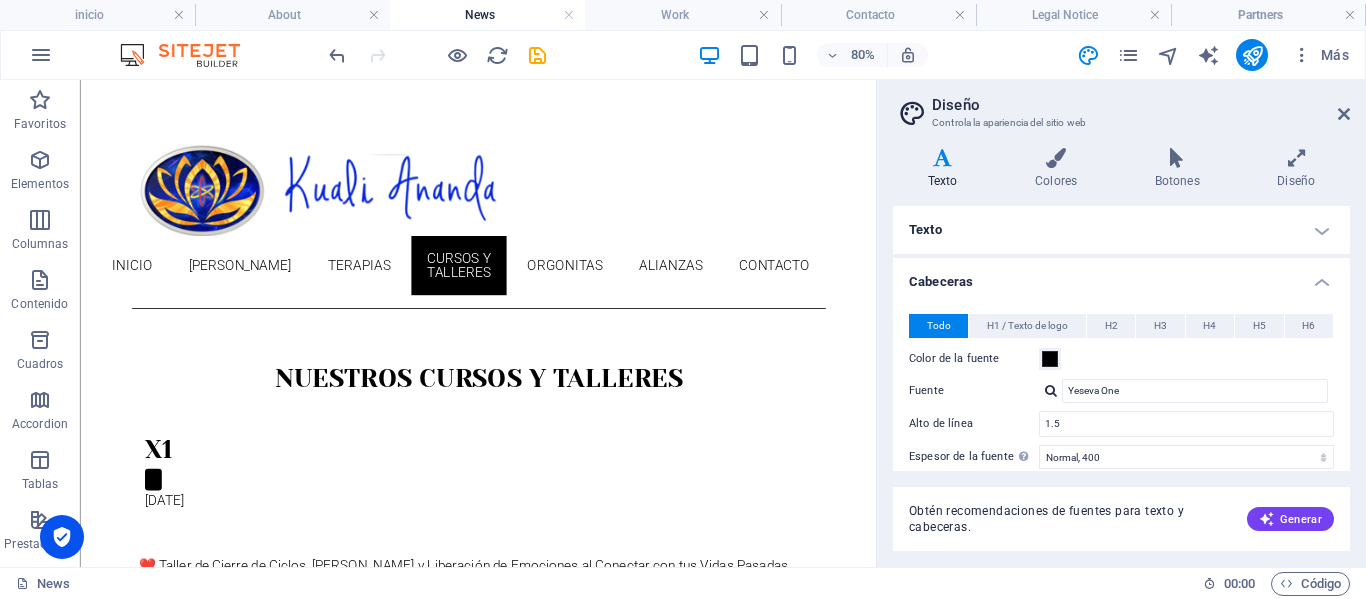 scroll, scrollTop: 188, scrollLeft: 0, axis: vertical 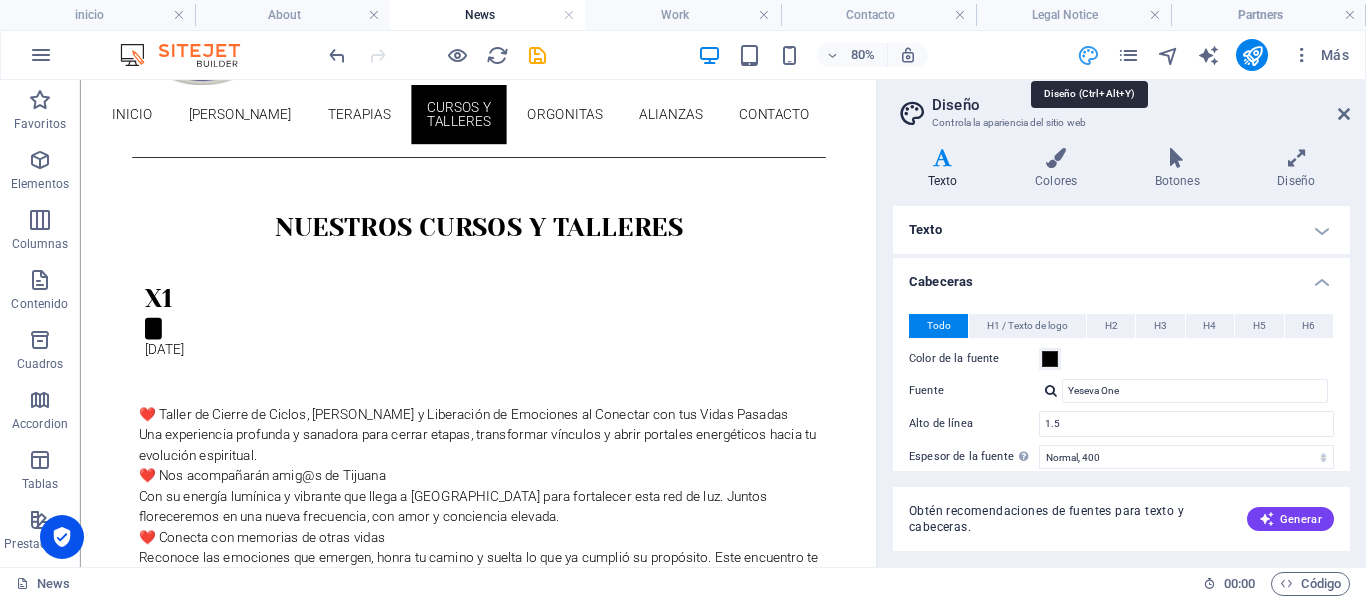 click at bounding box center [1088, 55] 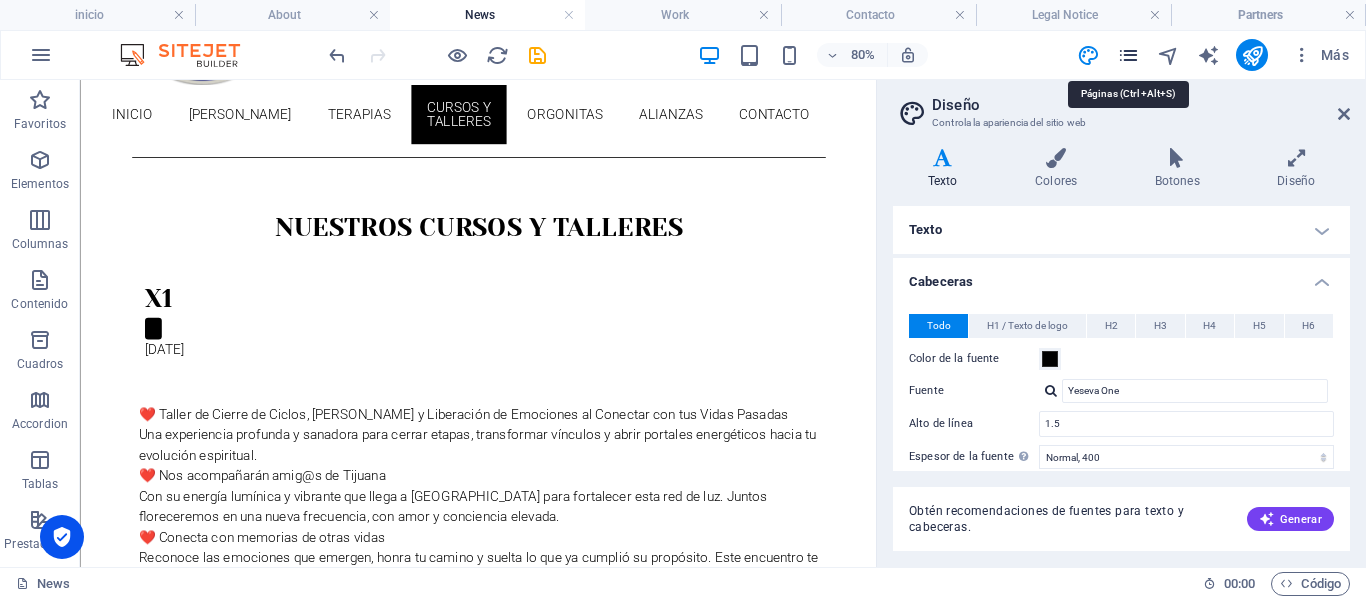 click at bounding box center [1128, 55] 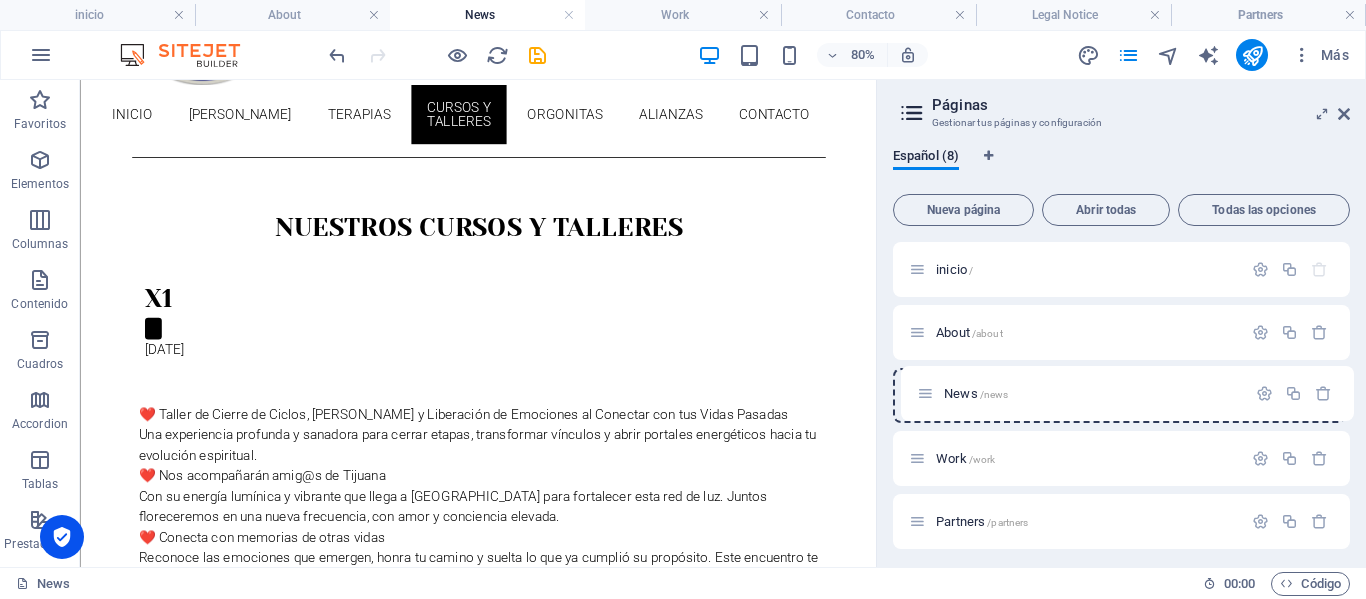 drag, startPoint x: 915, startPoint y: 459, endPoint x: 923, endPoint y: 391, distance: 68.46897 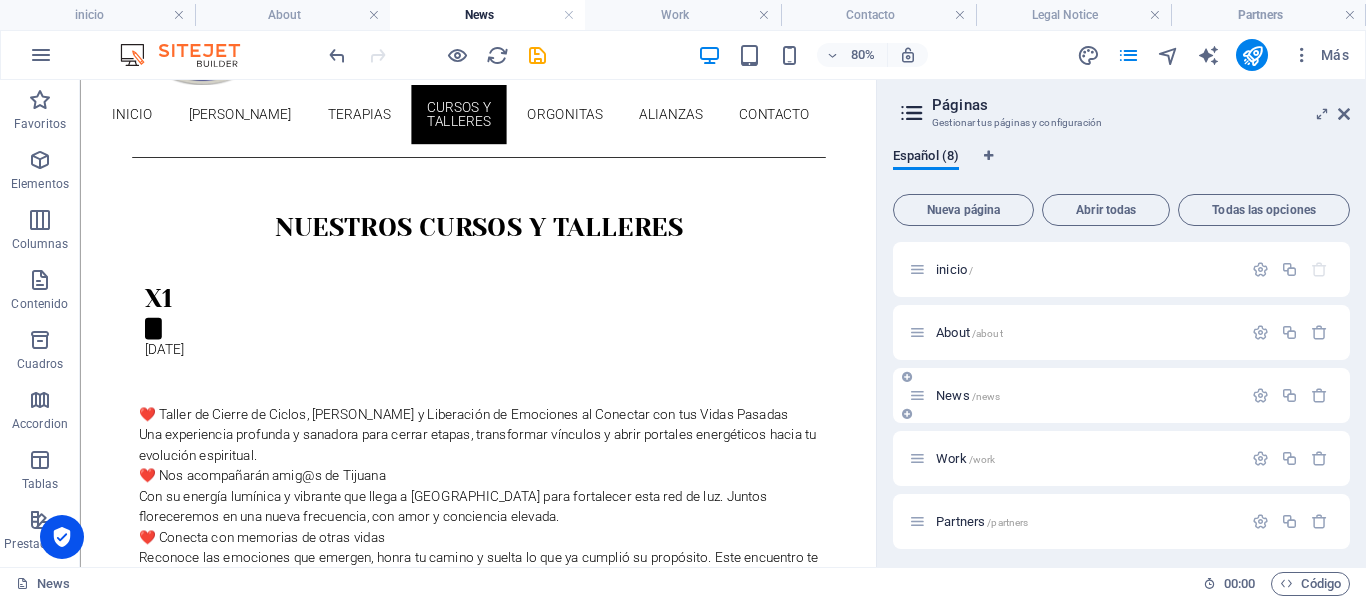 click on "News /news" at bounding box center [1086, 395] 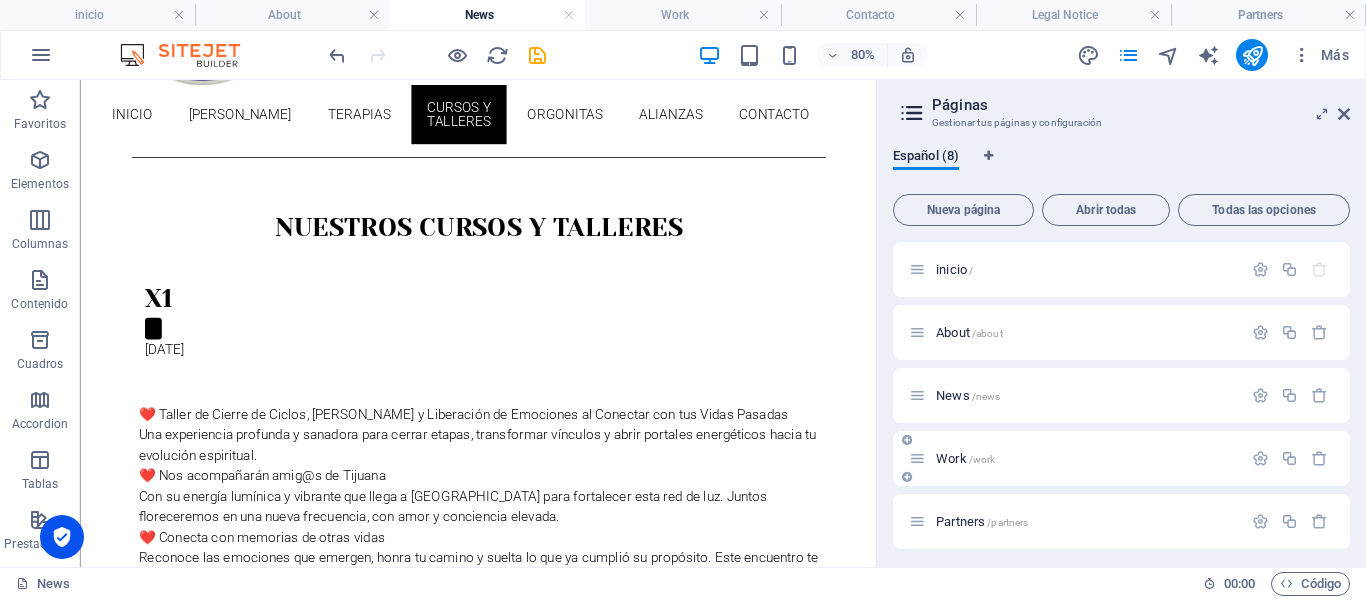 click on "Work /work" at bounding box center [1075, 458] 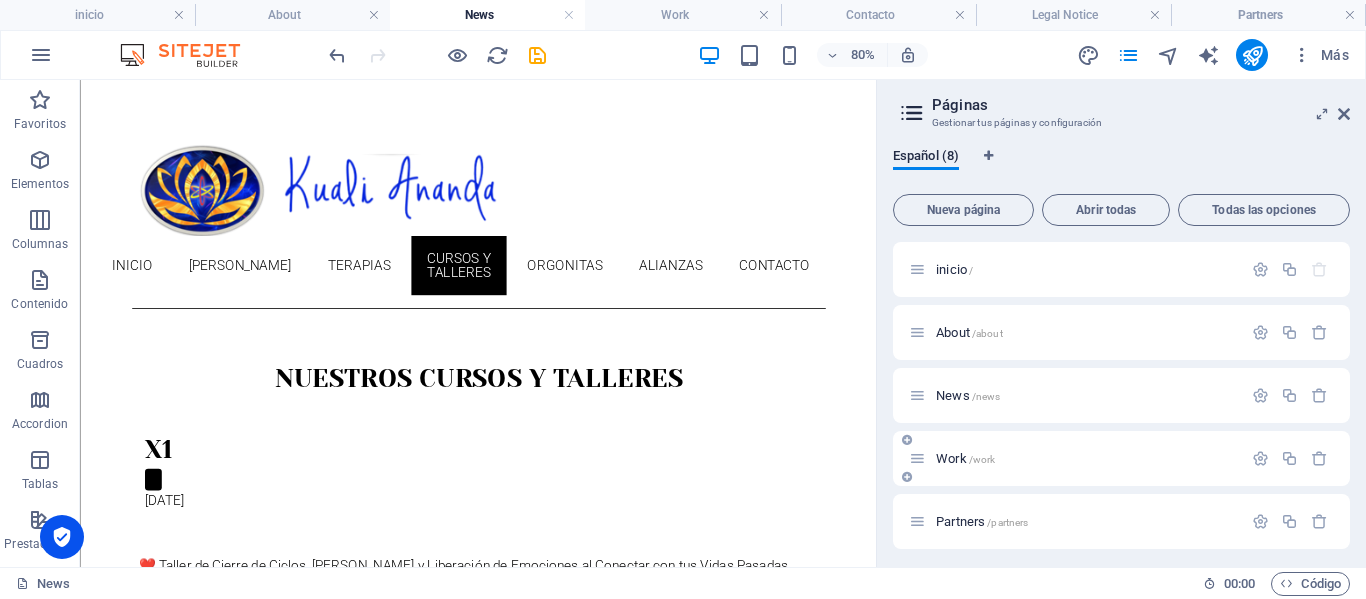 scroll, scrollTop: 100, scrollLeft: 0, axis: vertical 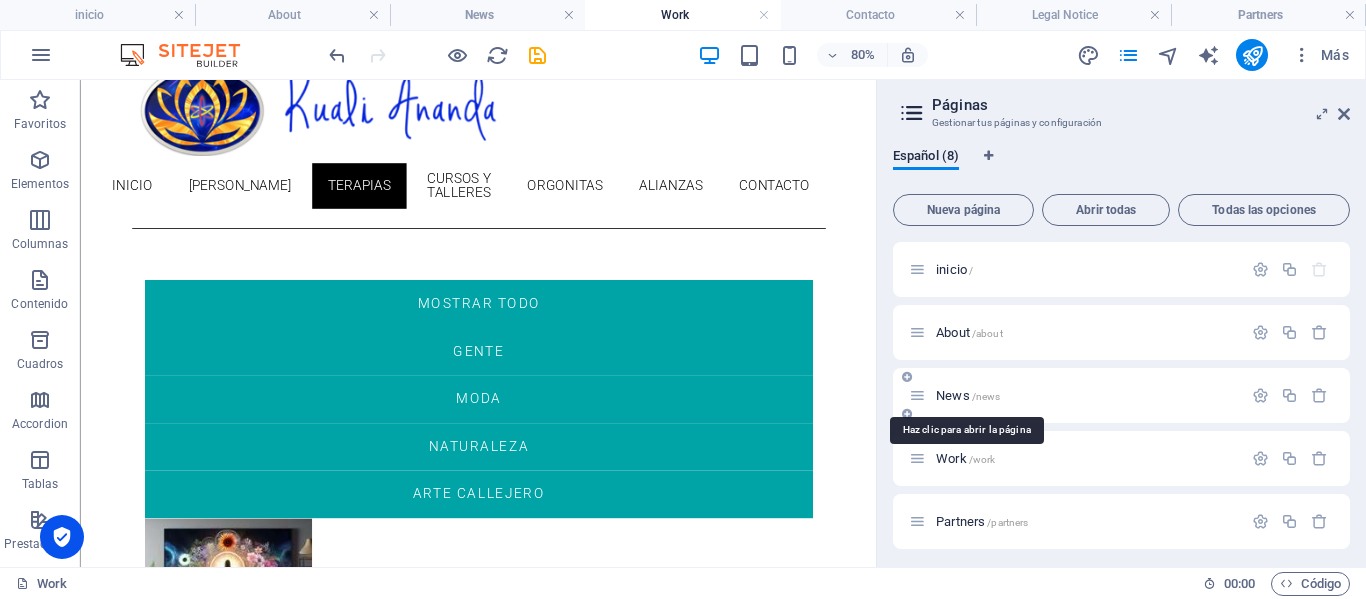 click on "News /news" at bounding box center (968, 395) 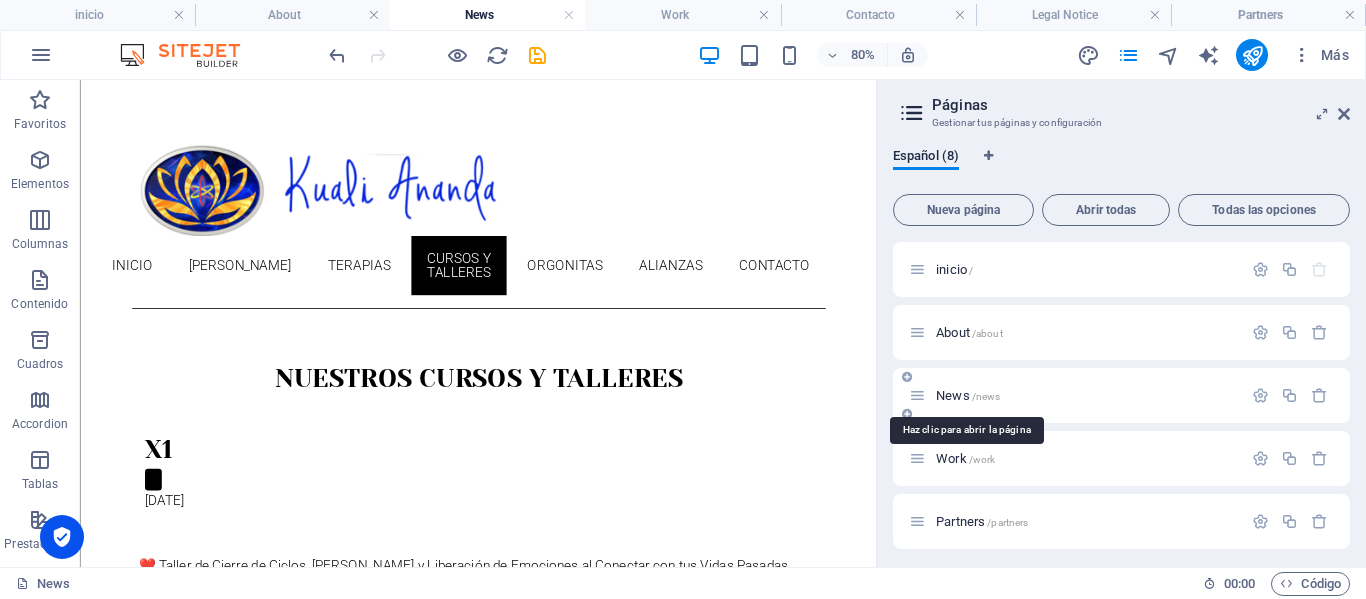 scroll, scrollTop: 188, scrollLeft: 0, axis: vertical 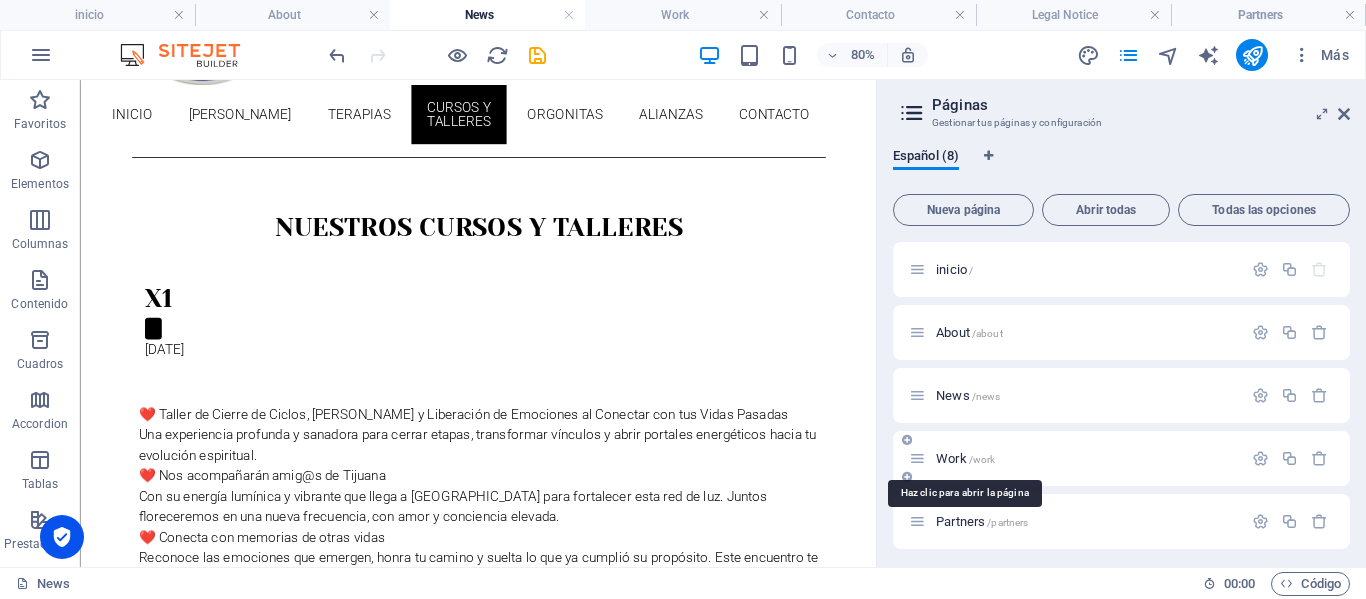 click on "Work /work" at bounding box center [965, 458] 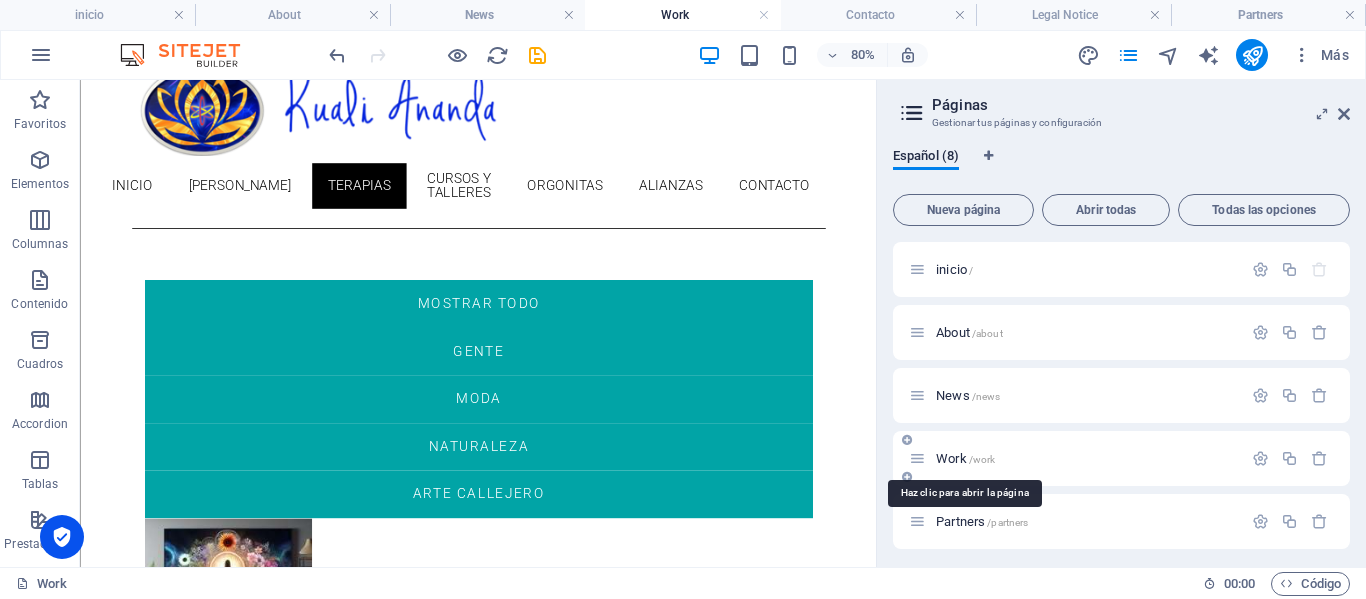 scroll, scrollTop: 0, scrollLeft: 0, axis: both 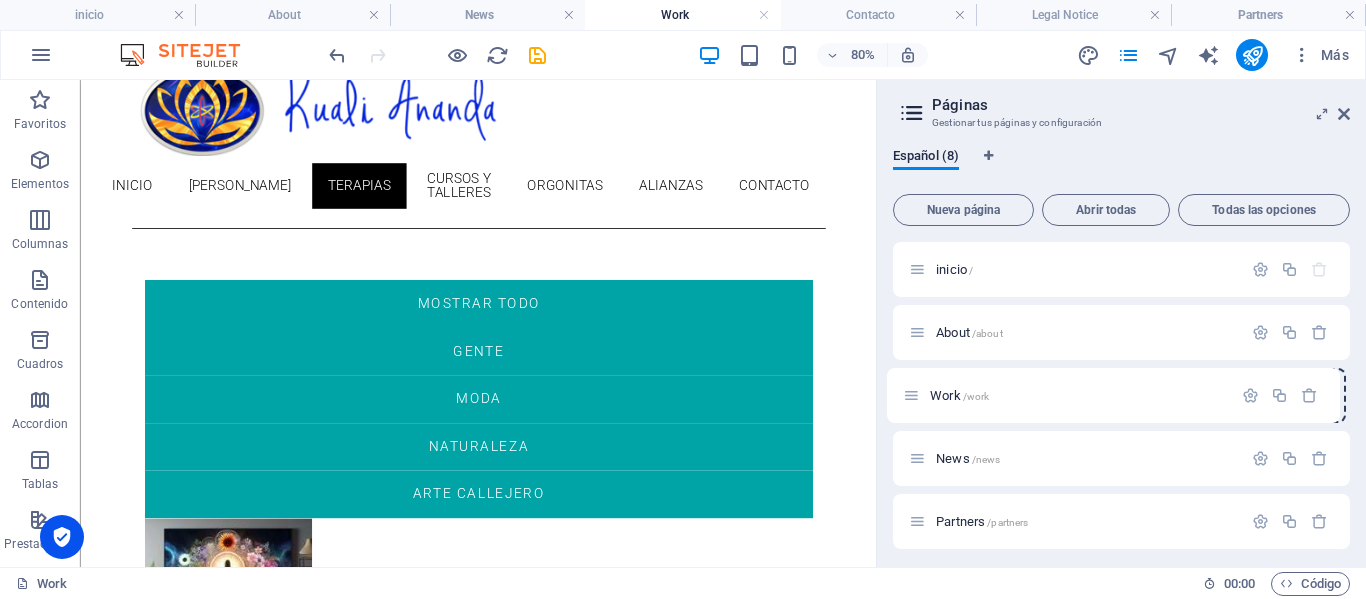 drag, startPoint x: 919, startPoint y: 458, endPoint x: 914, endPoint y: 389, distance: 69.18092 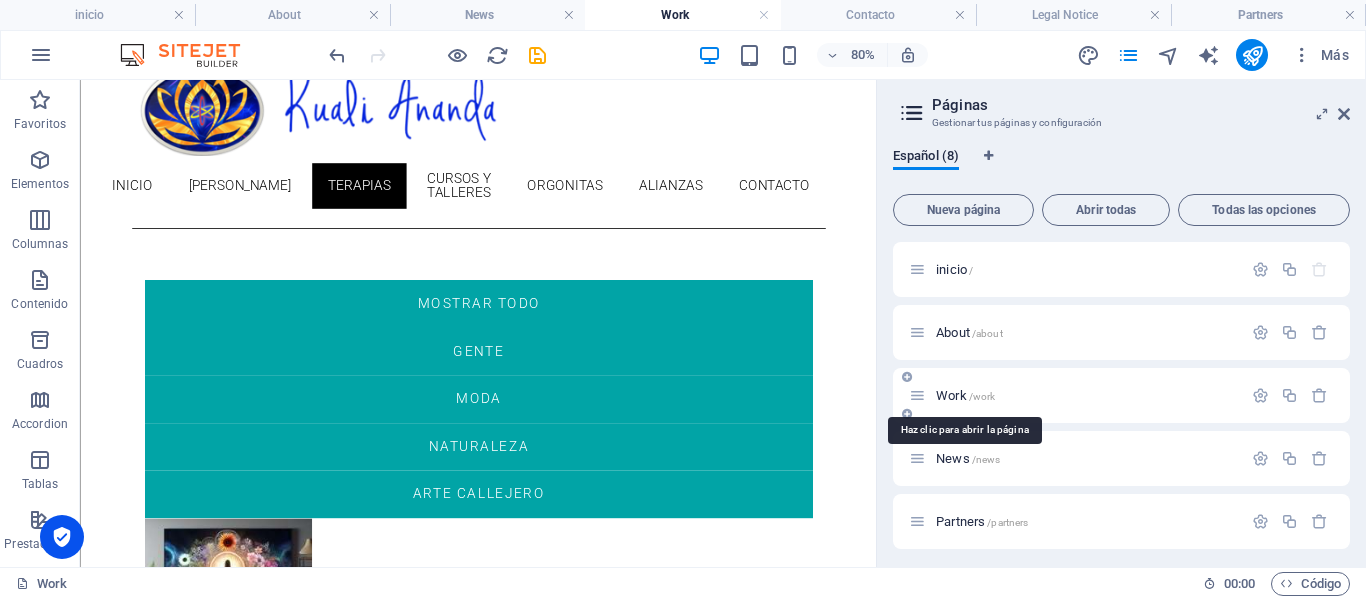 click on "Work /work" at bounding box center [965, 395] 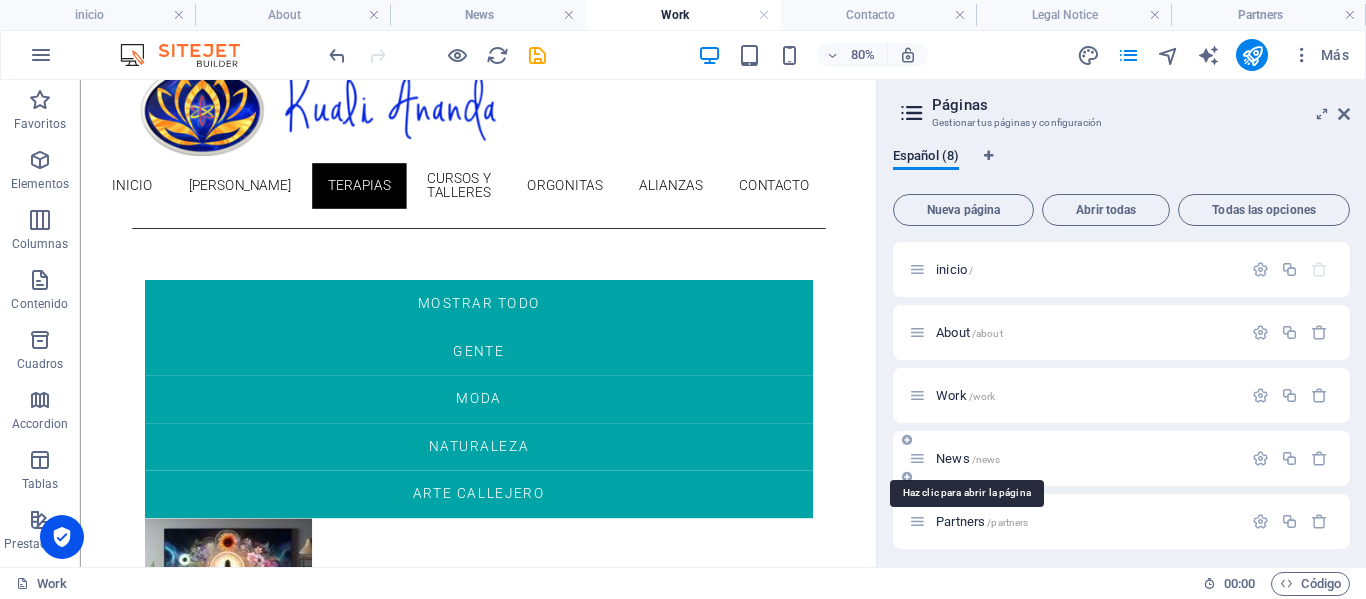 click on "News /news" at bounding box center (968, 458) 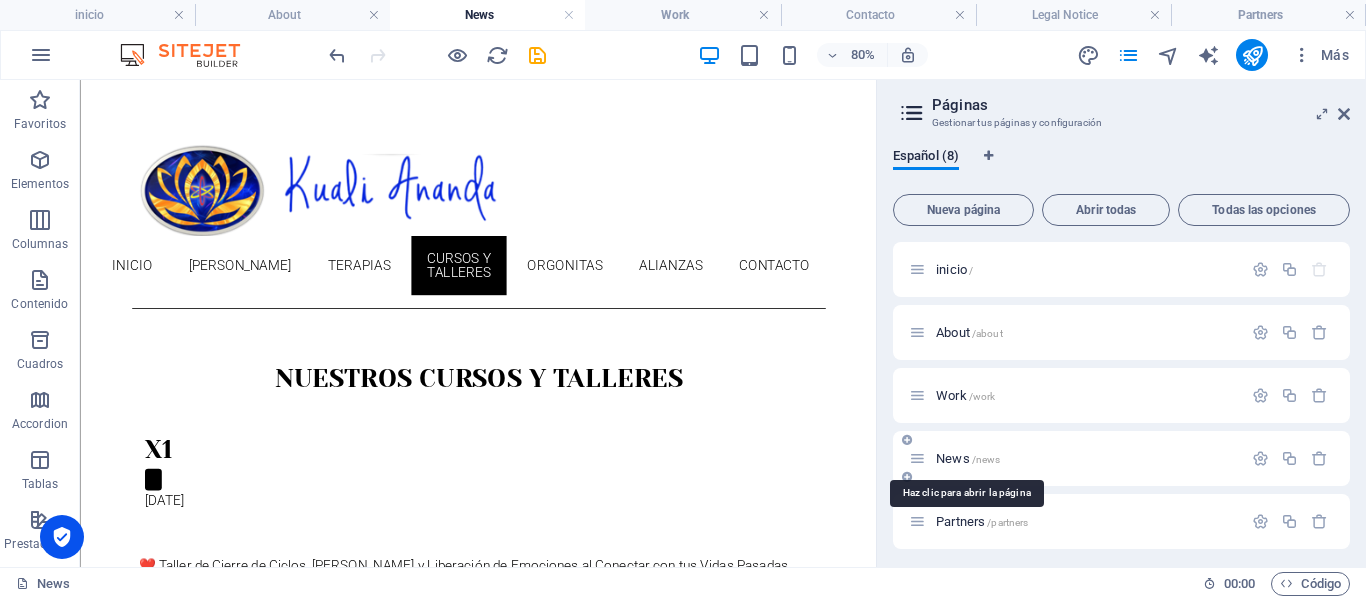 scroll, scrollTop: 188, scrollLeft: 0, axis: vertical 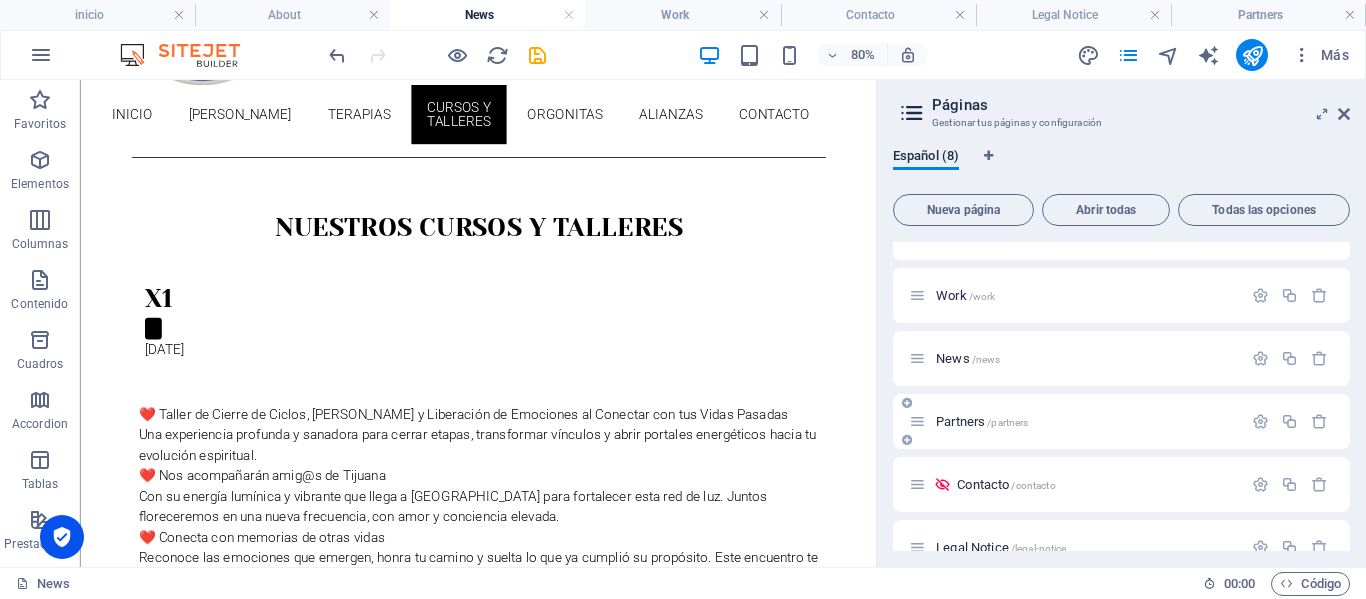 click on "Partners /partners" at bounding box center [982, 421] 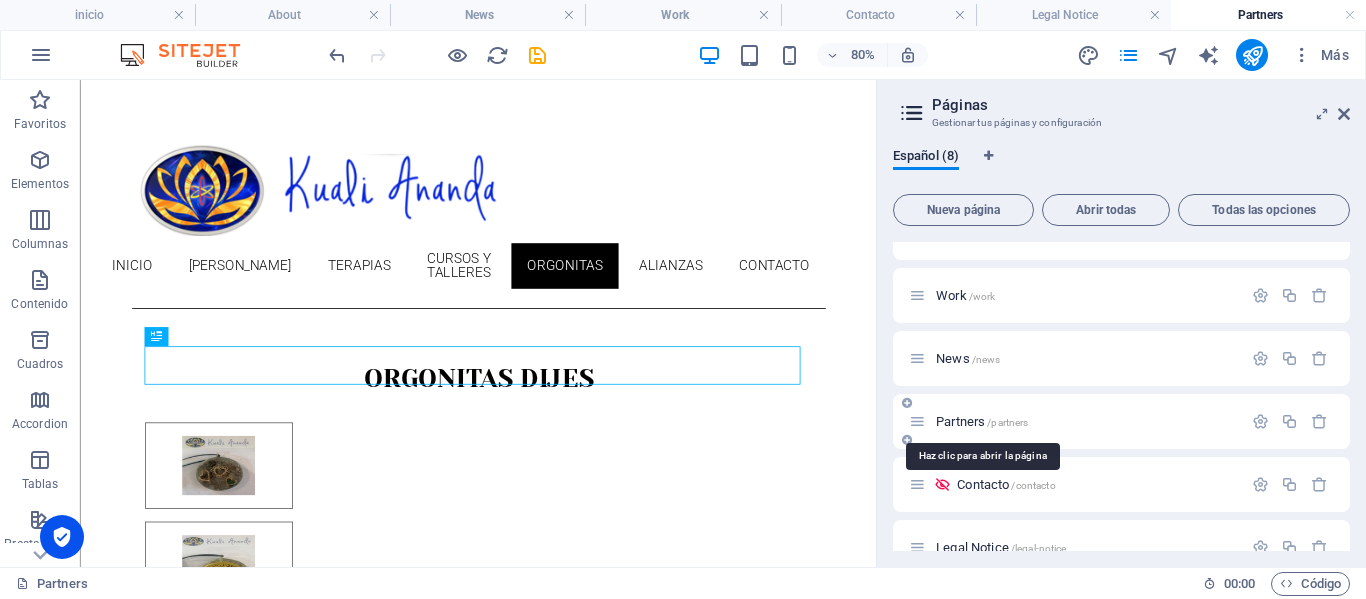 scroll, scrollTop: 0, scrollLeft: 0, axis: both 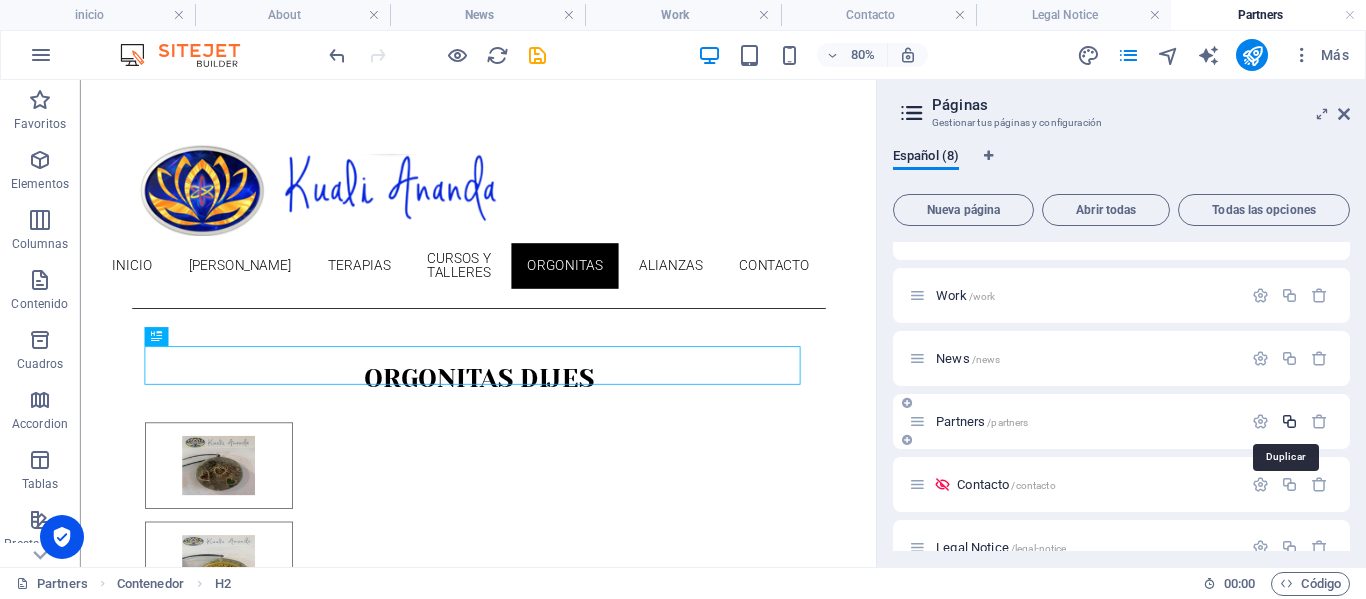 click at bounding box center [1289, 421] 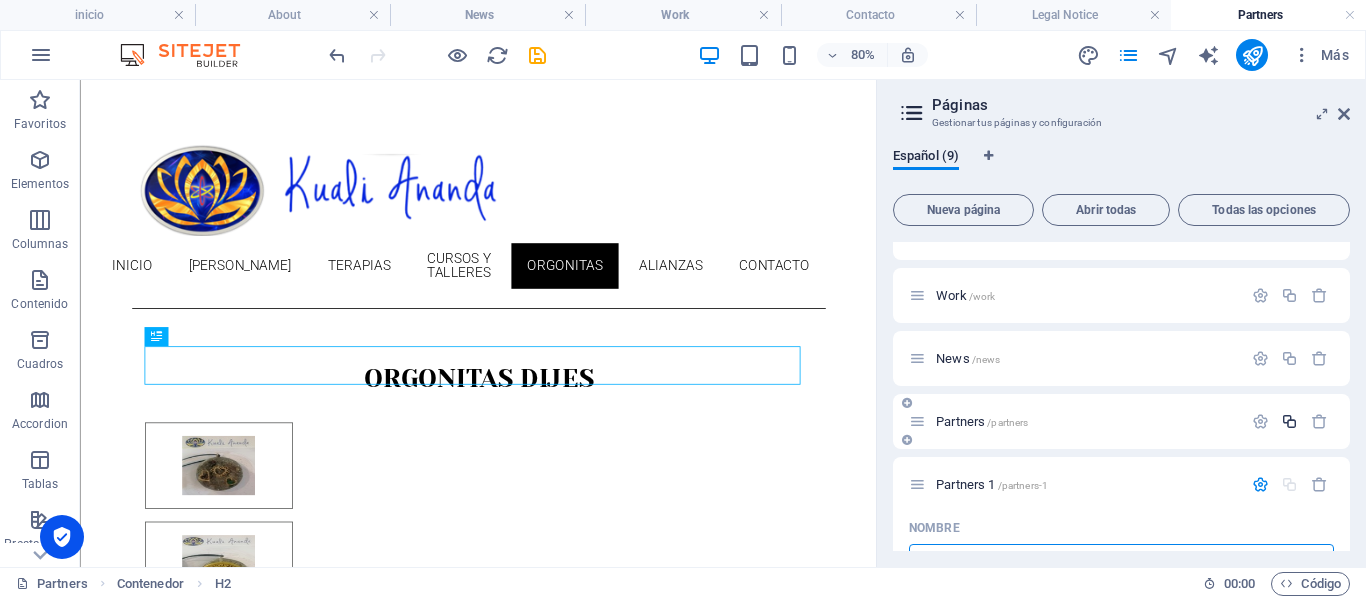 scroll, scrollTop: 125, scrollLeft: 0, axis: vertical 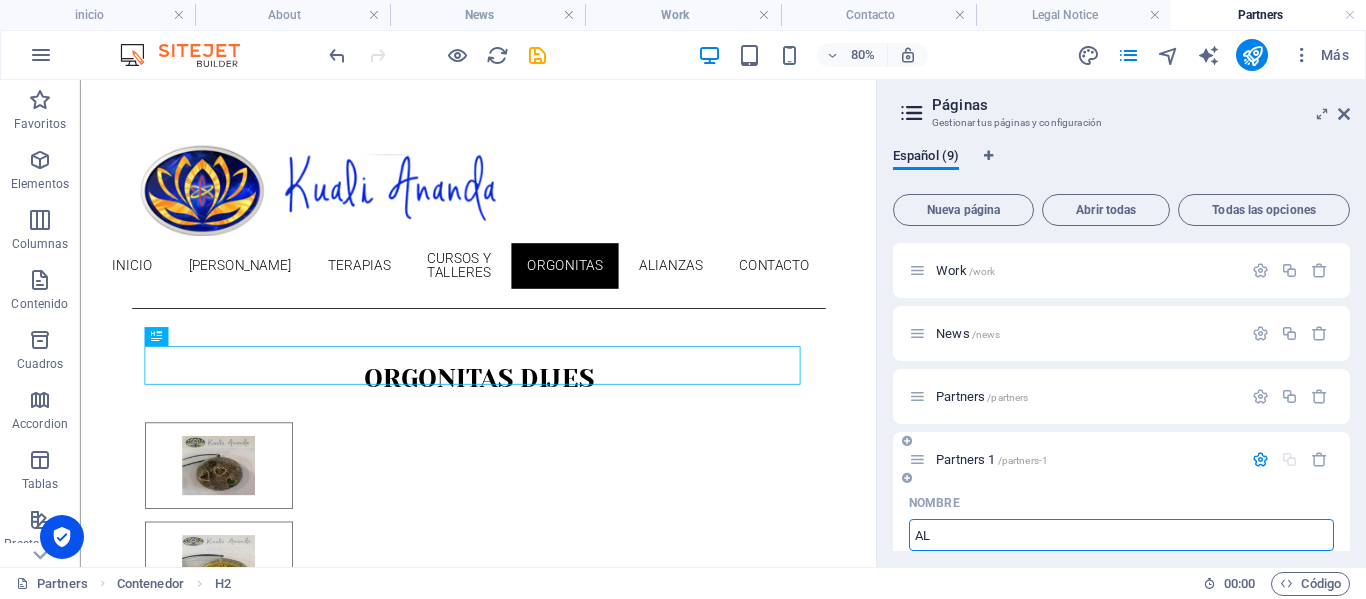 type on "ALI" 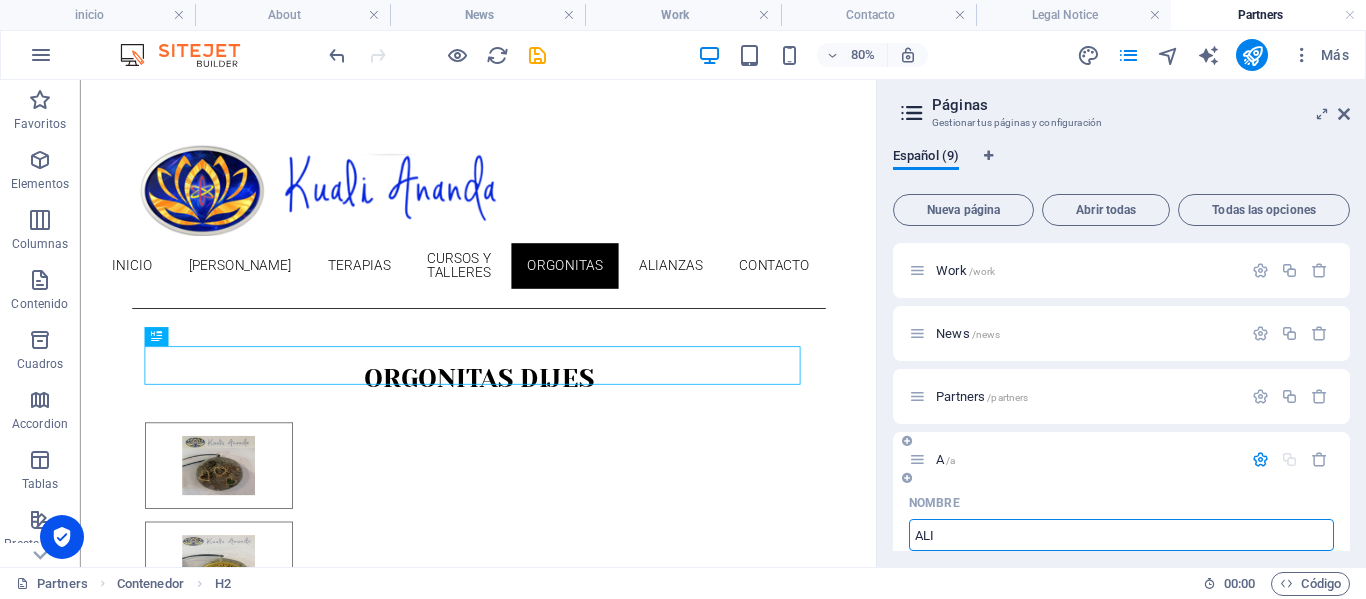 type on "/a" 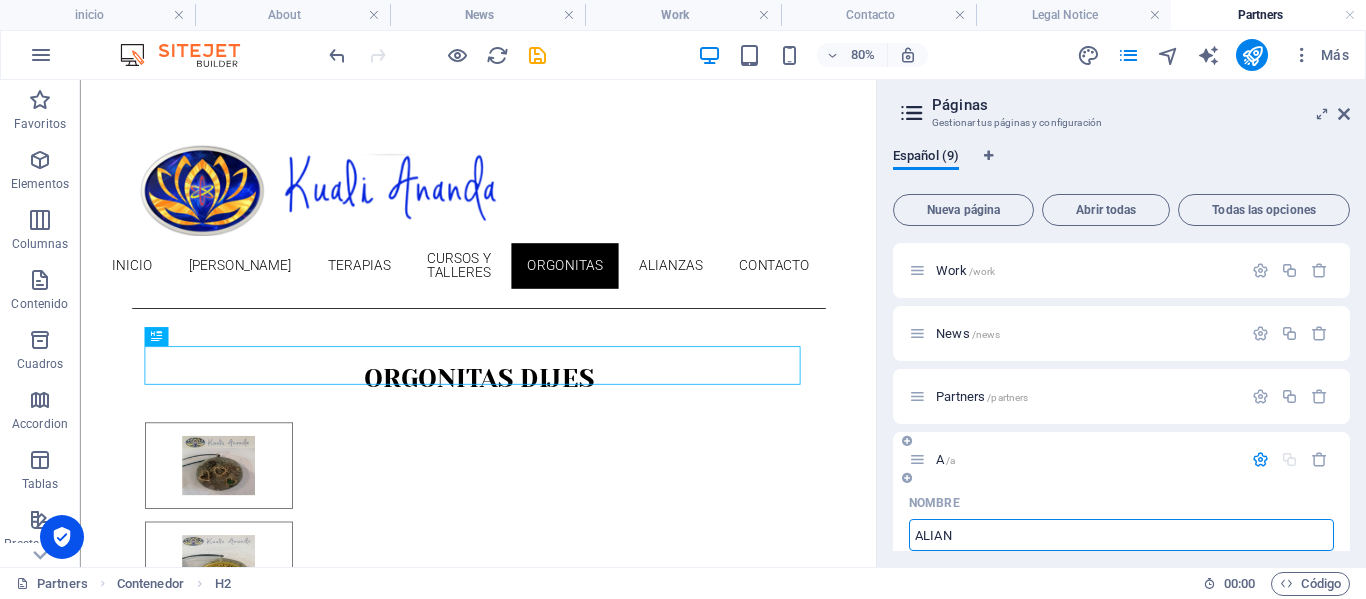 type on "ALIANZ" 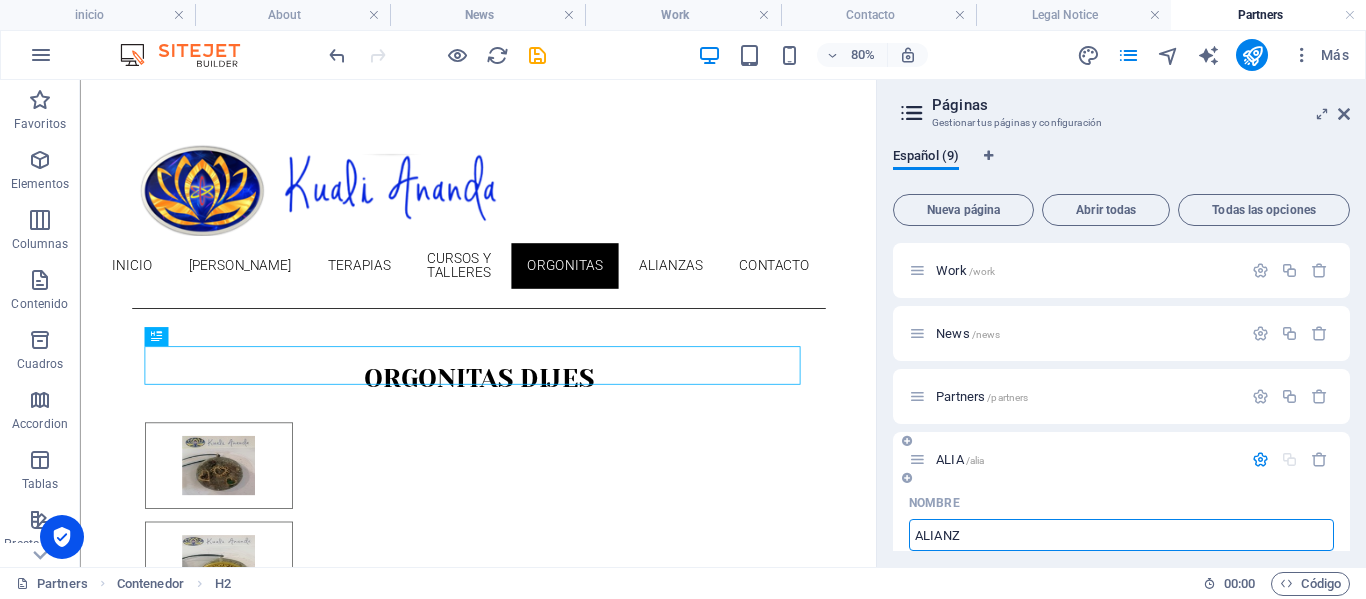 type on "/alia" 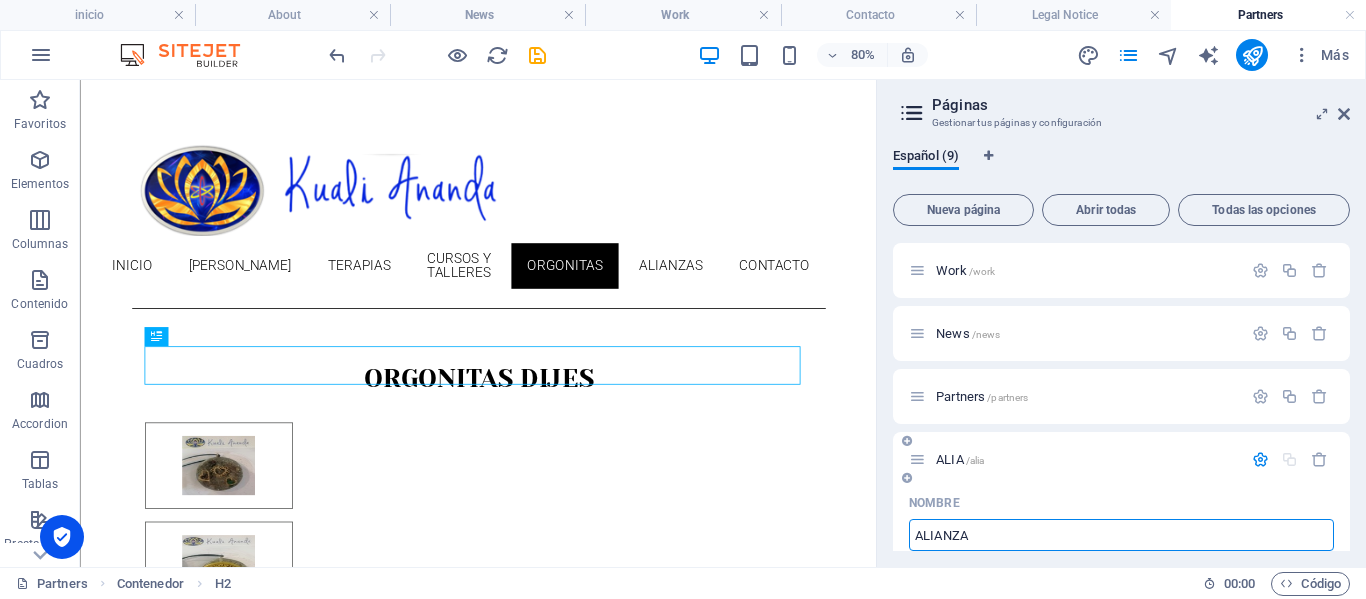 type on "ALIANZA" 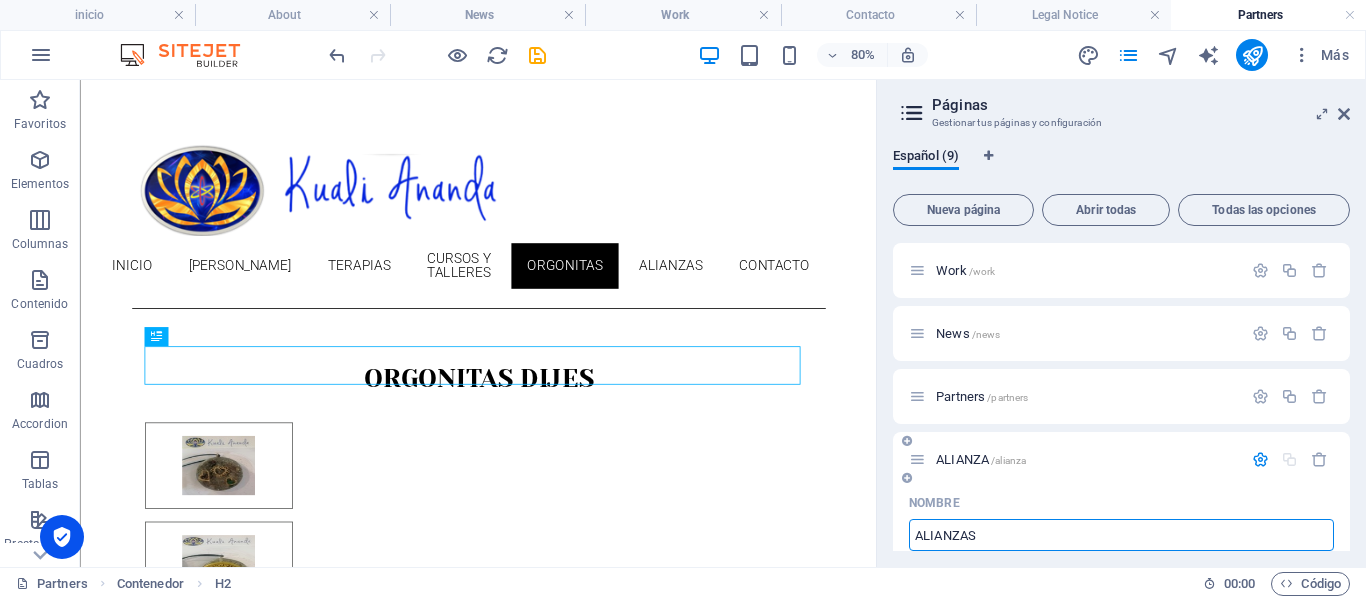 type on "ALIANZAS" 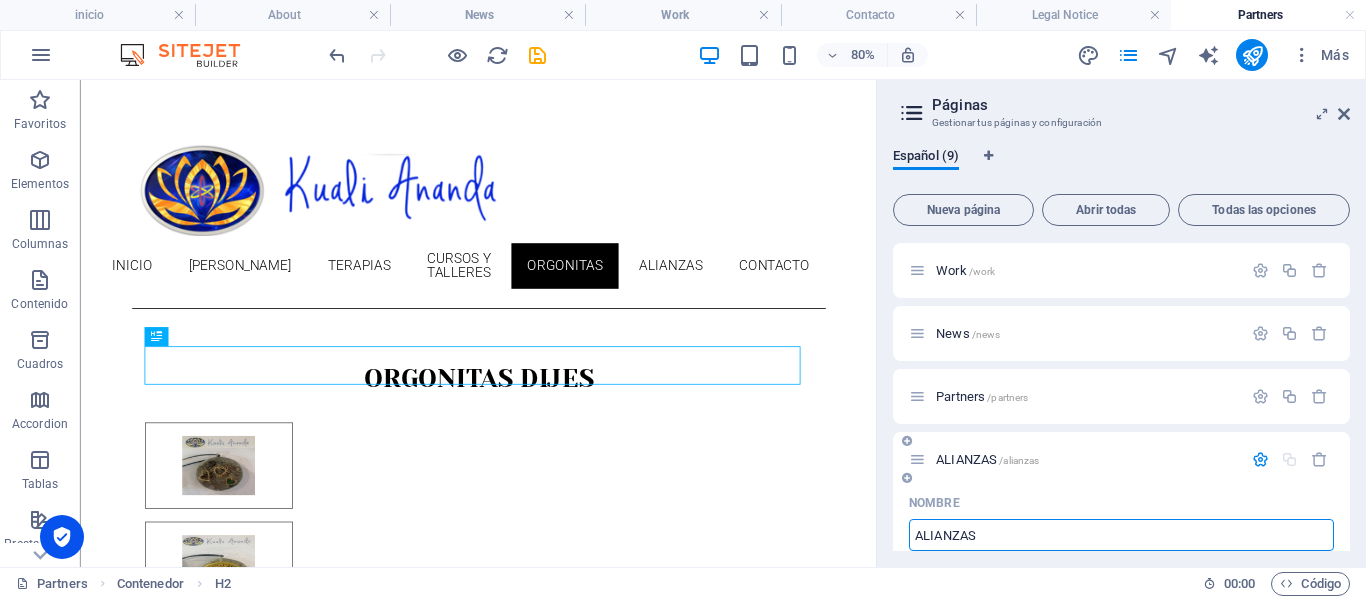 type on "ALIANZAS" 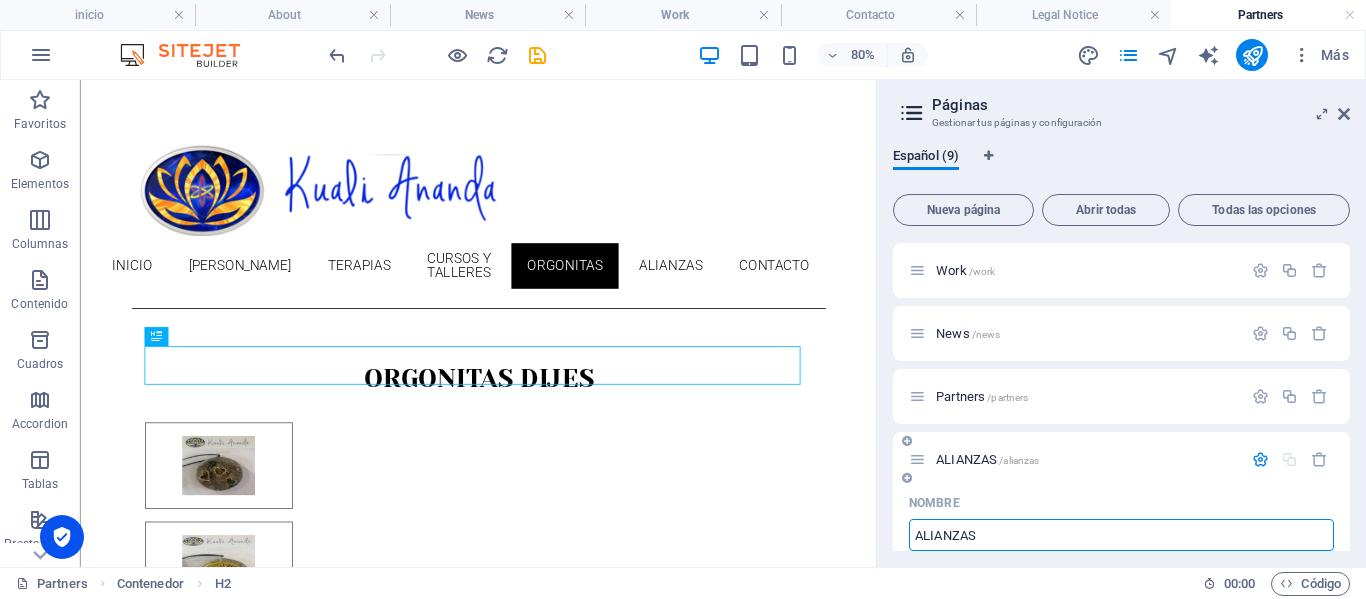 click at bounding box center [917, 459] 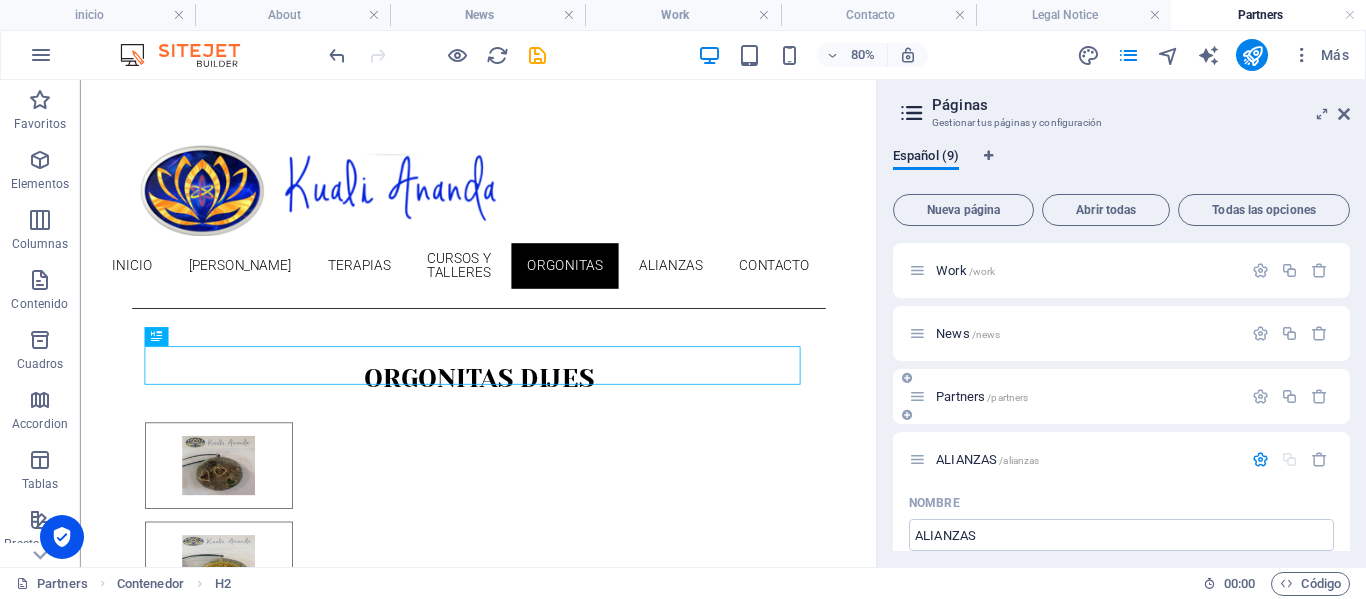 click on "Partners /partners" at bounding box center (982, 396) 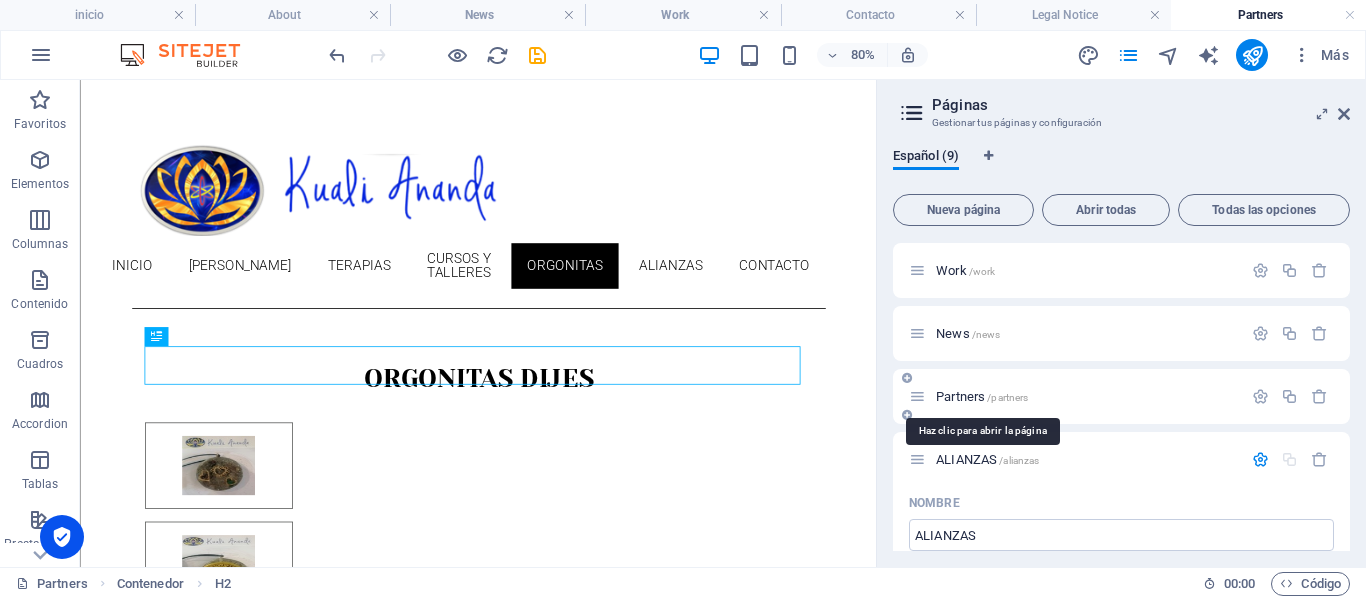 click on "Partners /partners" at bounding box center [982, 396] 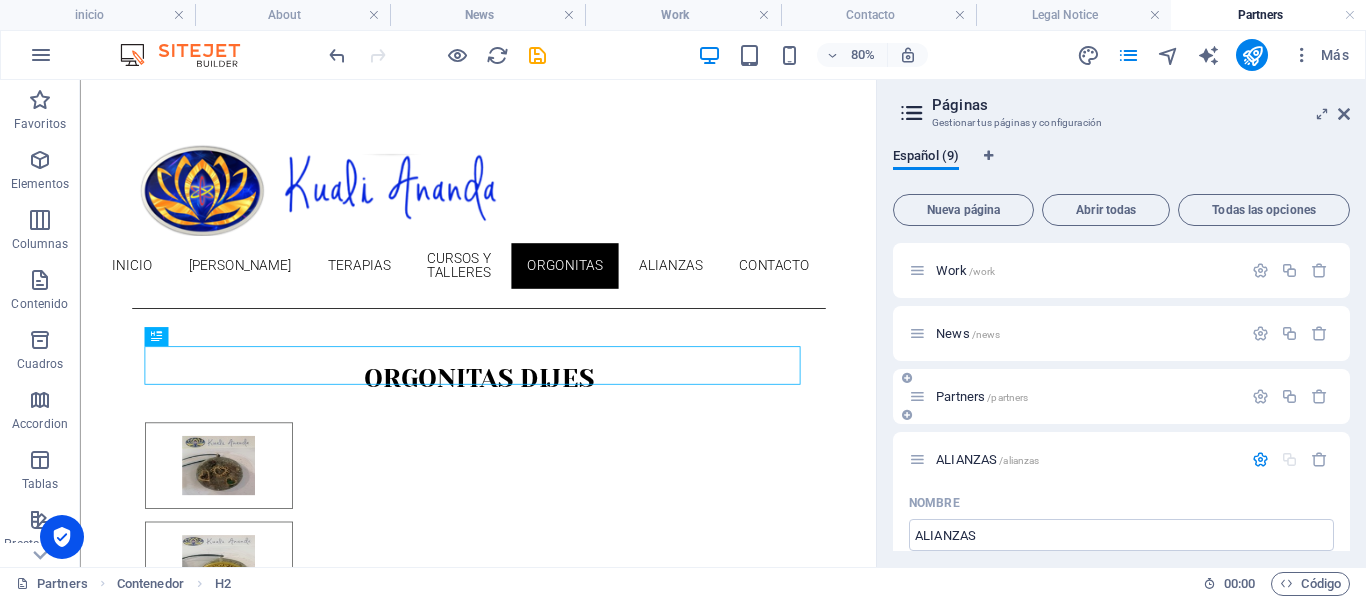 click at bounding box center (917, 396) 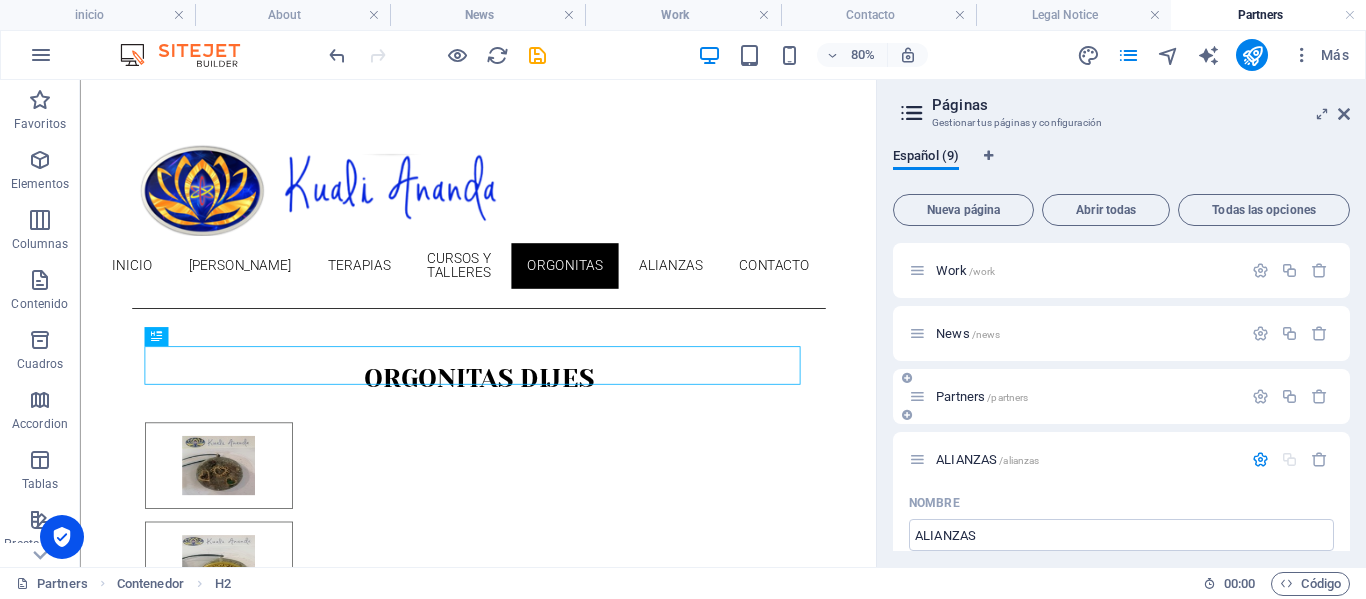 click on "Partners /partners" at bounding box center (982, 396) 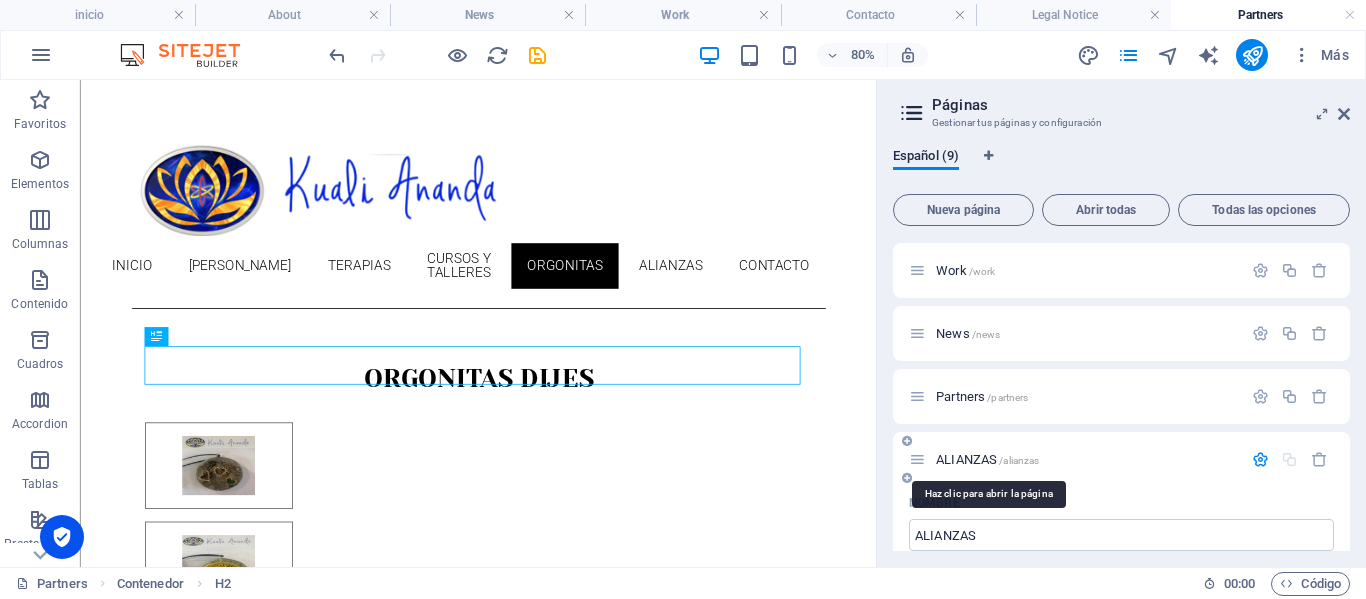 click on "ALIANZAS /alianzas" at bounding box center (987, 459) 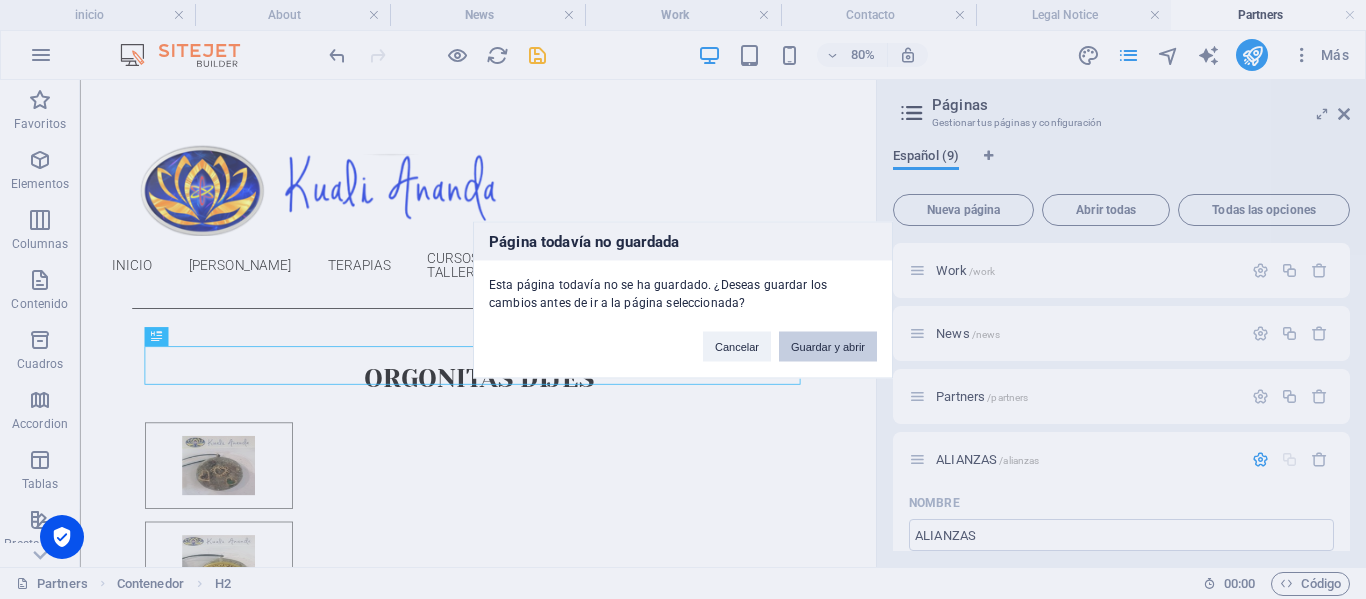 click on "Guardar y abrir" at bounding box center (828, 346) 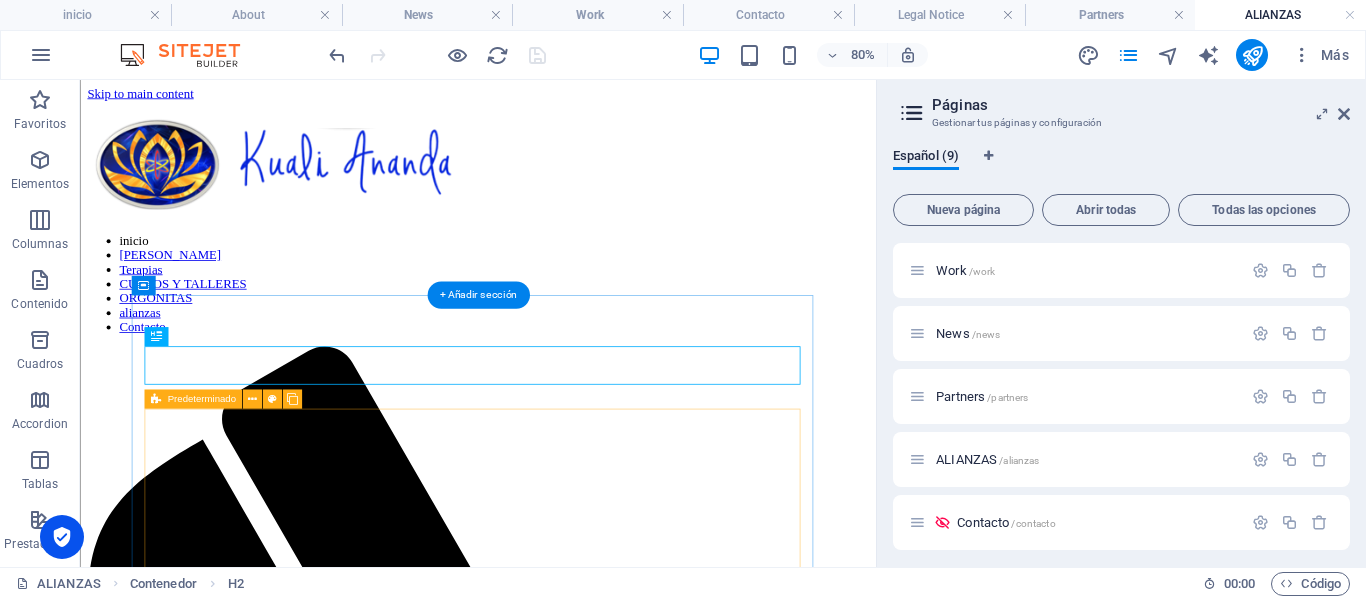 scroll, scrollTop: 0, scrollLeft: 0, axis: both 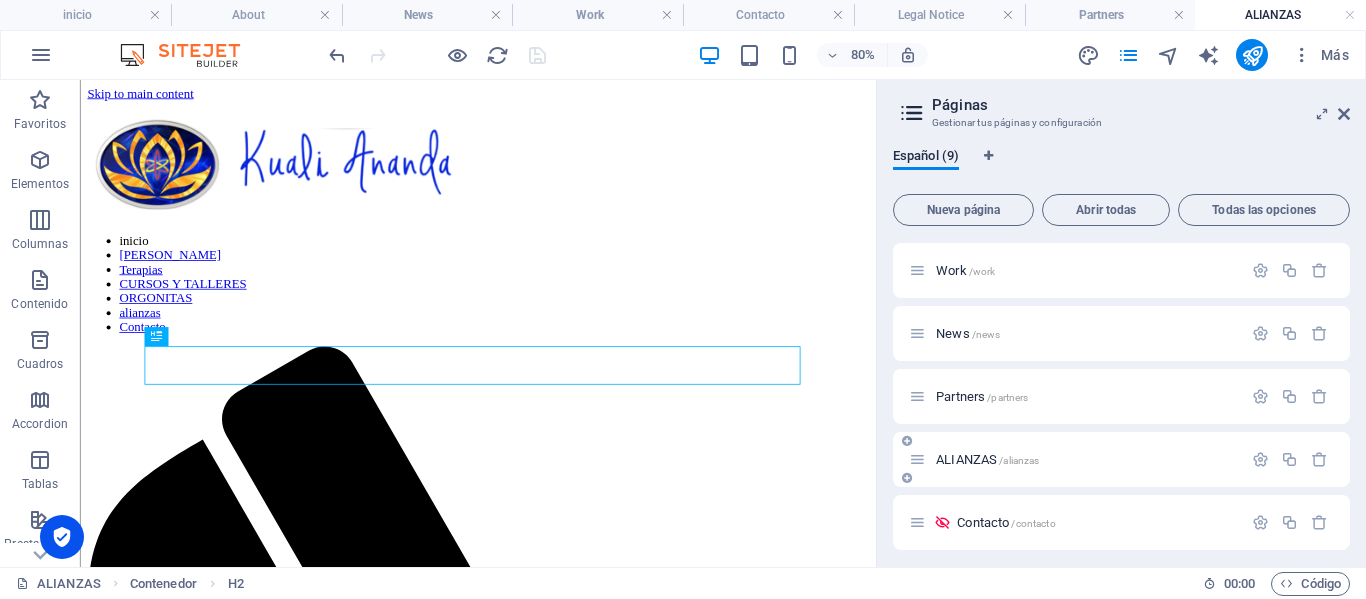click on "ALIANZAS /alianzas" at bounding box center (987, 459) 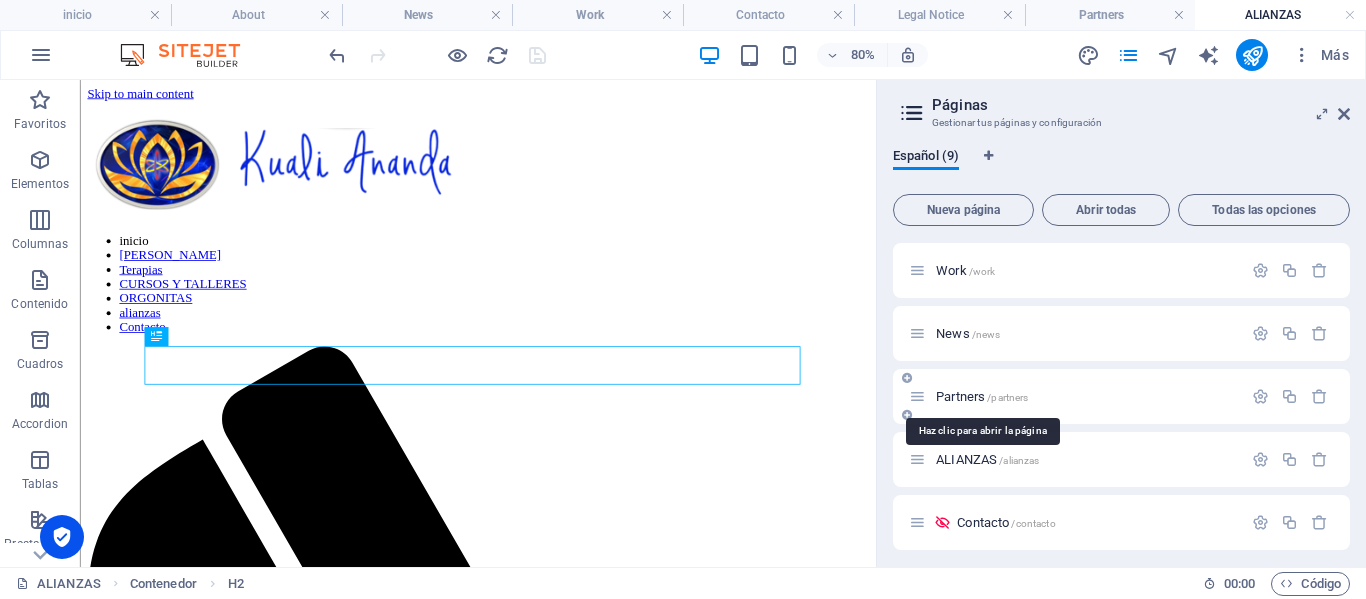 click on "Partners /partners" at bounding box center [982, 396] 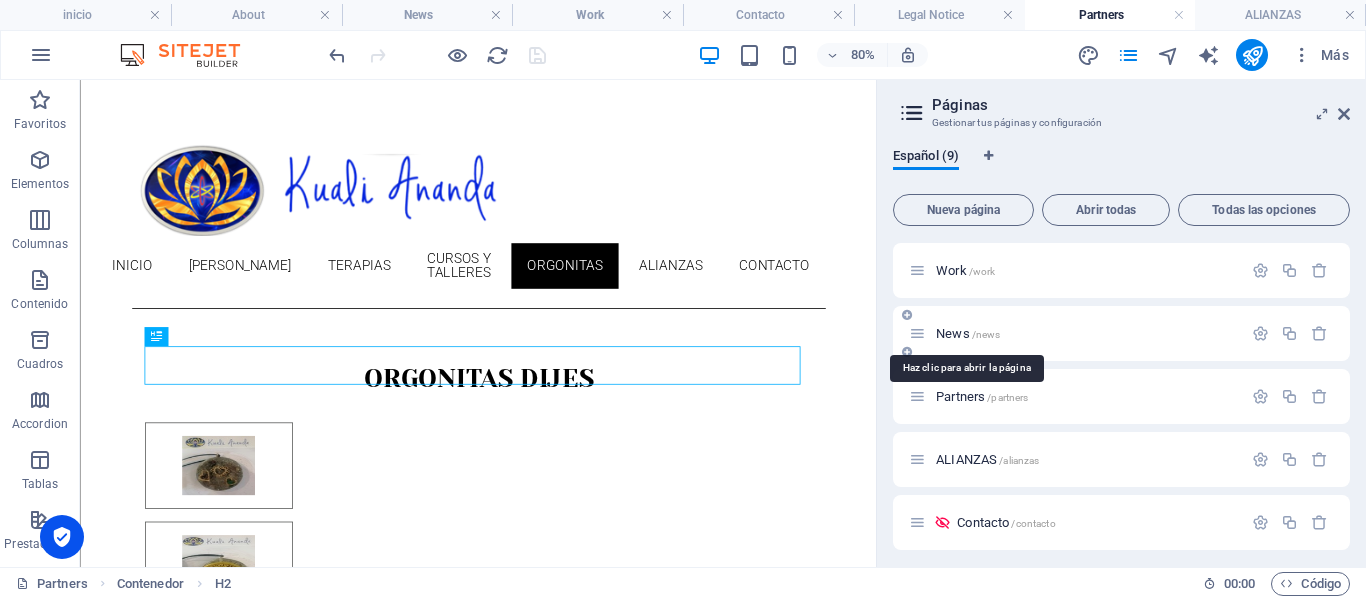 click on "News /news" at bounding box center [968, 333] 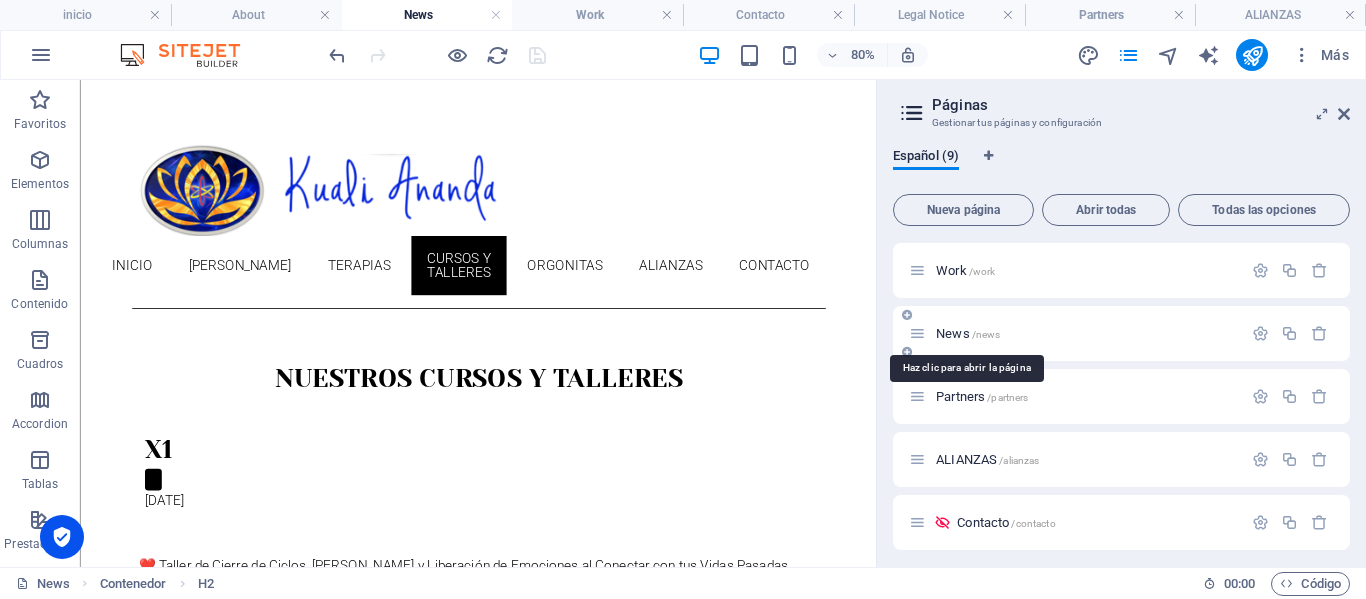 scroll, scrollTop: 188, scrollLeft: 0, axis: vertical 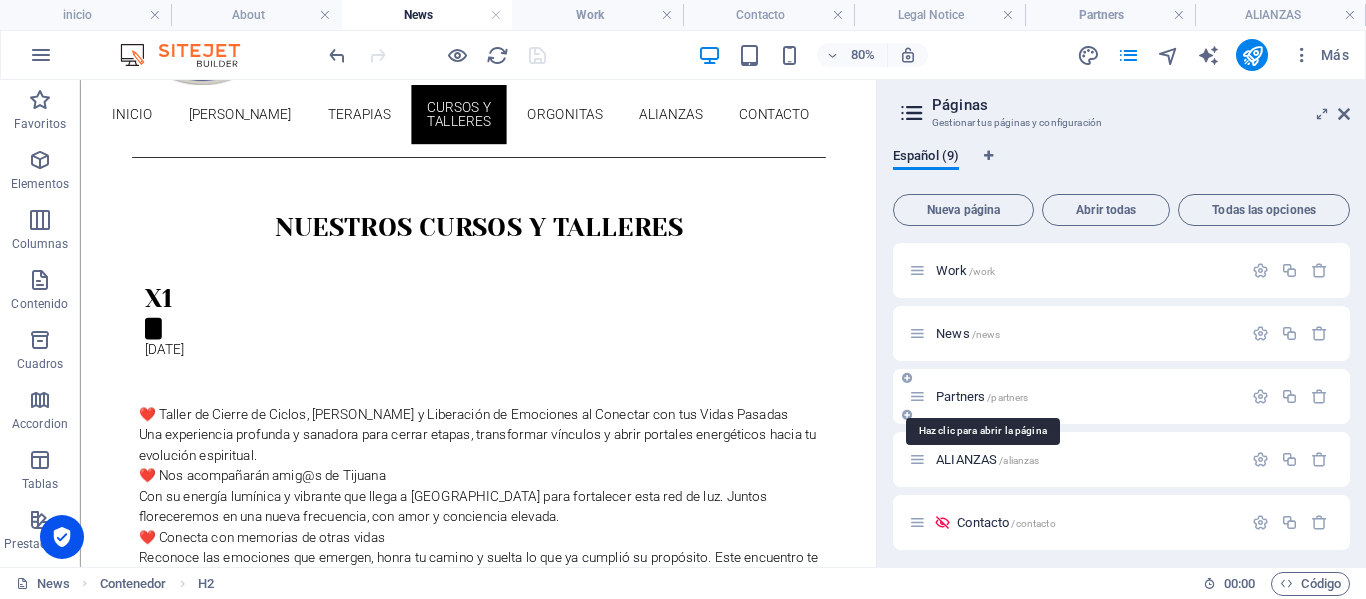 click on "Partners /partners" at bounding box center (982, 396) 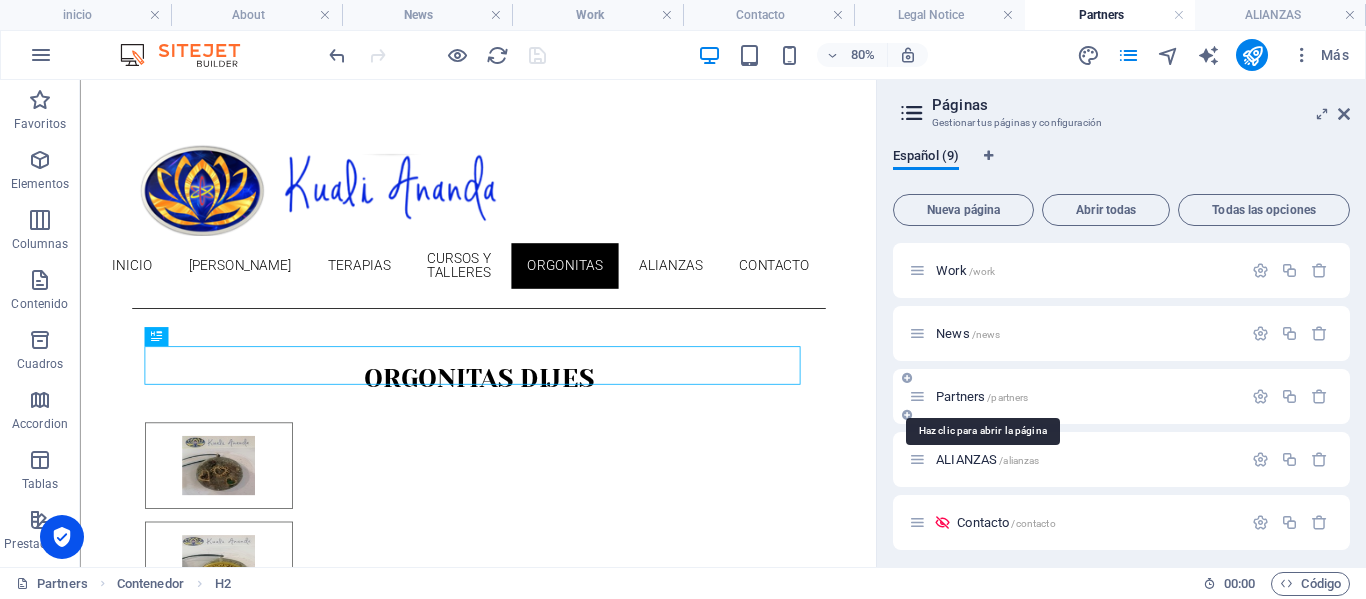 scroll, scrollTop: 0, scrollLeft: 0, axis: both 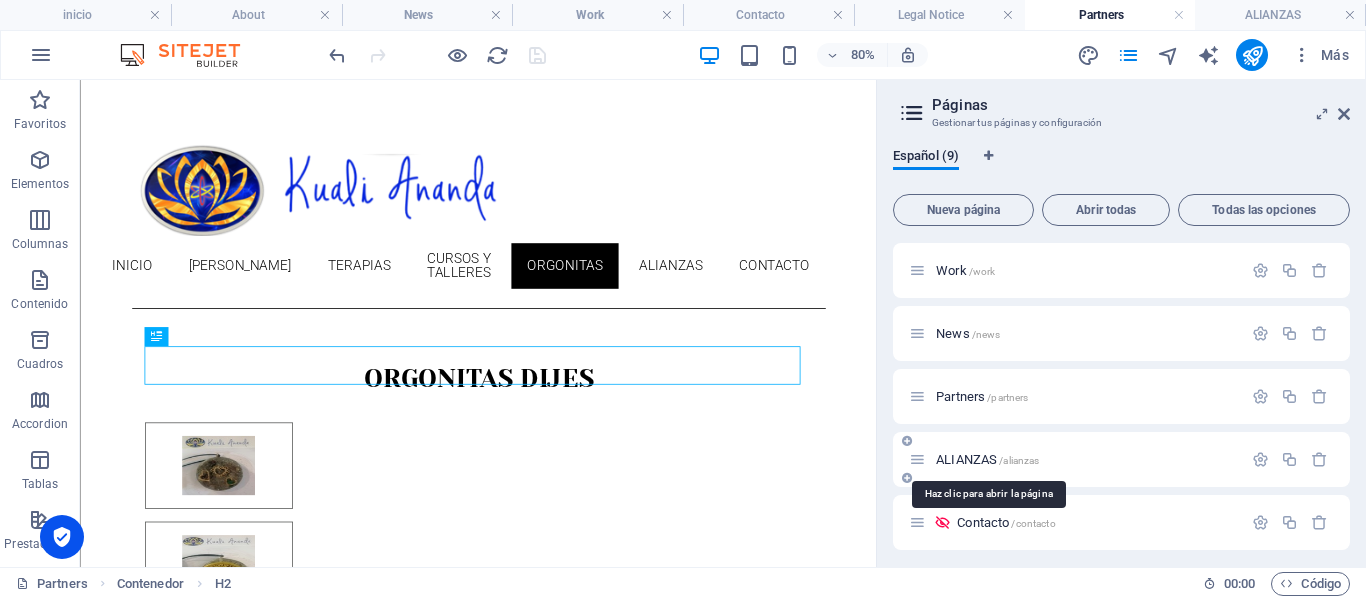click on "ALIANZAS /alianzas" at bounding box center (987, 459) 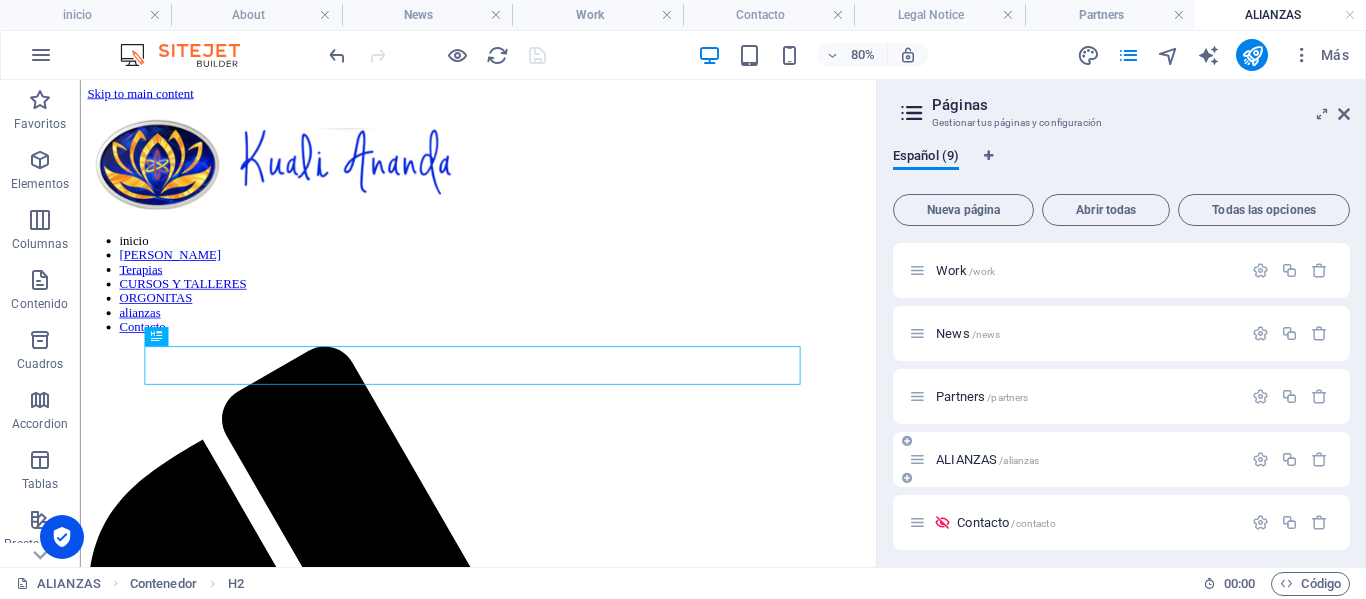click on "ALIANZAS /alianzas" at bounding box center (987, 459) 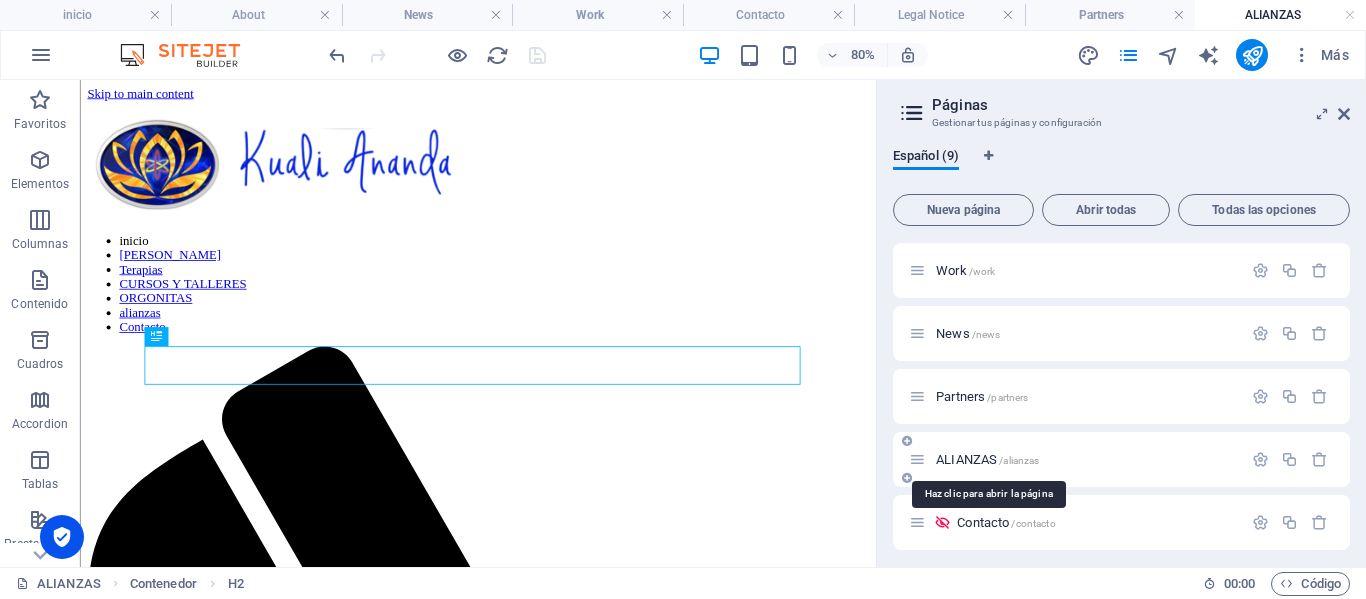 click on "ALIANZAS /alianzas" at bounding box center [987, 459] 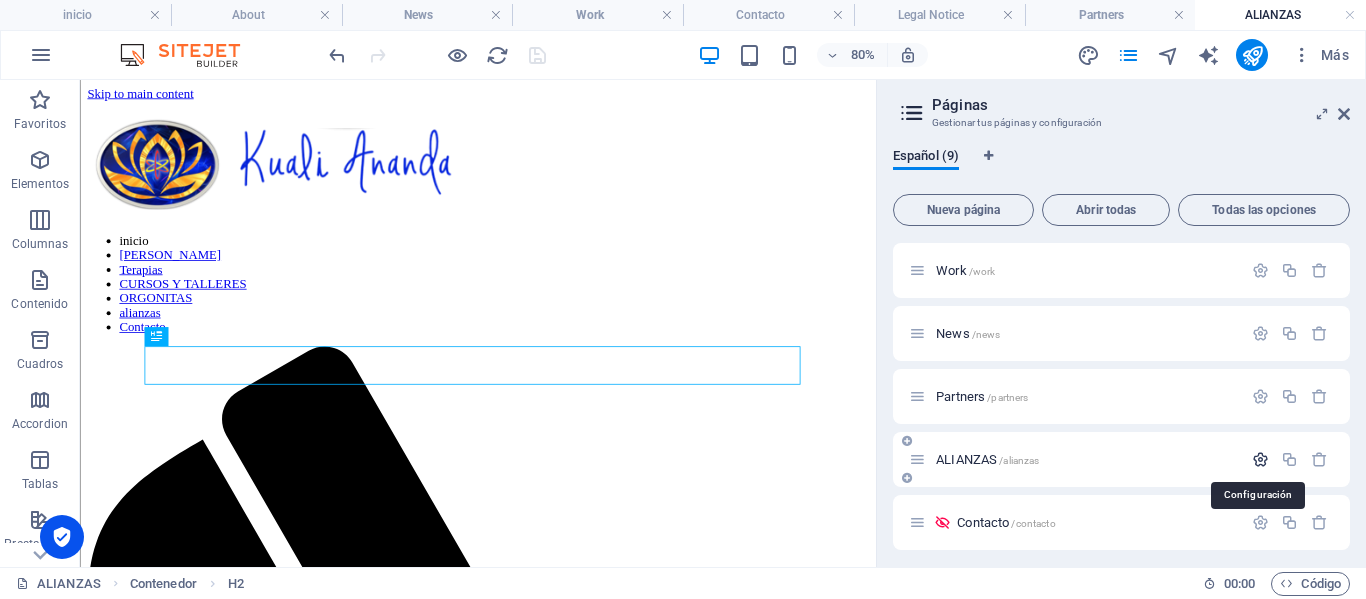 click at bounding box center (1260, 459) 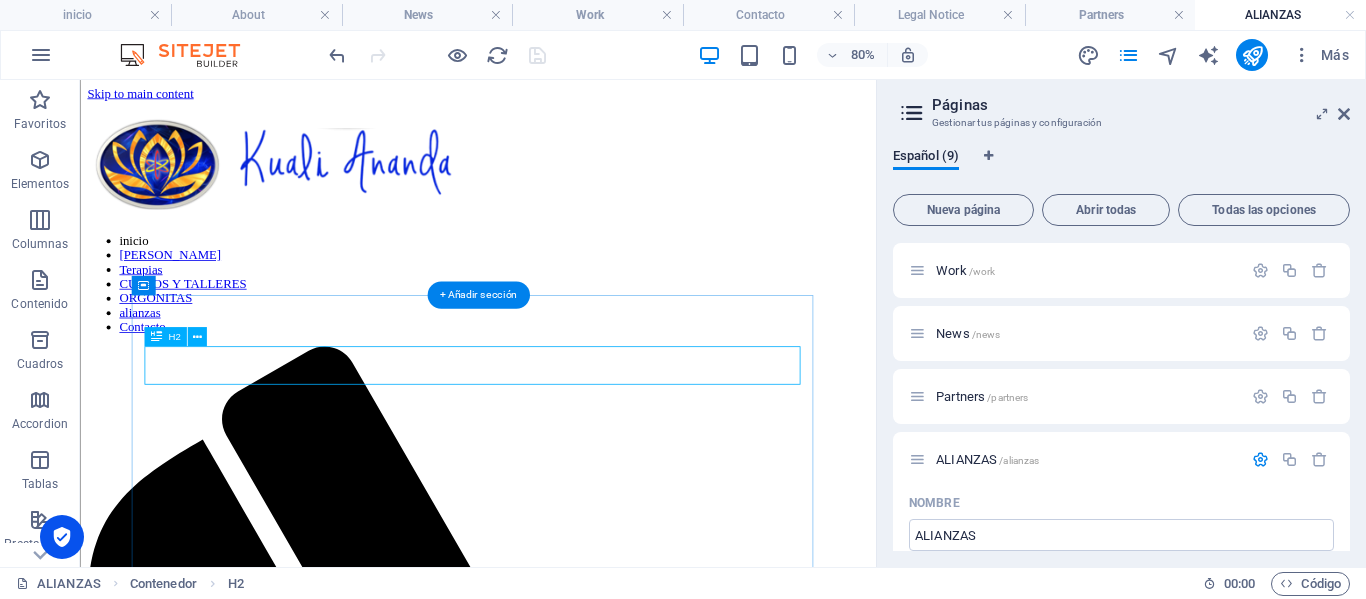 click on "ORGONITAS DIJES" at bounding box center (577, 1748) 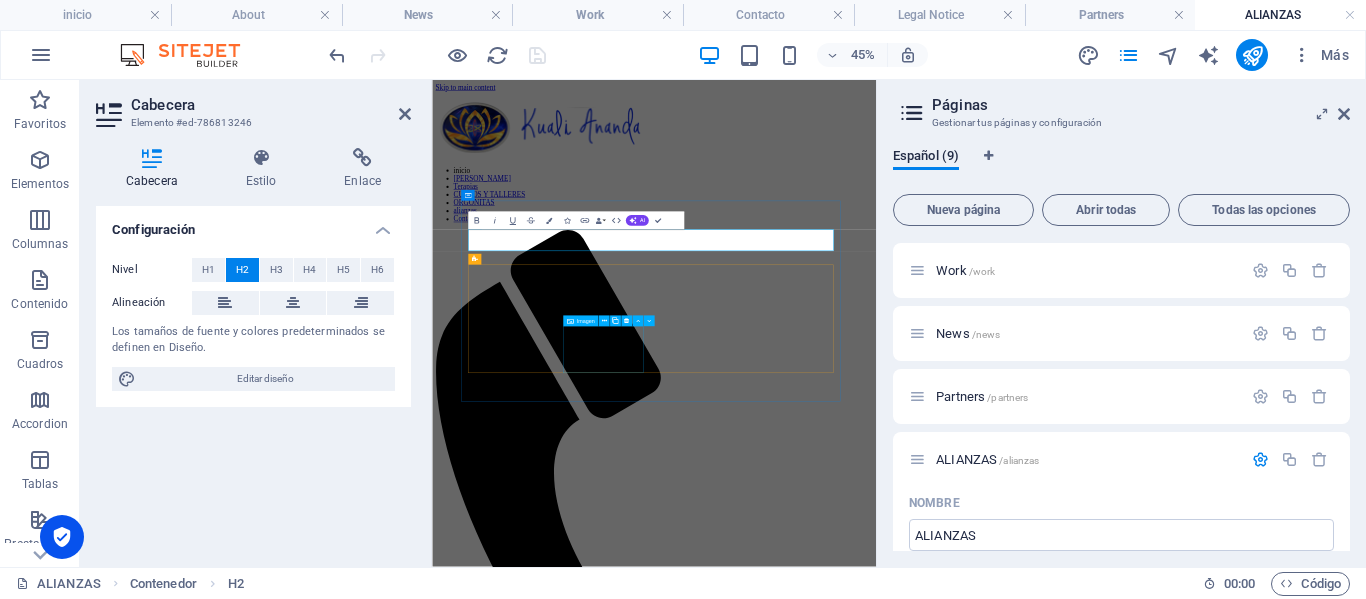 type 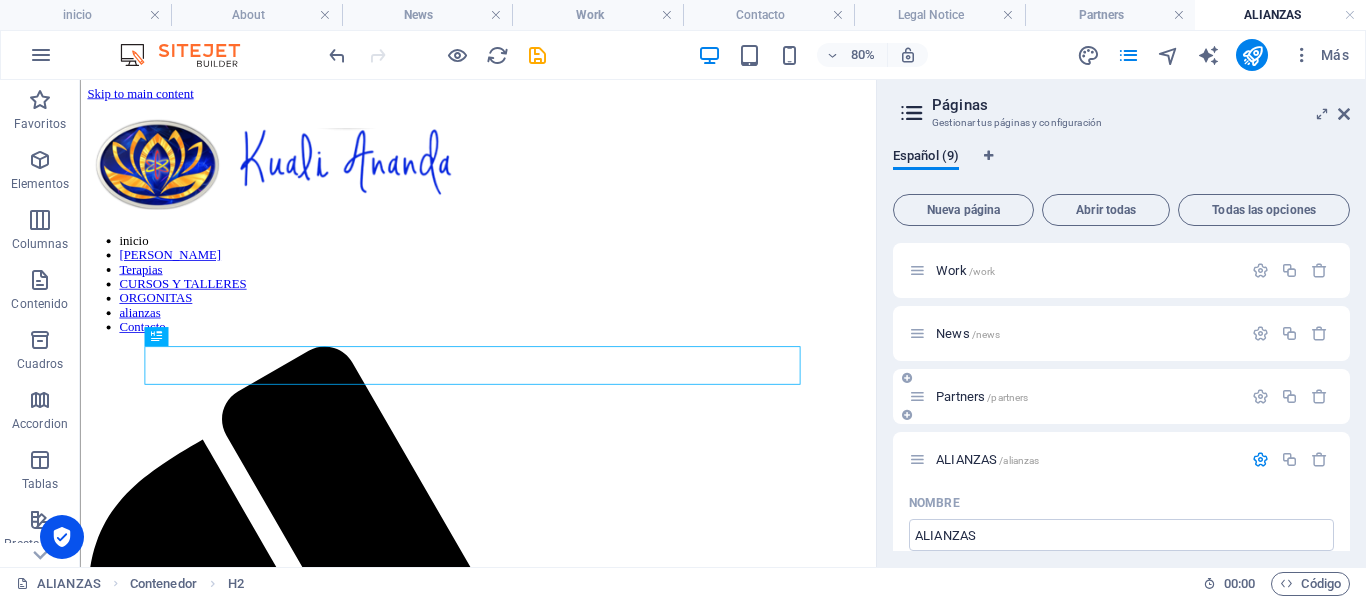 click on "Partners /partners" at bounding box center [982, 396] 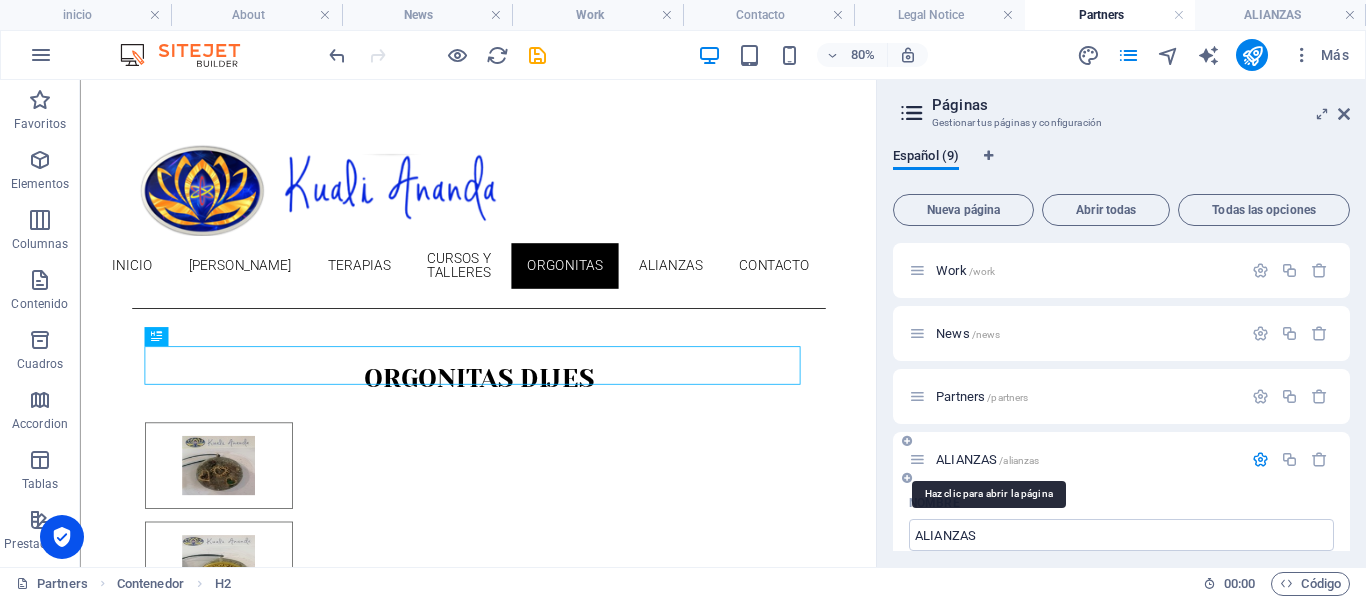click on "ALIANZAS /alianzas" at bounding box center [987, 459] 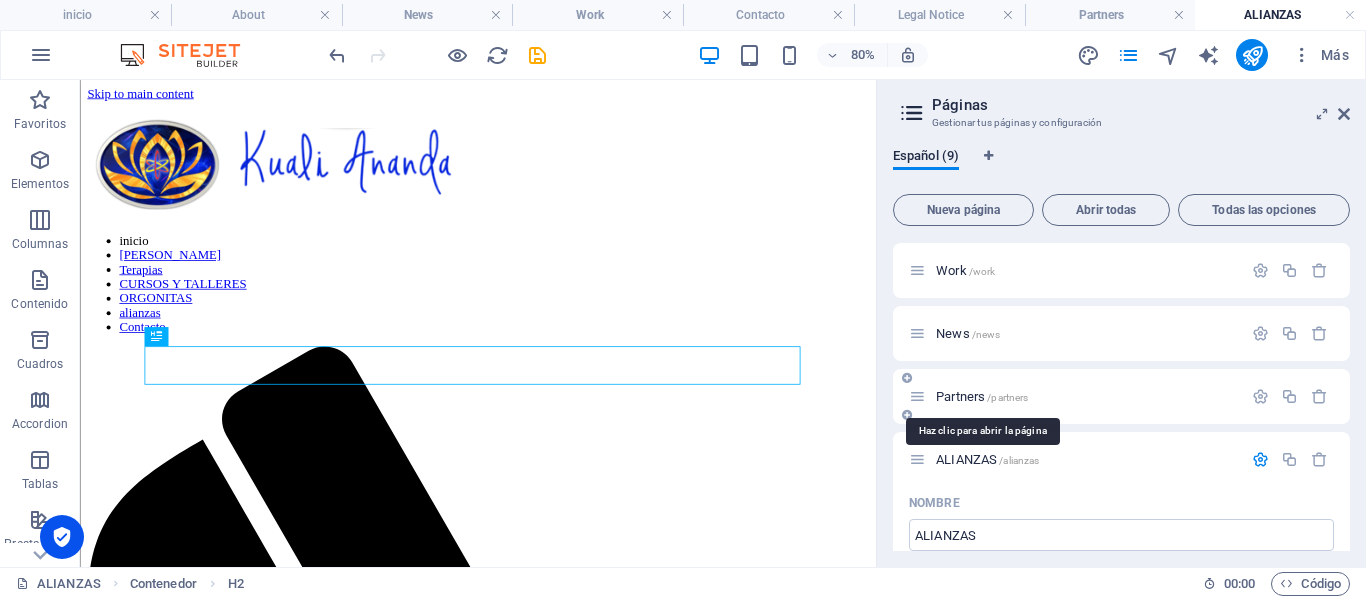 click on "Partners /partners" at bounding box center [982, 396] 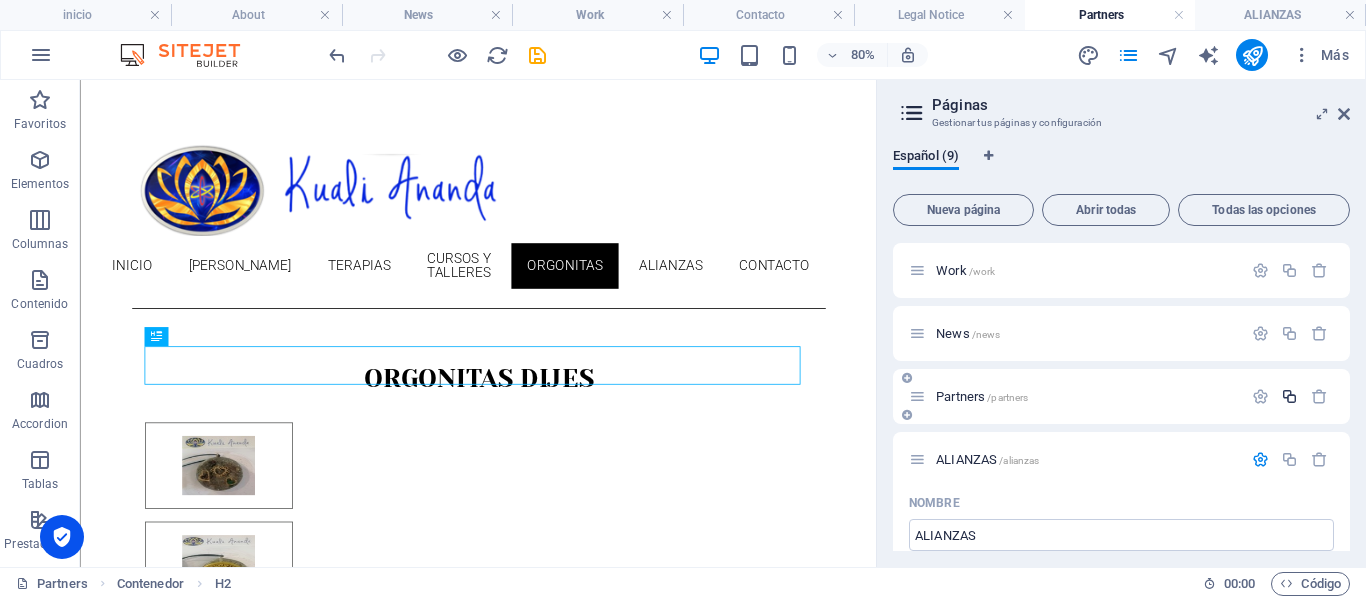 click at bounding box center (1289, 396) 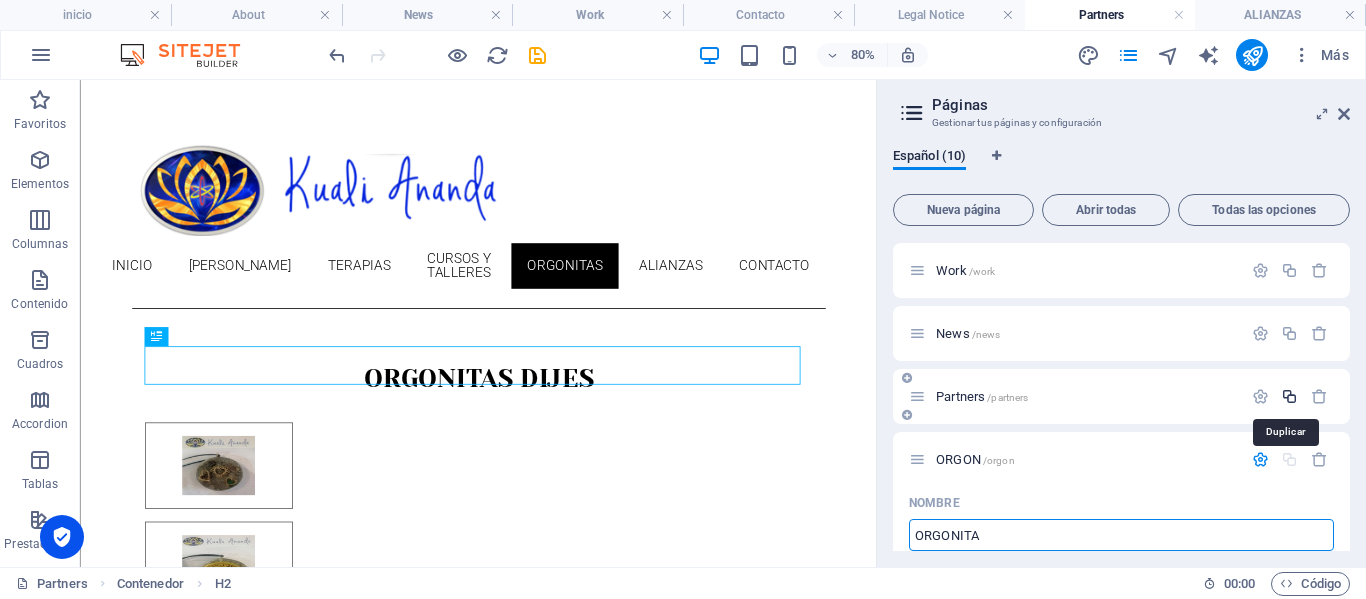 type on "ORGONITAS" 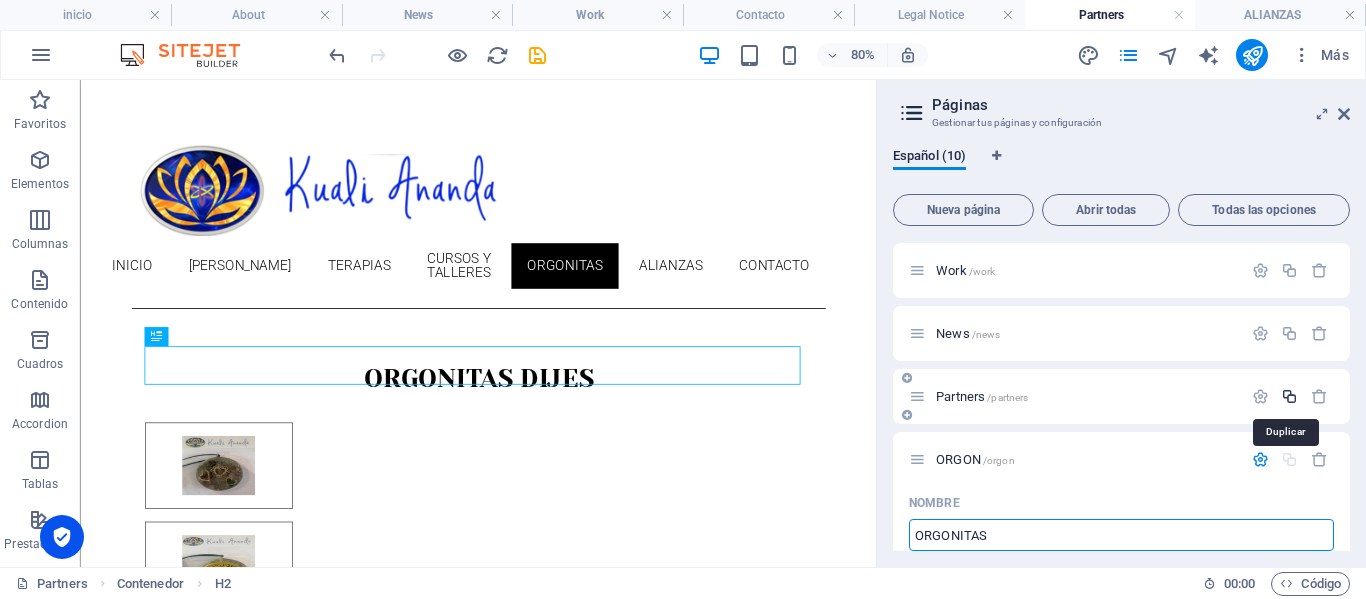 type on "ORGONITAS" 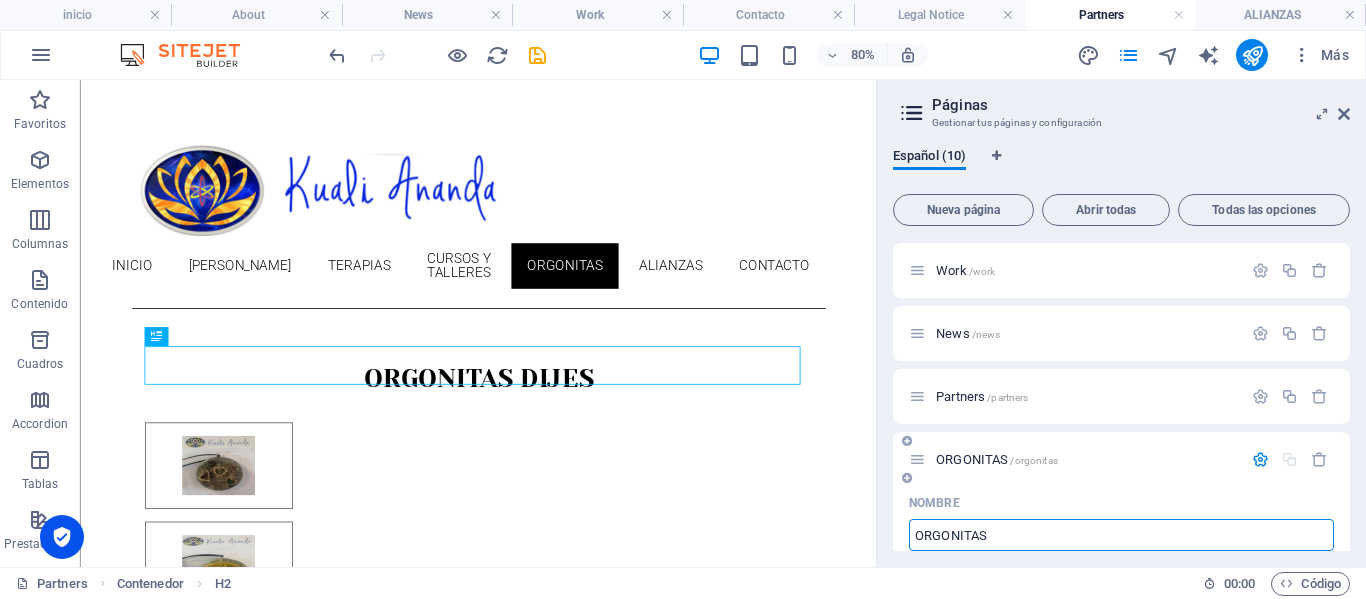 click on "ORGONITAS" at bounding box center (1121, 535) 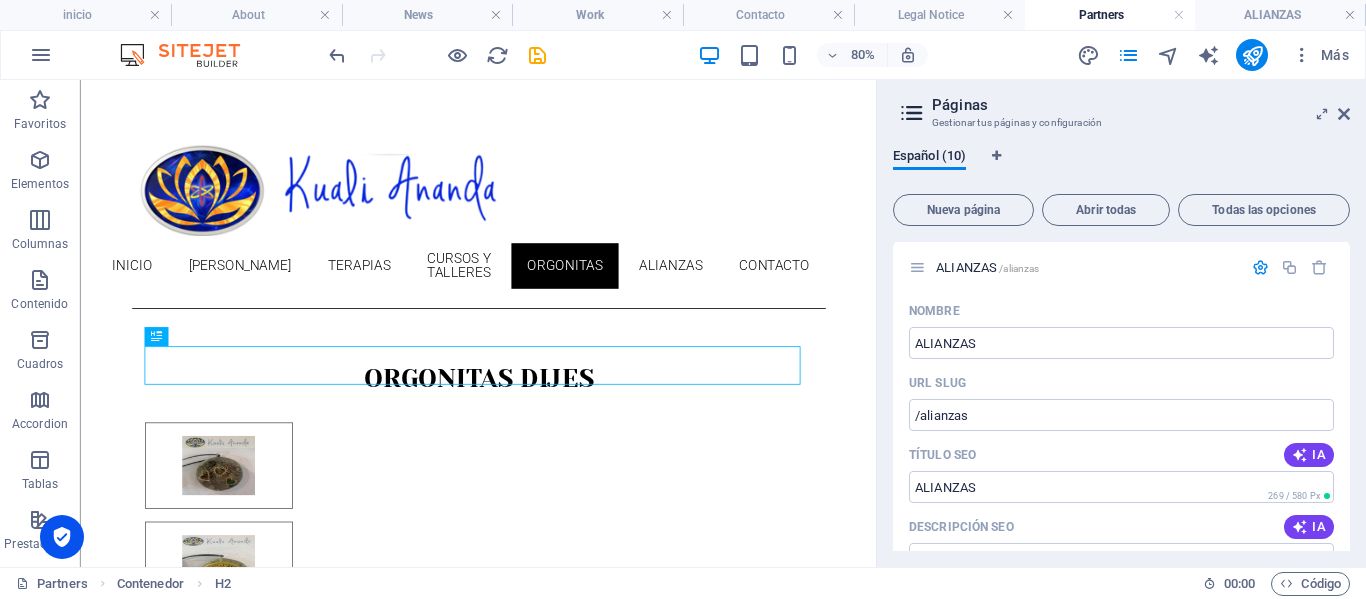 scroll, scrollTop: 1025, scrollLeft: 0, axis: vertical 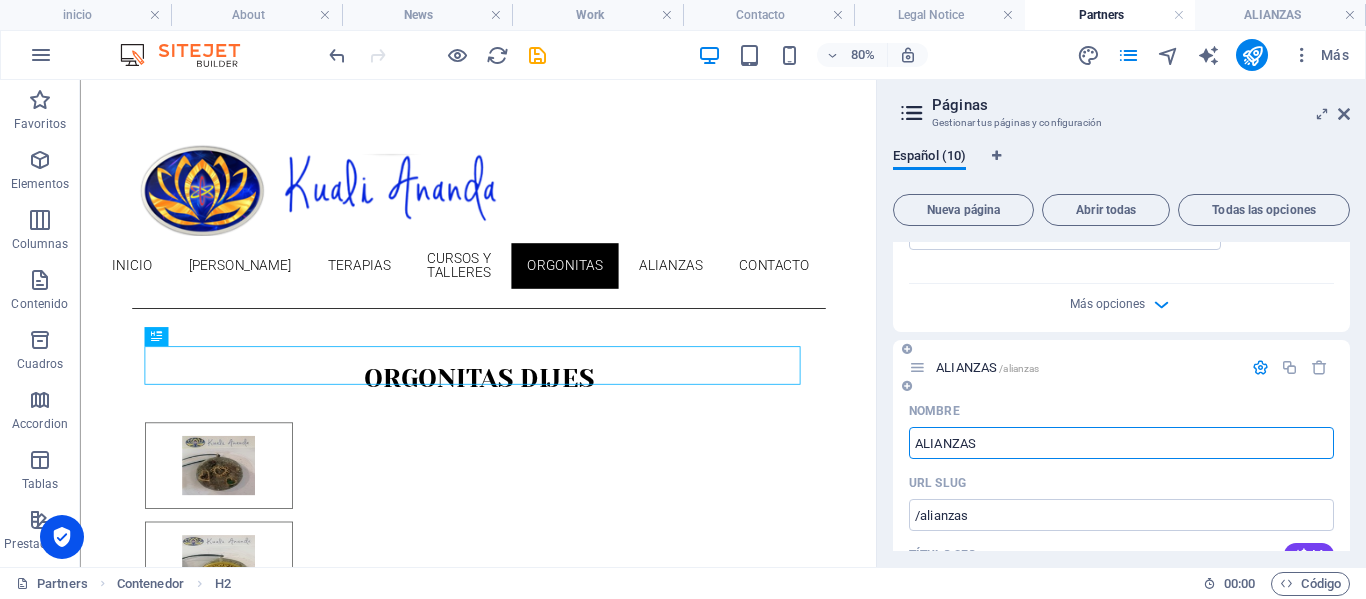click on "ALIANZAS" at bounding box center (1121, 443) 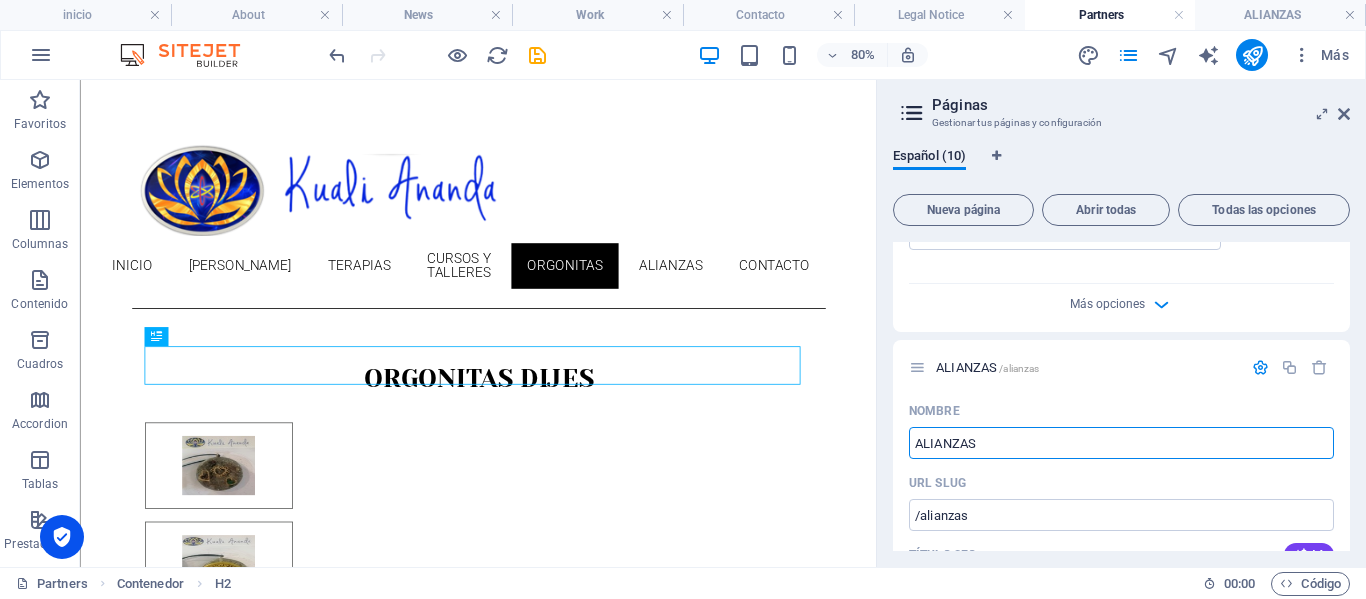 drag, startPoint x: 1132, startPoint y: 526, endPoint x: 1008, endPoint y: 535, distance: 124.32619 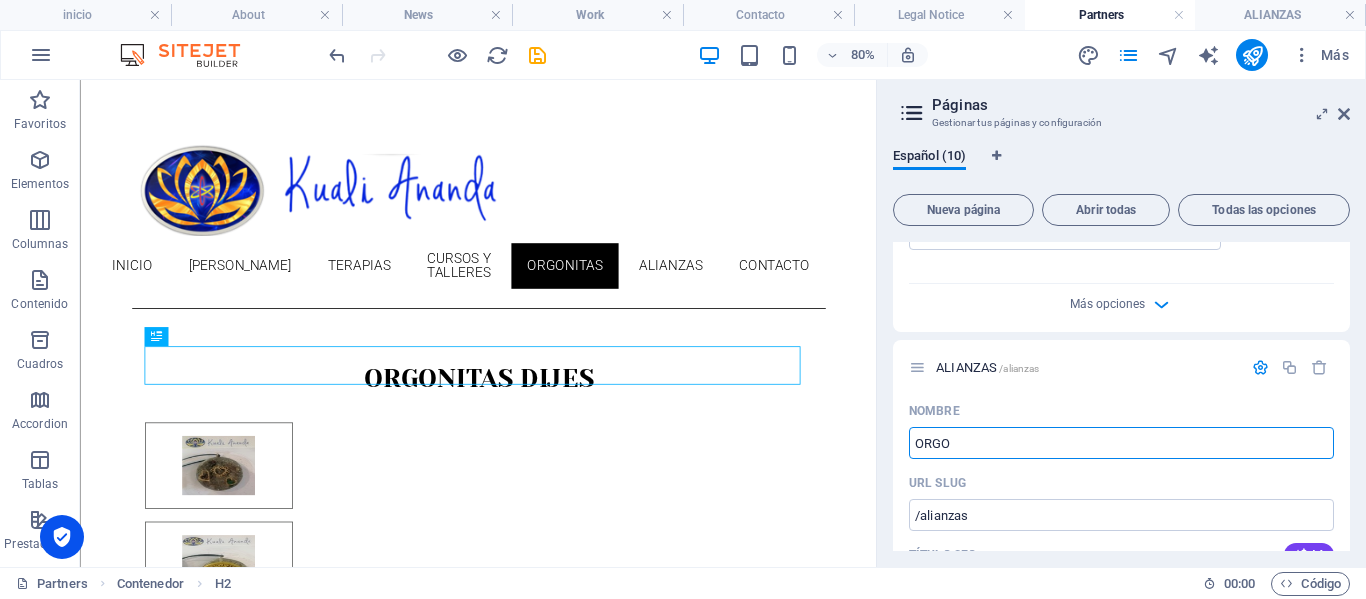 type on "ORGON" 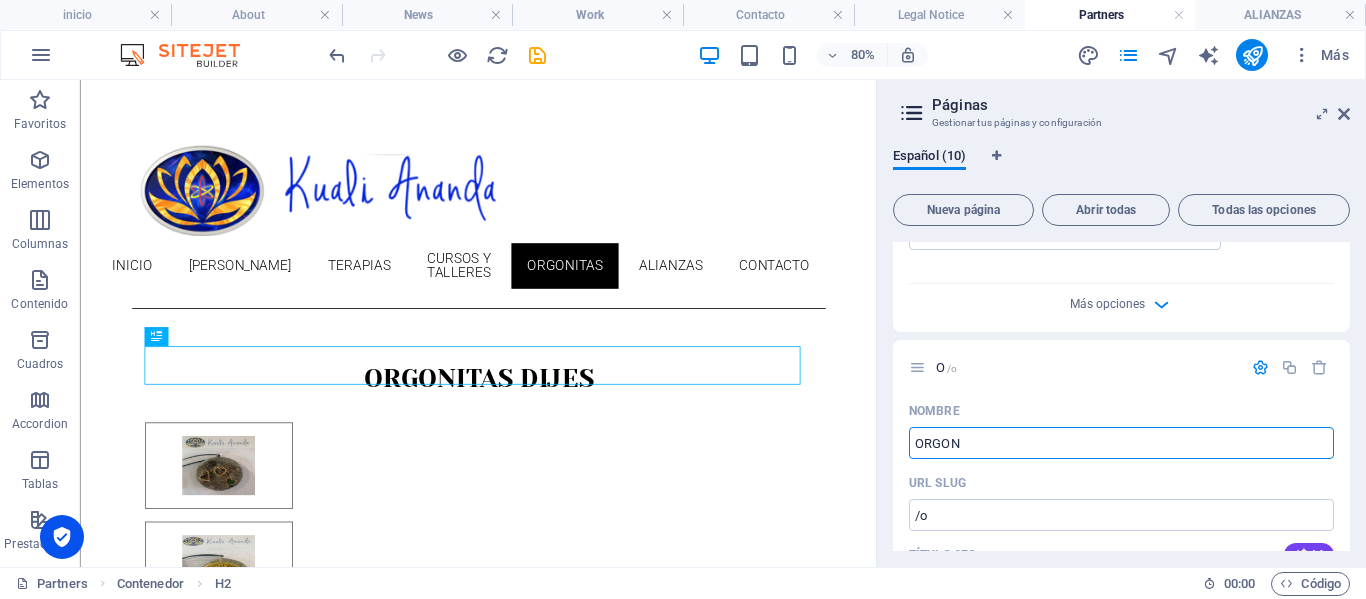 type on "/o" 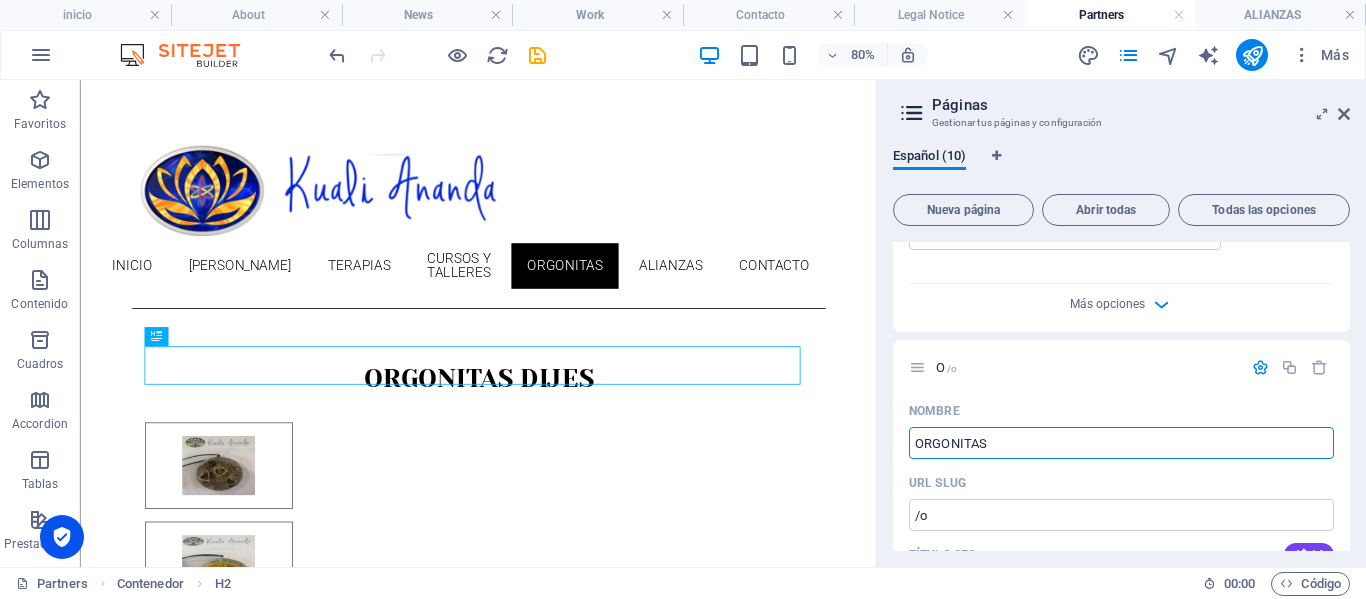 type on "ORGONITAS" 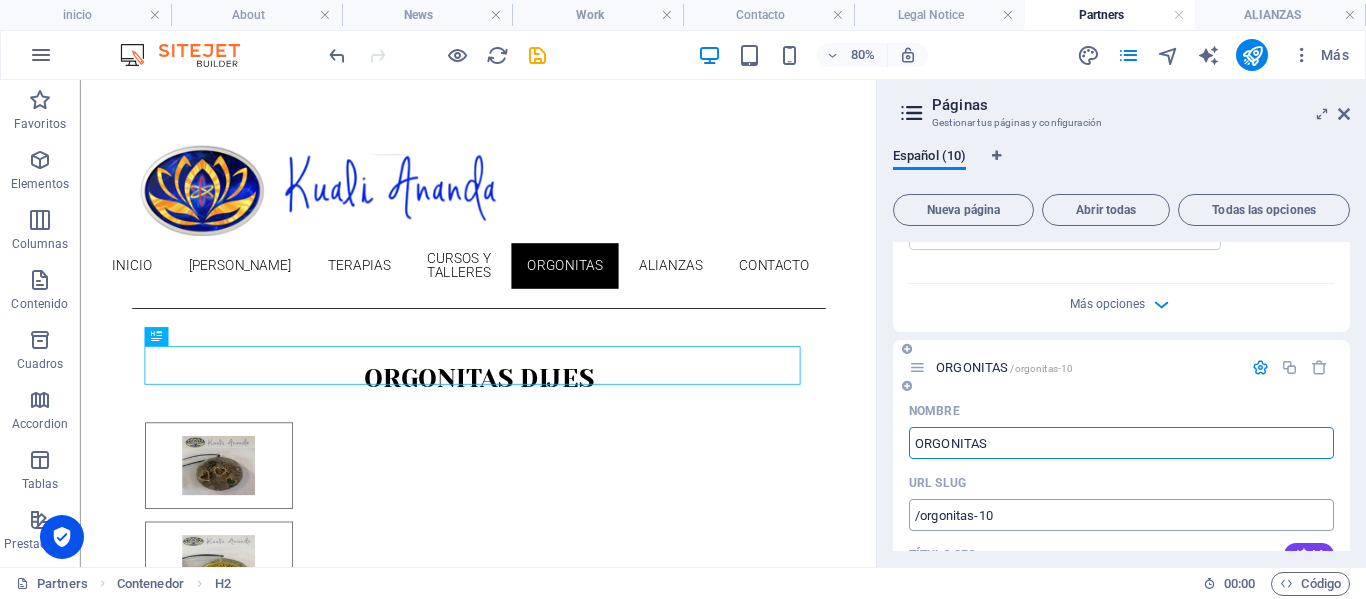 type on "ORGONITAS" 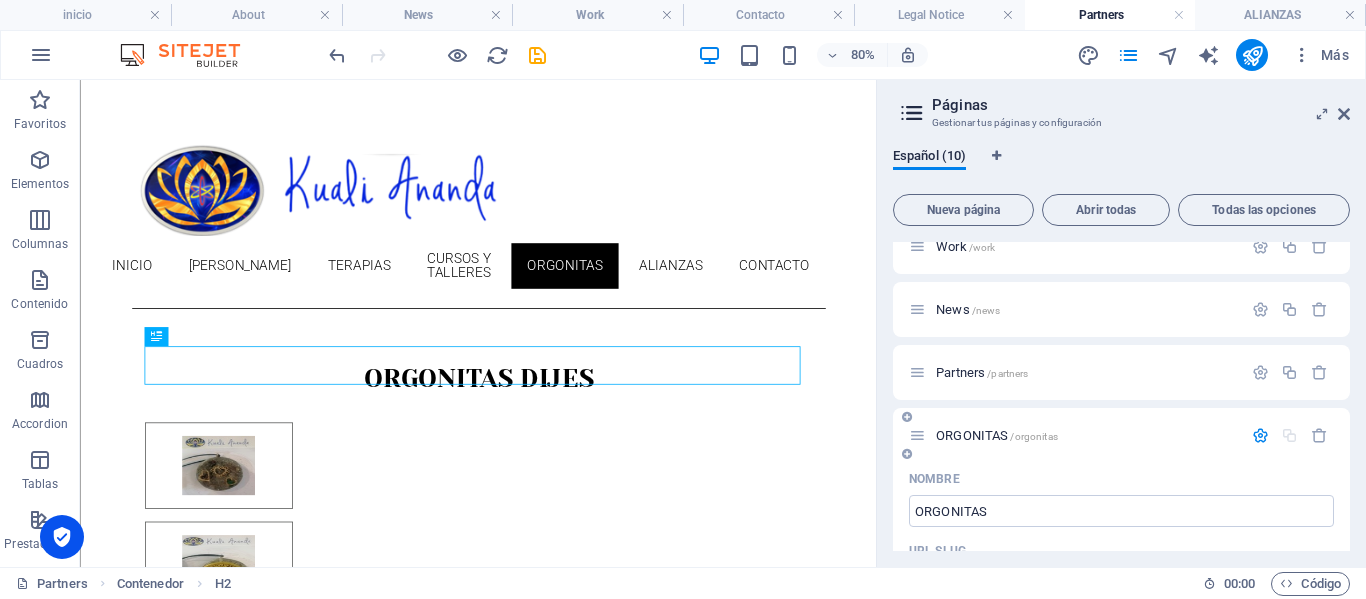 scroll, scrollTop: 125, scrollLeft: 0, axis: vertical 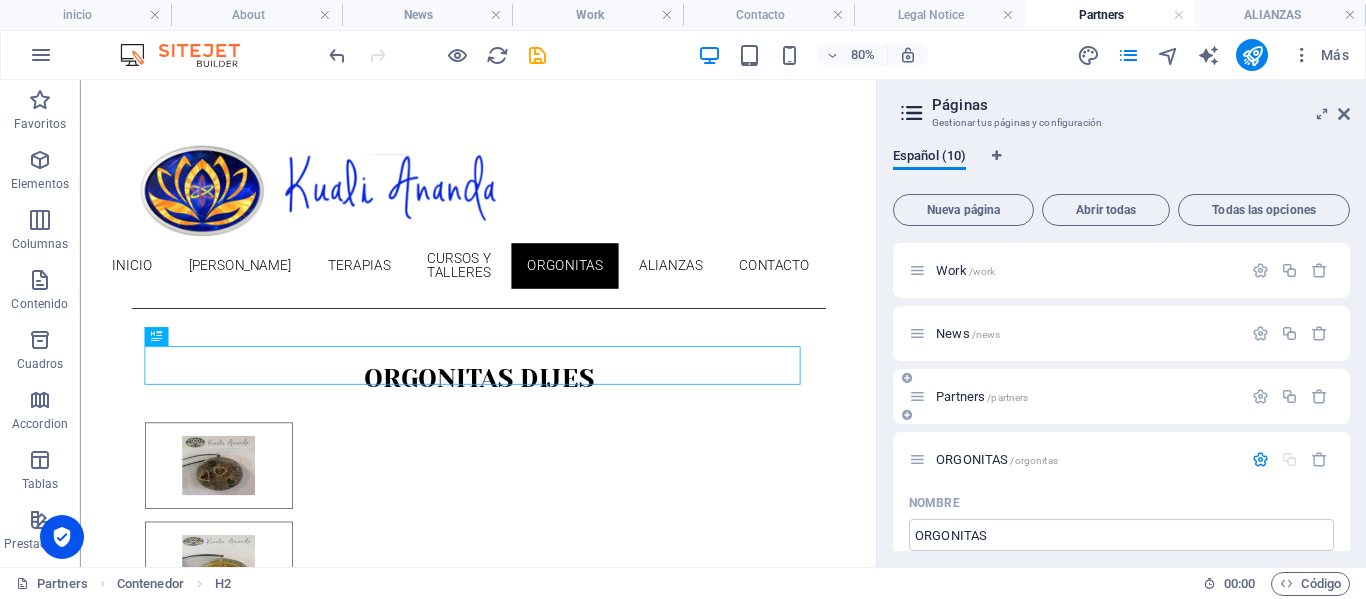 click on "Partners /partners" at bounding box center (982, 396) 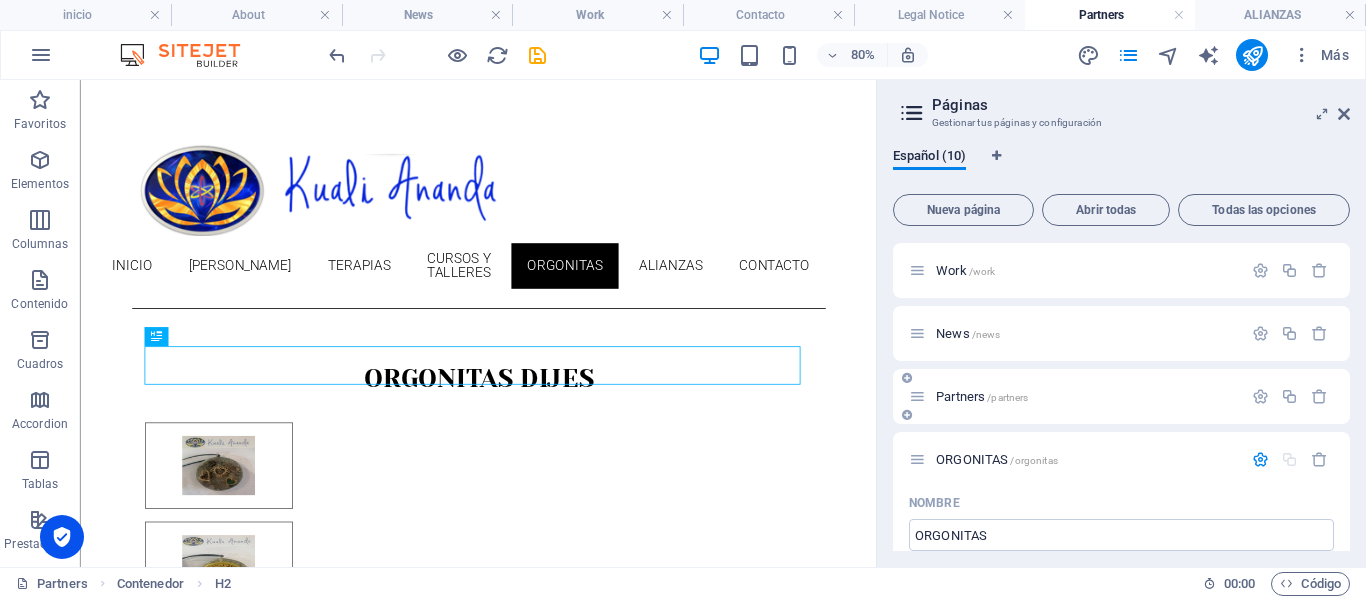 click on "Partners /partners" at bounding box center (982, 396) 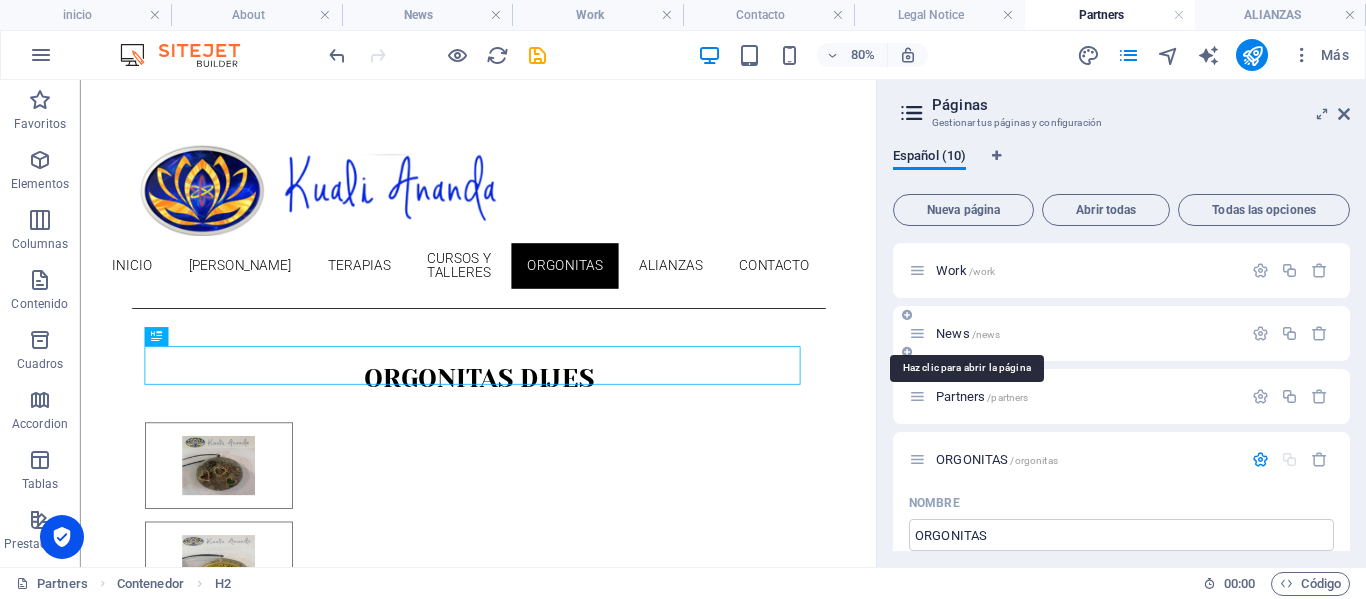 click on "News /news" at bounding box center (968, 333) 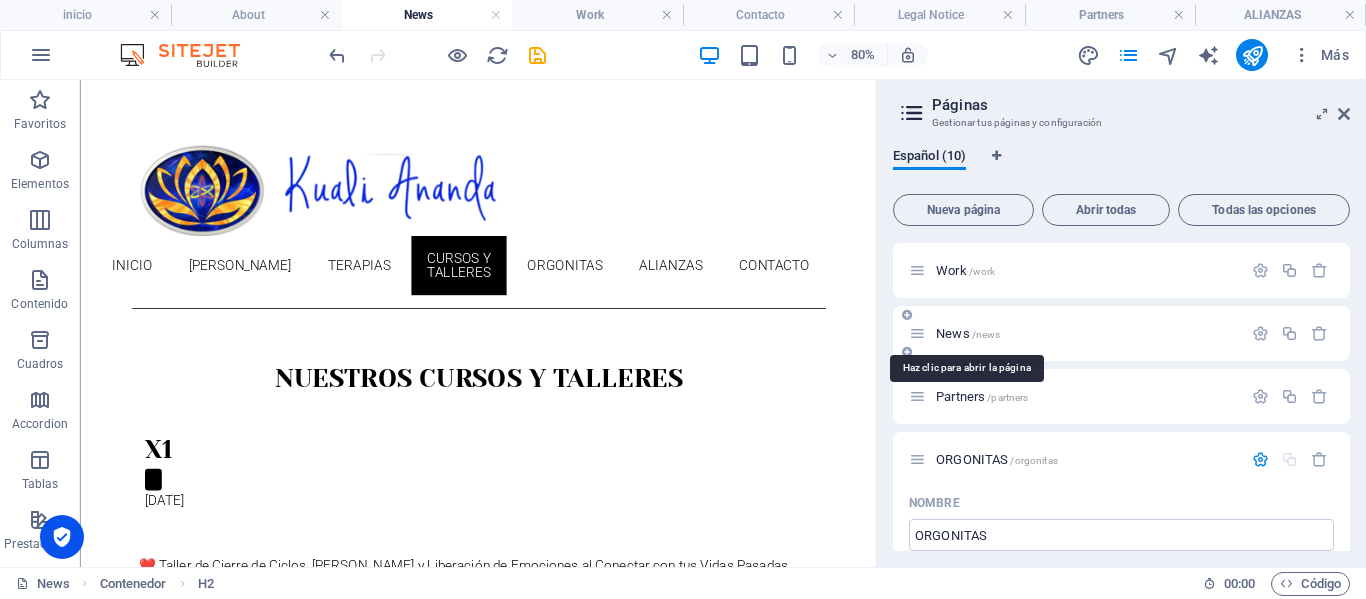 scroll, scrollTop: 188, scrollLeft: 0, axis: vertical 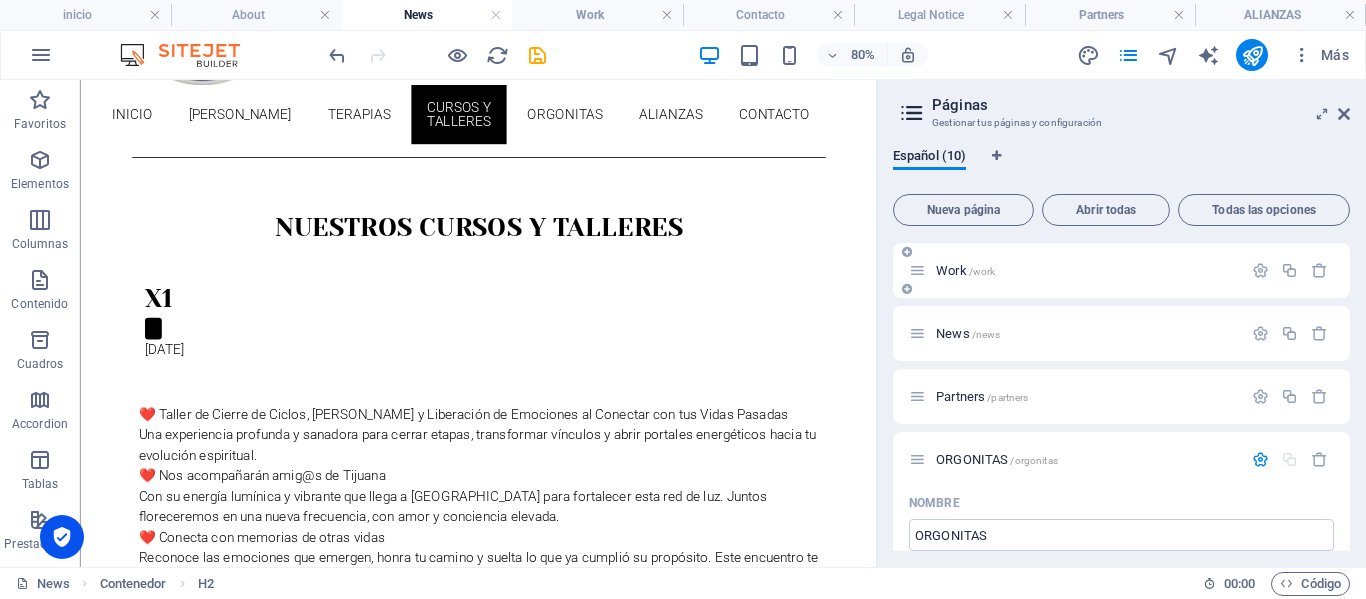 click on "Work /work" at bounding box center (965, 270) 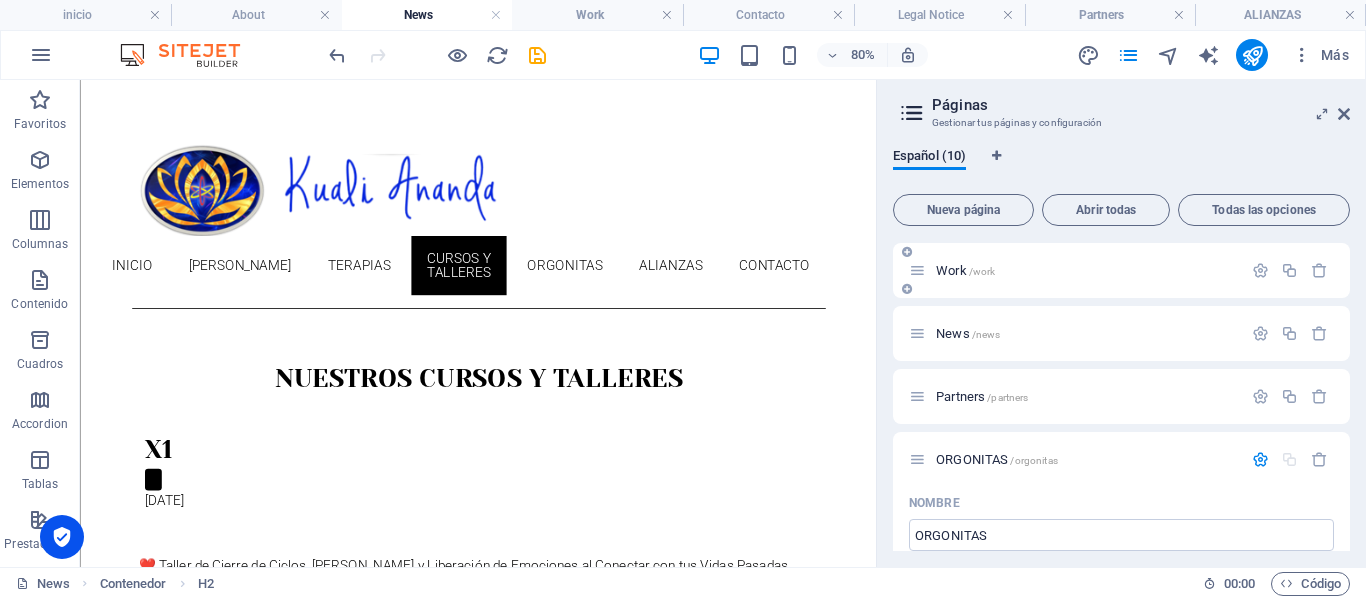 scroll, scrollTop: 100, scrollLeft: 0, axis: vertical 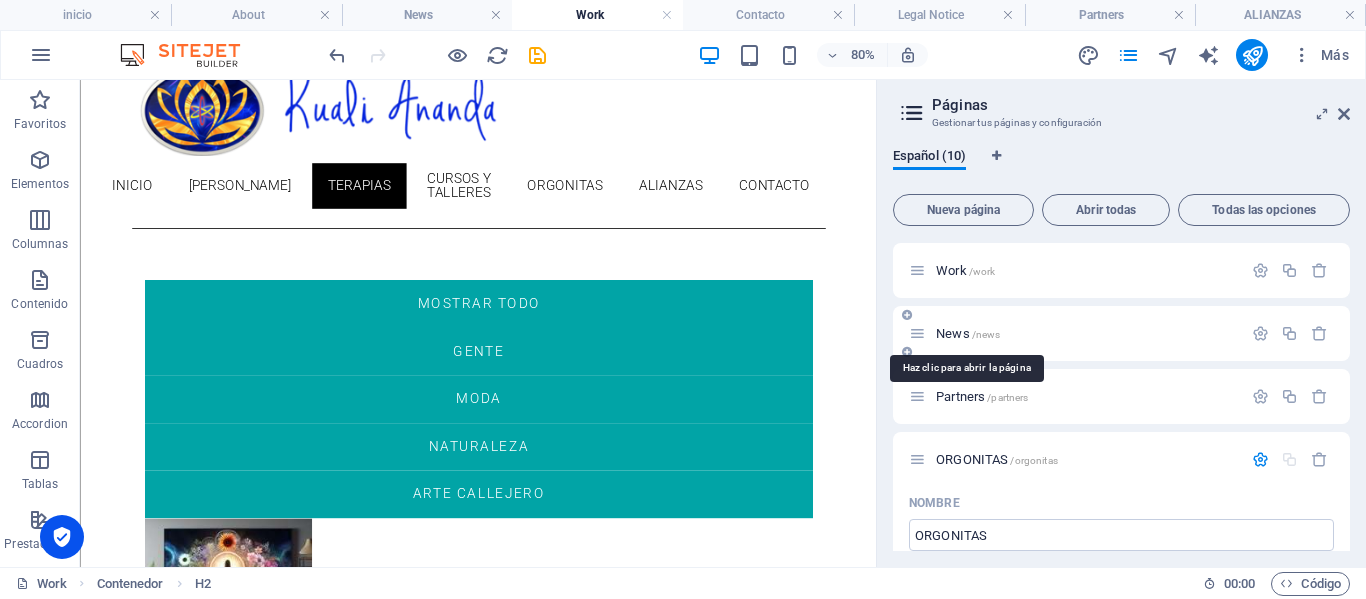 click on "News /news" at bounding box center [968, 333] 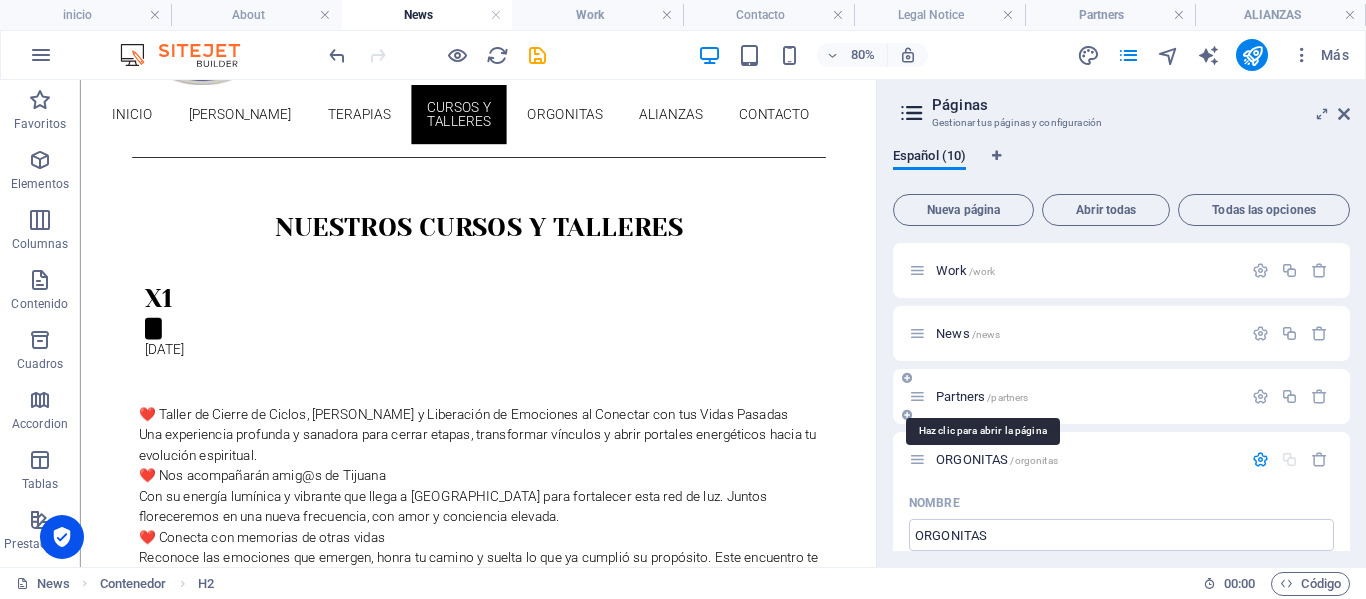 click on "Partners /partners" at bounding box center (982, 396) 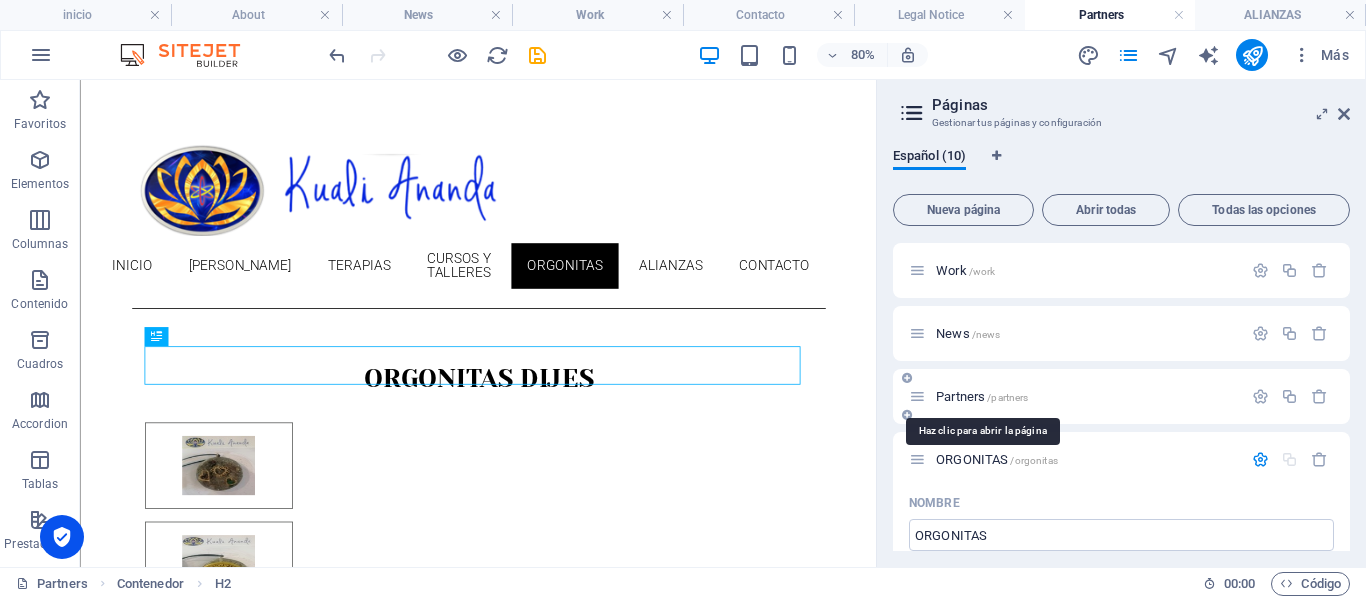 scroll, scrollTop: 0, scrollLeft: 0, axis: both 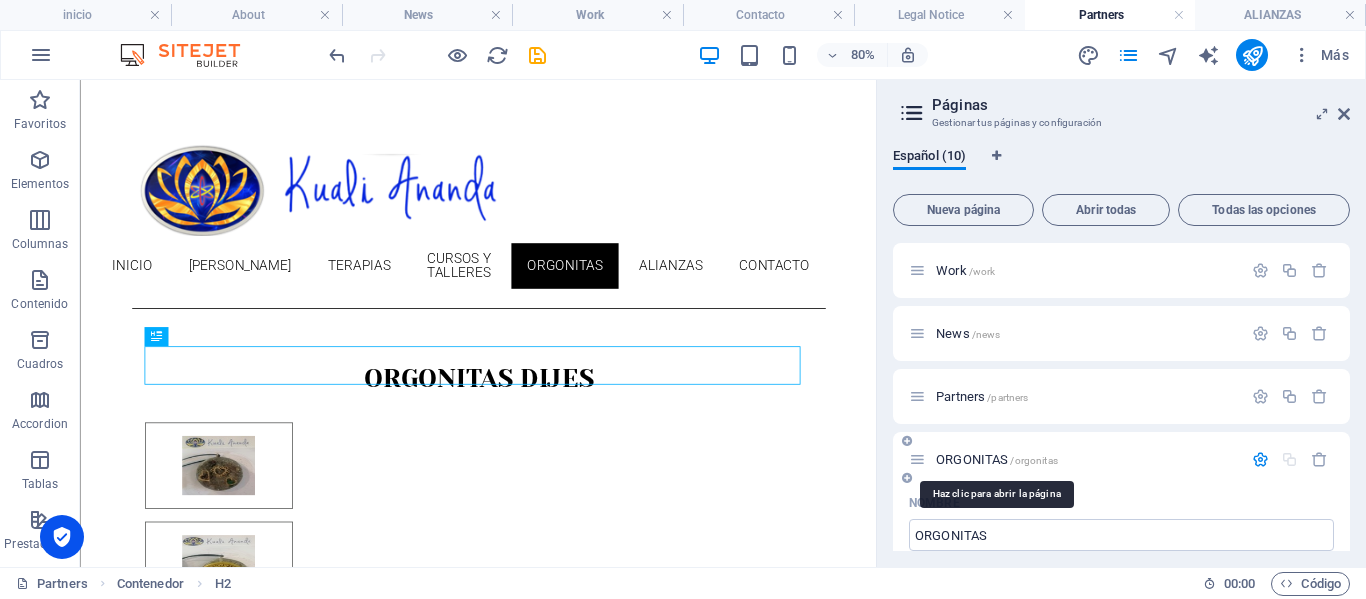 click on "ORGONITAS /orgonitas" at bounding box center (997, 459) 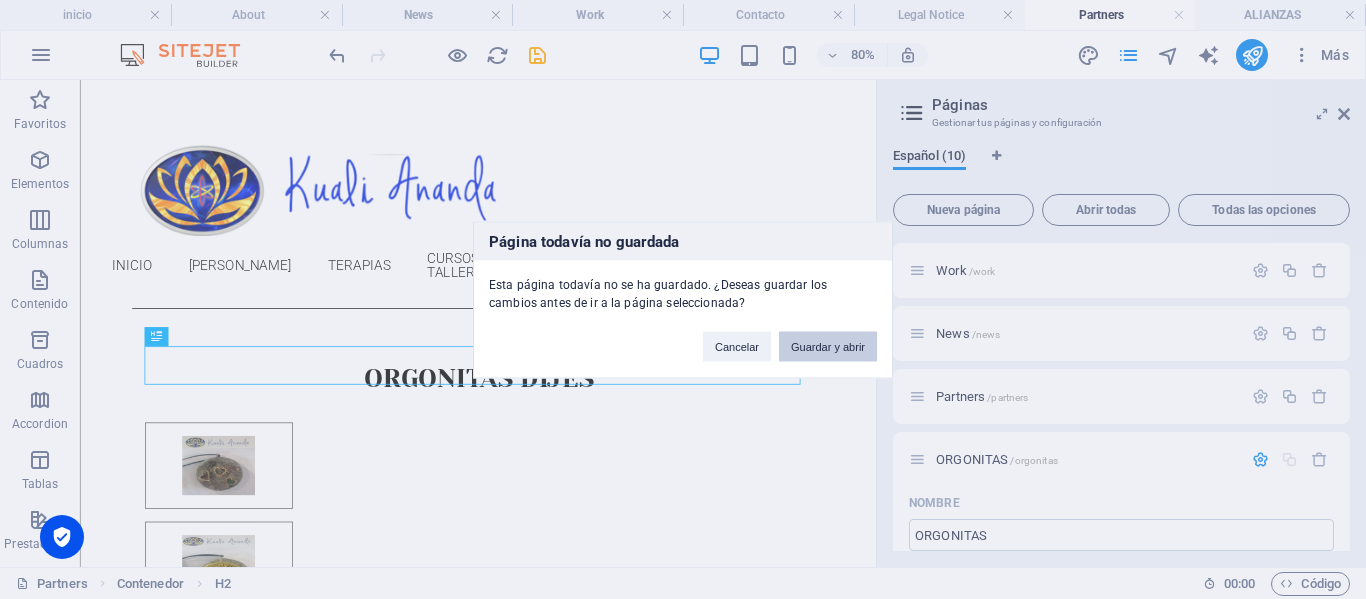 click on "Guardar y abrir" at bounding box center [828, 346] 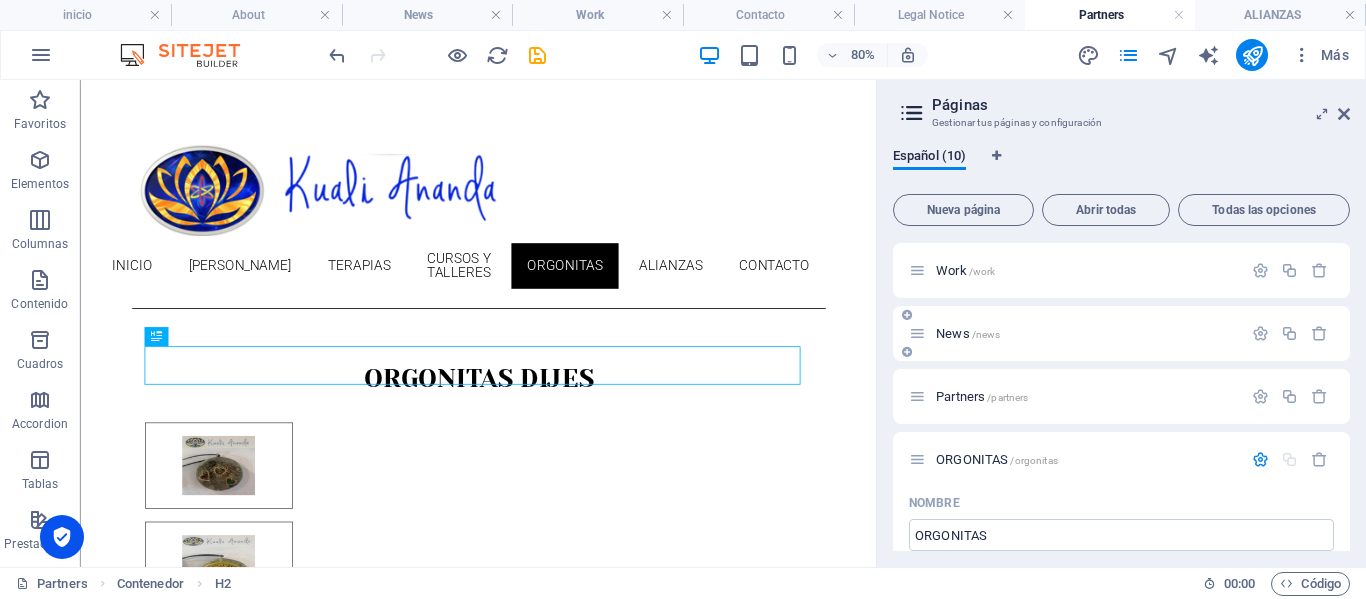 click on "Partners /partners" at bounding box center (1075, 396) 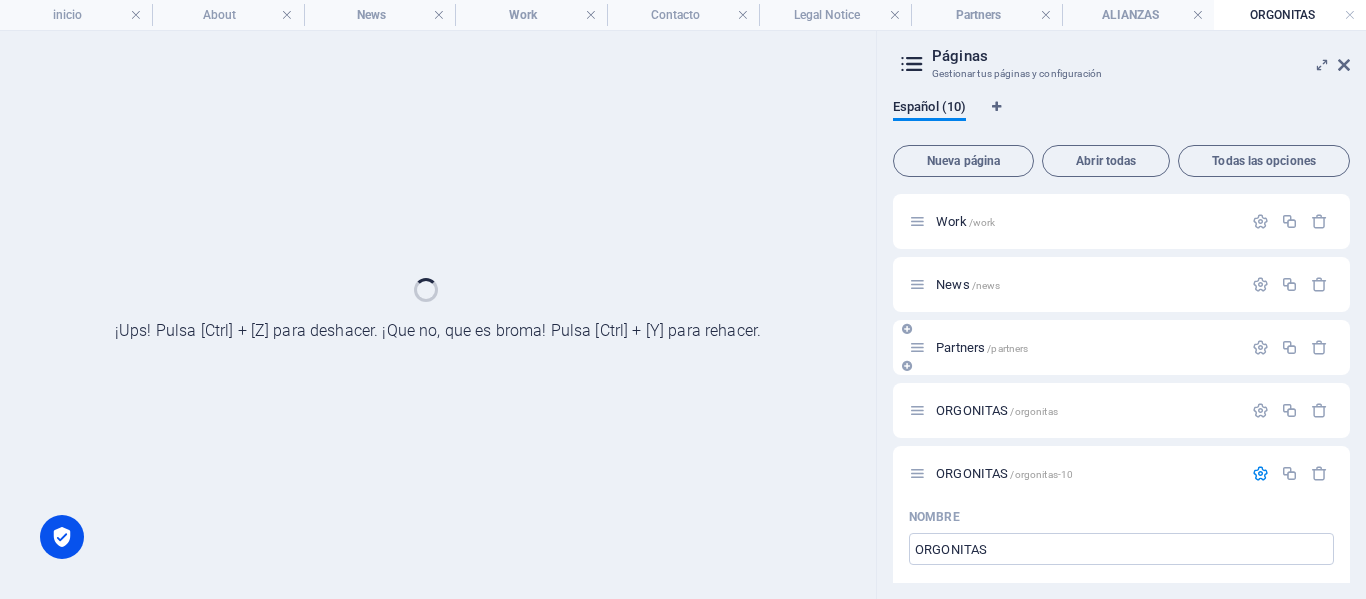 click on "Partners /partners" at bounding box center [1121, 347] 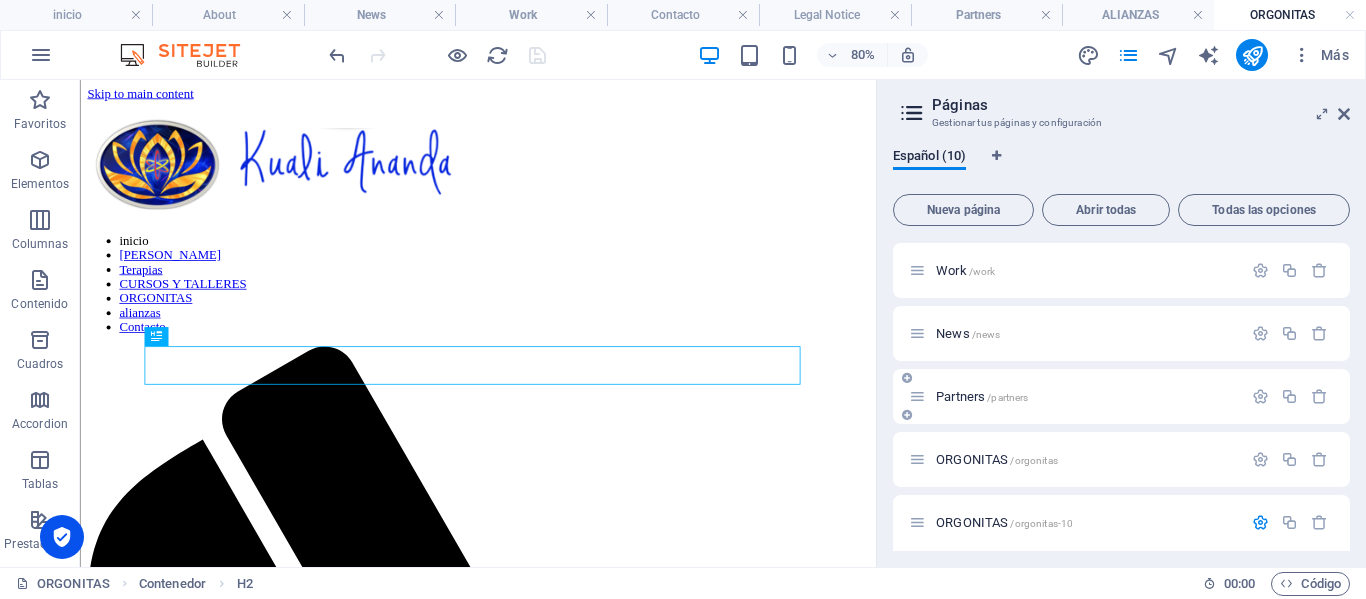 scroll, scrollTop: 0, scrollLeft: 0, axis: both 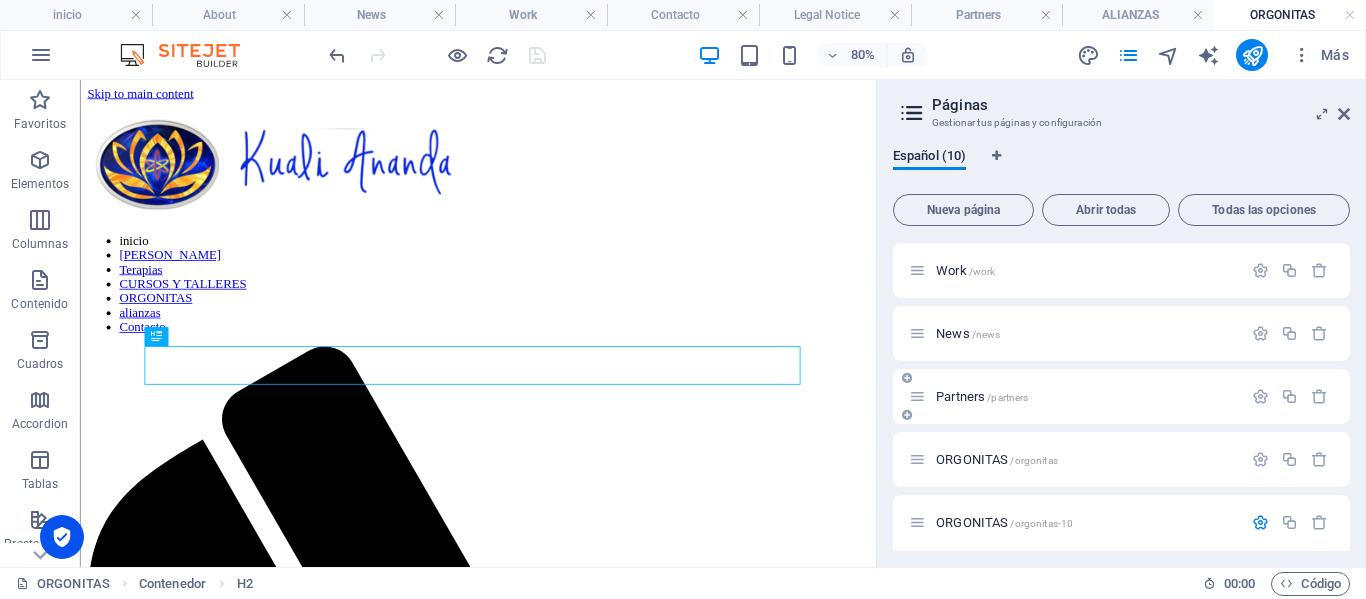 click on "Partners /partners" at bounding box center [982, 396] 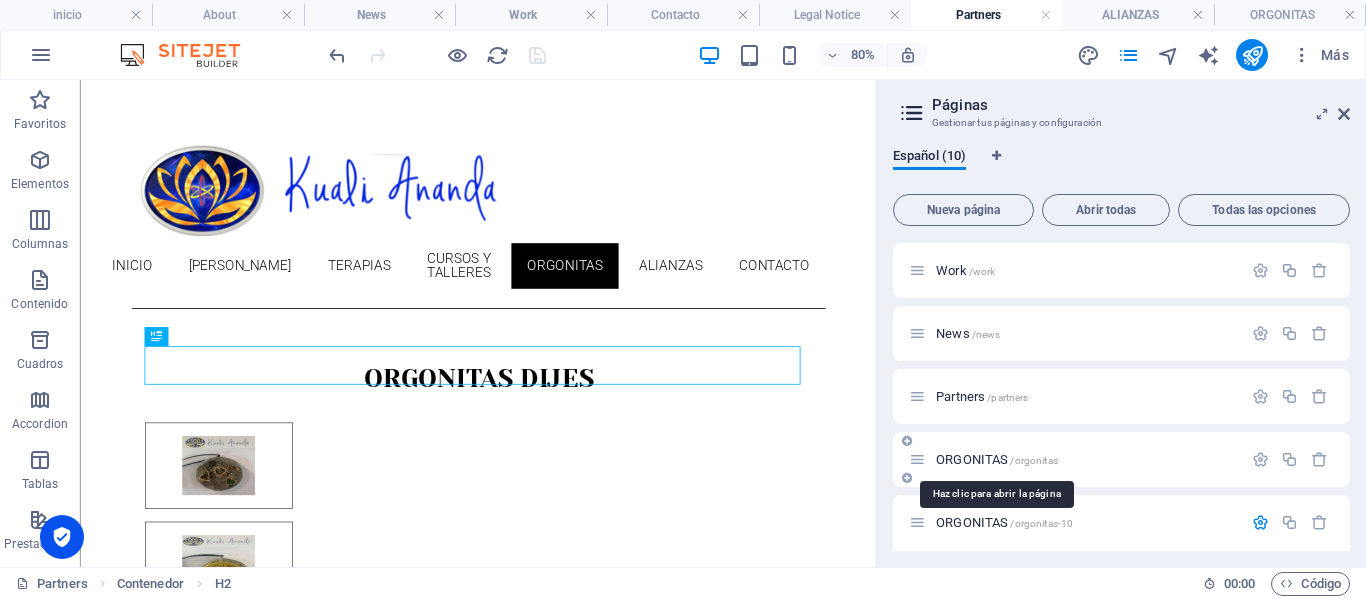 click on "ORGONITAS /orgonitas" at bounding box center [997, 459] 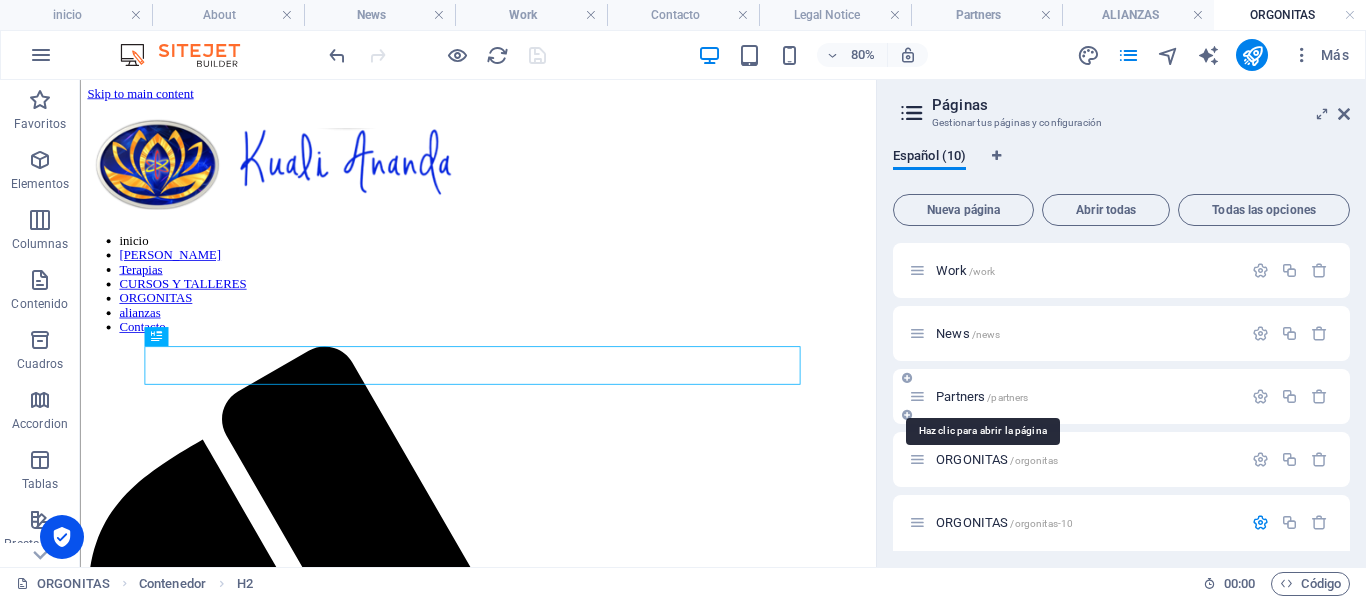 click on "Partners /partners" at bounding box center [982, 396] 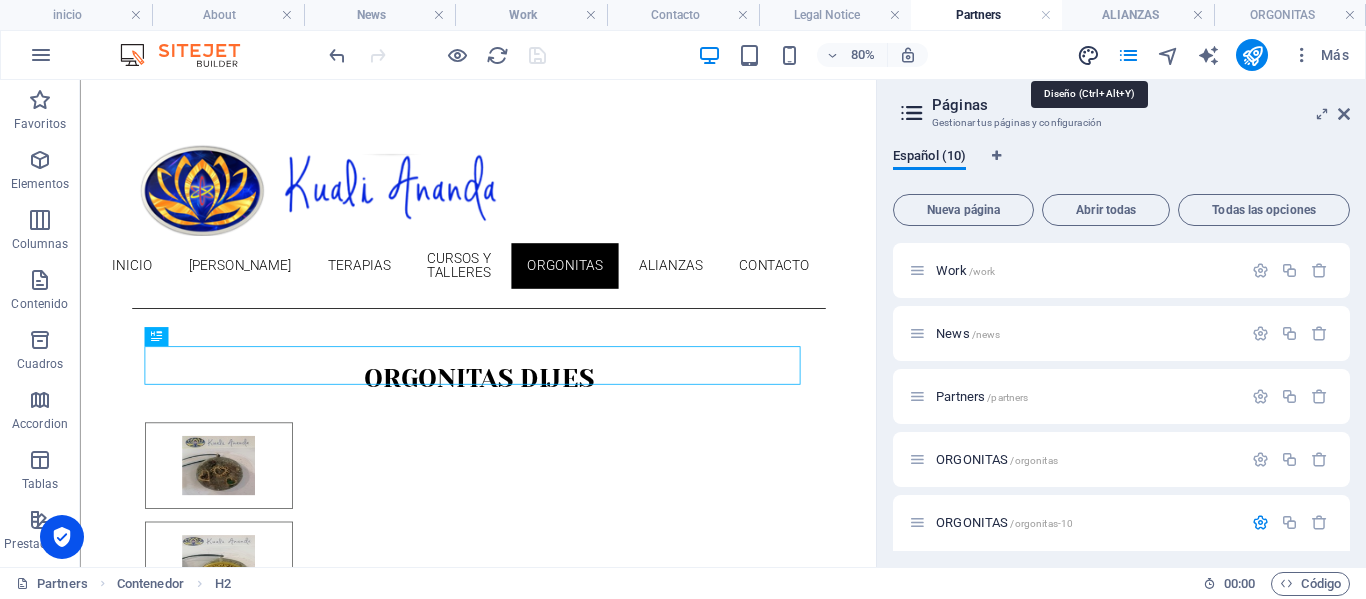 click at bounding box center [1088, 55] 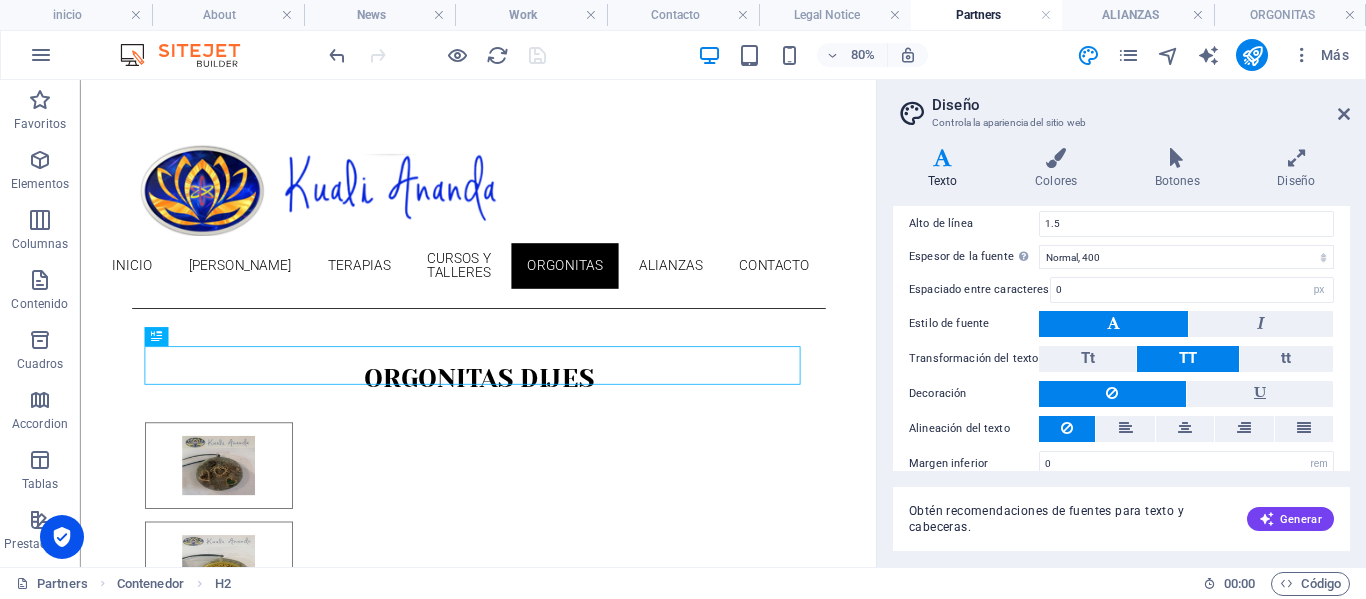 scroll, scrollTop: 226, scrollLeft: 0, axis: vertical 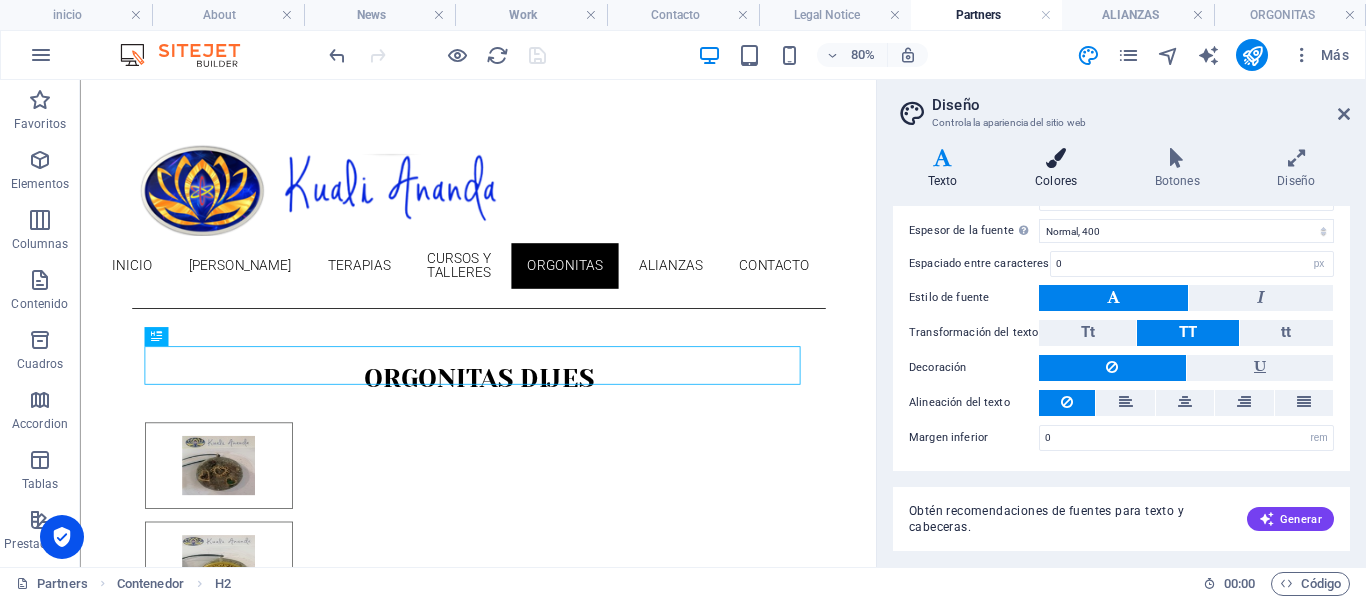 click on "Colores" at bounding box center [1060, 169] 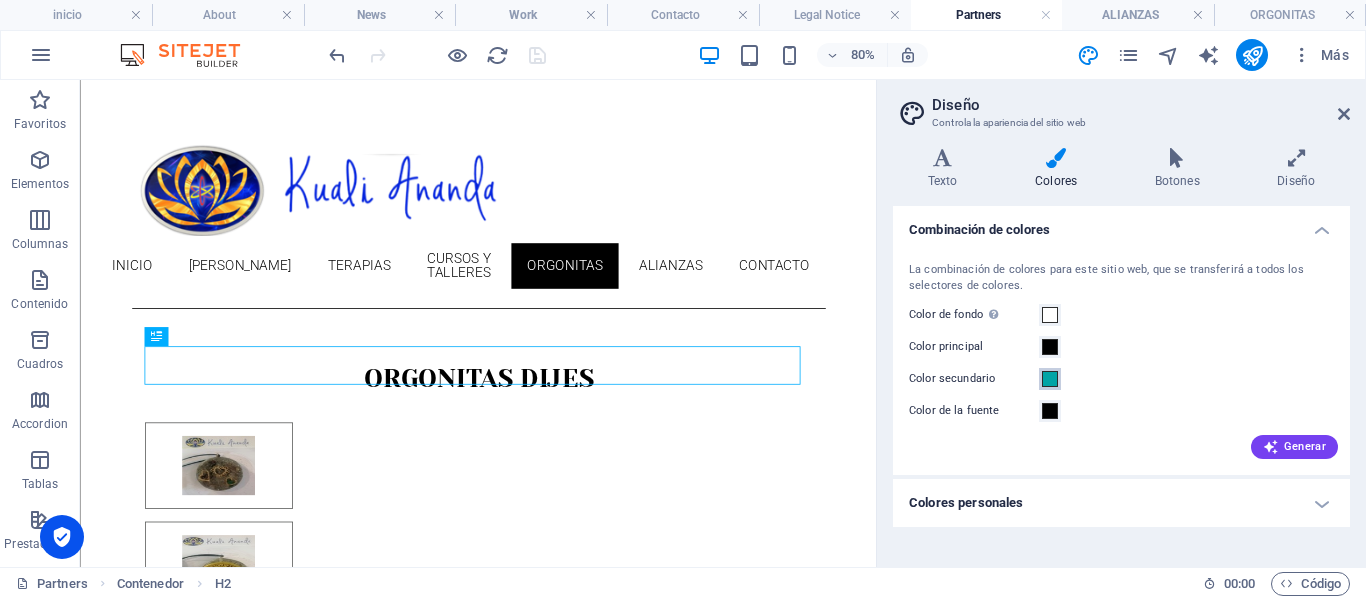 click at bounding box center [1050, 379] 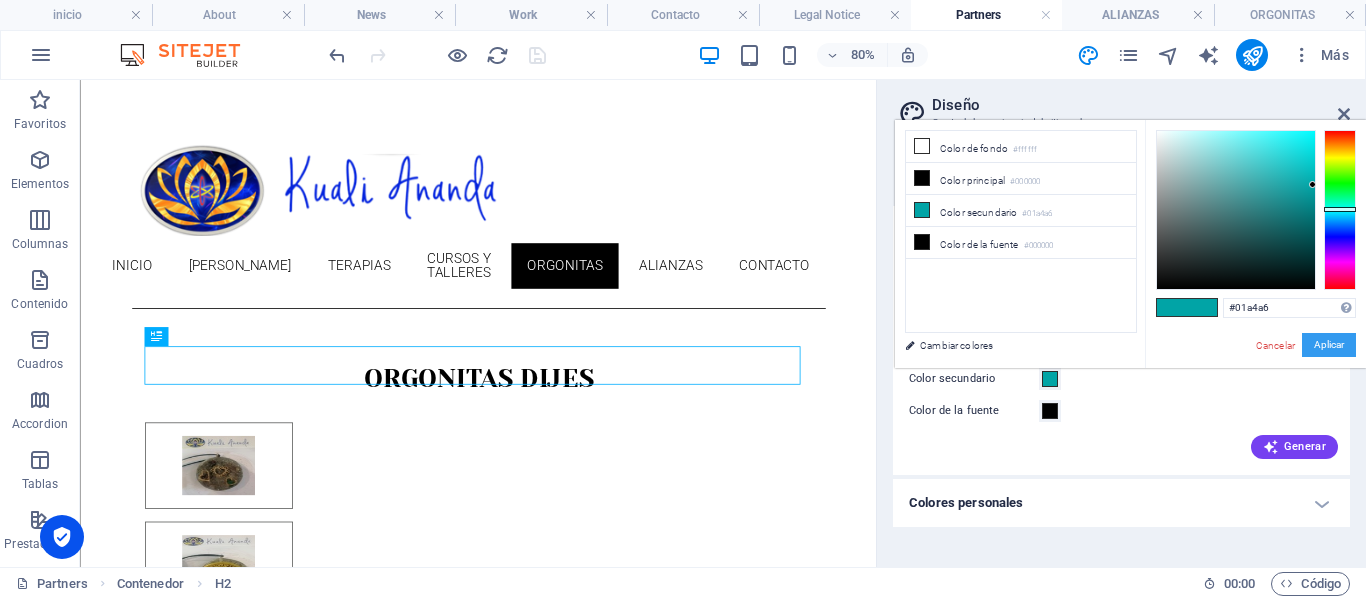 click on "Aplicar" at bounding box center (1329, 345) 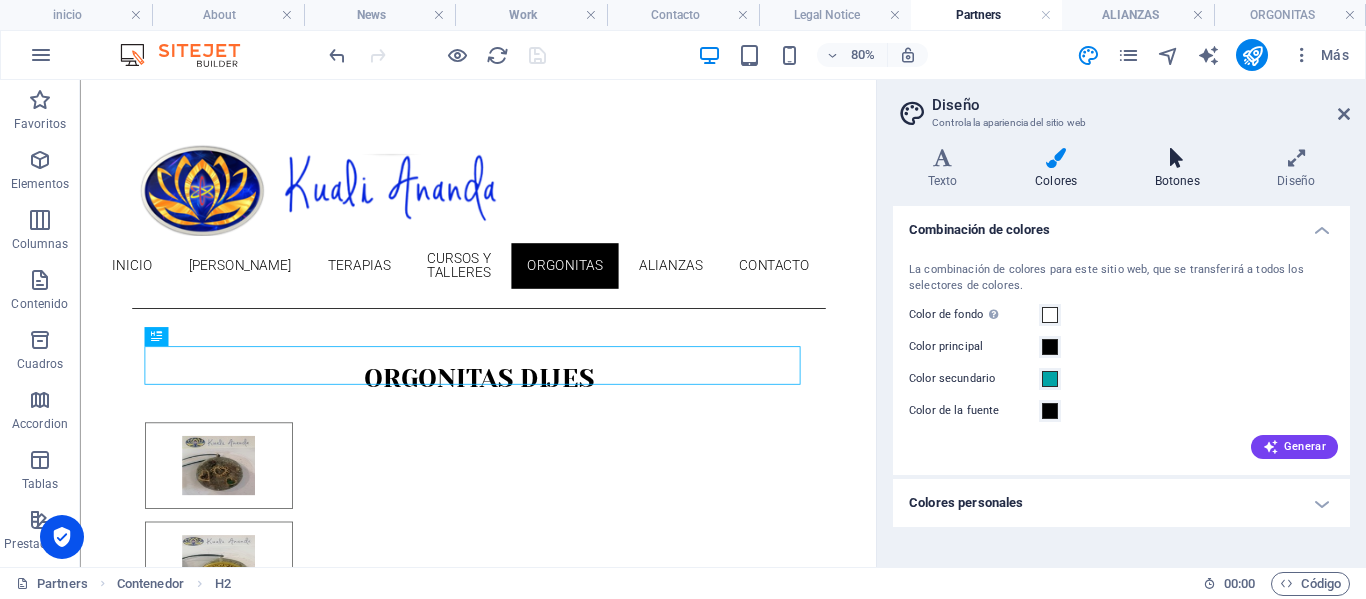 click on "Botones" at bounding box center (1181, 169) 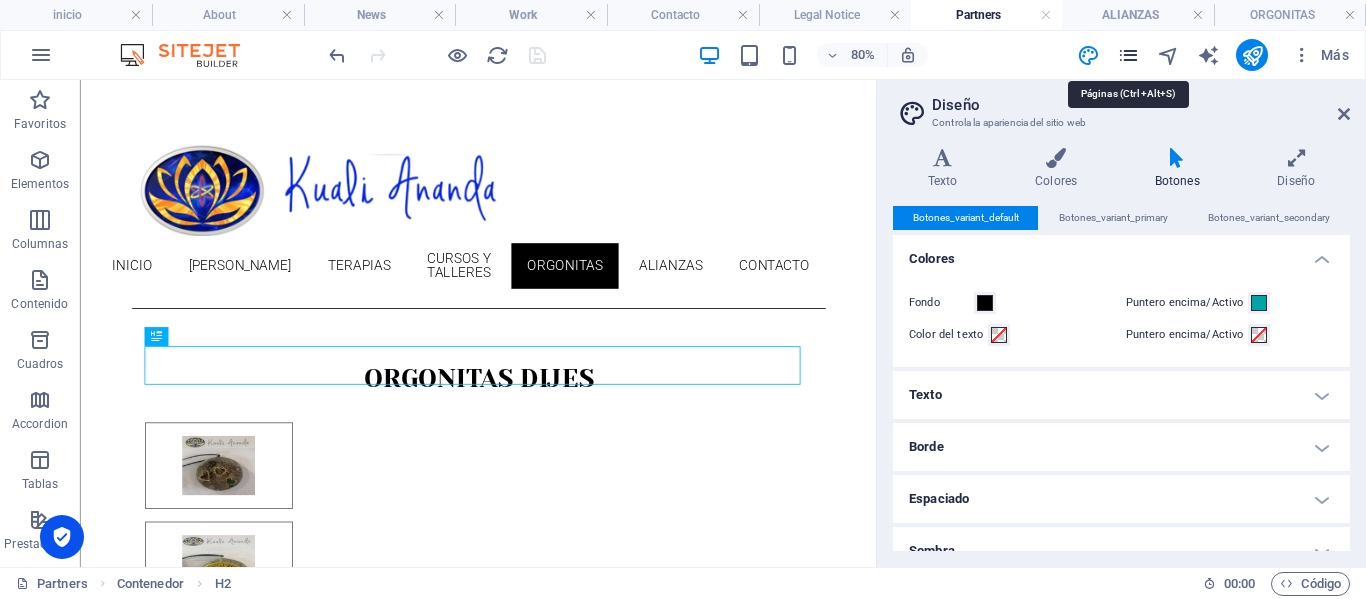 click at bounding box center (1128, 55) 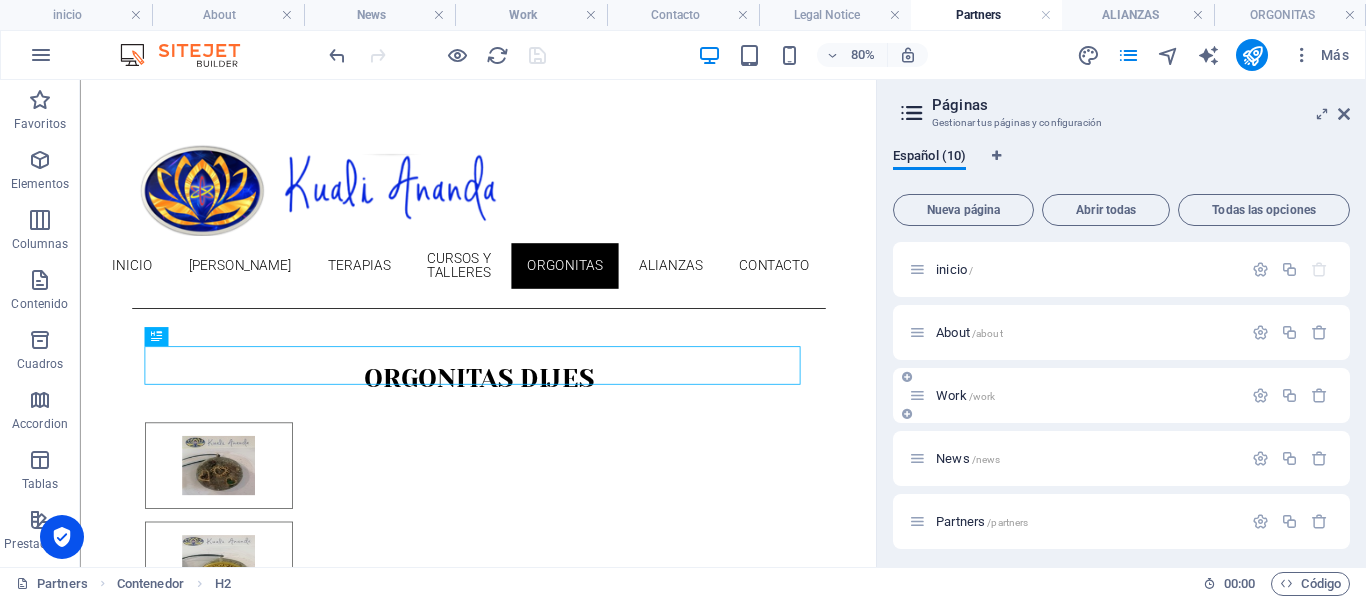 click on "Work /work" at bounding box center (965, 395) 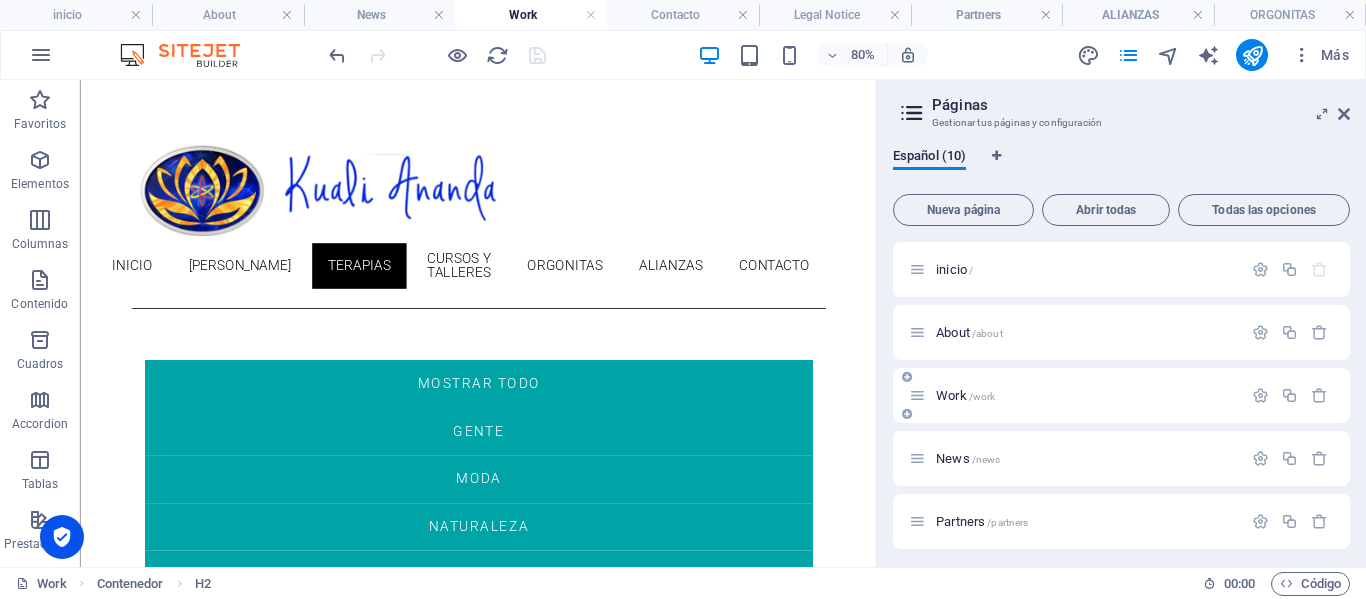 scroll, scrollTop: 100, scrollLeft: 0, axis: vertical 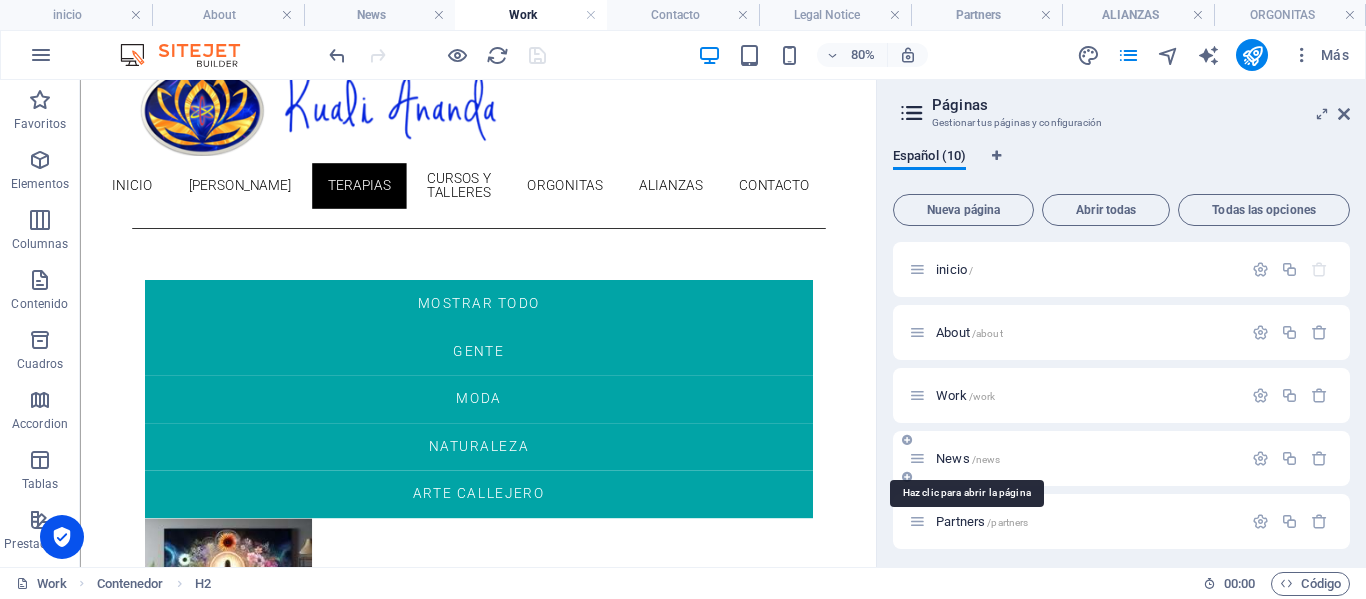 click on "News /news" at bounding box center (968, 458) 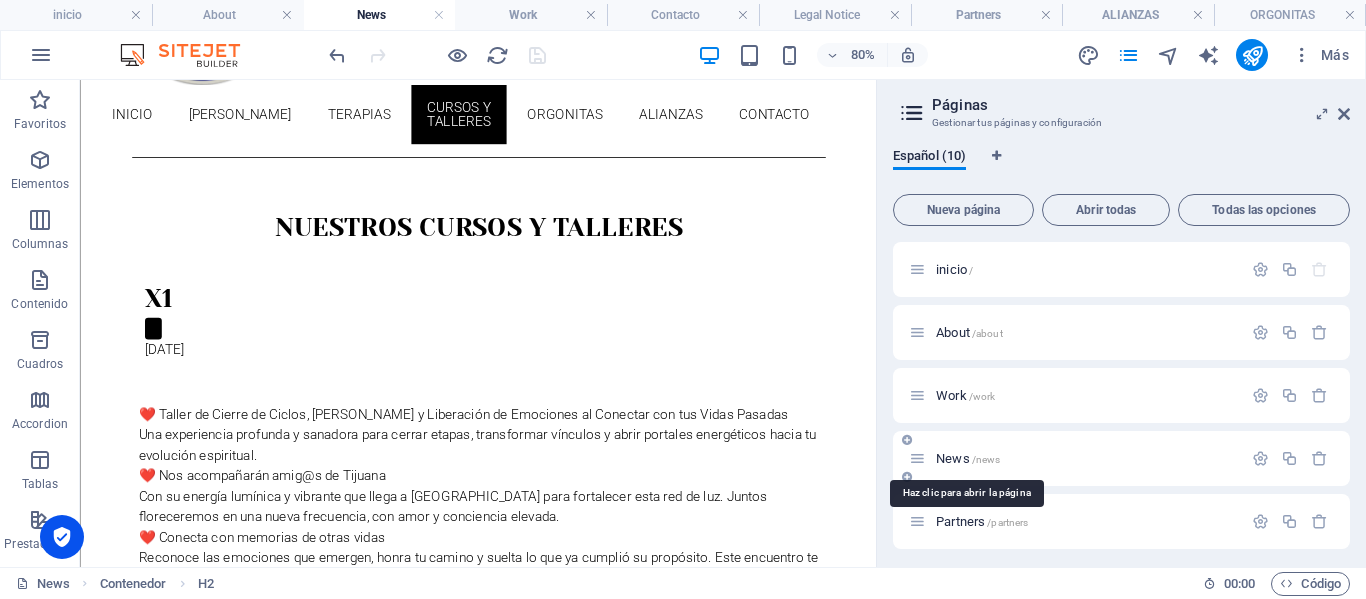 scroll, scrollTop: 0, scrollLeft: 0, axis: both 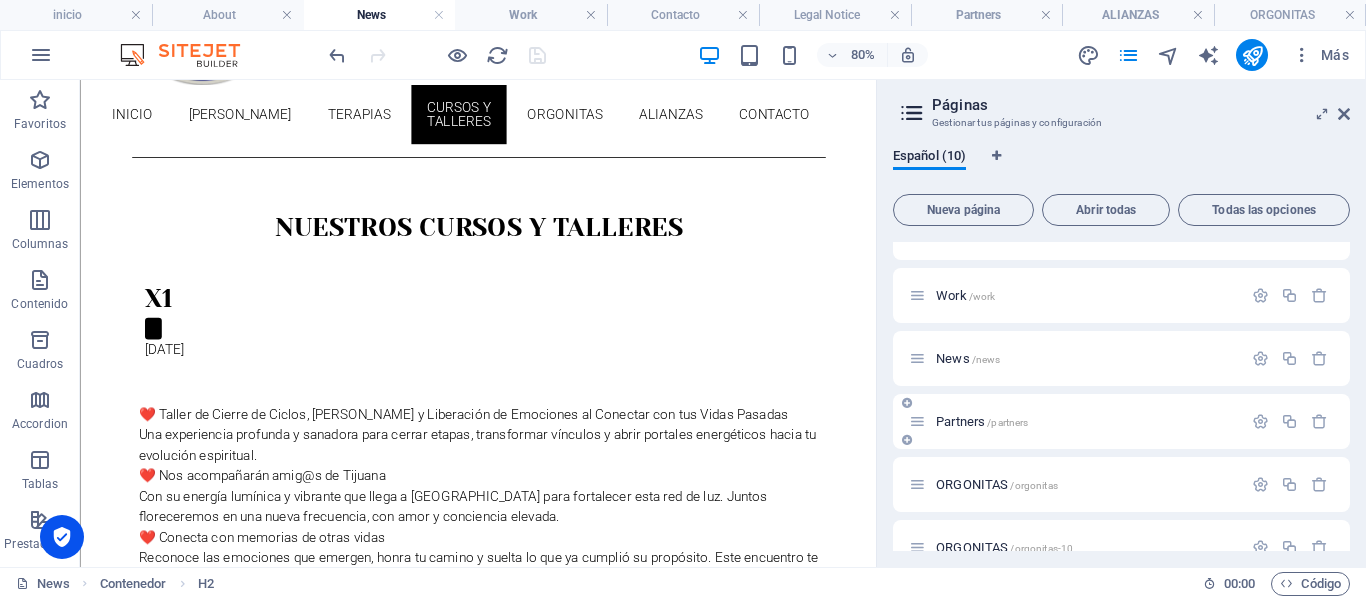 click on "Partners /partners" at bounding box center (982, 421) 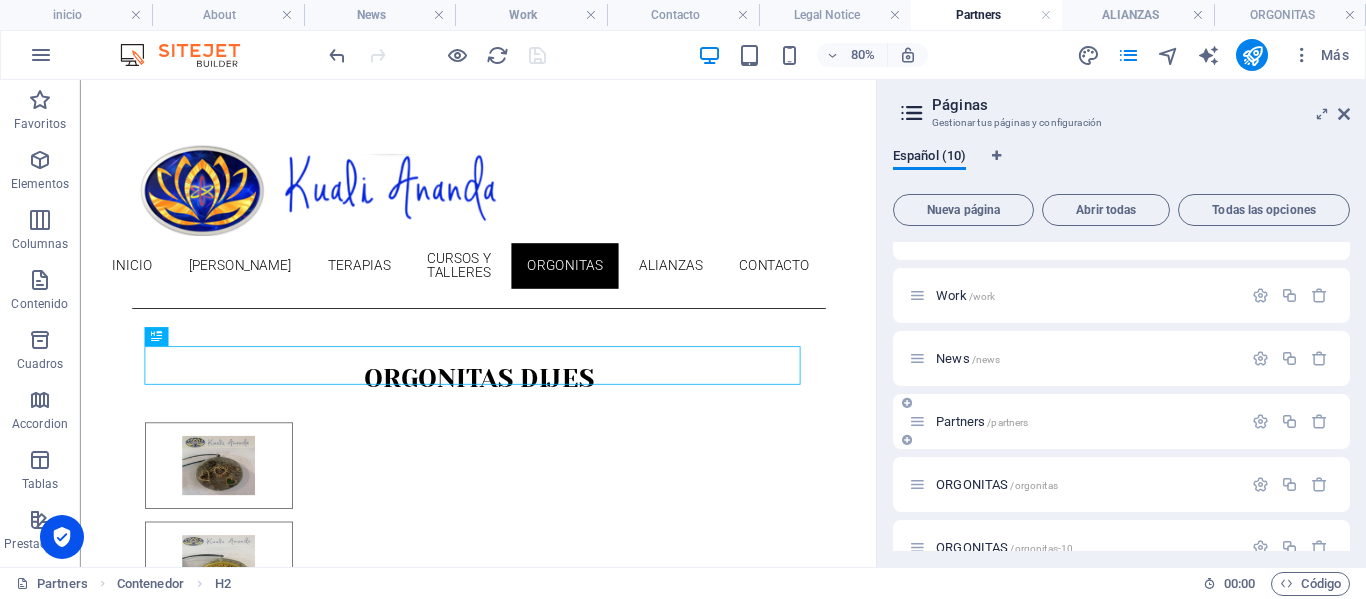 scroll, scrollTop: 0, scrollLeft: 0, axis: both 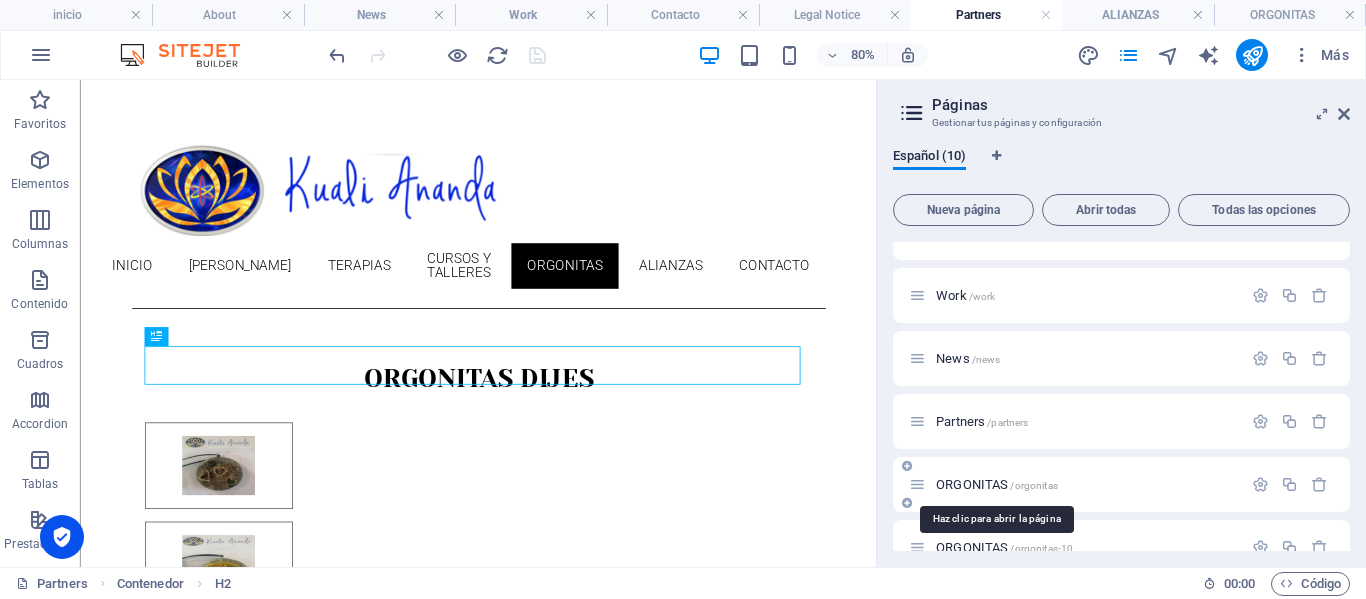click on "ORGONITAS /orgonitas" at bounding box center (997, 484) 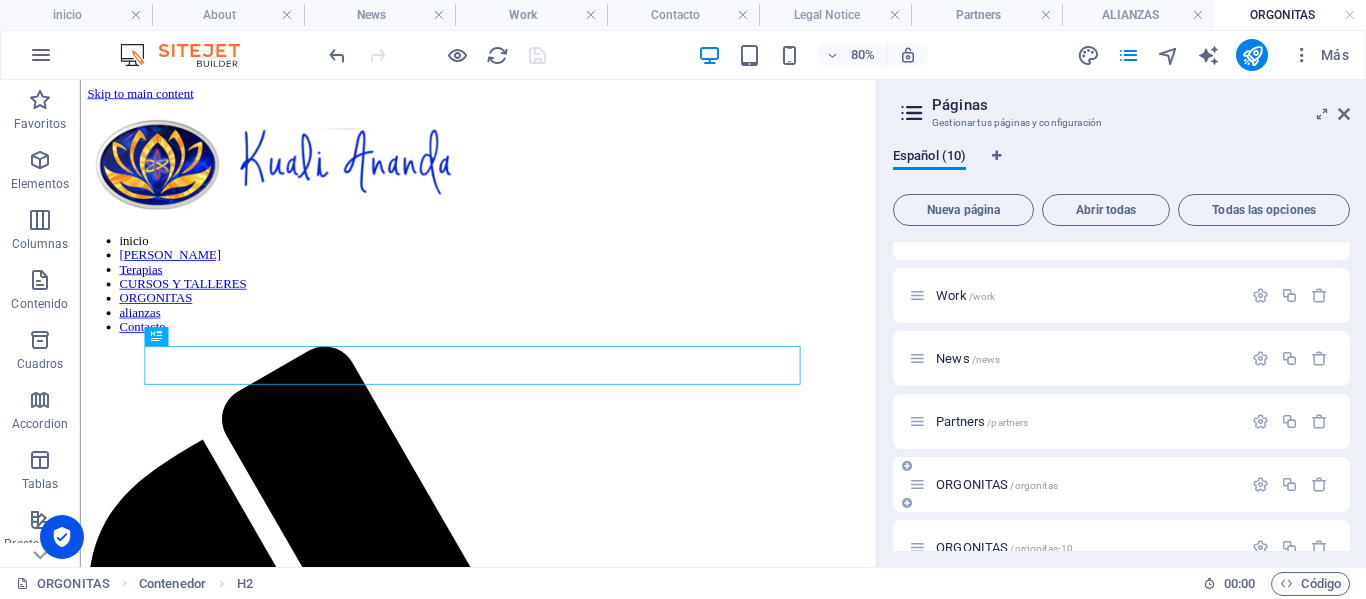click on "ORGONITAS /orgonitas" at bounding box center (997, 484) 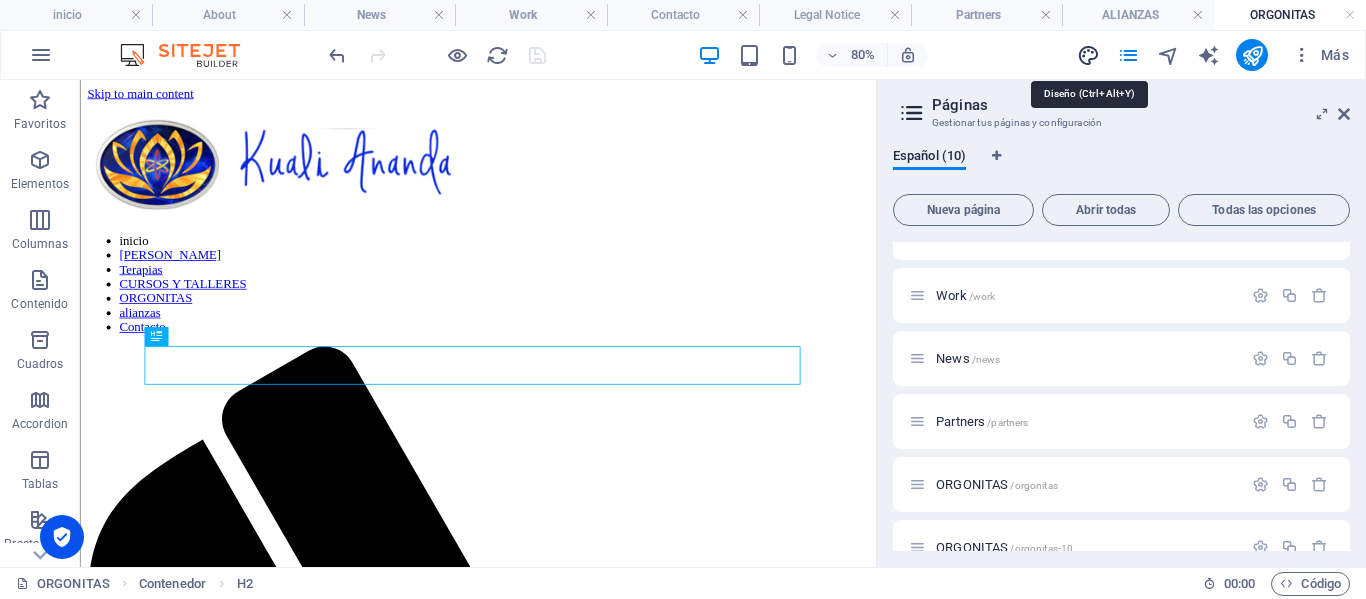 click at bounding box center [1088, 55] 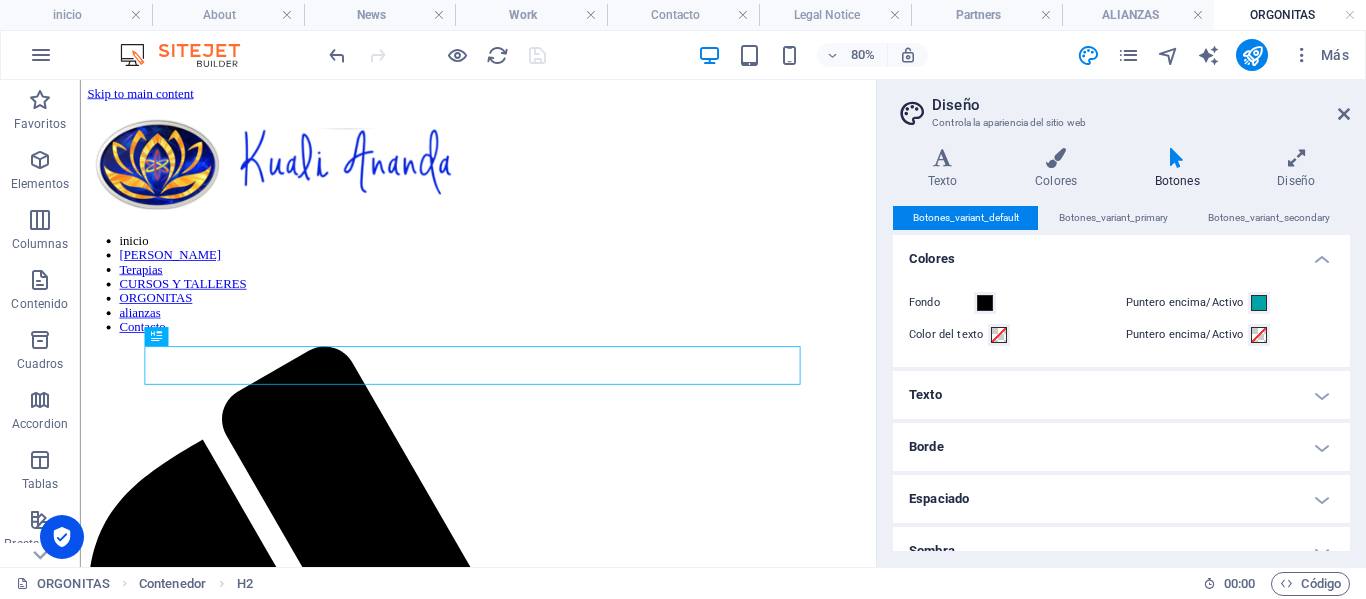 click on "Botones" at bounding box center (1181, 169) 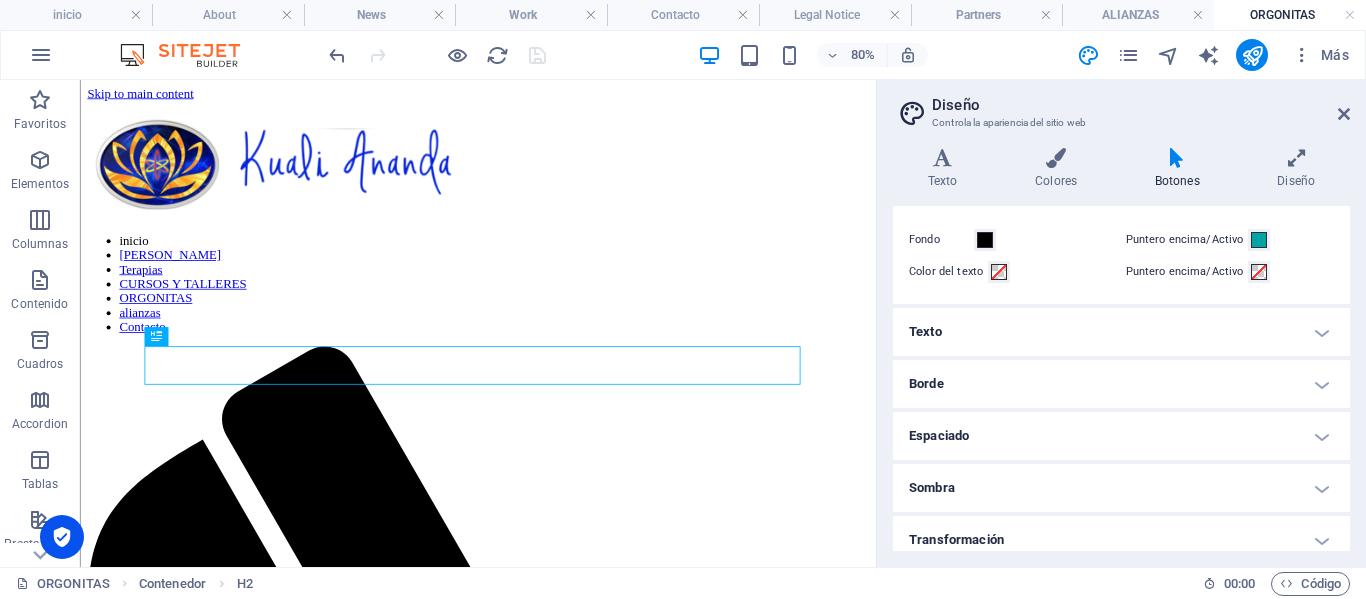 scroll, scrollTop: 0, scrollLeft: 0, axis: both 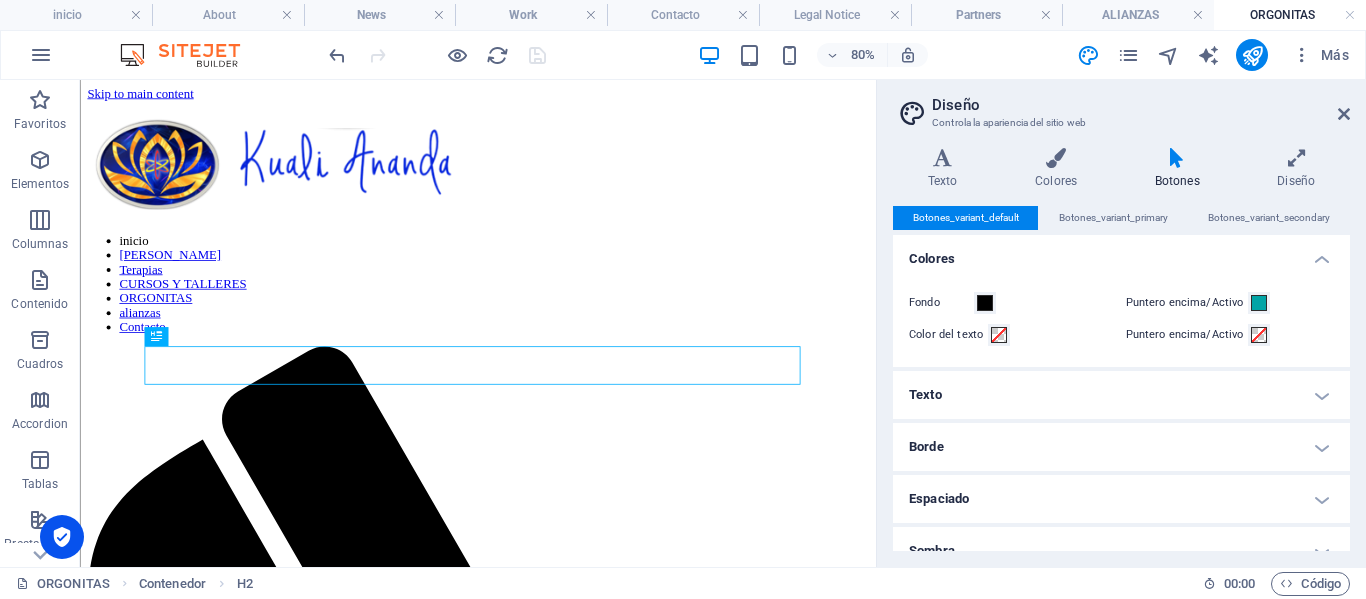 click on "Botones" at bounding box center (1181, 169) 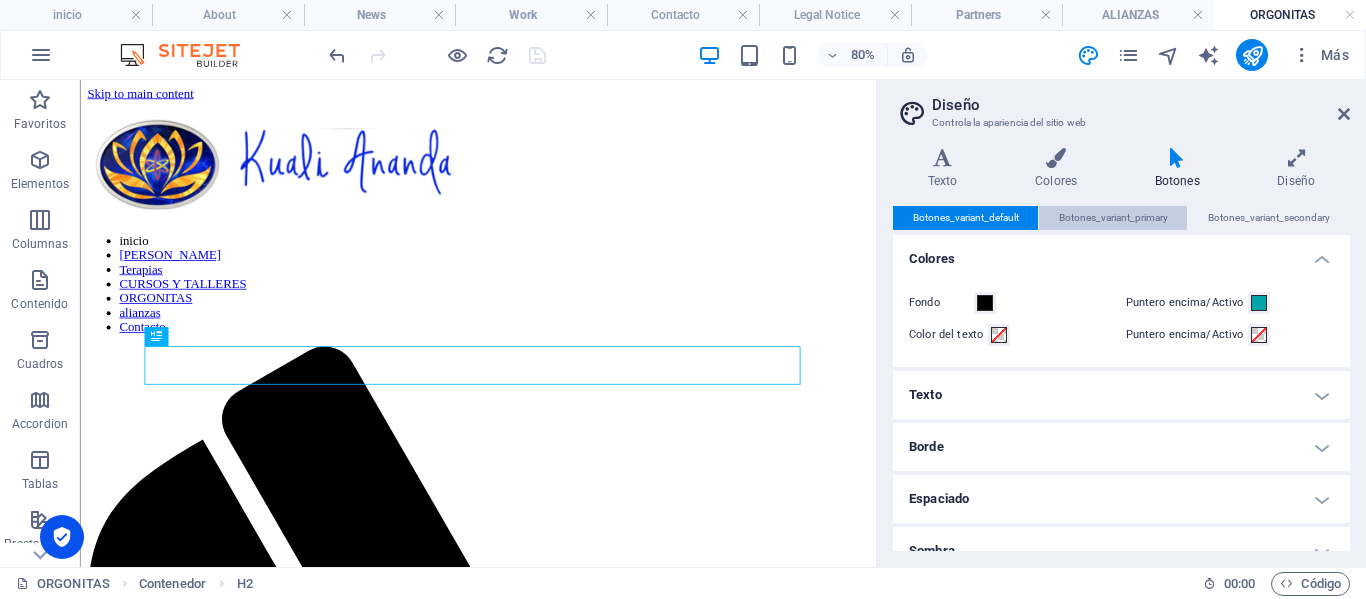 click on "Botones_variant_primary" at bounding box center (1113, 218) 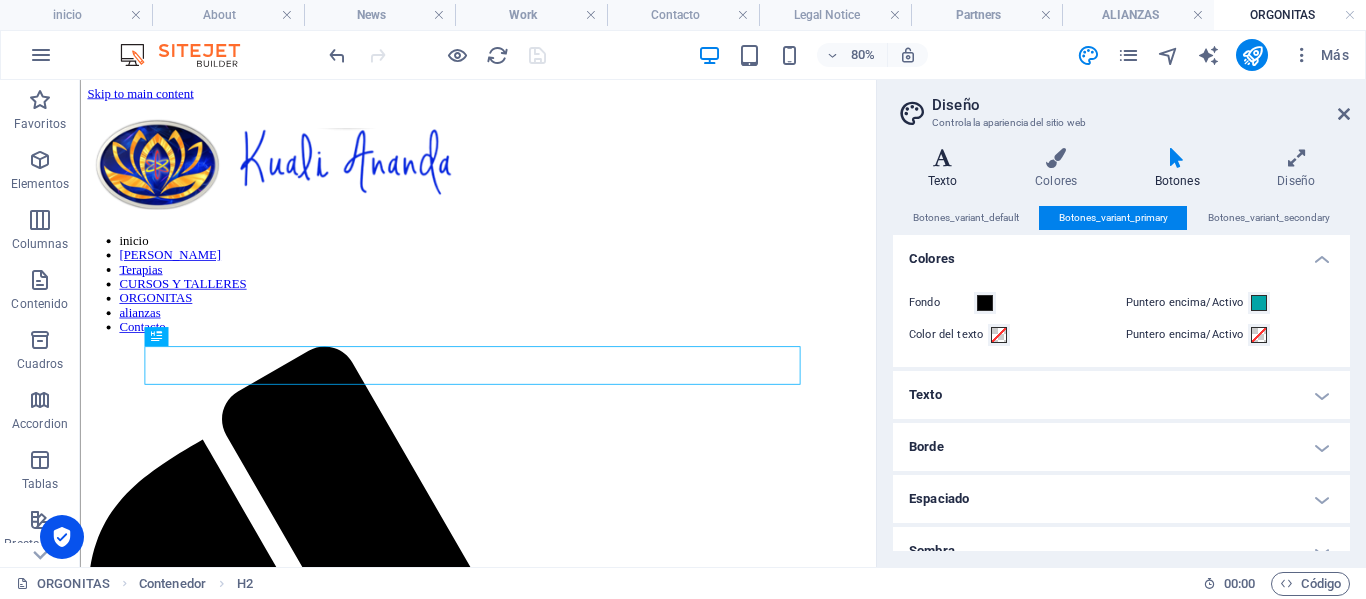 click on "Texto" at bounding box center (946, 169) 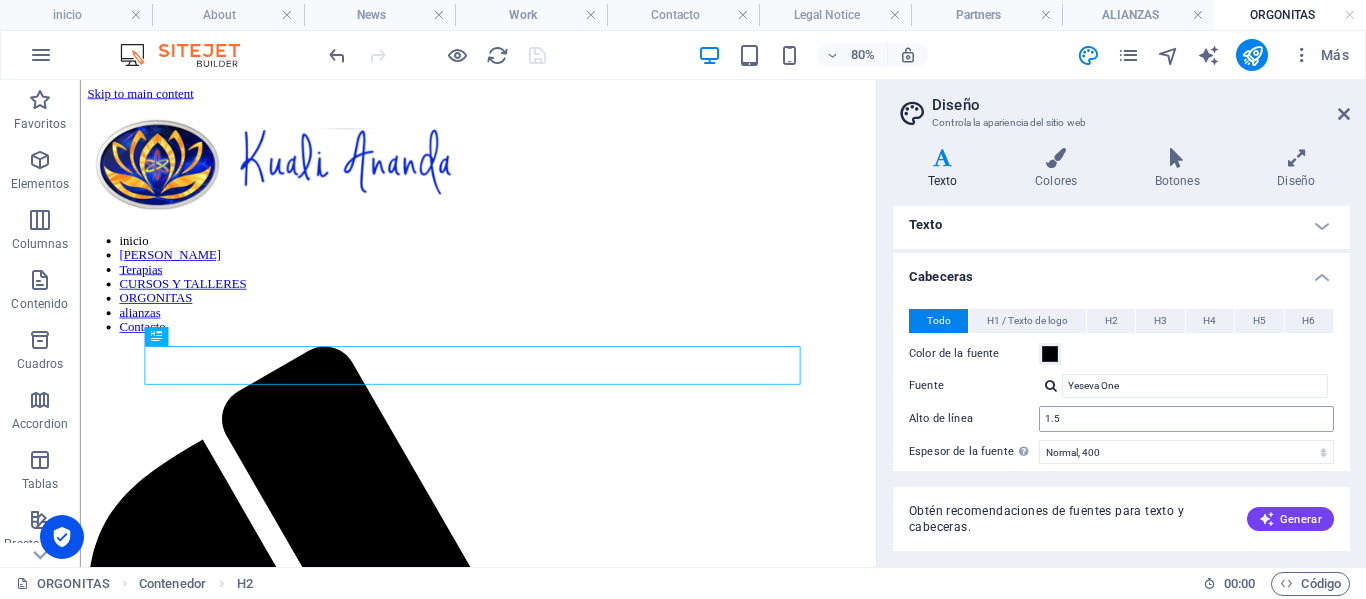 scroll, scrollTop: 0, scrollLeft: 0, axis: both 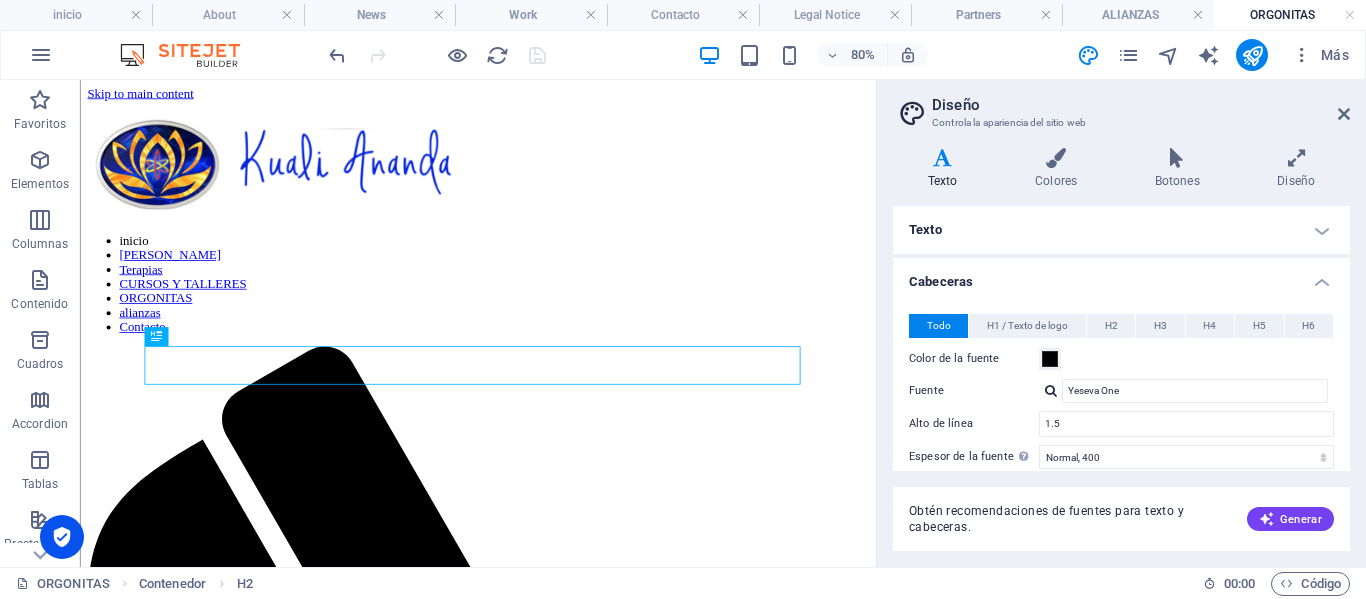 click on "Cabeceras" at bounding box center (1121, 276) 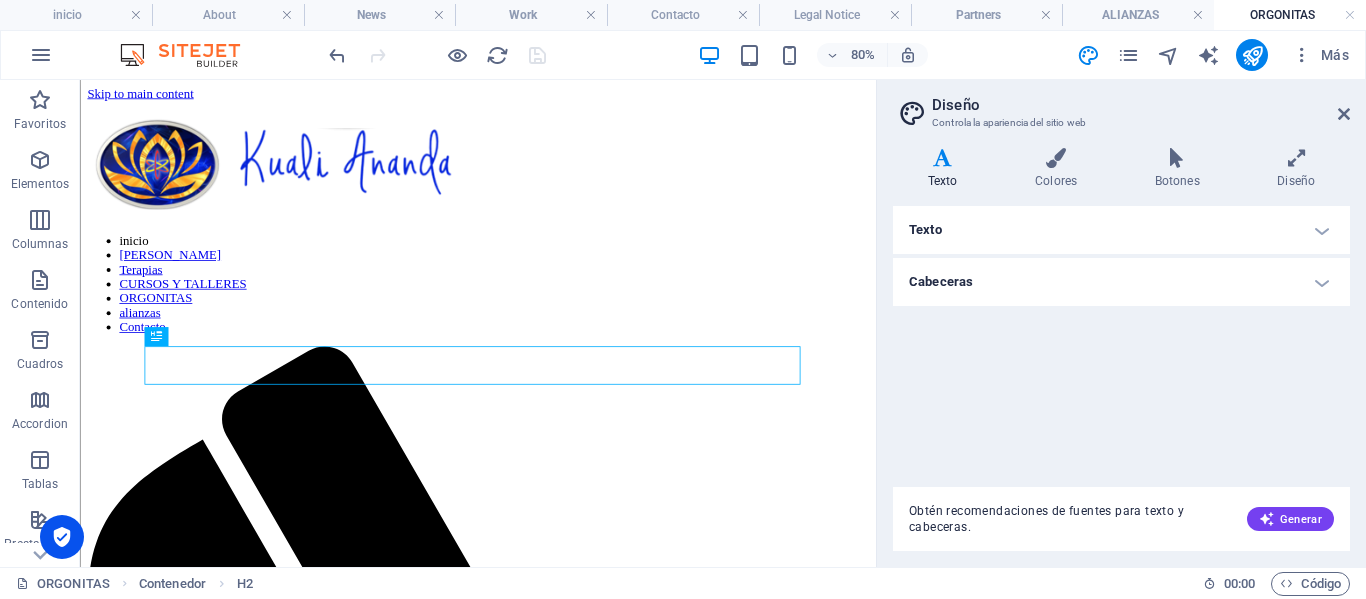 click on "Cabeceras" at bounding box center (1121, 282) 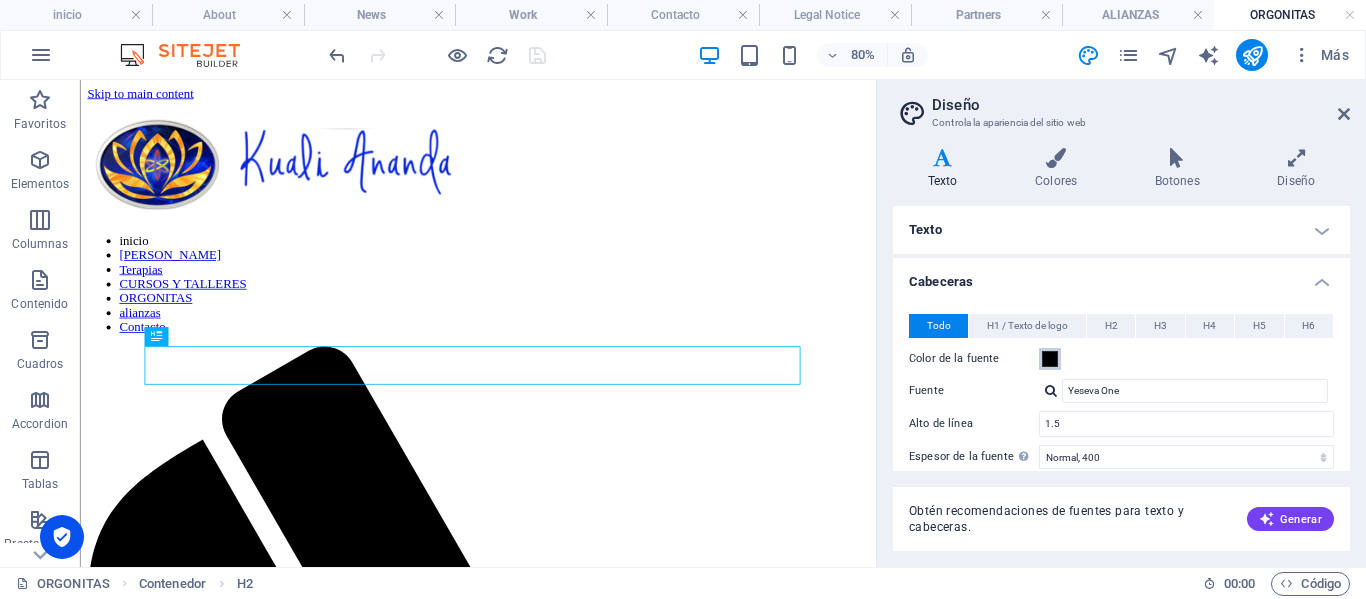 click at bounding box center [1050, 359] 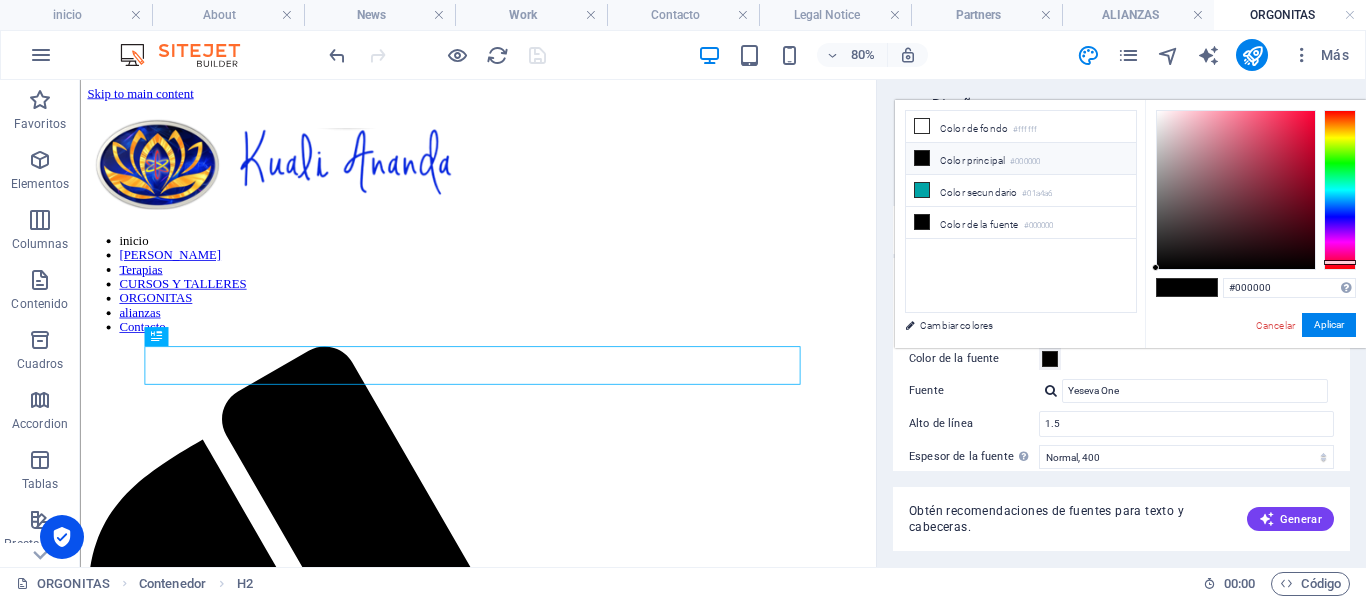 click at bounding box center (1340, 190) 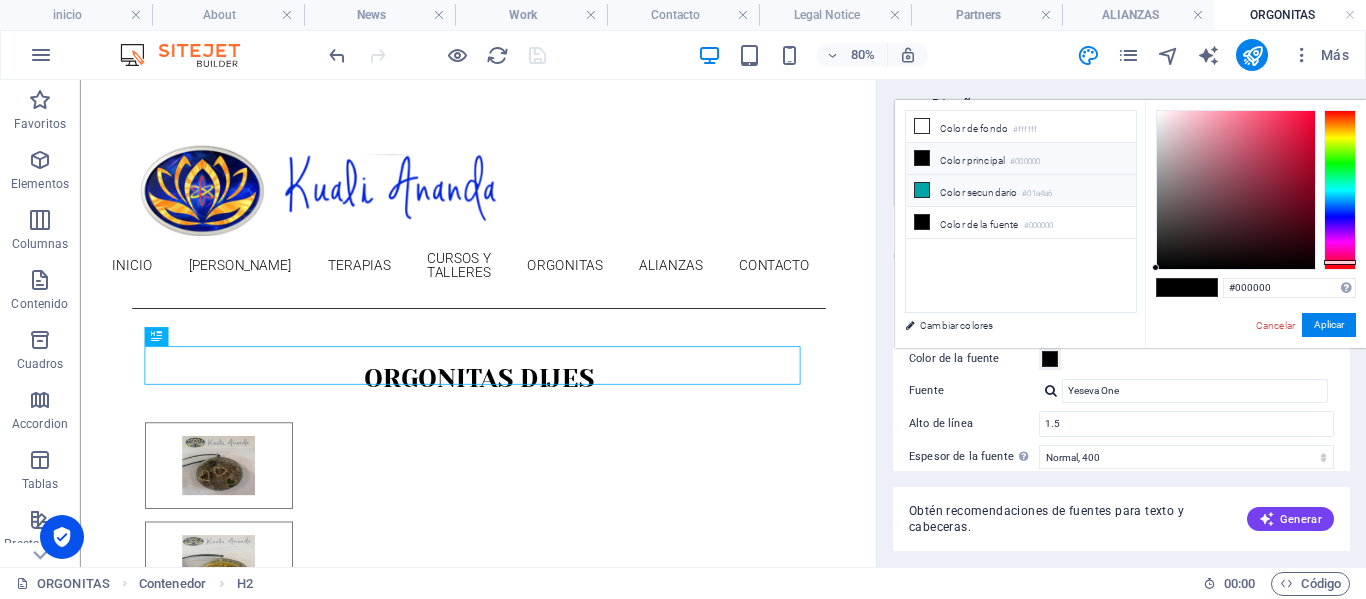 click on "Color secundario
#01a4a6" at bounding box center [1021, 191] 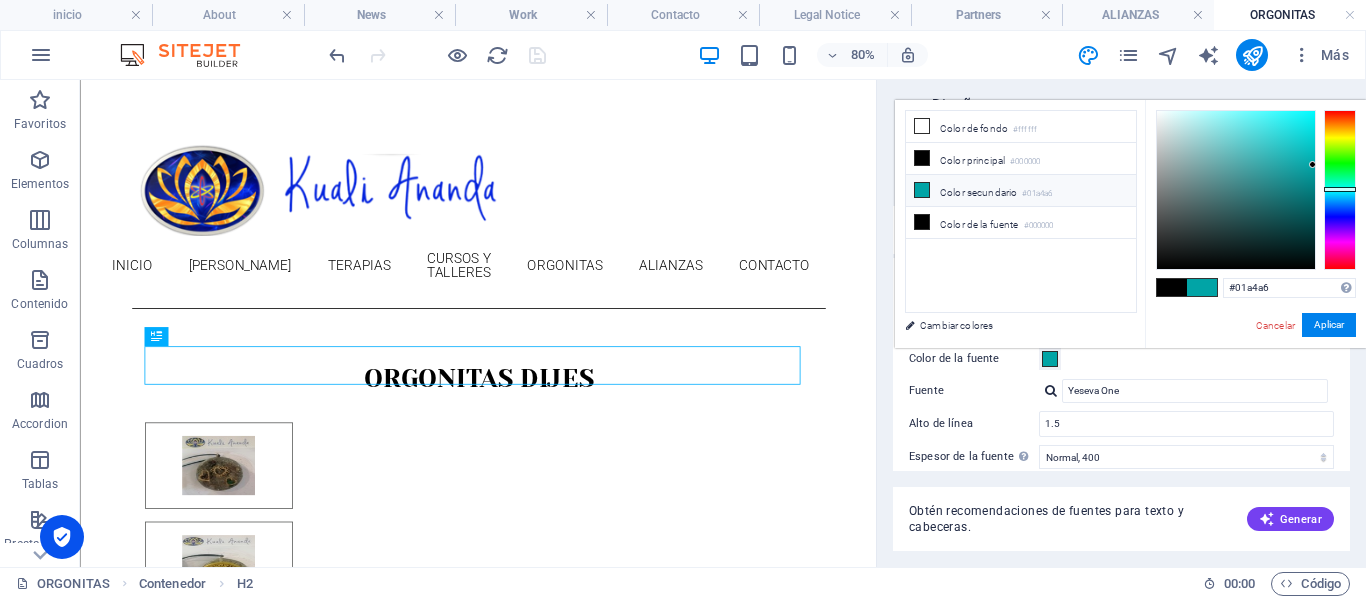 click at bounding box center (922, 190) 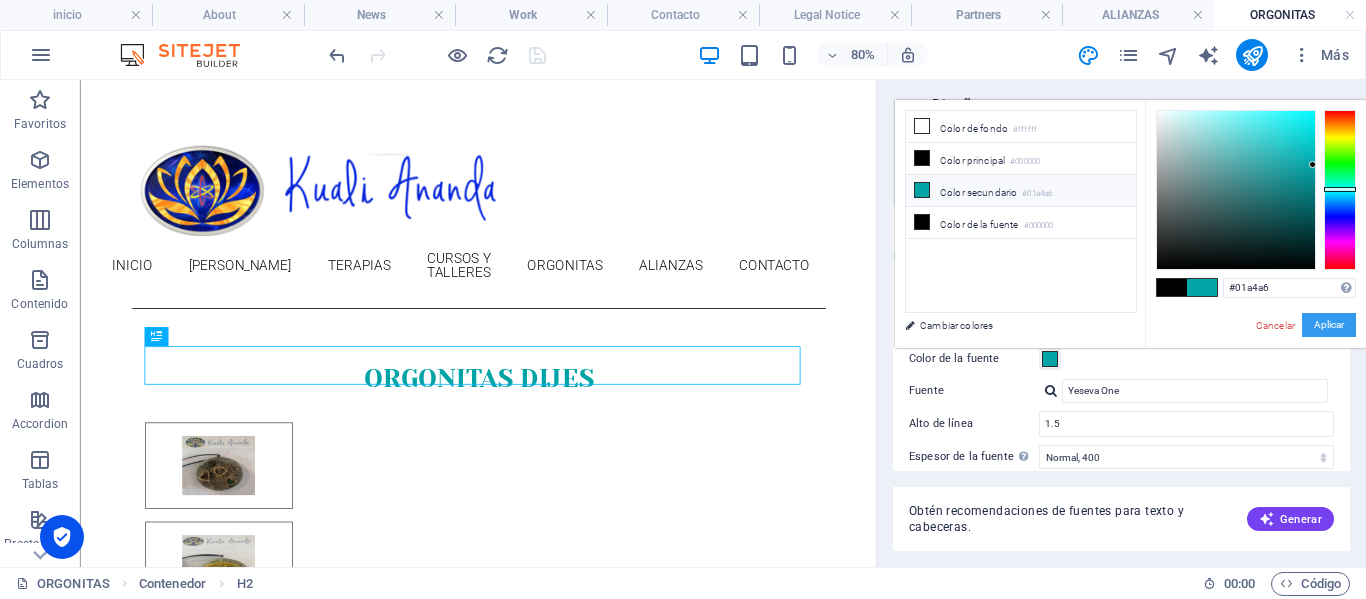click on "Aplicar" at bounding box center [1329, 325] 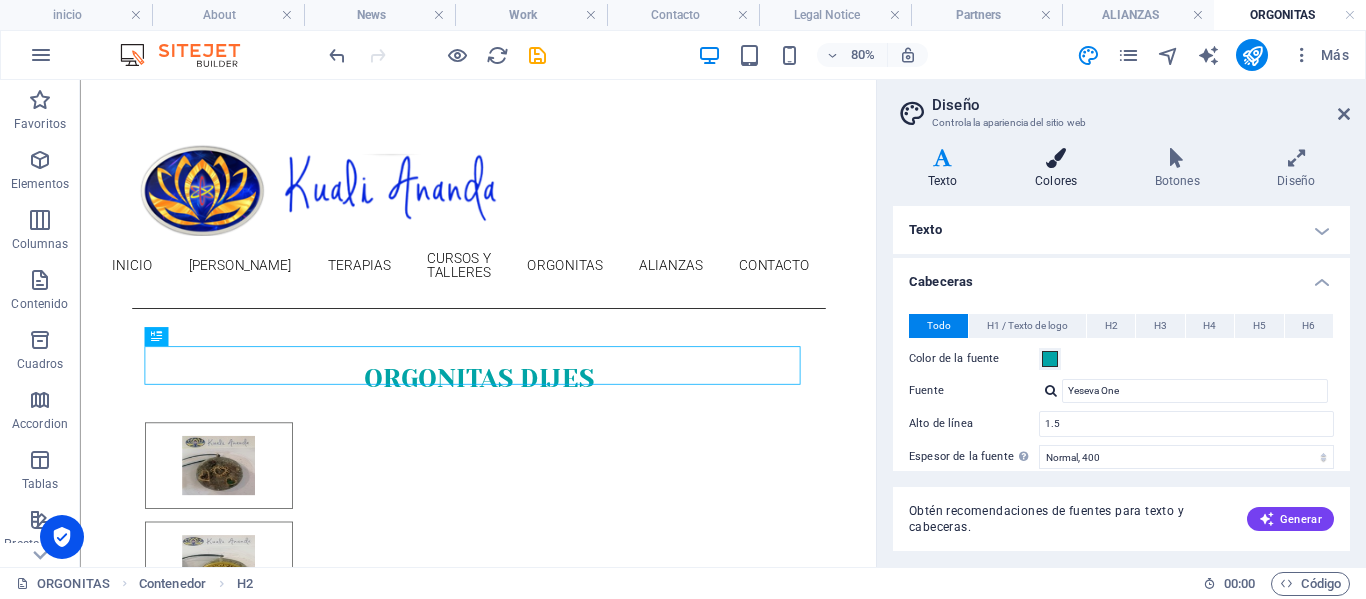 click on "Colores" at bounding box center [1060, 169] 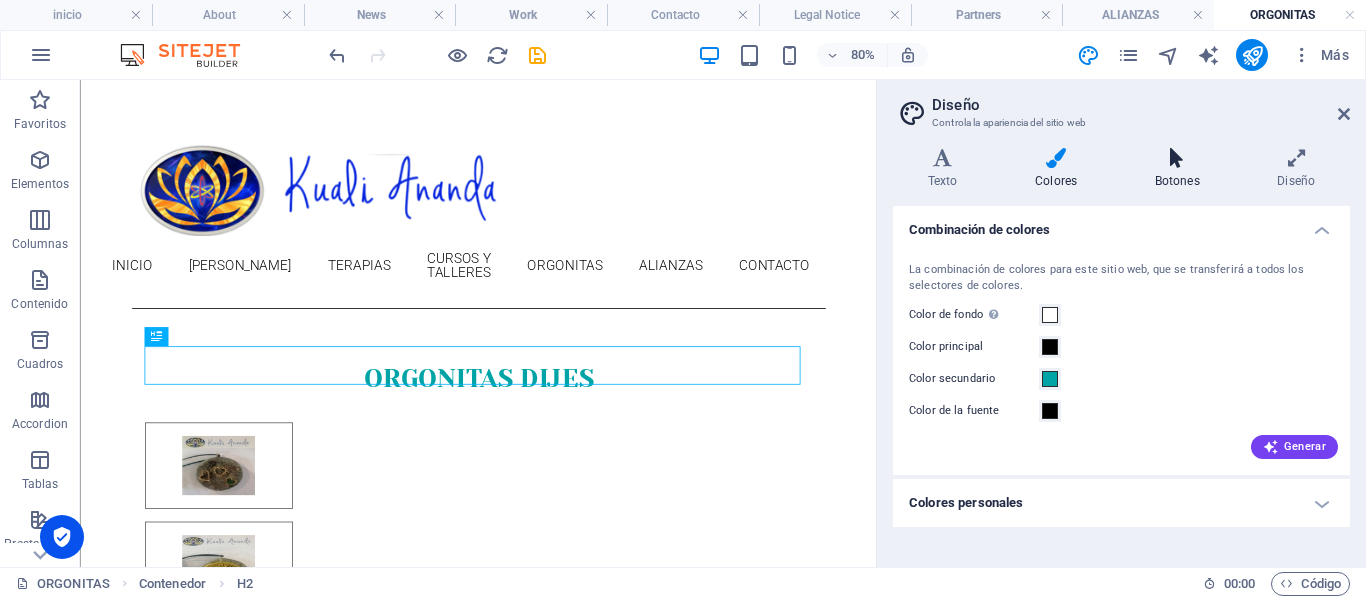 click at bounding box center [1177, 158] 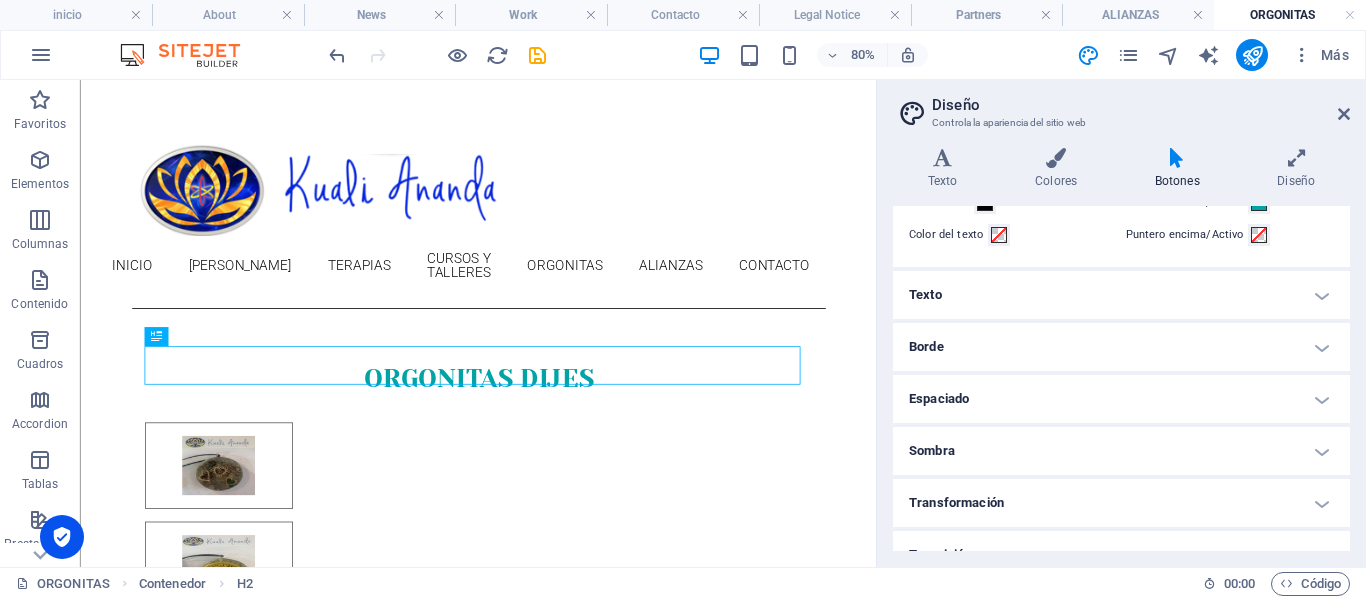 scroll, scrollTop: 128, scrollLeft: 0, axis: vertical 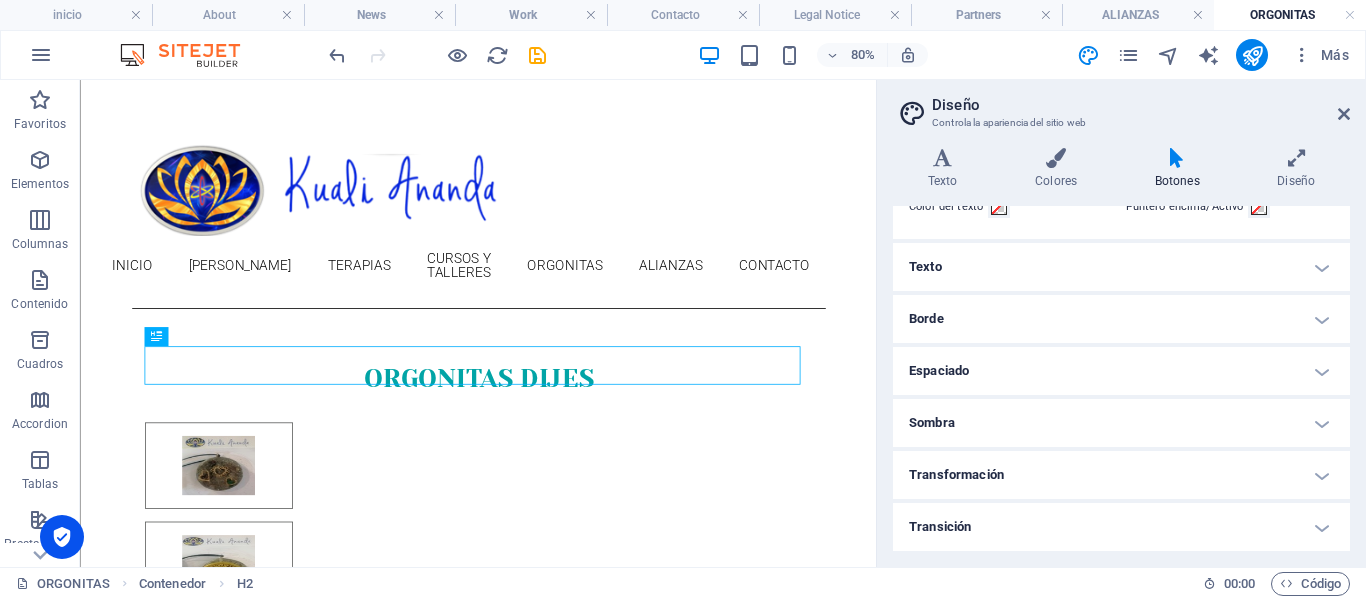 click on "Transición" at bounding box center (1121, 527) 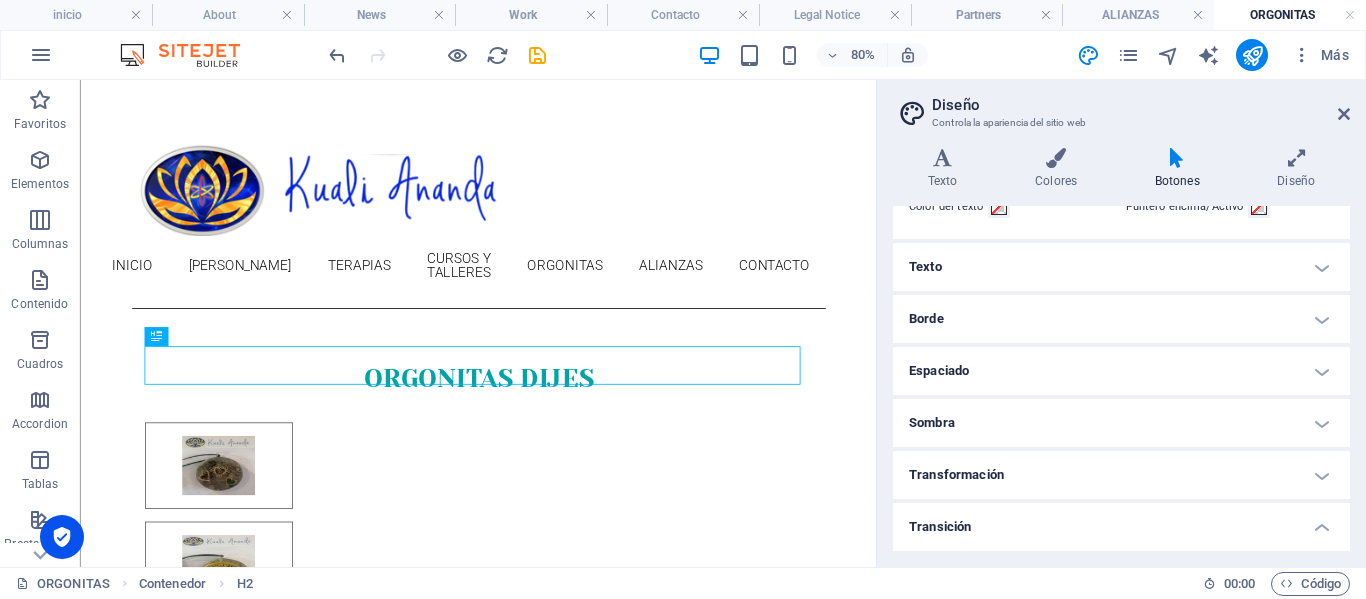 scroll, scrollTop: 214, scrollLeft: 0, axis: vertical 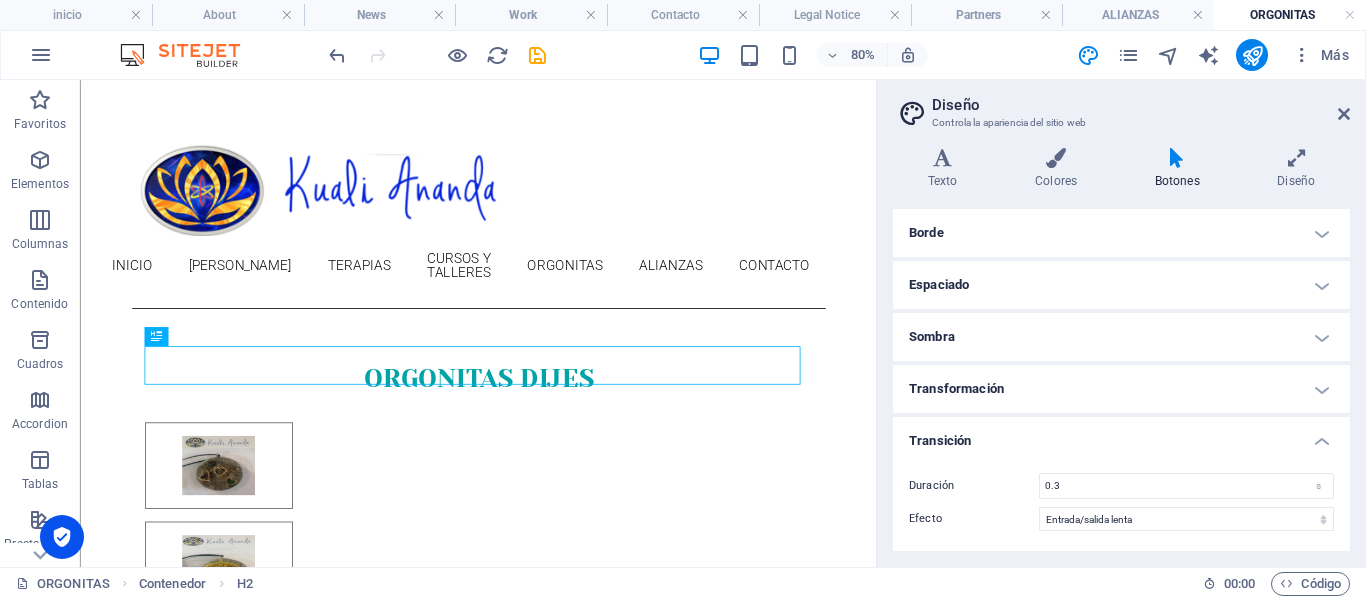 click on "Transformación" at bounding box center [1121, 389] 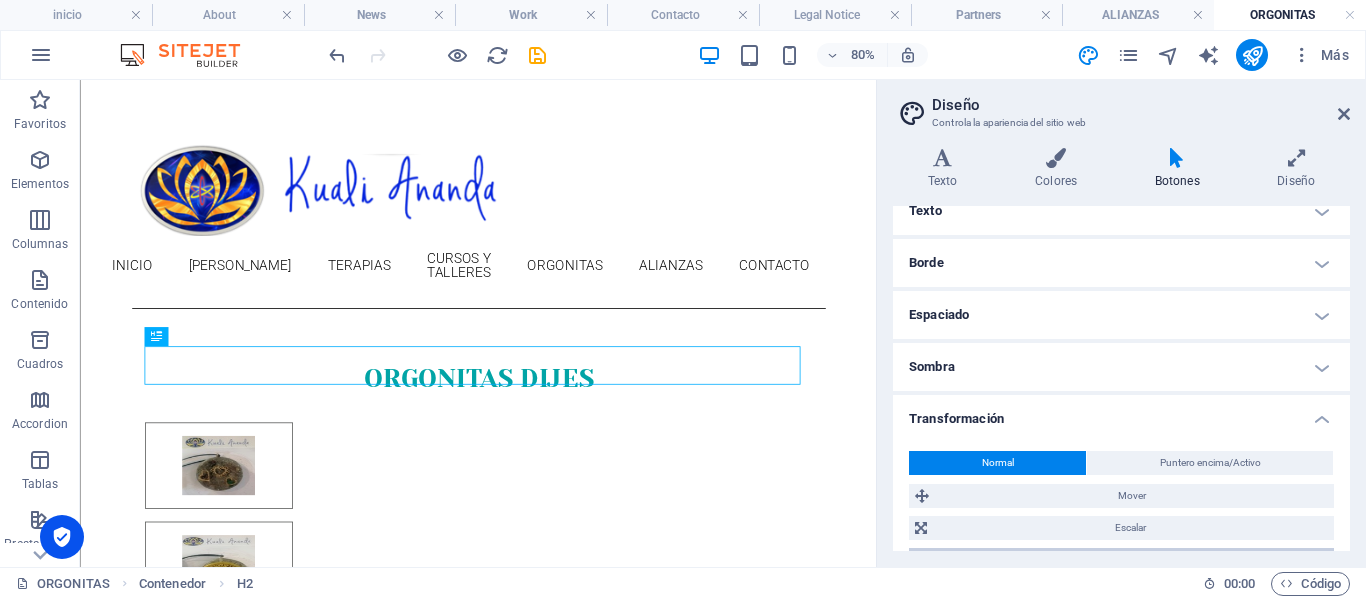 scroll, scrollTop: 95, scrollLeft: 0, axis: vertical 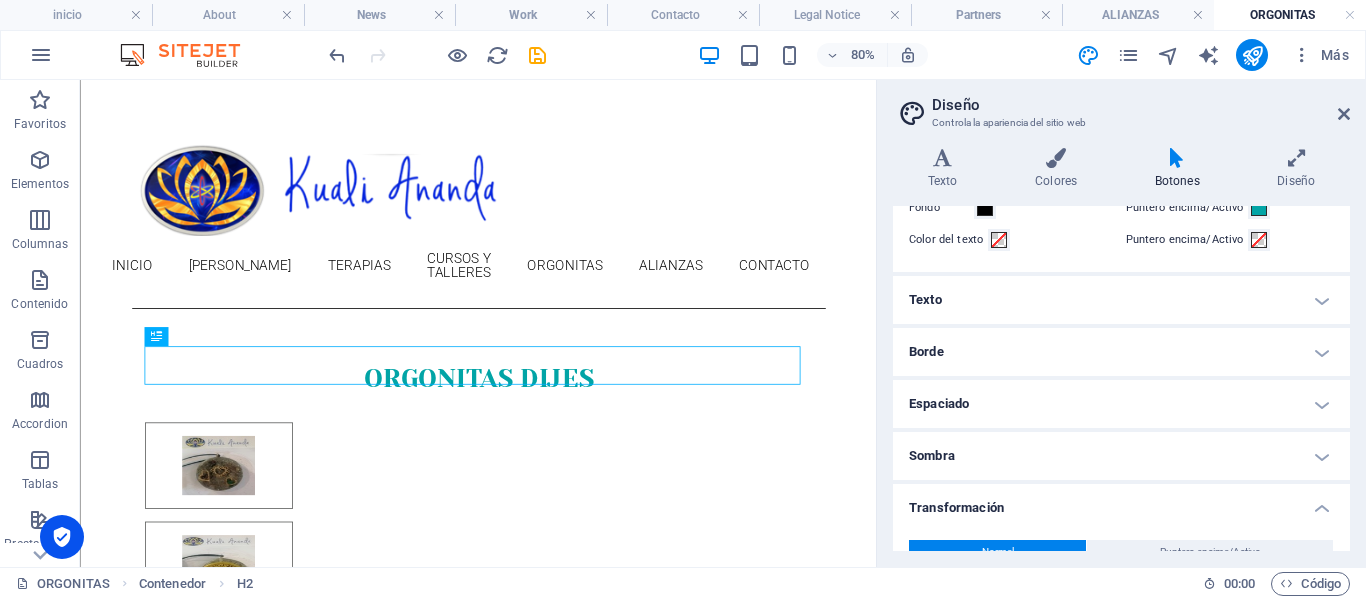 click on "Sombra" at bounding box center (1121, 456) 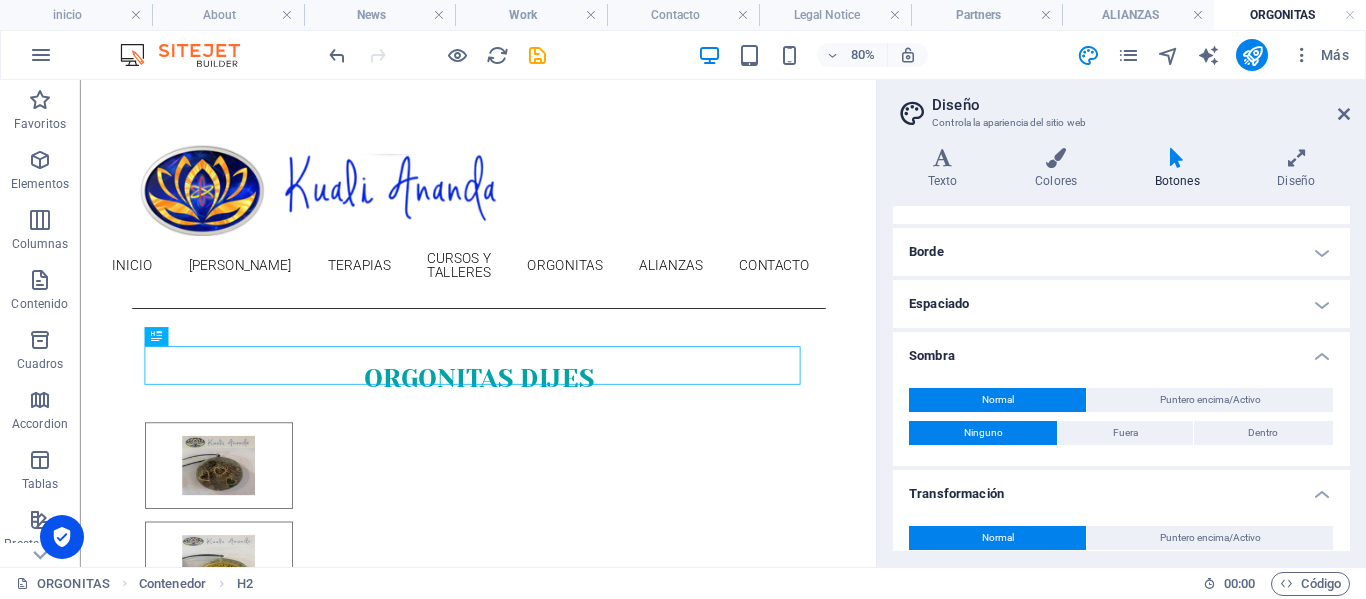 scroll, scrollTop: 95, scrollLeft: 0, axis: vertical 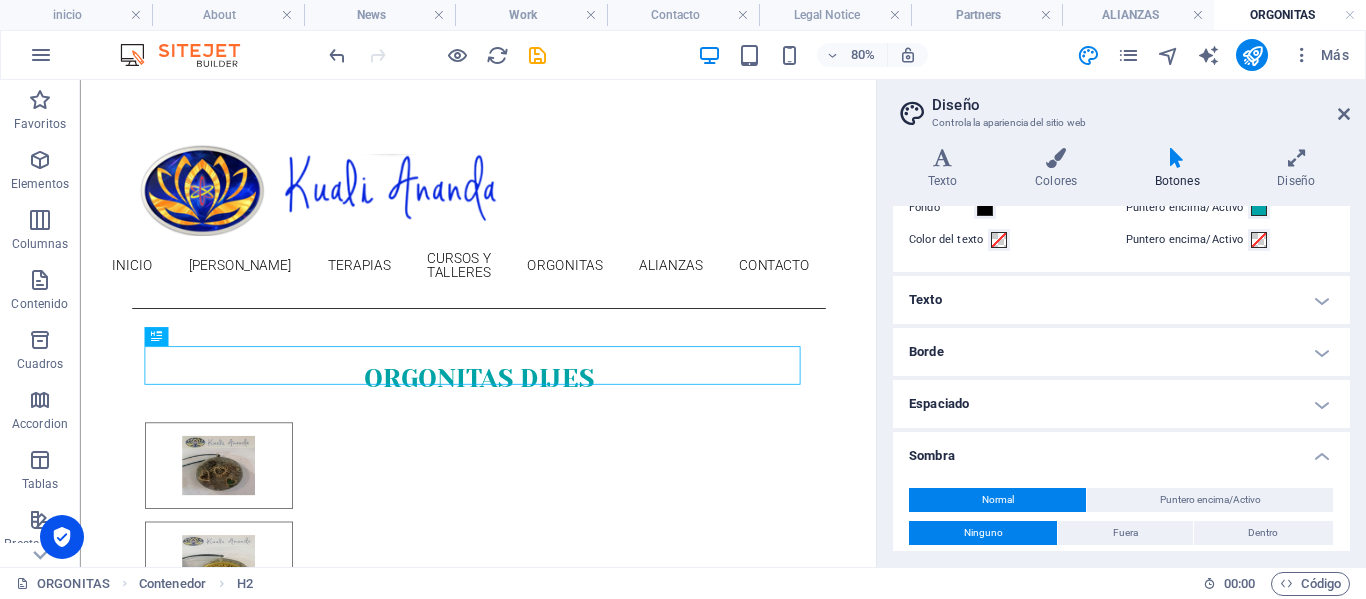 click on "Borde" at bounding box center [1121, 352] 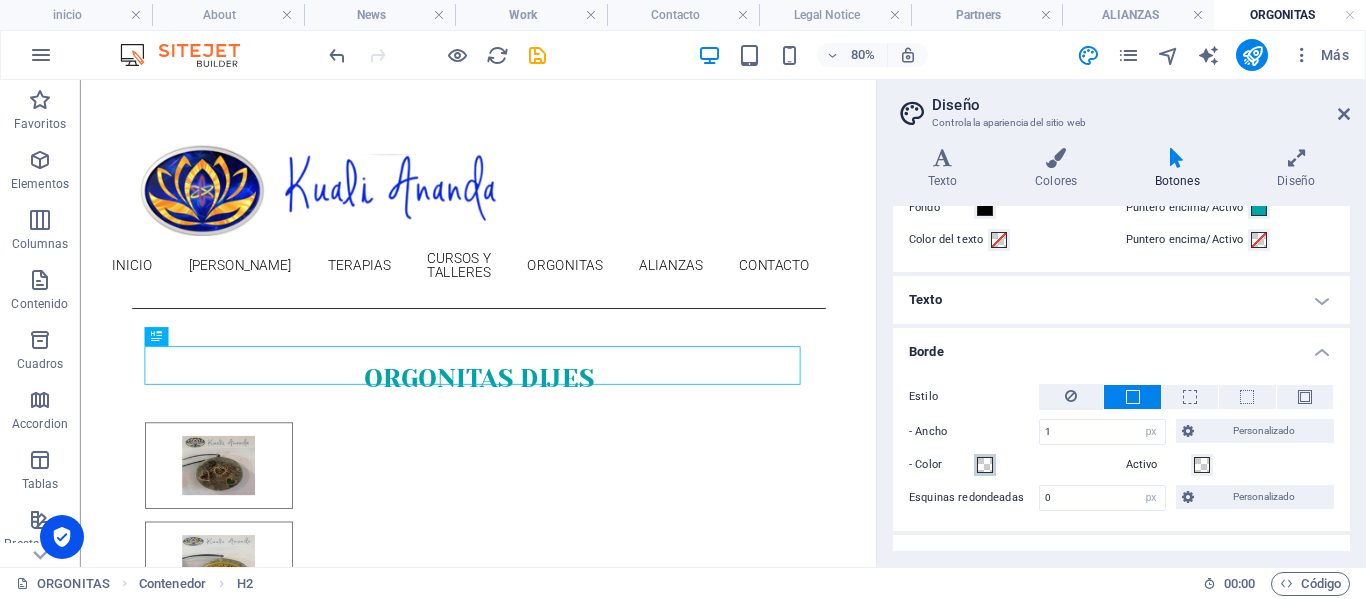scroll, scrollTop: 195, scrollLeft: 0, axis: vertical 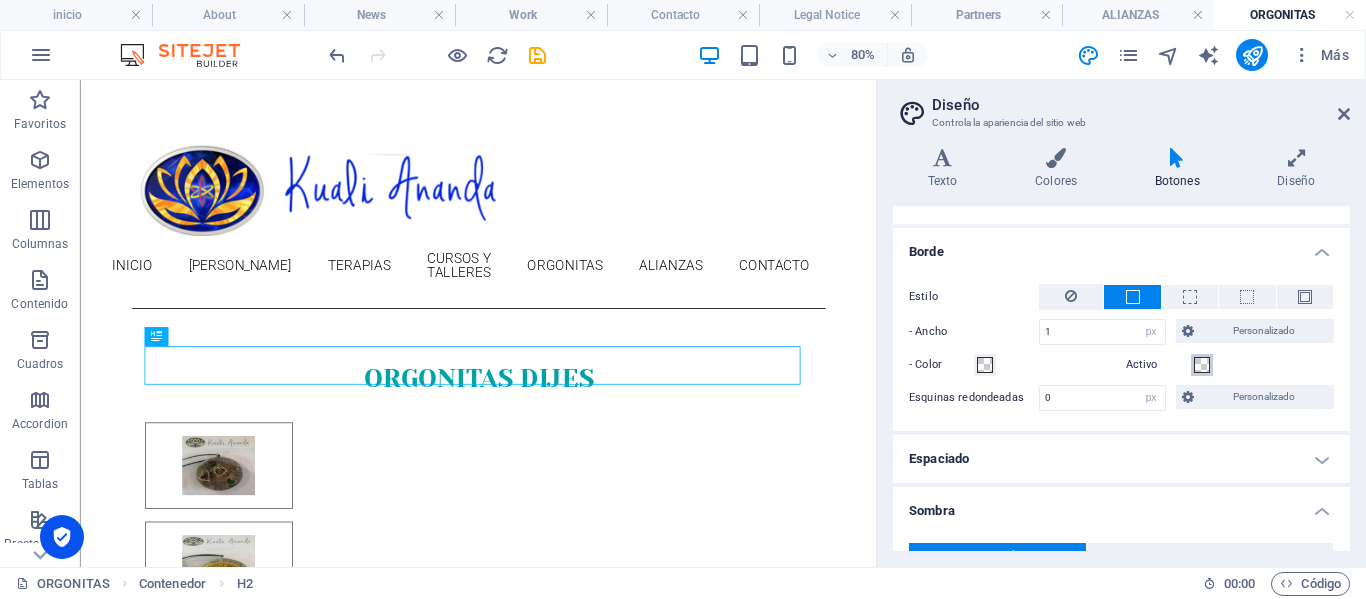 click at bounding box center [1202, 365] 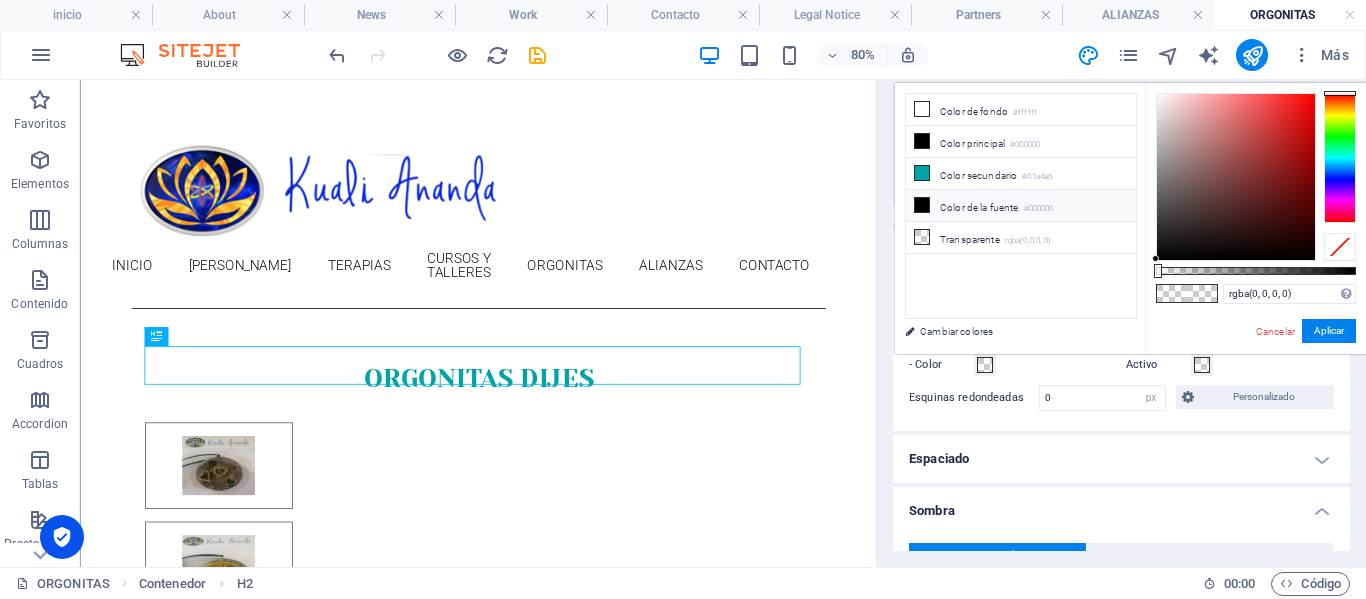 click on "Color de la fuente
#000000" at bounding box center (1021, 206) 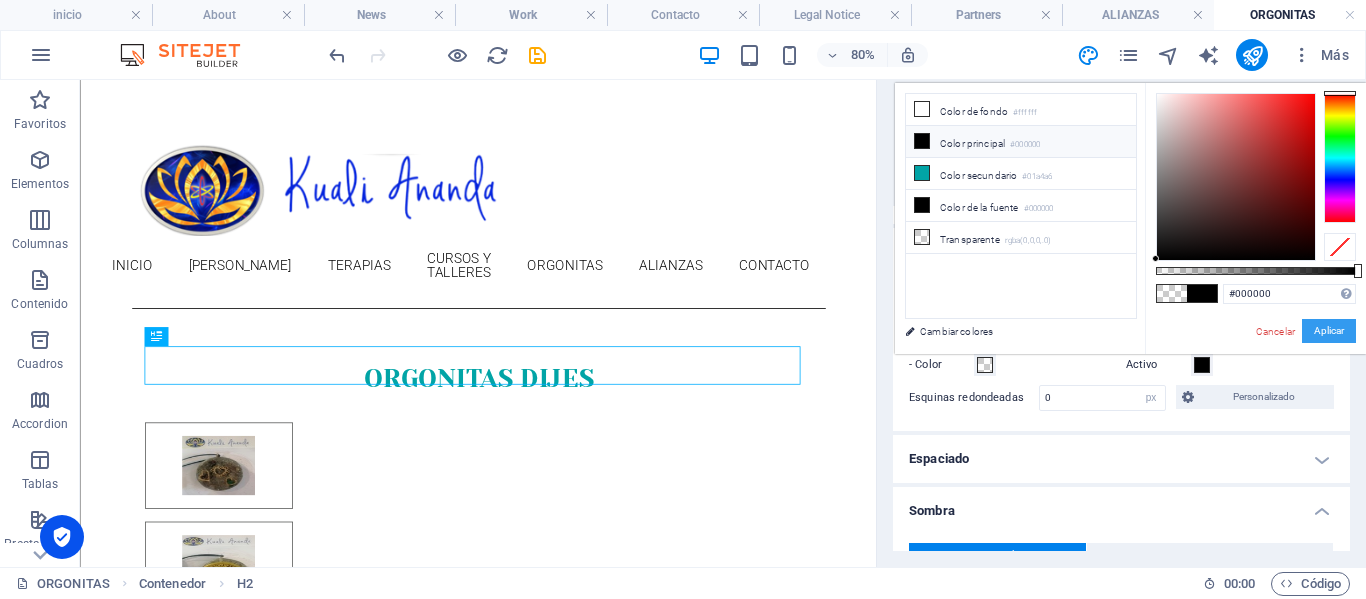 click on "Aplicar" at bounding box center (1329, 331) 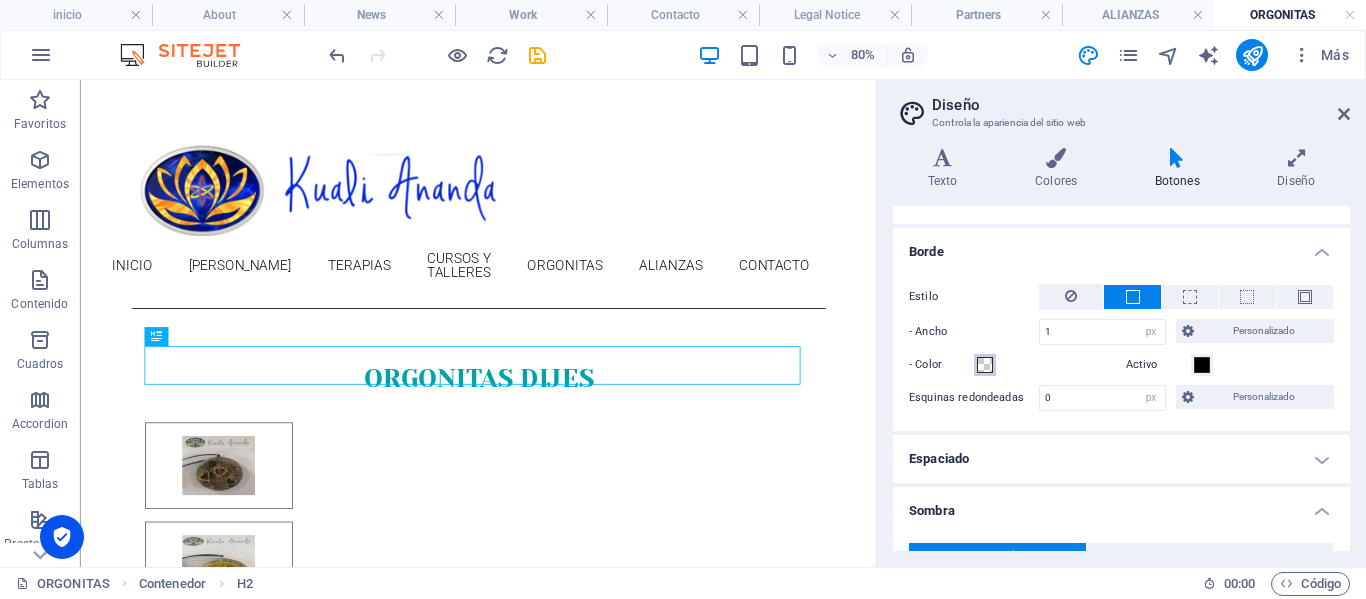 click at bounding box center (985, 365) 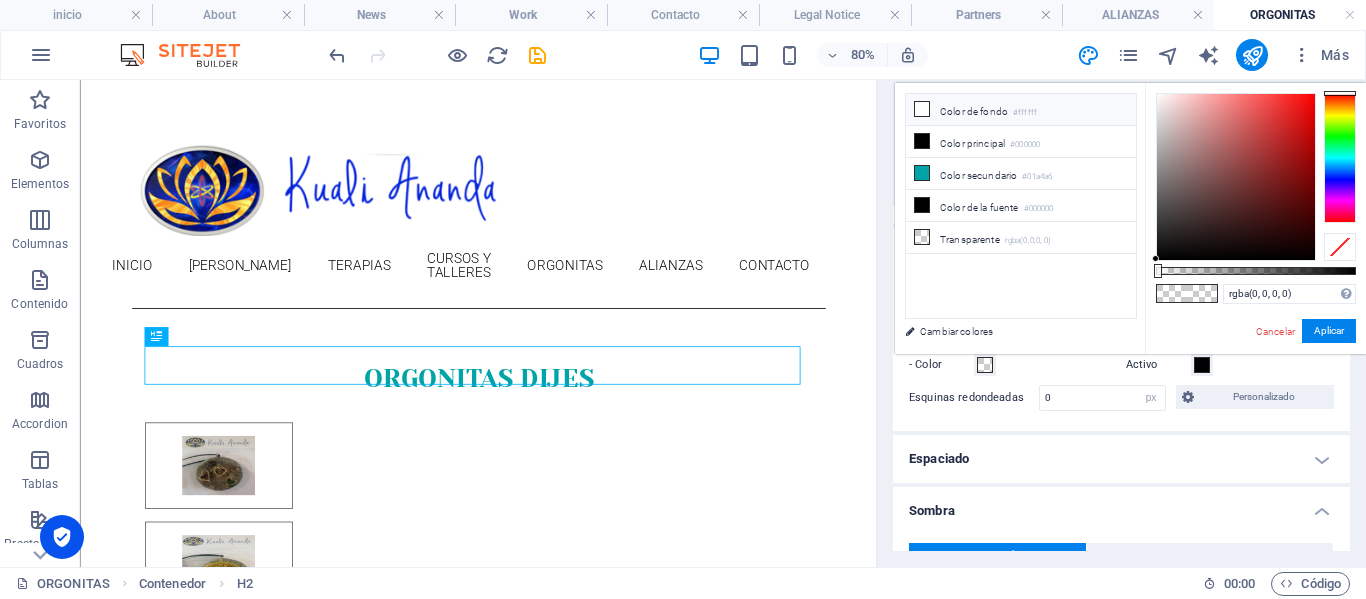 click on "Color de fondo
#ffffff" at bounding box center [1021, 110] 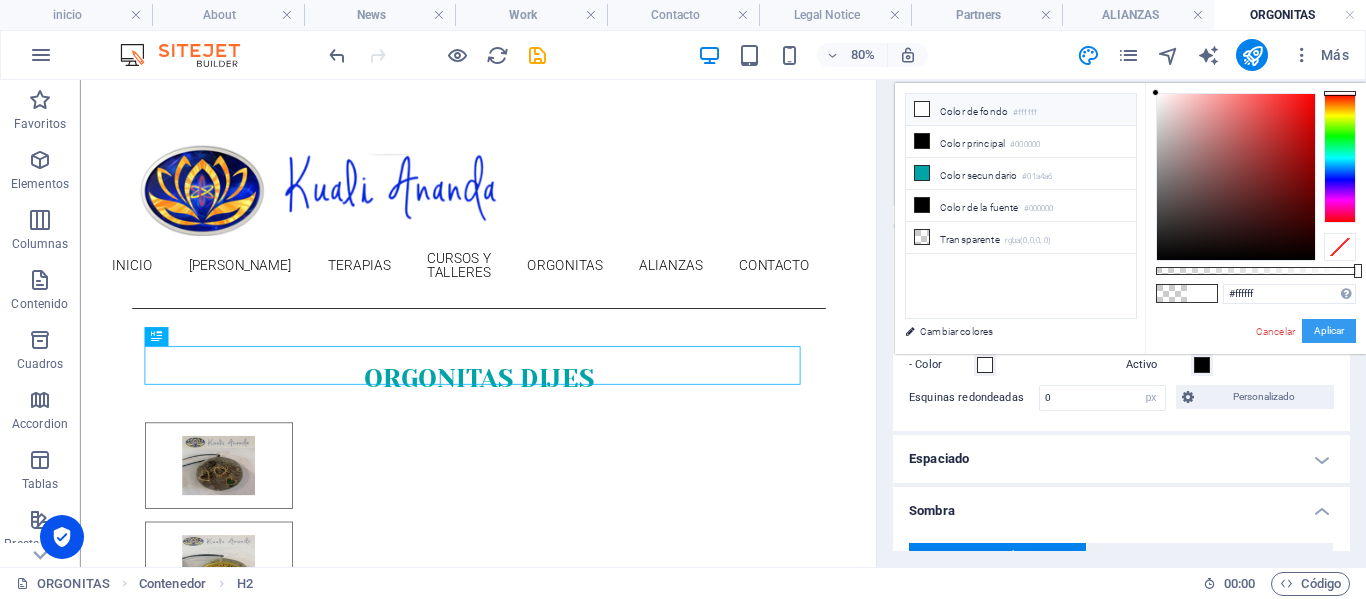 click on "Aplicar" at bounding box center [1329, 331] 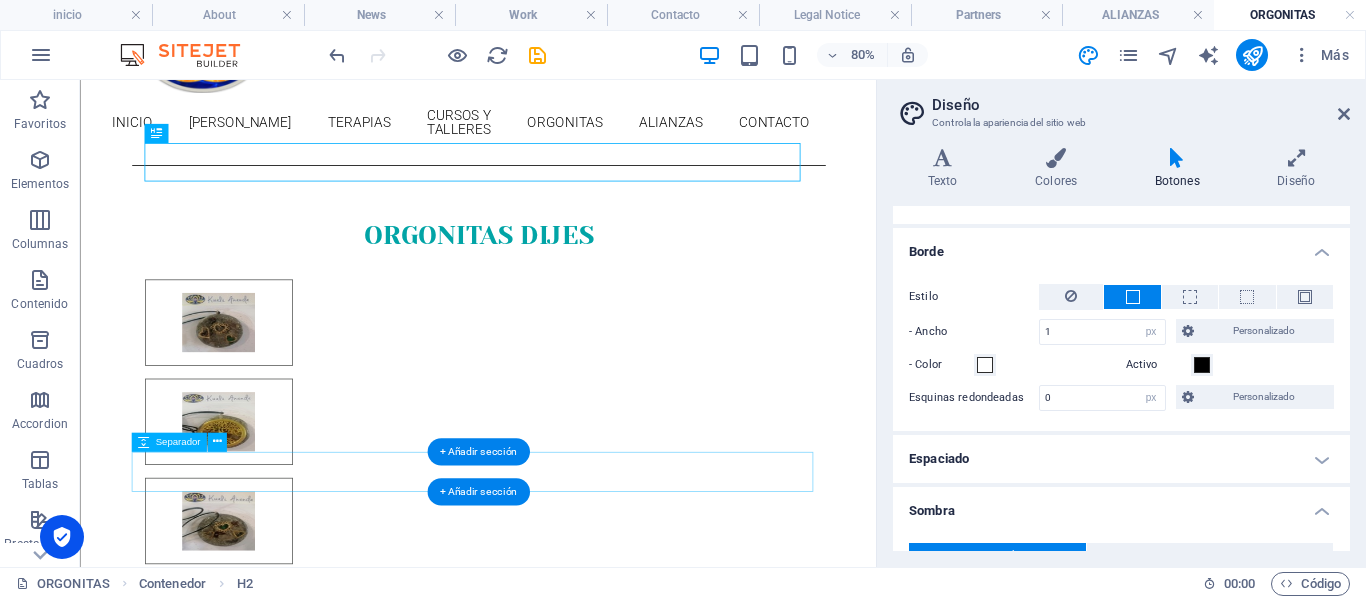 scroll, scrollTop: 100, scrollLeft: 0, axis: vertical 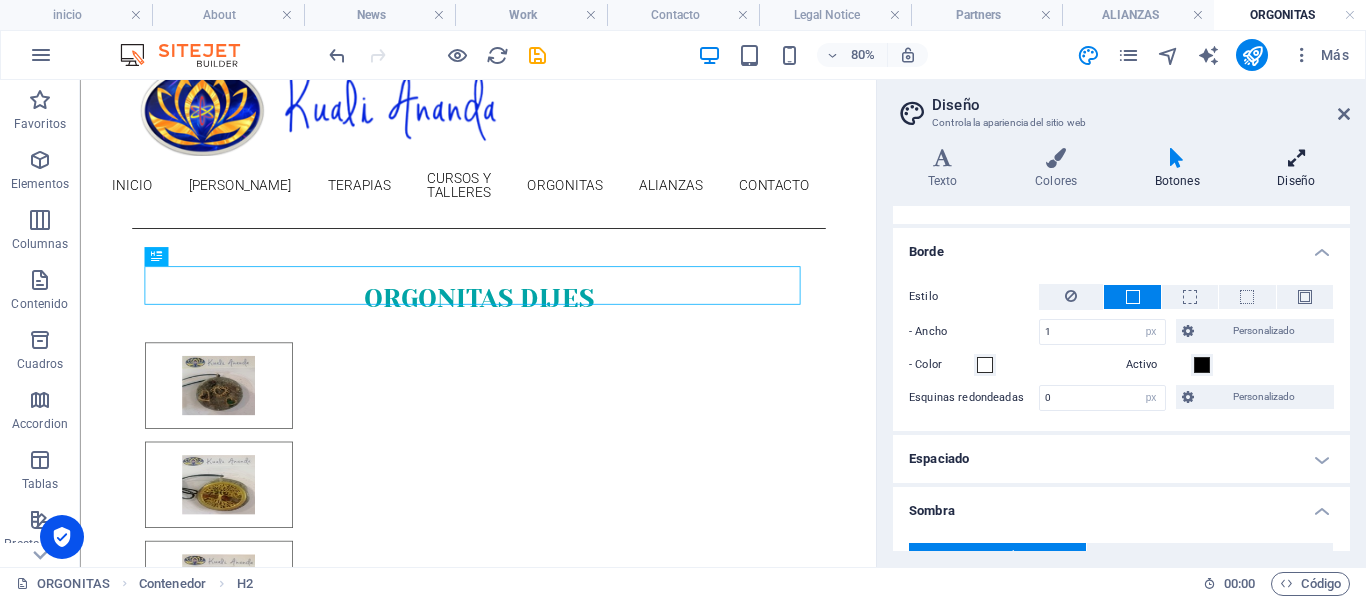 click at bounding box center (1296, 158) 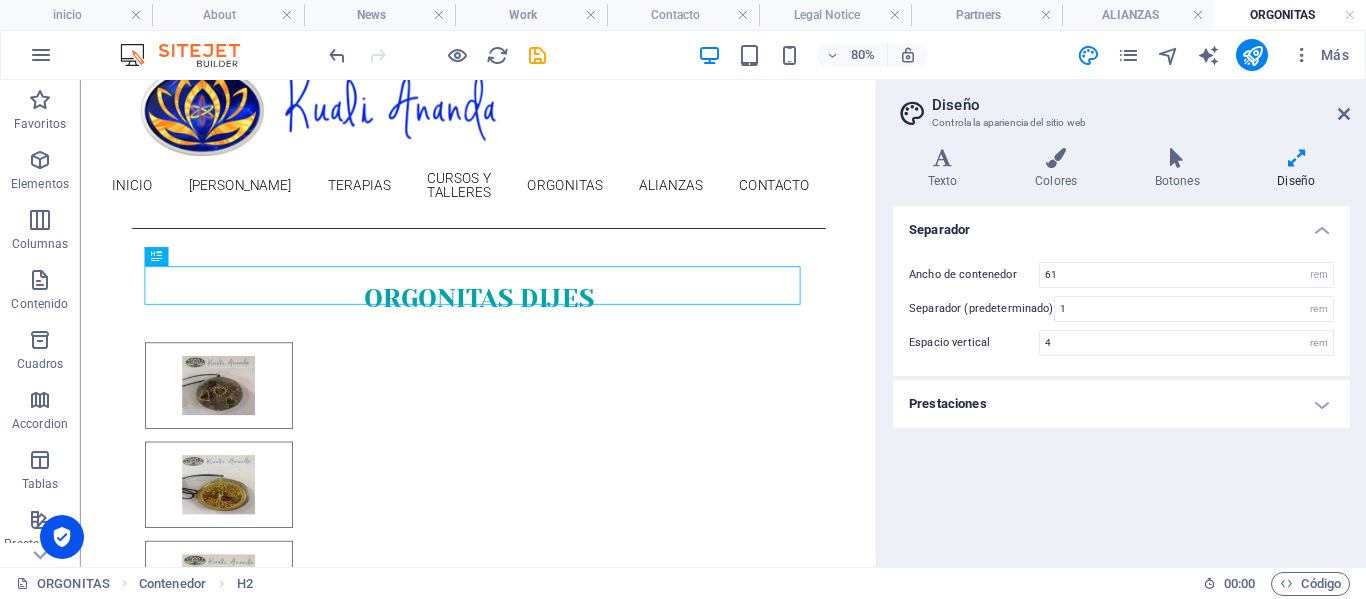 click on "Prestaciones" at bounding box center [1121, 404] 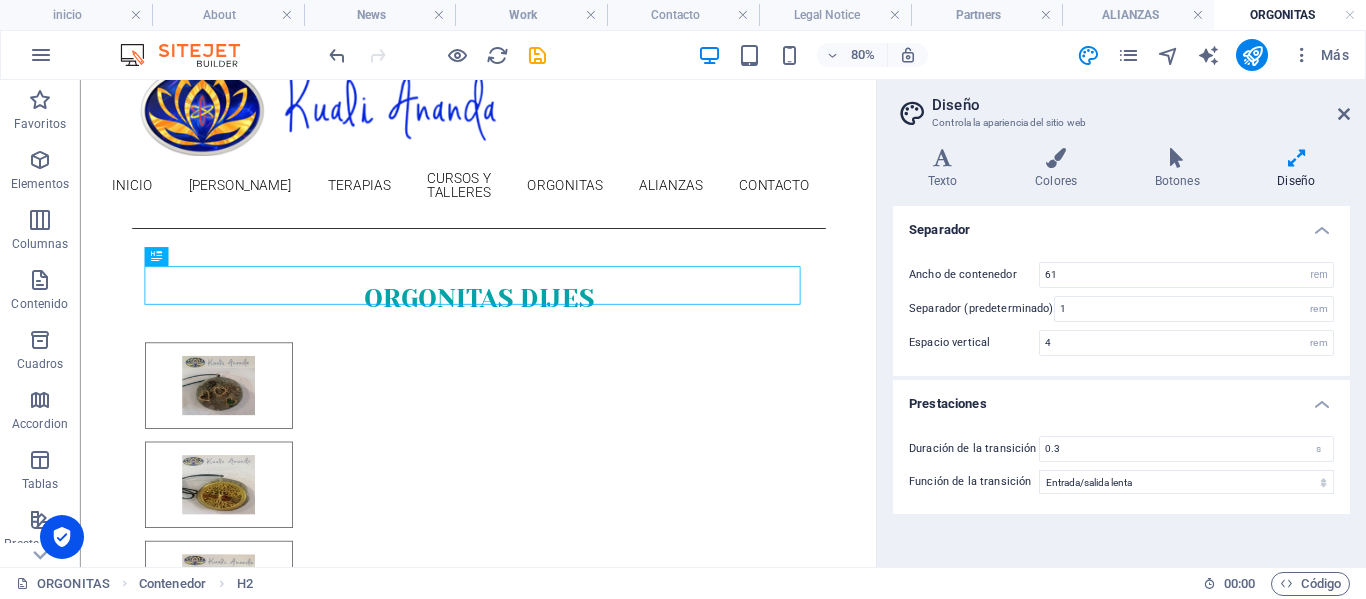 click on "Prestaciones" at bounding box center [1121, 398] 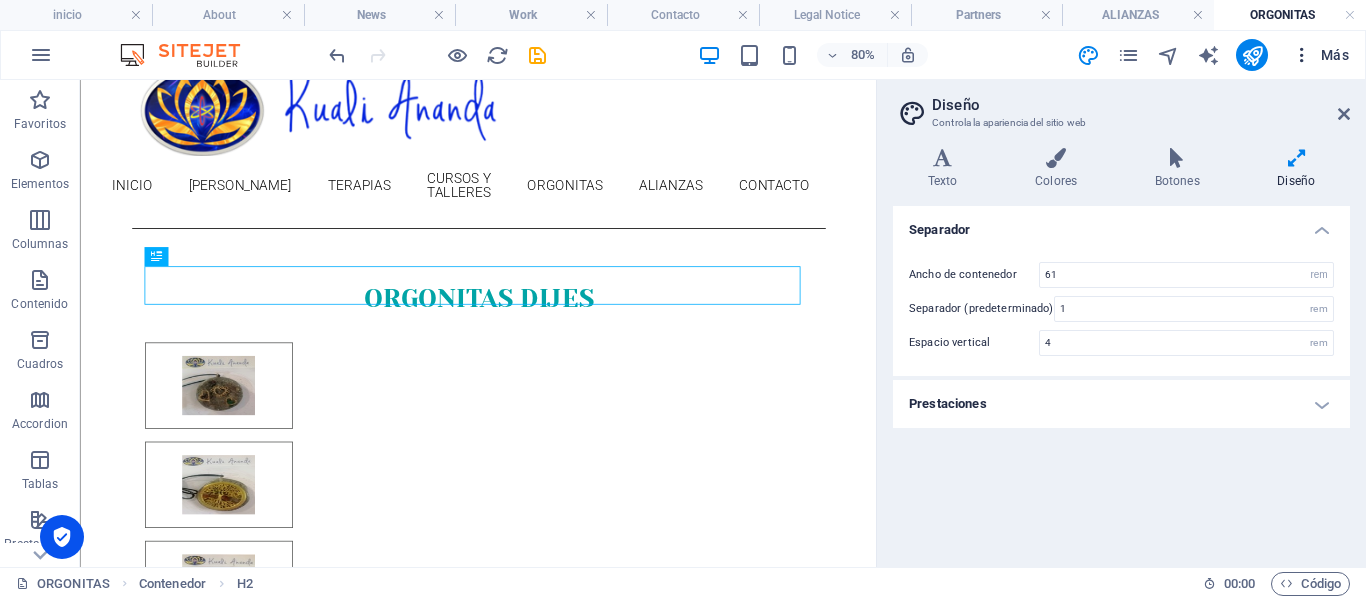 click at bounding box center (1302, 55) 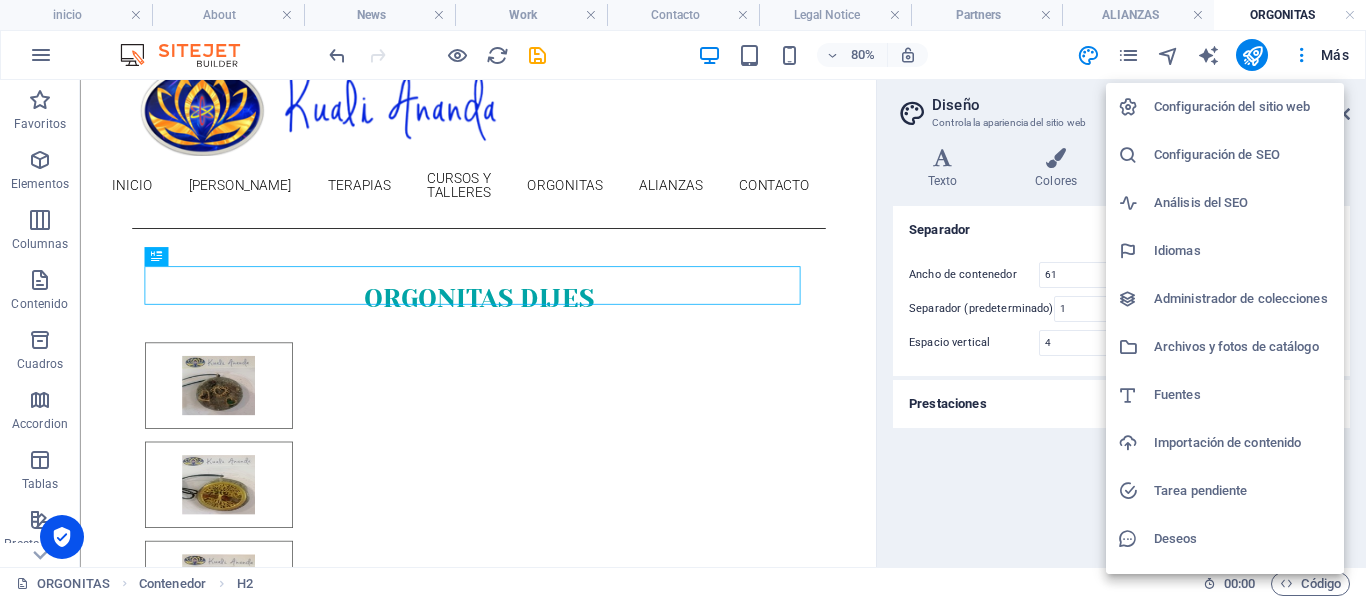click at bounding box center (683, 299) 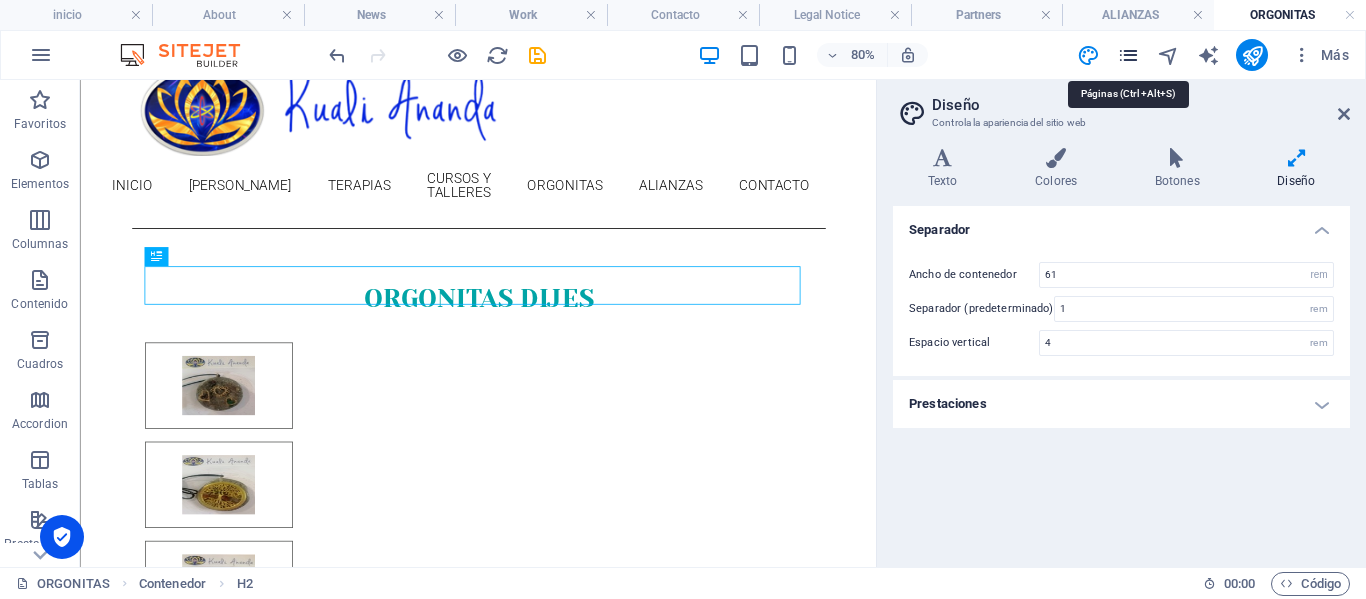 click at bounding box center [1128, 55] 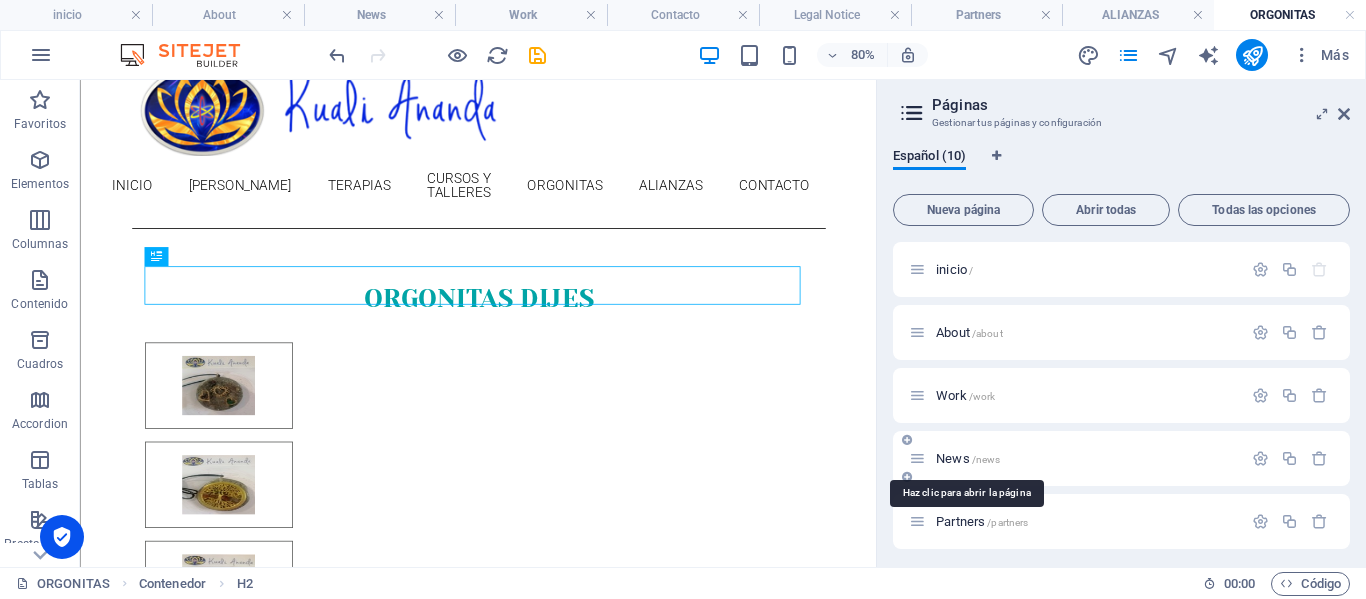 click on "News /news" at bounding box center [968, 458] 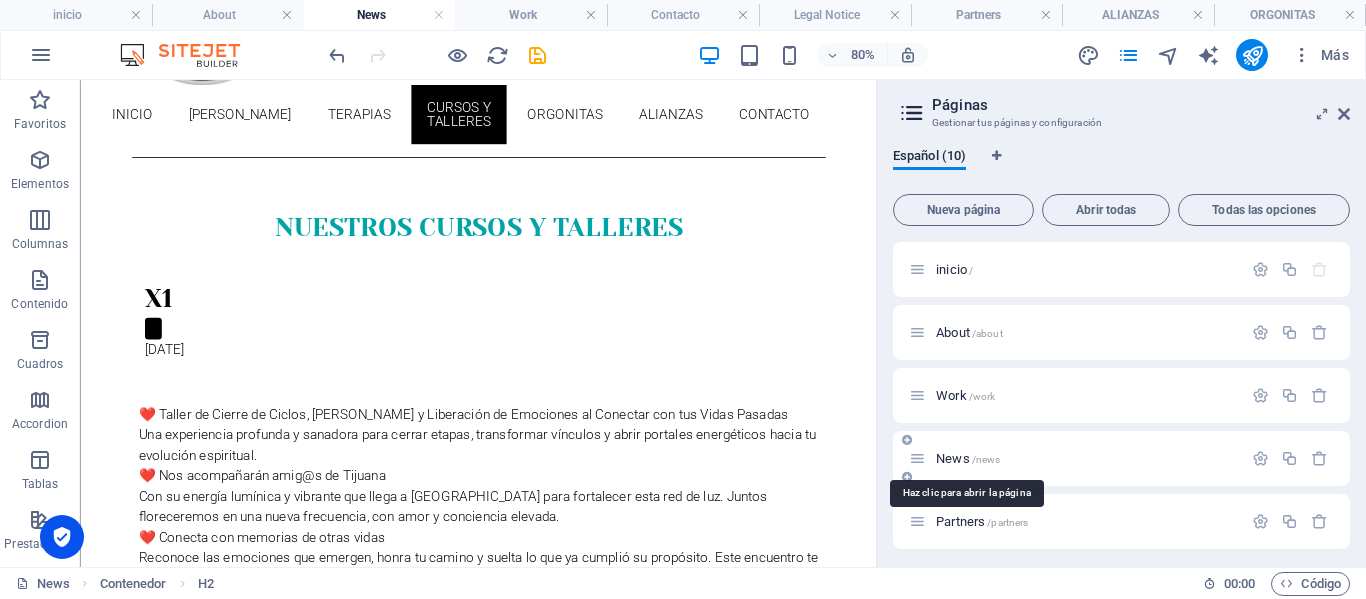 scroll, scrollTop: 0, scrollLeft: 0, axis: both 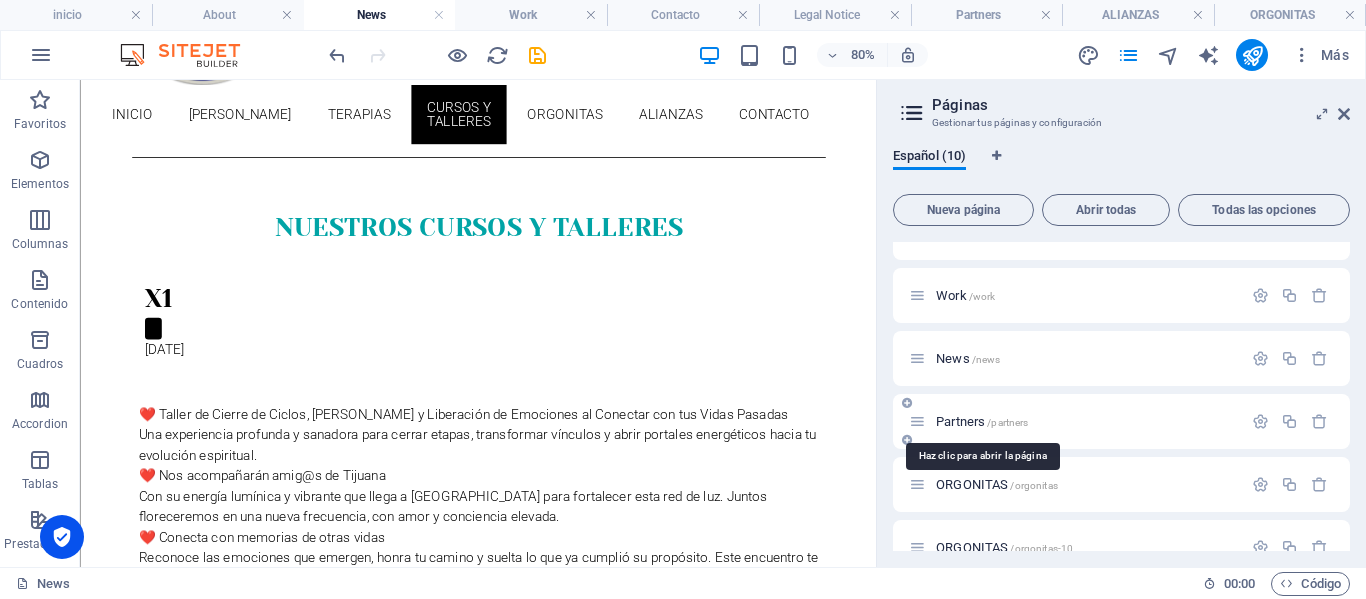click on "Partners /partners" at bounding box center [982, 421] 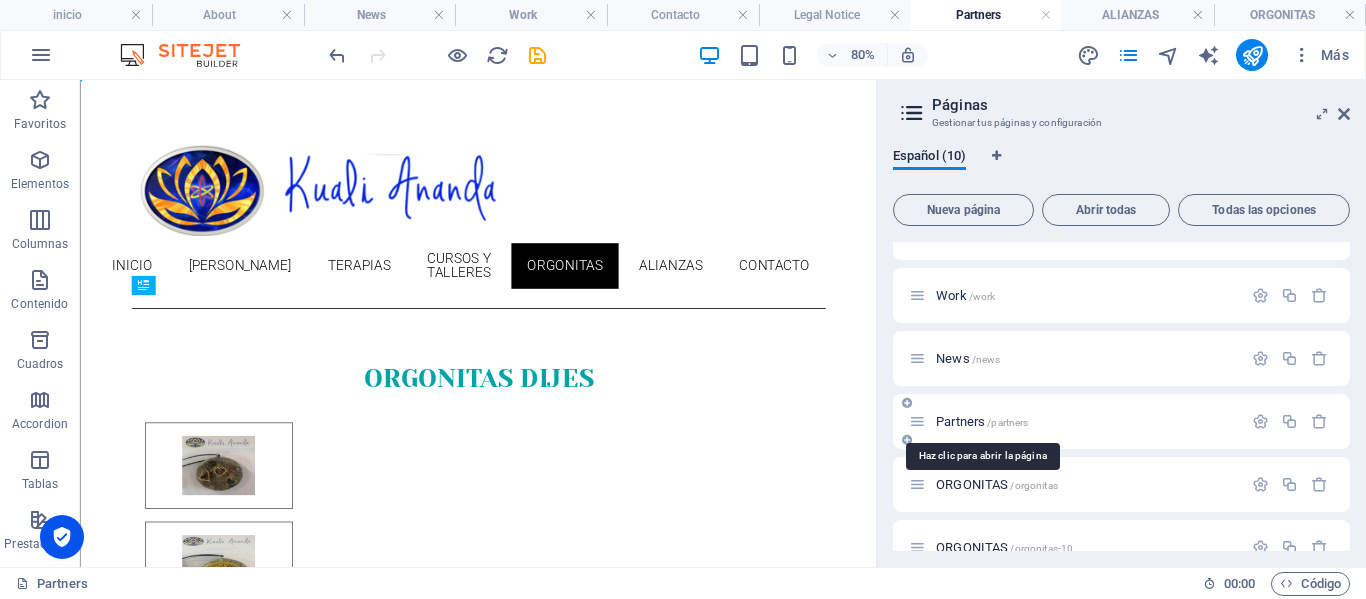 scroll, scrollTop: 0, scrollLeft: 0, axis: both 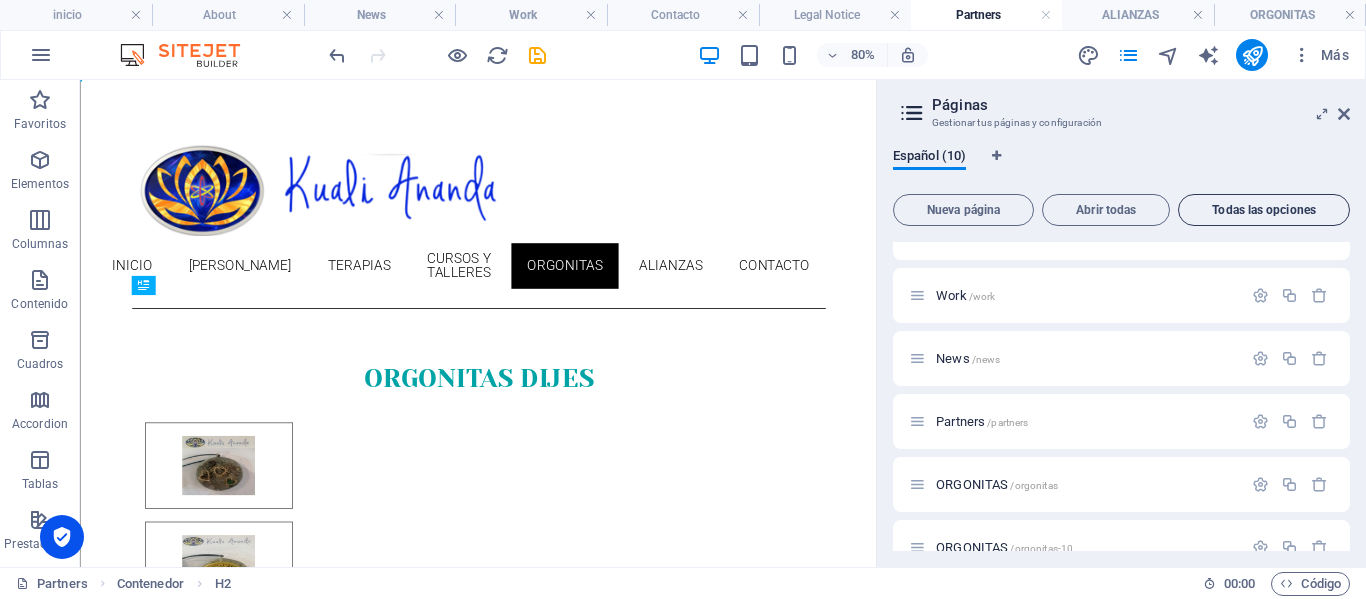 click on "Todas las opciones" at bounding box center [1264, 210] 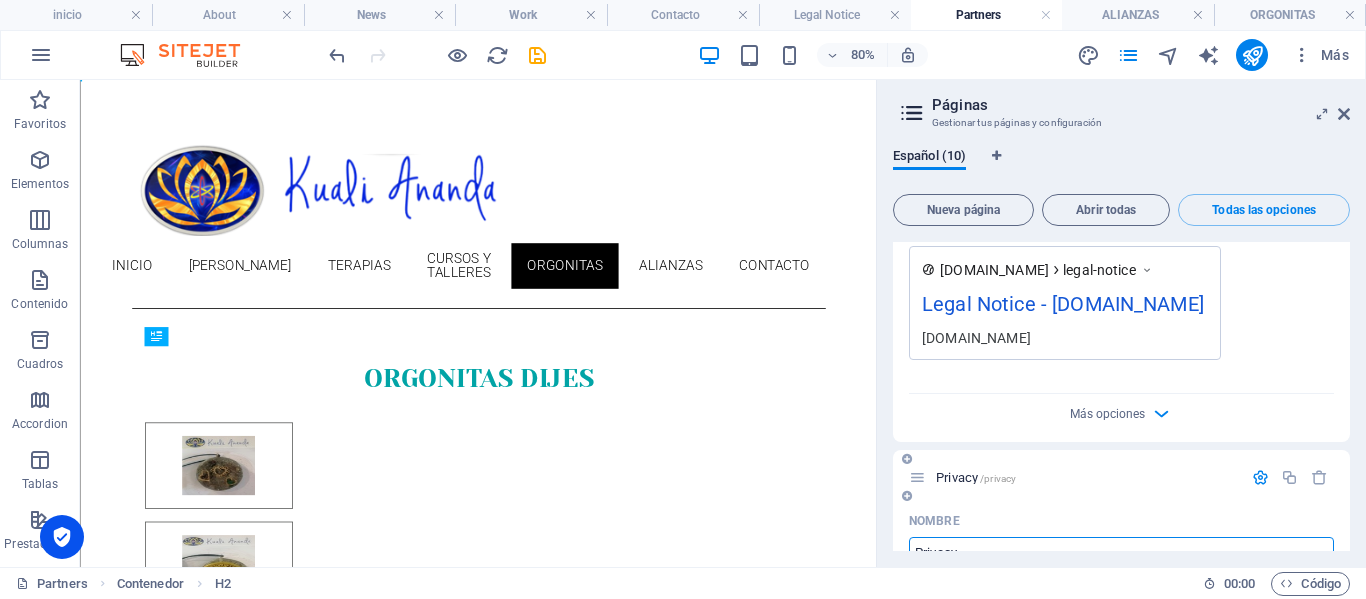 scroll, scrollTop: 7024, scrollLeft: 0, axis: vertical 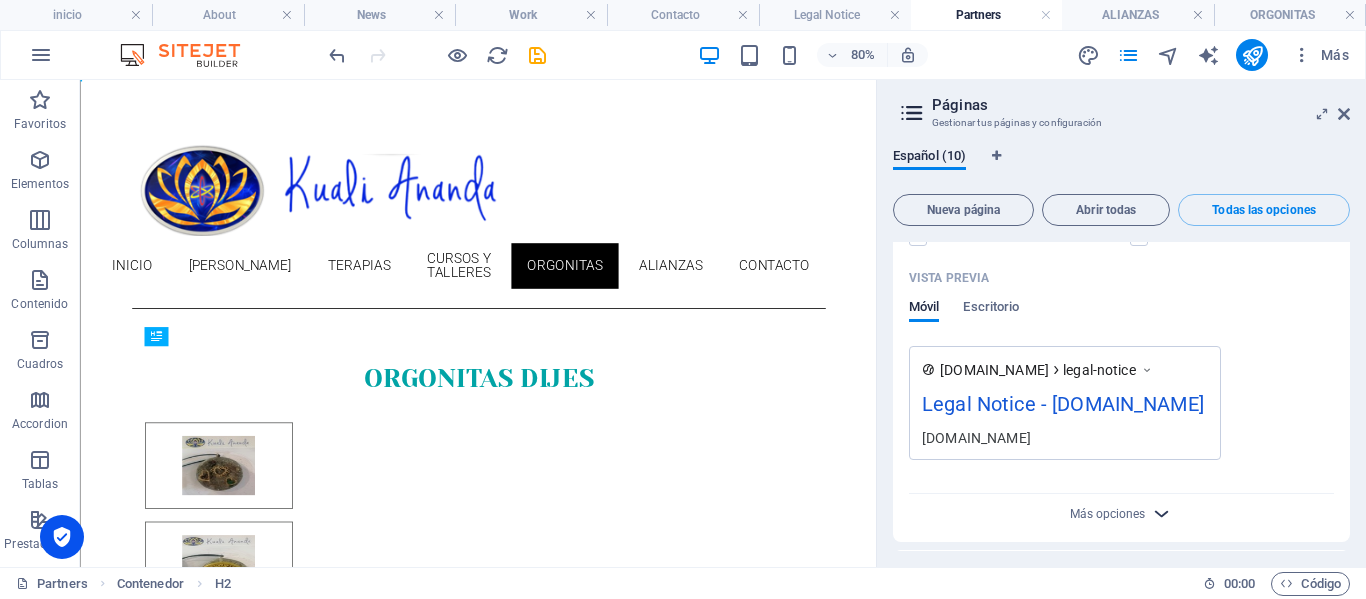 click at bounding box center (1161, 513) 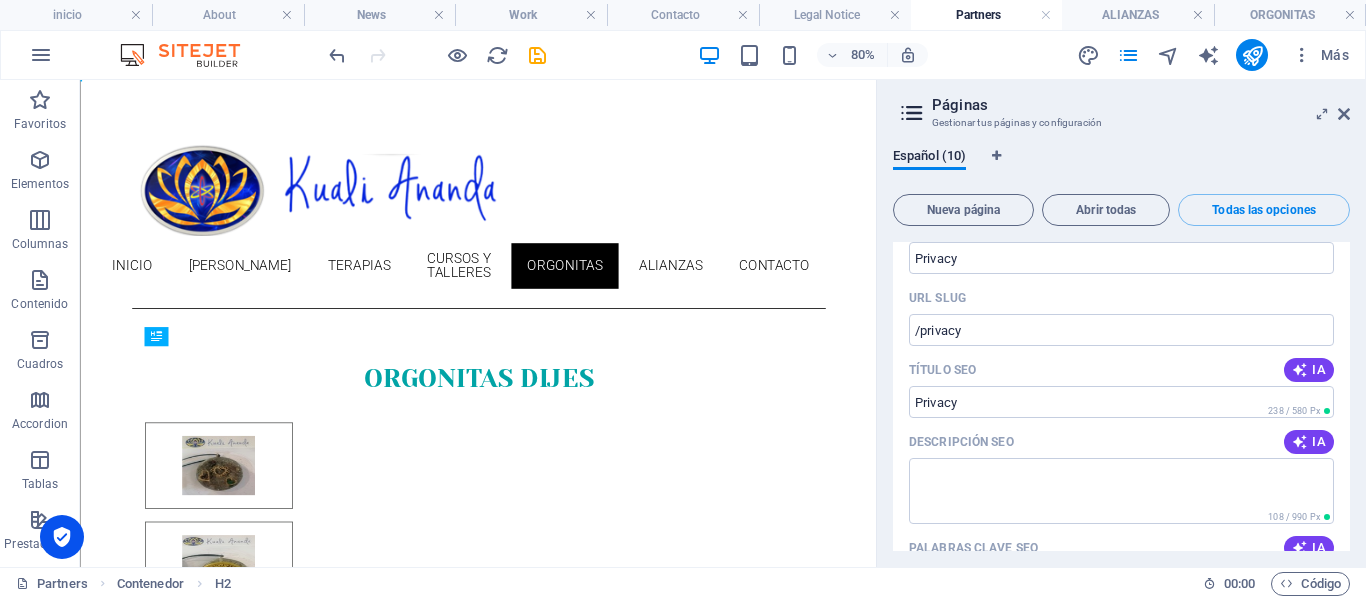 scroll, scrollTop: 7824, scrollLeft: 0, axis: vertical 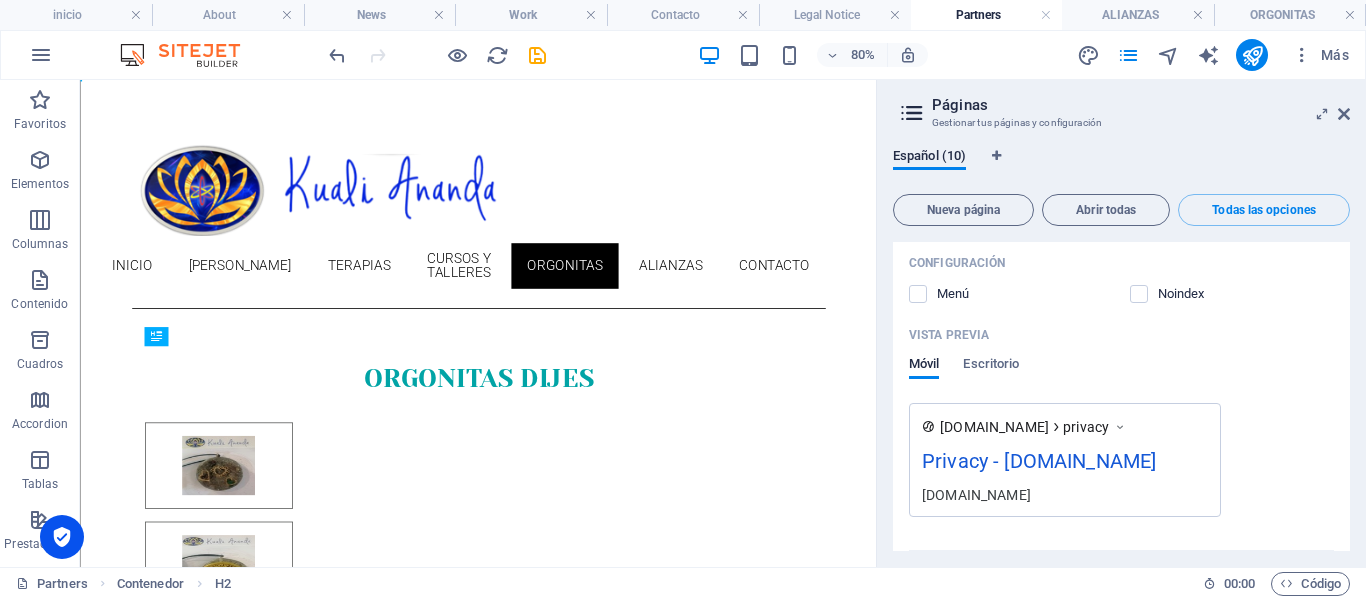 click at bounding box center (1161, 570) 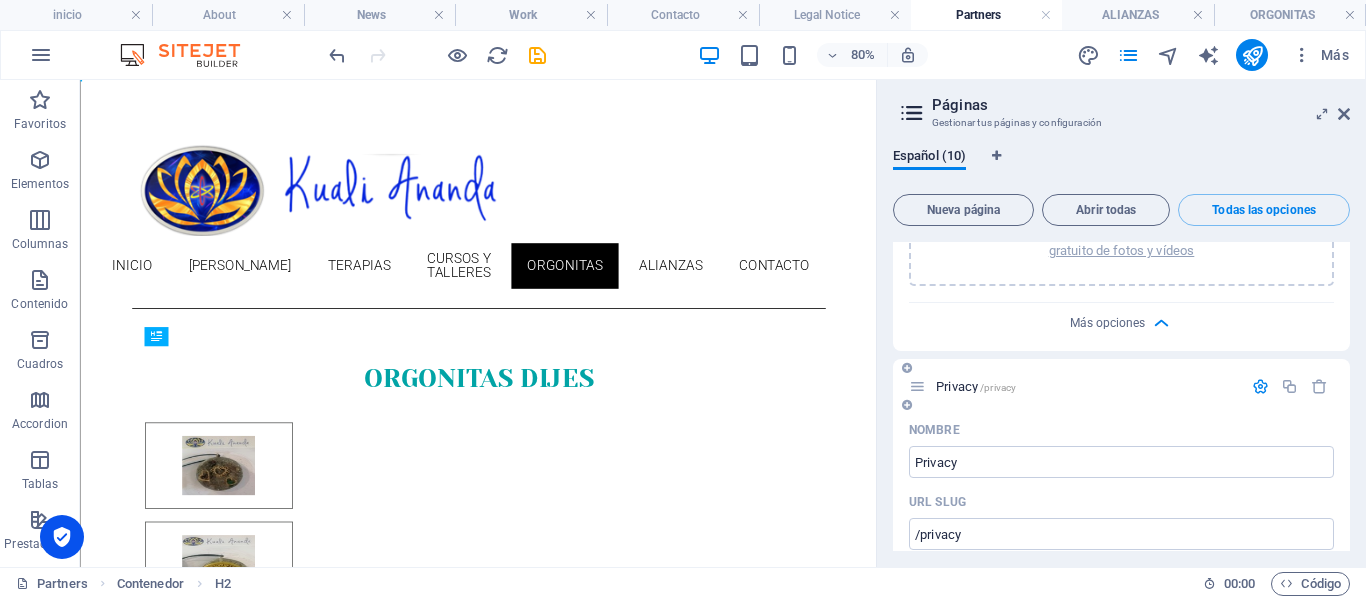 scroll, scrollTop: 7486, scrollLeft: 0, axis: vertical 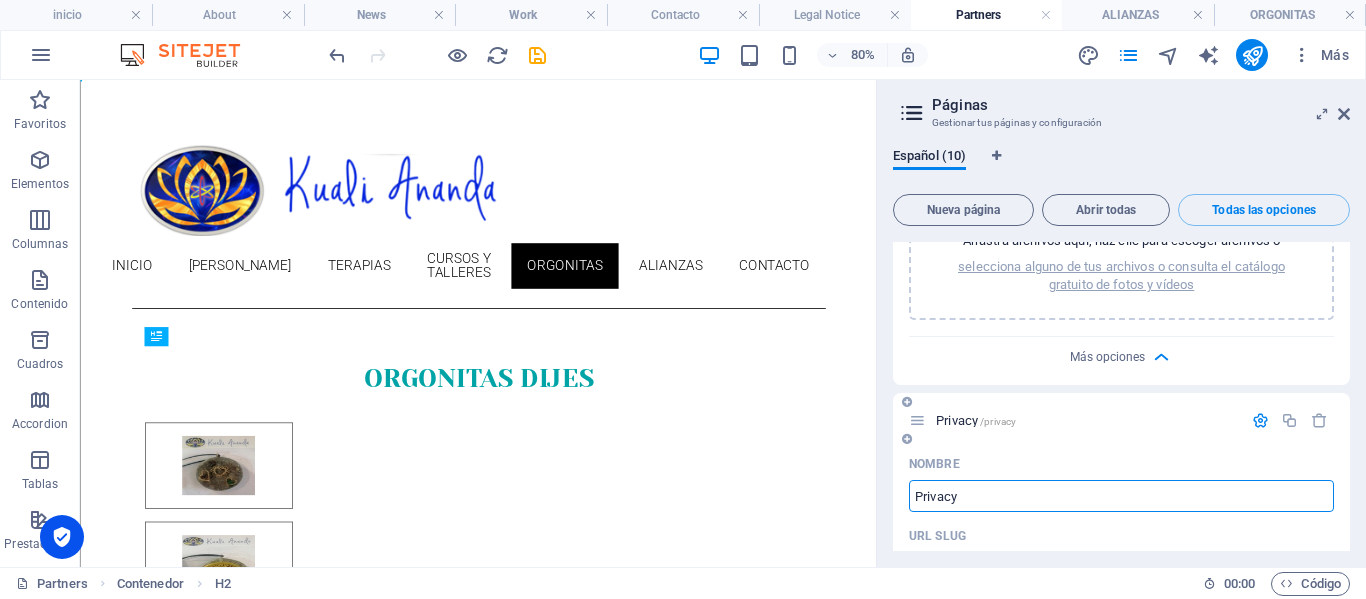 click on "Privacy" at bounding box center (1121, 496) 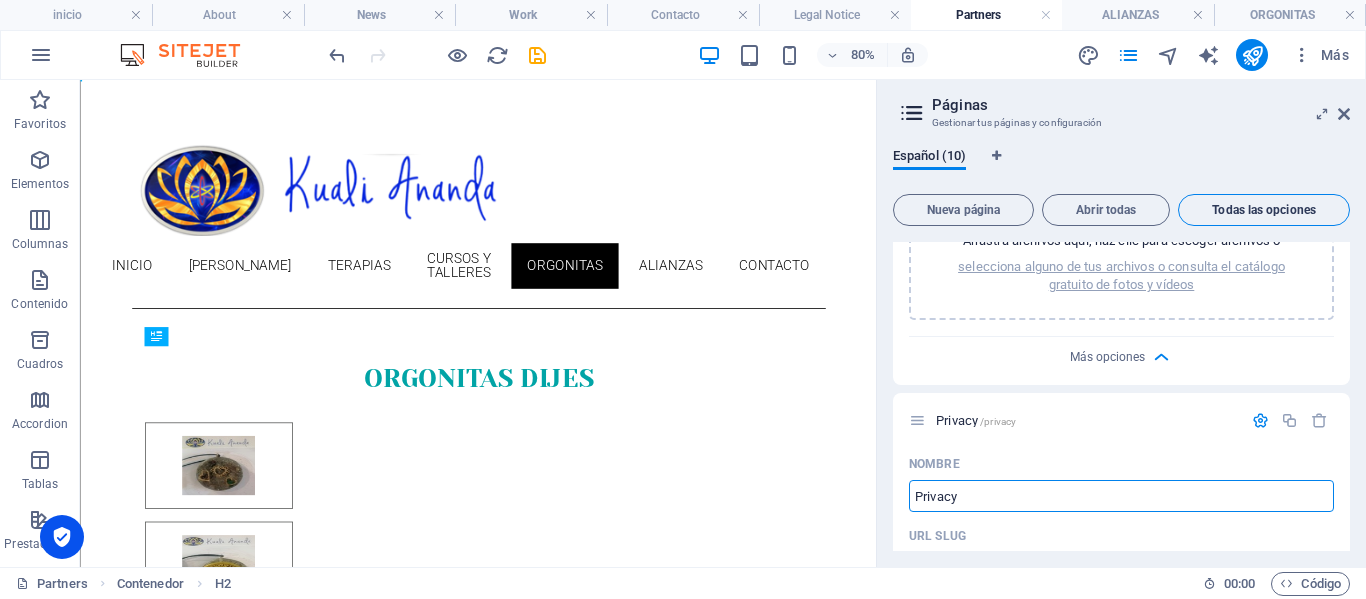 click on "Todas las opciones" at bounding box center (1264, 210) 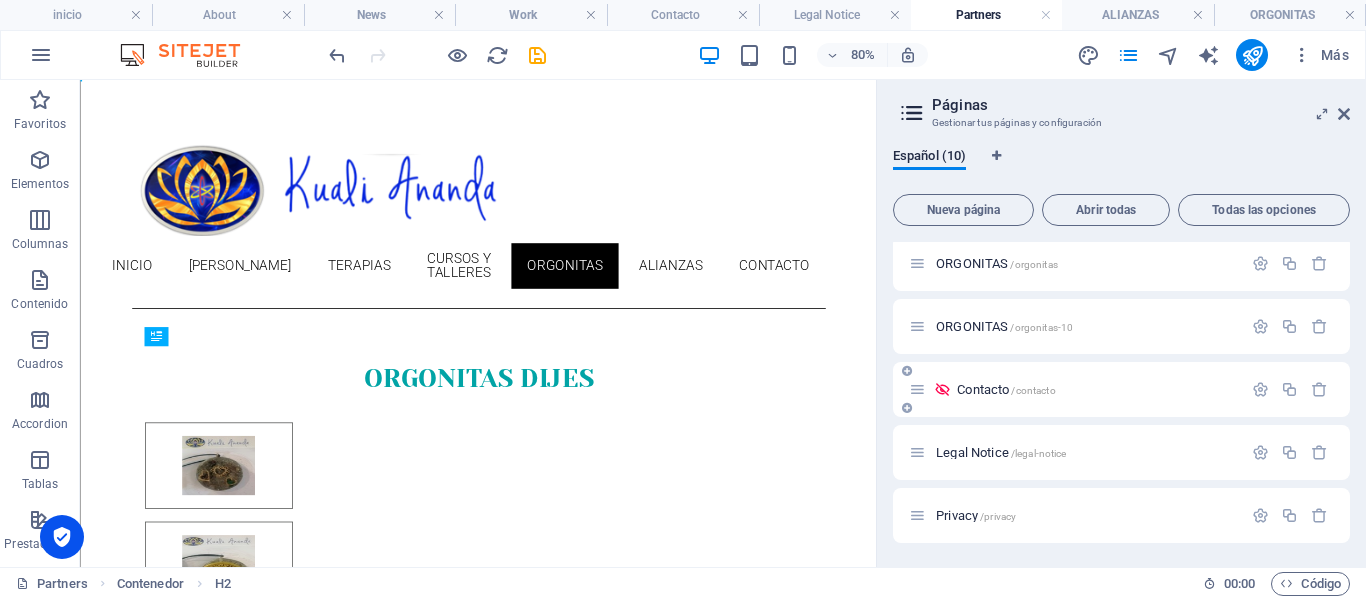 scroll, scrollTop: 221, scrollLeft: 0, axis: vertical 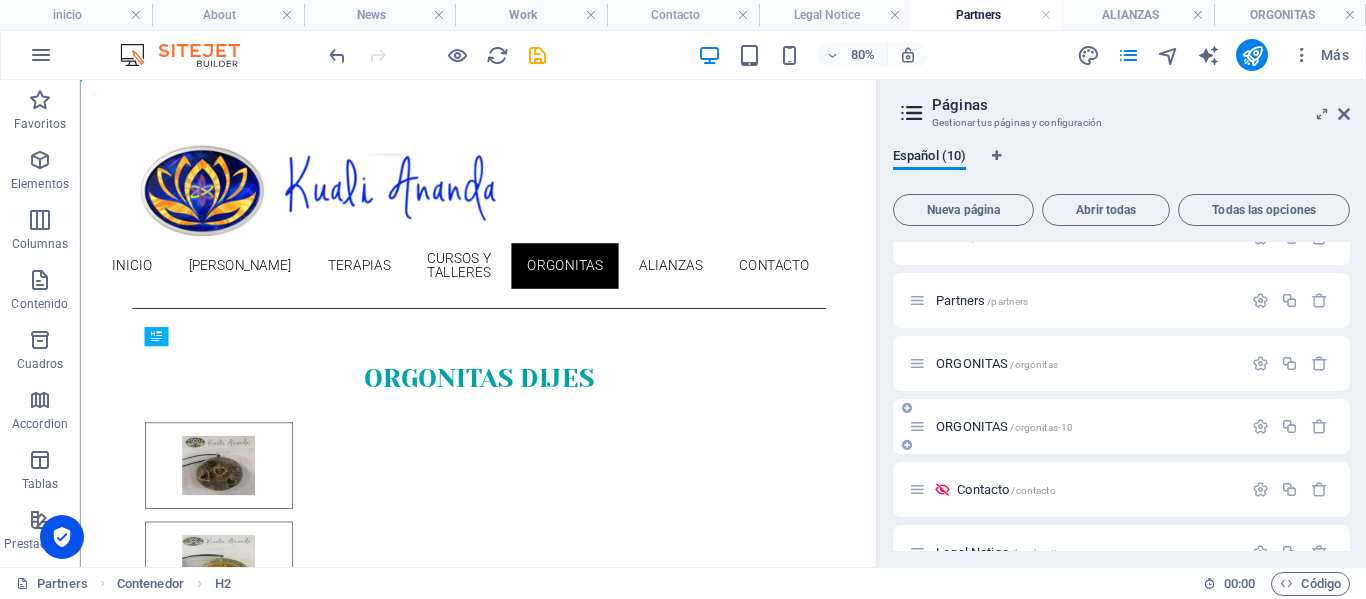 click on "ORGONITAS /orgonitas-10" at bounding box center [1004, 426] 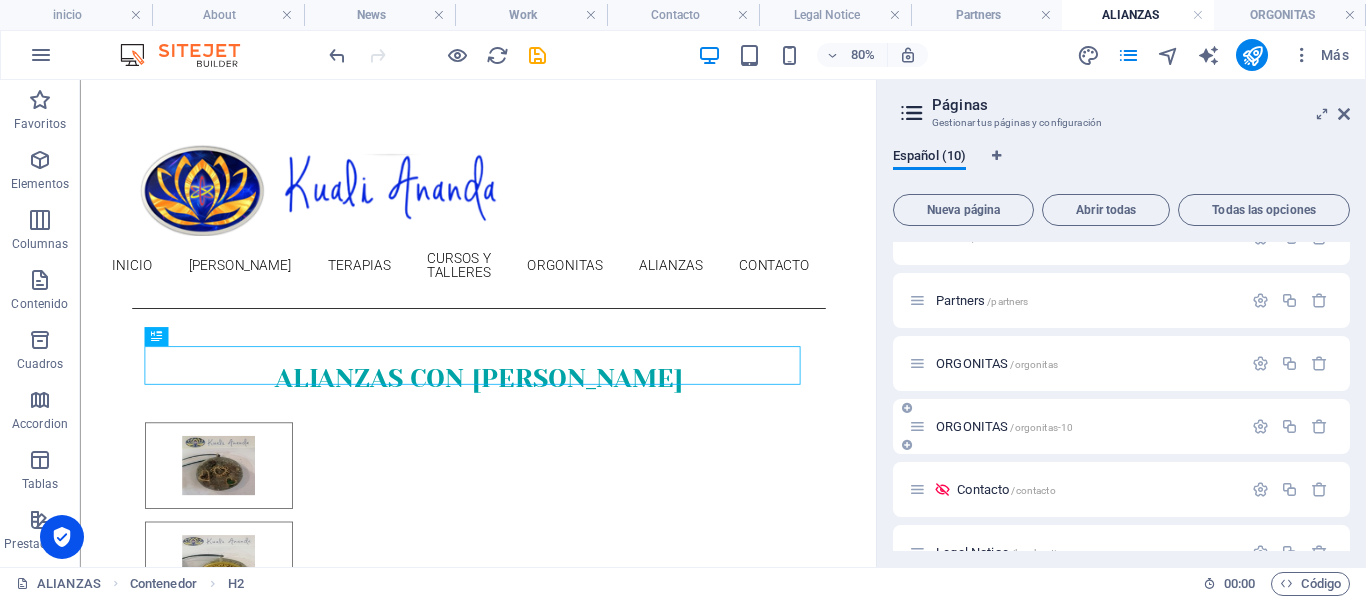 click at bounding box center [917, 426] 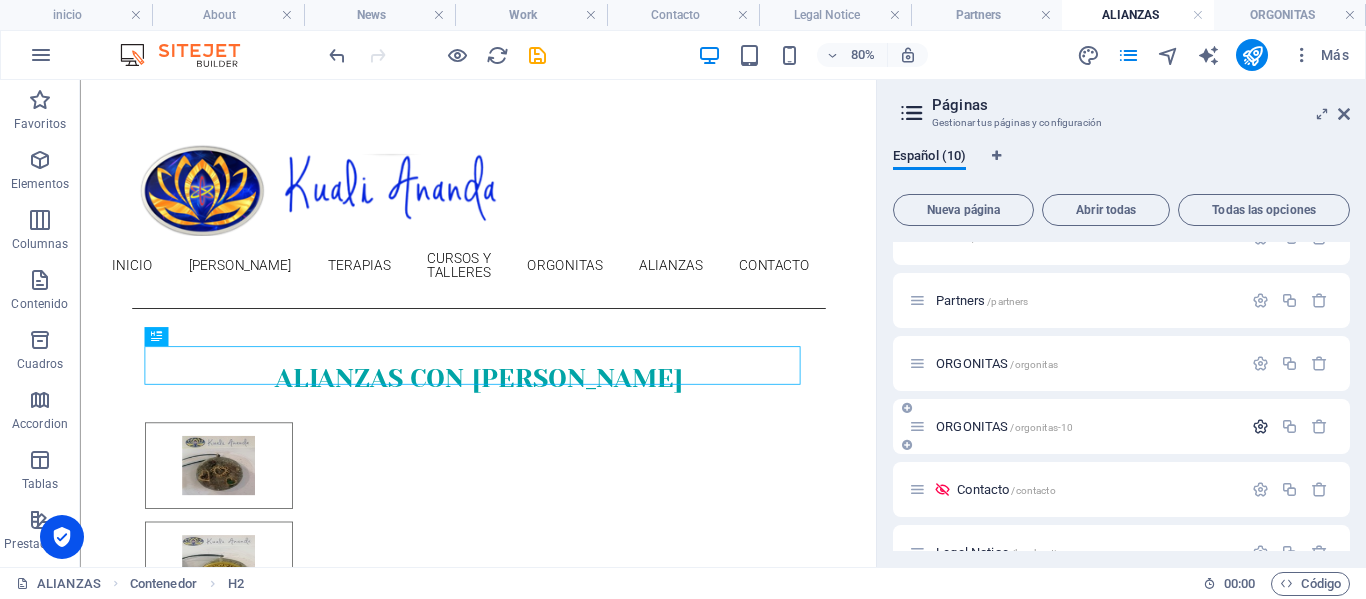 click at bounding box center (1260, 426) 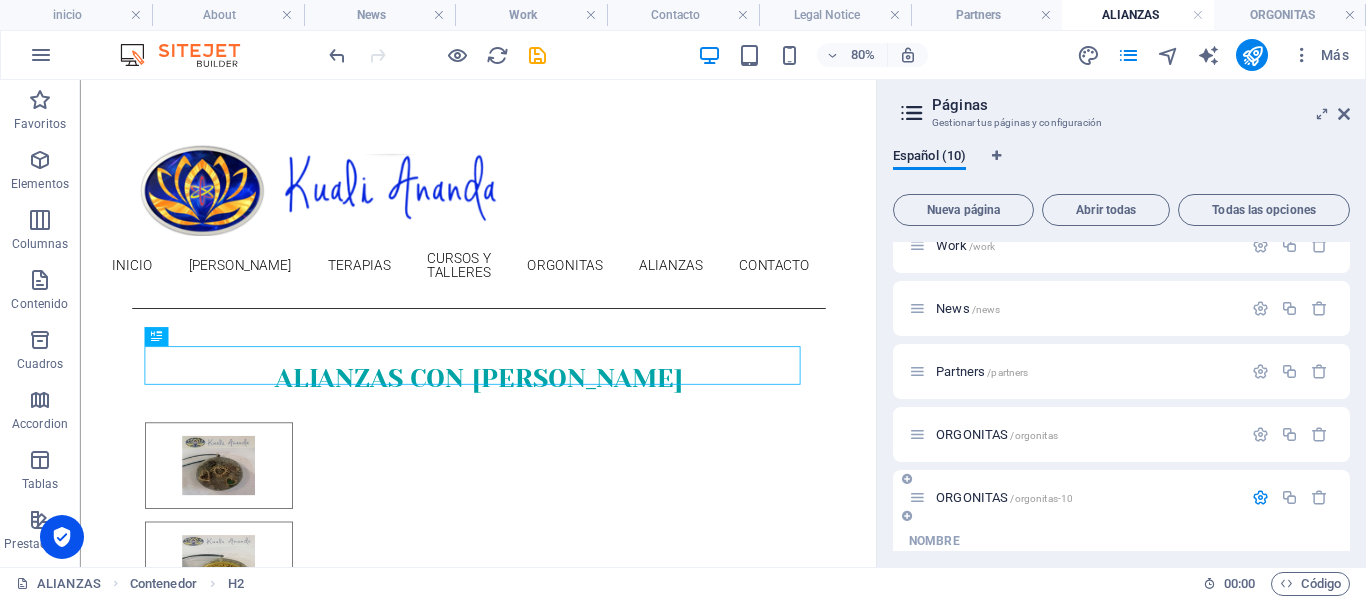 scroll, scrollTop: 121, scrollLeft: 0, axis: vertical 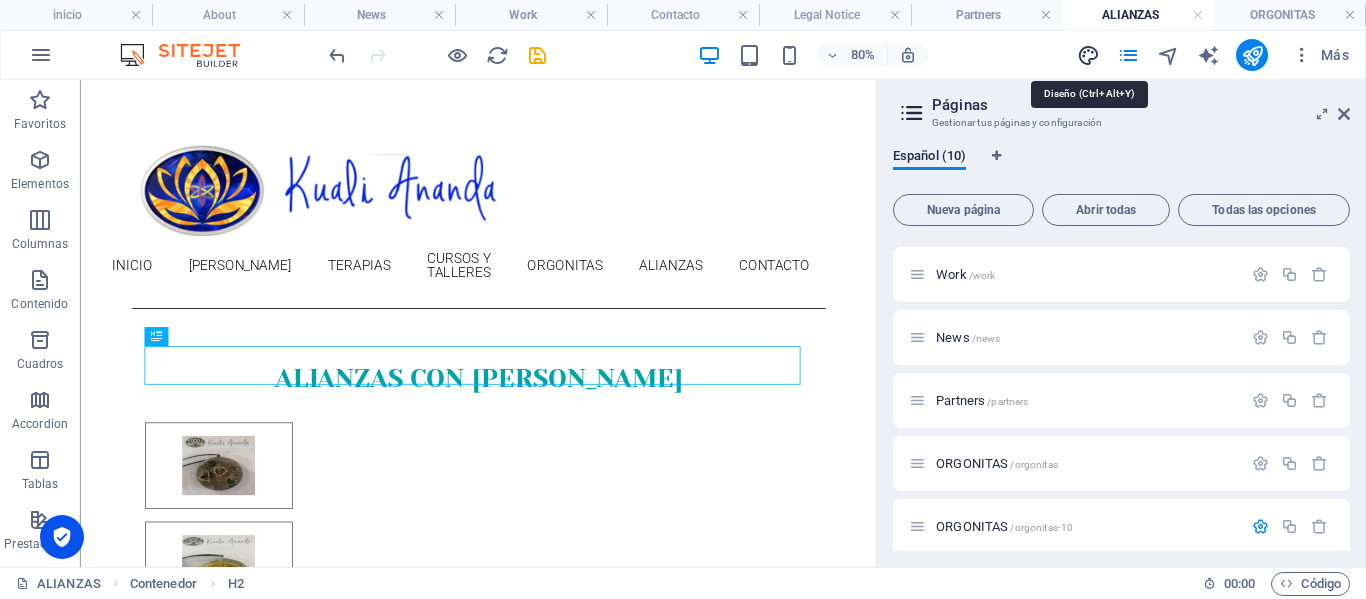click at bounding box center (1088, 55) 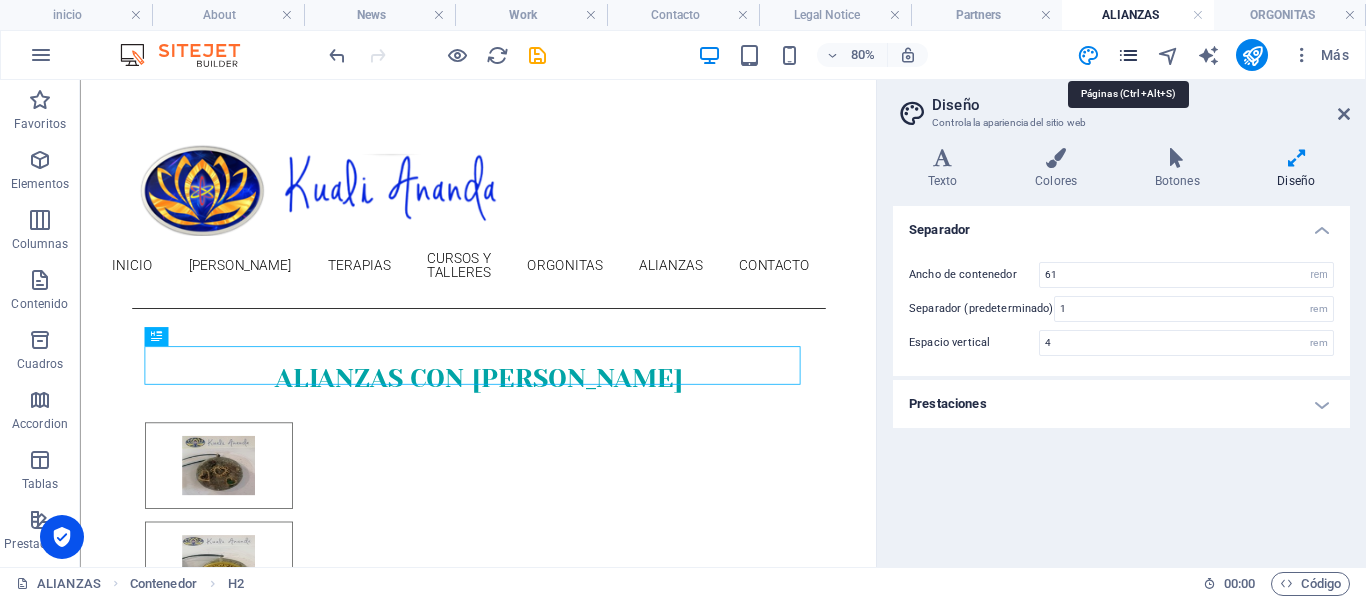 click at bounding box center (1128, 55) 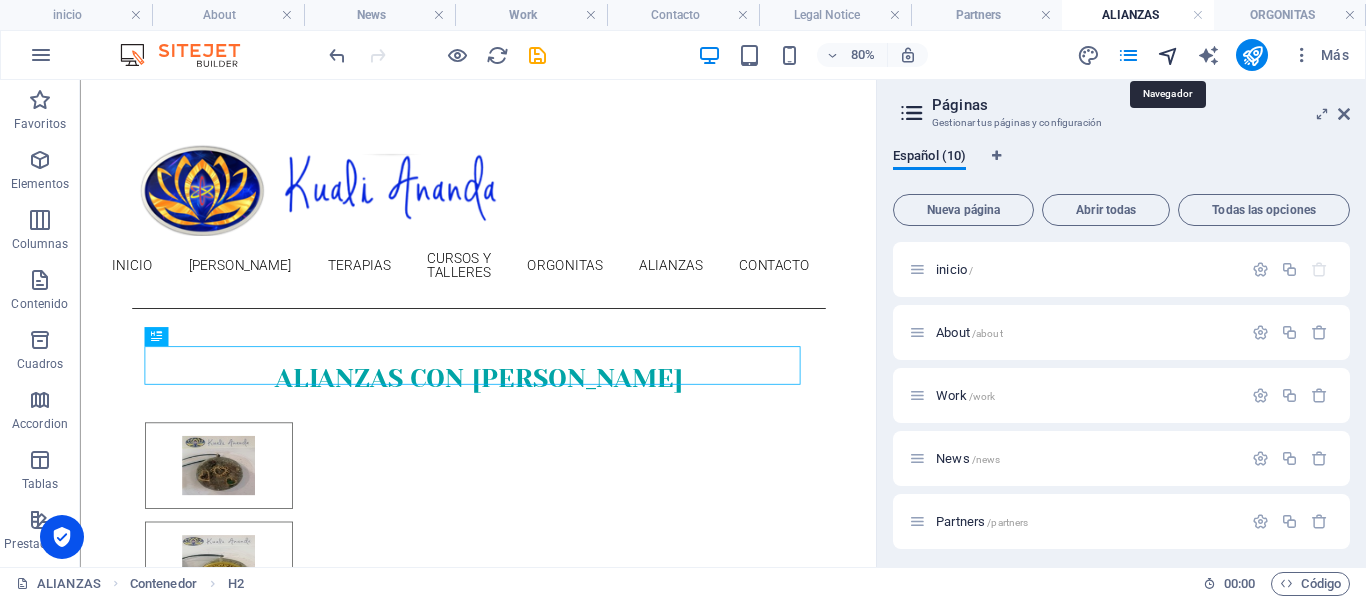 click at bounding box center [1168, 55] 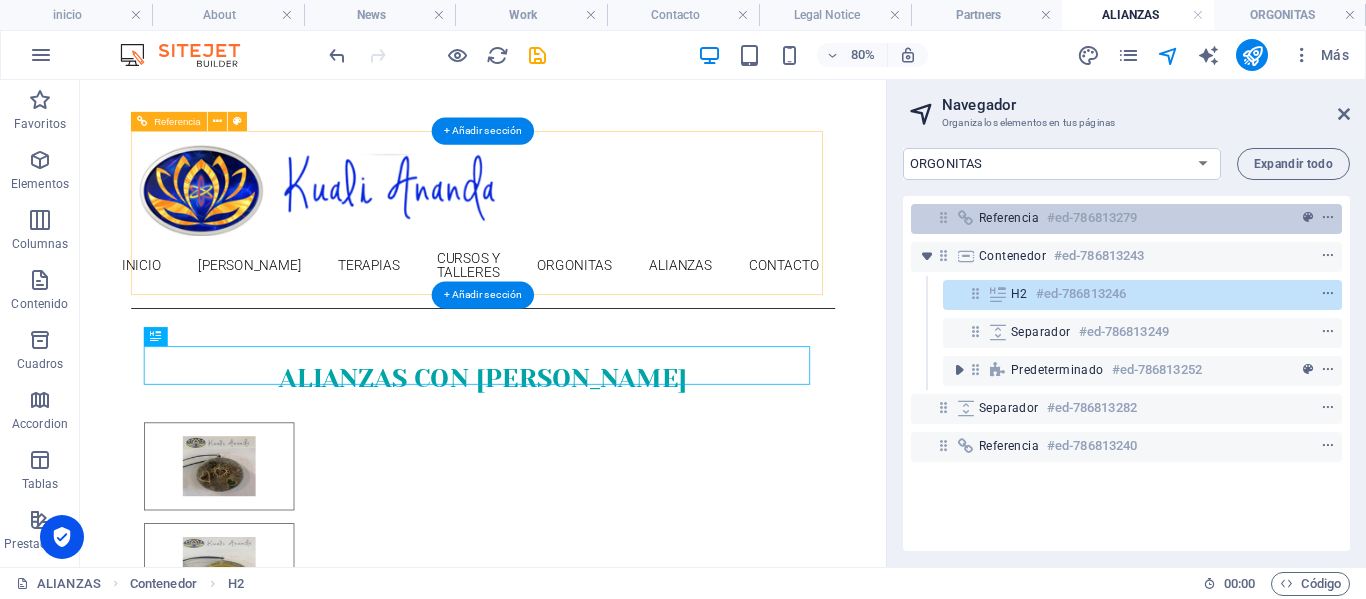 click on "Referencia" at bounding box center (1009, 218) 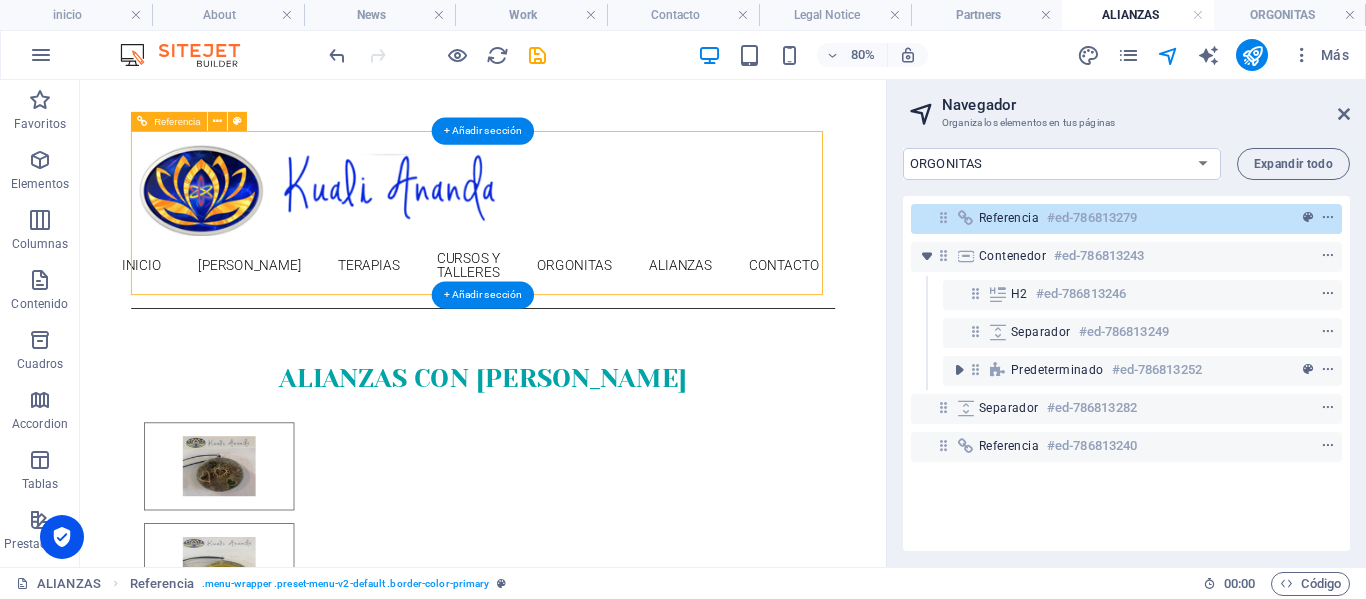 click on "Referencia" at bounding box center [1009, 218] 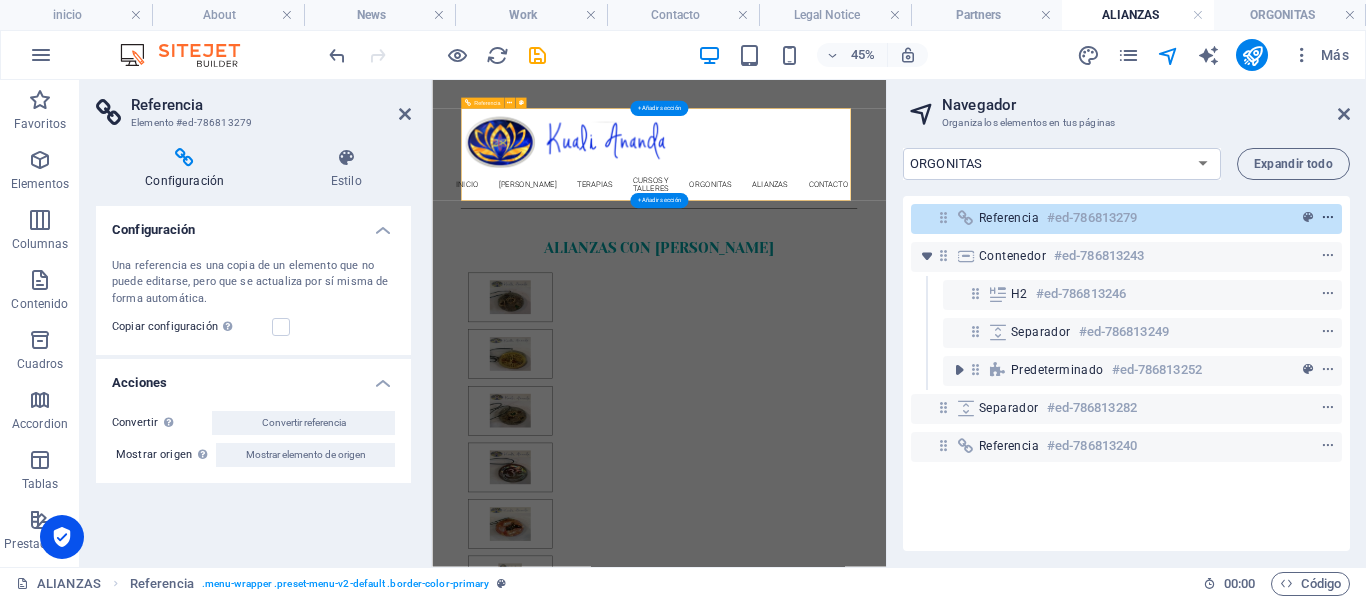 click at bounding box center [1328, 218] 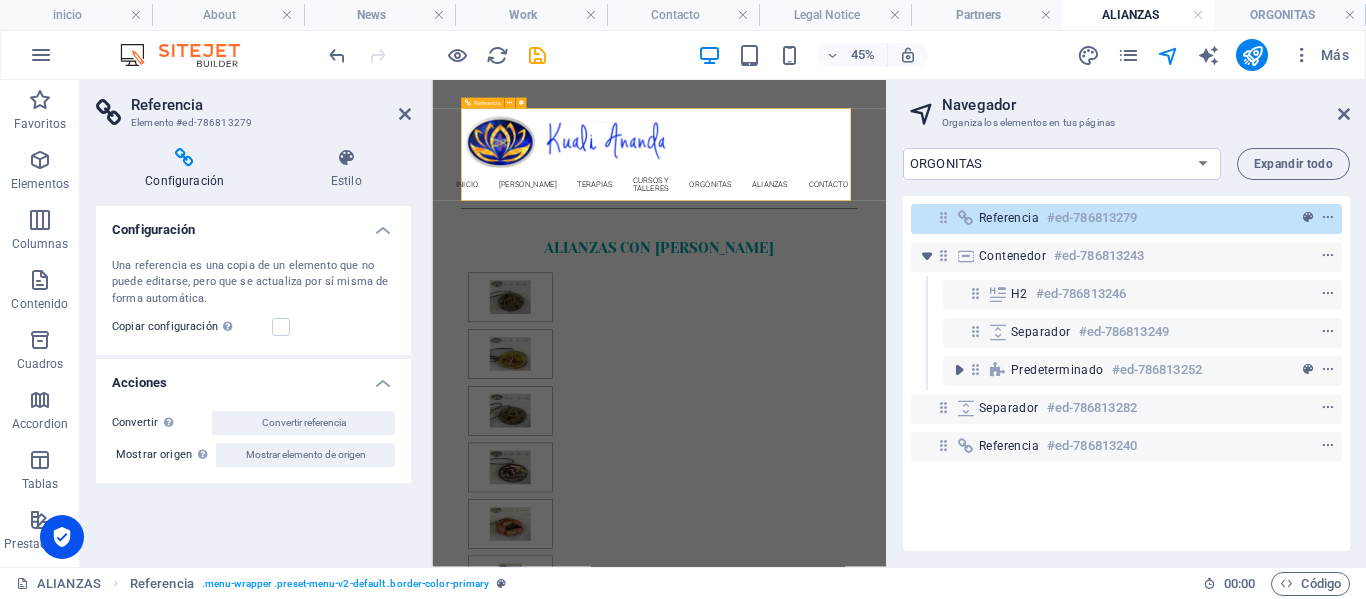 click on "inicio [PERSON_NAME] Terapias CURSOS Y TALLERES ORGONITAS alianzas Contacto" at bounding box center (936, 312) 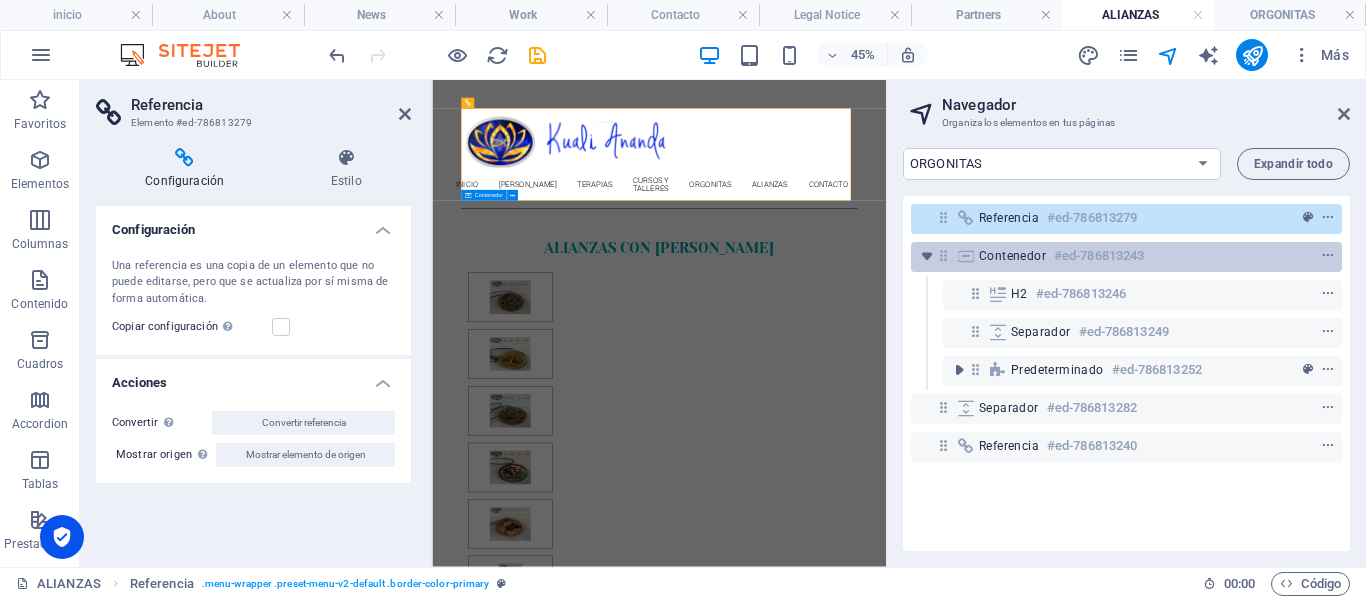 click on "Contenedor" at bounding box center (1012, 256) 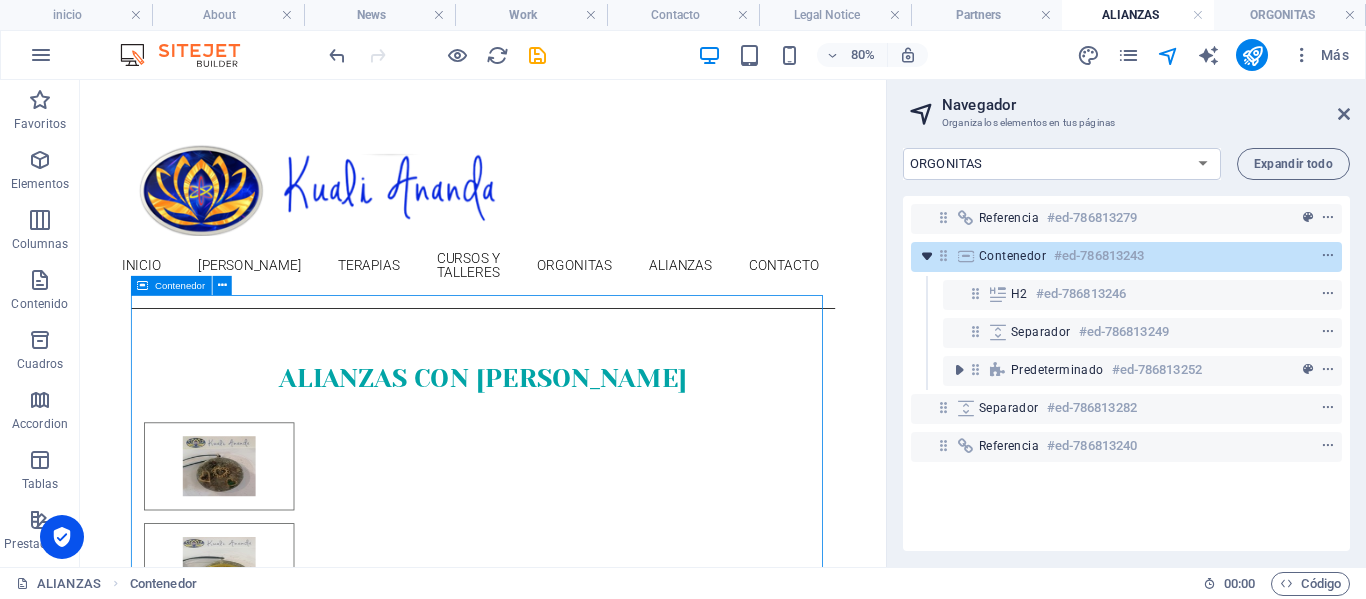 click at bounding box center [927, 256] 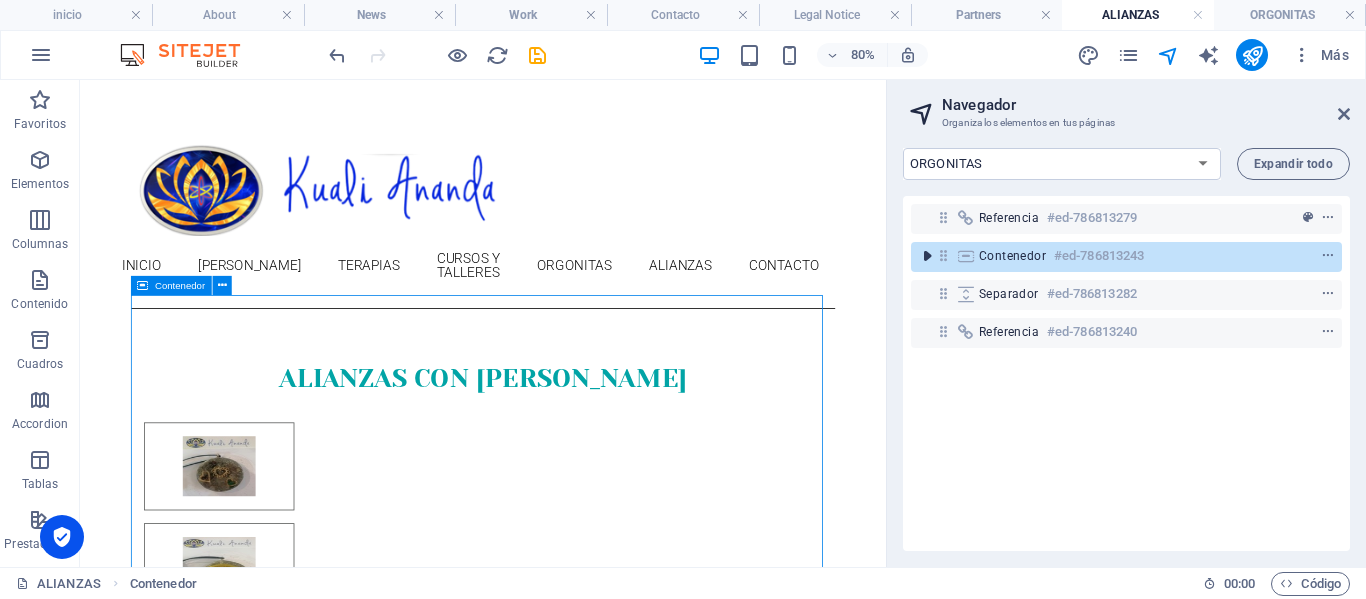 click at bounding box center (927, 256) 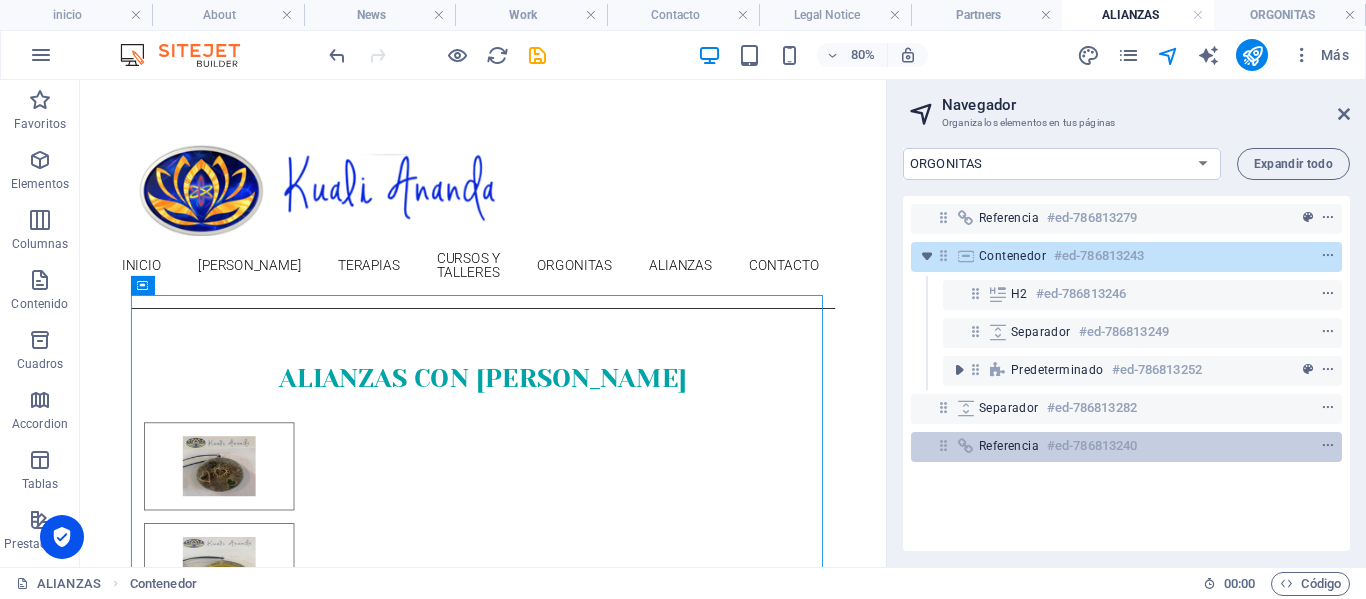 click on "#ed-786813240" at bounding box center (1092, 446) 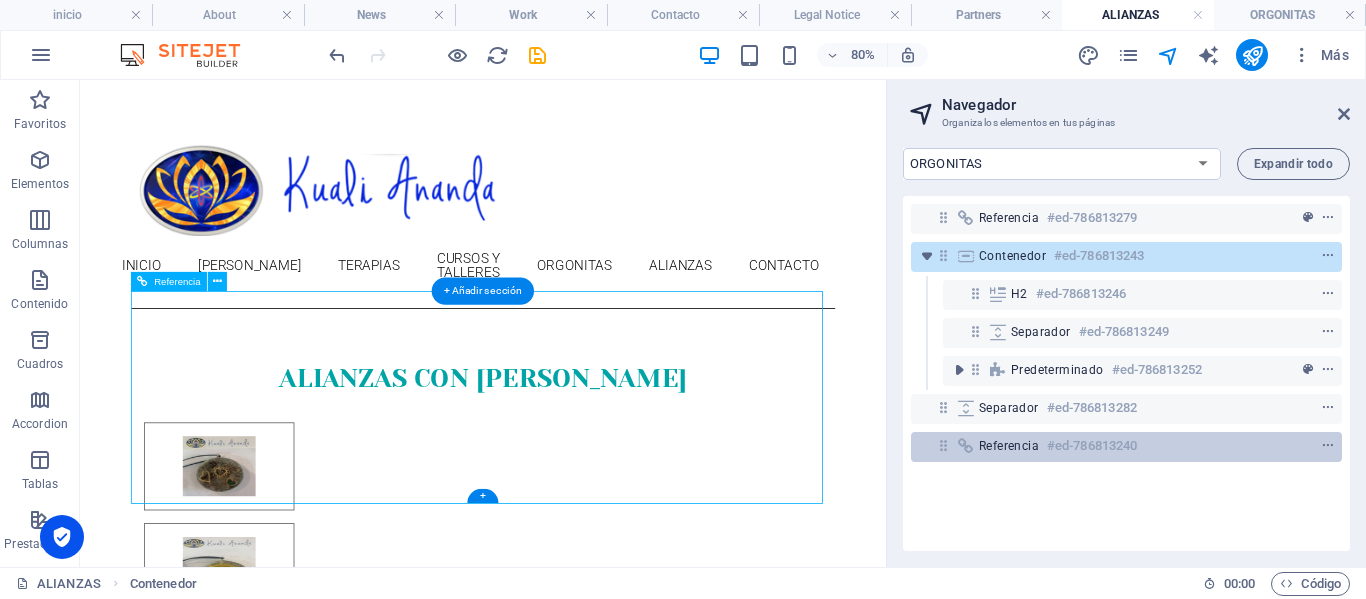 scroll, scrollTop: 508, scrollLeft: 0, axis: vertical 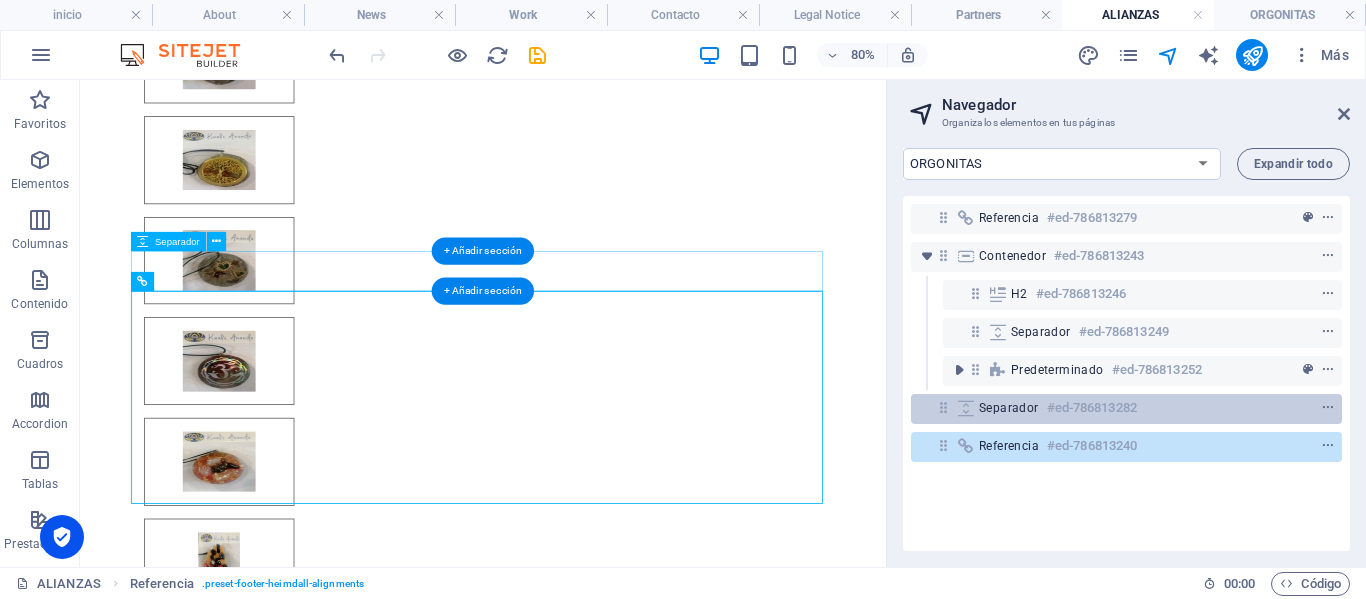 click on "#ed-786813282" at bounding box center [1092, 408] 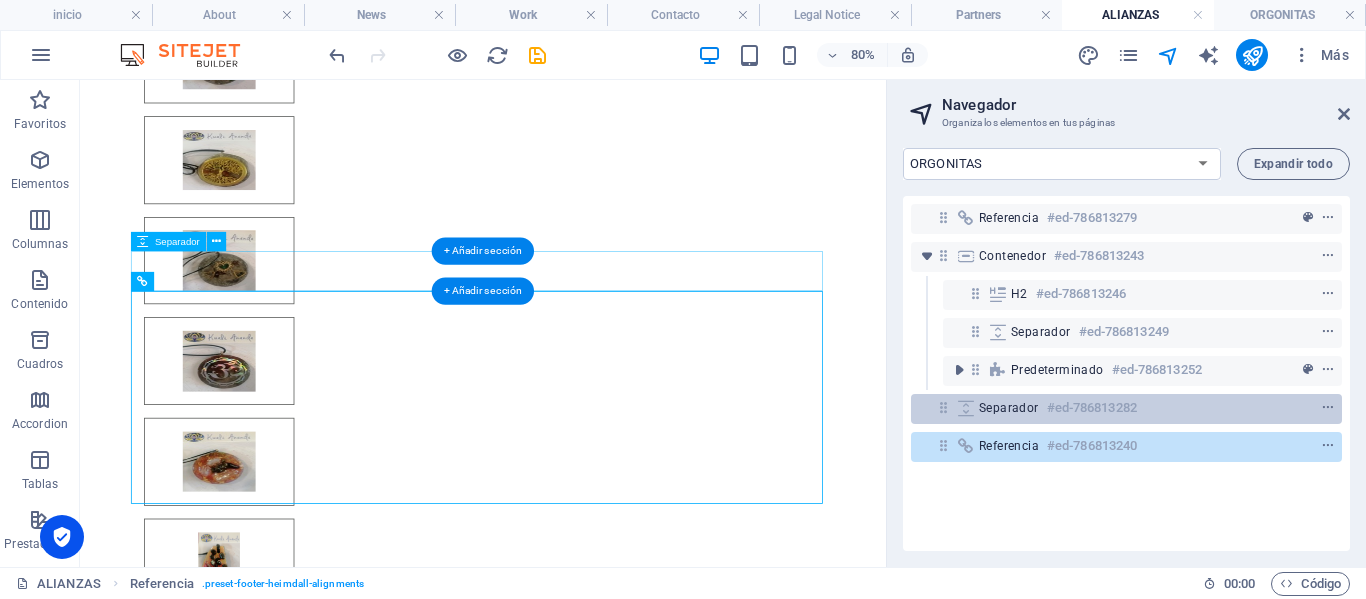 scroll, scrollTop: 450, scrollLeft: 0, axis: vertical 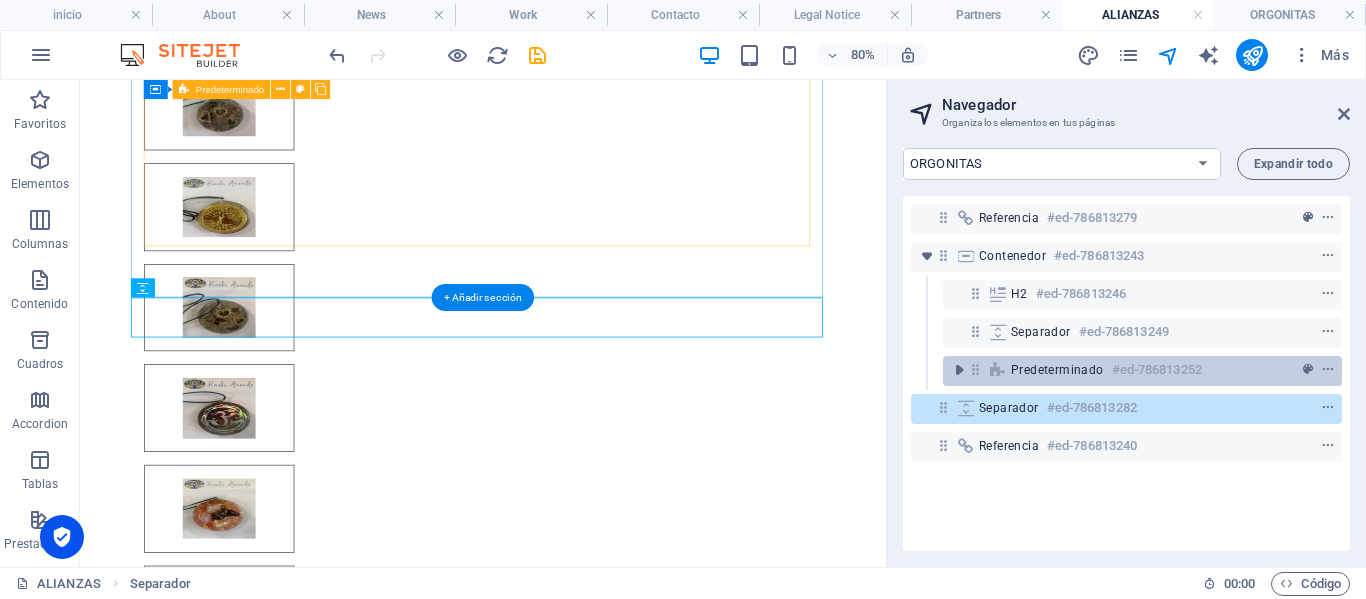 click on "#ed-786813252" at bounding box center (1157, 370) 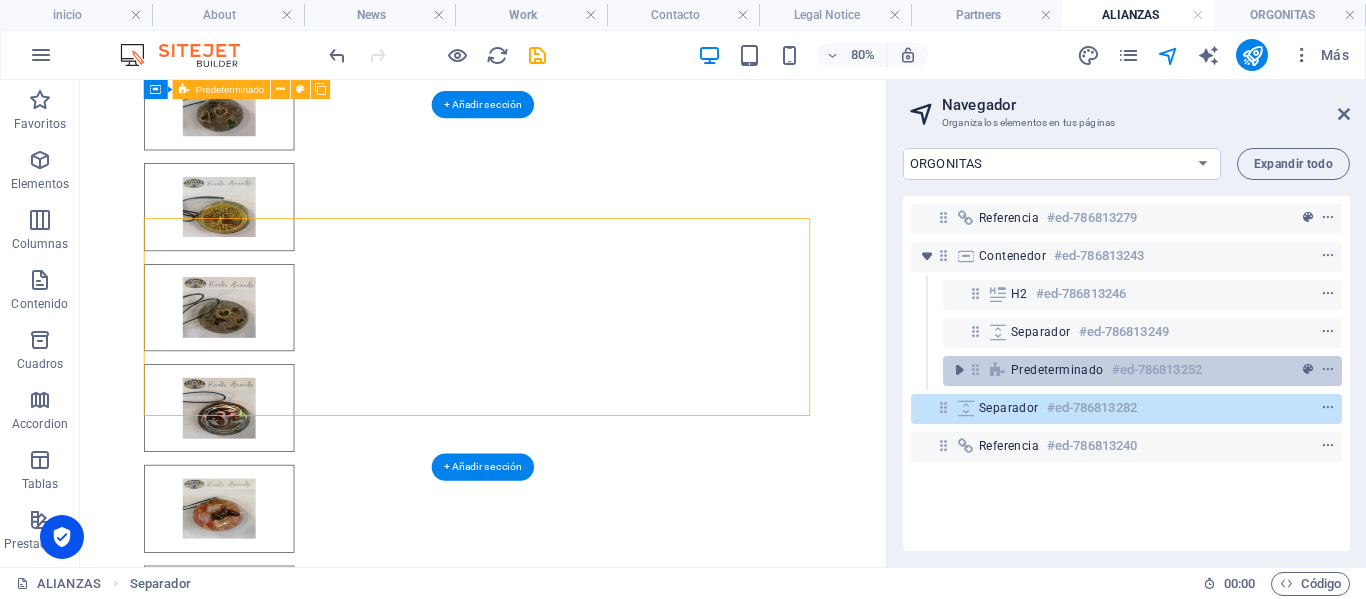 scroll, scrollTop: 238, scrollLeft: 0, axis: vertical 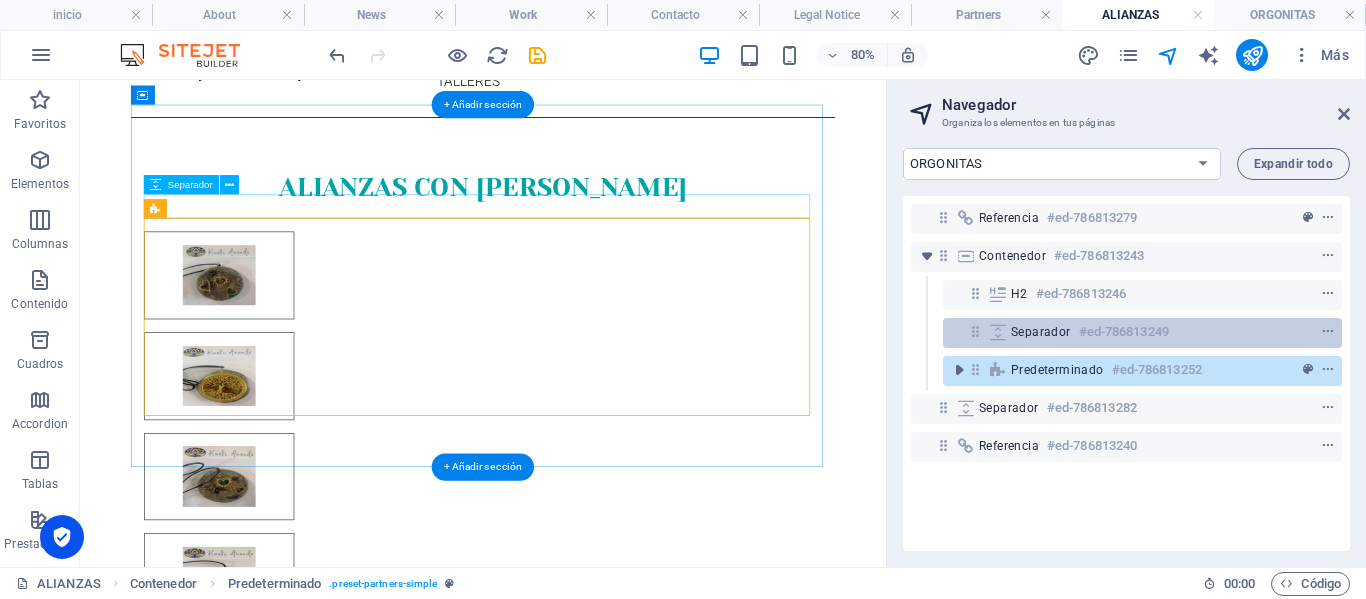 click on "#ed-786813249" at bounding box center [1124, 332] 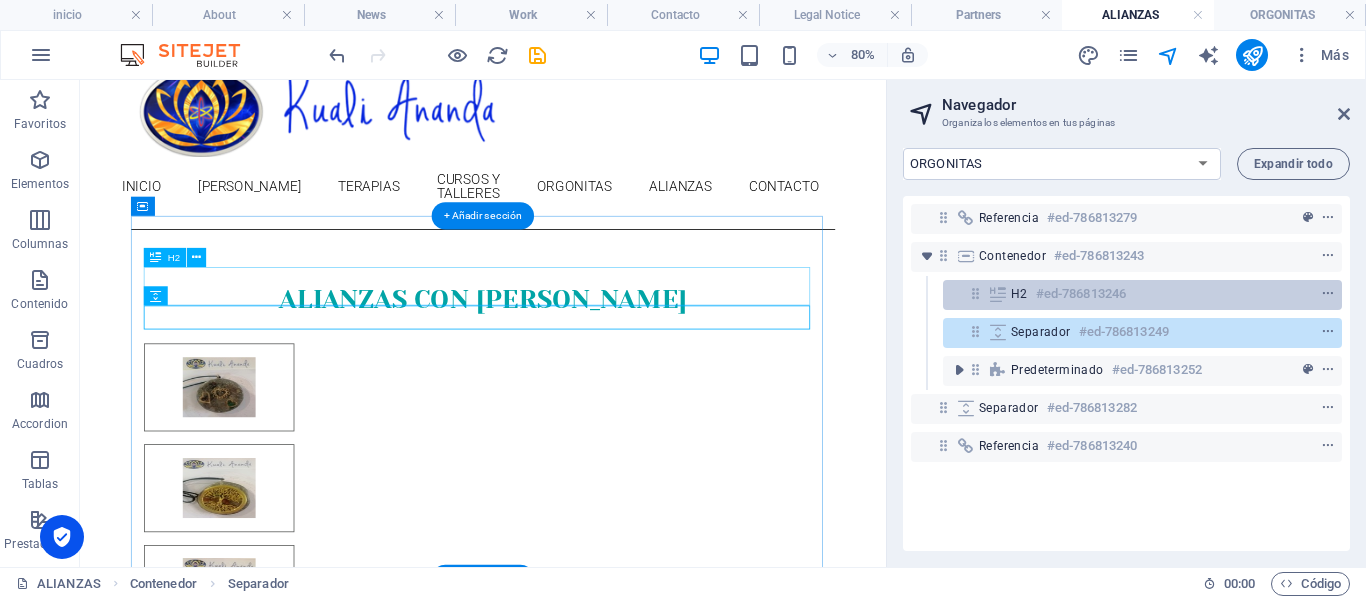 click on "#ed-786813246" at bounding box center [1081, 294] 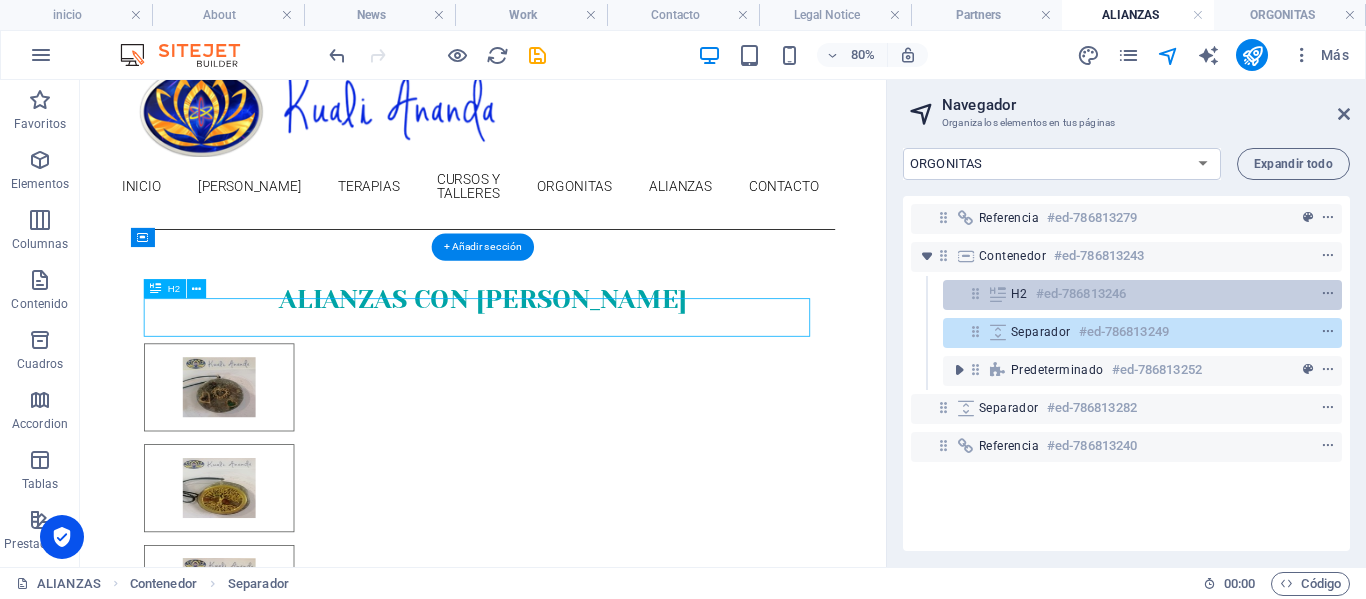 scroll, scrollTop: 60, scrollLeft: 0, axis: vertical 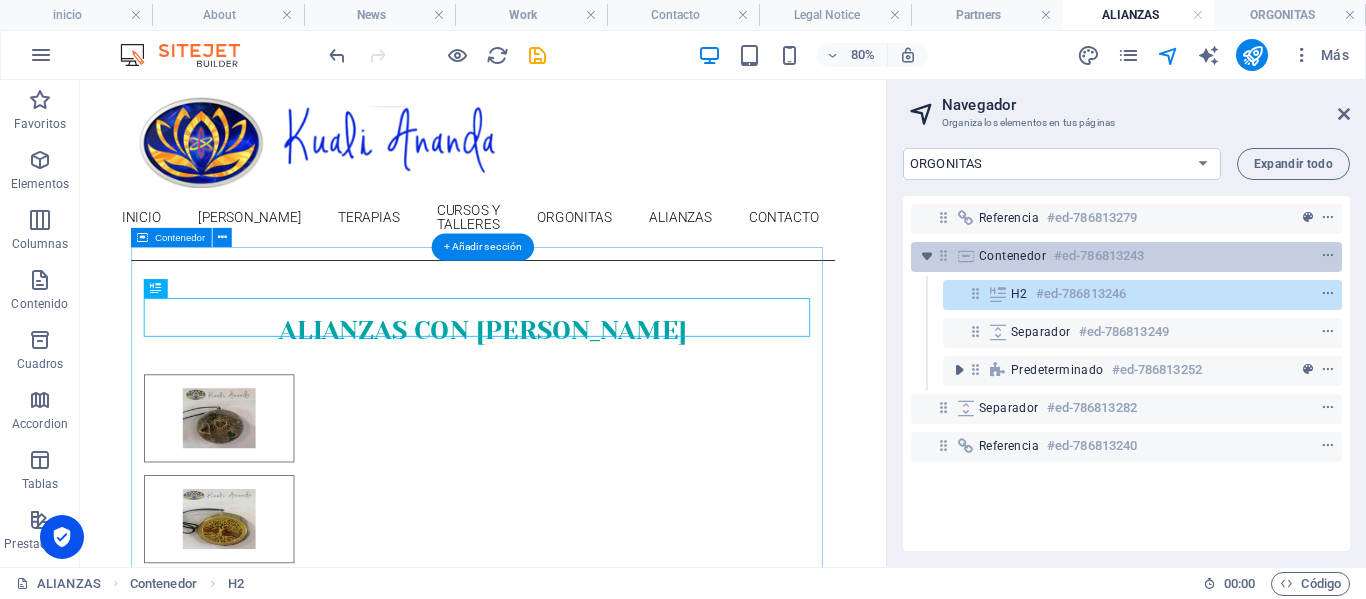 click on "#ed-786813243" at bounding box center (1099, 256) 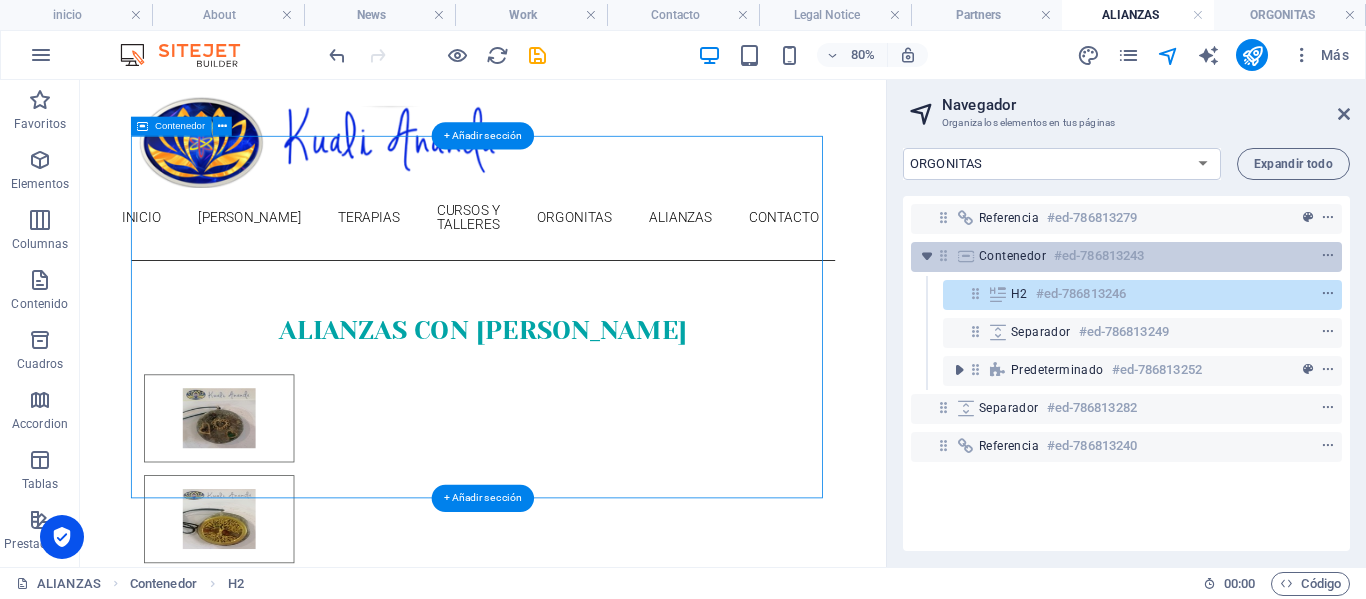 scroll, scrollTop: 199, scrollLeft: 0, axis: vertical 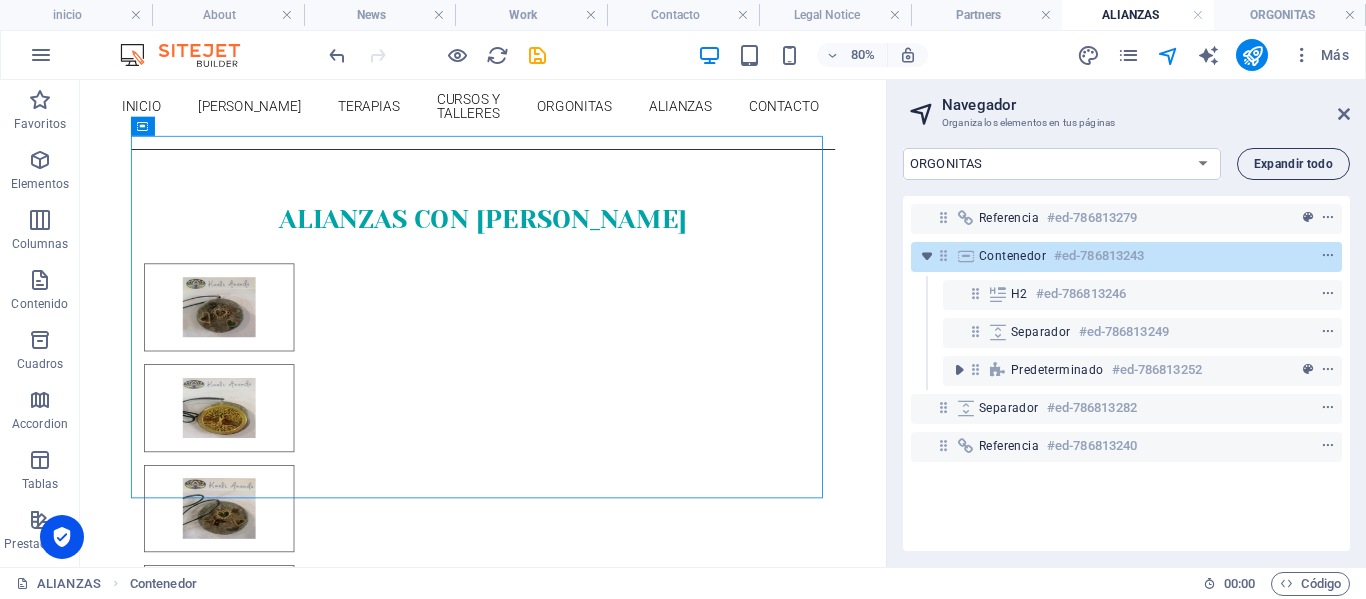 click on "Expandir todo" at bounding box center [1293, 164] 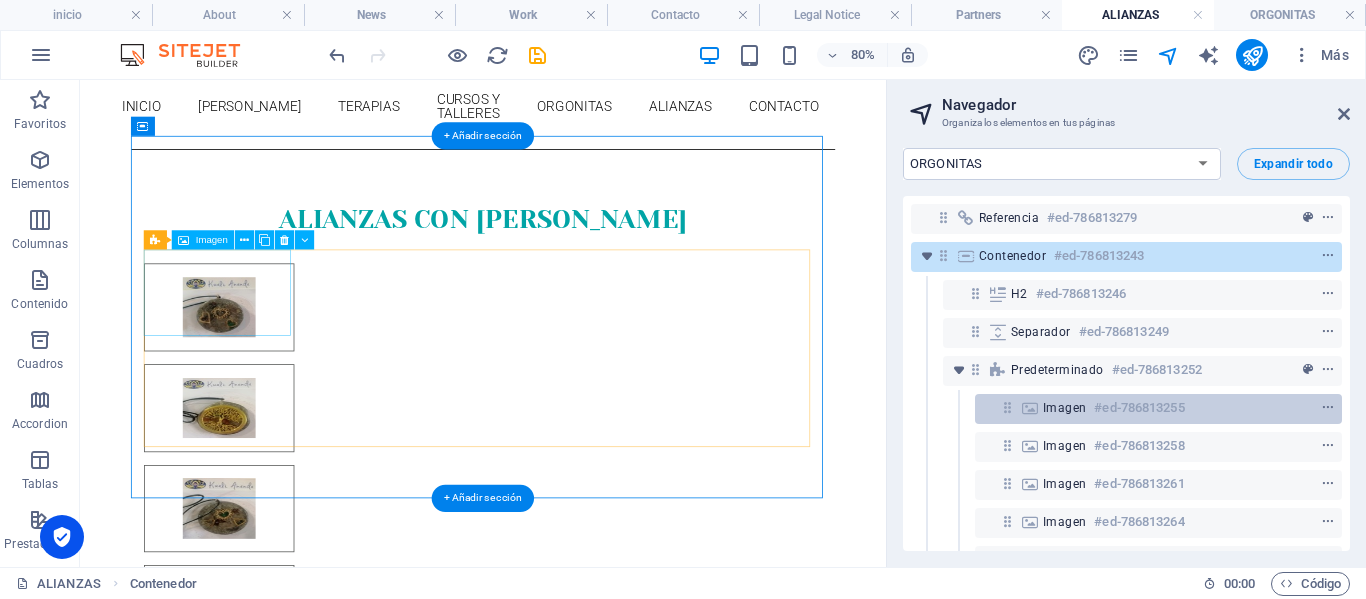 click on "Imagen" at bounding box center (1064, 408) 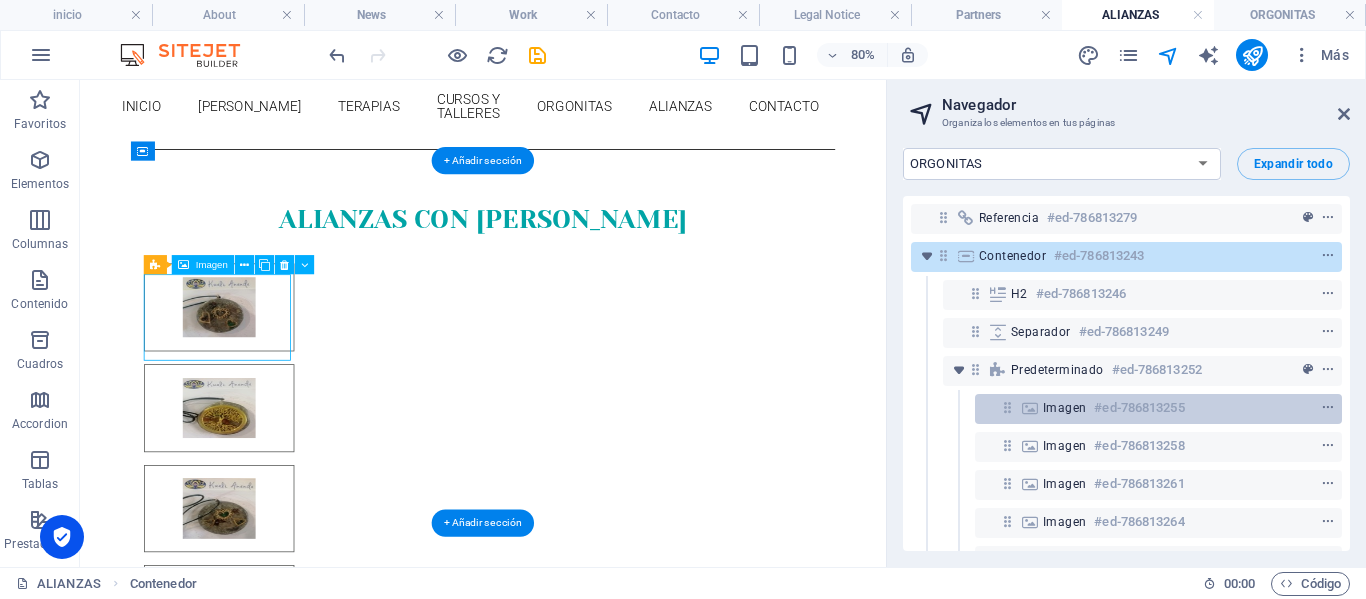 scroll, scrollTop: 168, scrollLeft: 0, axis: vertical 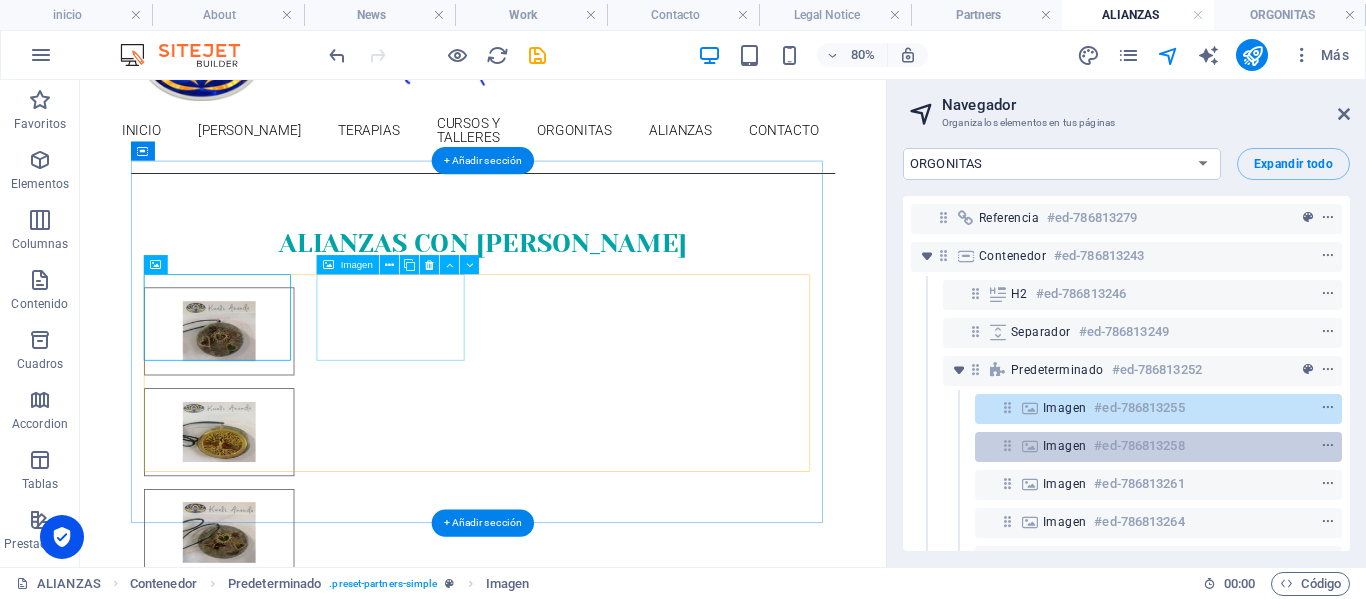 click on "Imagen" at bounding box center (1064, 446) 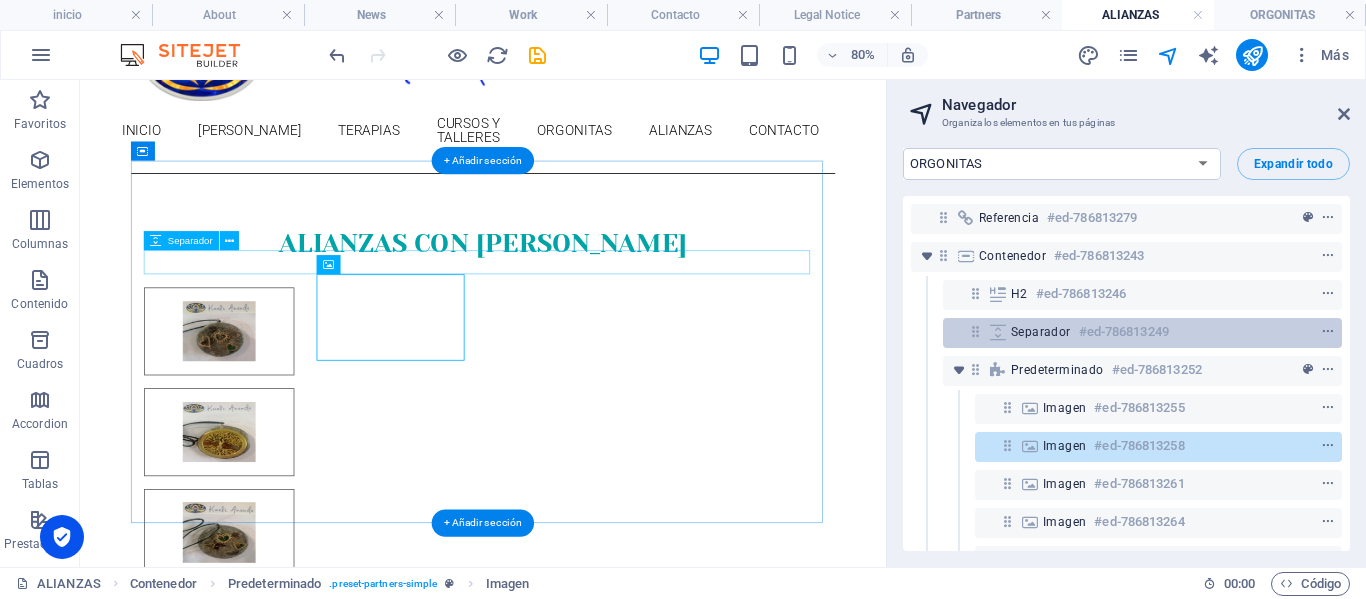 click on "#ed-786813249" at bounding box center (1124, 332) 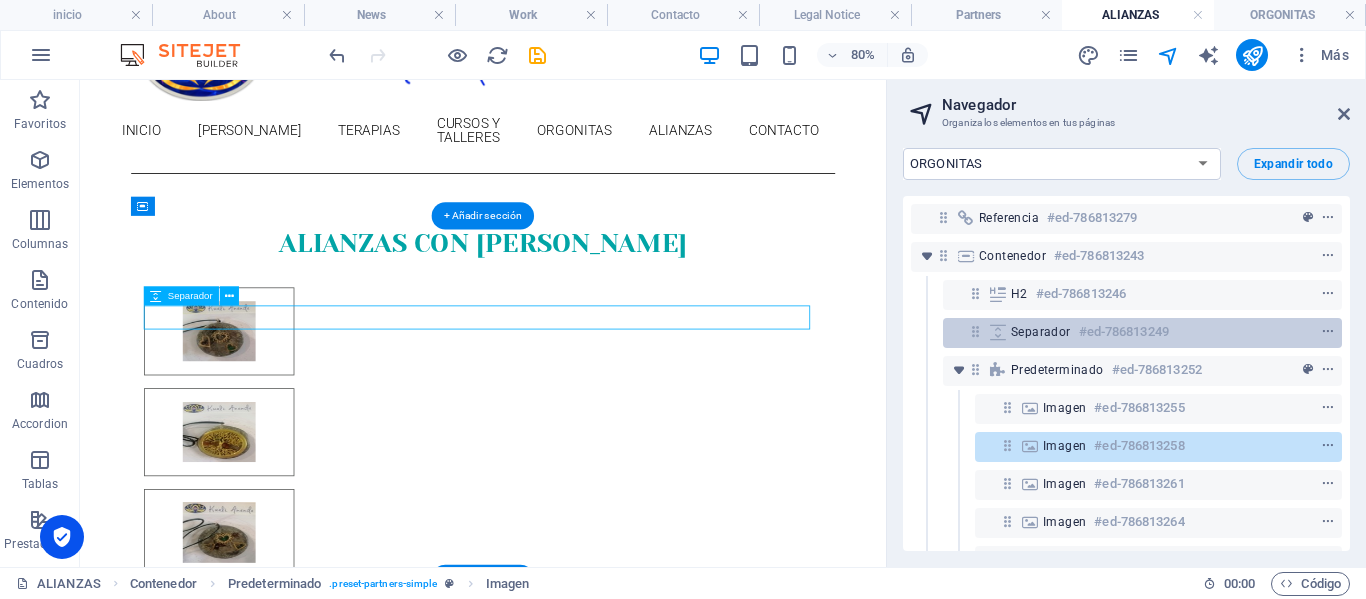 scroll, scrollTop: 99, scrollLeft: 0, axis: vertical 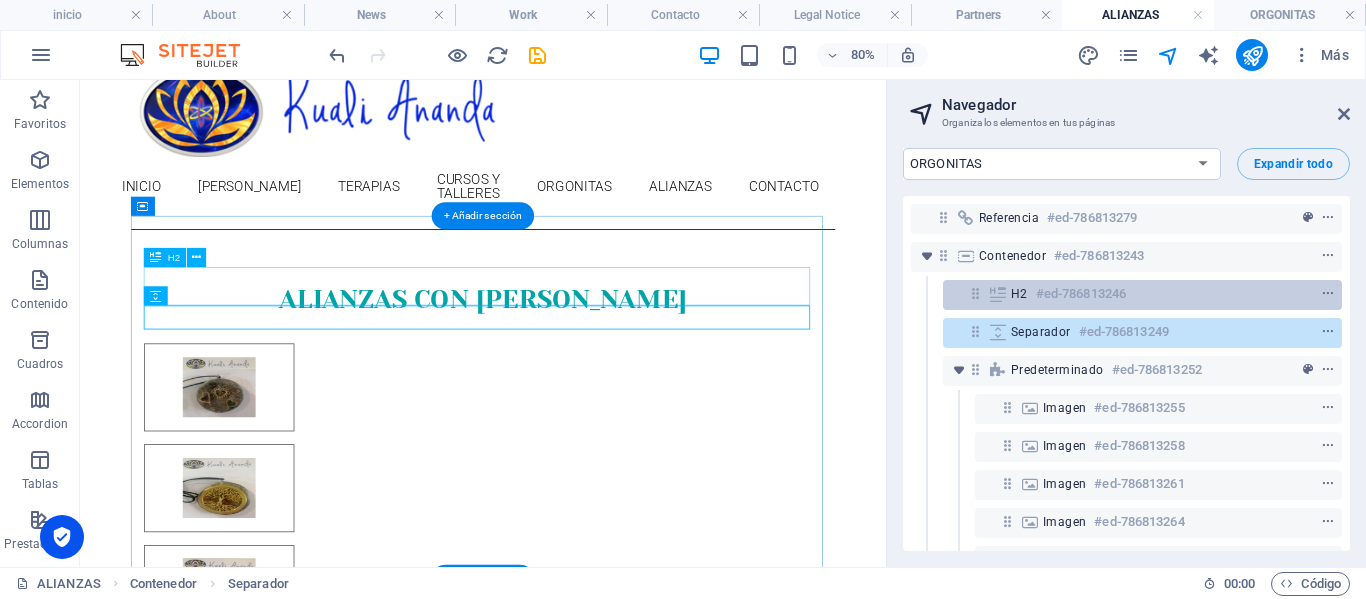 click on "#ed-786813246" at bounding box center [1081, 294] 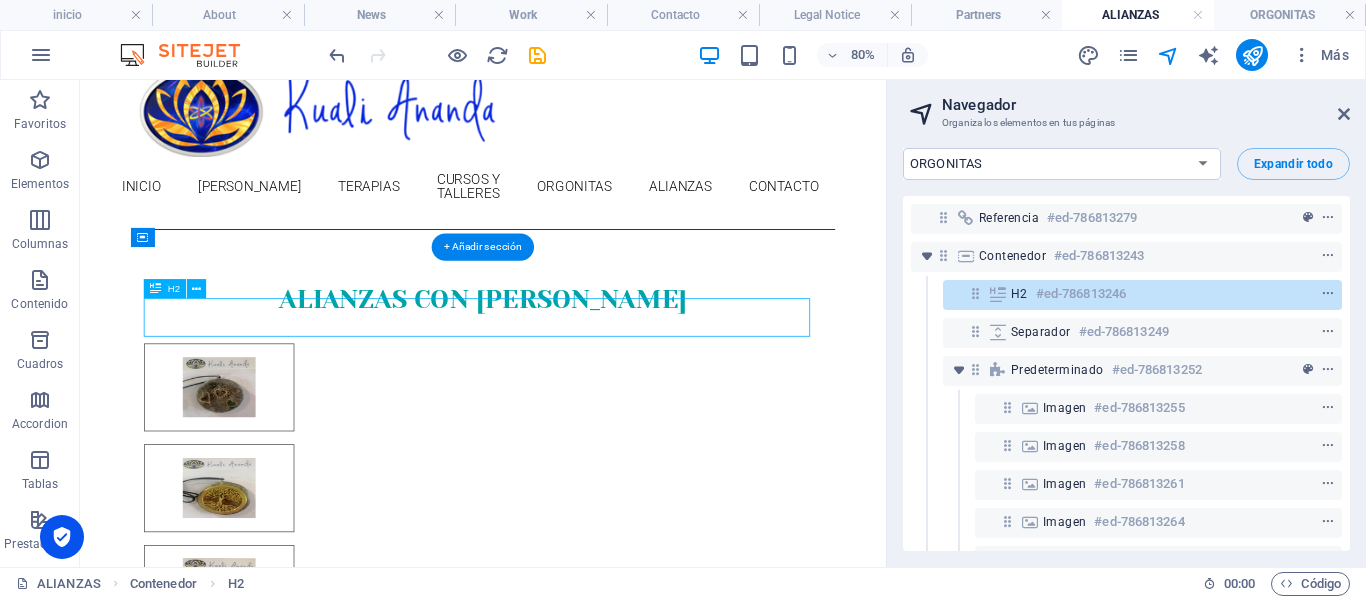 scroll, scrollTop: 60, scrollLeft: 0, axis: vertical 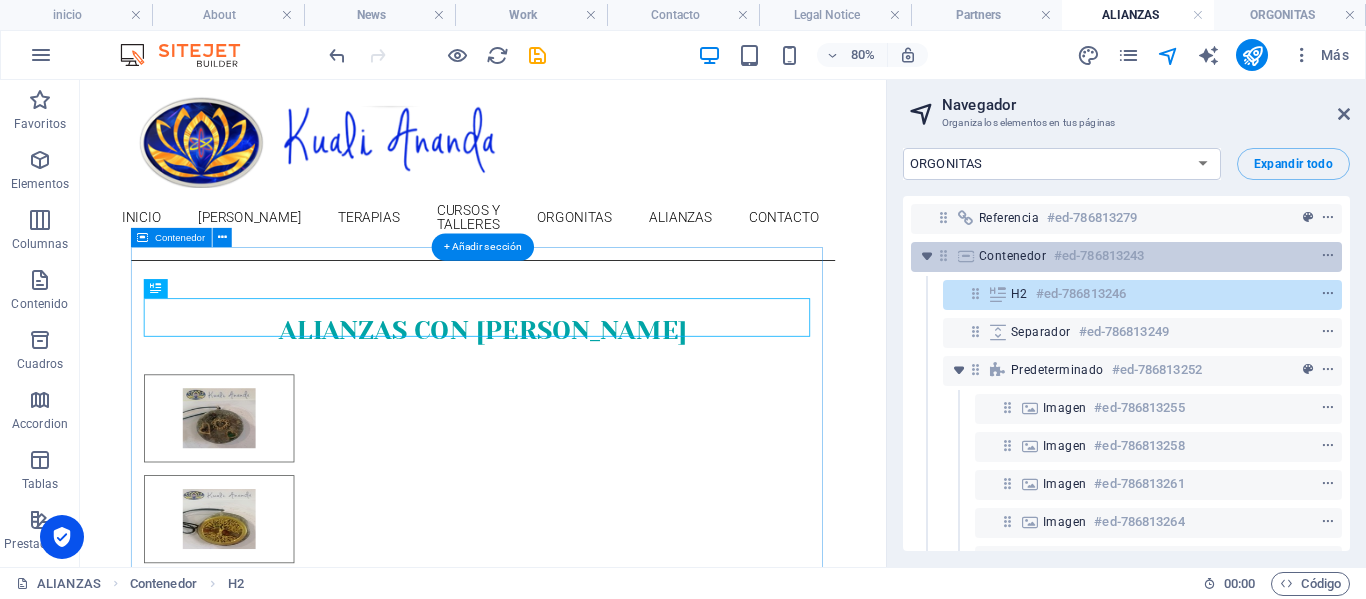 click on "#ed-786813243" at bounding box center [1099, 256] 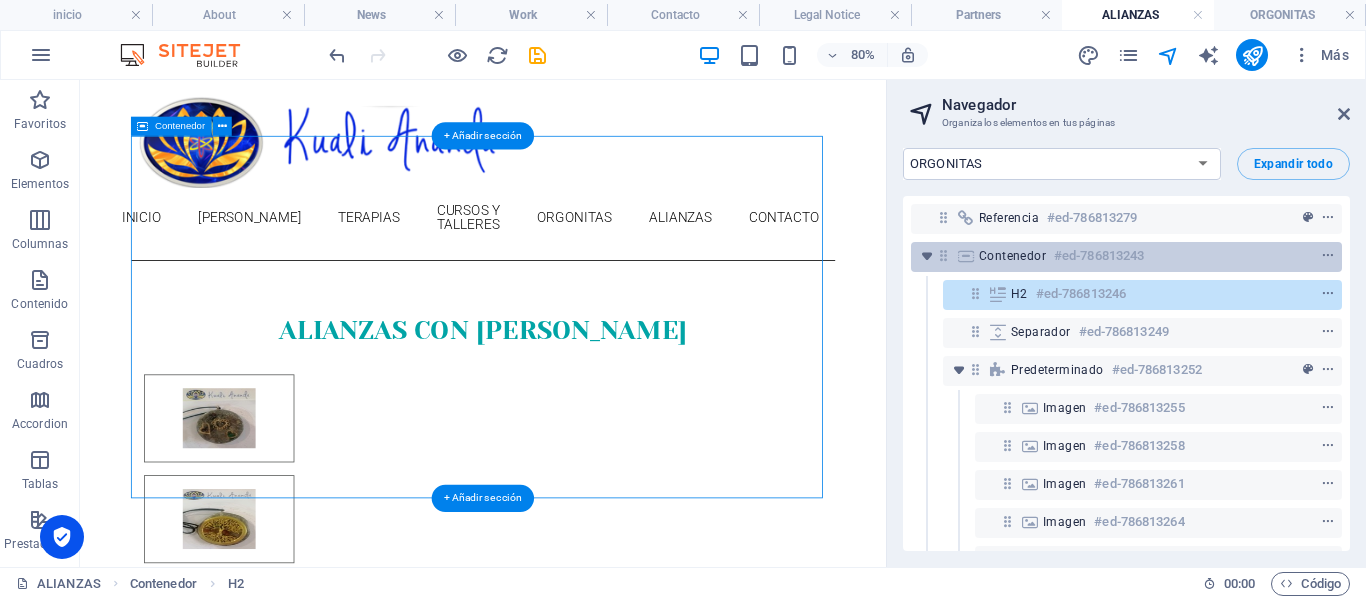 scroll, scrollTop: 199, scrollLeft: 0, axis: vertical 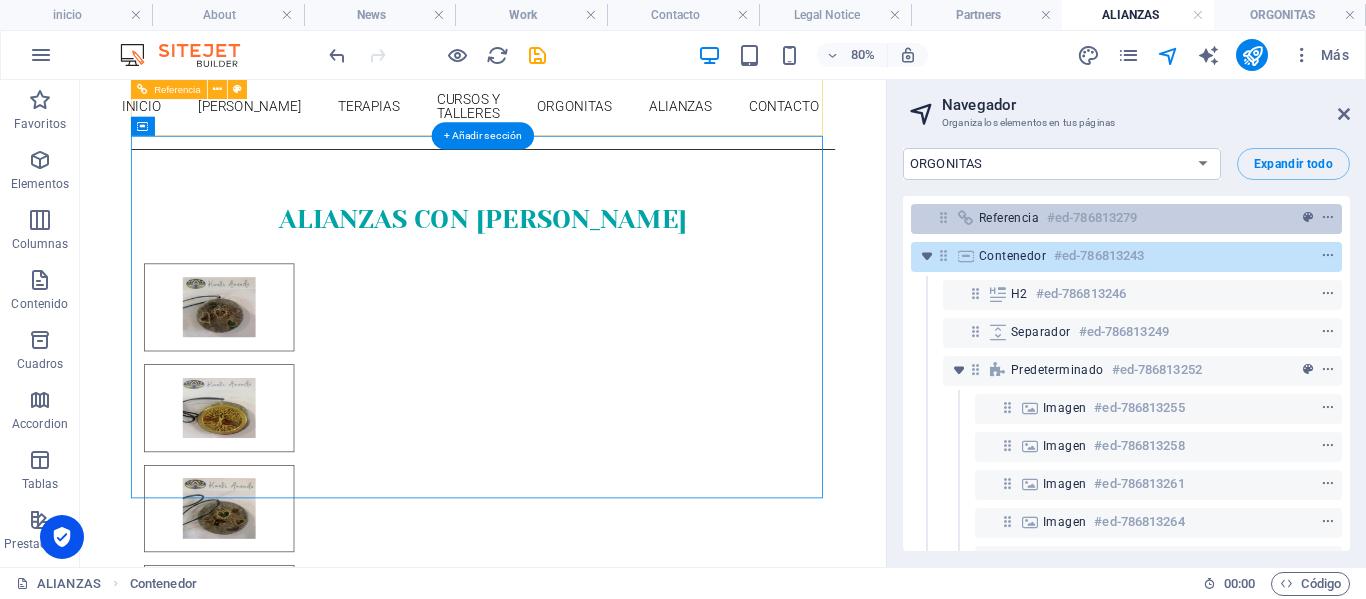 click on "#ed-786813279" at bounding box center (1092, 218) 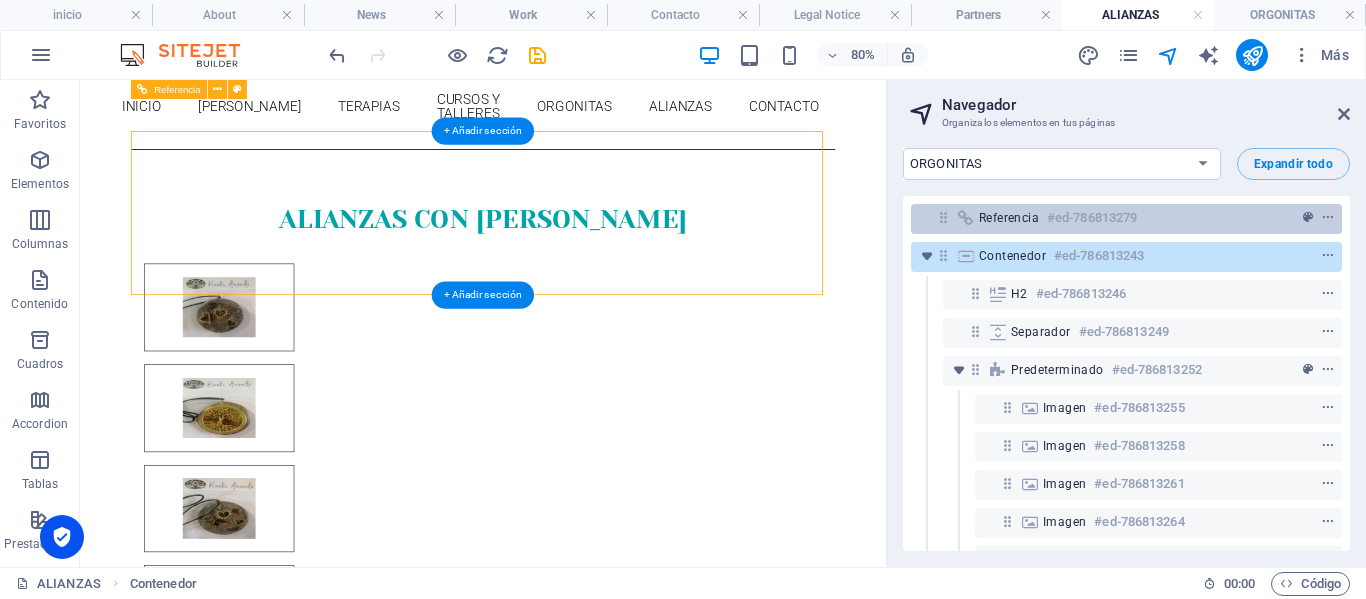 scroll, scrollTop: 0, scrollLeft: 0, axis: both 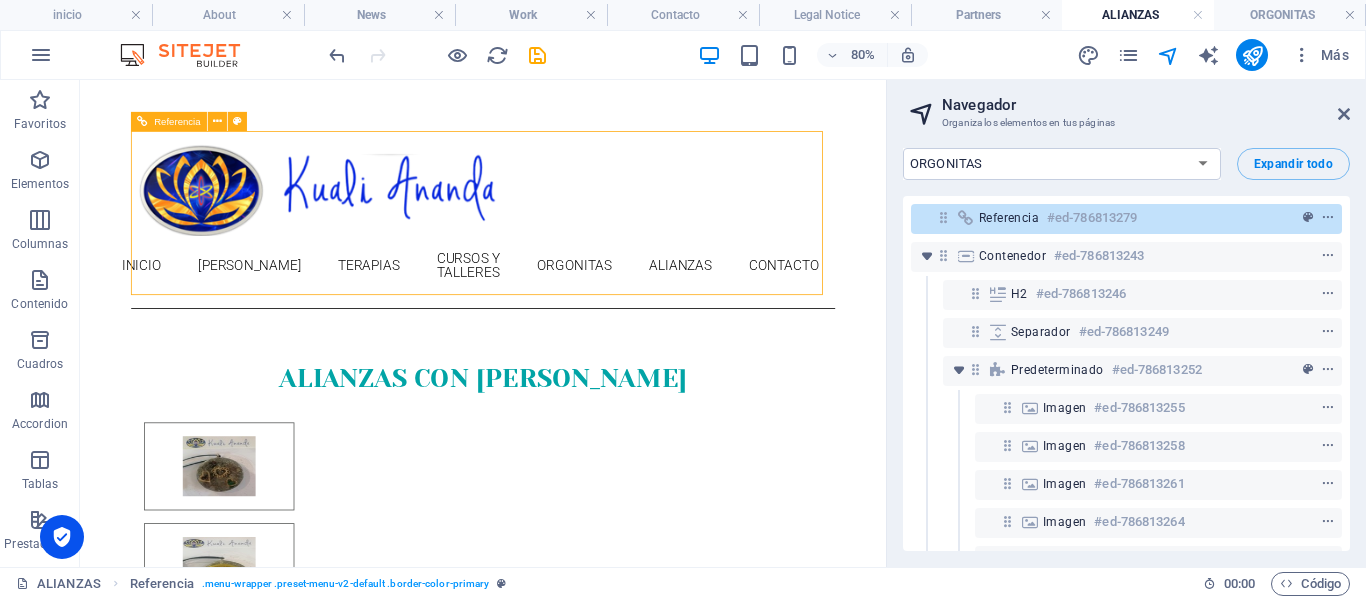 click on "Referencia" at bounding box center [177, 122] 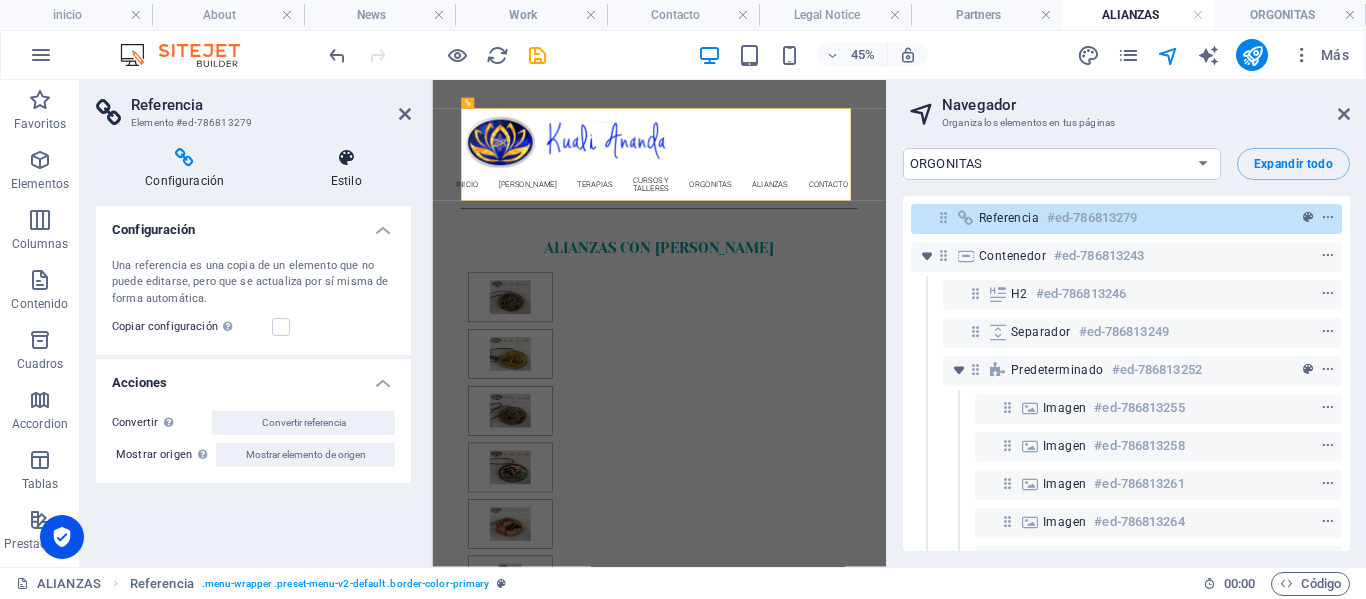 click on "Estilo" at bounding box center (346, 169) 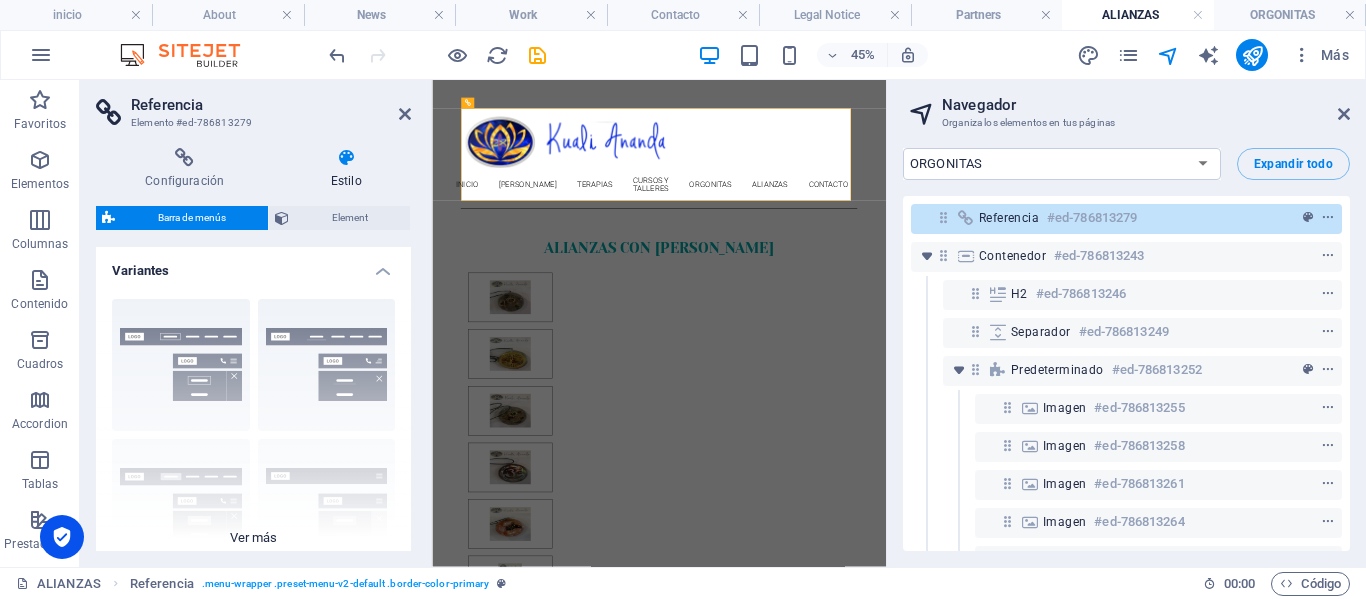 scroll, scrollTop: 100, scrollLeft: 0, axis: vertical 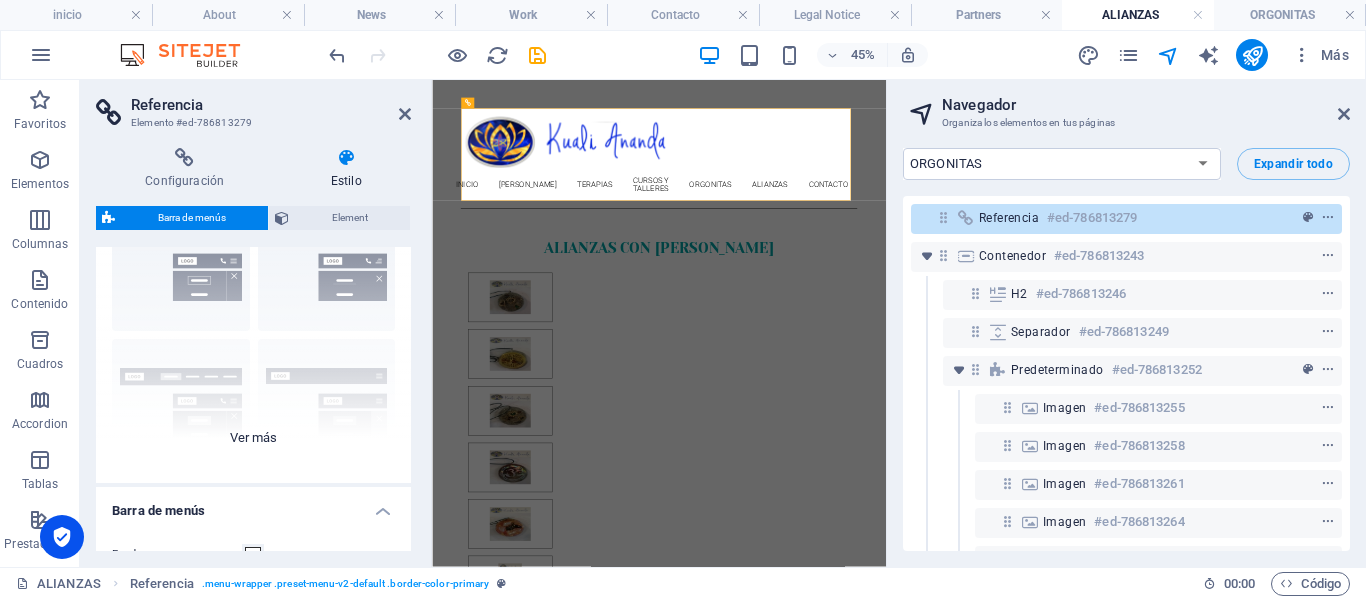 click on "Borde Centrado Predeterminado Fijo Loki Desencadenador Ancho XXL" at bounding box center (253, 333) 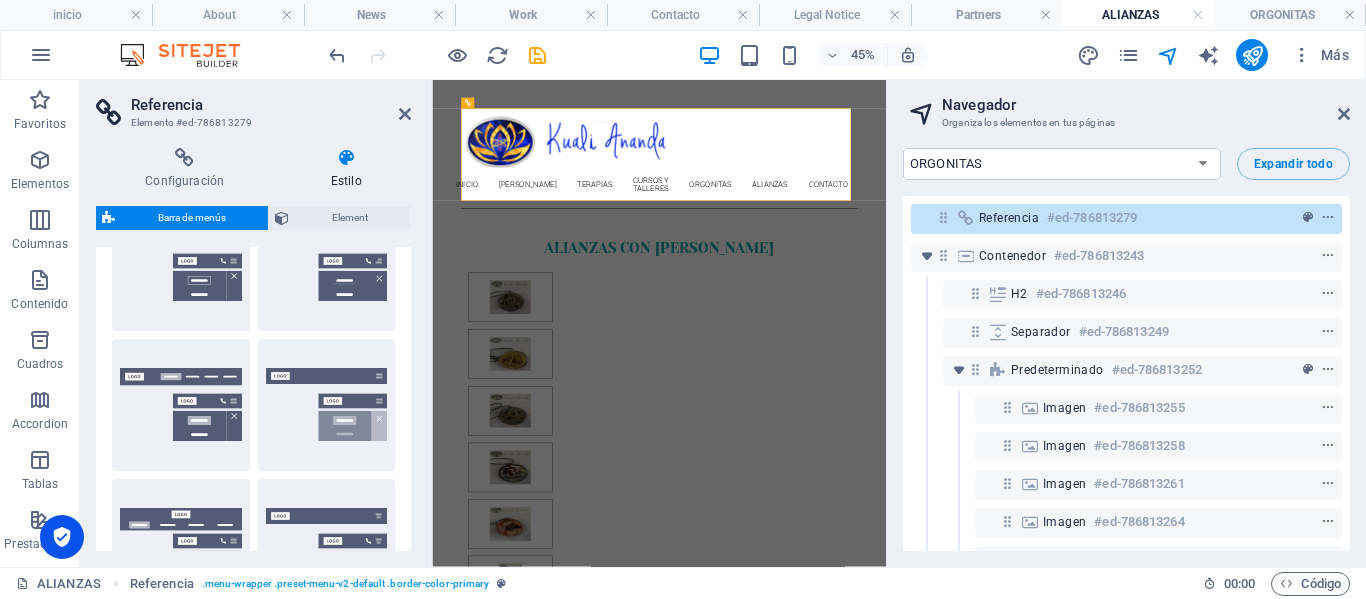 click on "Barra de menús" at bounding box center (191, 218) 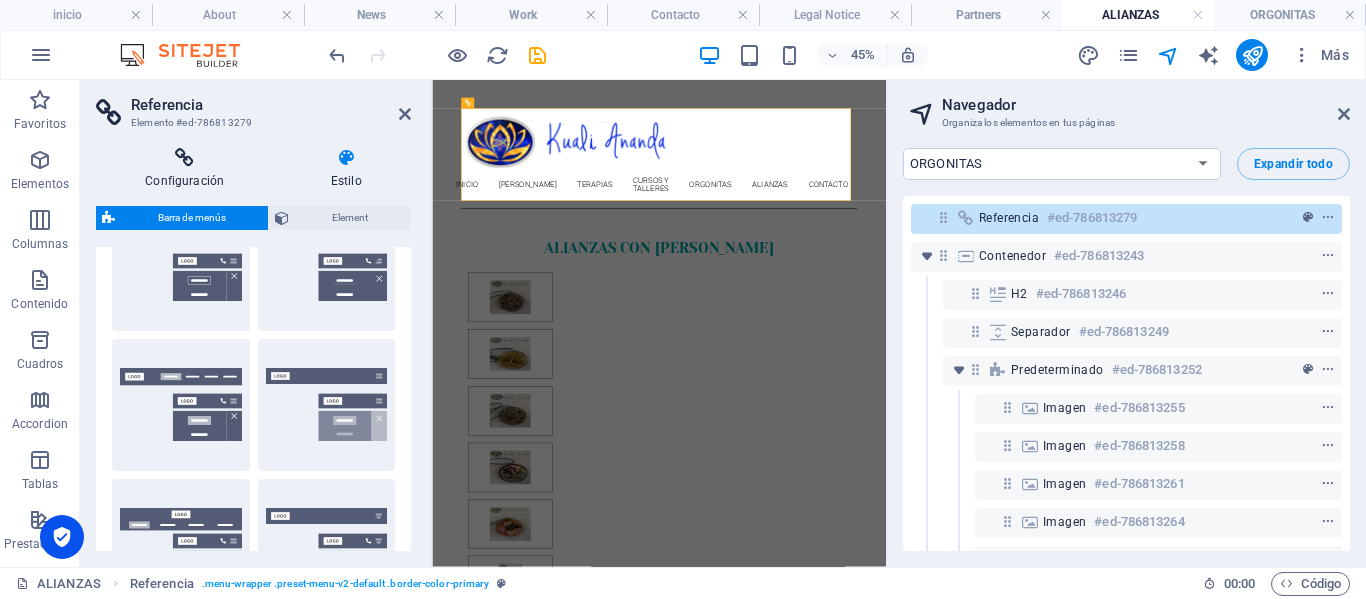 click on "Configuración" at bounding box center (188, 169) 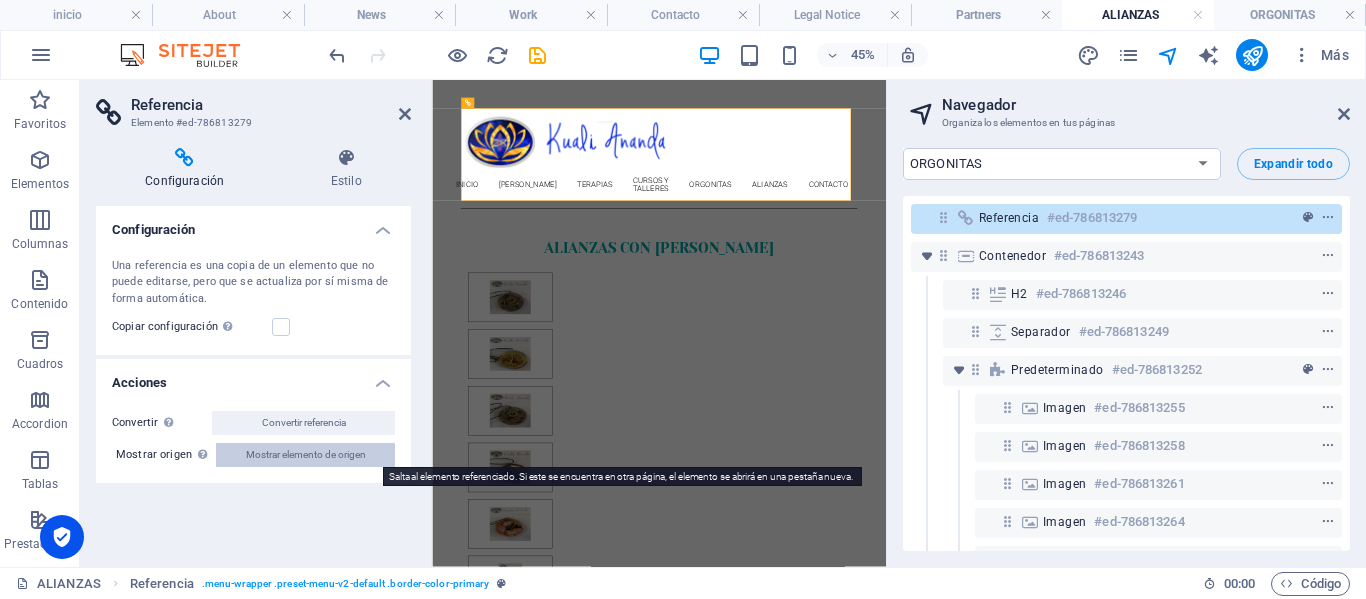 click on "Mostrar elemento de origen" at bounding box center (306, 455) 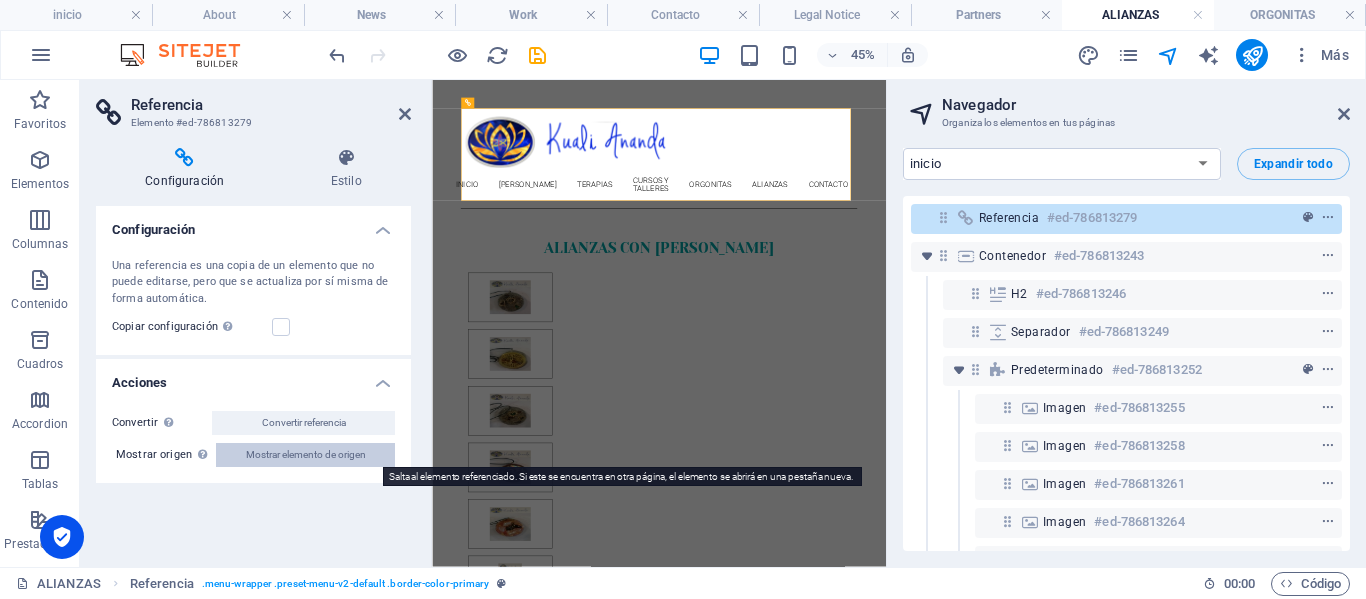 select on "header" 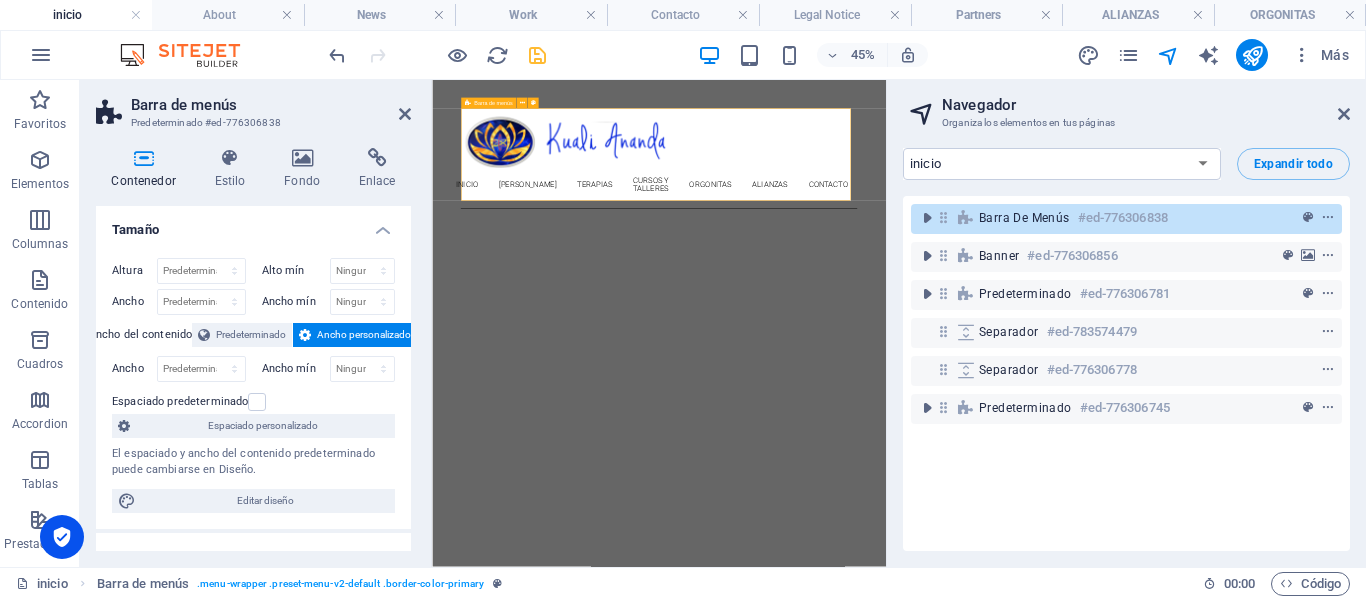 click on "Barra de menús" at bounding box center (1024, 218) 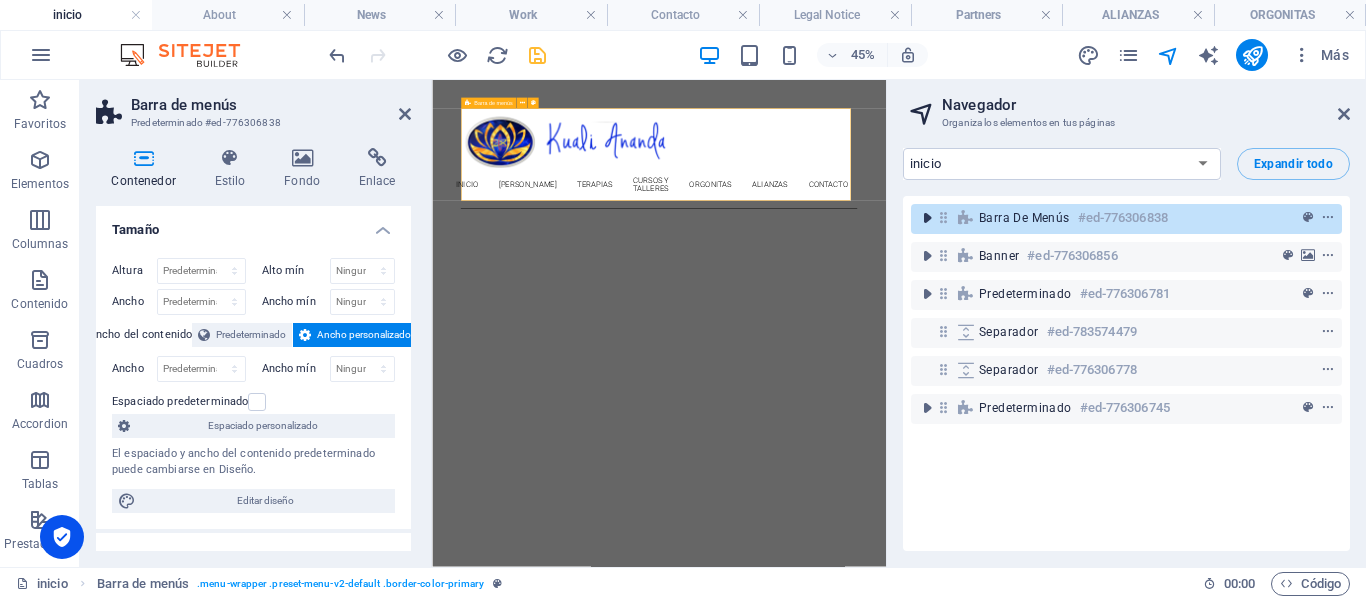click at bounding box center (927, 218) 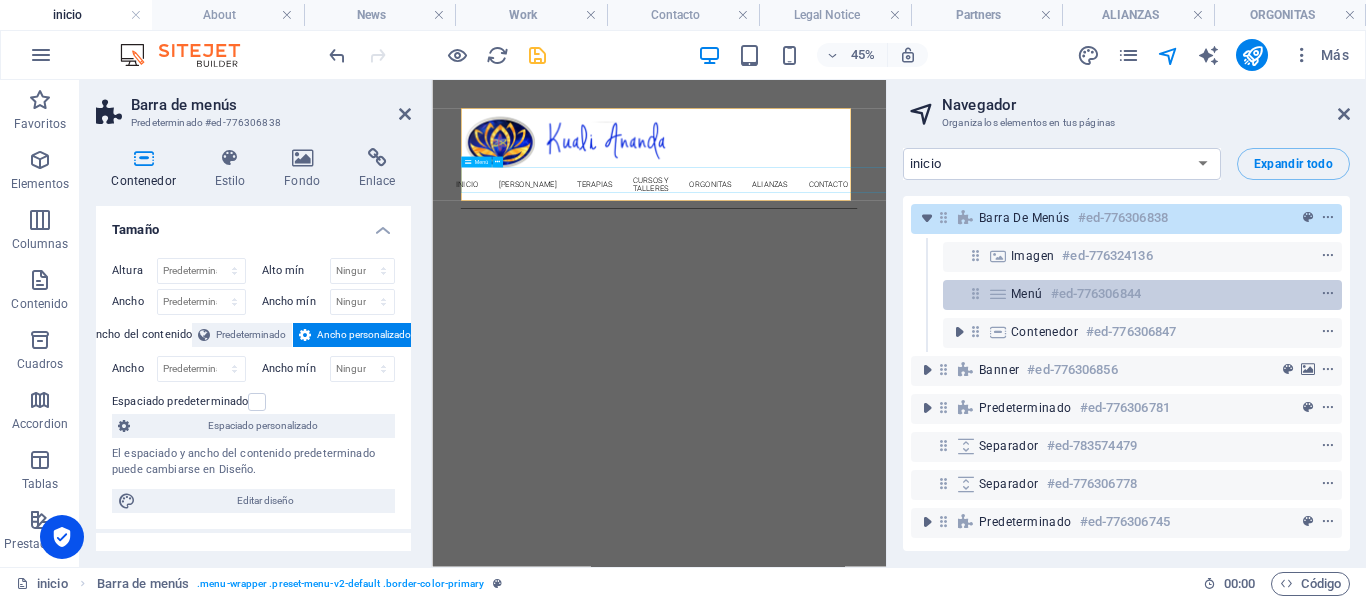 click on "#ed-776306844" at bounding box center [1096, 294] 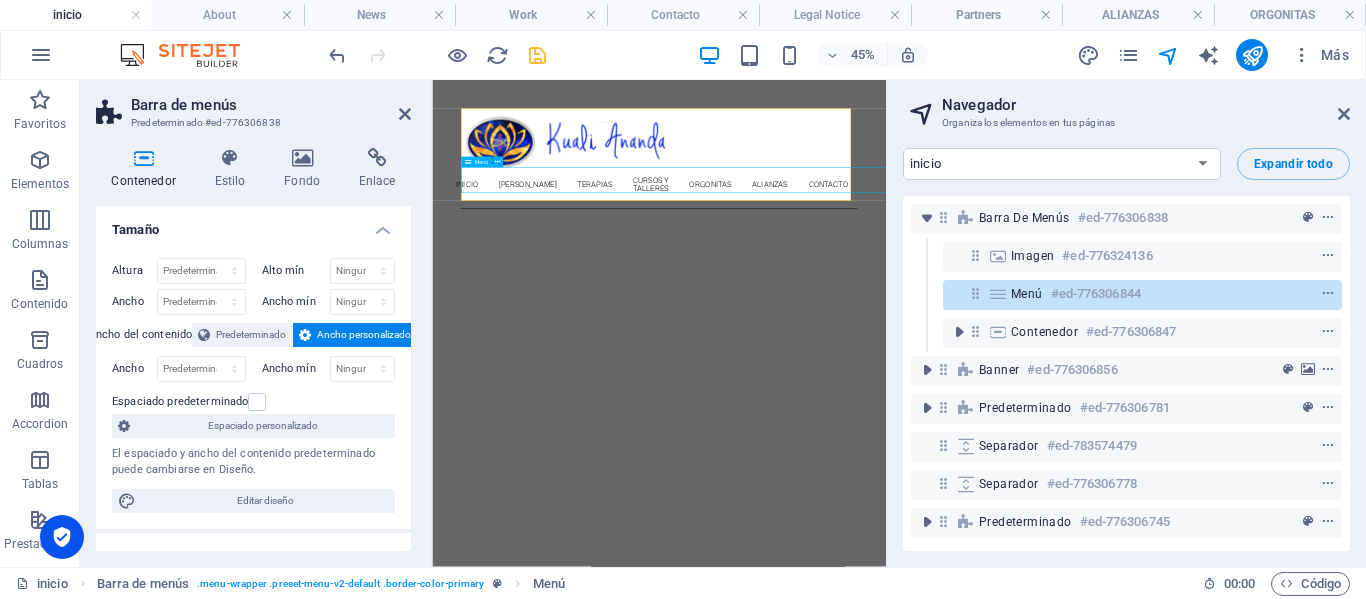 click at bounding box center (998, 294) 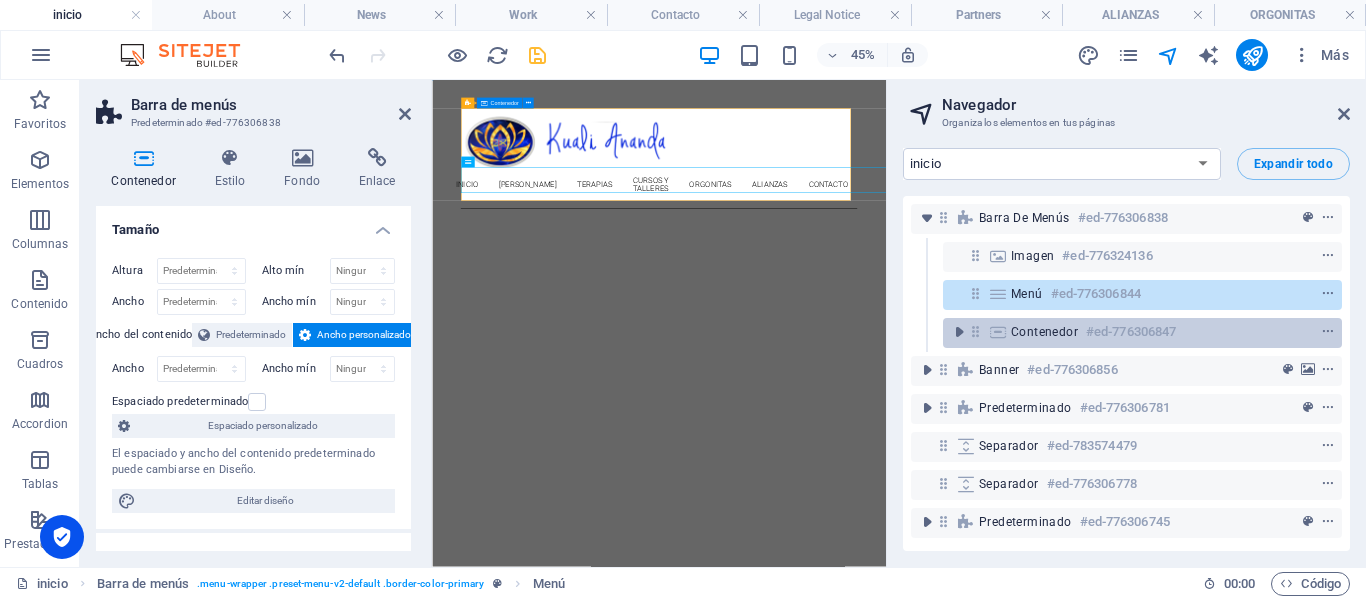 click on "Contenedor" at bounding box center [1044, 332] 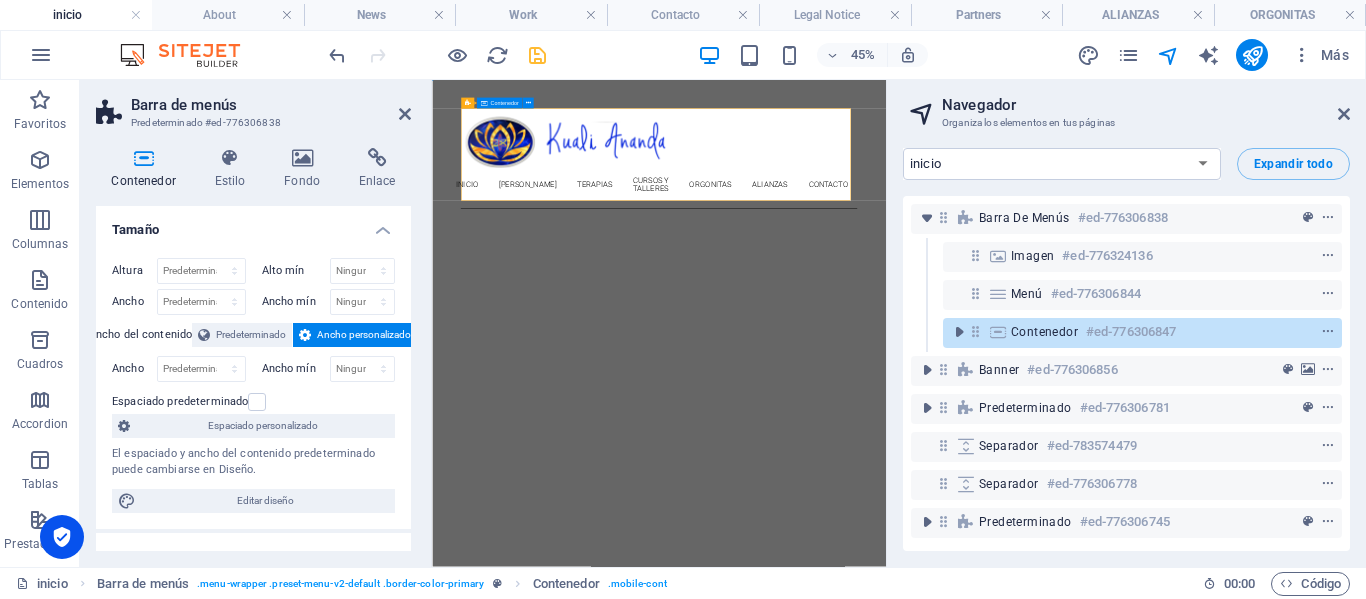 click on "Contenedor" at bounding box center [1044, 332] 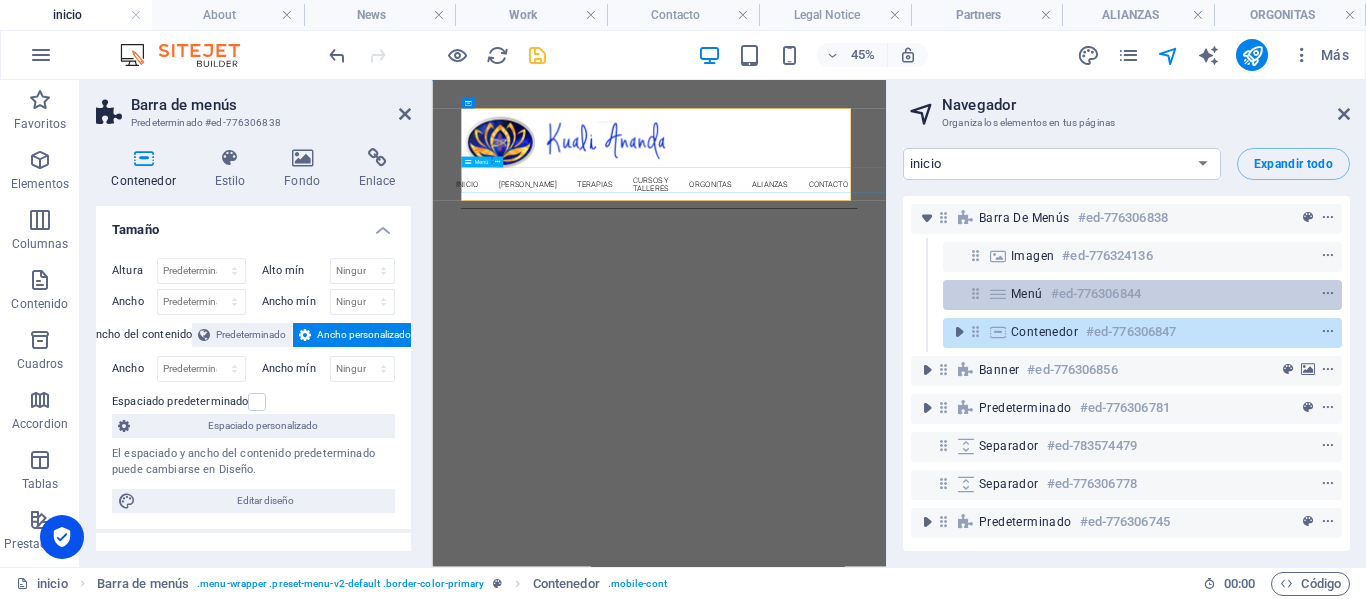 click on "#ed-776306844" at bounding box center [1096, 294] 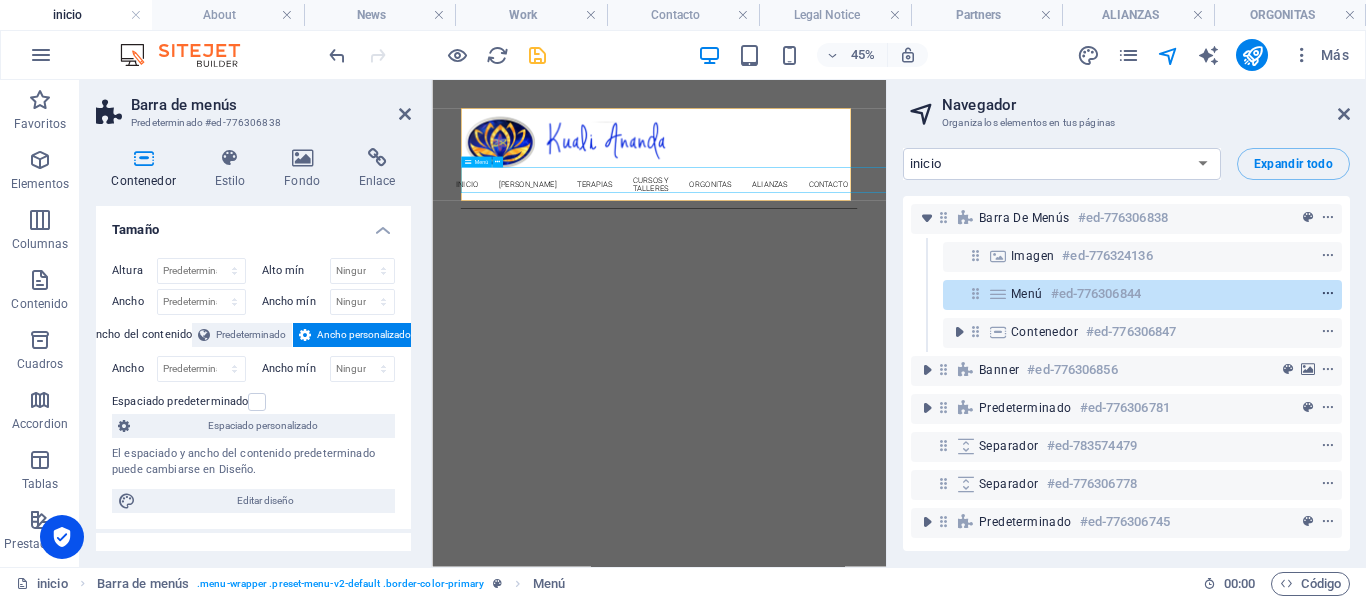 click at bounding box center (1328, 294) 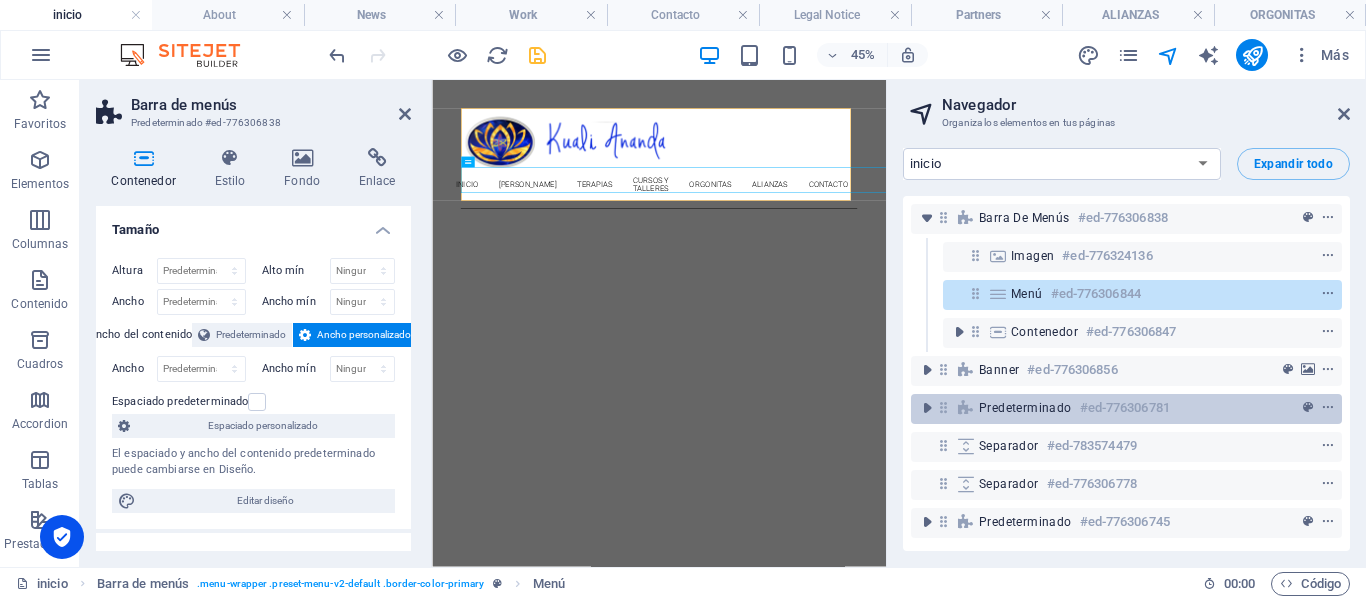 scroll, scrollTop: 0, scrollLeft: 0, axis: both 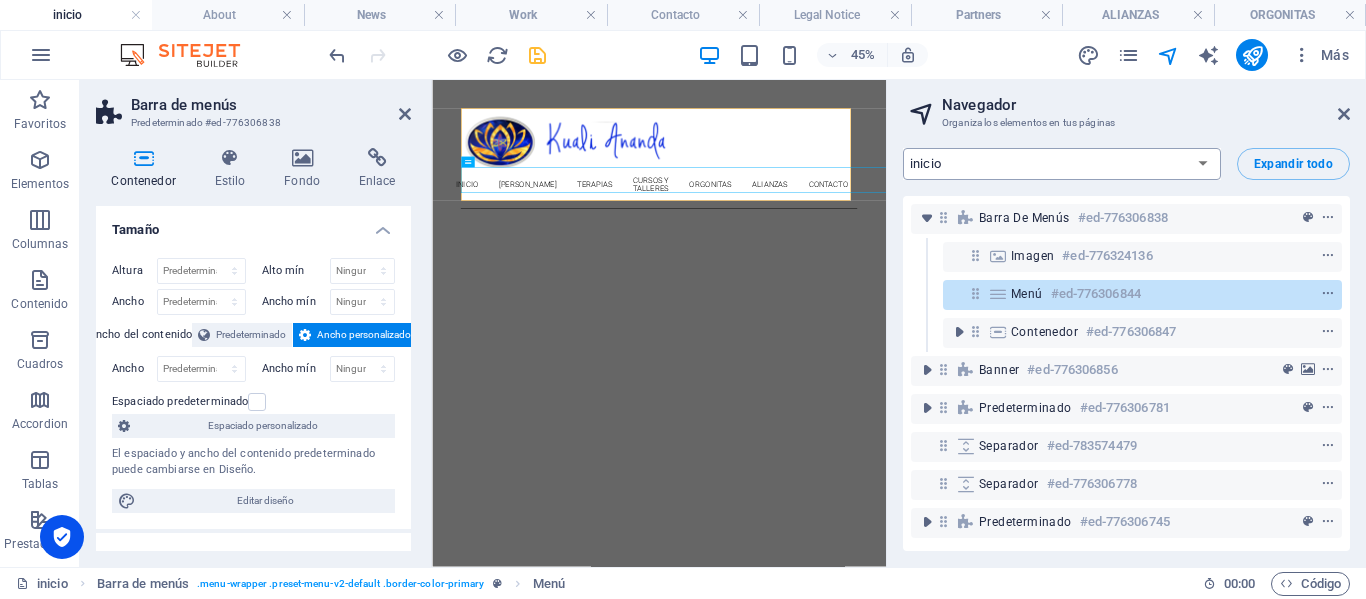 click on "inicio  About  Work  News  Partners  ORGONITAS  ORGONITAS  Contacto  Legal Notice  Privacy" at bounding box center [1062, 164] 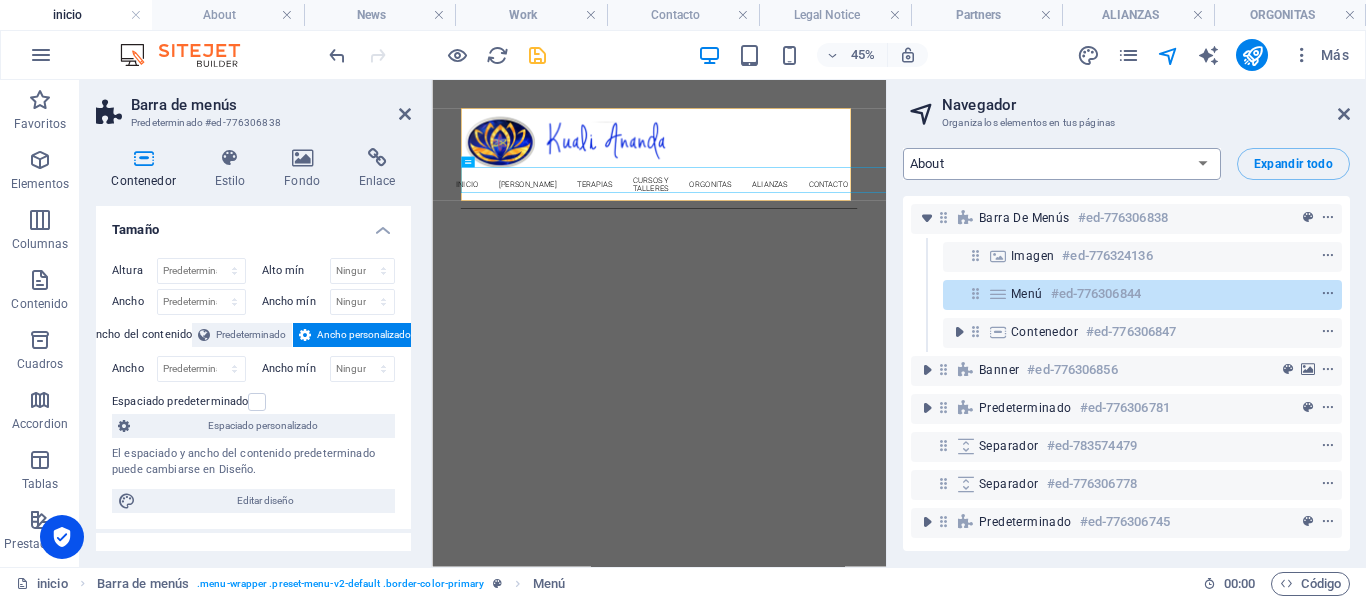 click on "inicio  About  Work  News  Partners  ORGONITAS  ORGONITAS  Contacto  Legal Notice  Privacy" at bounding box center (1062, 164) 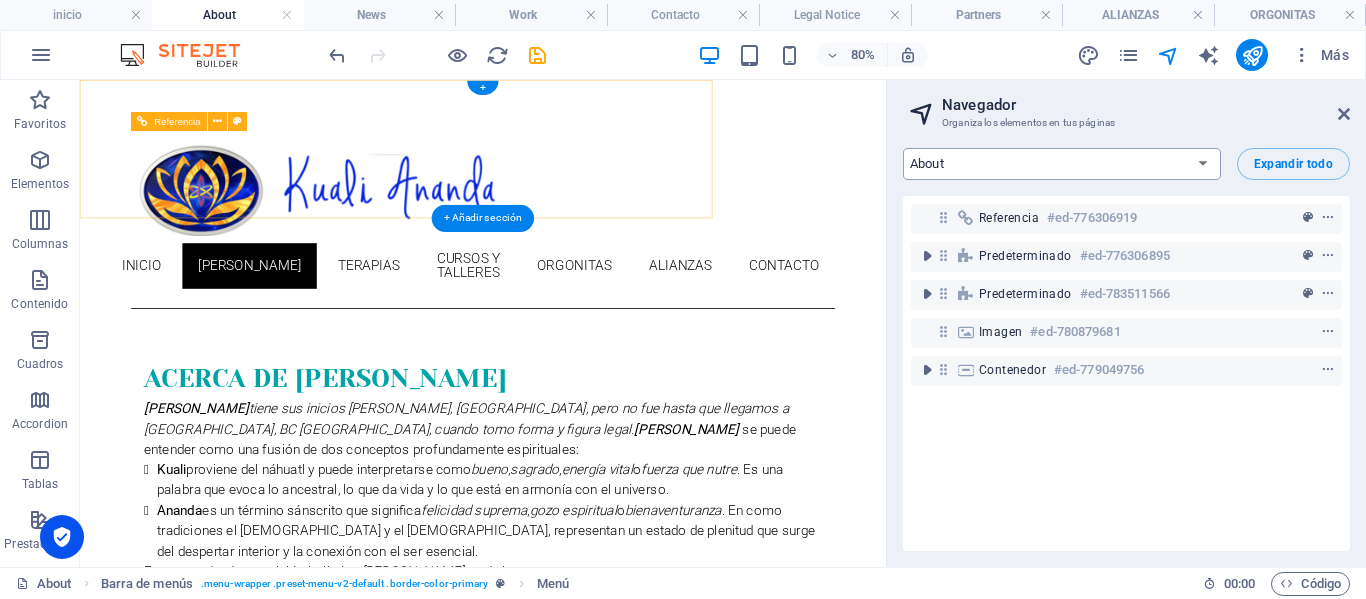 scroll, scrollTop: 1495, scrollLeft: 0, axis: vertical 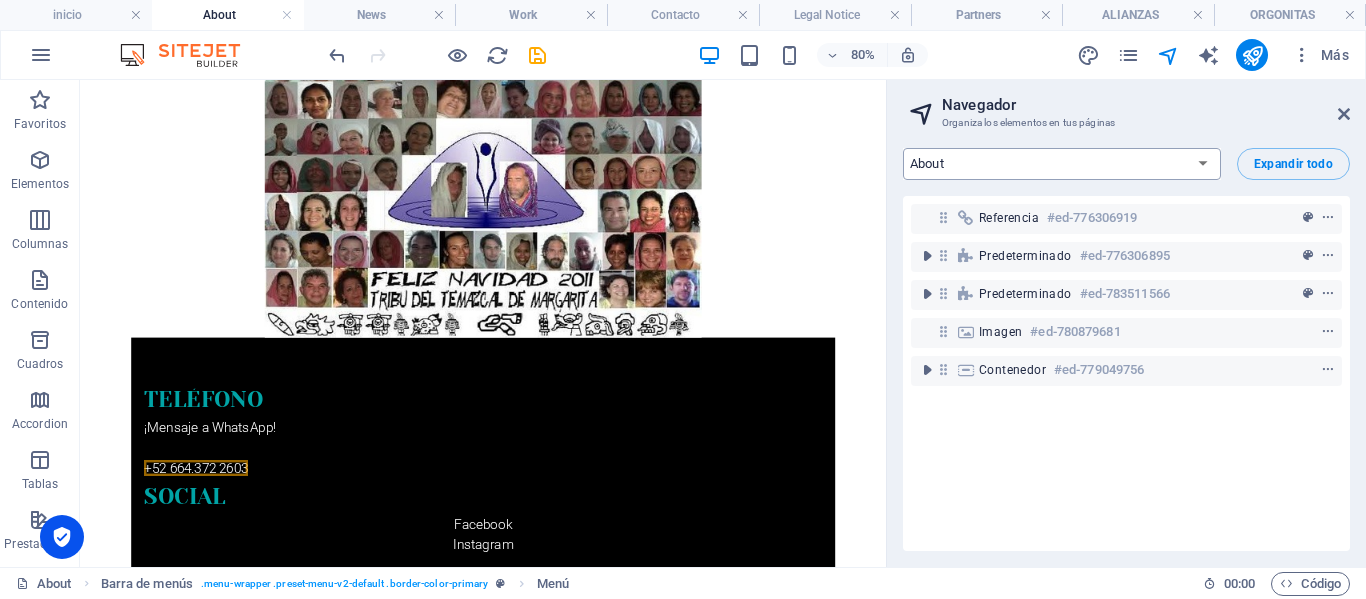 click on "inicio  About  Work  News  Partners  ORGONITAS  ORGONITAS  Contacto  Legal Notice  Privacy" at bounding box center (1062, 164) 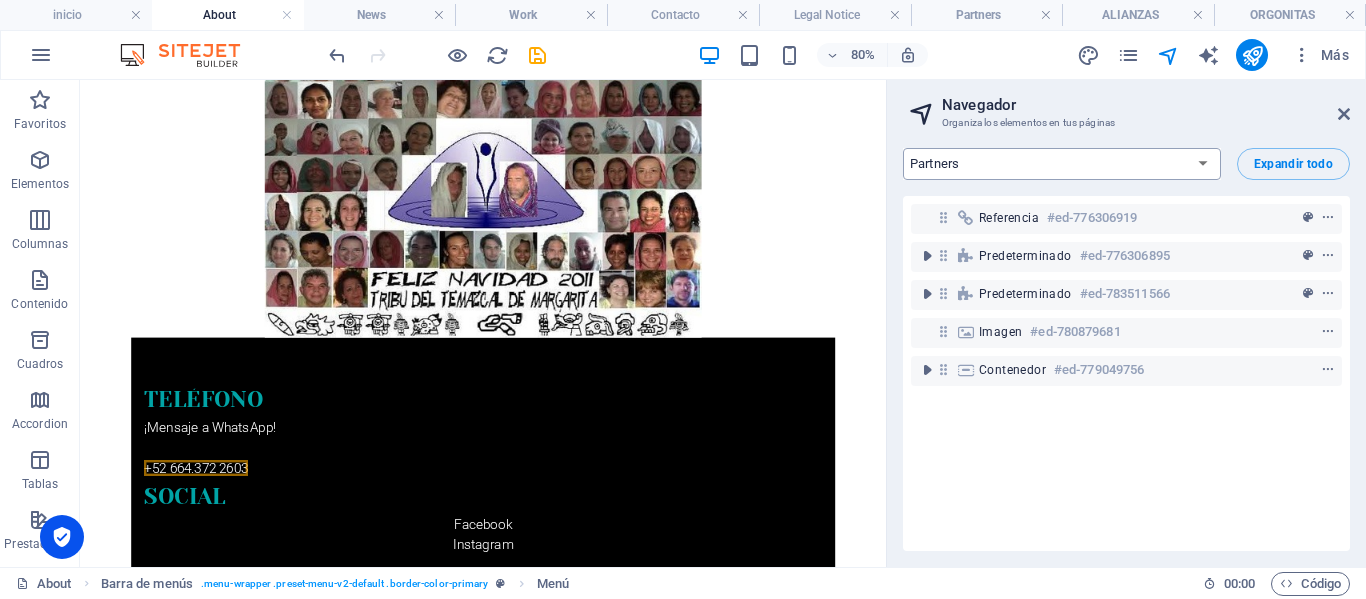 click on "inicio  About  Work  News  Partners  ORGONITAS  ORGONITAS  Contacto  Legal Notice  Privacy" at bounding box center (1062, 164) 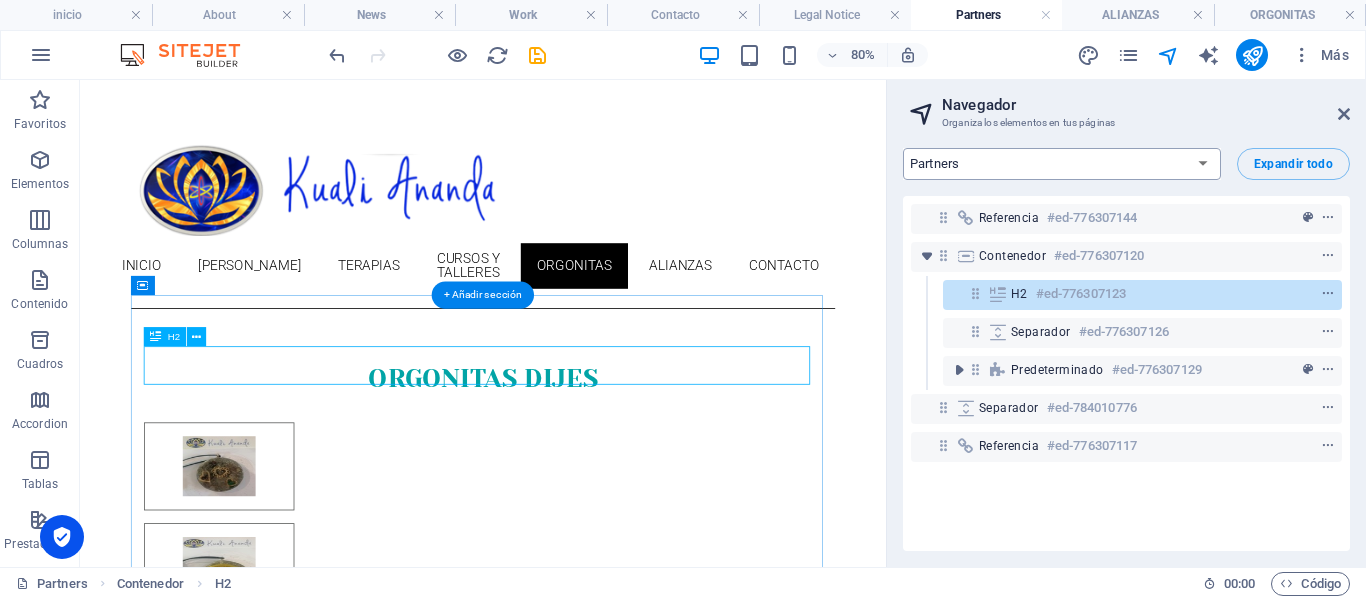 scroll, scrollTop: 0, scrollLeft: 0, axis: both 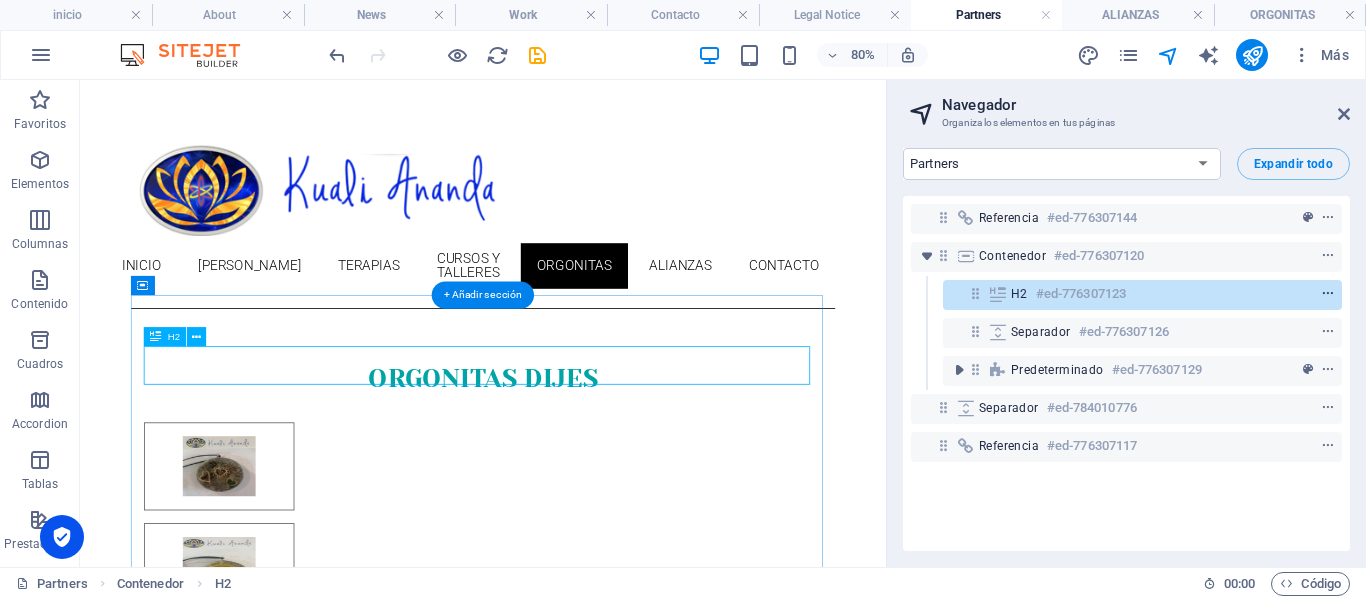 click at bounding box center (1328, 294) 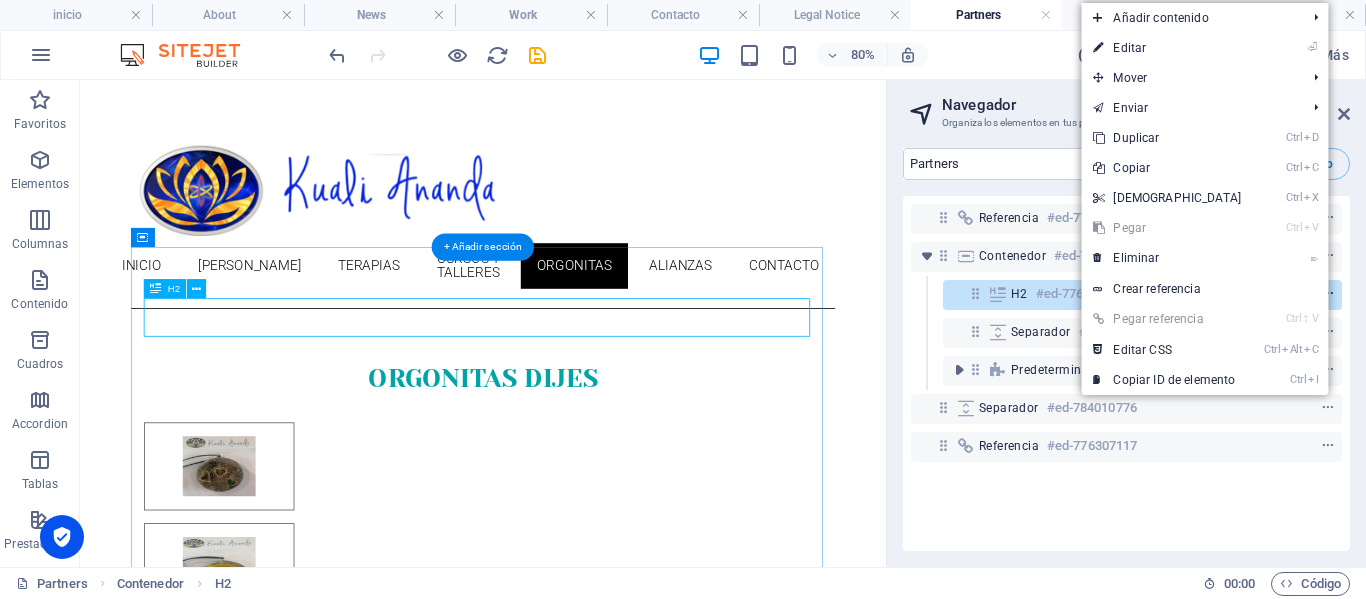 scroll, scrollTop: 60, scrollLeft: 0, axis: vertical 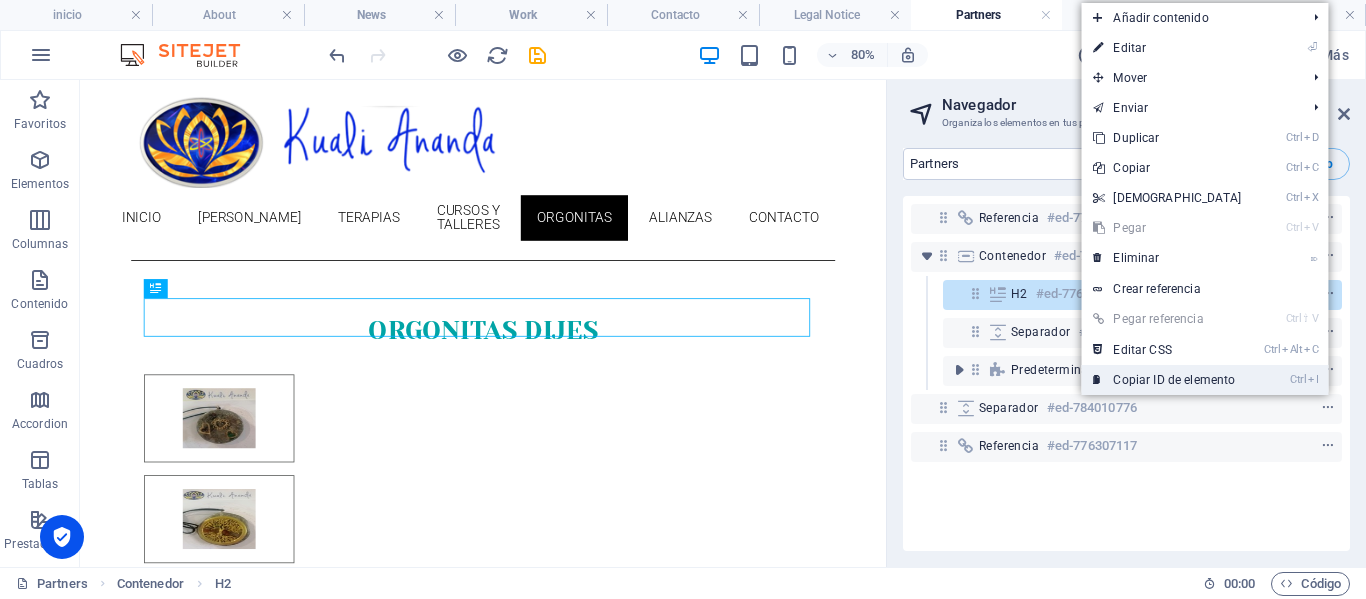 click on "Ctrl I  Copiar ID de elemento" at bounding box center (1167, 380) 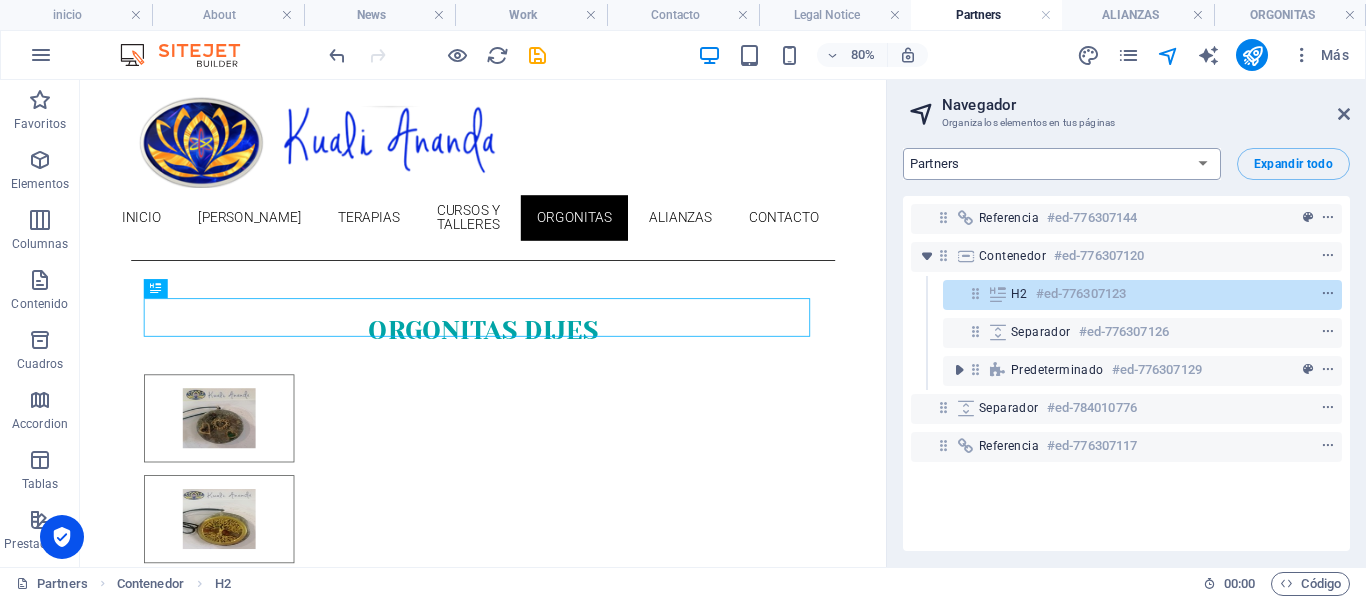click on "inicio  About  Work  News  Partners  ORGONITAS  ORGONITAS  Contacto  Legal Notice  Privacy" at bounding box center (1062, 164) 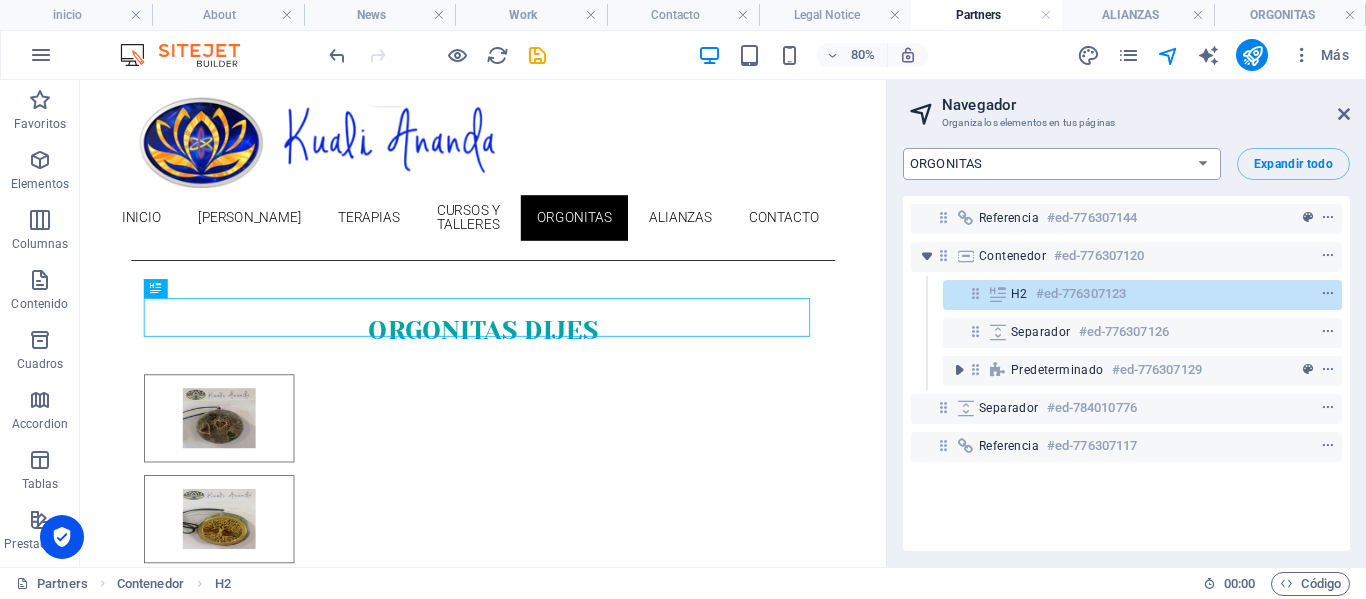 click on "inicio  About  Work  News  Partners  ORGONITAS  ORGONITAS  Contacto  Legal Notice  Privacy" at bounding box center (1062, 164) 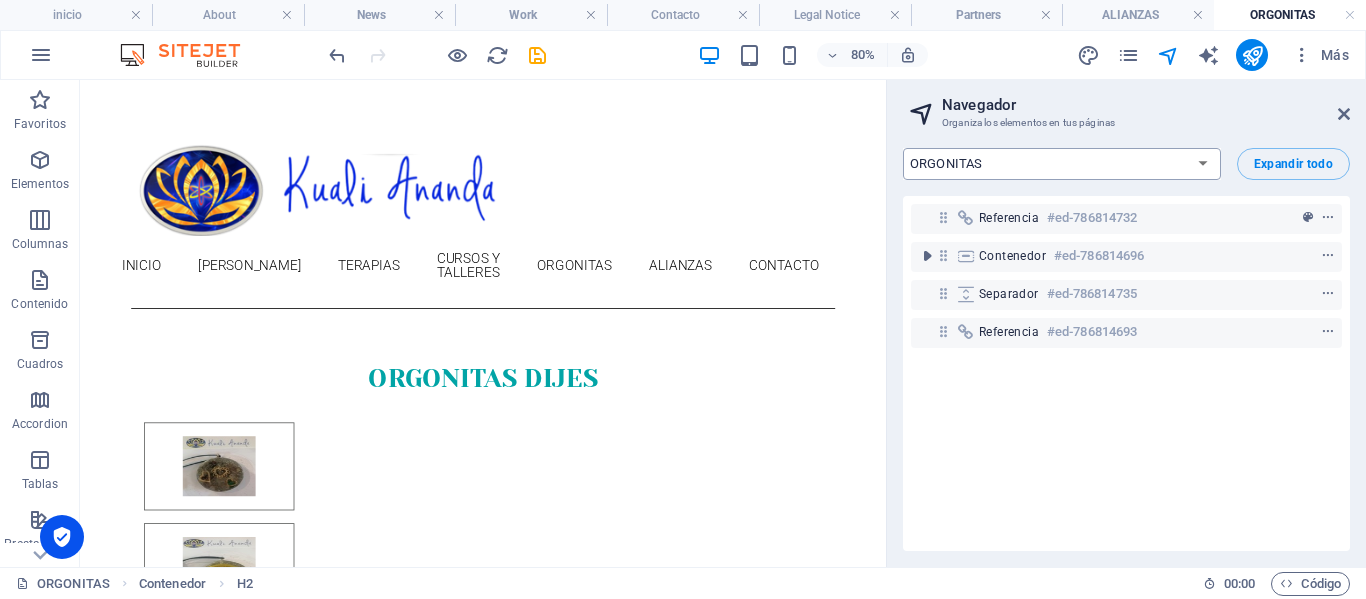 scroll, scrollTop: 100, scrollLeft: 0, axis: vertical 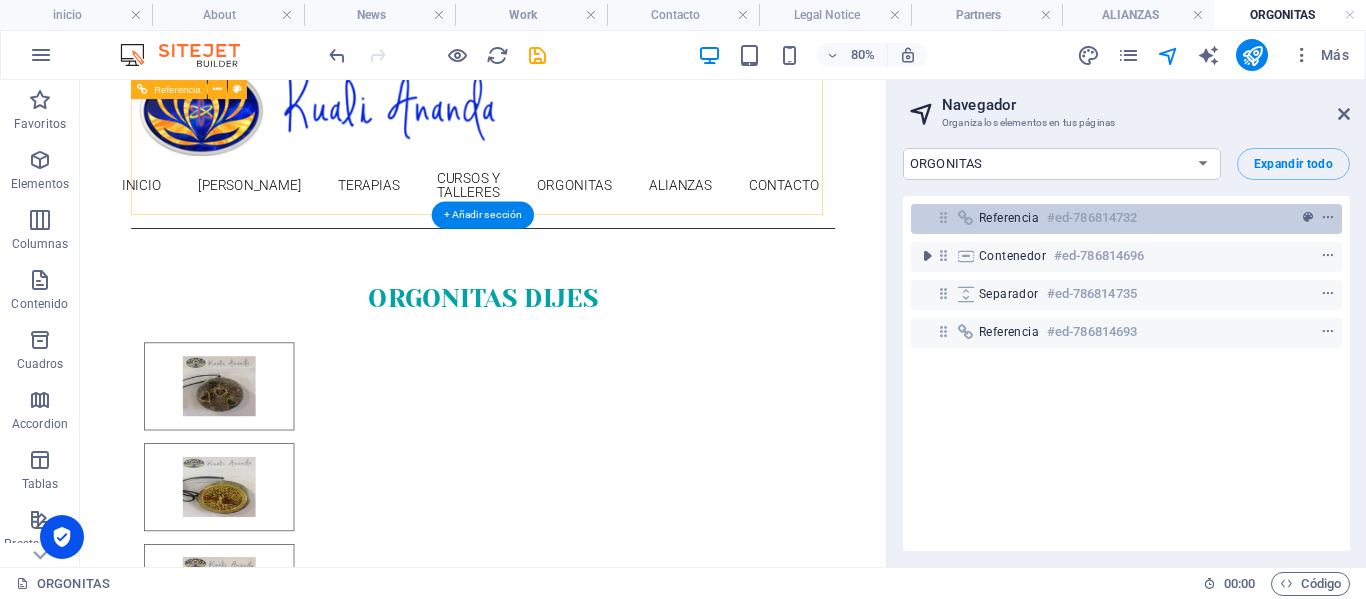 click on "#ed-786814732" at bounding box center [1092, 218] 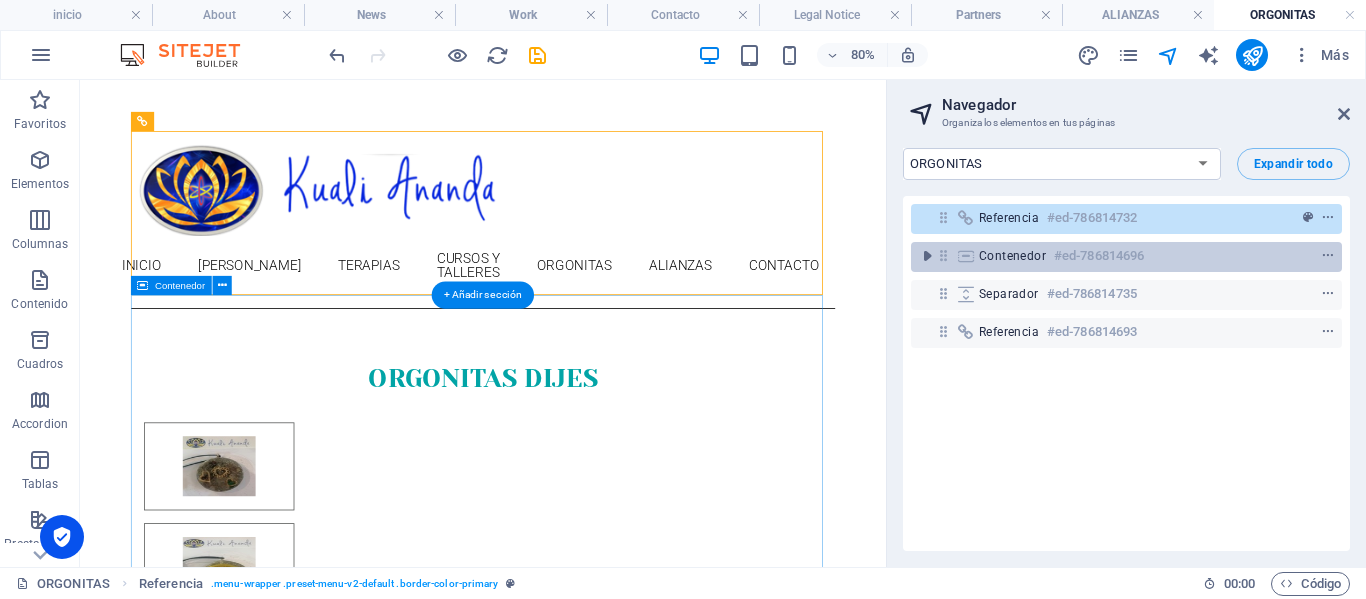 click on "#ed-786814696" at bounding box center [1099, 256] 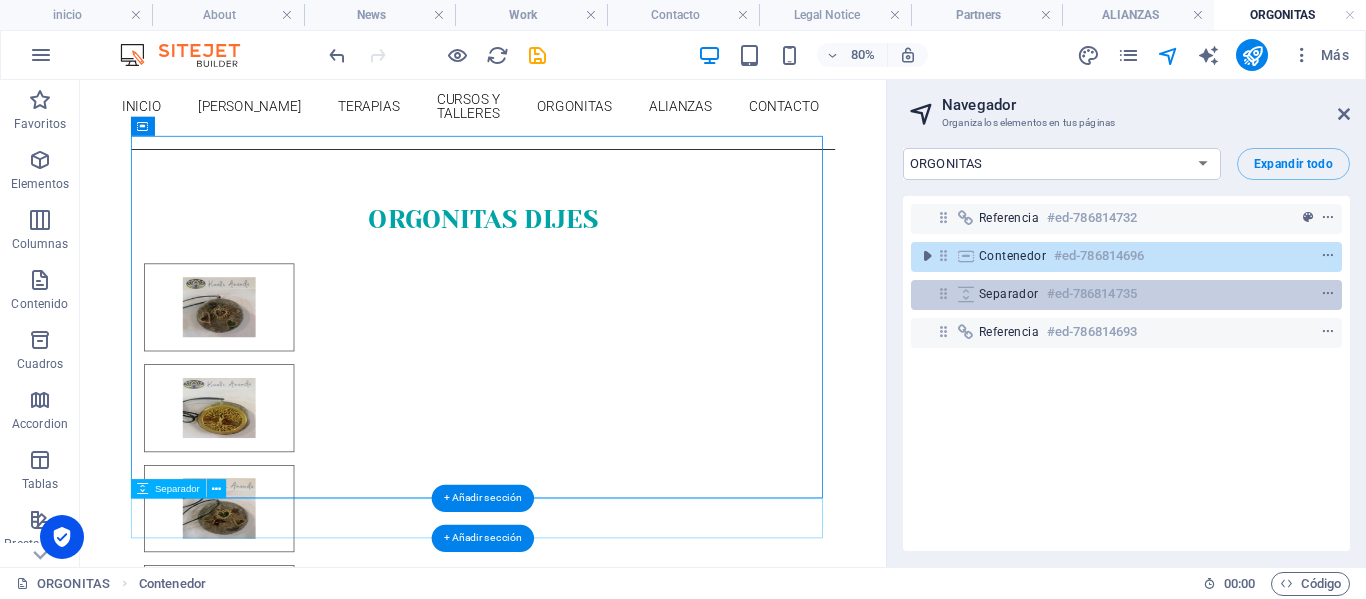 click on "#ed-786814735" at bounding box center [1092, 294] 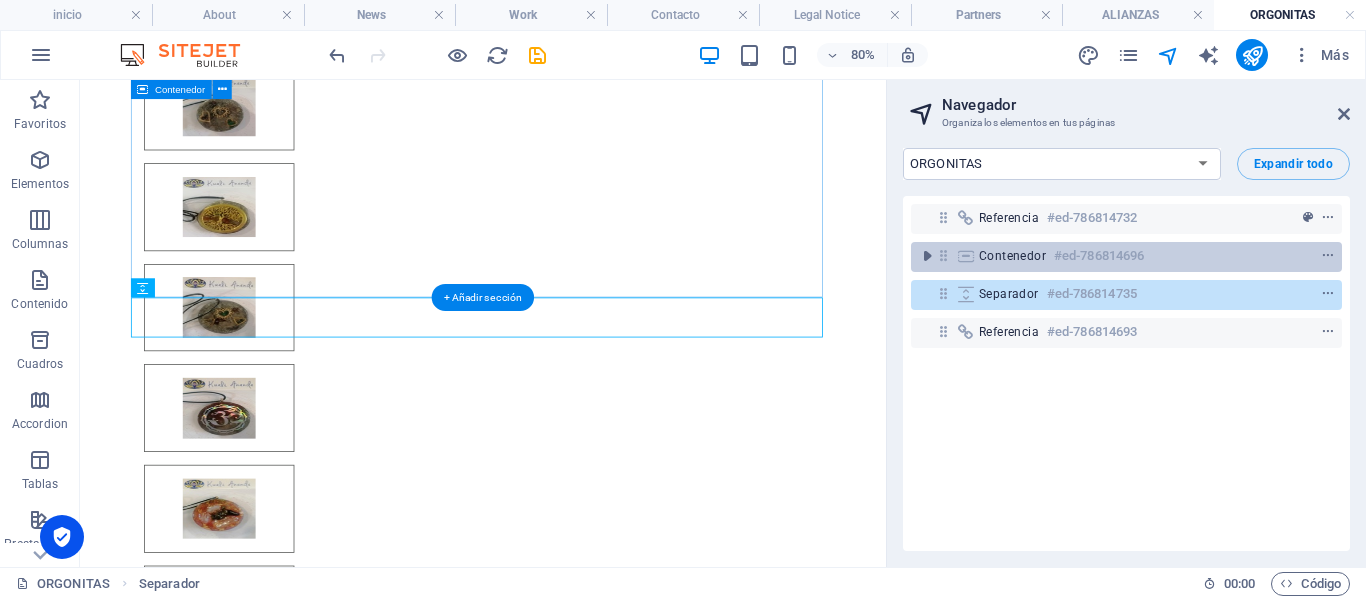 click on "#ed-786814696" at bounding box center [1099, 256] 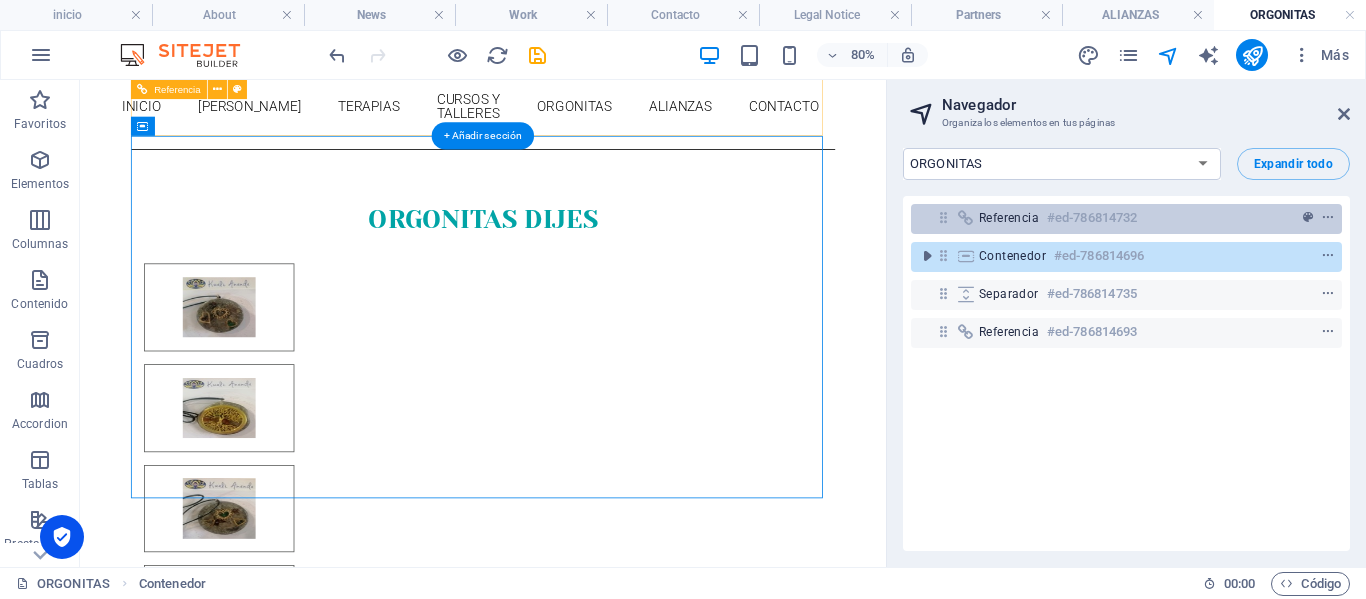 click on "Referencia #ed-786814732" at bounding box center [1110, 218] 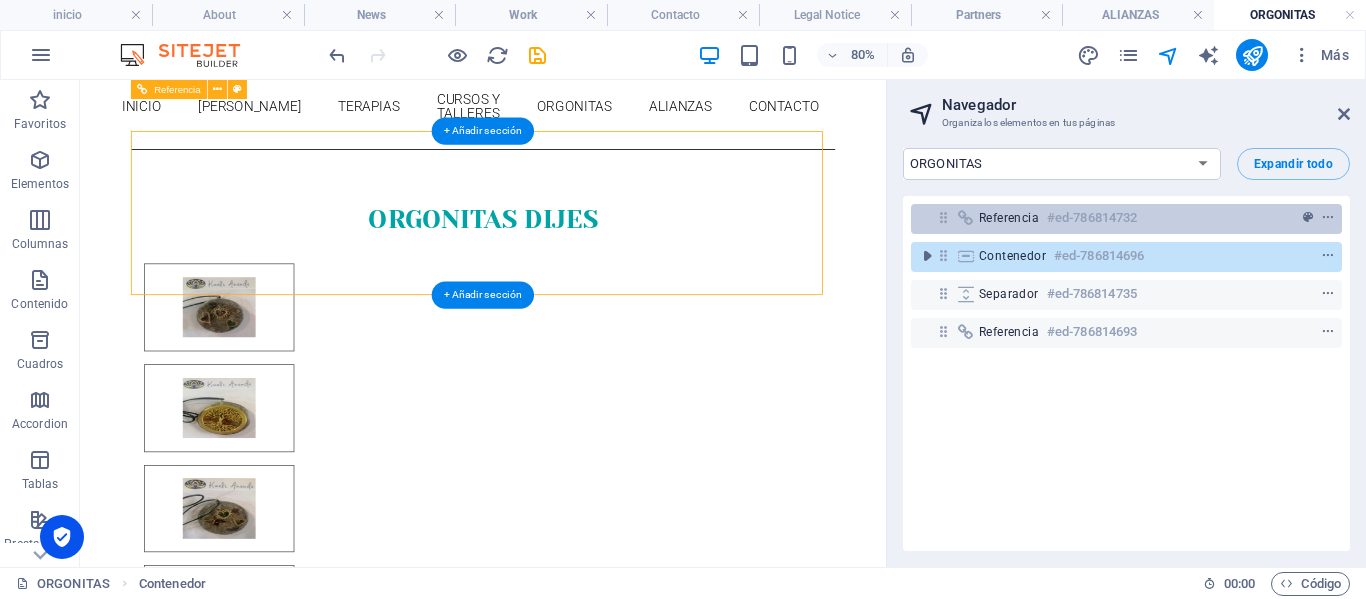 scroll, scrollTop: 0, scrollLeft: 0, axis: both 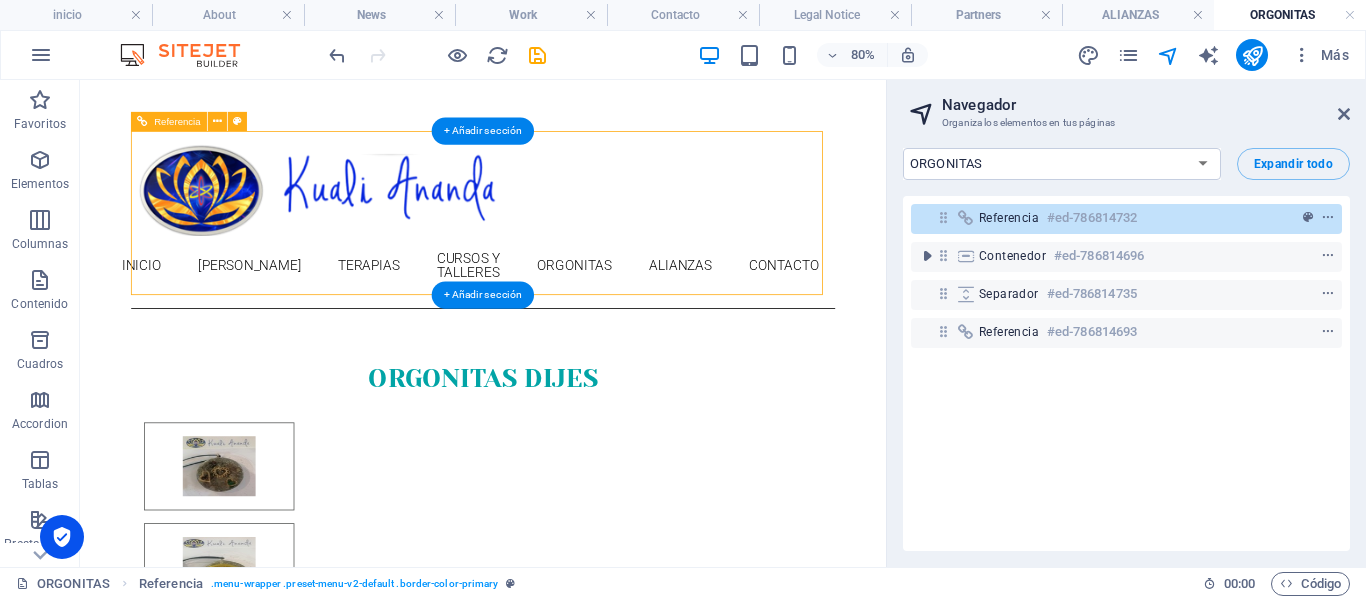 click at bounding box center (943, 217) 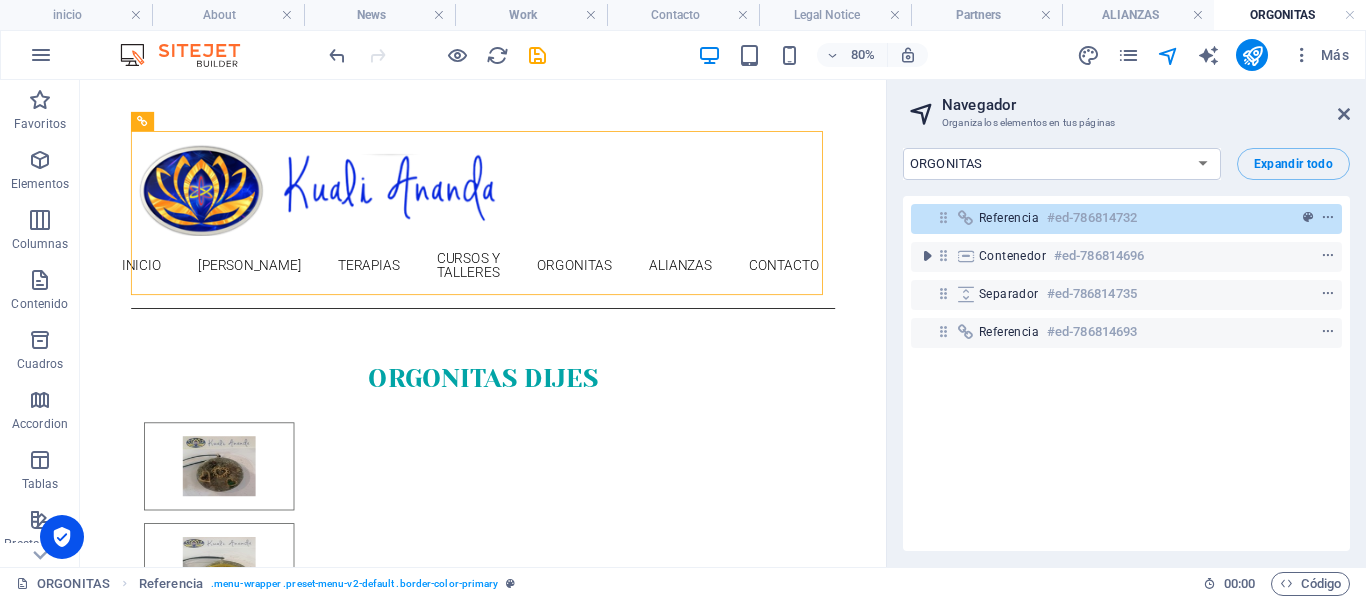 click on "Referencia #ed-786814732 Contenedor #ed-786814696 Separador #ed-786814735 Referencia #ed-786814693" at bounding box center [1126, 373] 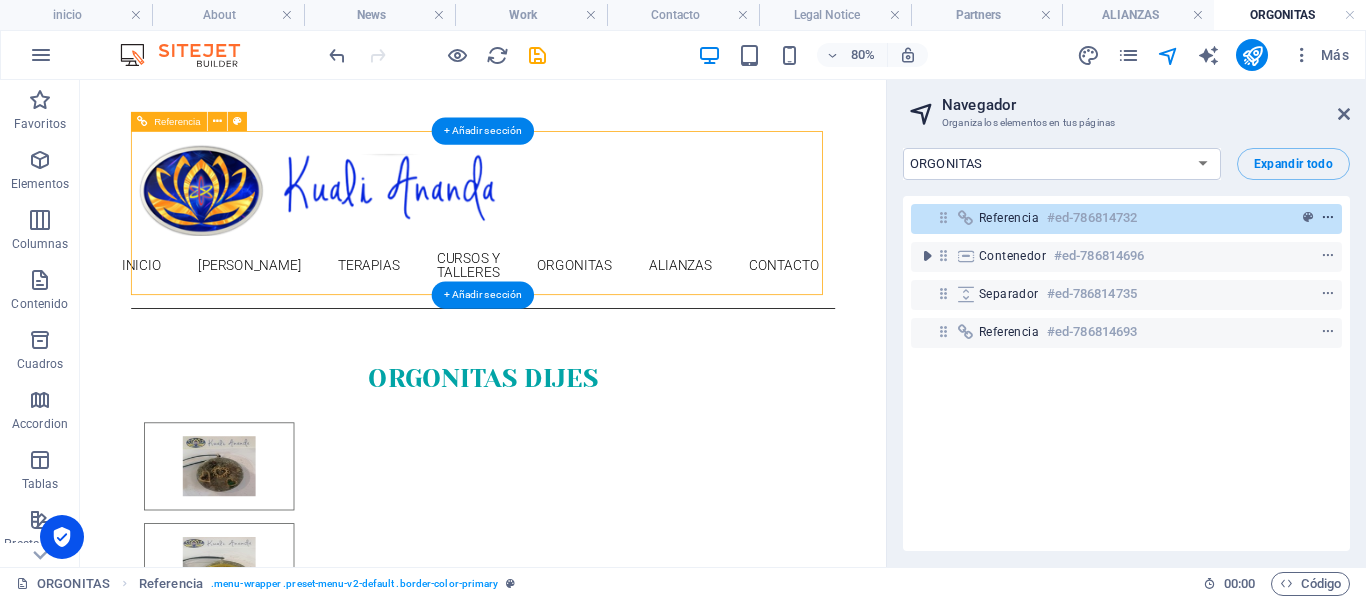 click at bounding box center (1328, 218) 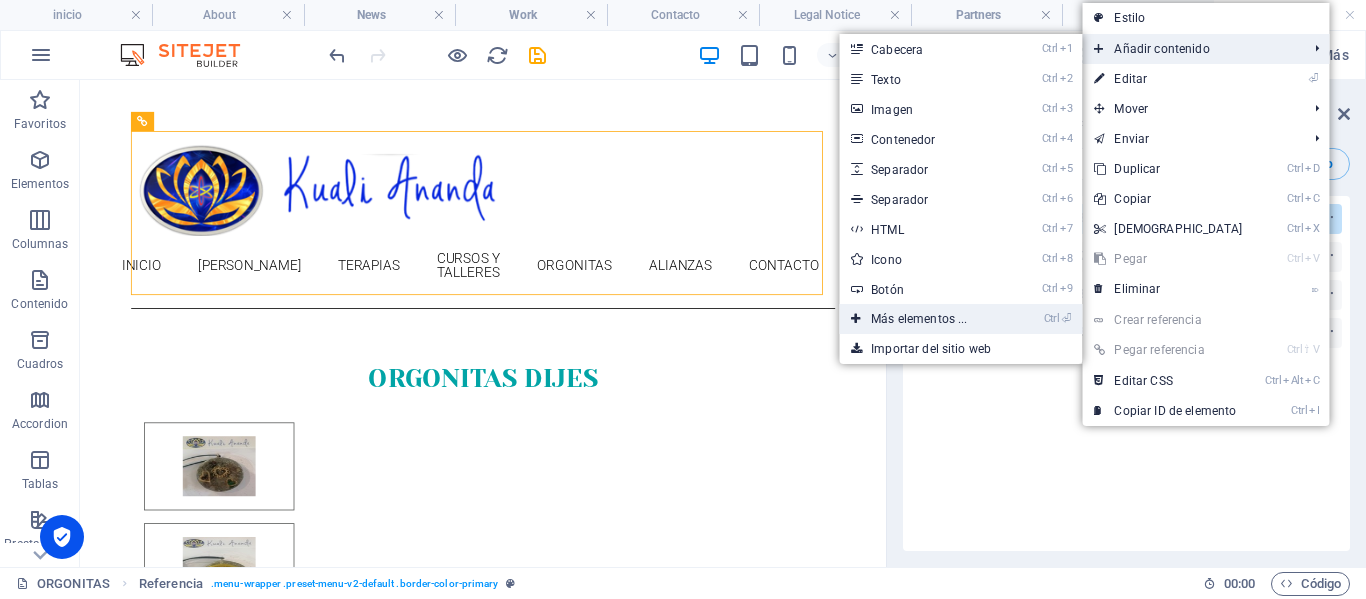 click on "Ctrl ⏎  Más elementos ..." at bounding box center [923, 319] 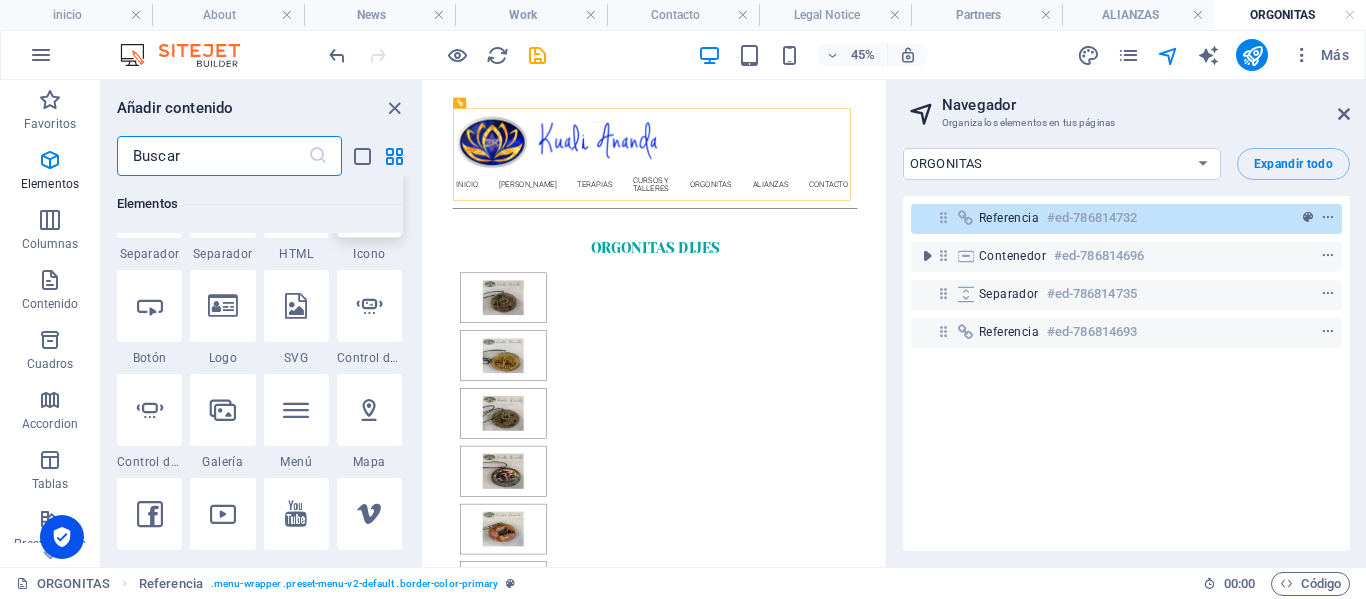 scroll, scrollTop: 577, scrollLeft: 0, axis: vertical 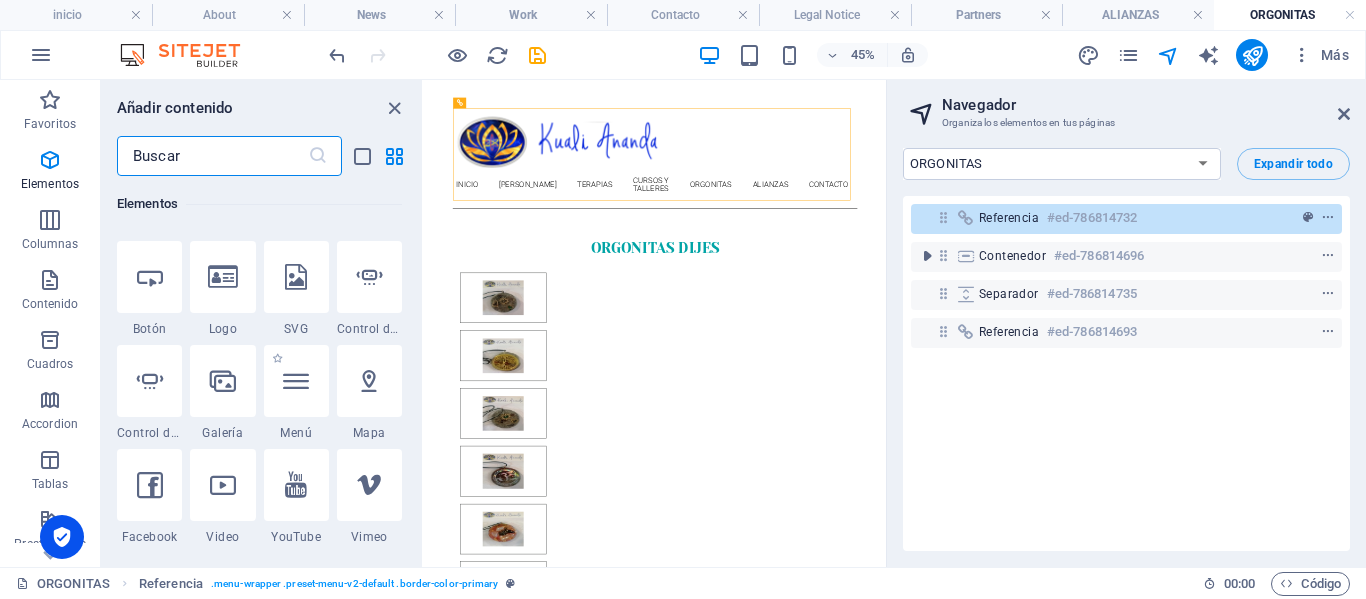 click on "Menú" at bounding box center (296, 433) 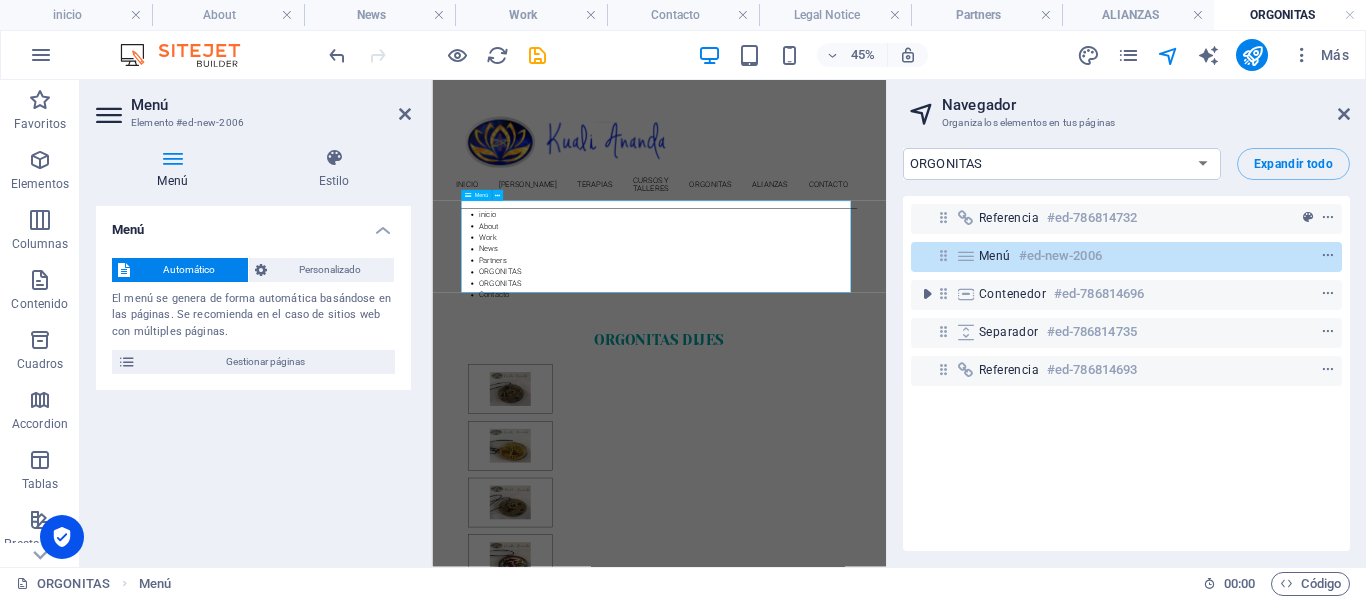 click on "inicio About Work News Partners ORGONITAS ORGONITAS Contacto" at bounding box center [936, 468] 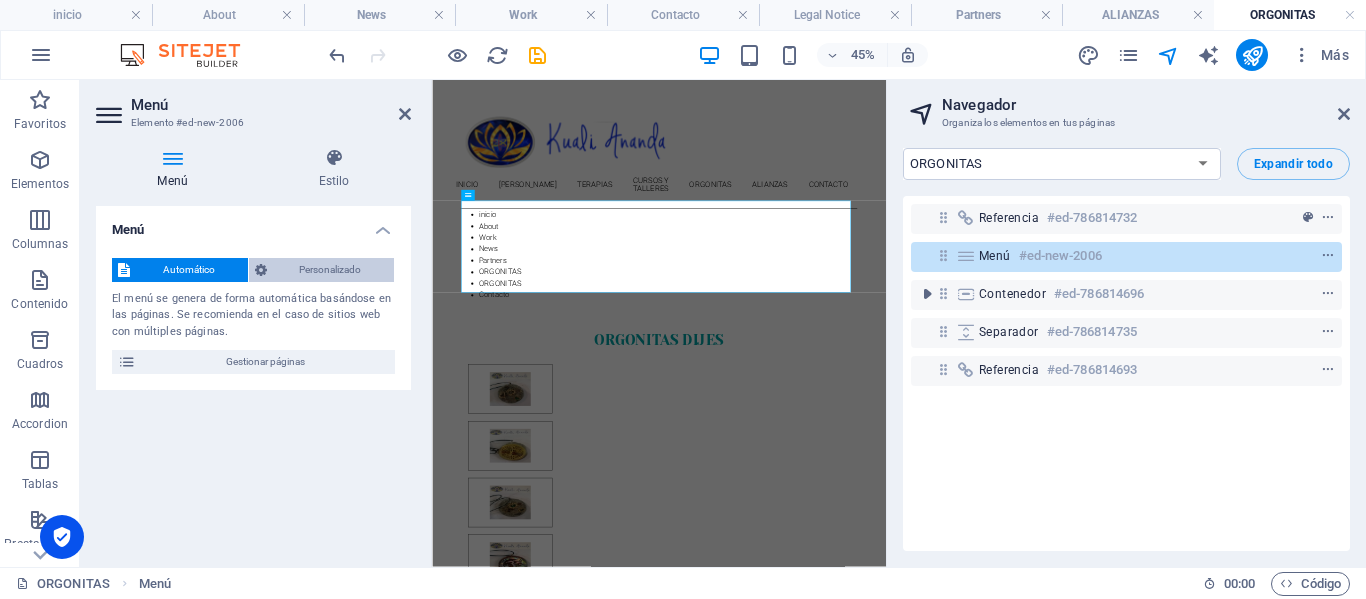 click on "Personalizado" at bounding box center (331, 270) 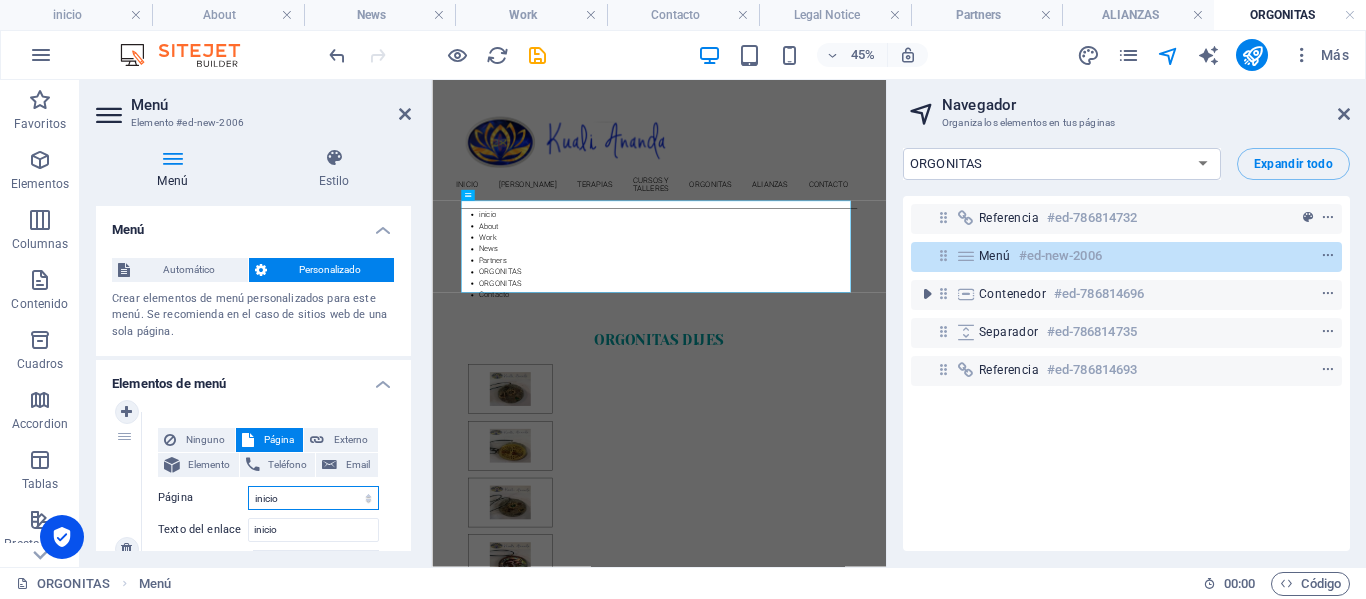 click on "inicio About Work News Partners ORGONITAS ORGONITAS Contacto Legal Notice Privacy" at bounding box center (313, 498) 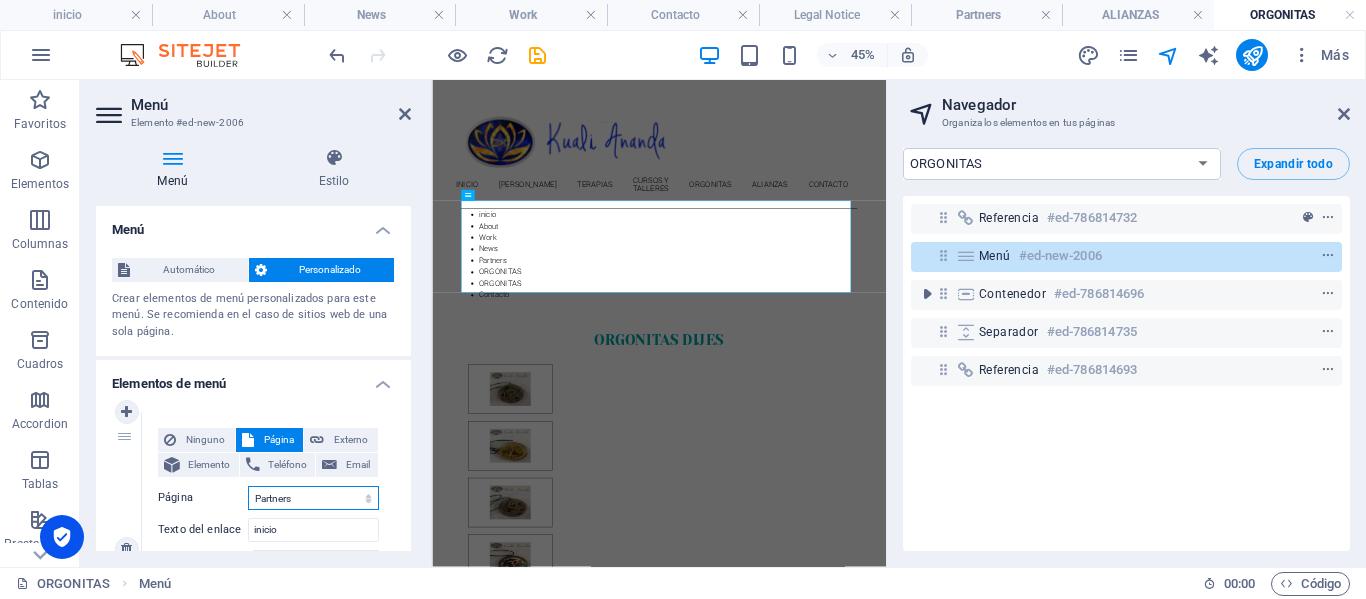 click on "inicio About Work News Partners ORGONITAS ORGONITAS Contacto Legal Notice Privacy" at bounding box center [313, 498] 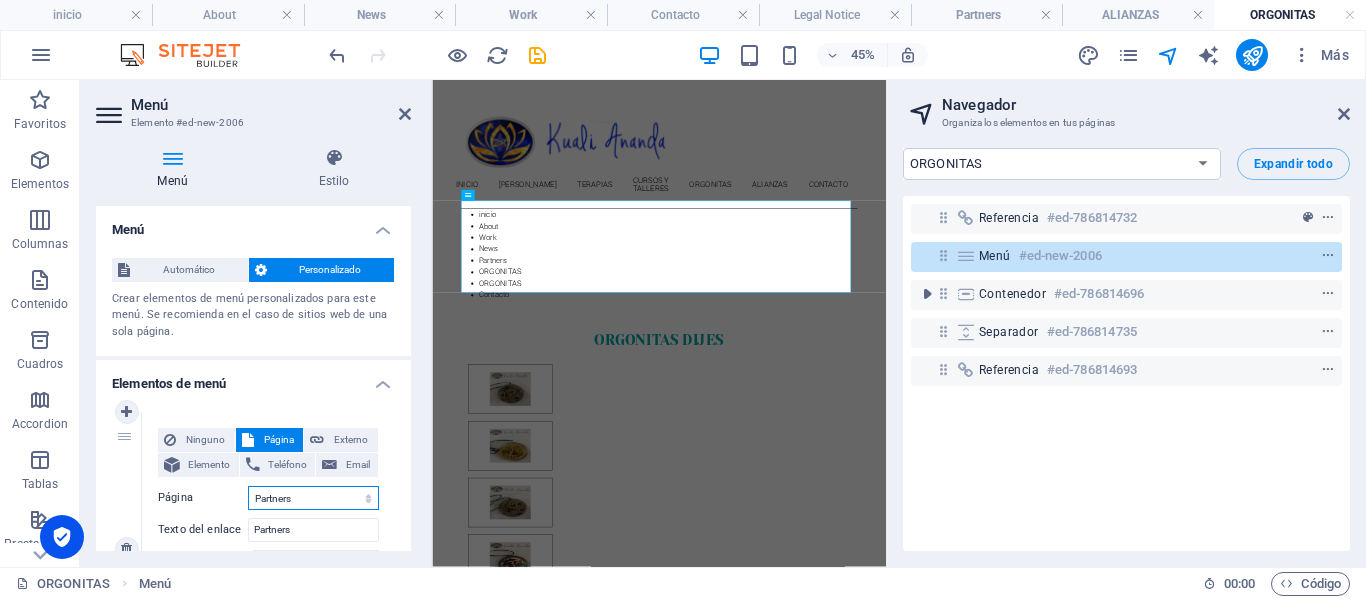 select 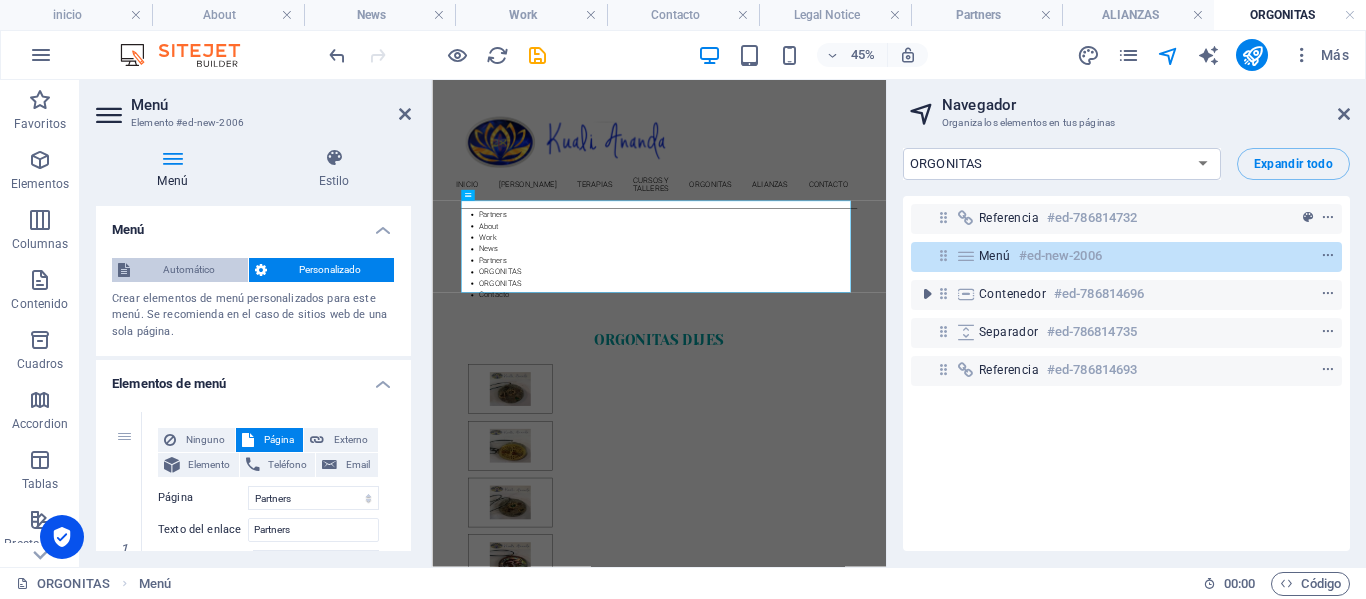 click on "Automático" at bounding box center (189, 270) 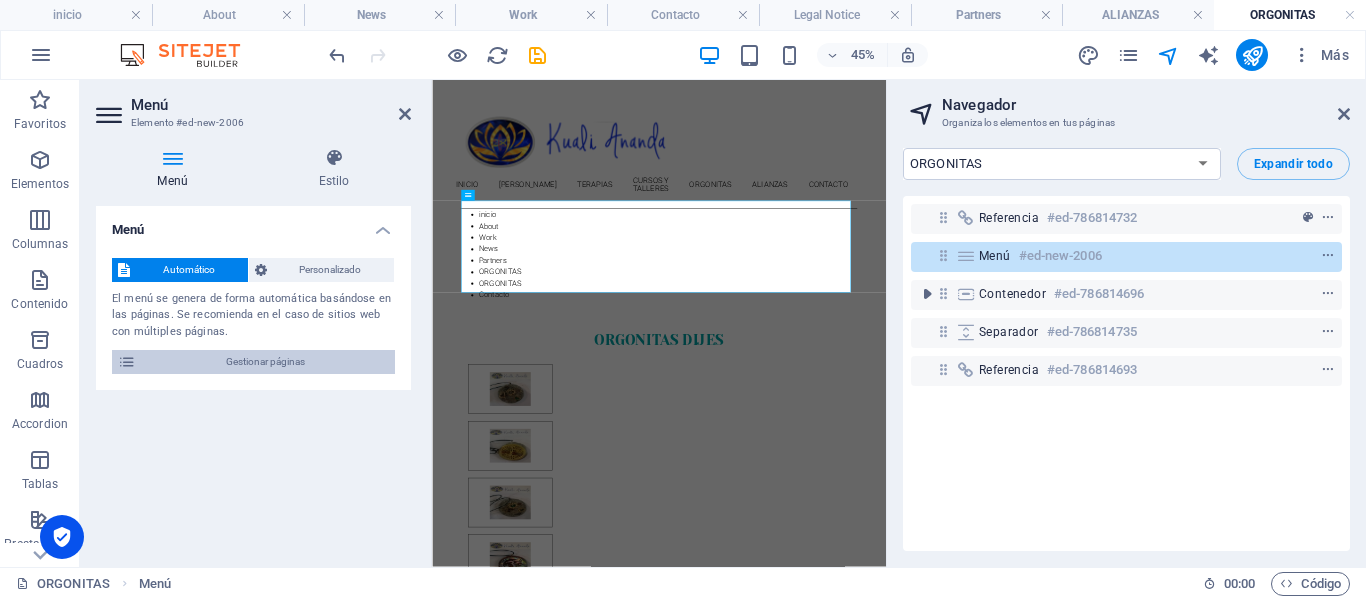 click on "Gestionar páginas" at bounding box center [265, 362] 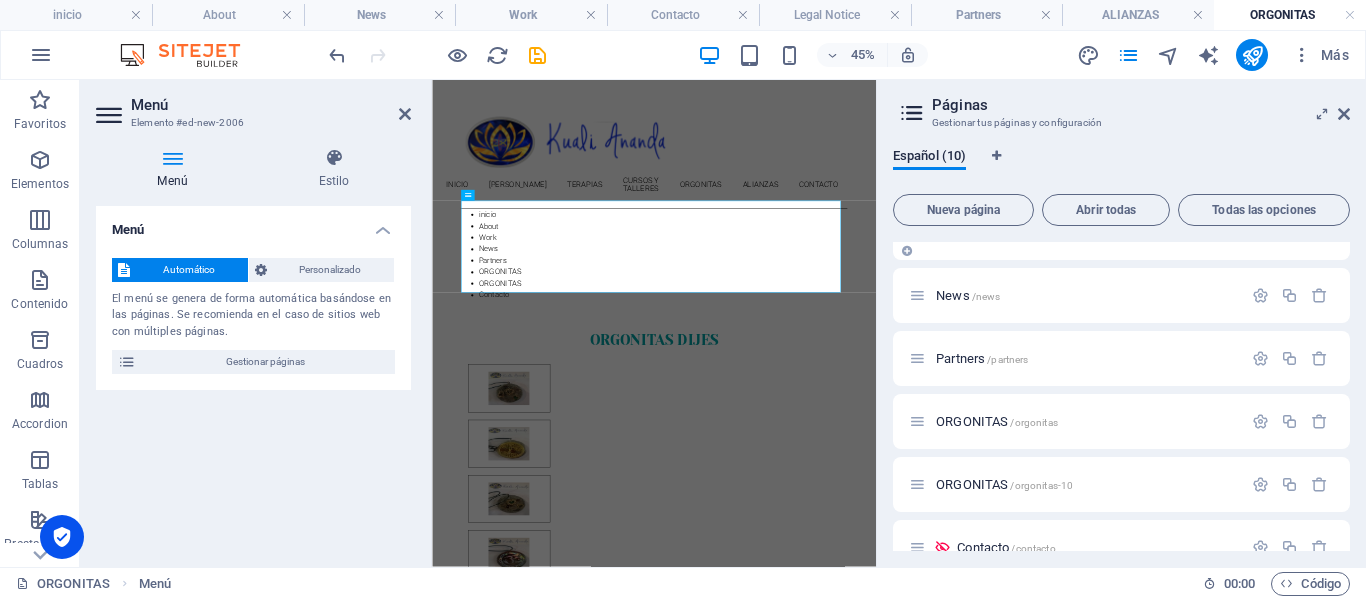scroll, scrollTop: 200, scrollLeft: 0, axis: vertical 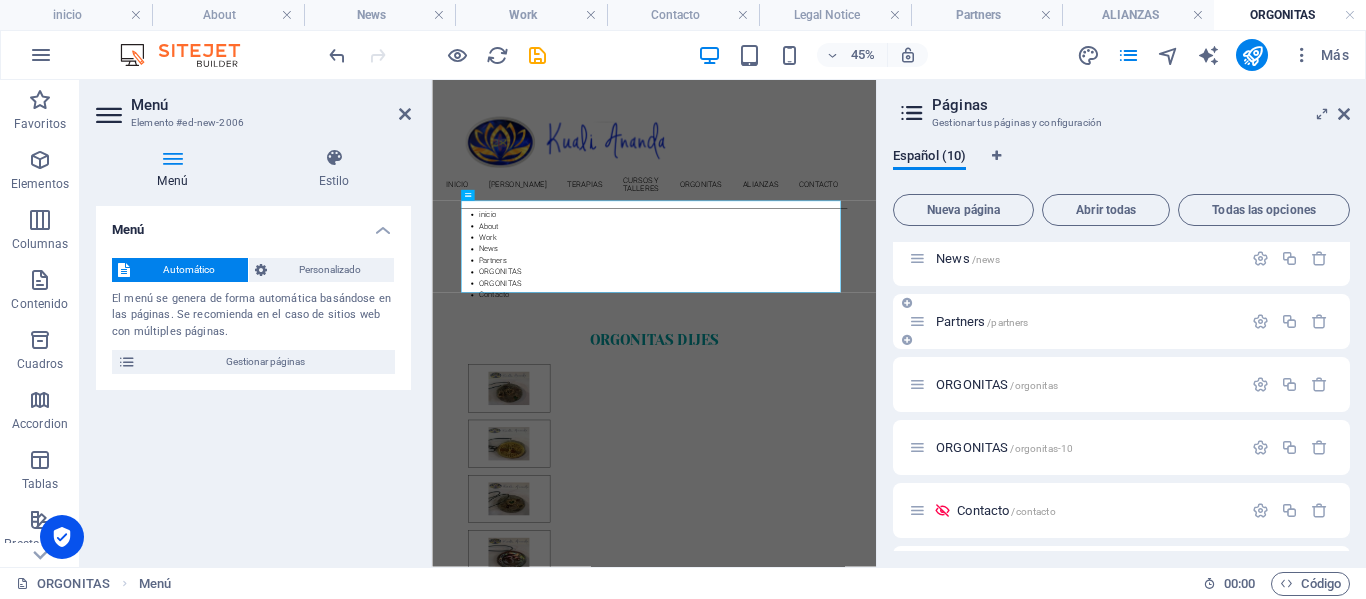 click on "Partners /partners" at bounding box center (982, 321) 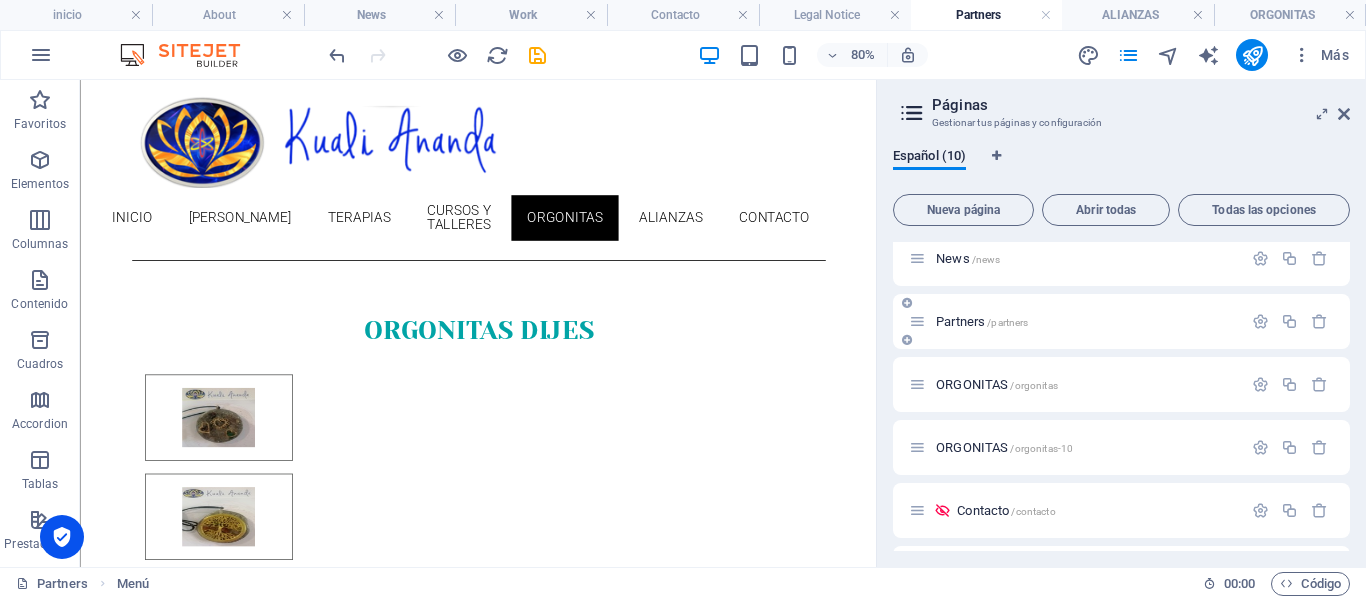 click on "Partners /partners" at bounding box center (1075, 321) 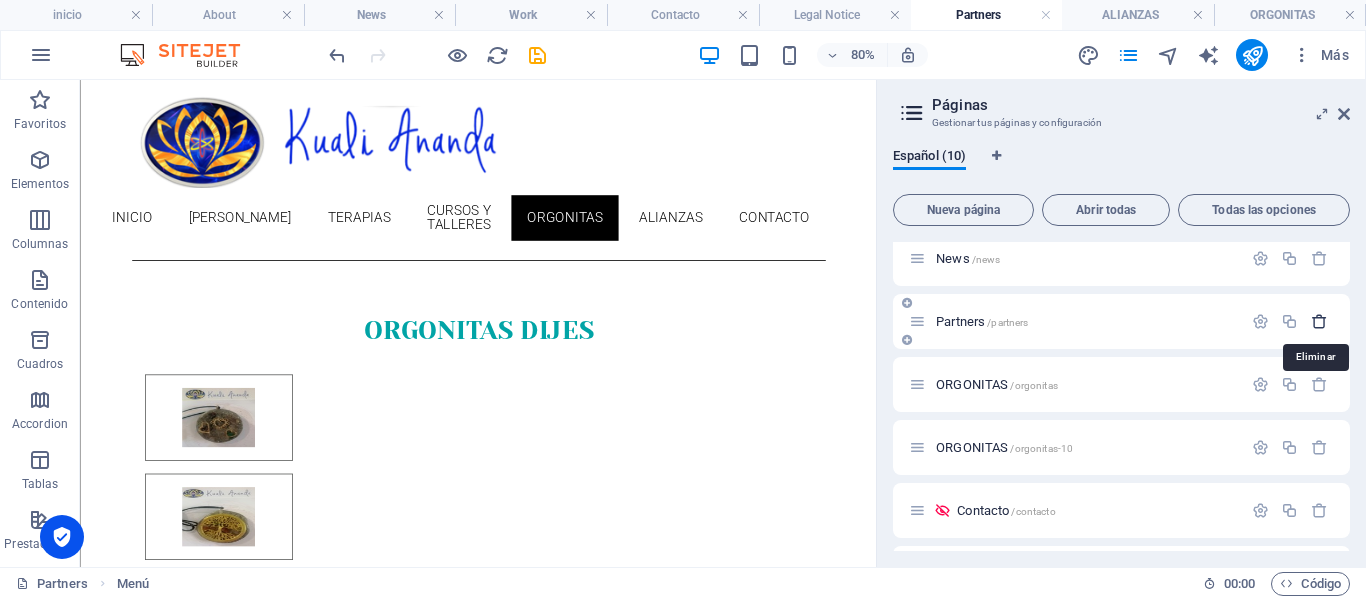 click at bounding box center (1319, 321) 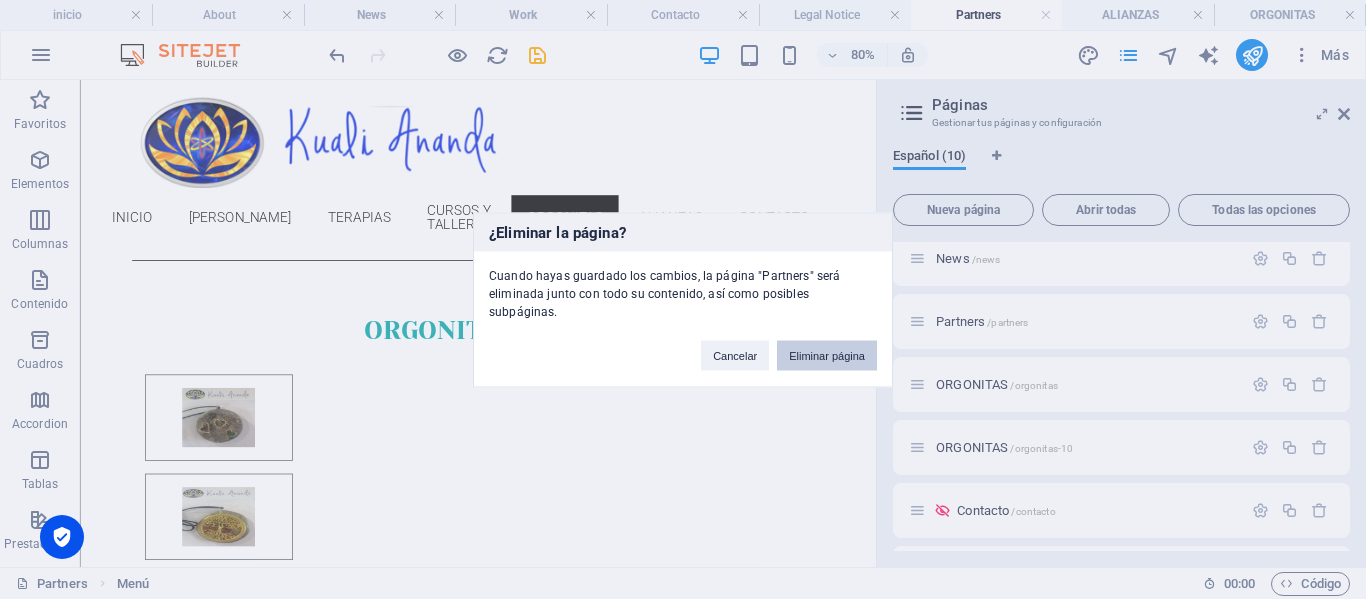 click on "Eliminar página" at bounding box center (827, 355) 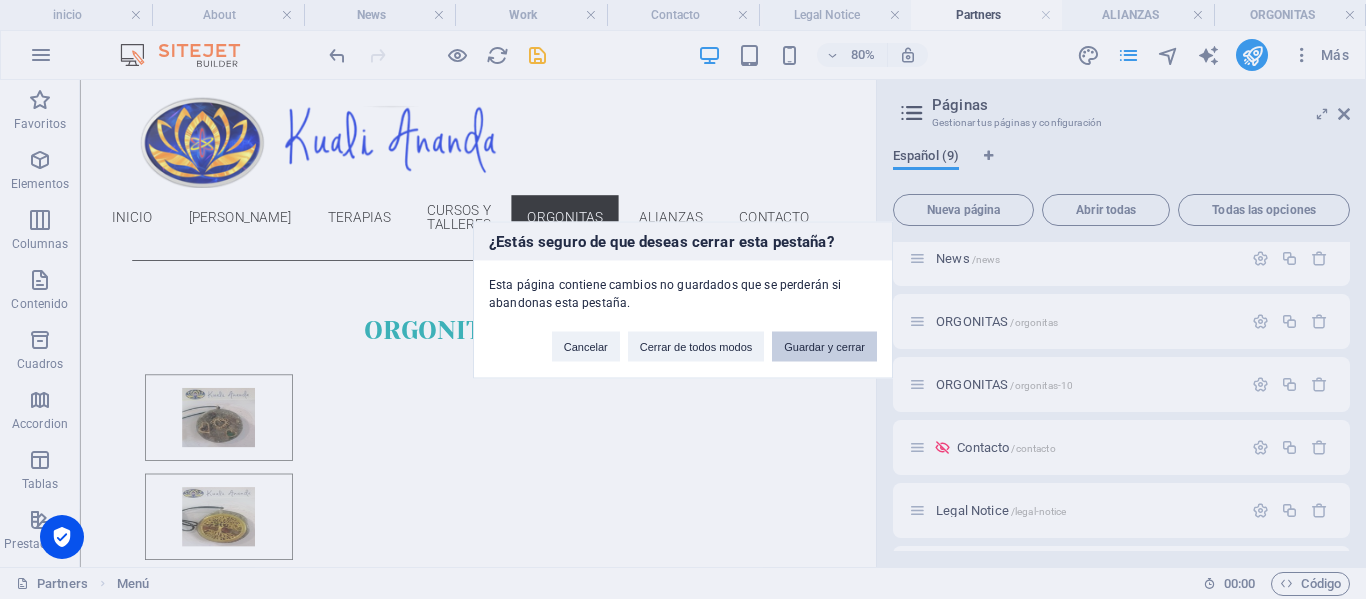 click on "Guardar y cerrar" at bounding box center [824, 346] 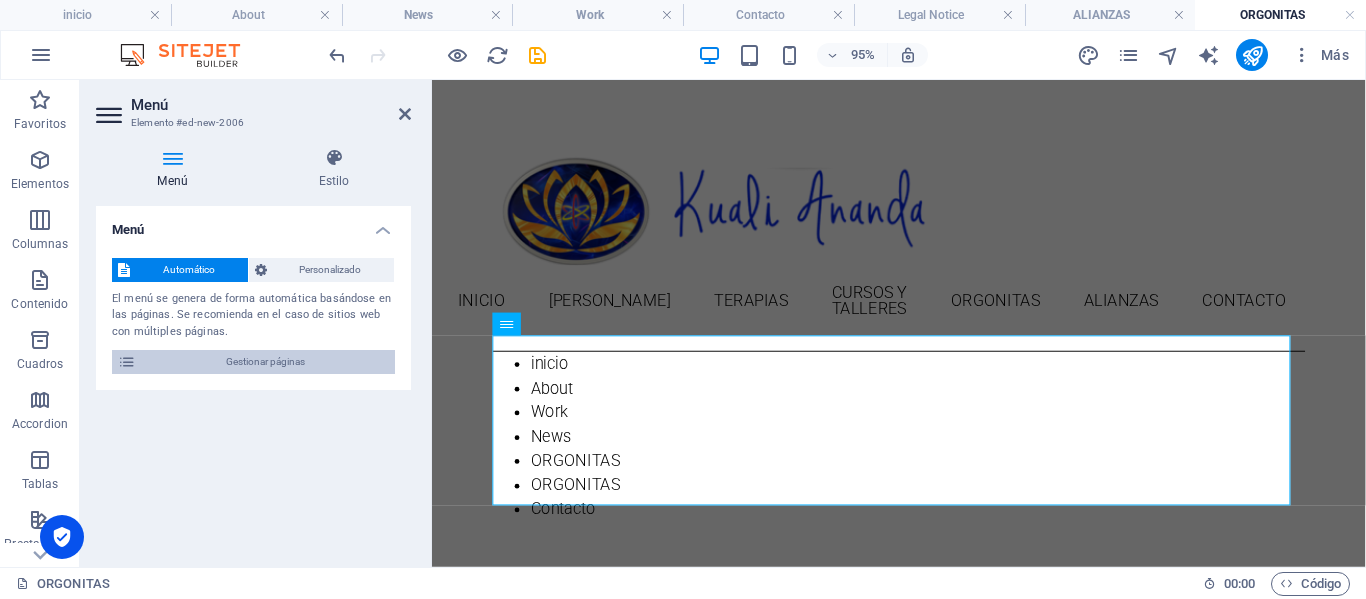 click on "Gestionar páginas" at bounding box center [265, 362] 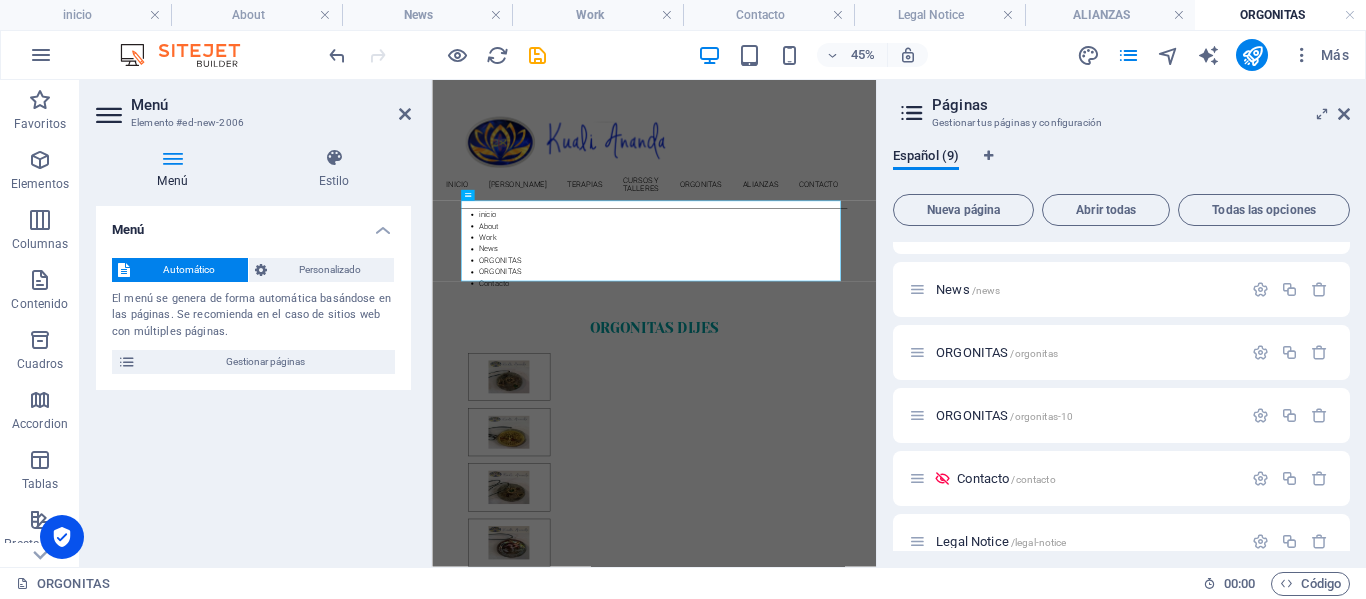 scroll, scrollTop: 200, scrollLeft: 0, axis: vertical 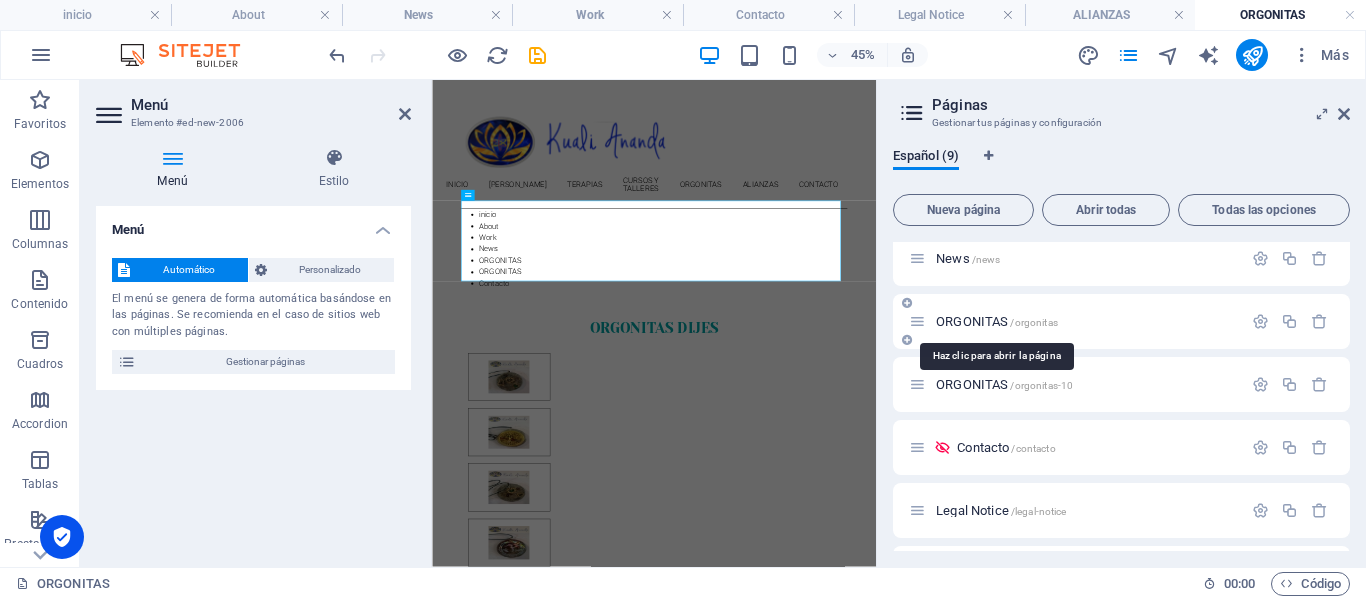 click on "ORGONITAS /orgonitas" at bounding box center (997, 321) 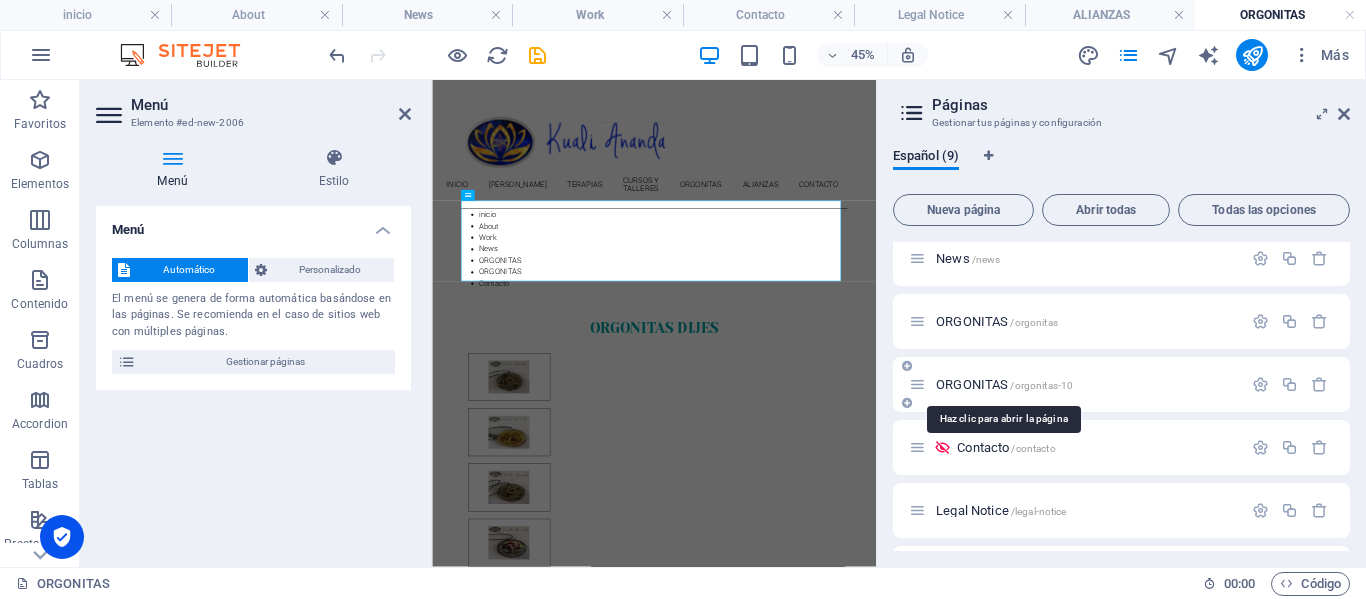 click on "ORGONITAS /orgonitas-10" at bounding box center (1004, 384) 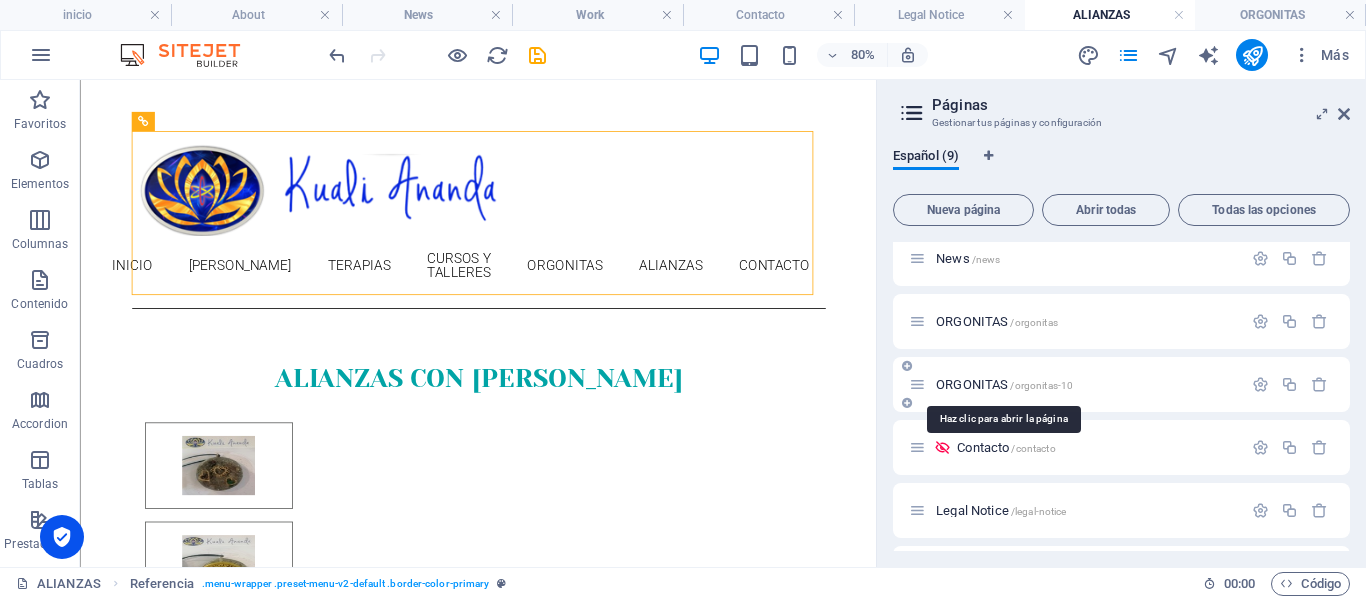 click on "ORGONITAS /orgonitas-10" at bounding box center [1004, 384] 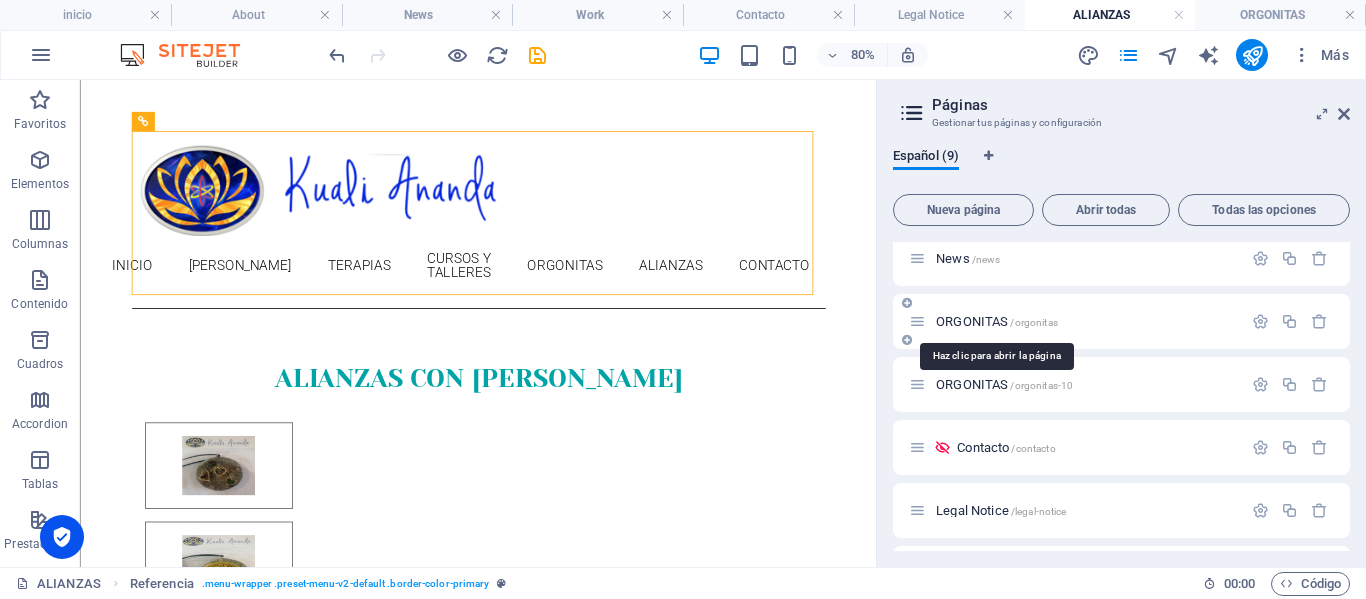 click on "ORGONITAS /orgonitas" at bounding box center (997, 321) 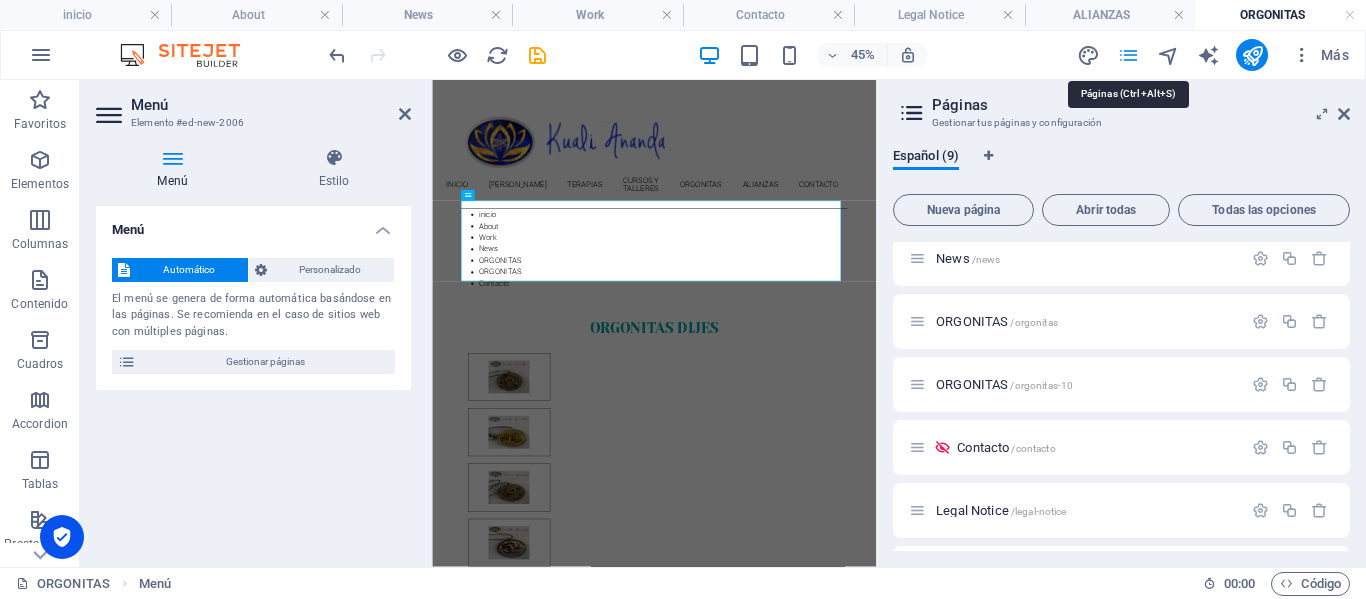 click at bounding box center (1128, 55) 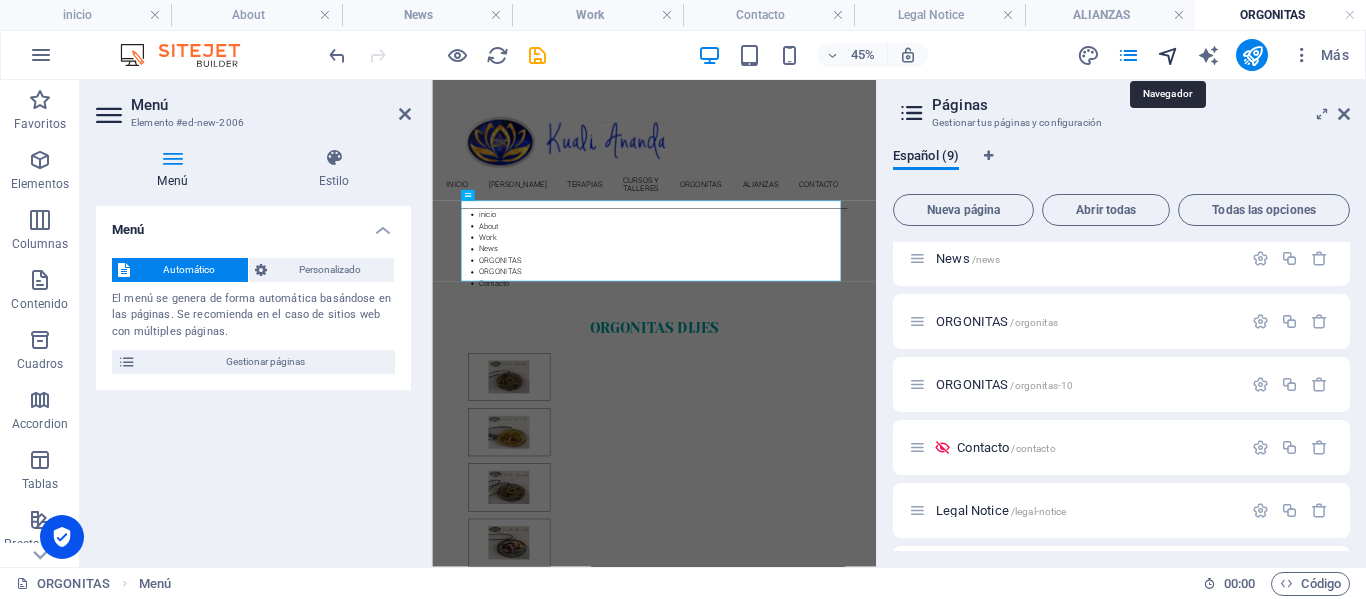 click at bounding box center (1168, 55) 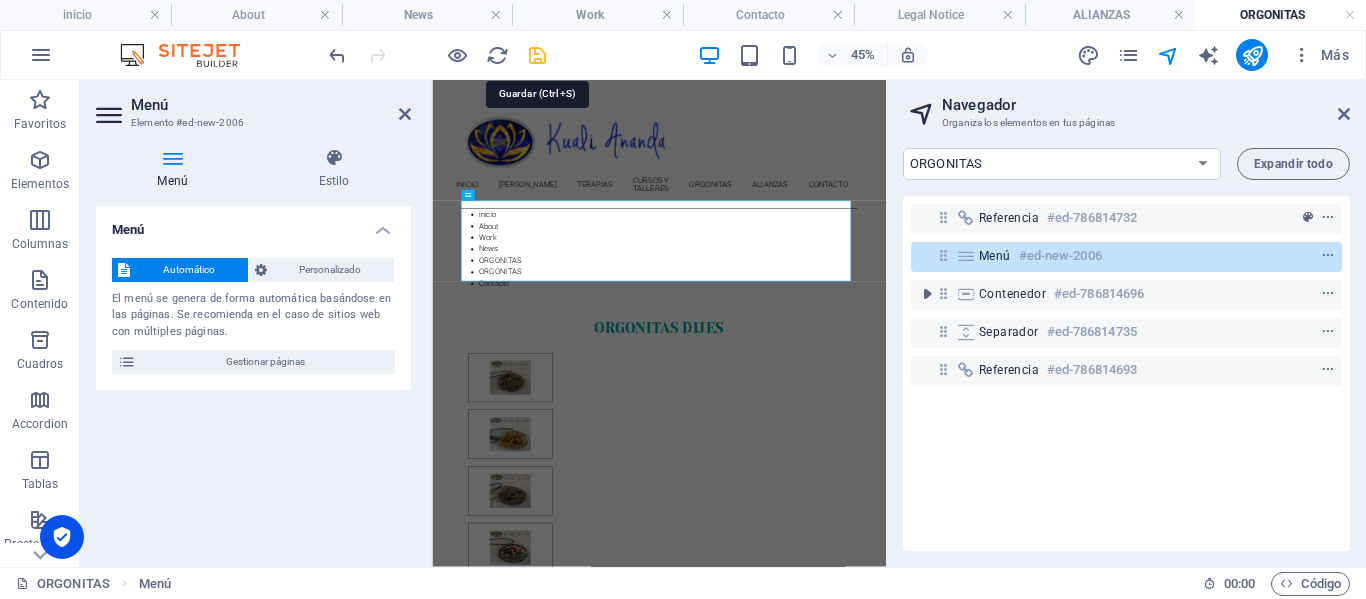 click at bounding box center (537, 55) 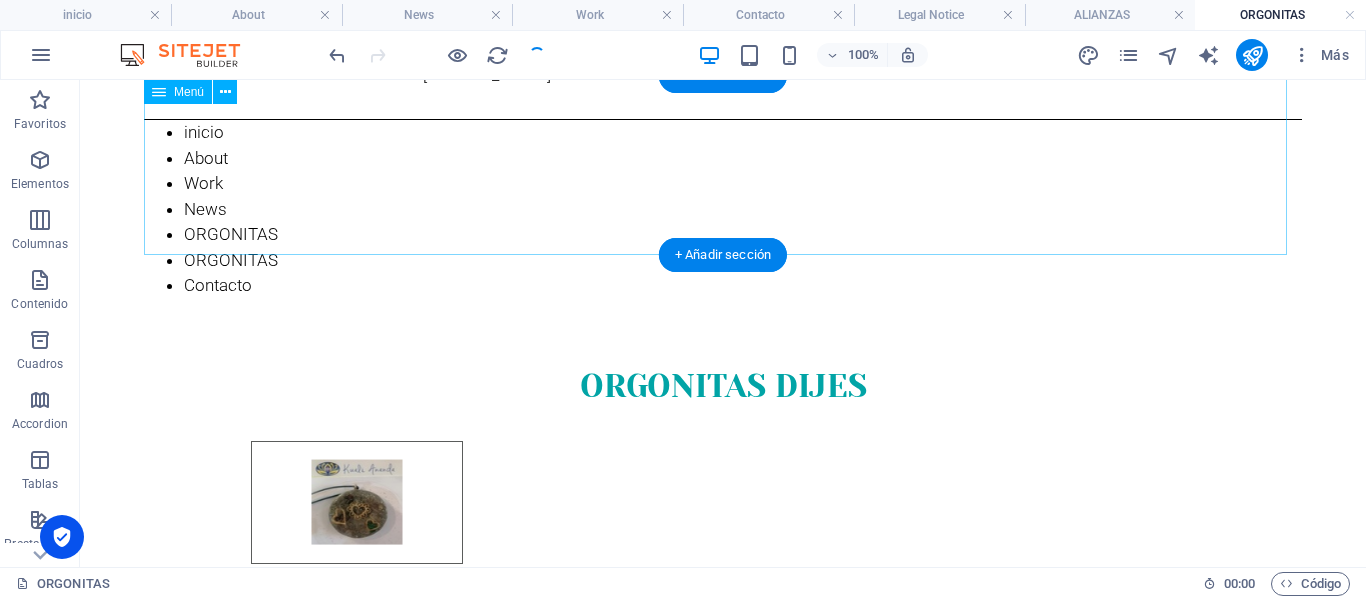 scroll, scrollTop: 200, scrollLeft: 0, axis: vertical 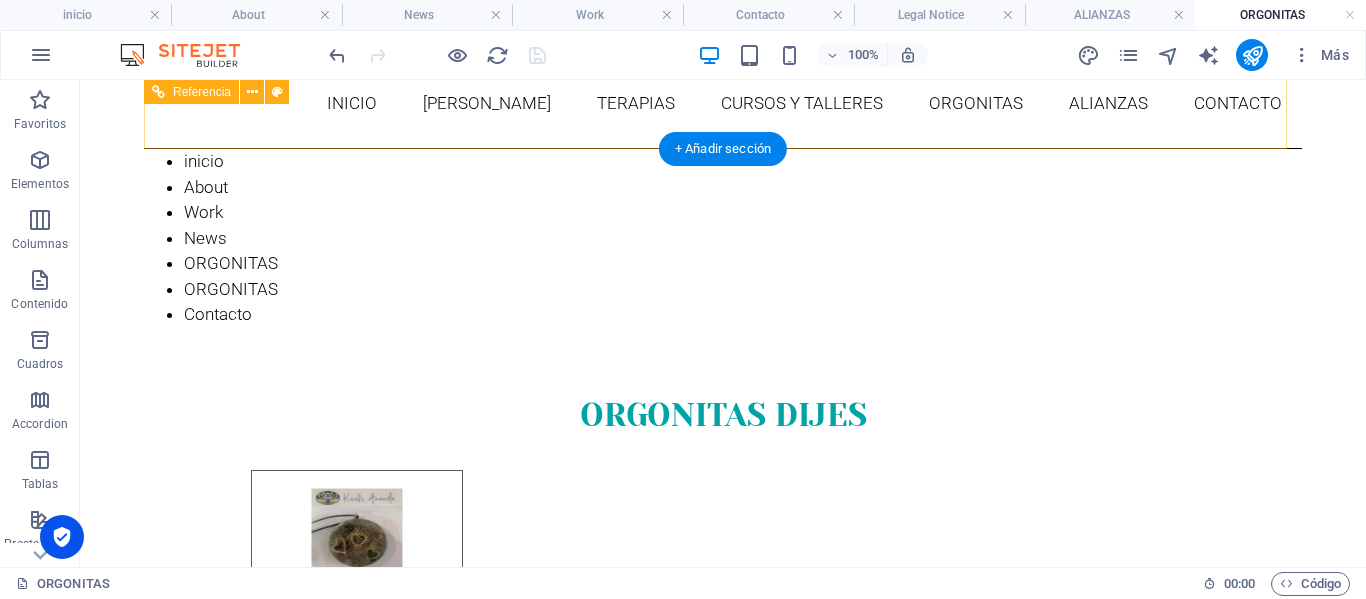 click on "inicio [PERSON_NAME] Terapias CURSOS Y TALLERES ORGONITAS alianzas Contacto" at bounding box center (723, 103) 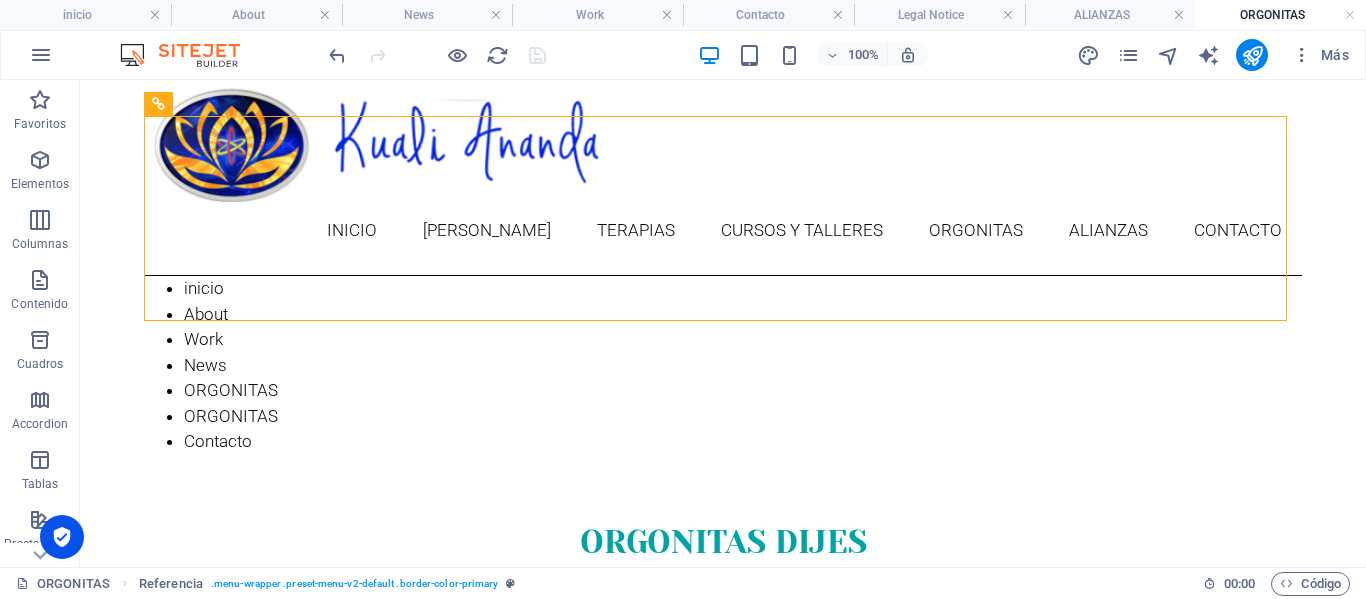 scroll, scrollTop: 100, scrollLeft: 0, axis: vertical 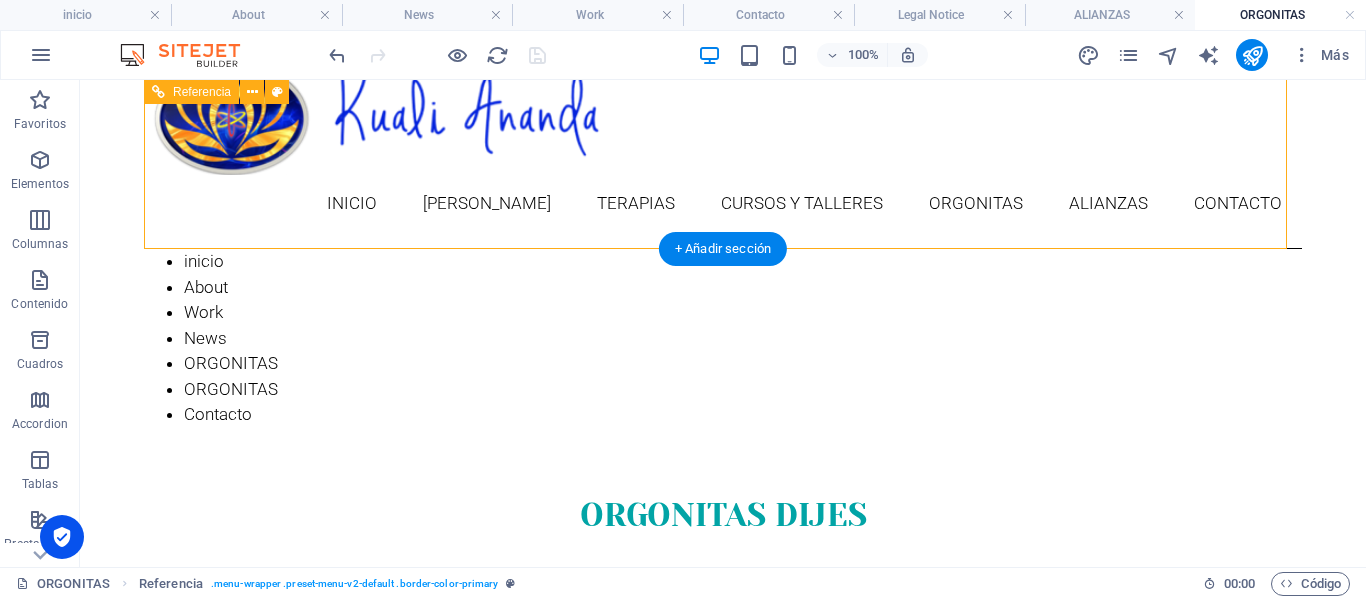click on "inicio [PERSON_NAME] Terapias CURSOS Y TALLERES ORGONITAS alianzas Contacto" at bounding box center (723, 203) 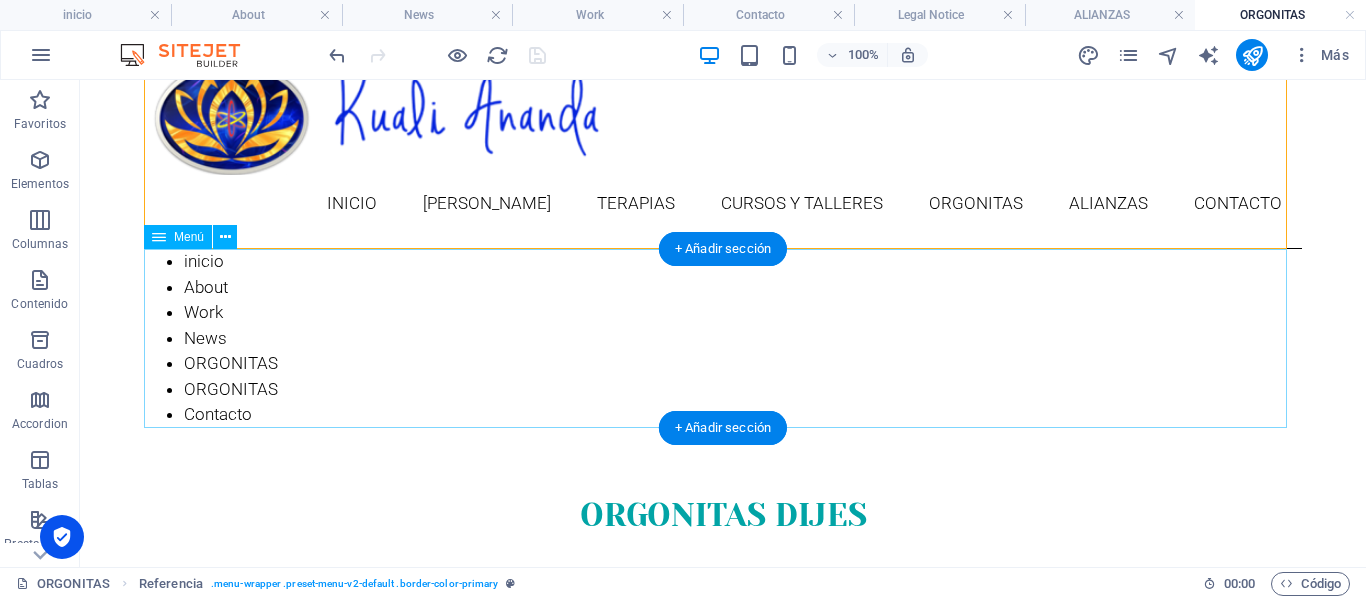 click on "inicio About Work News ORGONITAS ORGONITAS Contacto" at bounding box center [723, 338] 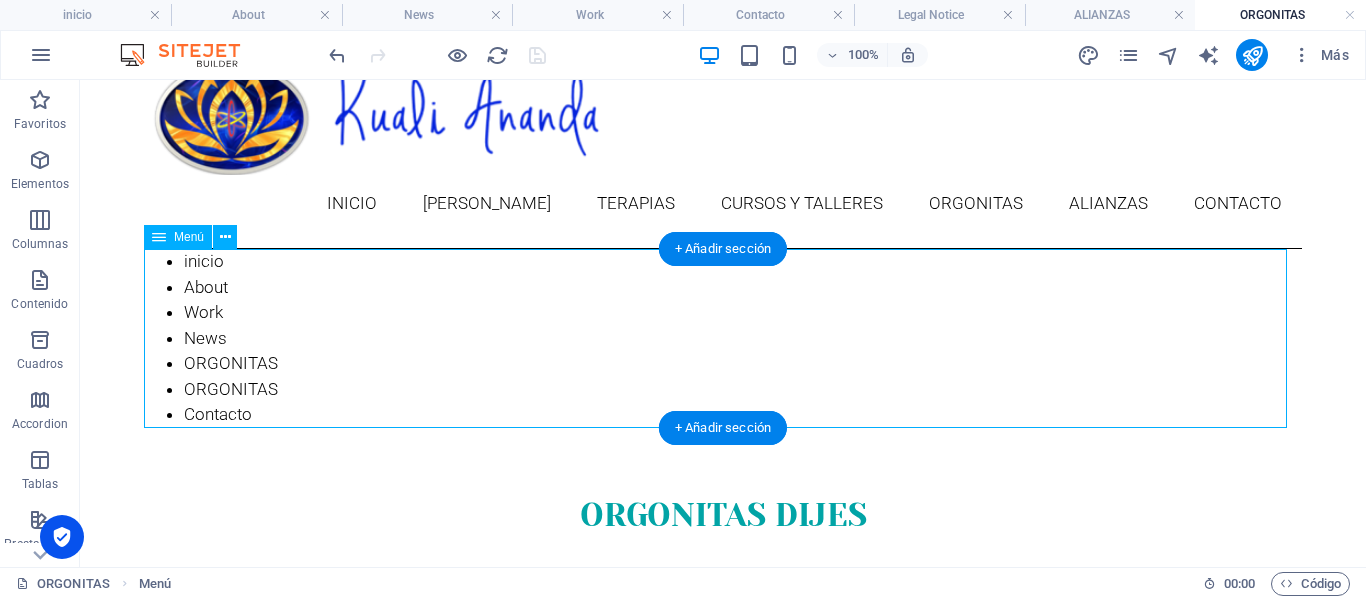 click on "inicio About Work News ORGONITAS ORGONITAS Contacto" at bounding box center [723, 338] 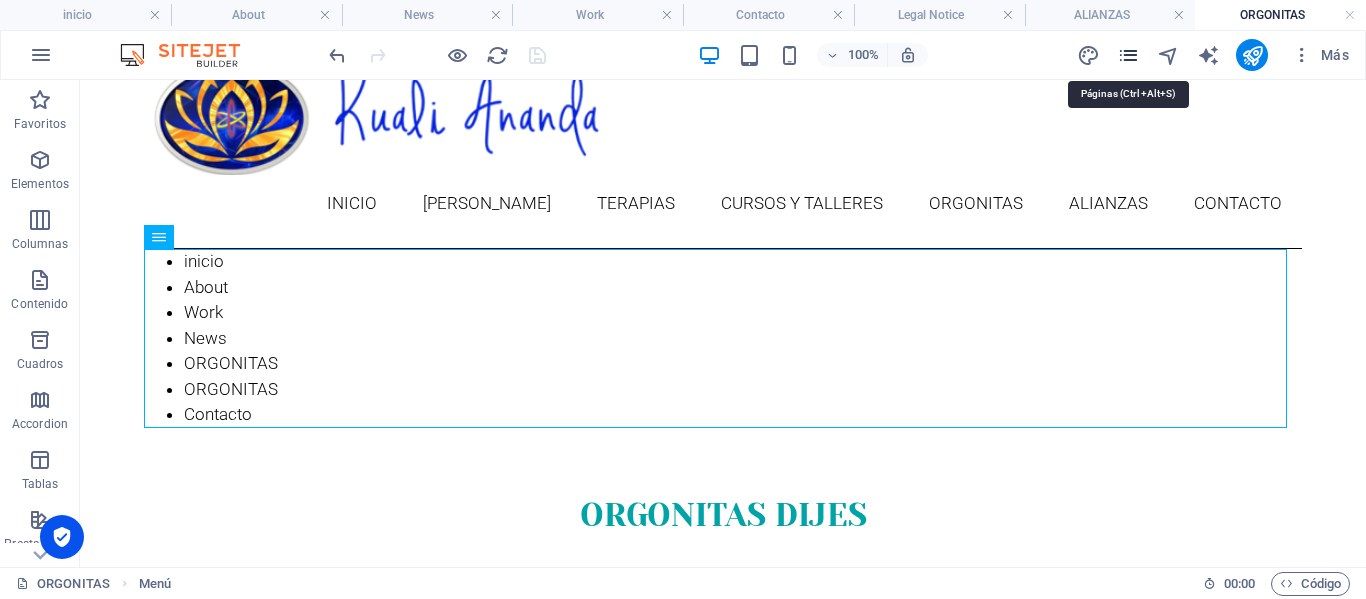 click at bounding box center [1128, 55] 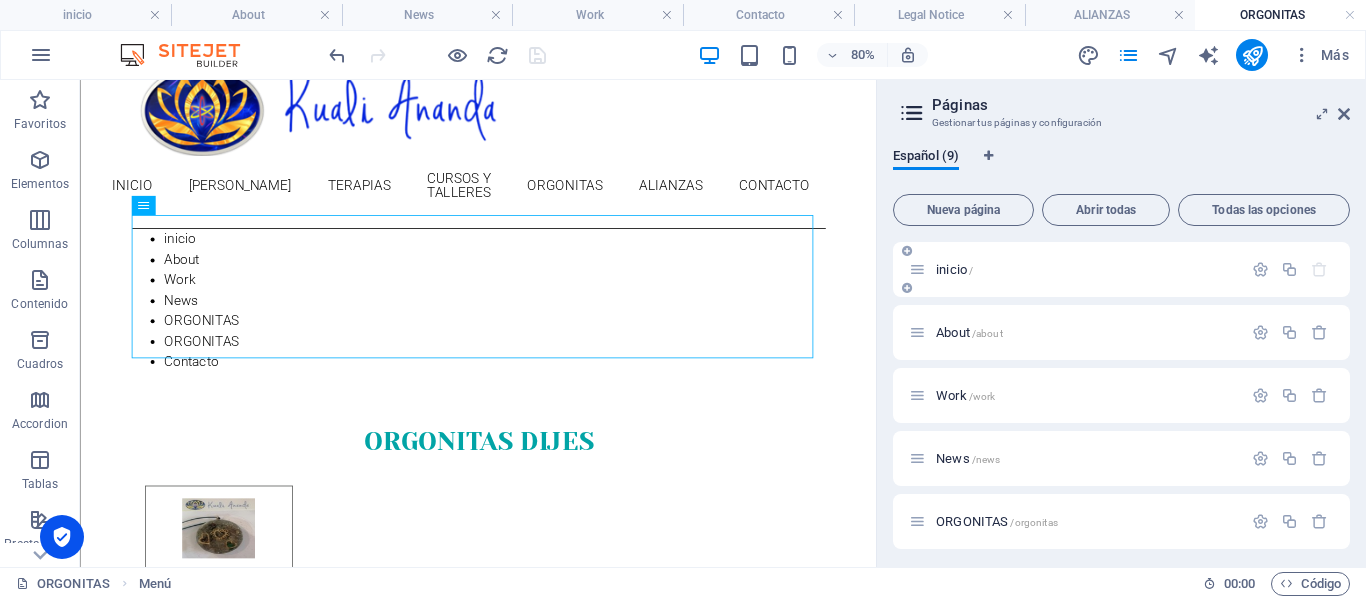 click on "inicio /" at bounding box center (954, 269) 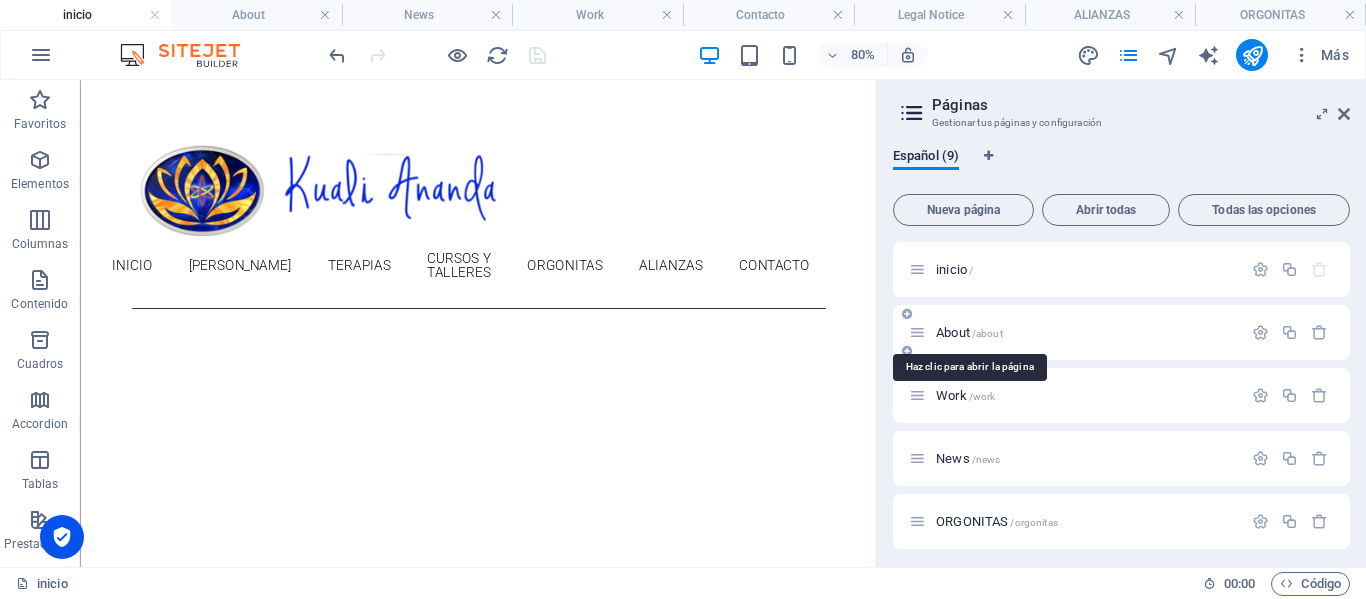 click on "About /about" at bounding box center (969, 332) 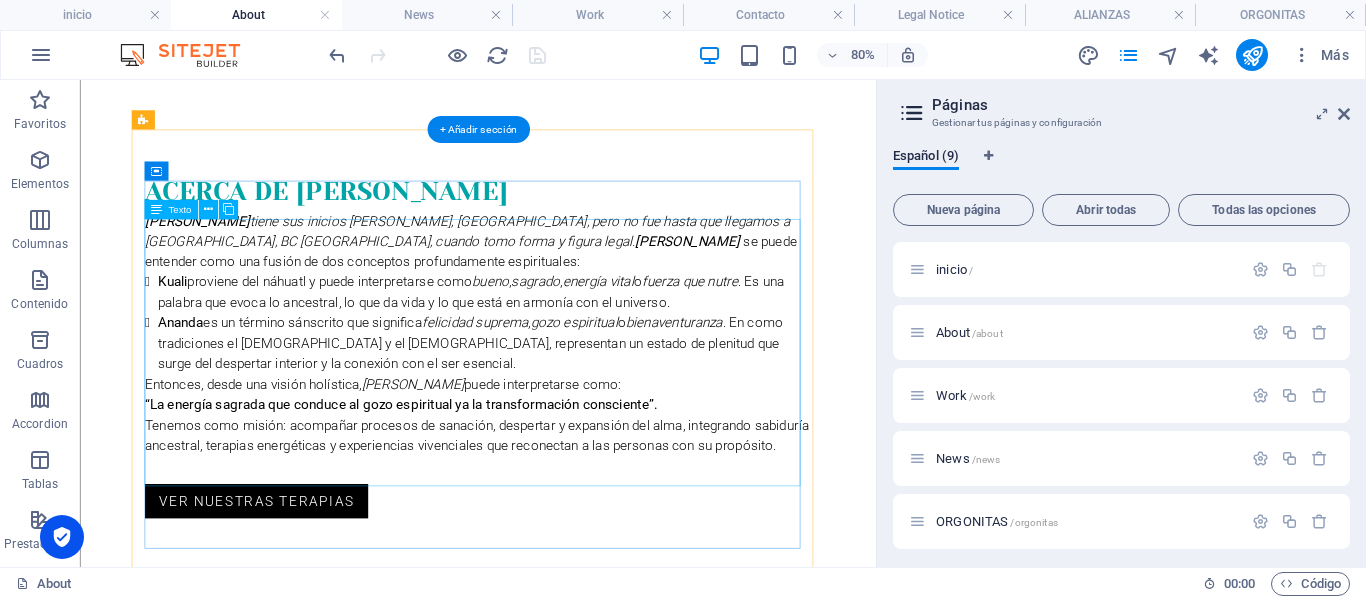 scroll, scrollTop: 695, scrollLeft: 0, axis: vertical 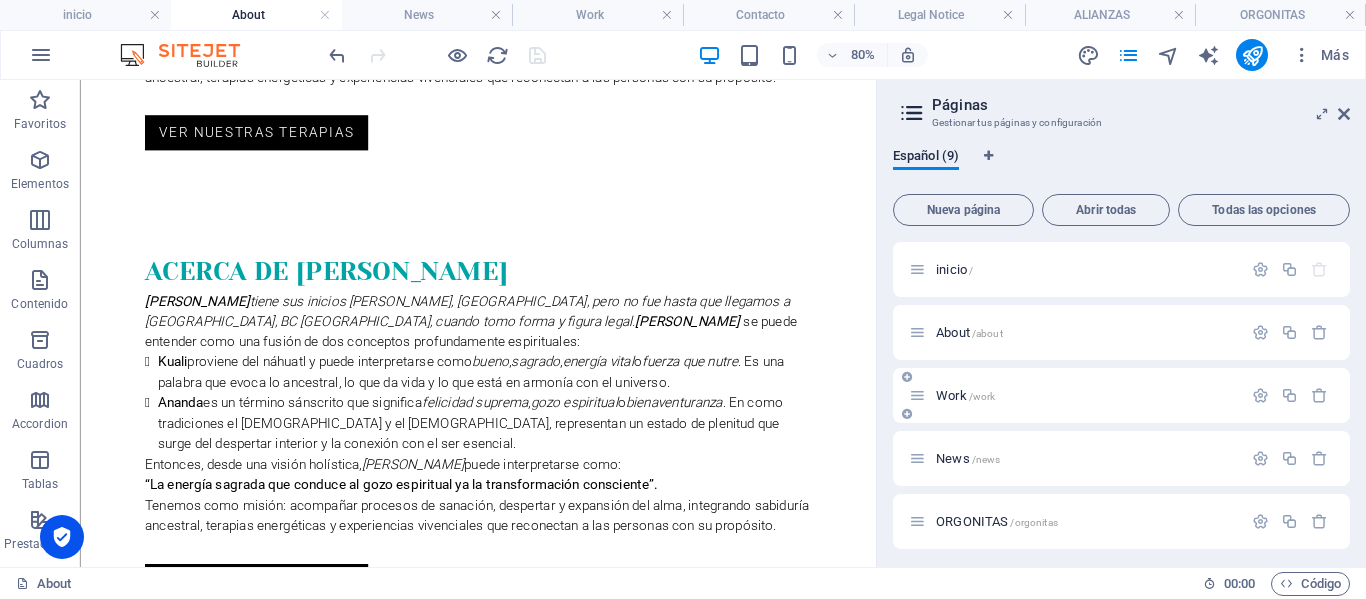 click on "Work /work" at bounding box center [965, 395] 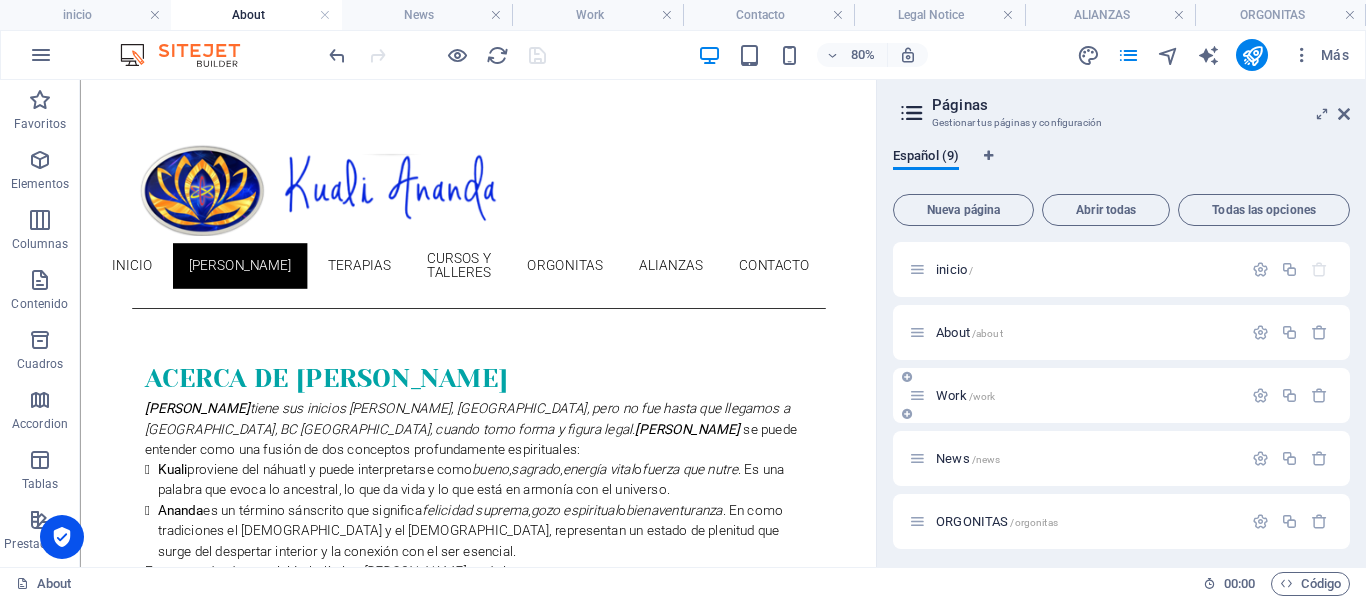 scroll, scrollTop: 100, scrollLeft: 0, axis: vertical 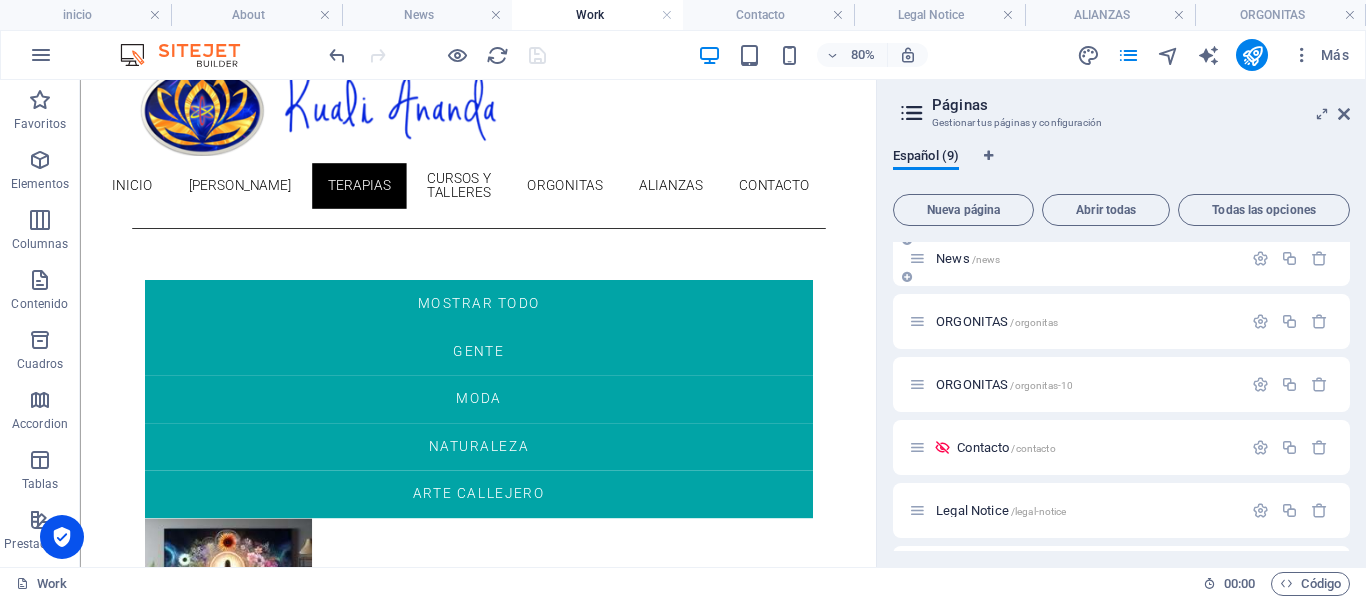 click on "News /news" at bounding box center [968, 258] 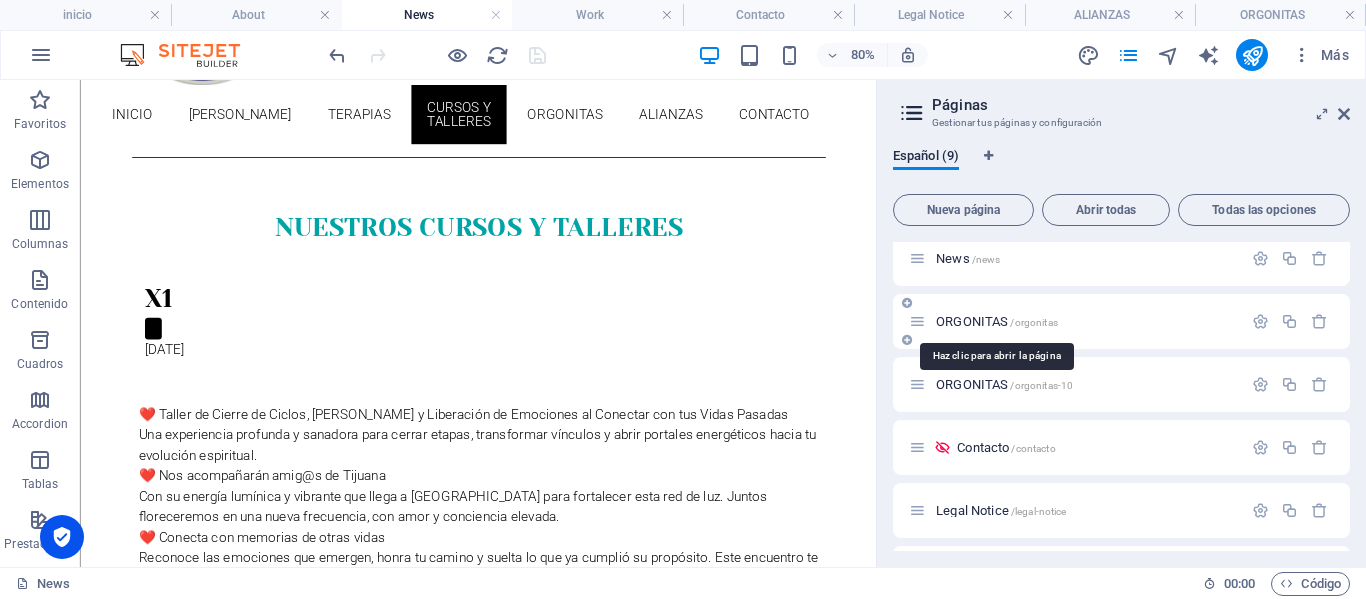 click on "ORGONITAS /orgonitas" at bounding box center [997, 321] 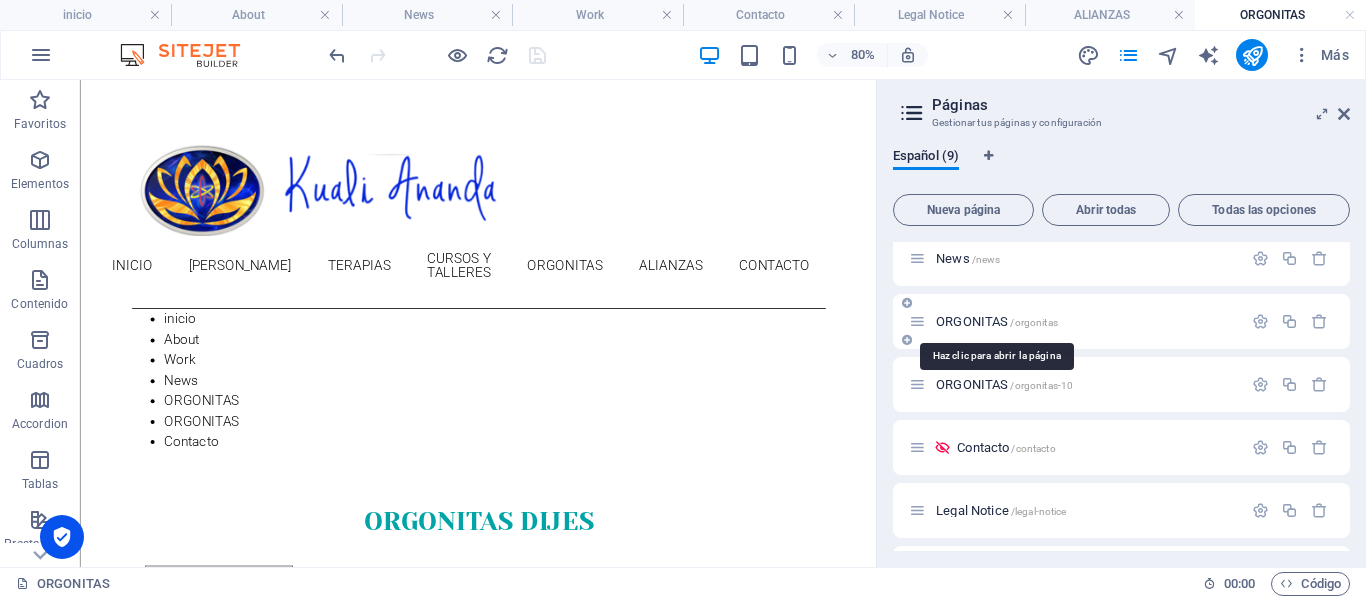 scroll, scrollTop: 100, scrollLeft: 0, axis: vertical 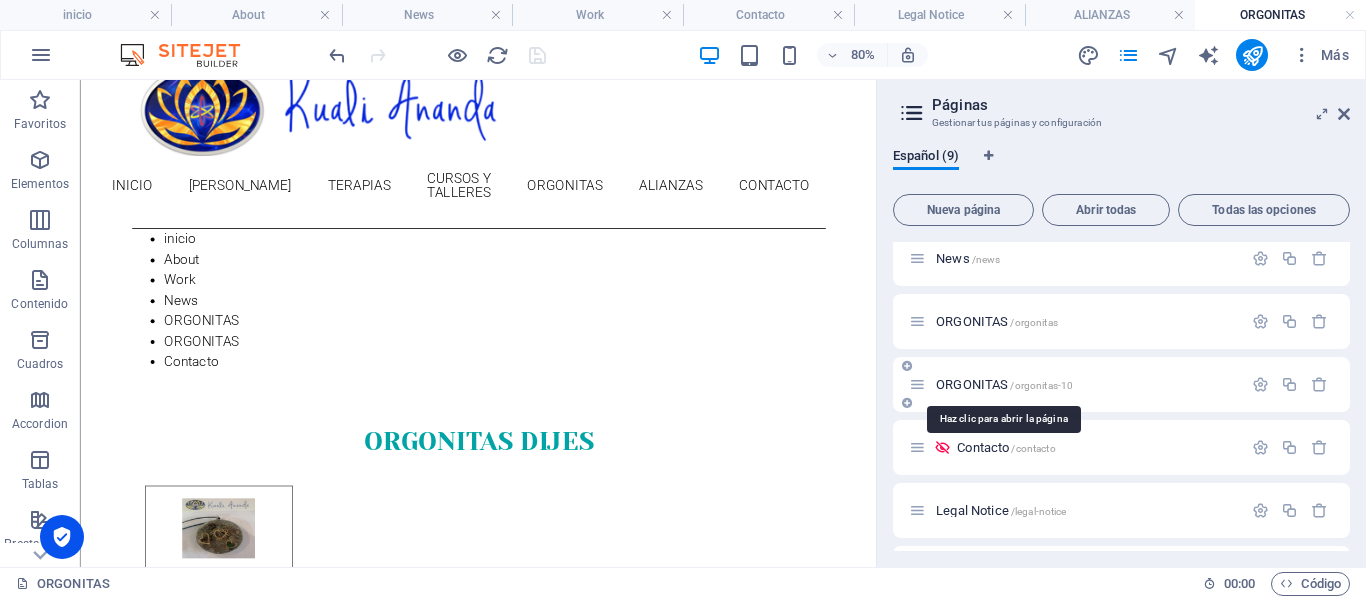 click on "ORGONITAS /orgonitas-10" at bounding box center (1004, 384) 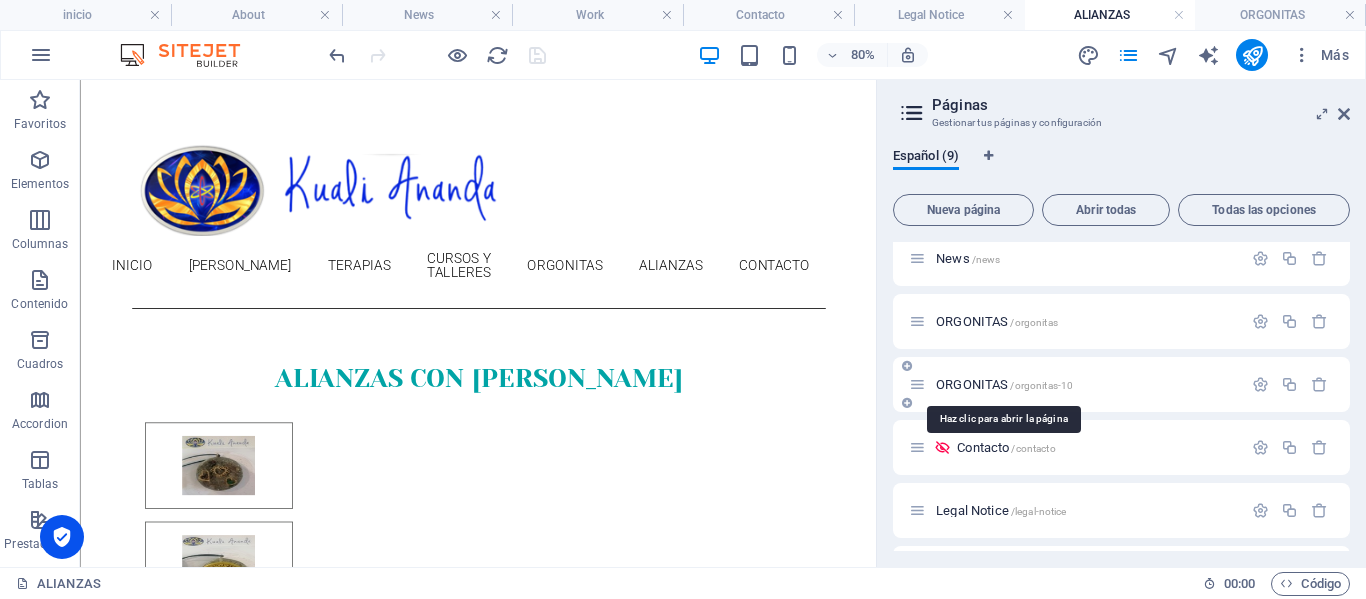 scroll, scrollTop: 0, scrollLeft: 0, axis: both 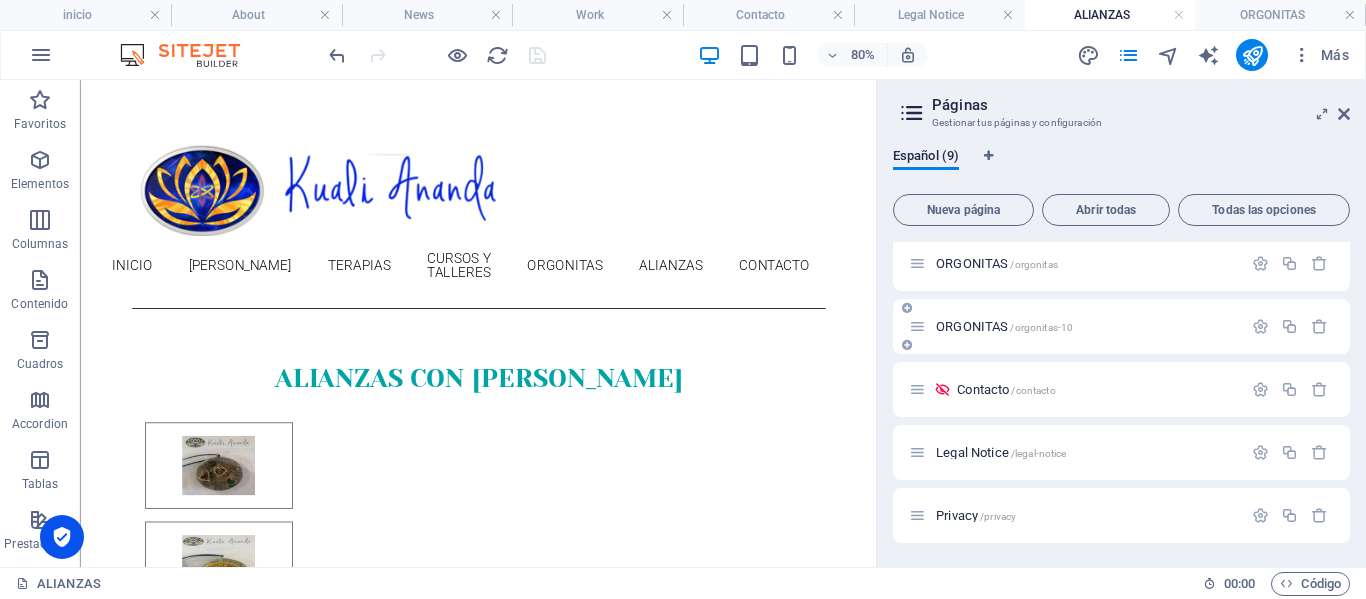 click on "ORGONITAS /orgonitas-10" at bounding box center (1075, 326) 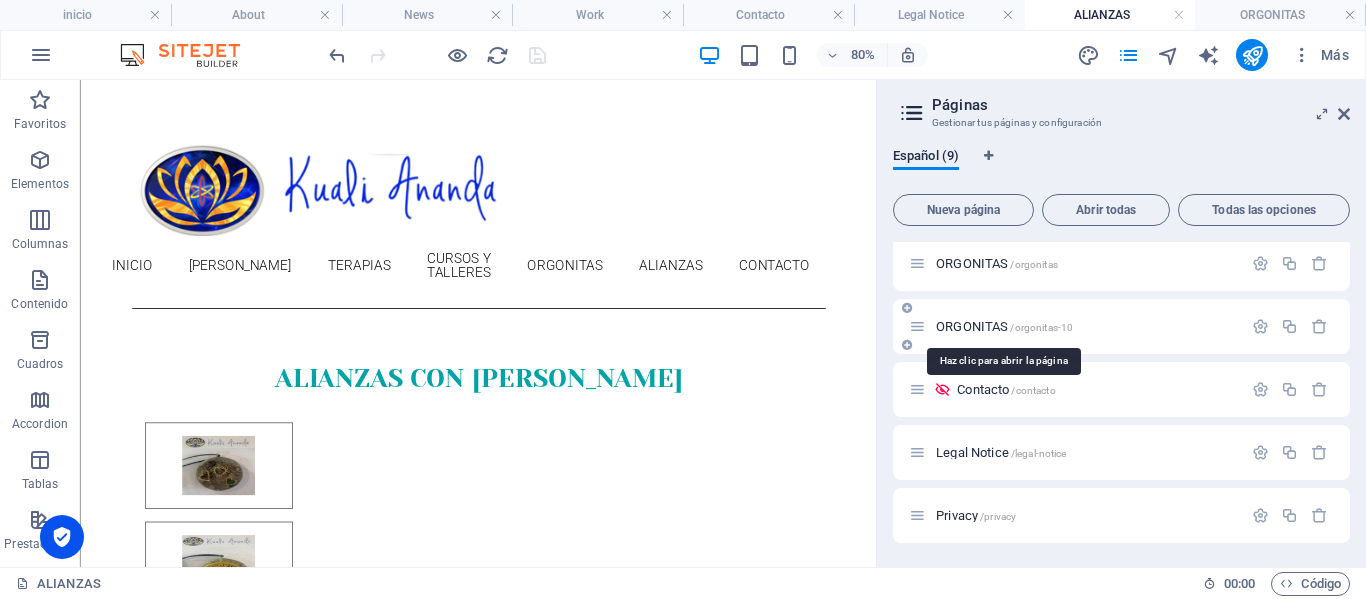 click on "ORGONITAS /orgonitas-10" at bounding box center (1004, 326) 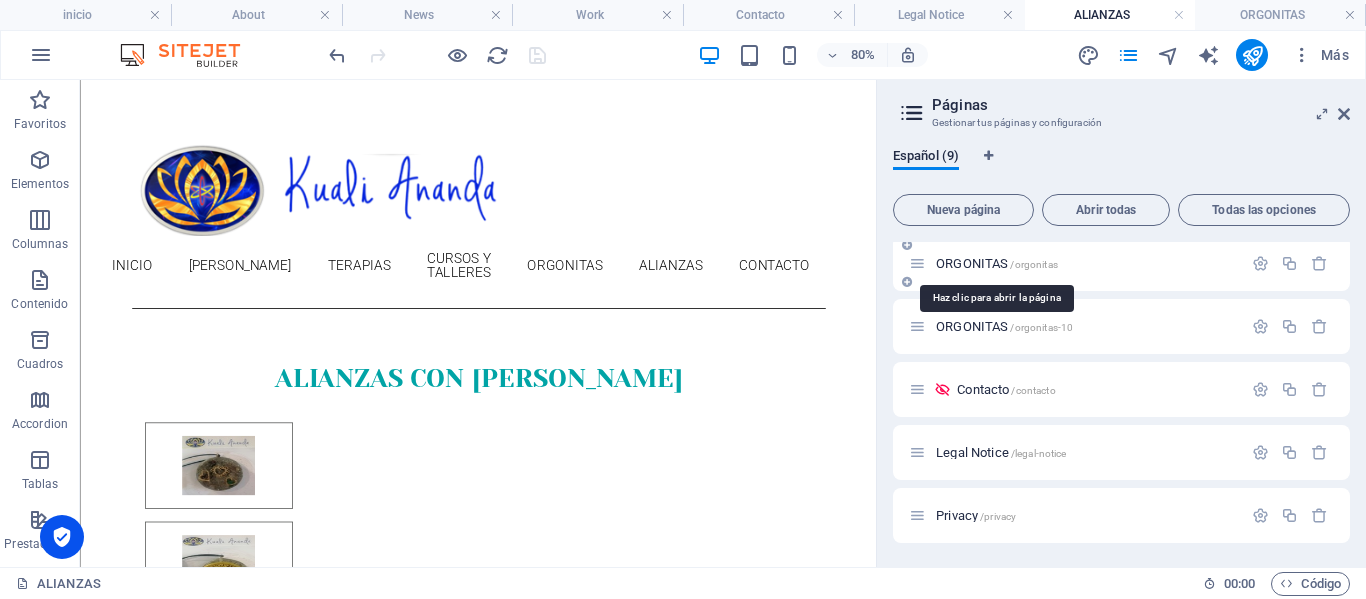 click on "ORGONITAS /orgonitas" at bounding box center [997, 263] 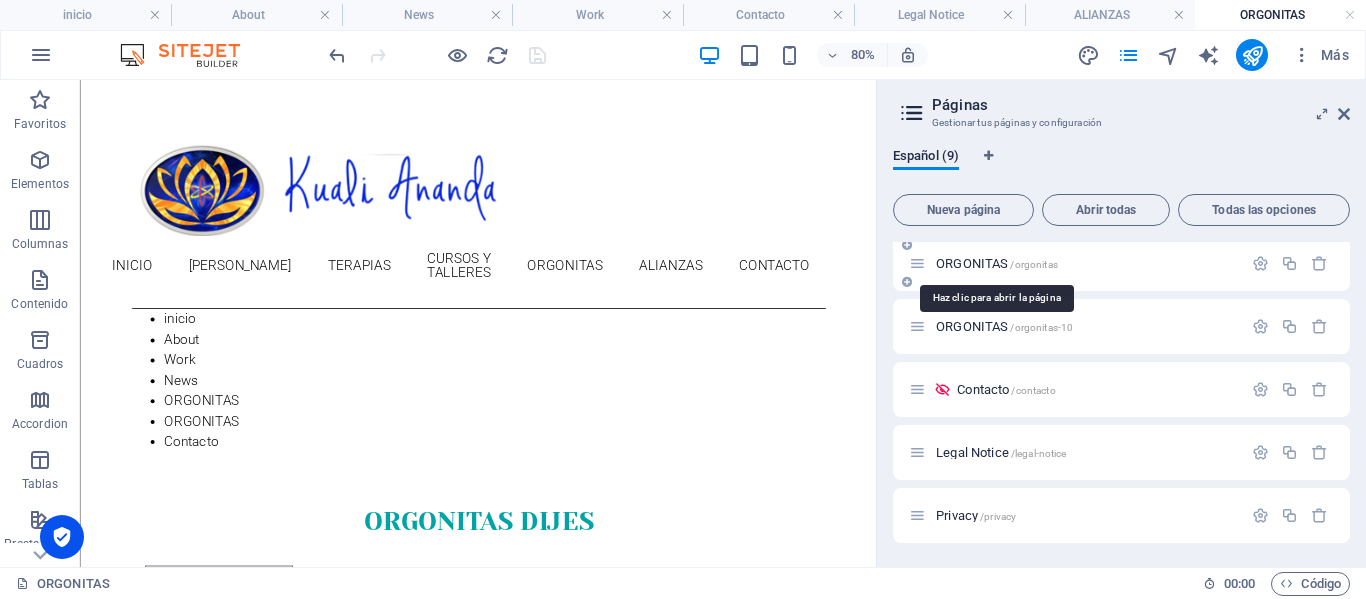 scroll, scrollTop: 100, scrollLeft: 0, axis: vertical 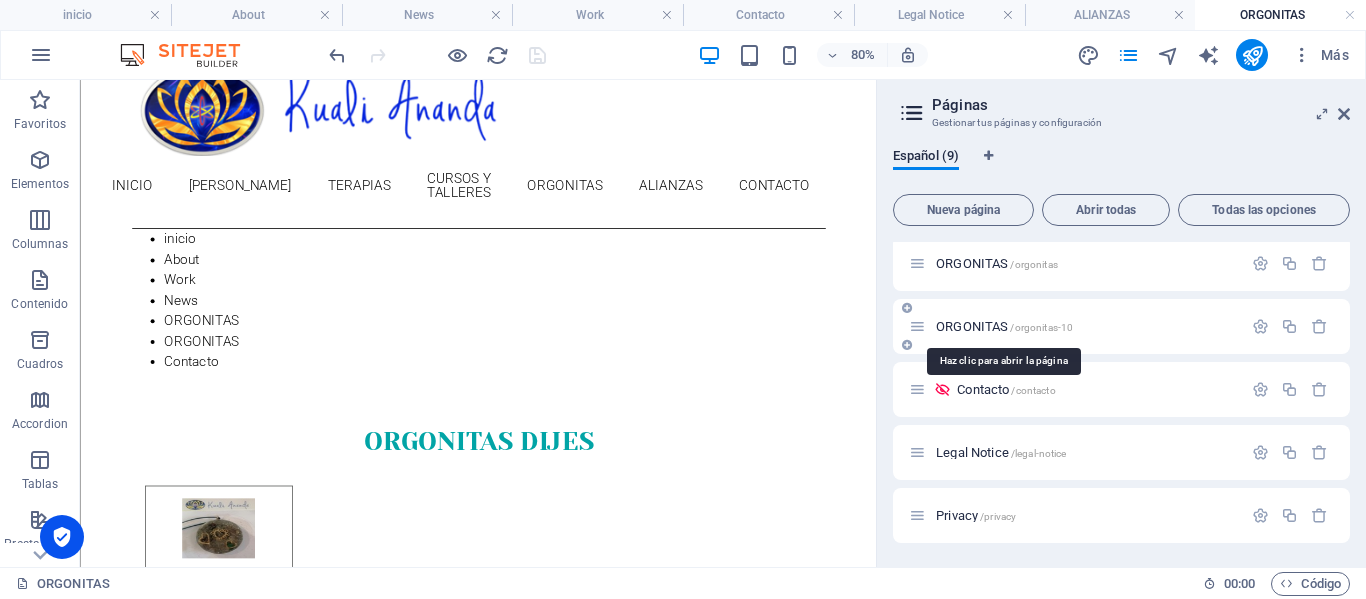 click on "ORGONITAS /orgonitas-10" at bounding box center [1004, 326] 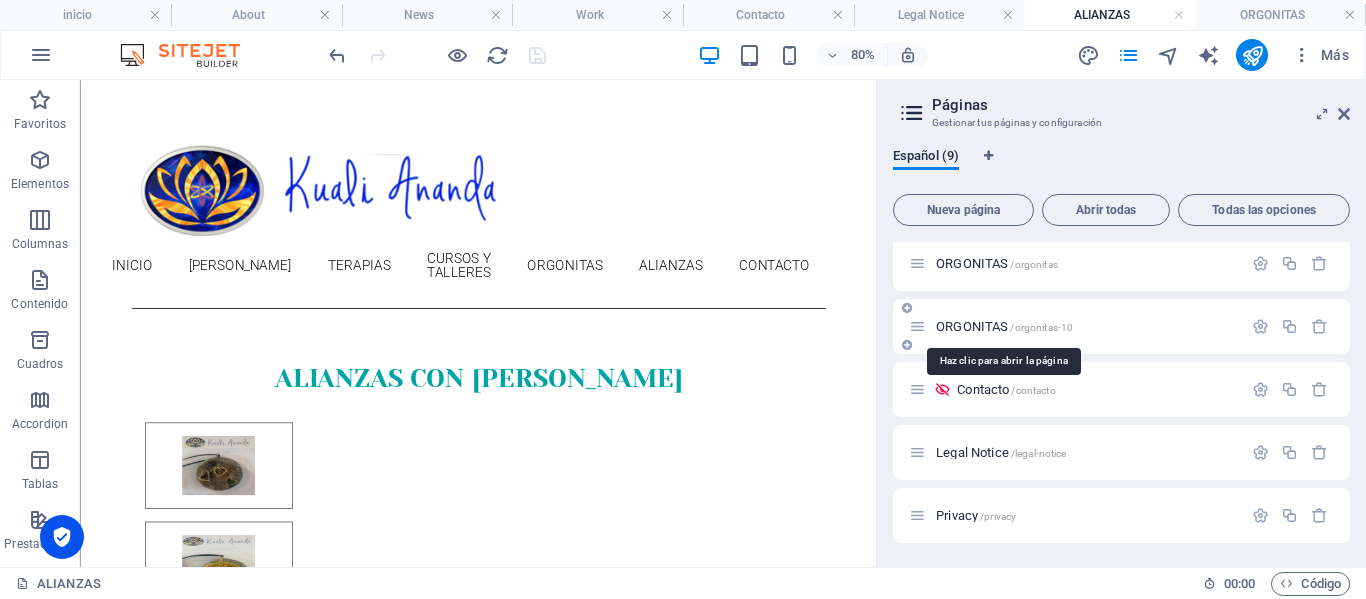 click on "ORGONITAS /orgonitas-10" at bounding box center [1004, 326] 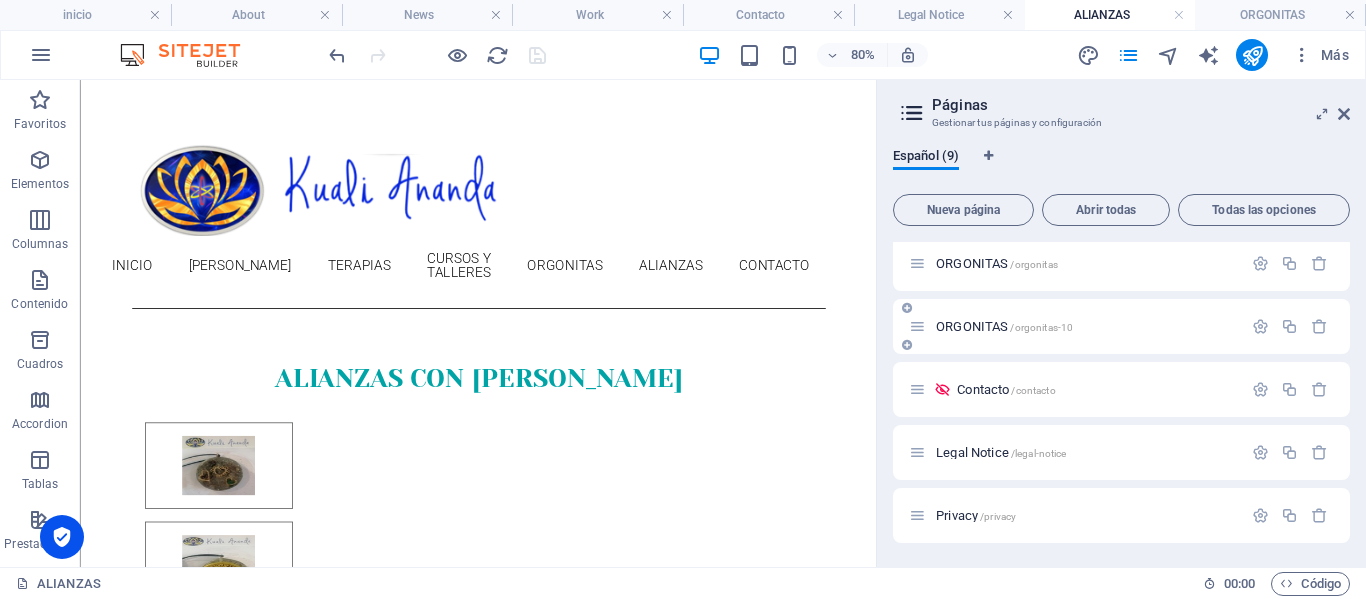 click at bounding box center [917, 326] 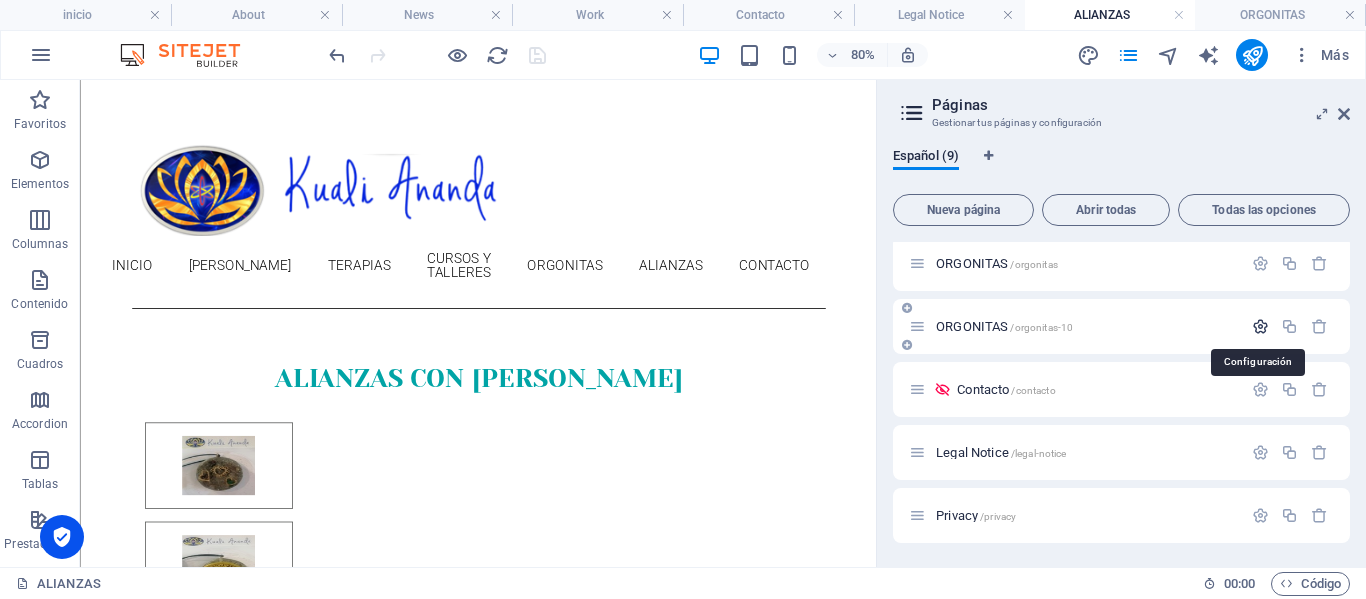 click at bounding box center (1260, 326) 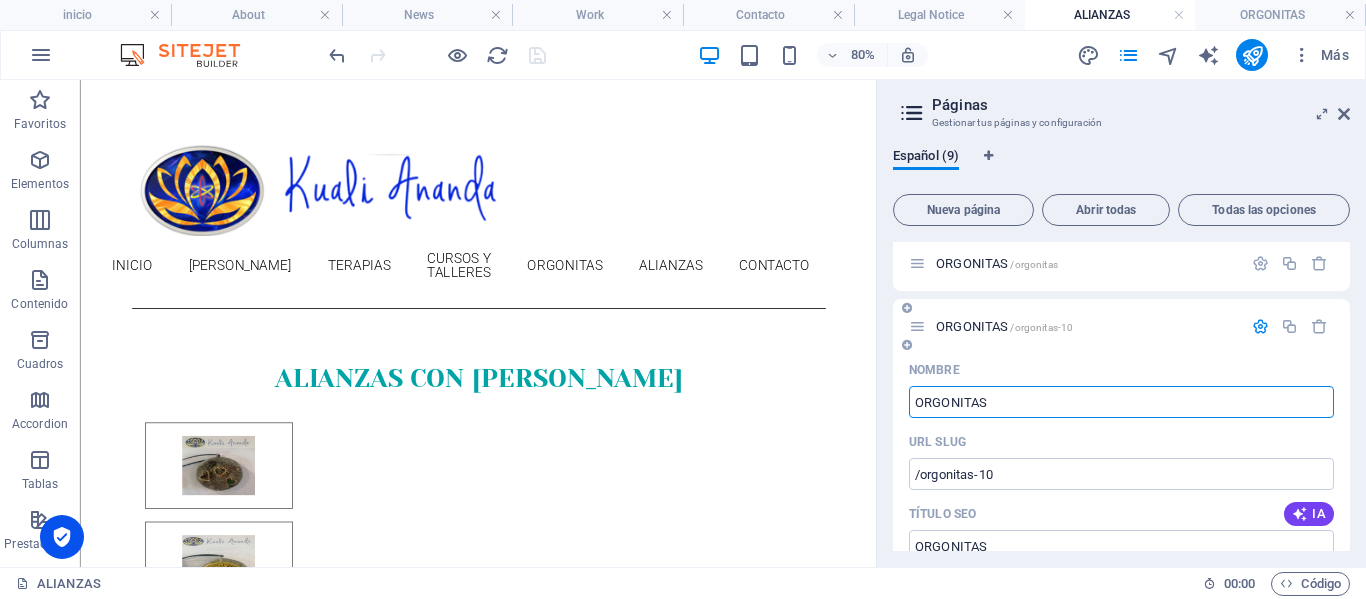 drag, startPoint x: 1022, startPoint y: 398, endPoint x: 899, endPoint y: 388, distance: 123.40584 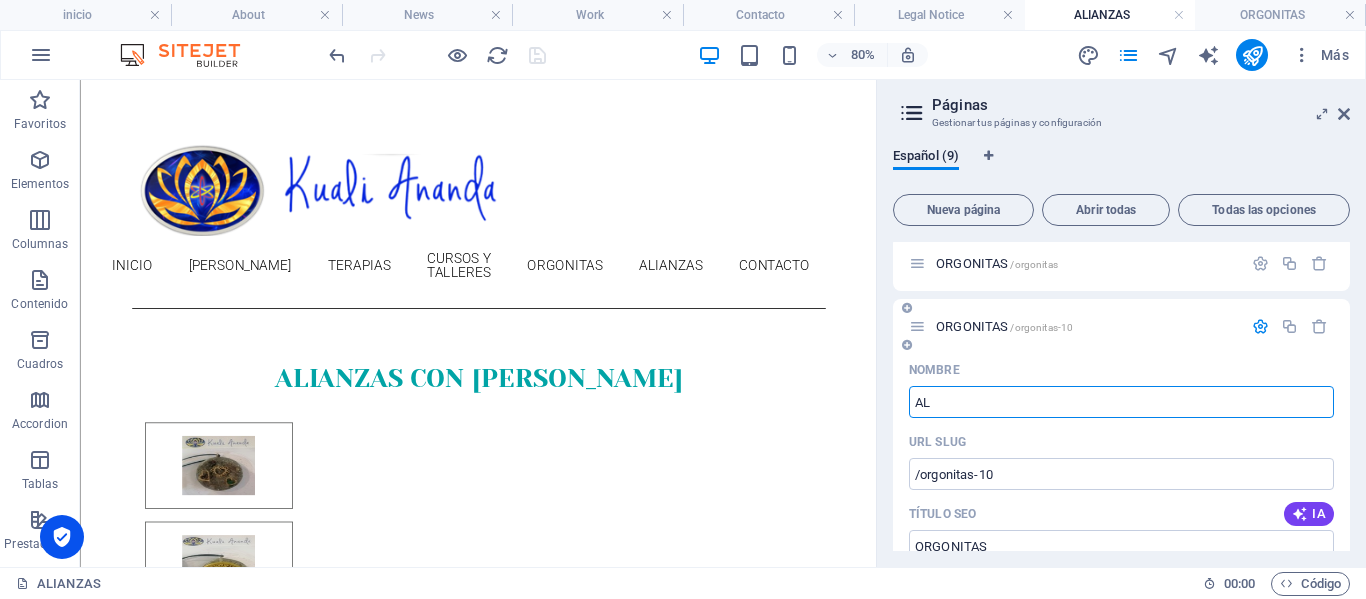 type on "ALI" 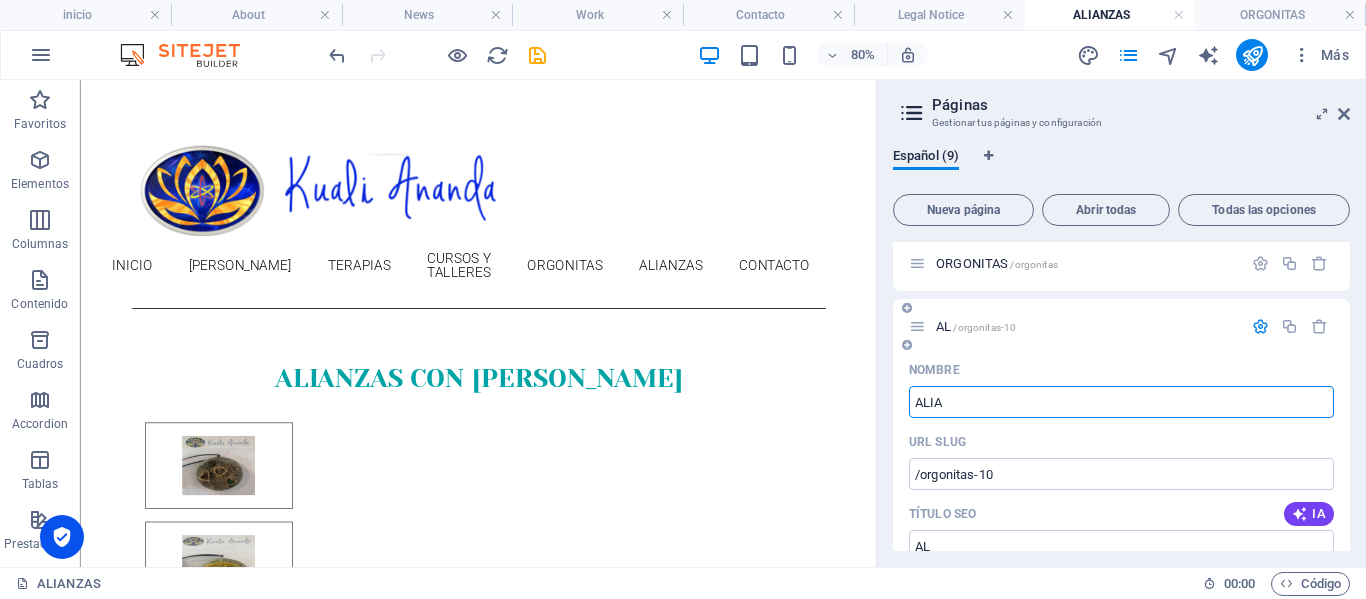 type on "ALIA" 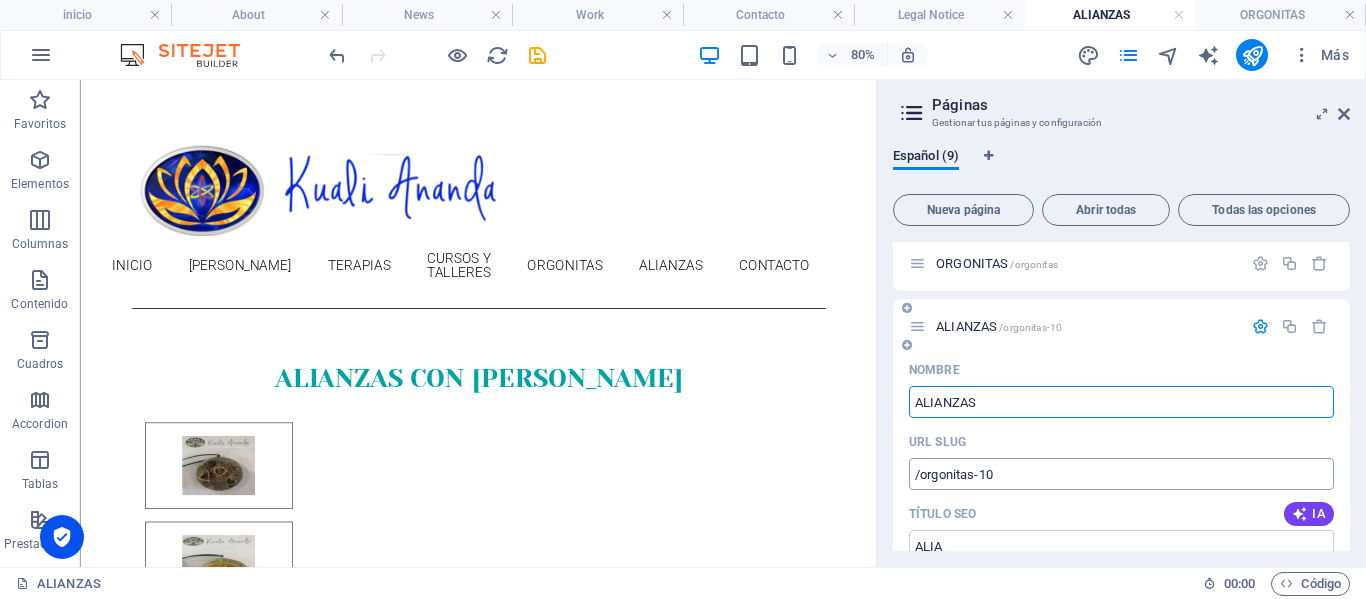 type on "ALIANZAS" 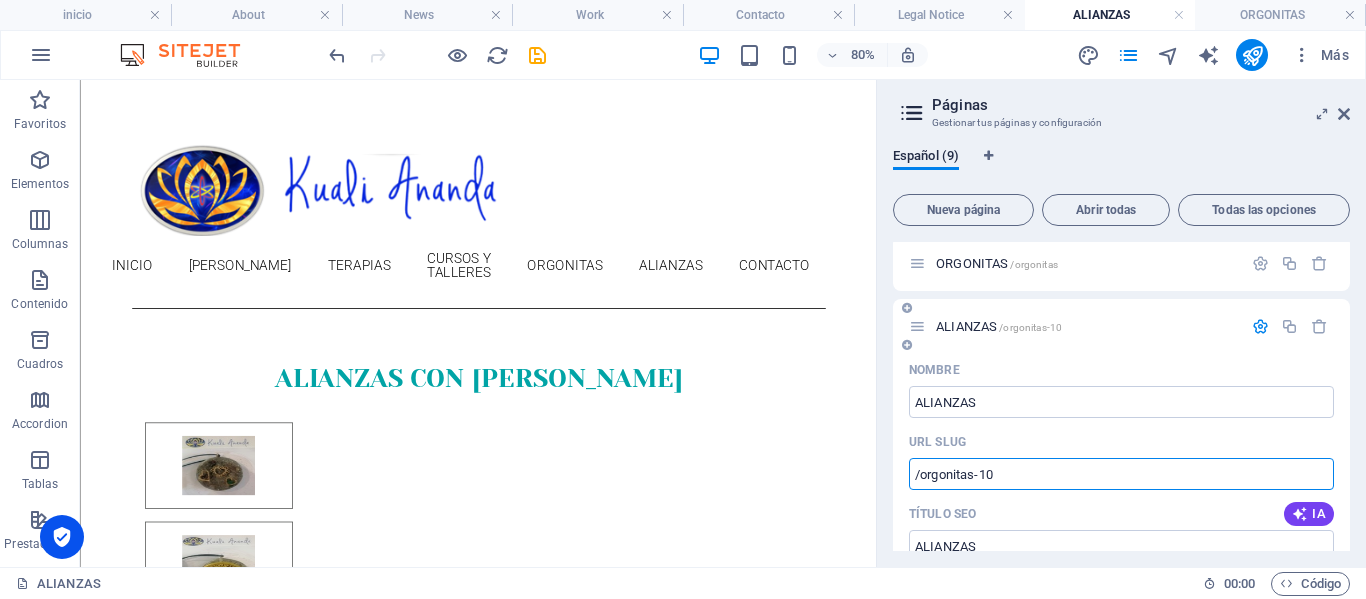 drag, startPoint x: 1010, startPoint y: 475, endPoint x: 922, endPoint y: 473, distance: 88.02273 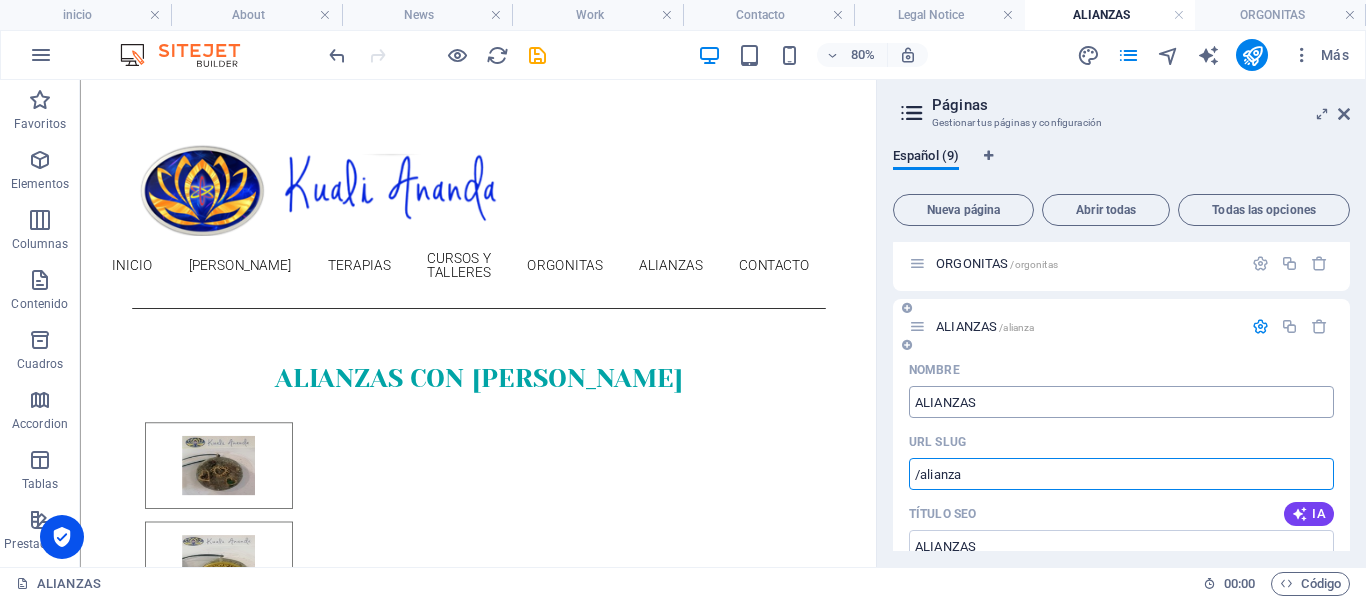 type on "/alianza" 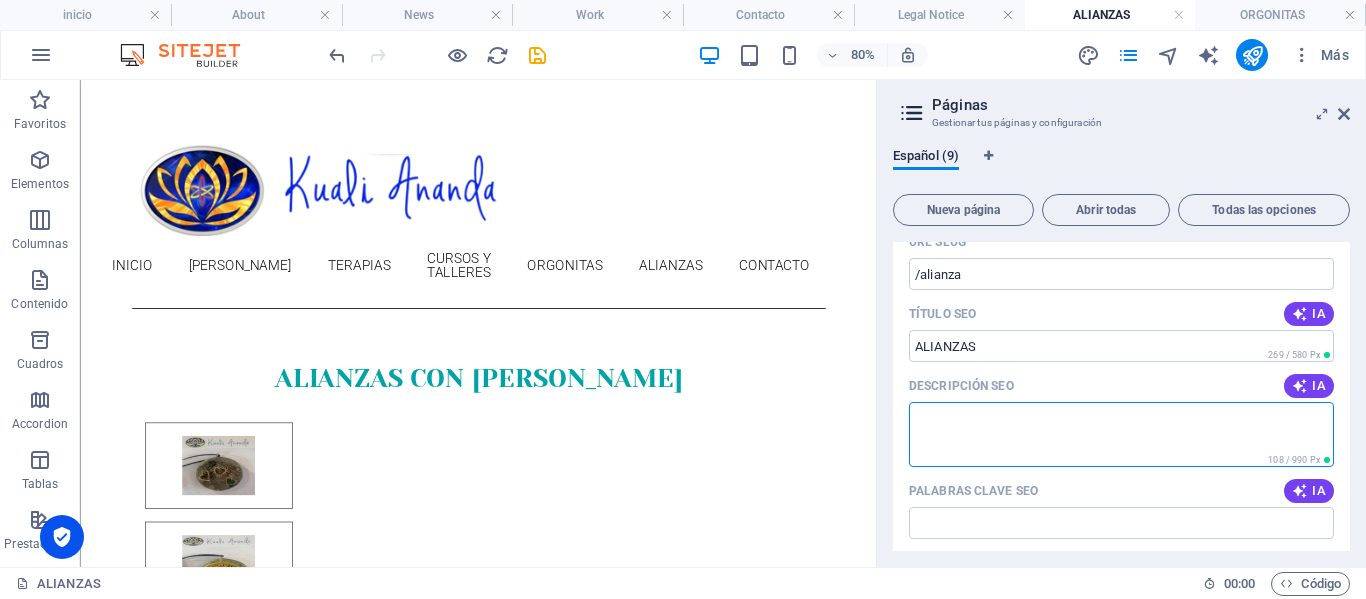 click on "Descripción SEO" at bounding box center [1121, 434] 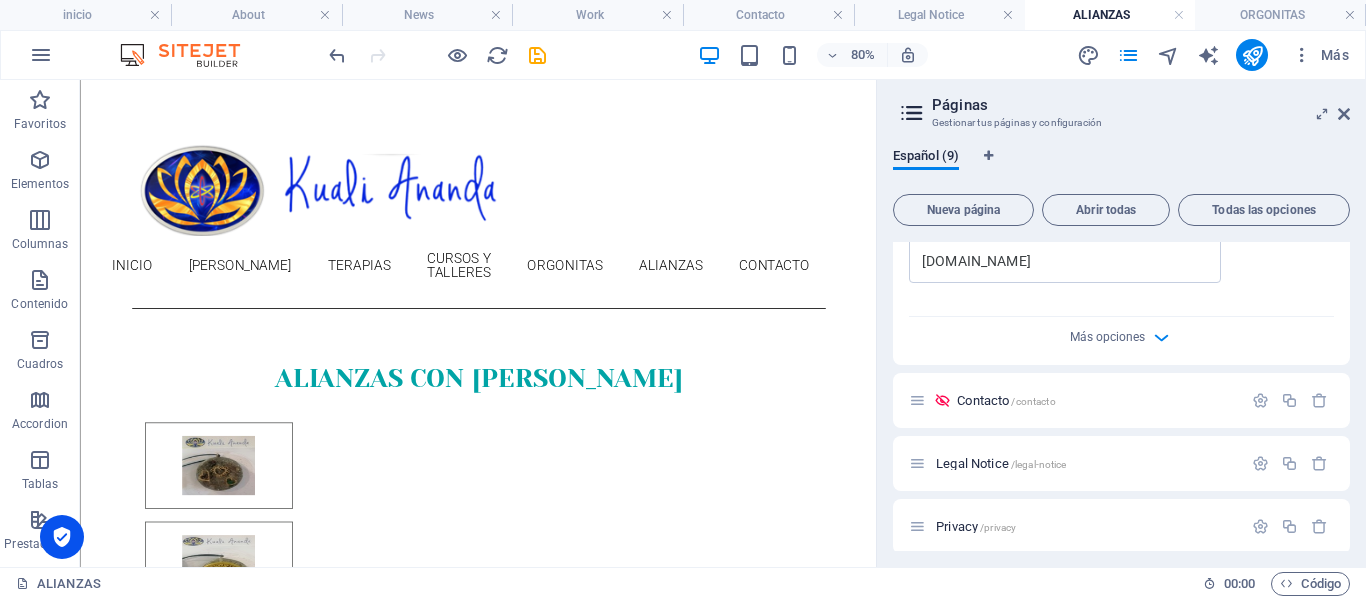 scroll, scrollTop: 1003, scrollLeft: 0, axis: vertical 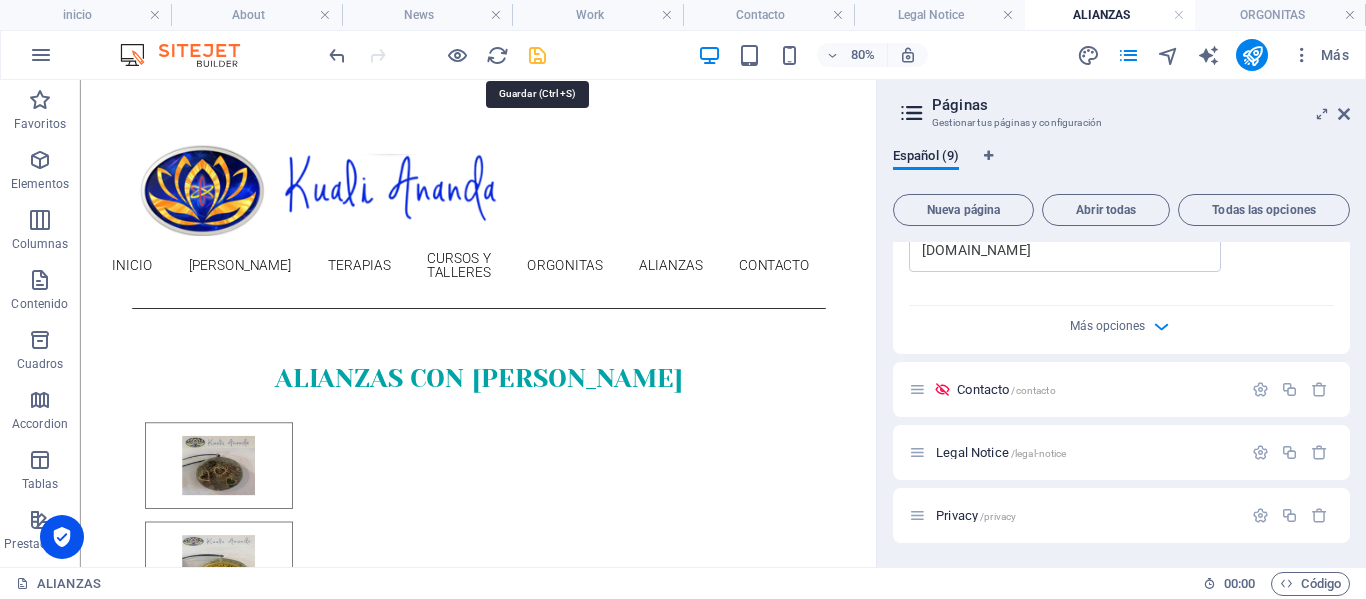 click at bounding box center (537, 55) 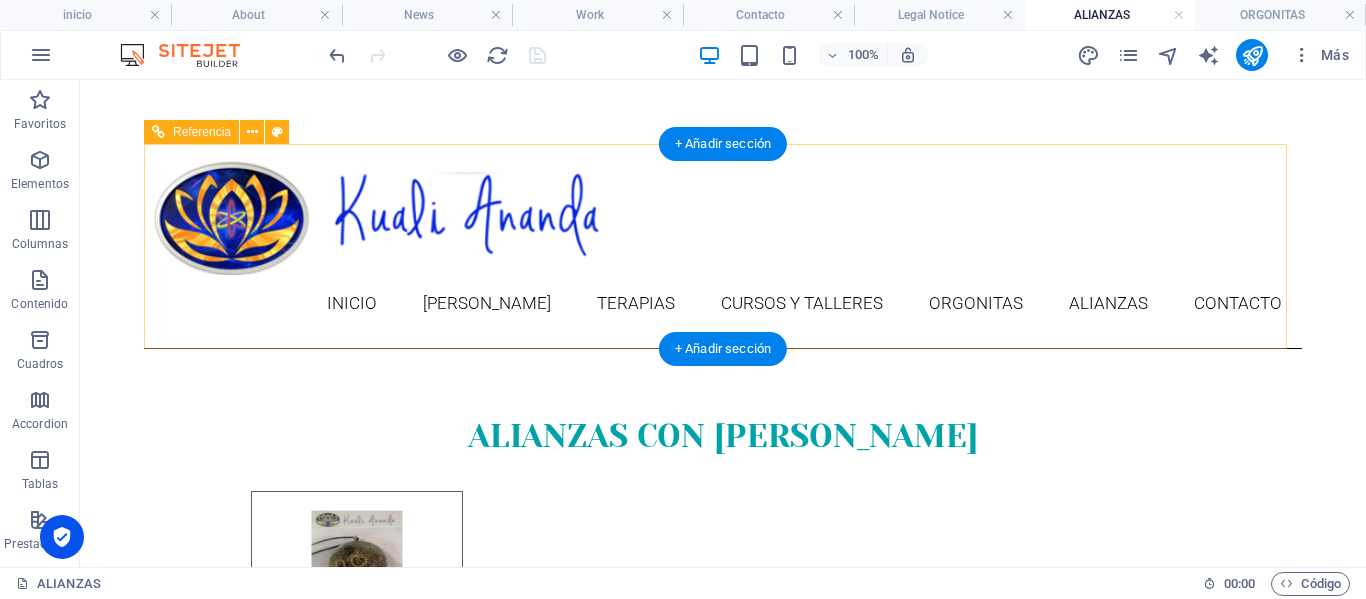 click on "inicio [PERSON_NAME] Terapias CURSOS Y TALLERES ORGONITAS alianzas Contacto" at bounding box center (723, 303) 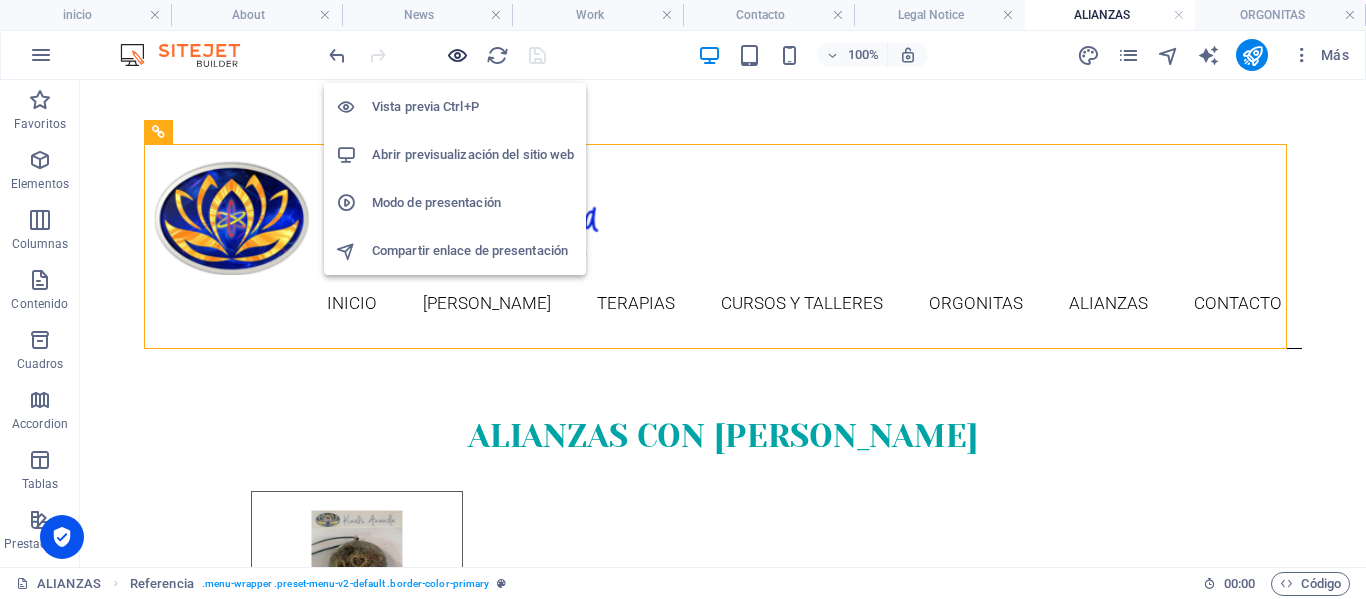 click at bounding box center [457, 55] 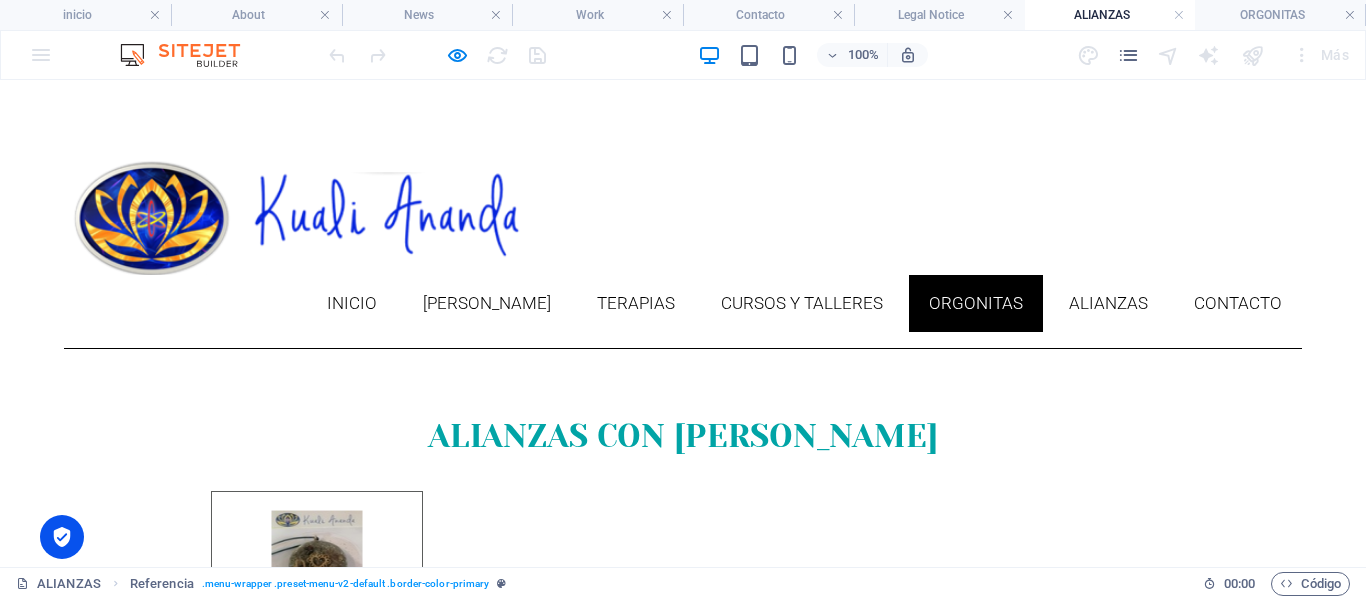 click on "ORGONITAS" at bounding box center [976, 303] 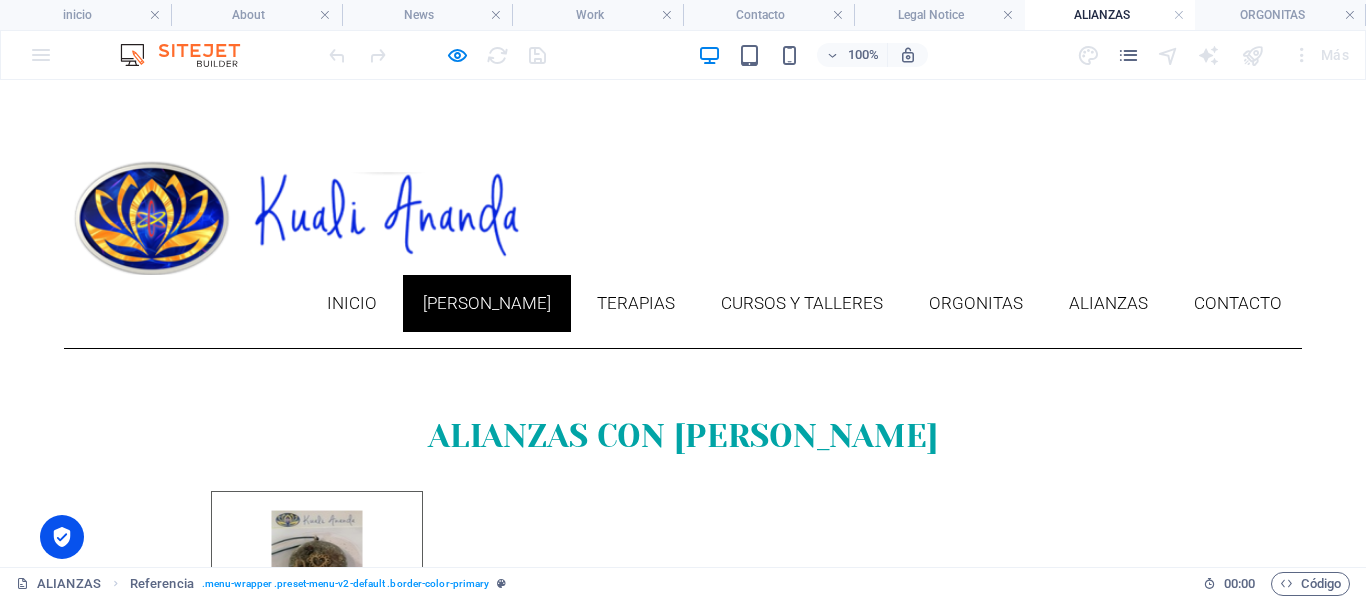 click on "[PERSON_NAME]" at bounding box center (487, 303) 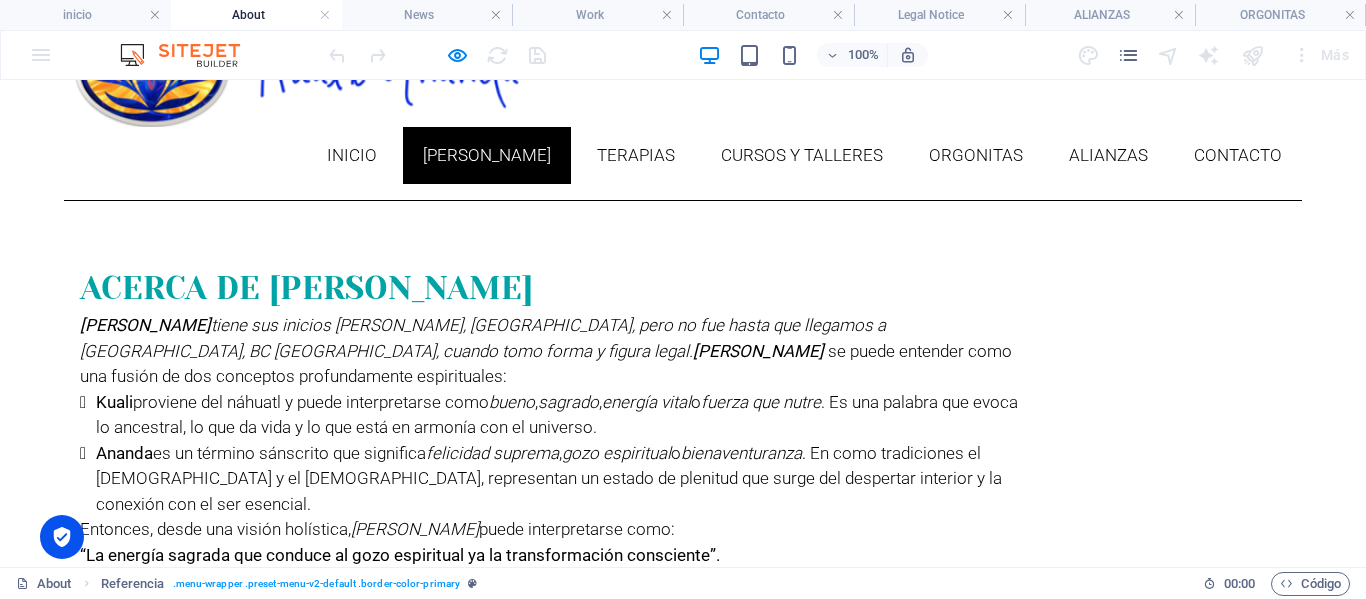 scroll, scrollTop: 0, scrollLeft: 0, axis: both 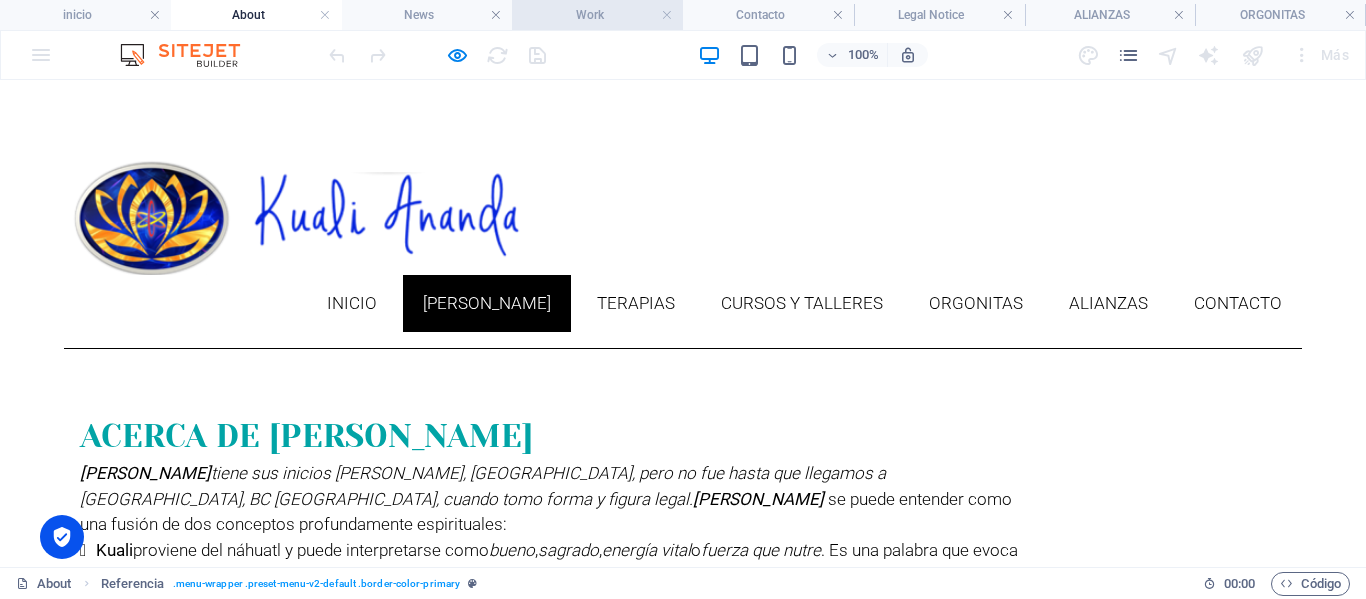 click on "Work" at bounding box center (597, 15) 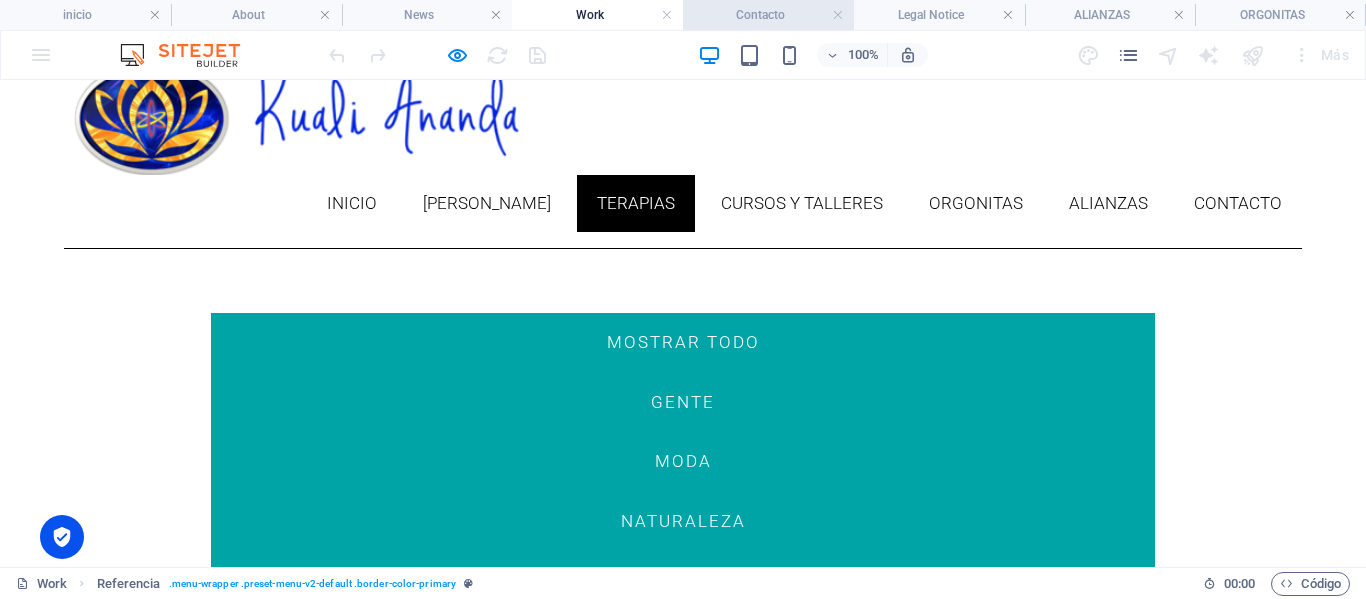 click on "Contacto" at bounding box center (768, 15) 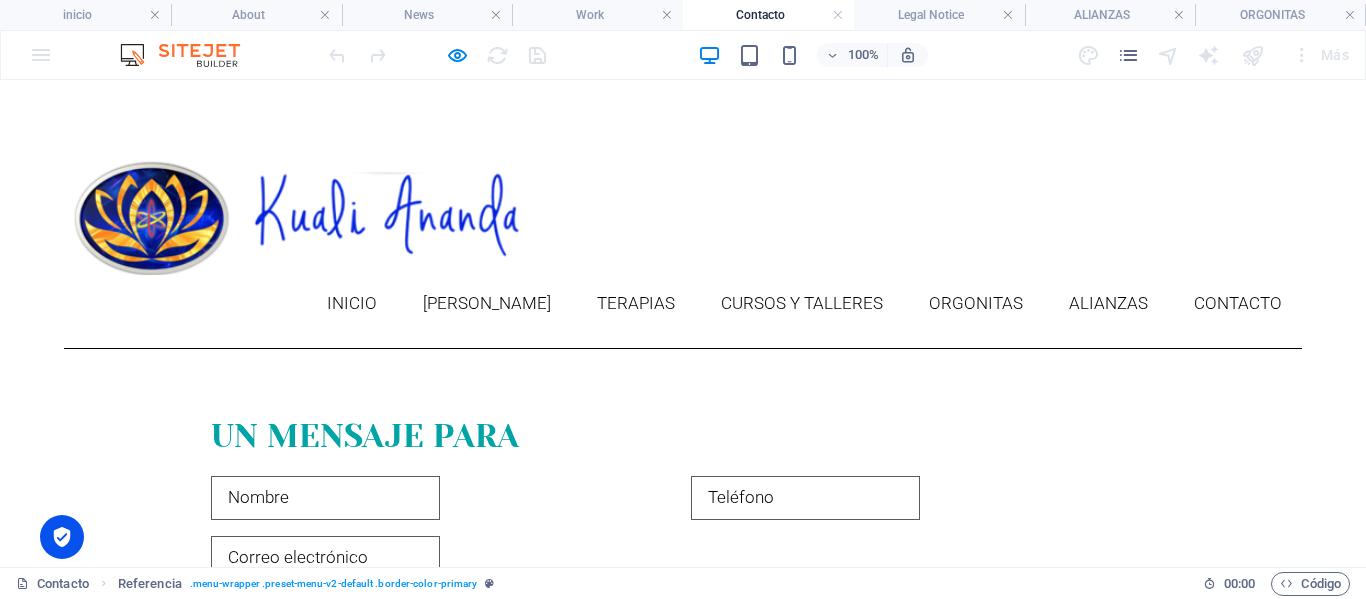 scroll, scrollTop: 0, scrollLeft: 0, axis: both 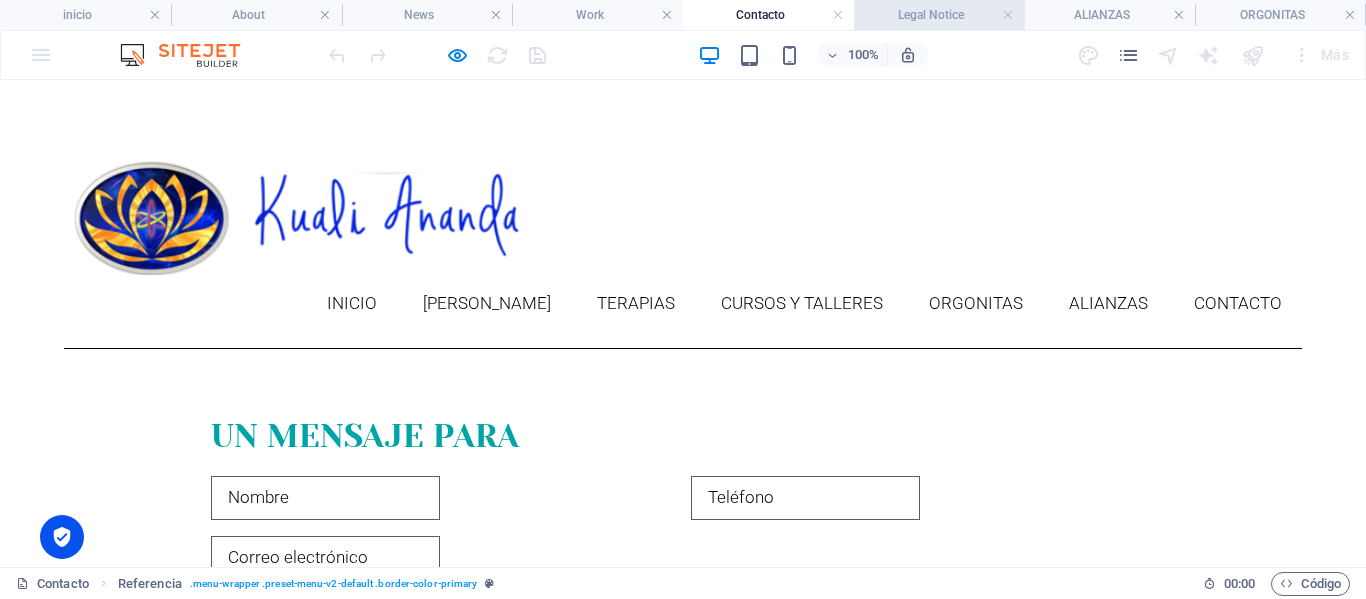 click on "Legal Notice" at bounding box center [939, 15] 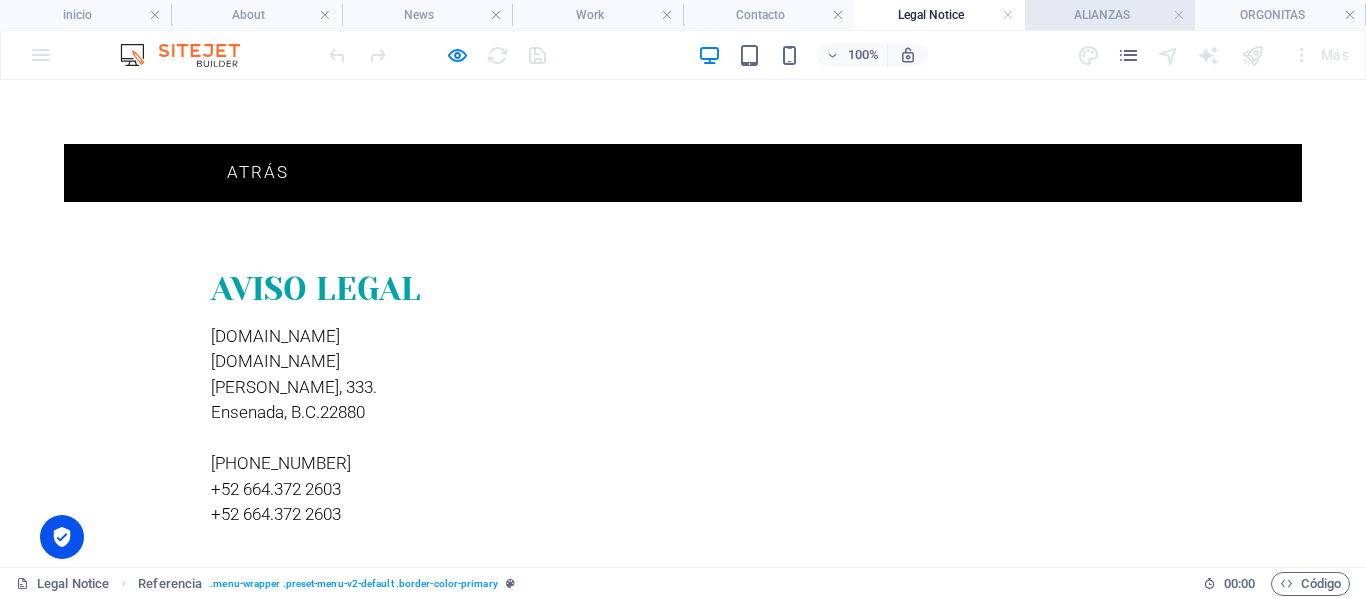 click on "ALIANZAS" at bounding box center [1110, 15] 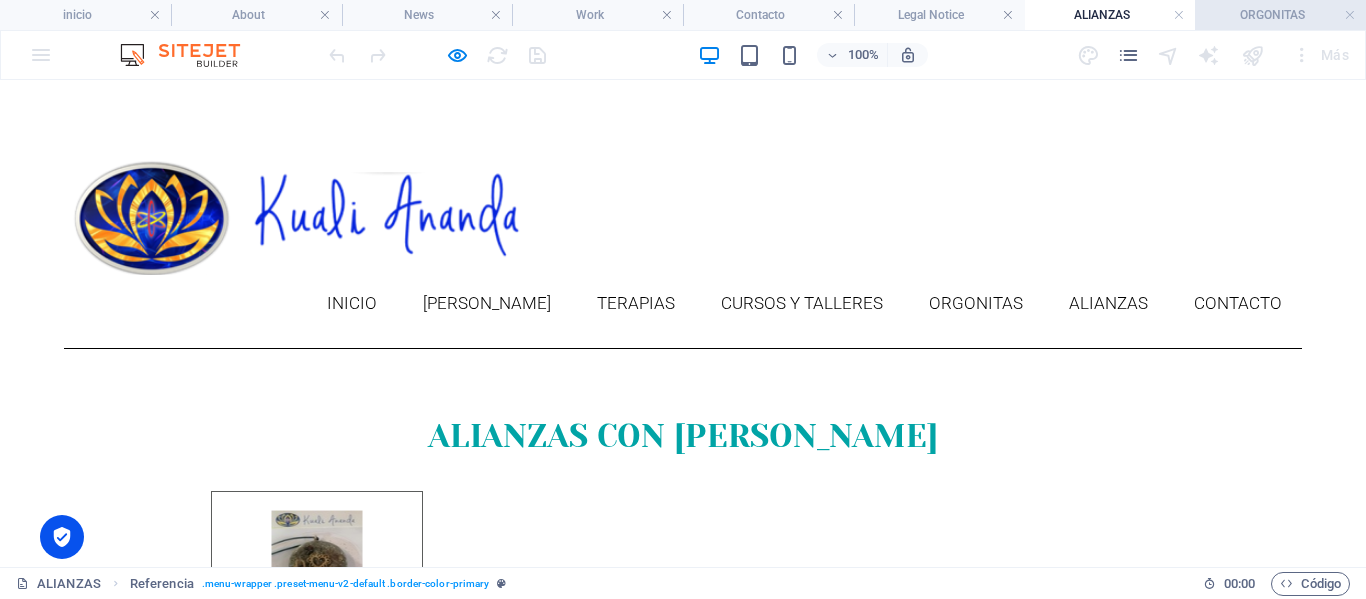 click on "ORGONITAS" at bounding box center (1280, 15) 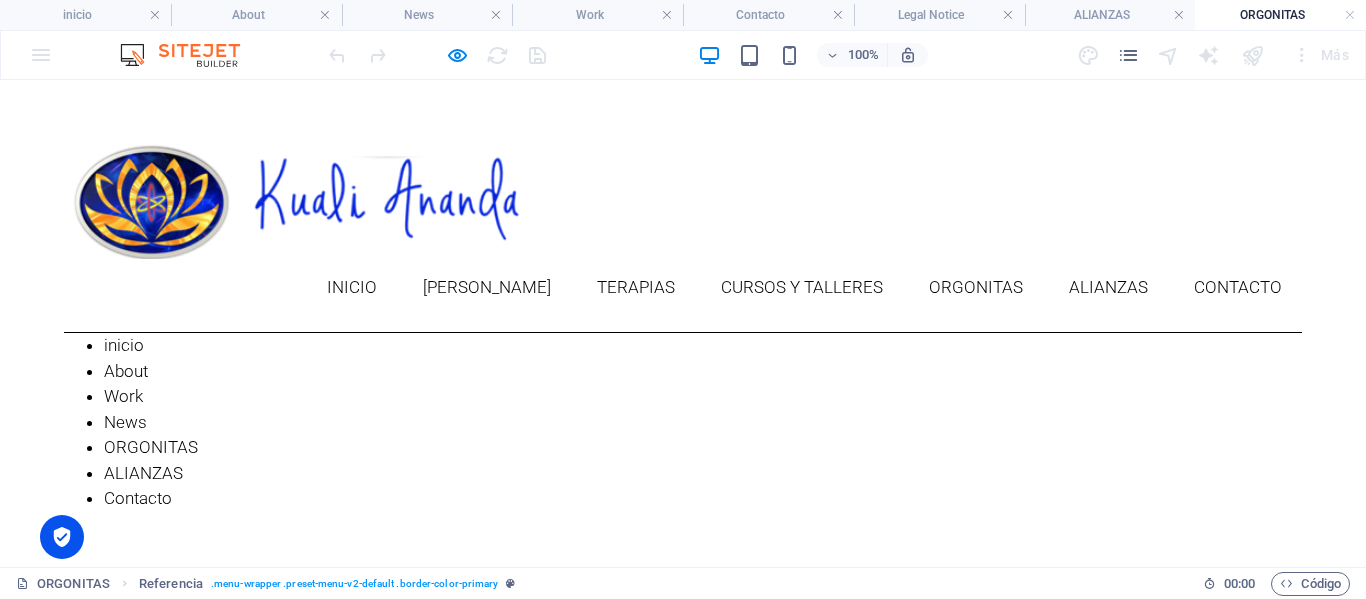 scroll, scrollTop: 0, scrollLeft: 0, axis: both 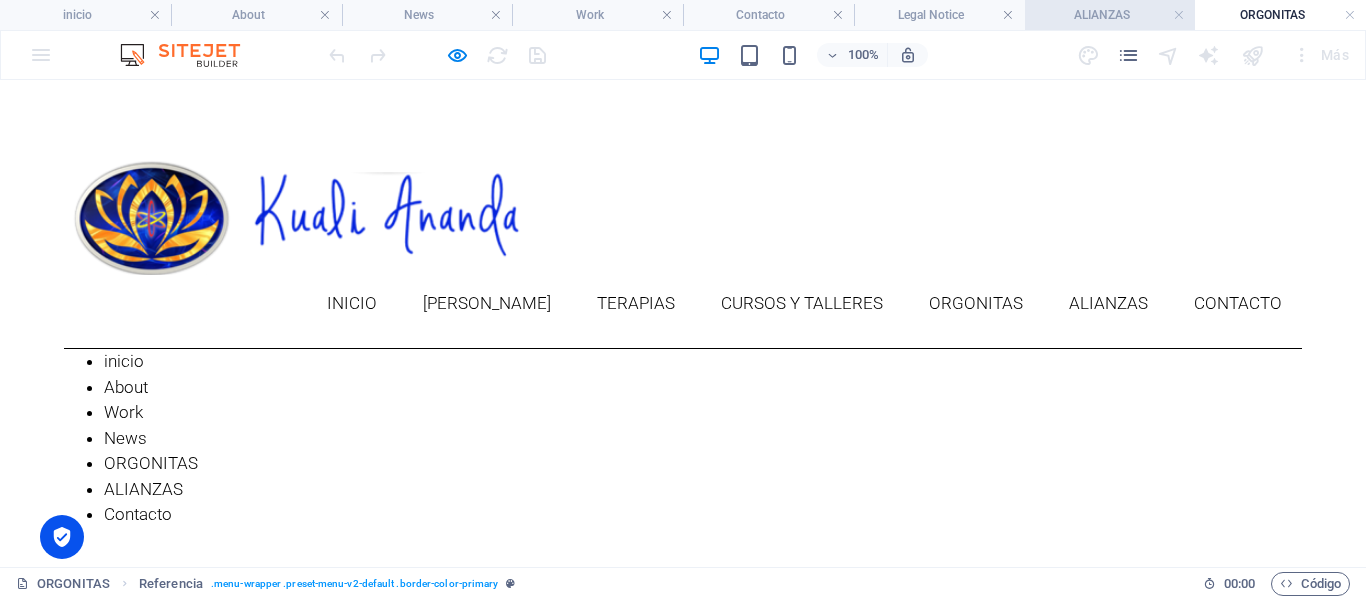 click on "ALIANZAS" at bounding box center [1110, 15] 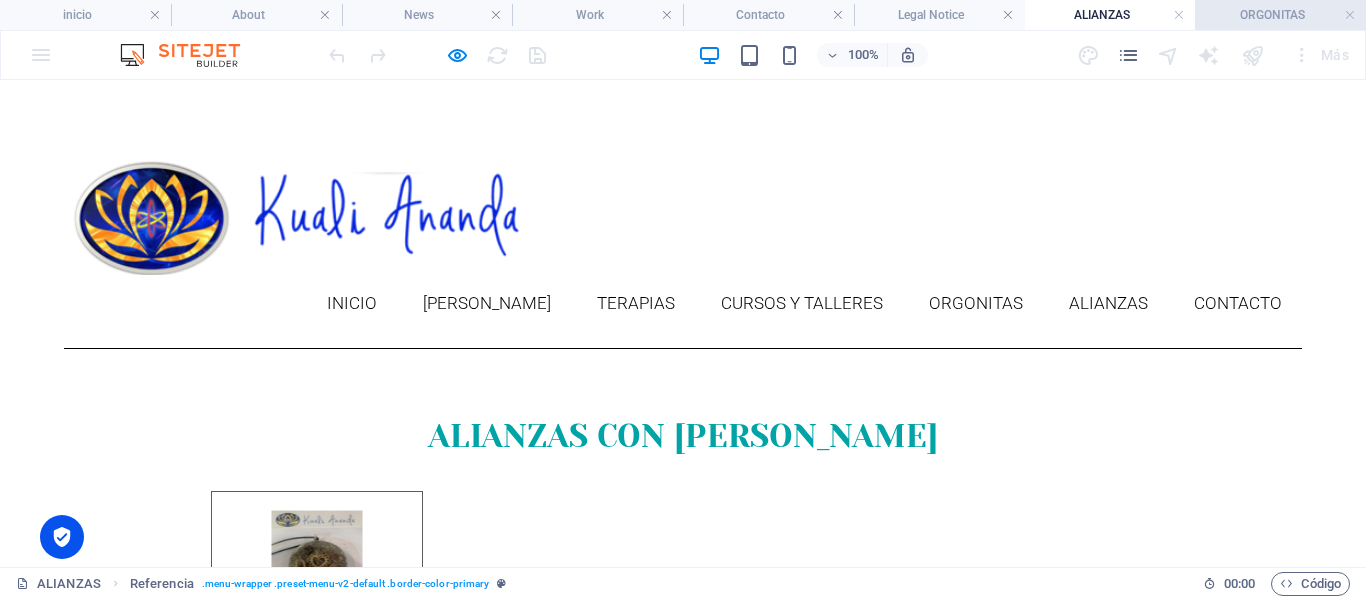click on "ORGONITAS" at bounding box center (1280, 15) 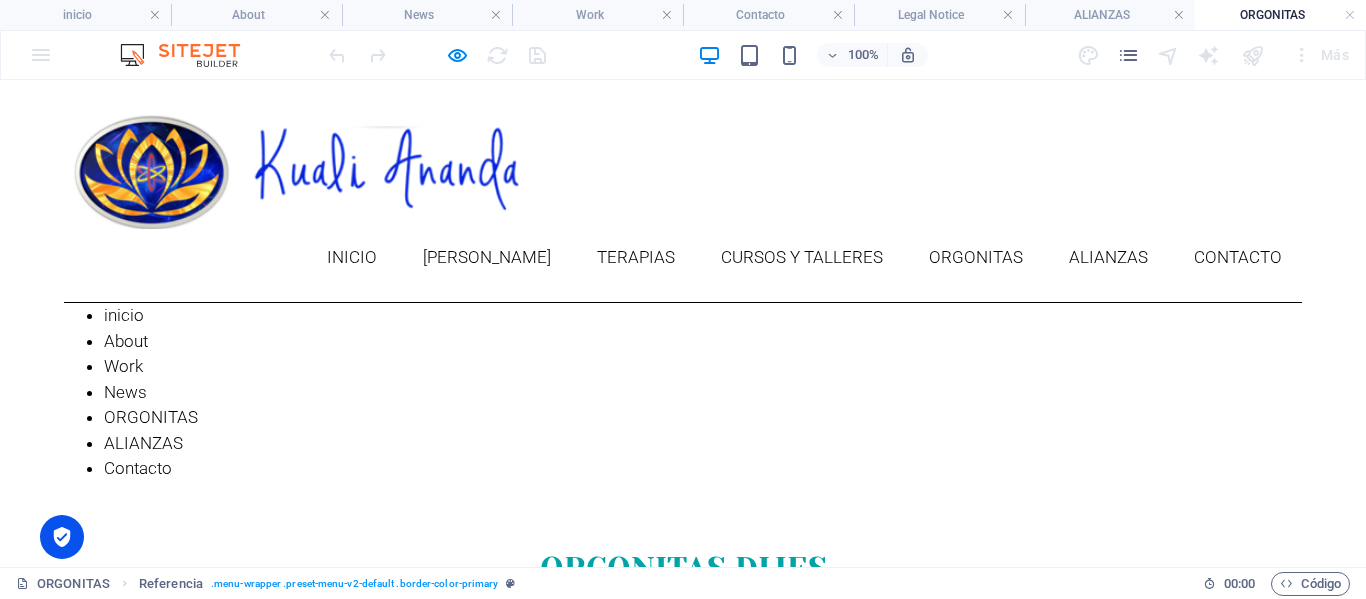 scroll, scrollTop: 0, scrollLeft: 0, axis: both 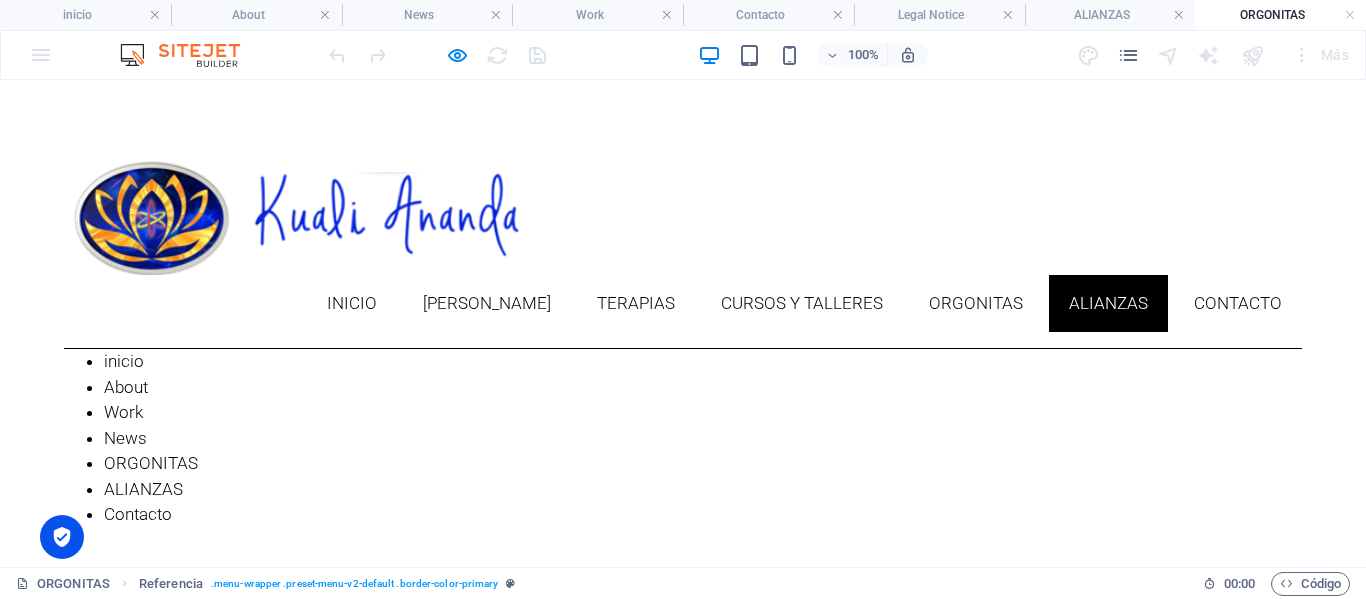 click on "alianzas" at bounding box center (1108, 303) 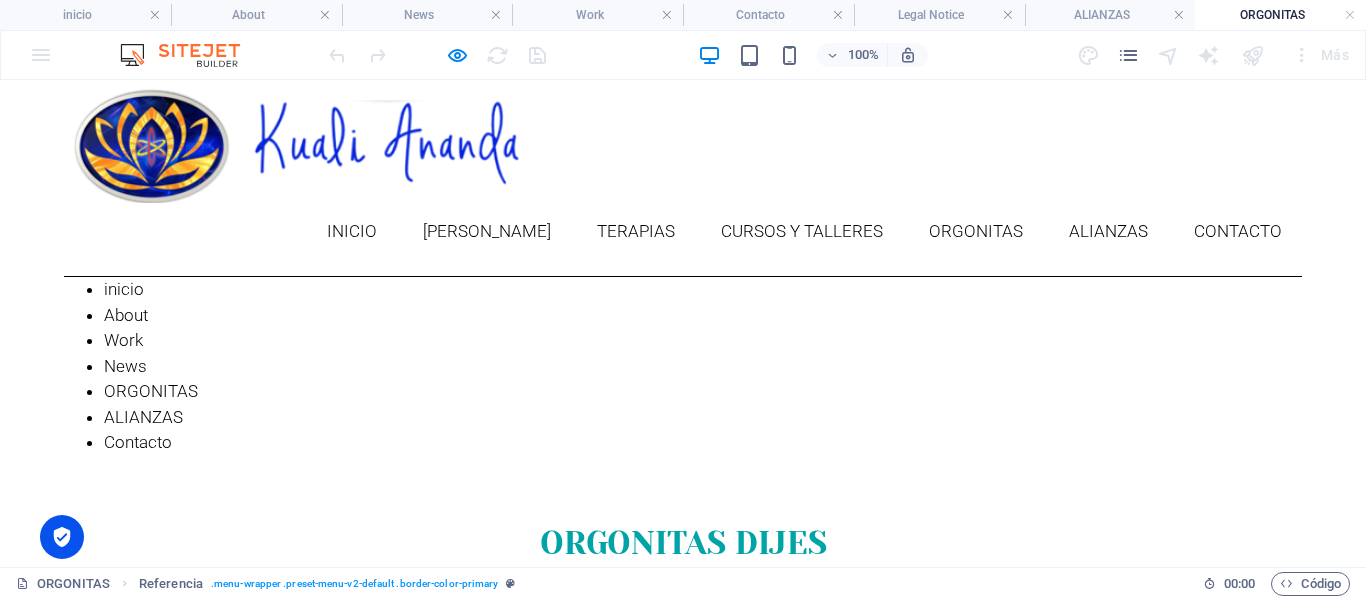 scroll, scrollTop: 100, scrollLeft: 0, axis: vertical 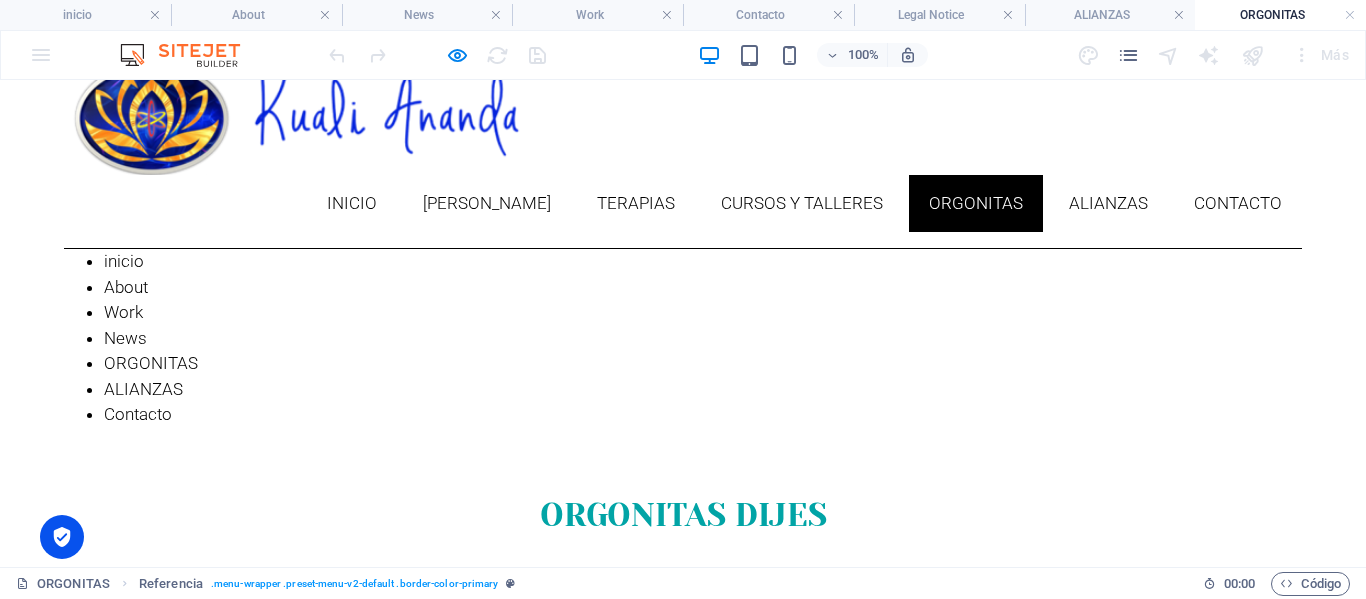 click on "ORGONITAS" at bounding box center (976, 203) 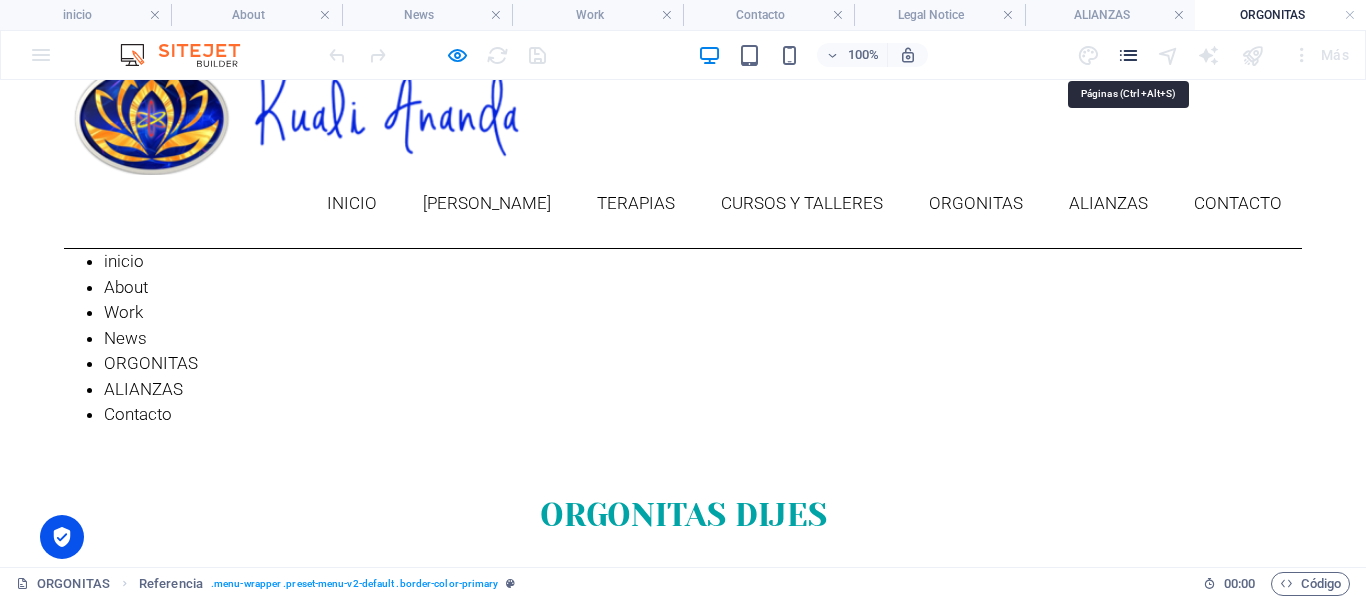 click at bounding box center (1128, 55) 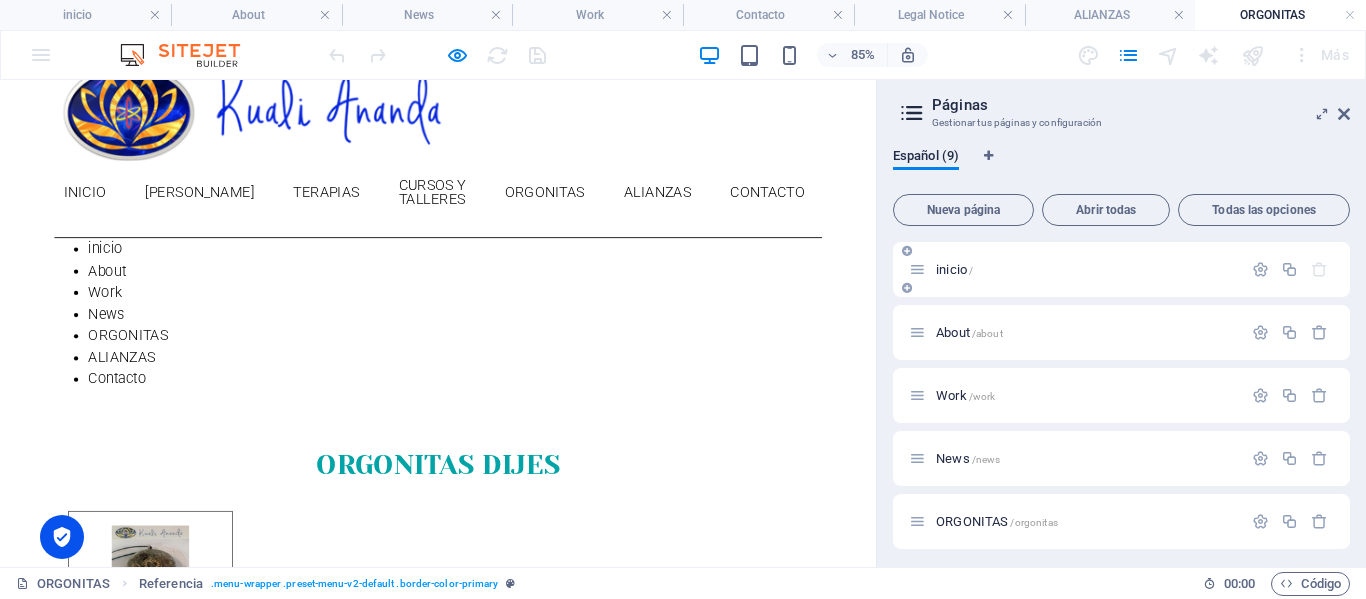 click on "inicio /" at bounding box center (954, 269) 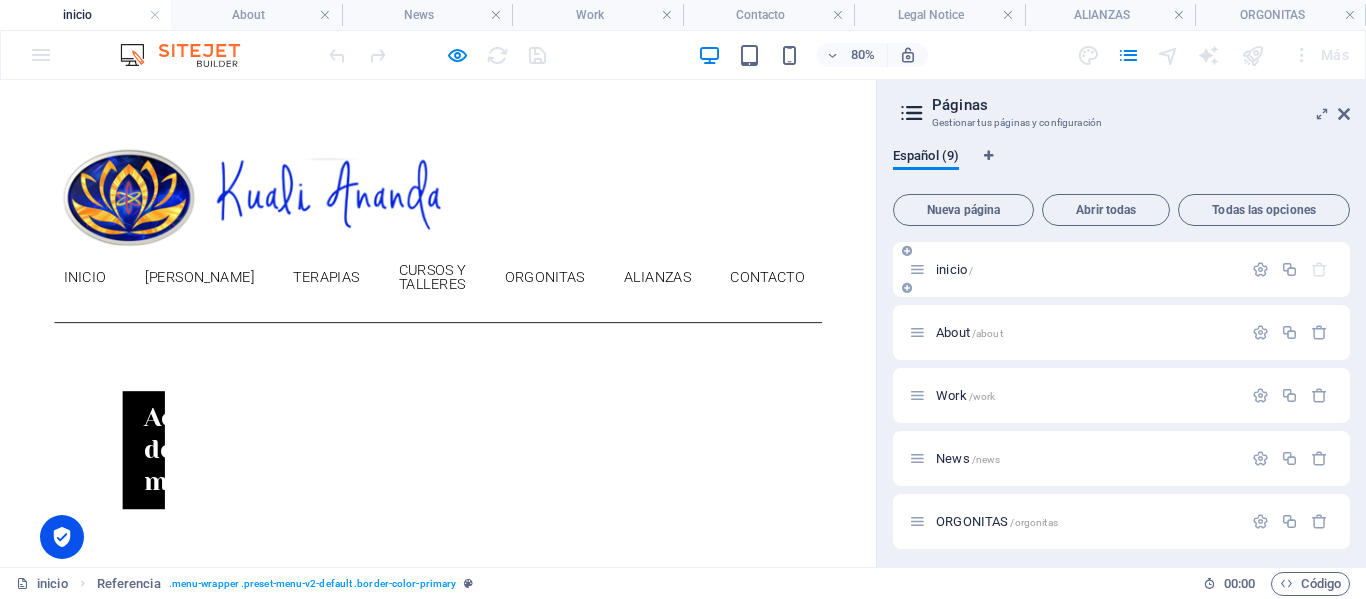scroll, scrollTop: 0, scrollLeft: 0, axis: both 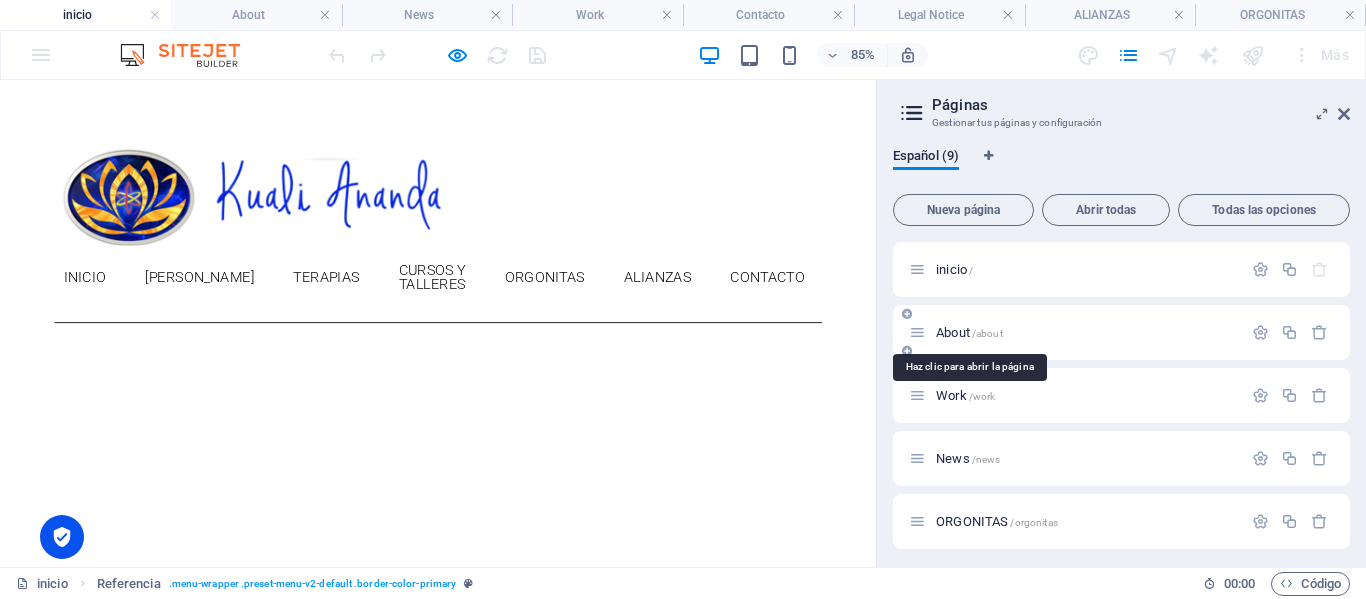 click on "About /about" at bounding box center (969, 332) 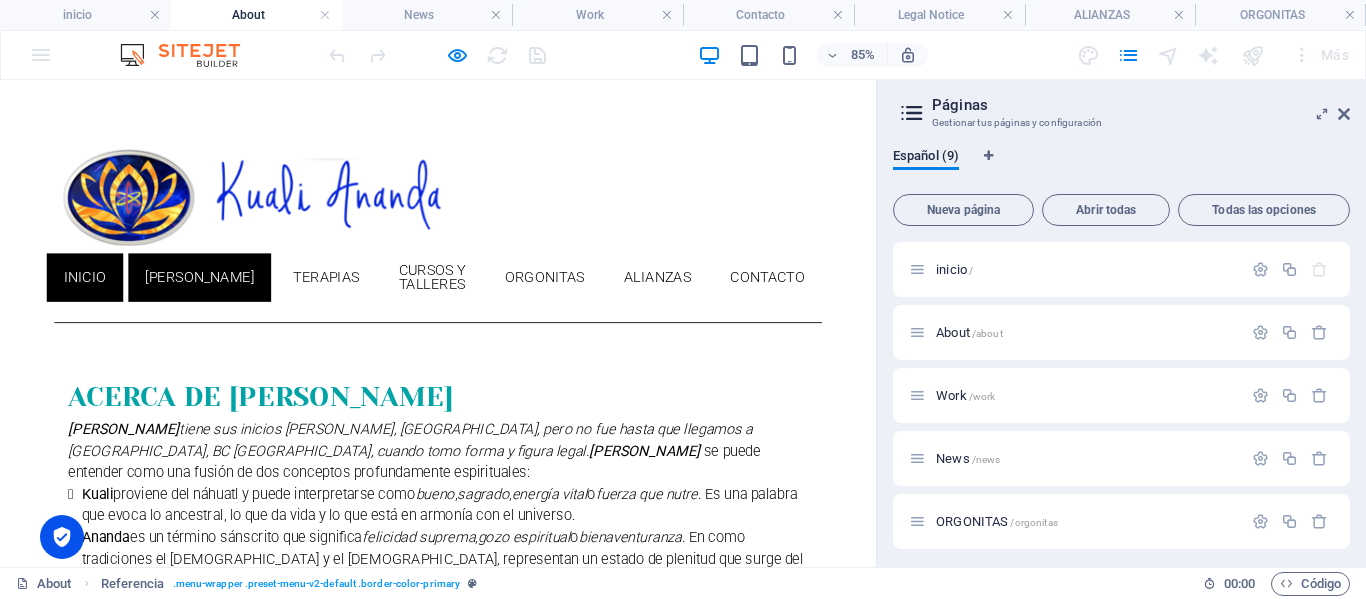 click on "inicio" at bounding box center [100, 312] 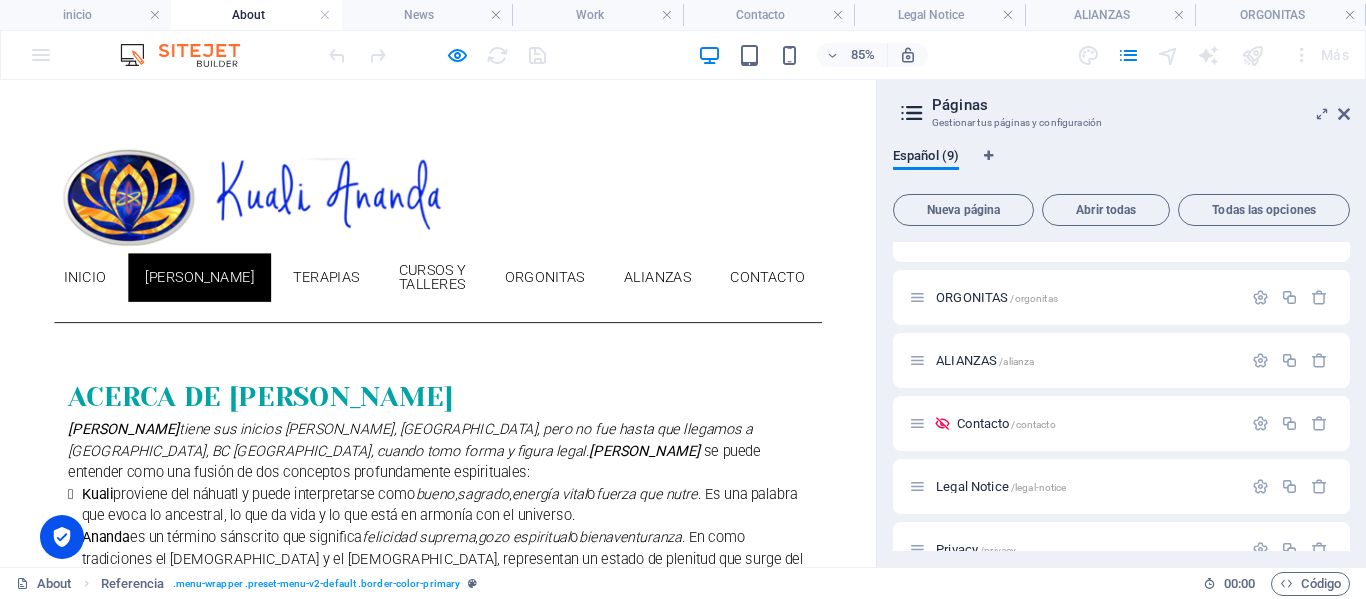 scroll, scrollTop: 258, scrollLeft: 0, axis: vertical 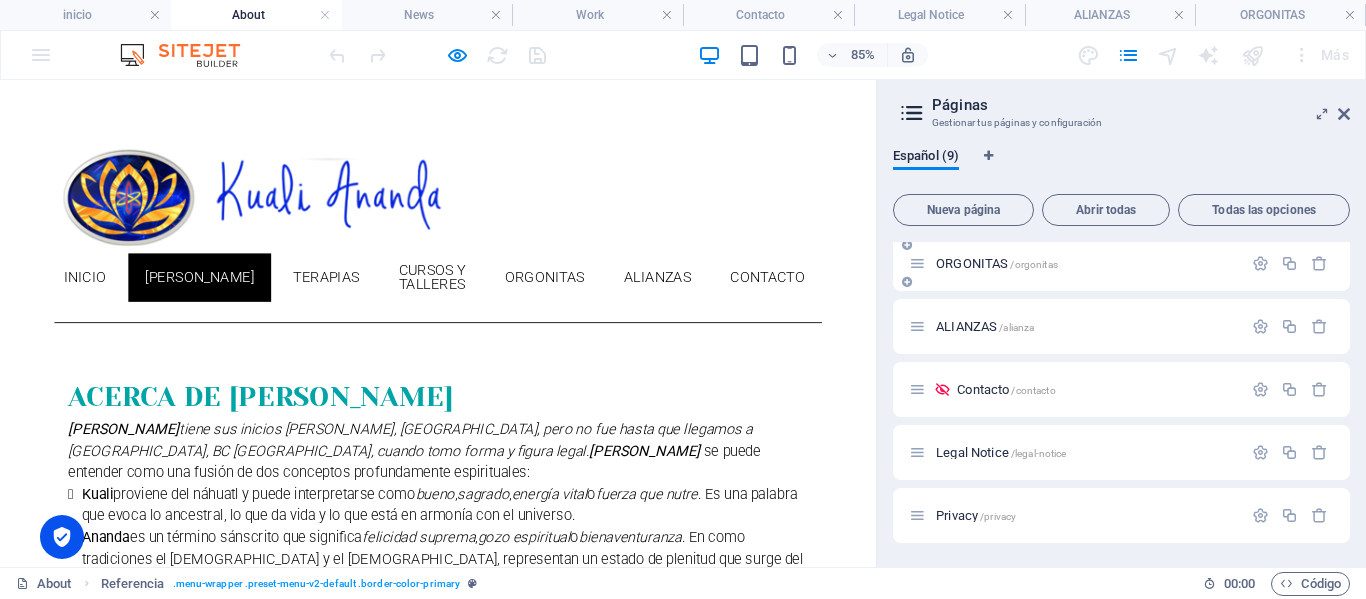click on "ORGONITAS /orgonitas" at bounding box center [997, 263] 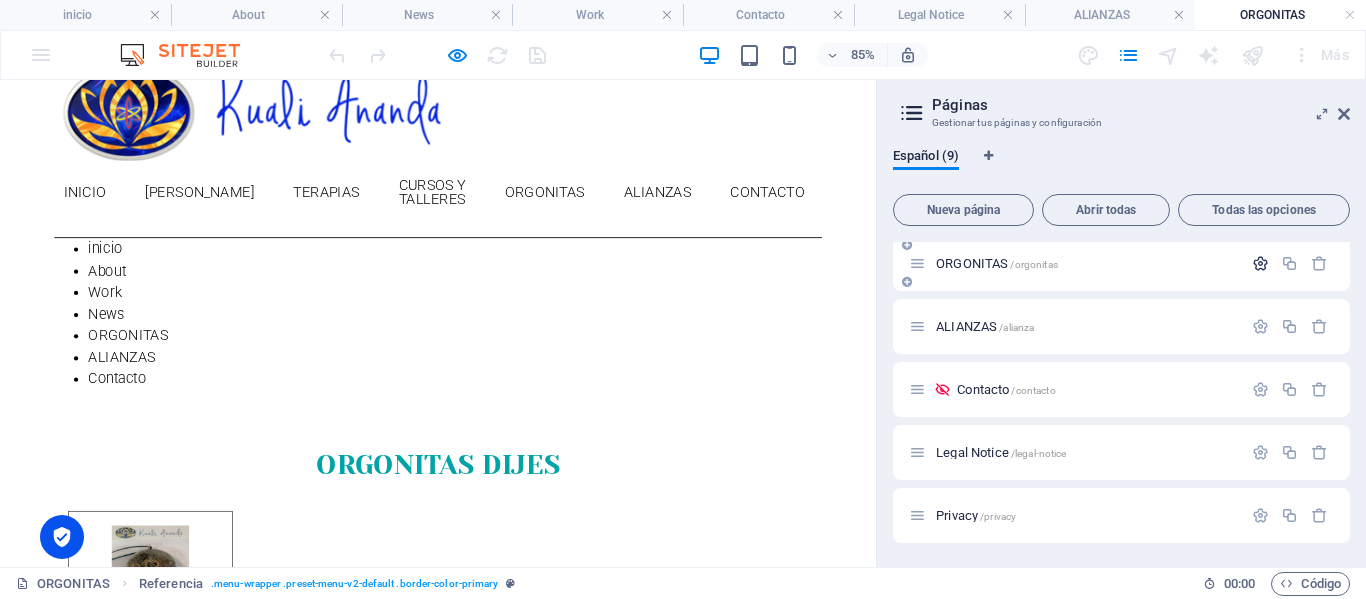 click at bounding box center (1260, 263) 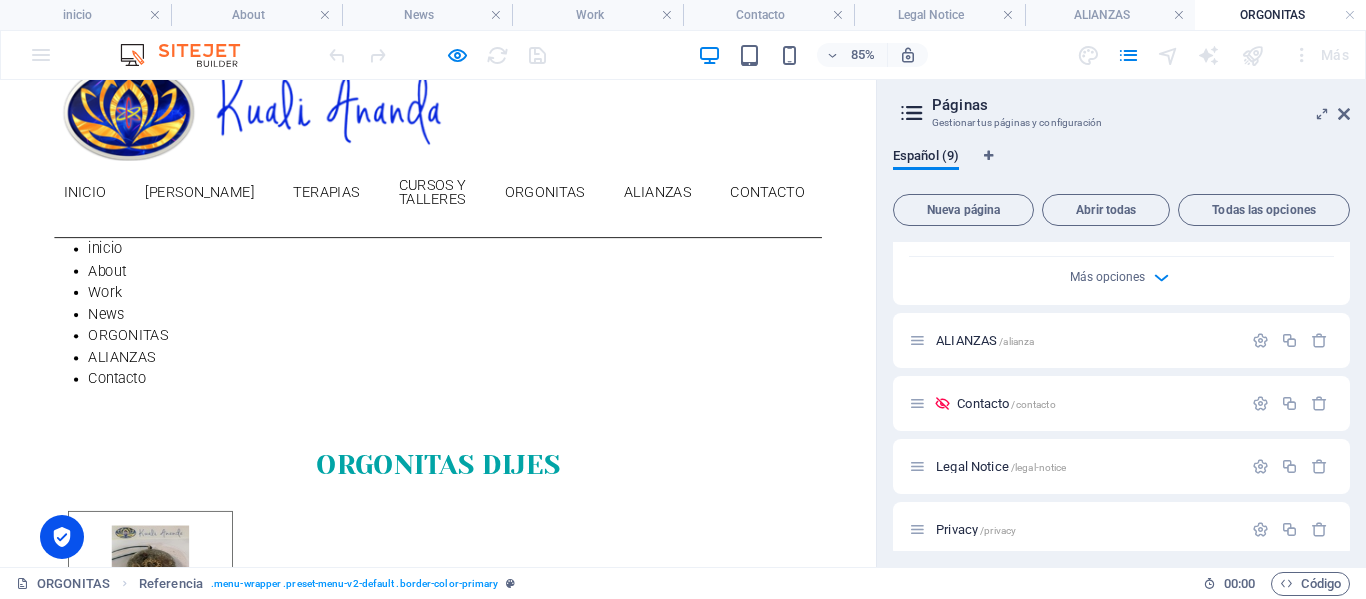 scroll, scrollTop: 1003, scrollLeft: 0, axis: vertical 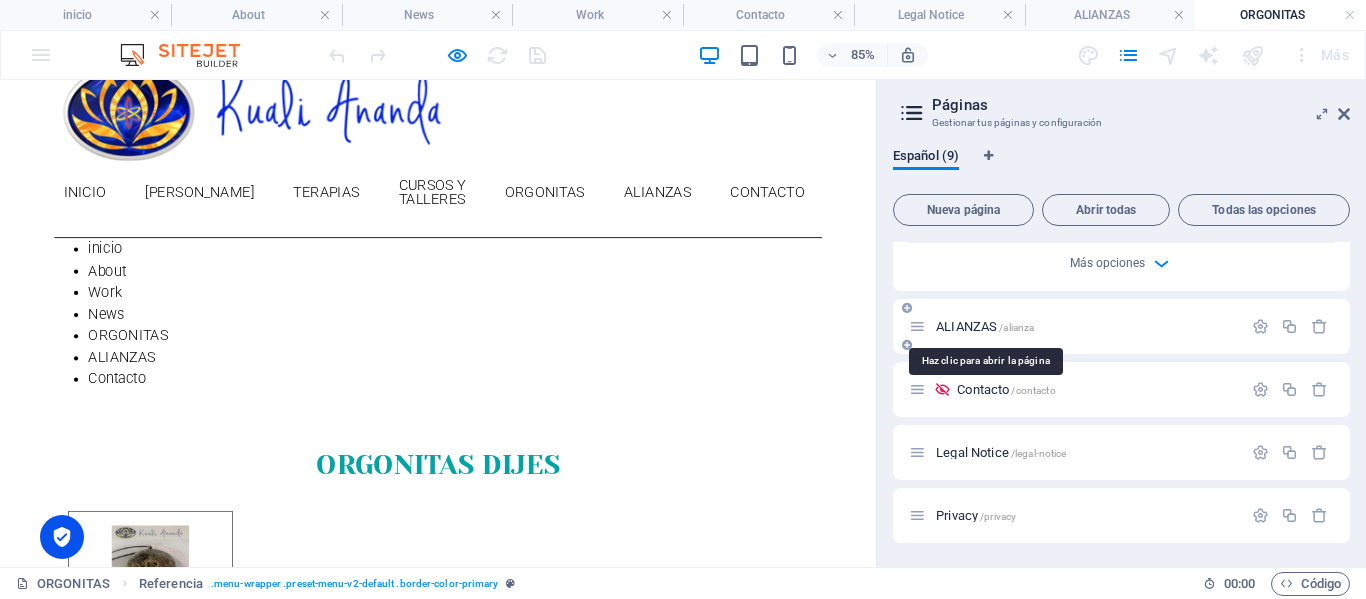 click on "ALIANZAS /alianza" at bounding box center [985, 326] 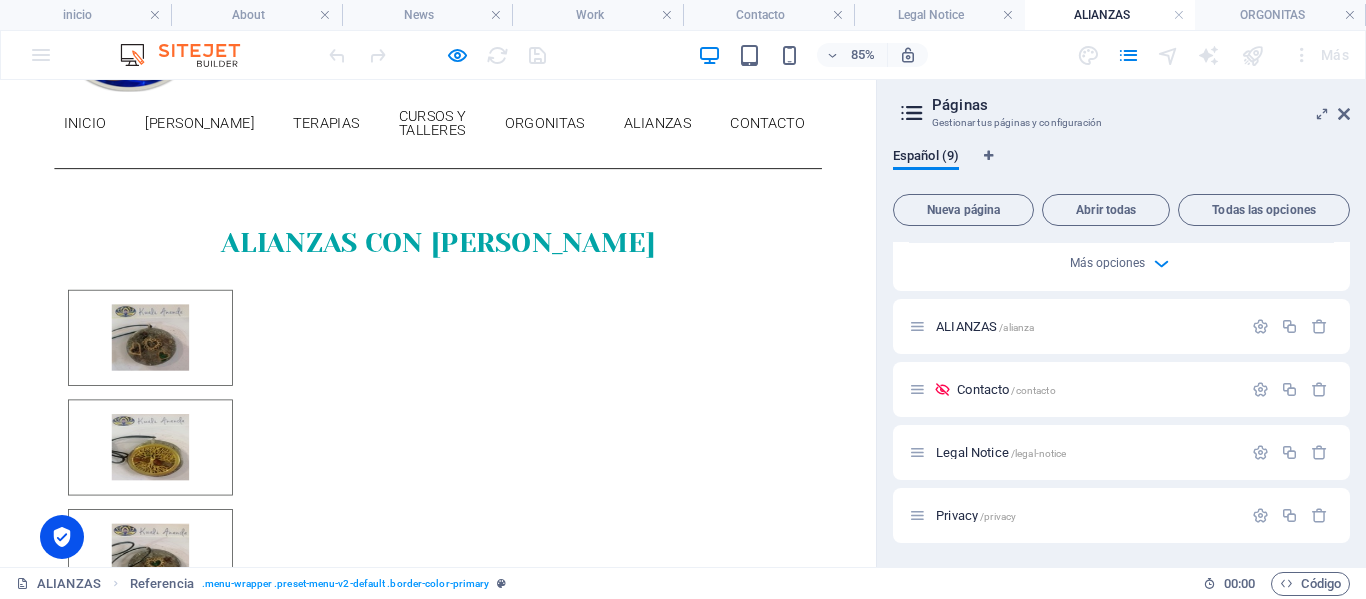 scroll, scrollTop: 200, scrollLeft: 0, axis: vertical 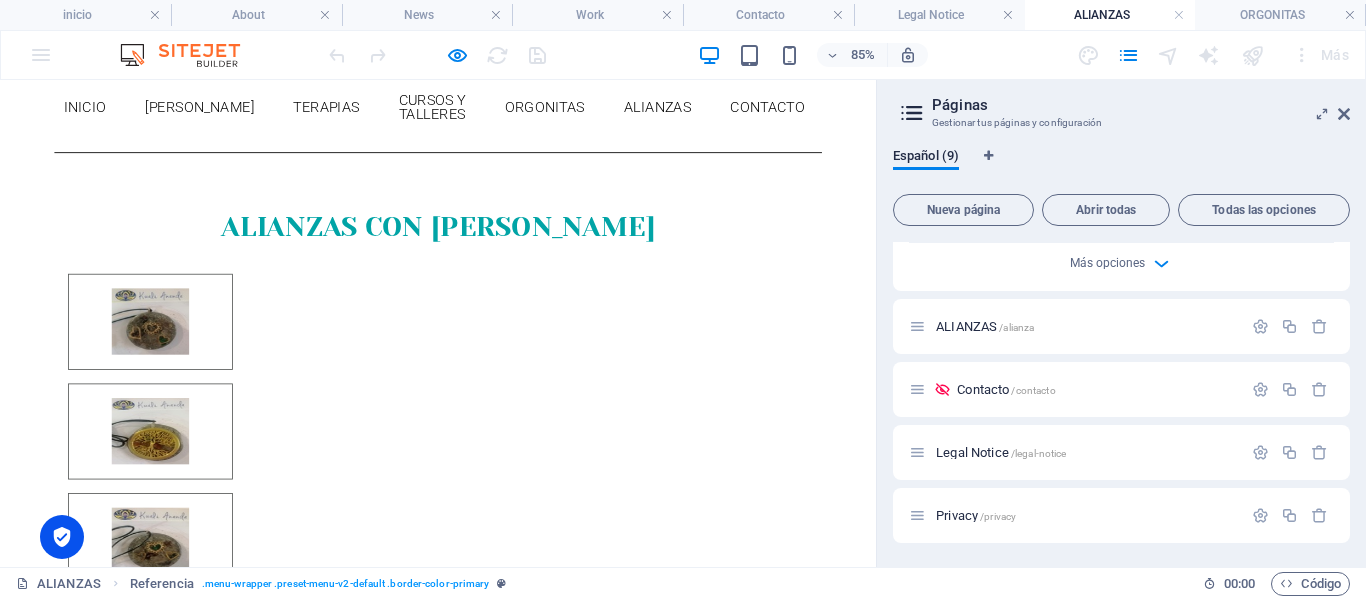click at bounding box center [176, 752] 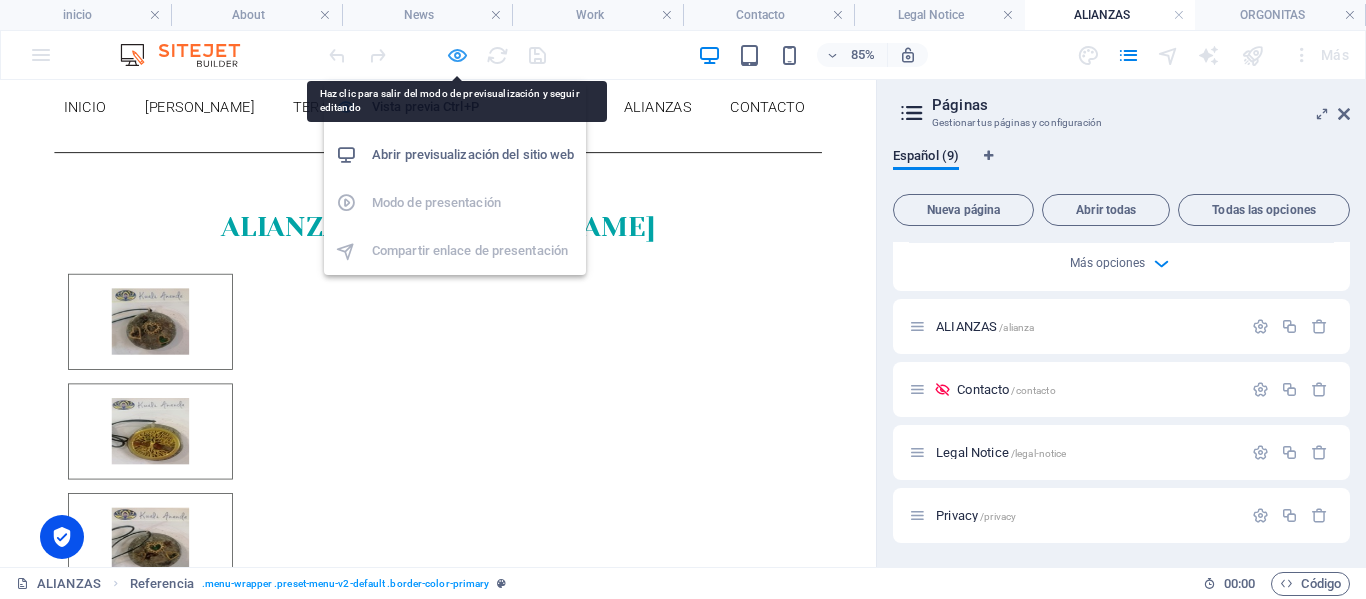 click at bounding box center (457, 55) 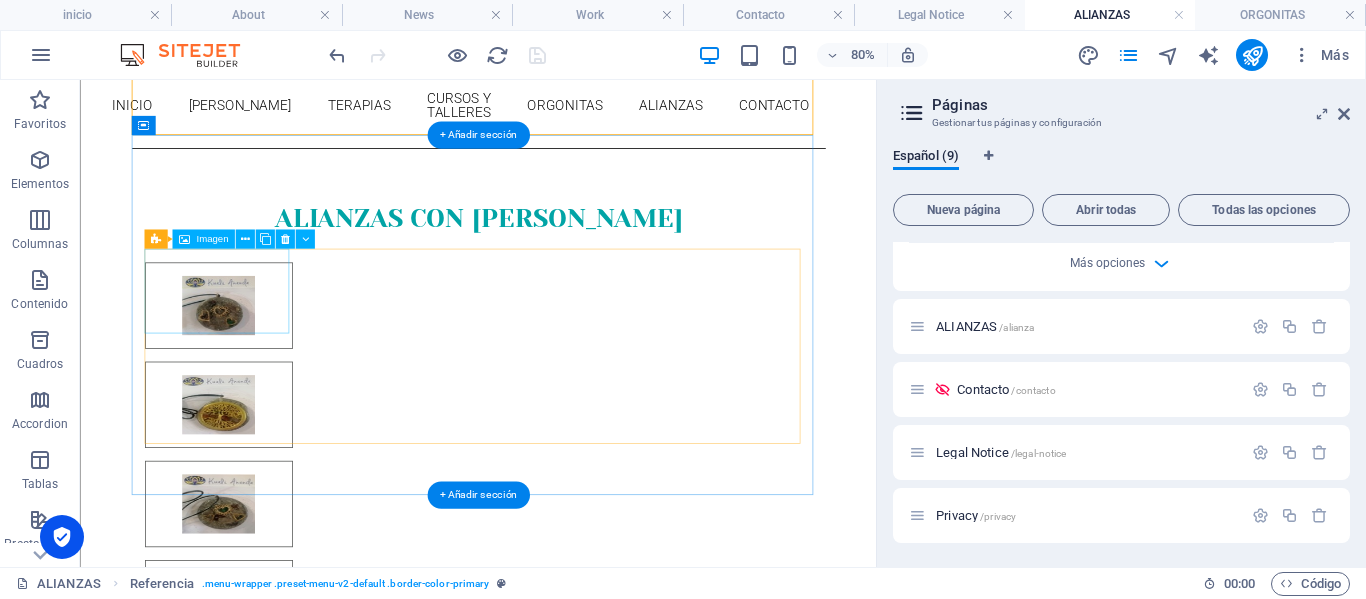 click at bounding box center (252, 362) 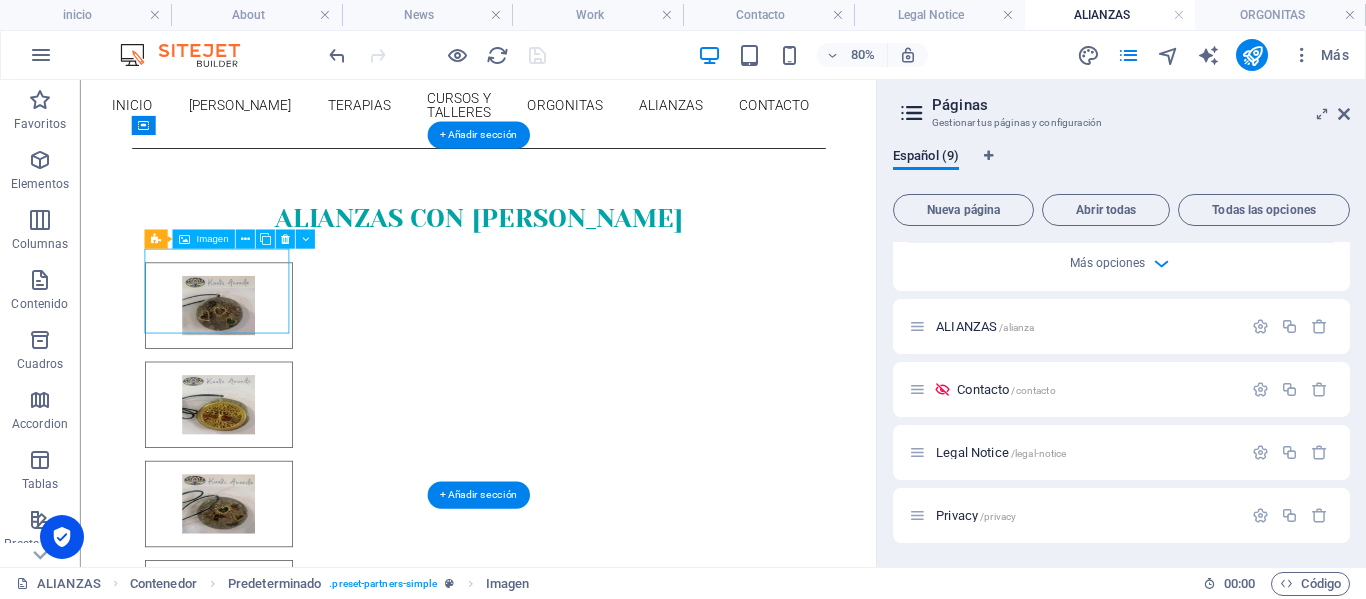 click at bounding box center (252, 362) 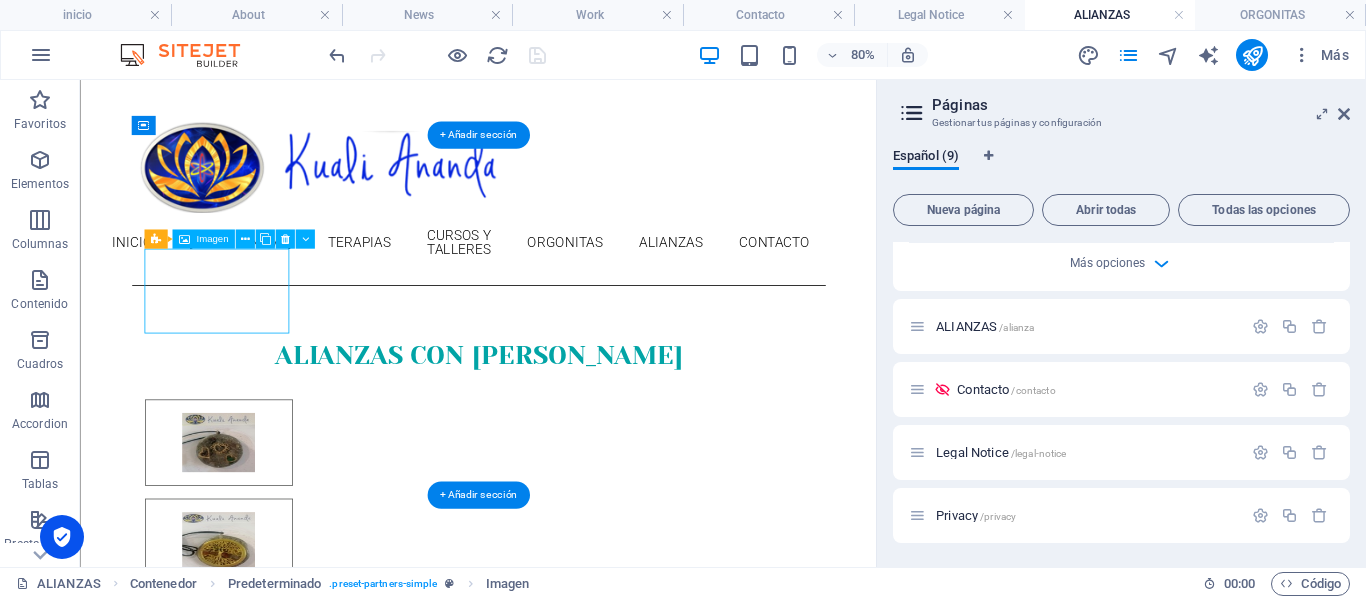 select on "px" 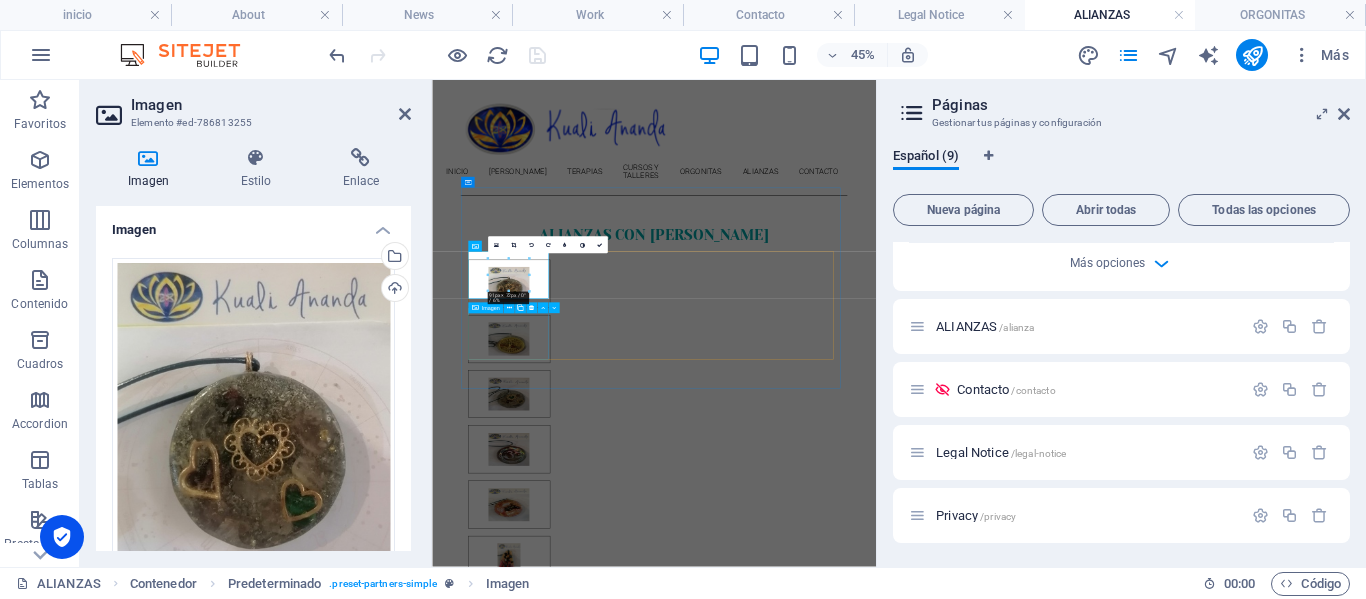 click at bounding box center (603, 1023) 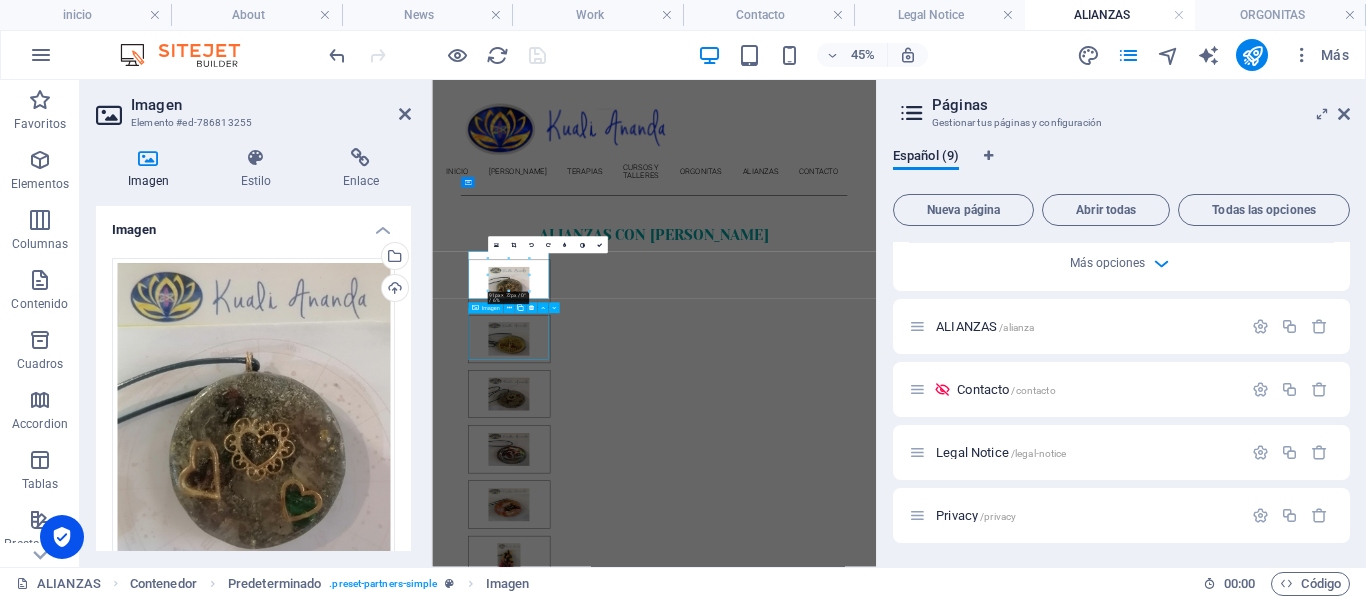 scroll, scrollTop: 200, scrollLeft: 0, axis: vertical 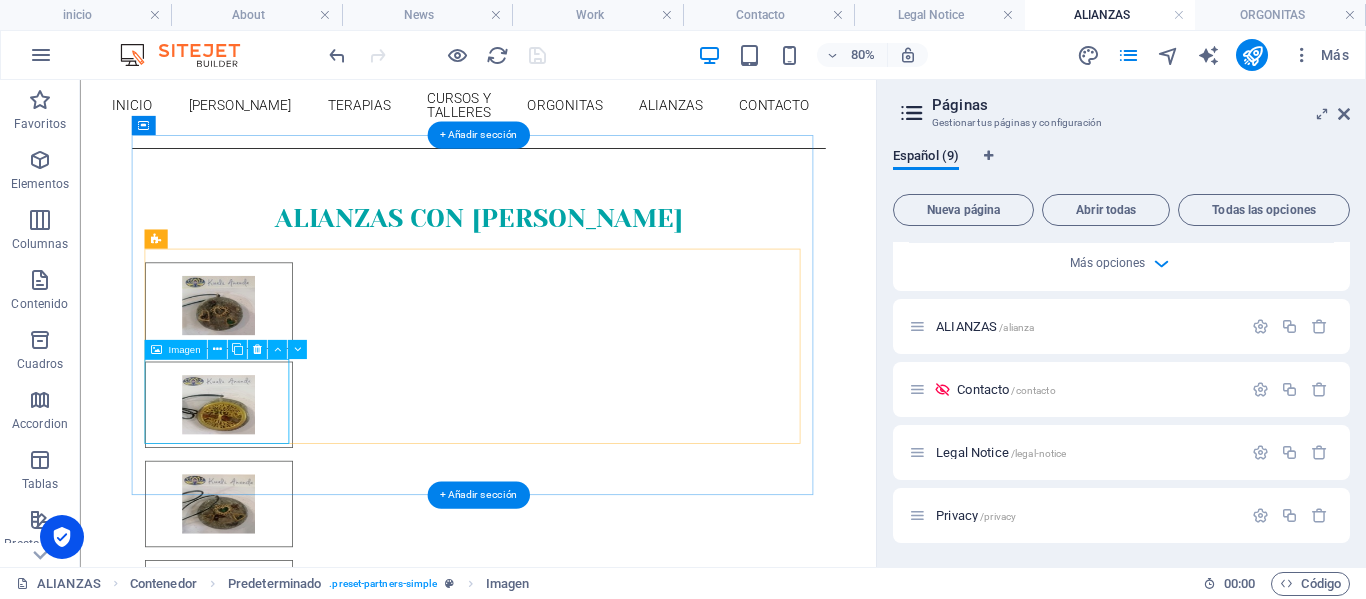click at bounding box center [252, 858] 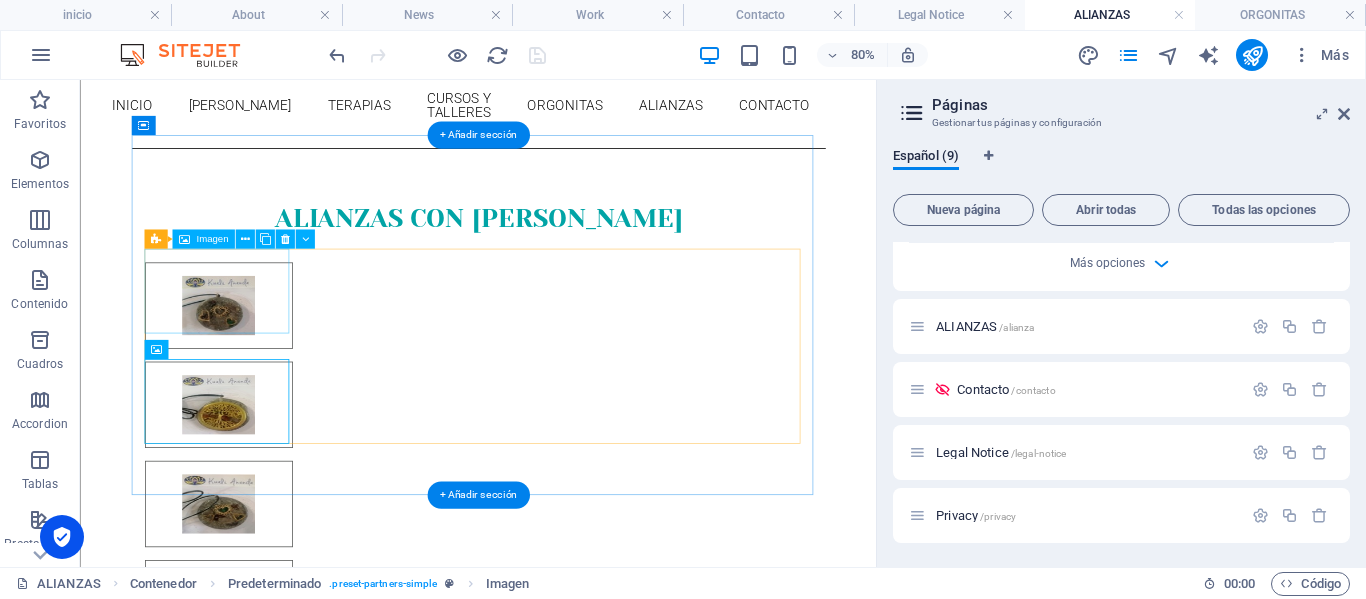 click at bounding box center [252, 362] 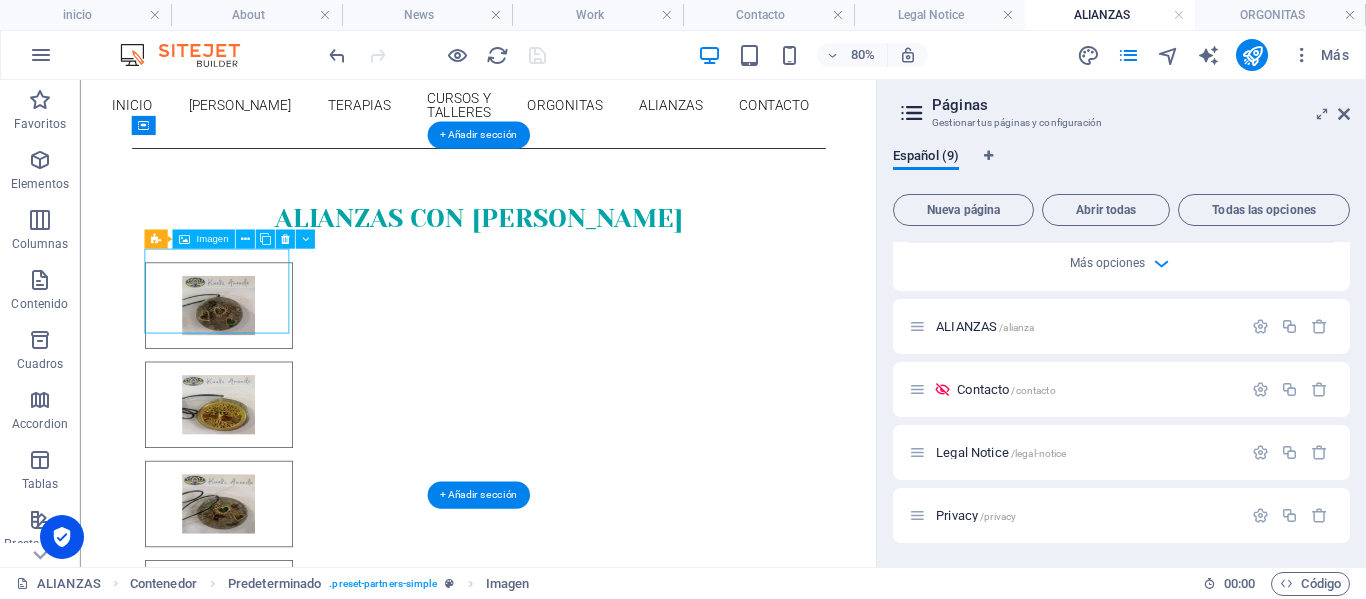 click at bounding box center (252, 362) 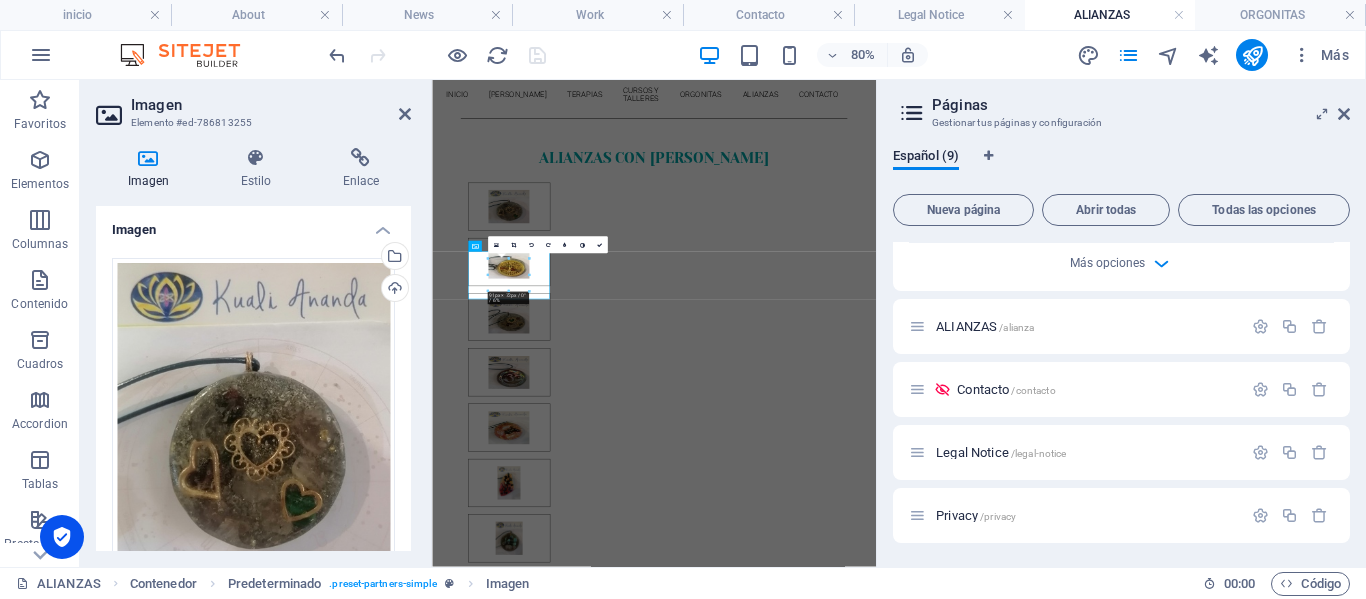 scroll, scrollTop: 29, scrollLeft: 0, axis: vertical 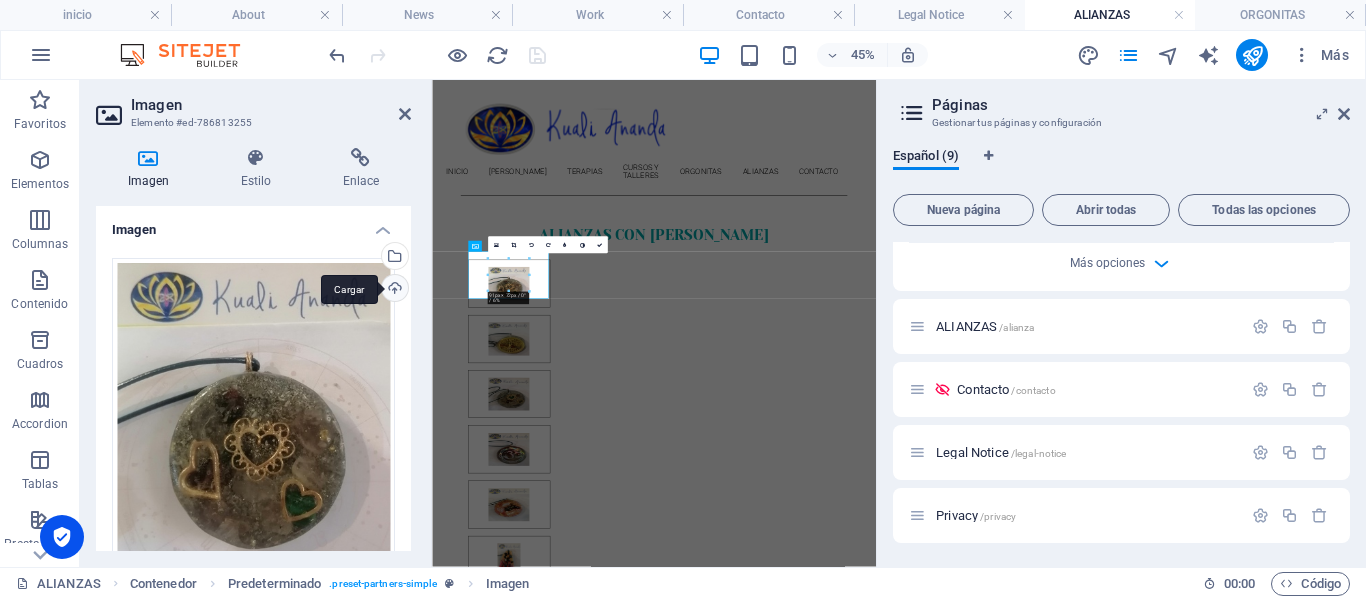 click on "Cargar" at bounding box center (393, 290) 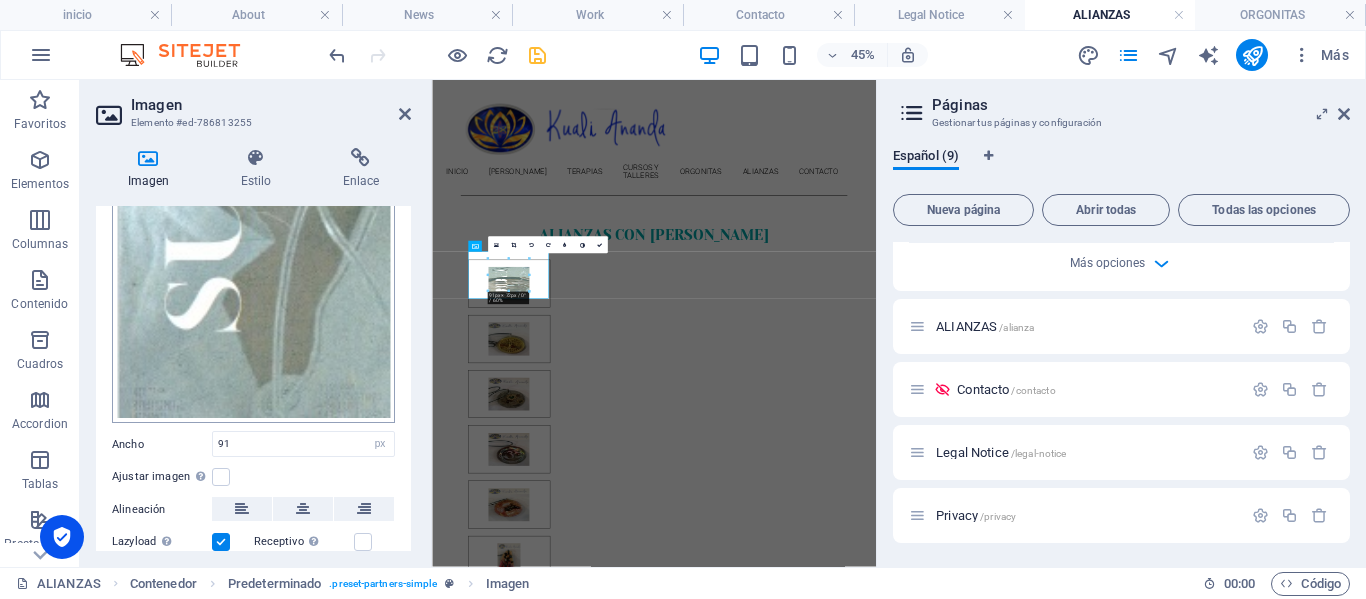 scroll, scrollTop: 1000, scrollLeft: 0, axis: vertical 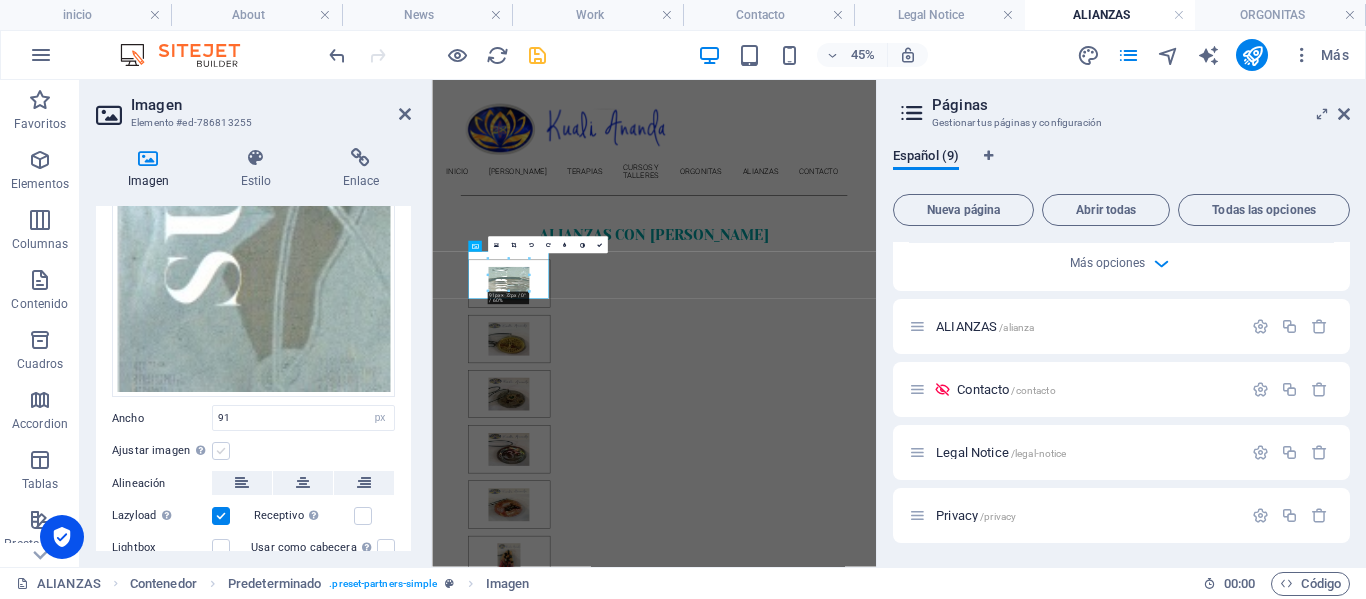 click at bounding box center [221, 451] 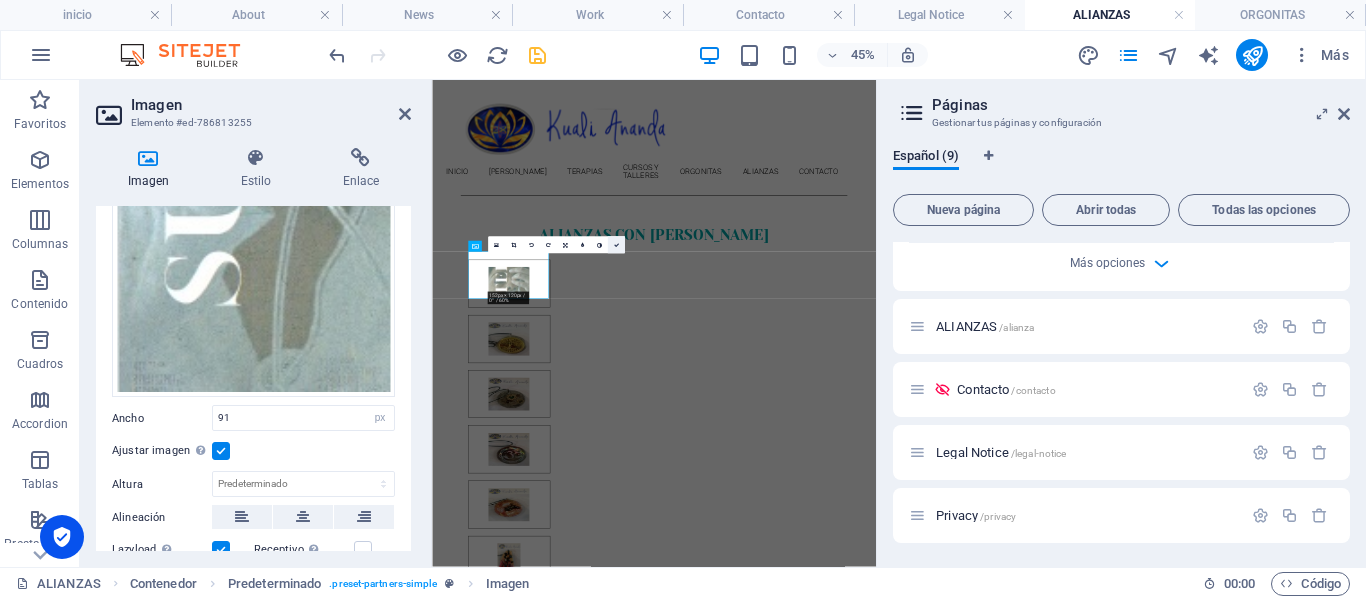 click at bounding box center (615, 245) 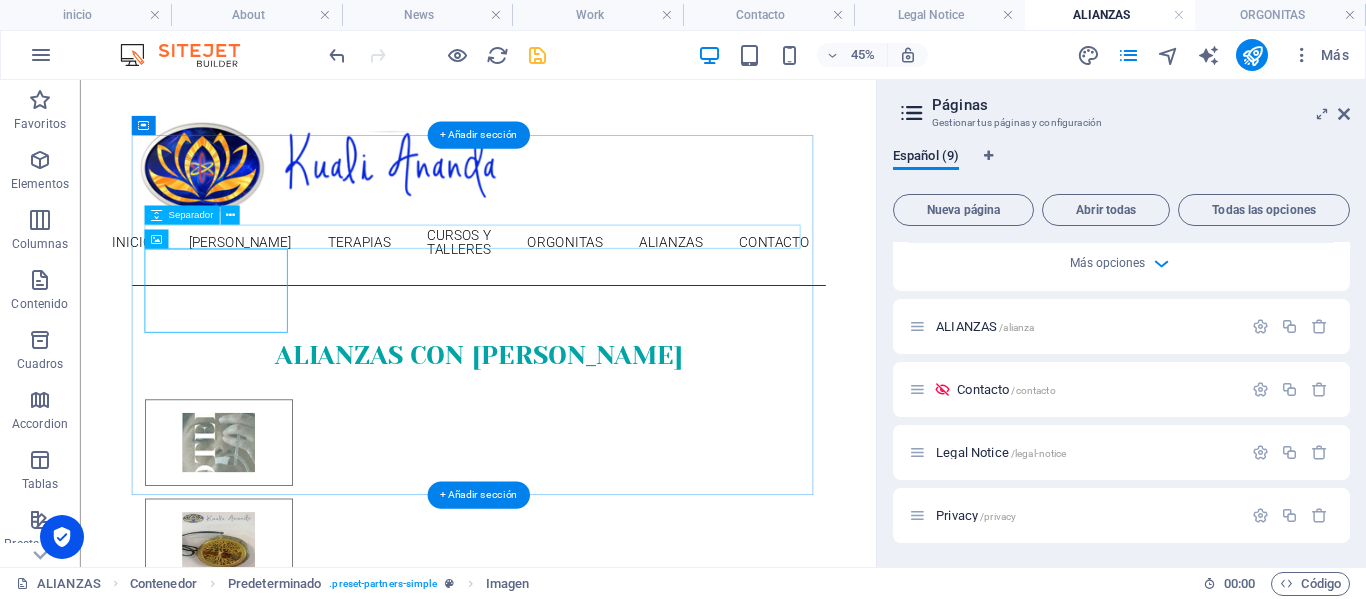 scroll, scrollTop: 200, scrollLeft: 0, axis: vertical 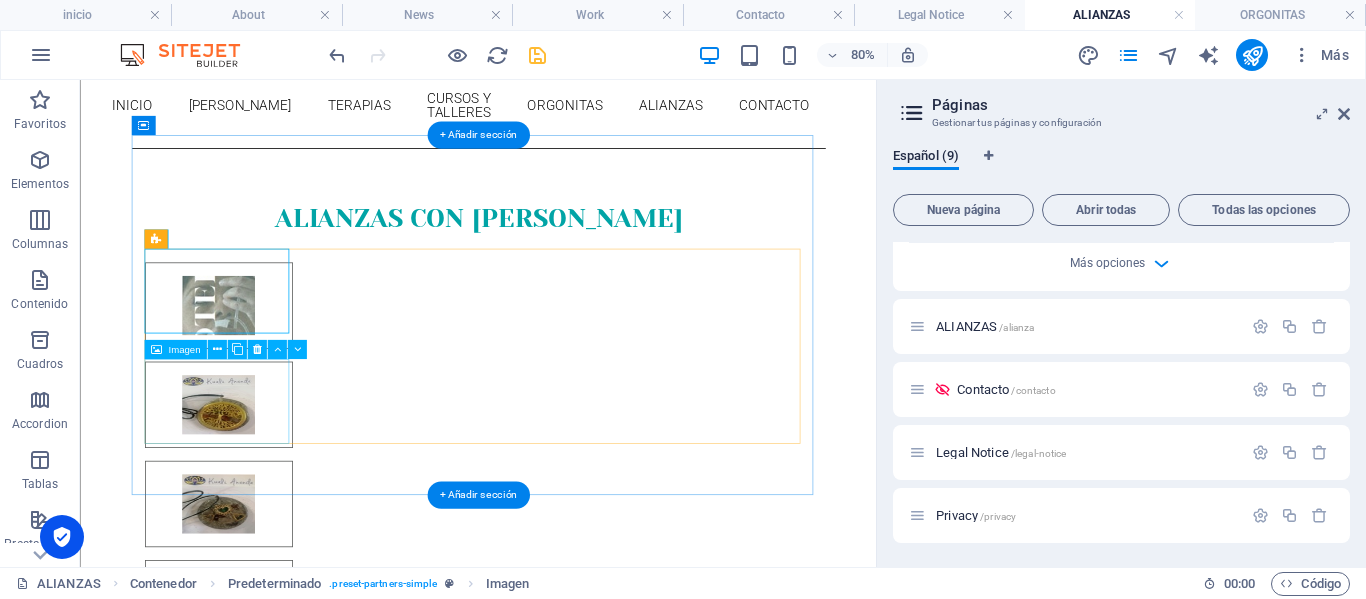 click at bounding box center (252, 858) 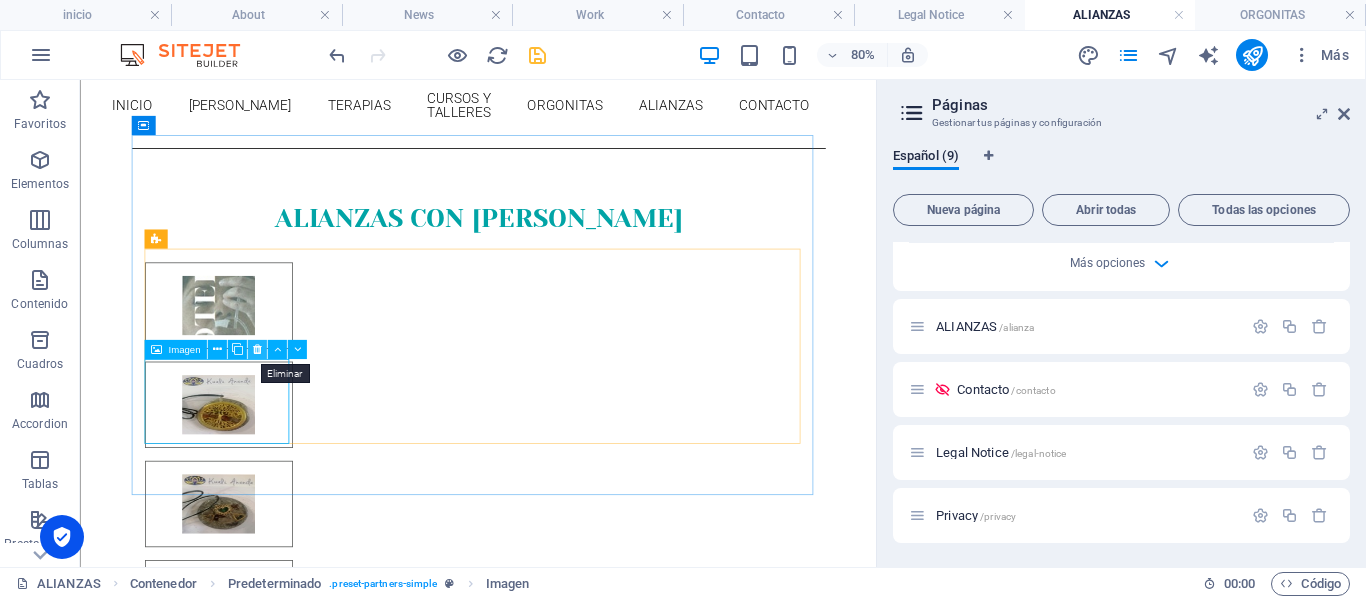 click at bounding box center (256, 349) 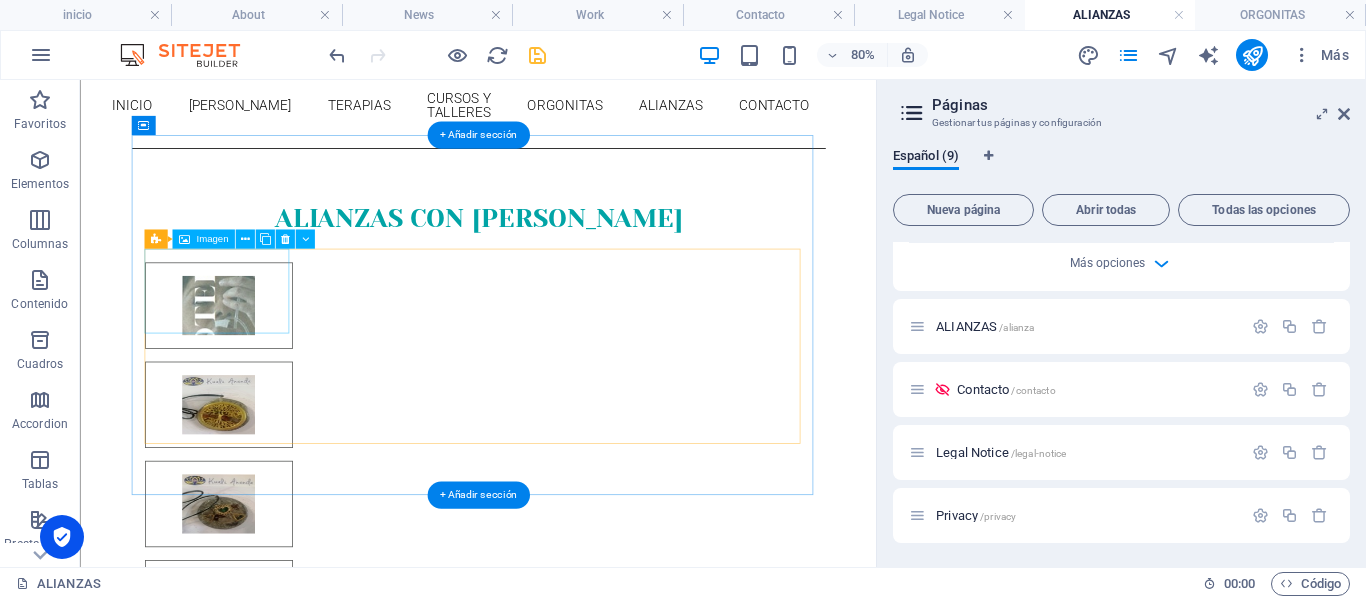 click at bounding box center [252, 362] 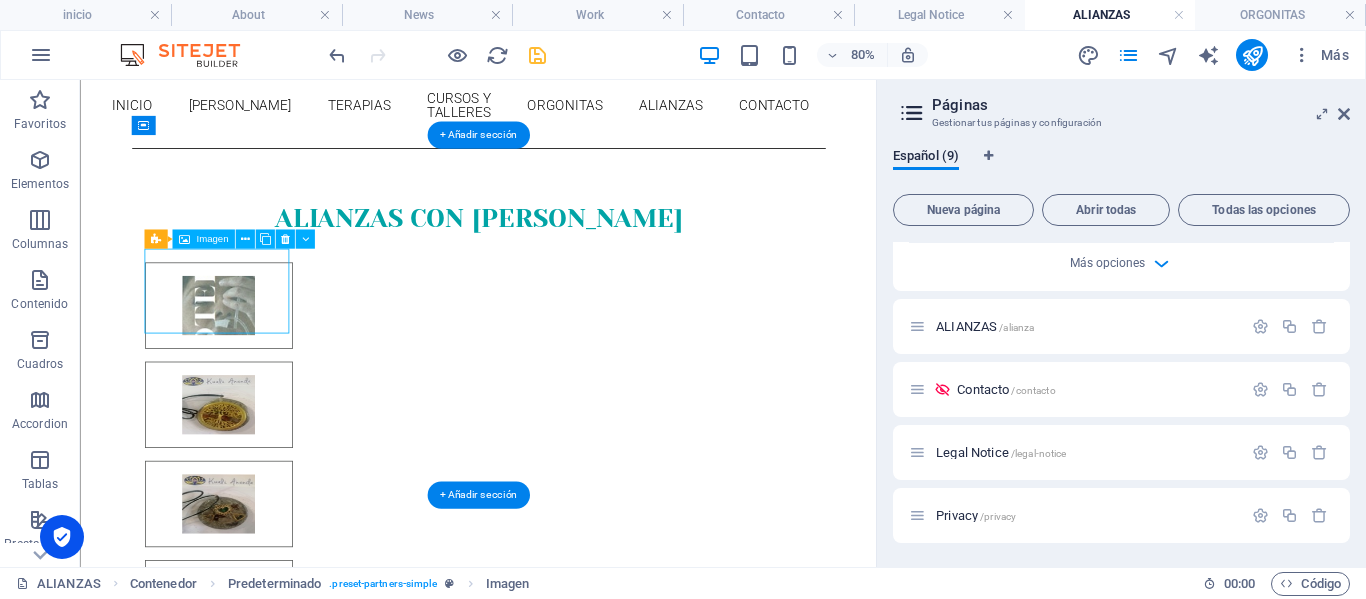 click at bounding box center [252, 362] 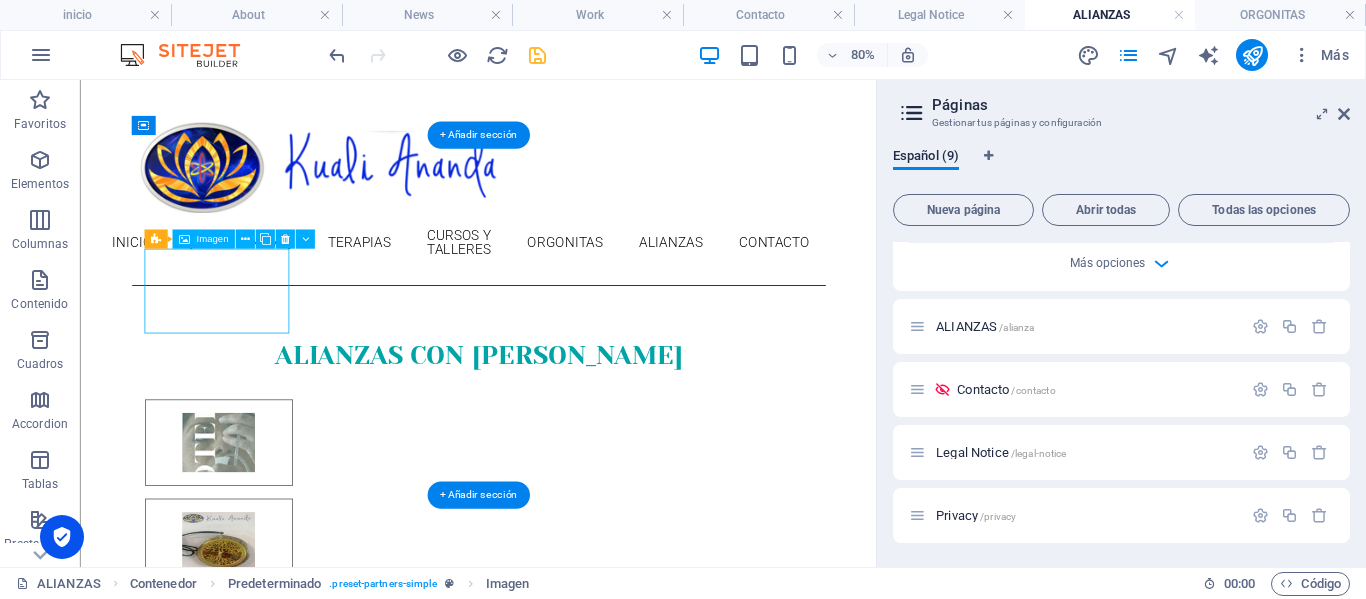 select on "px" 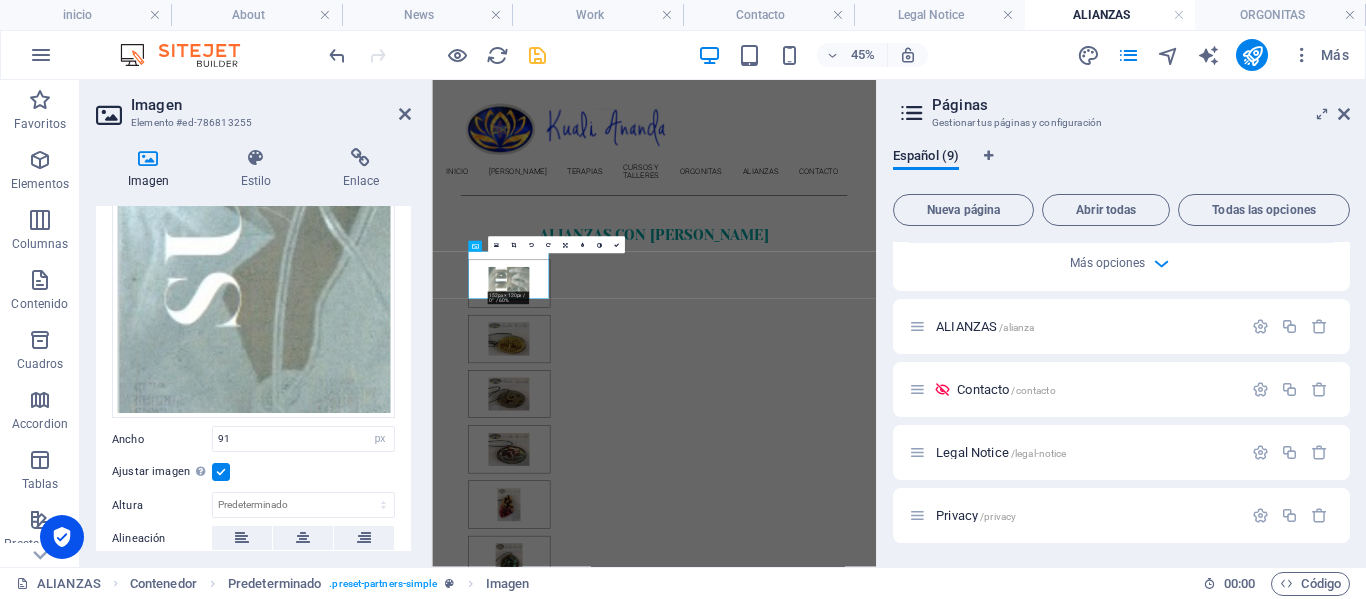 scroll, scrollTop: 1000, scrollLeft: 0, axis: vertical 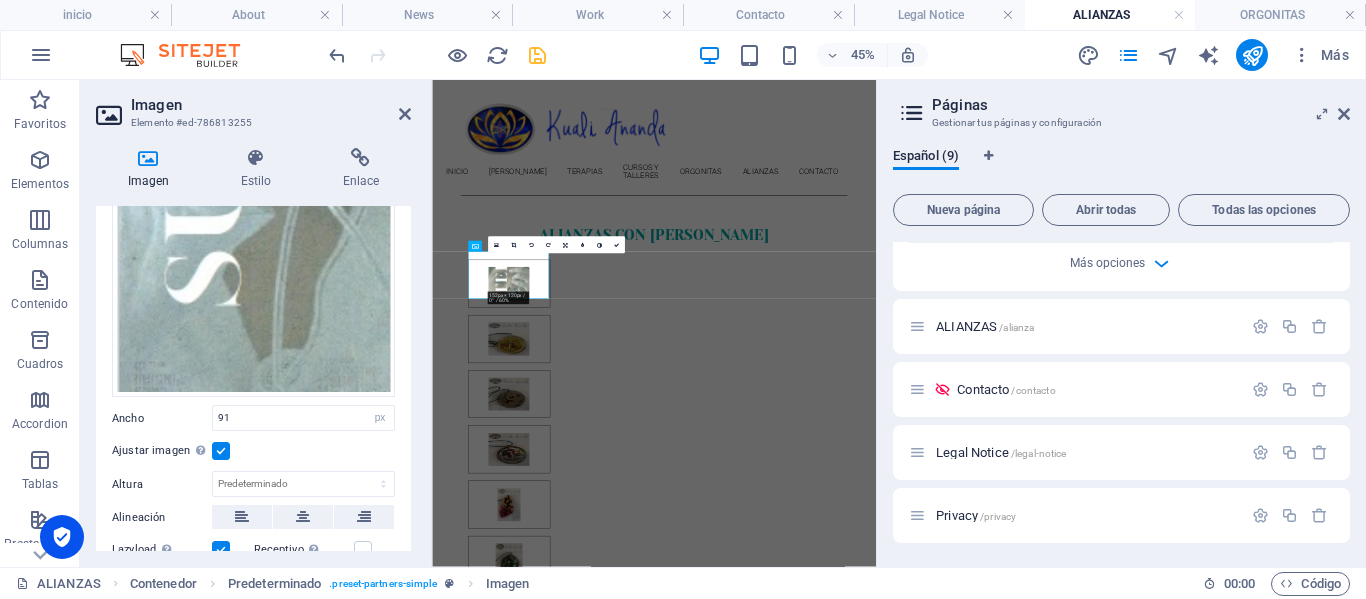 click at bounding box center (221, 451) 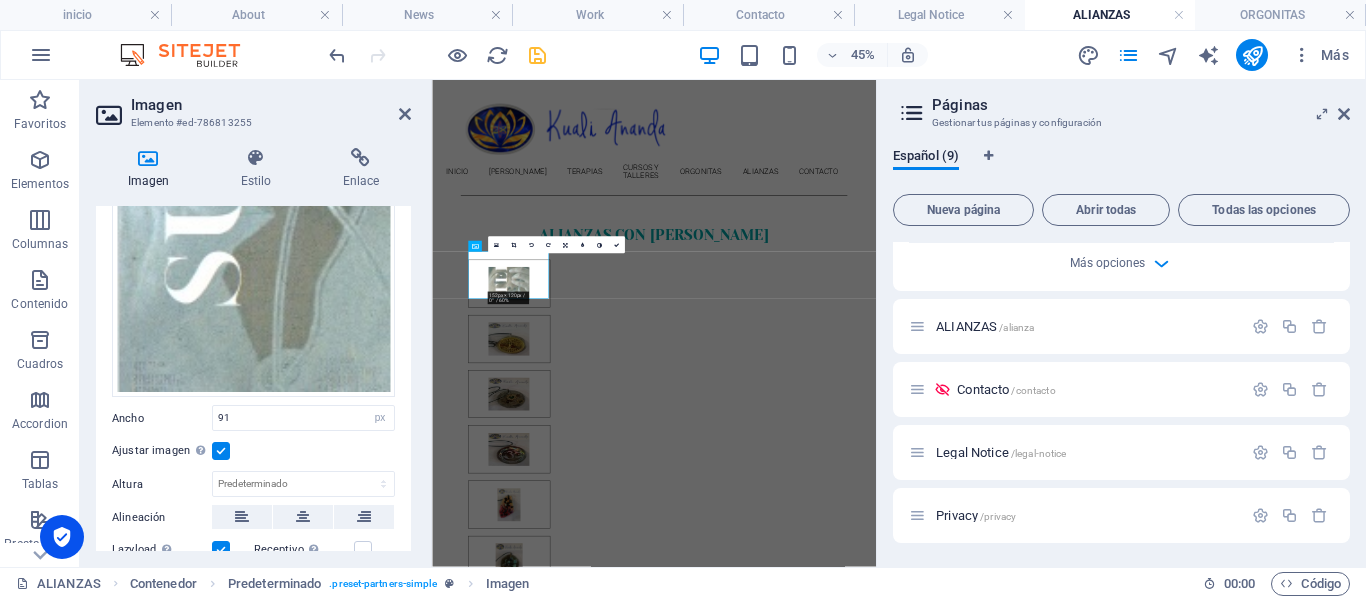 click on "Ajustar imagen Ajustar imagen automáticamente a un ancho y alto fijo" at bounding box center (0, 0) 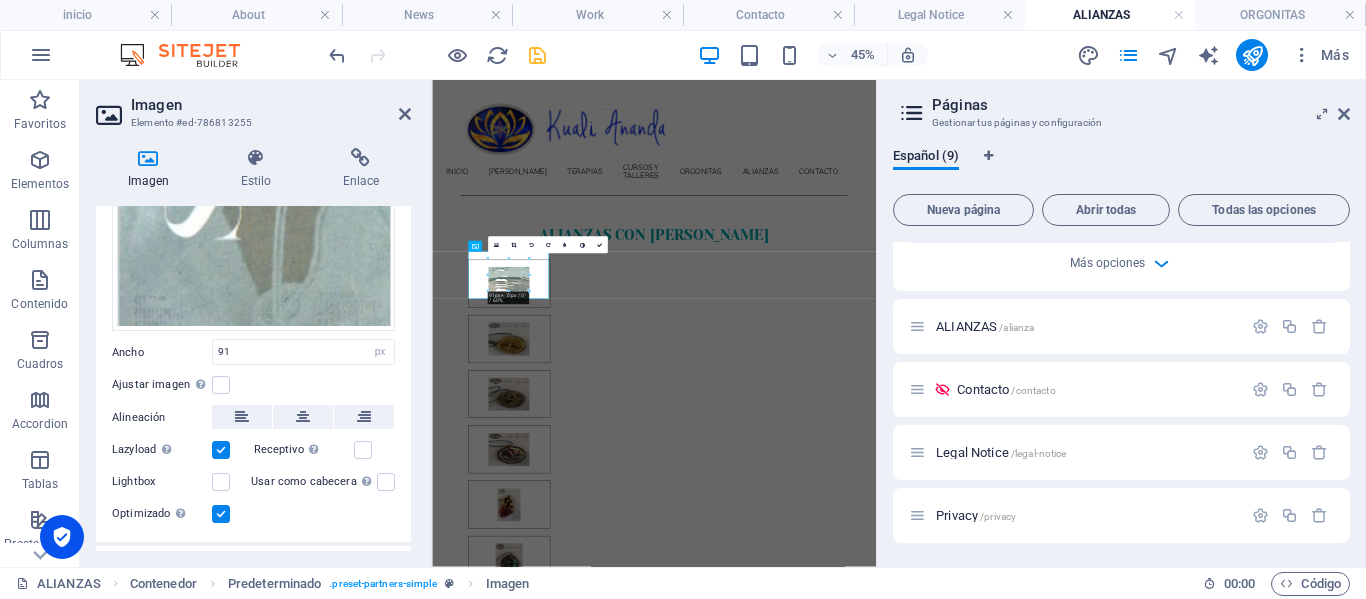 scroll, scrollTop: 1093, scrollLeft: 0, axis: vertical 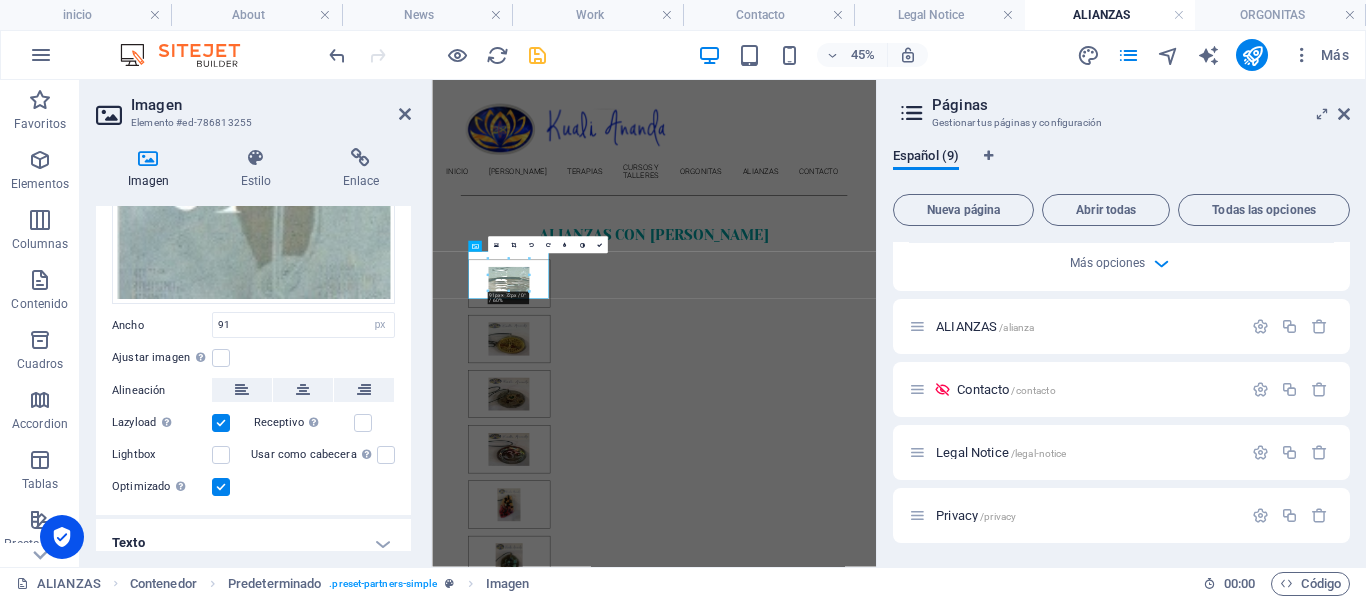 click on "Texto" at bounding box center [253, 543] 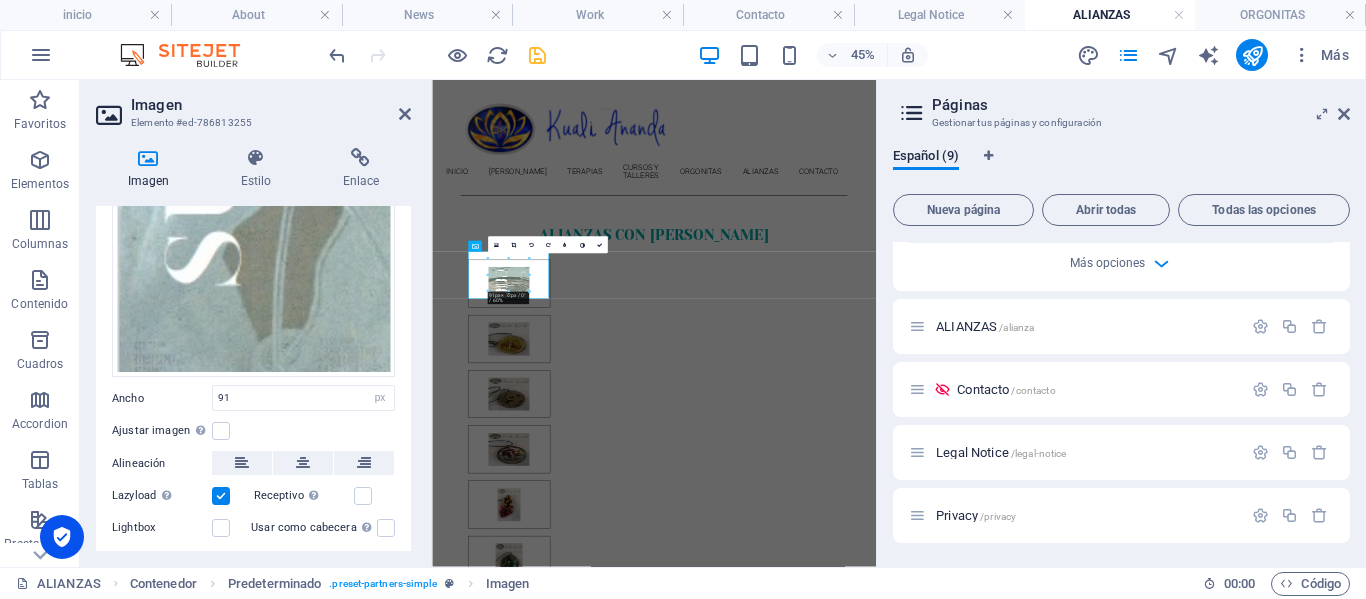 scroll, scrollTop: 993, scrollLeft: 0, axis: vertical 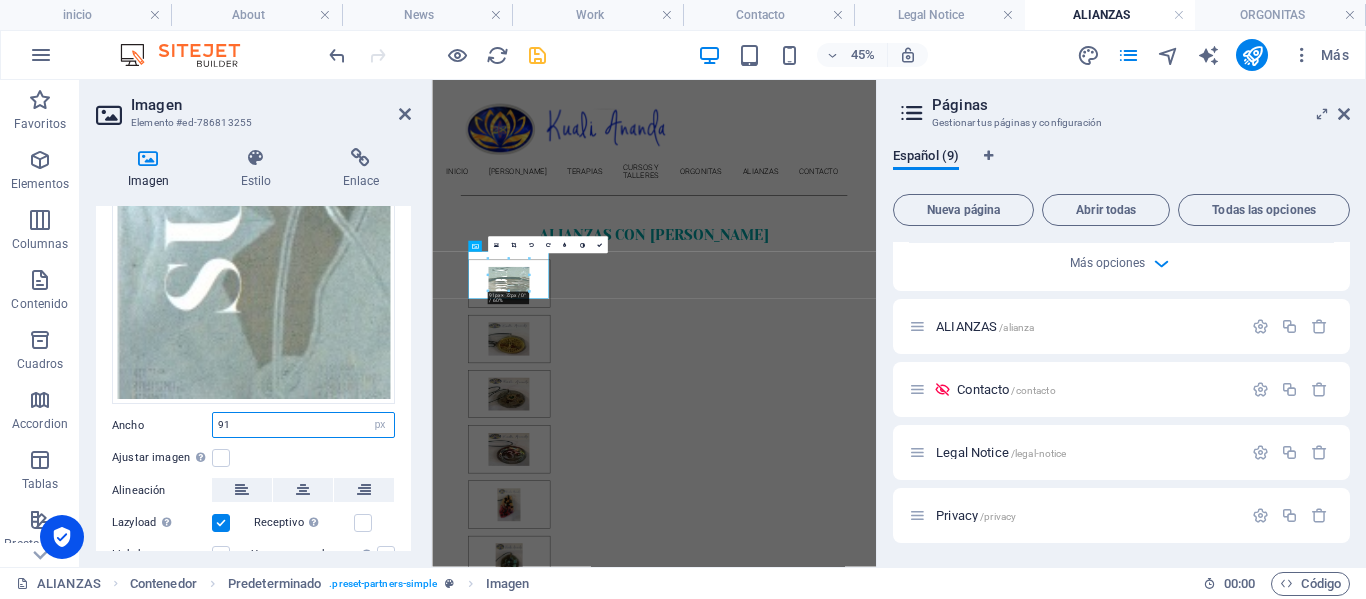 click on "91" at bounding box center (303, 425) 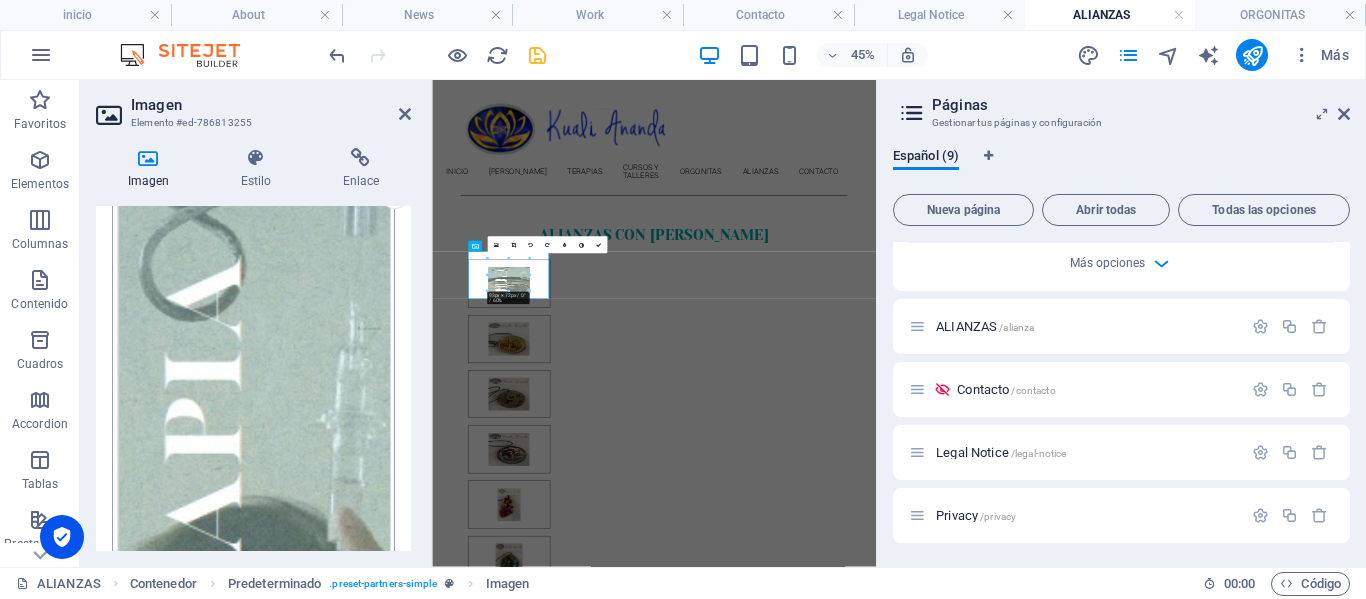 scroll, scrollTop: 0, scrollLeft: 0, axis: both 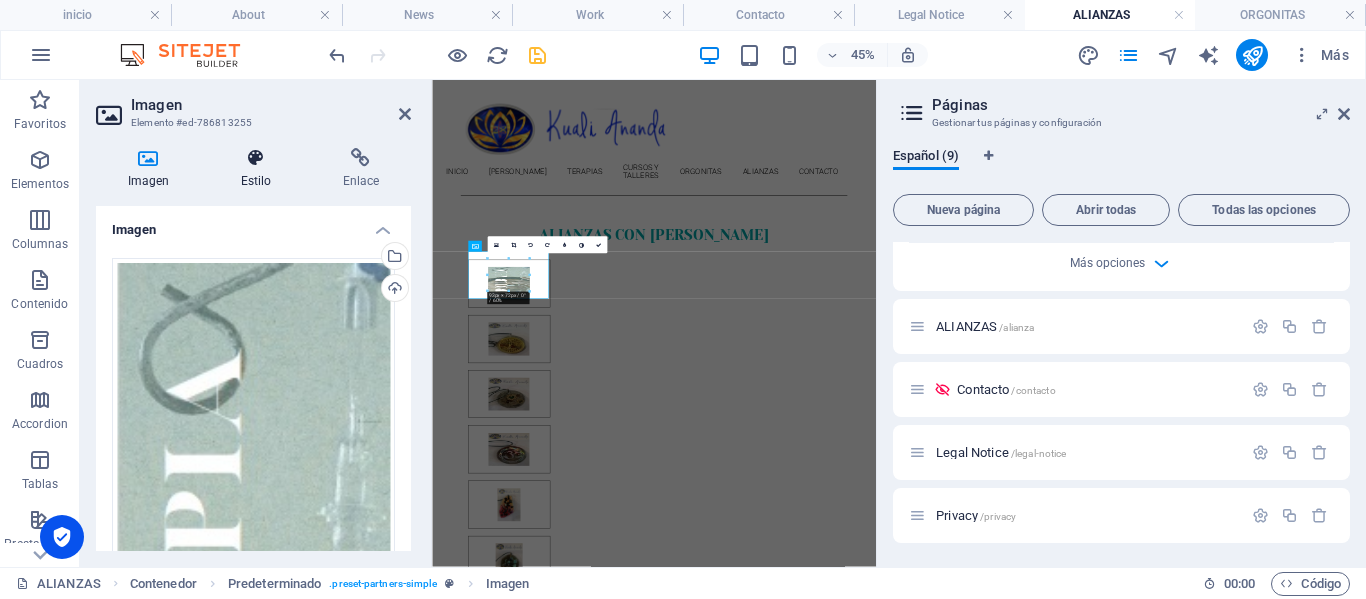 type on "93" 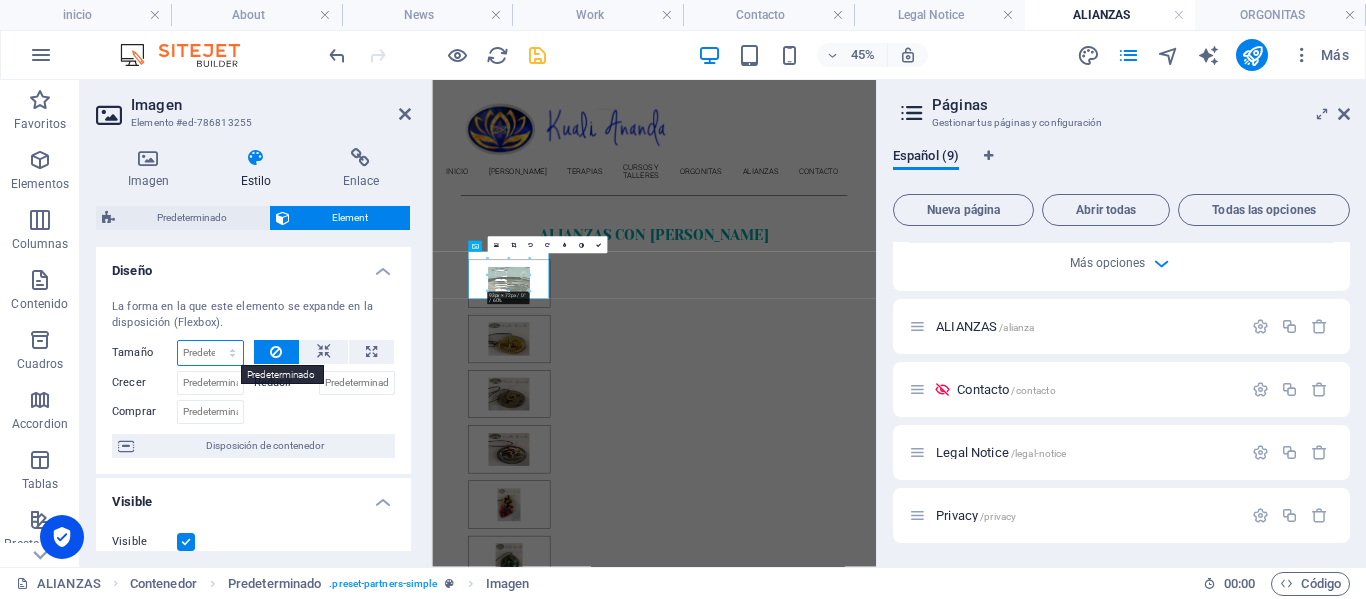 click on "Predeterminado automático px % 1/1 1/2 1/3 1/4 1/5 1/6 1/7 1/8 1/9 1/10" at bounding box center [210, 353] 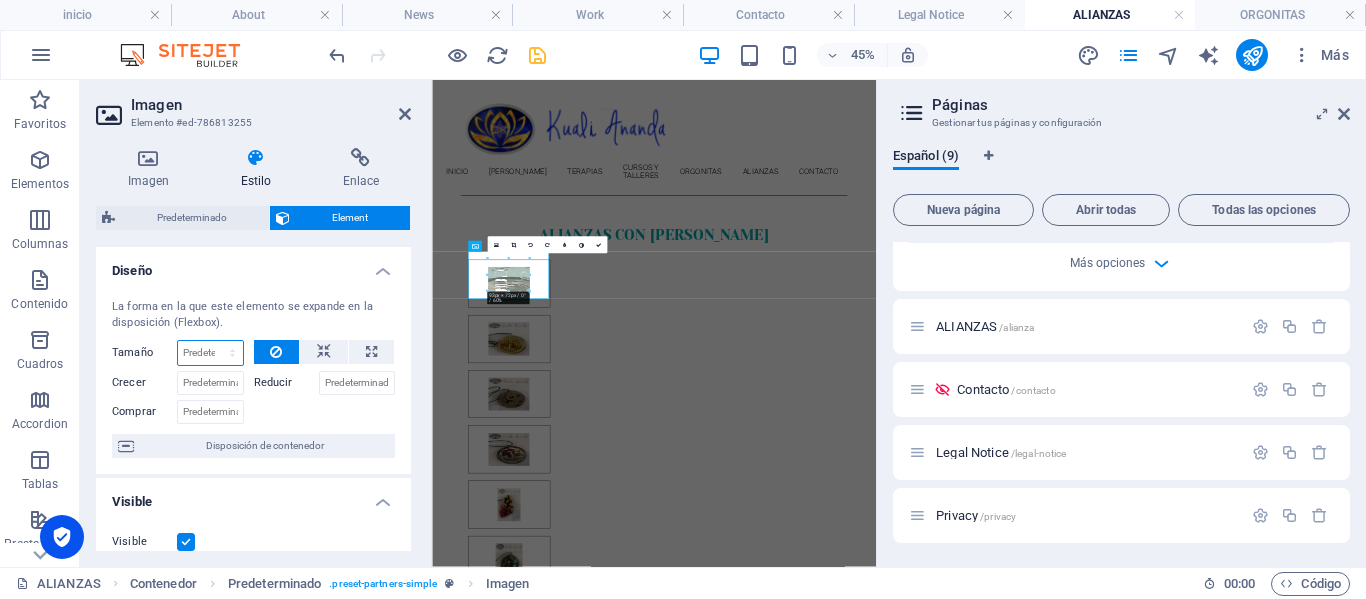 select on "1/7" 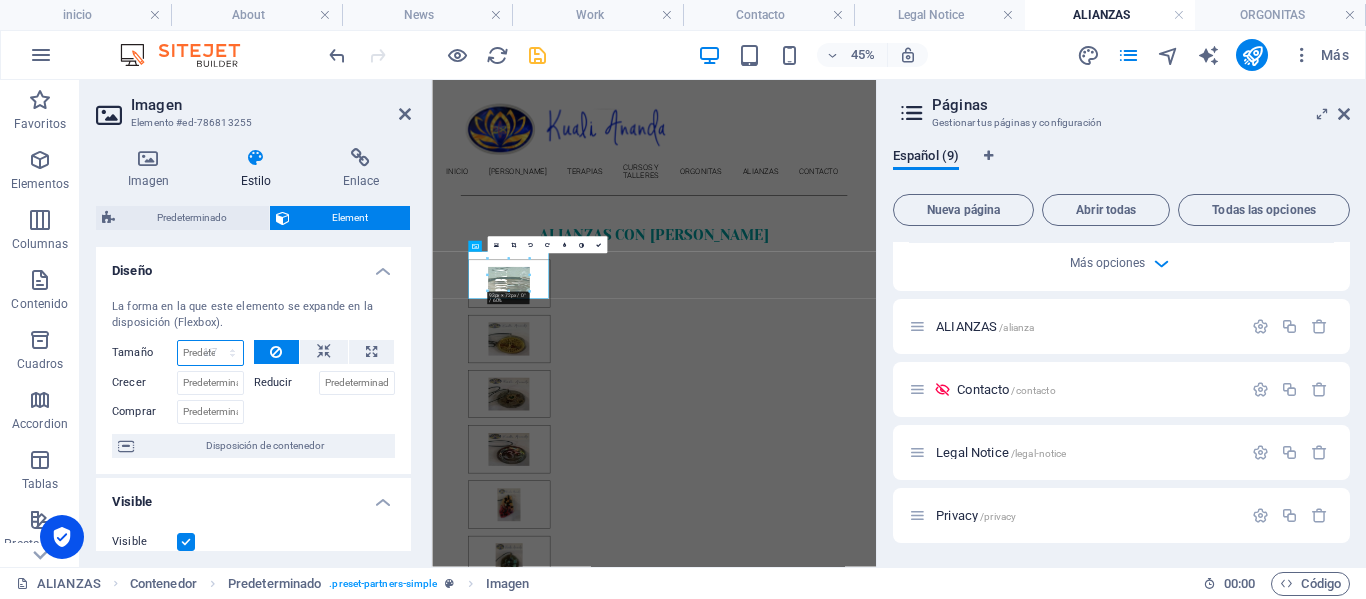 click on "Predeterminado automático px % 1/1 1/2 1/3 1/4 1/5 1/6 1/7 1/8 1/9 1/10" at bounding box center [210, 353] 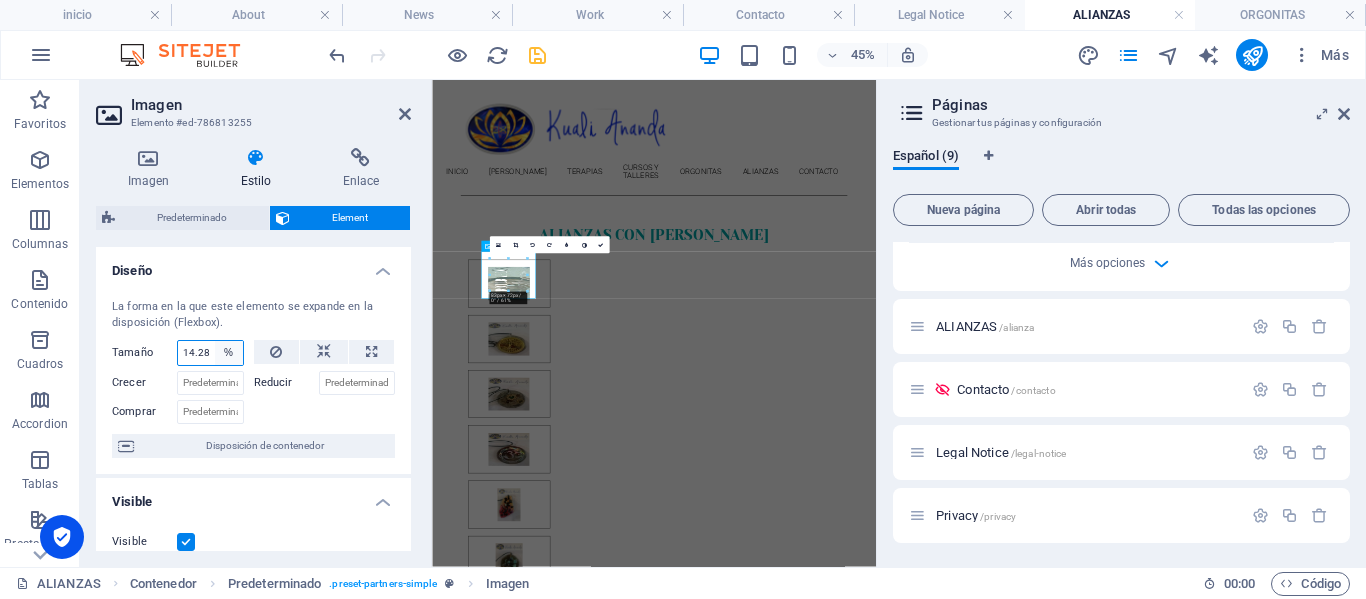 click on "Predeterminado automático px % 1/1 1/2 1/3 1/4 1/5 1/6 1/7 1/8 1/9 1/10" at bounding box center (229, 353) 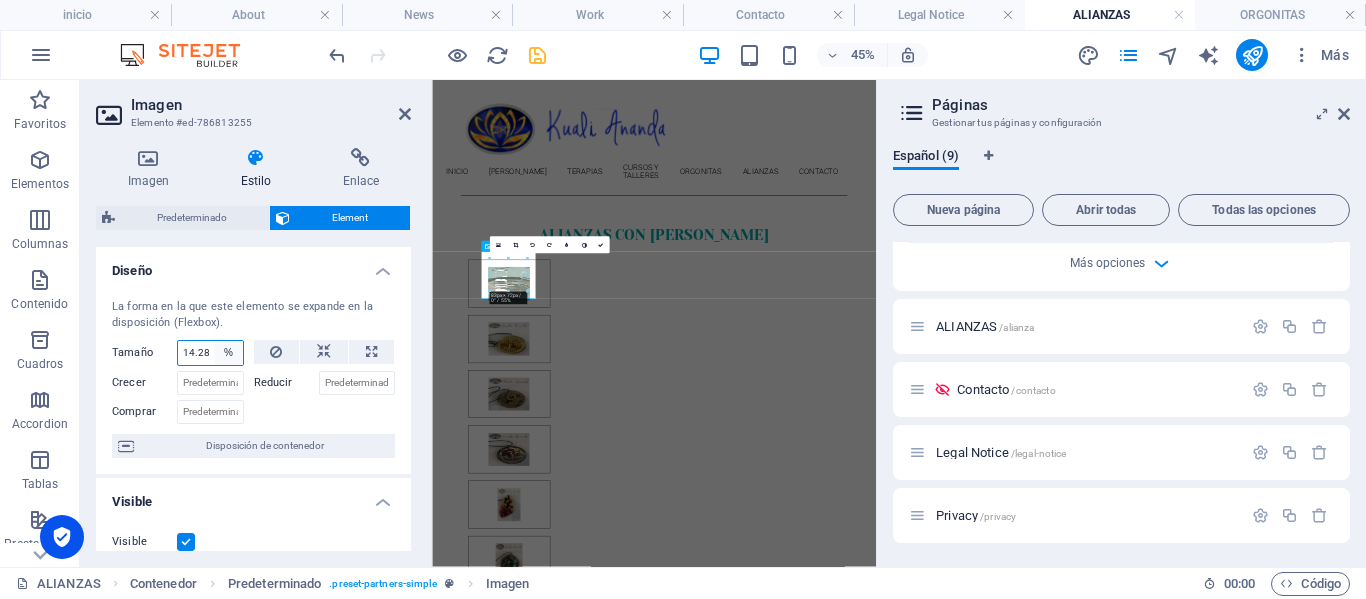 select on "auto" 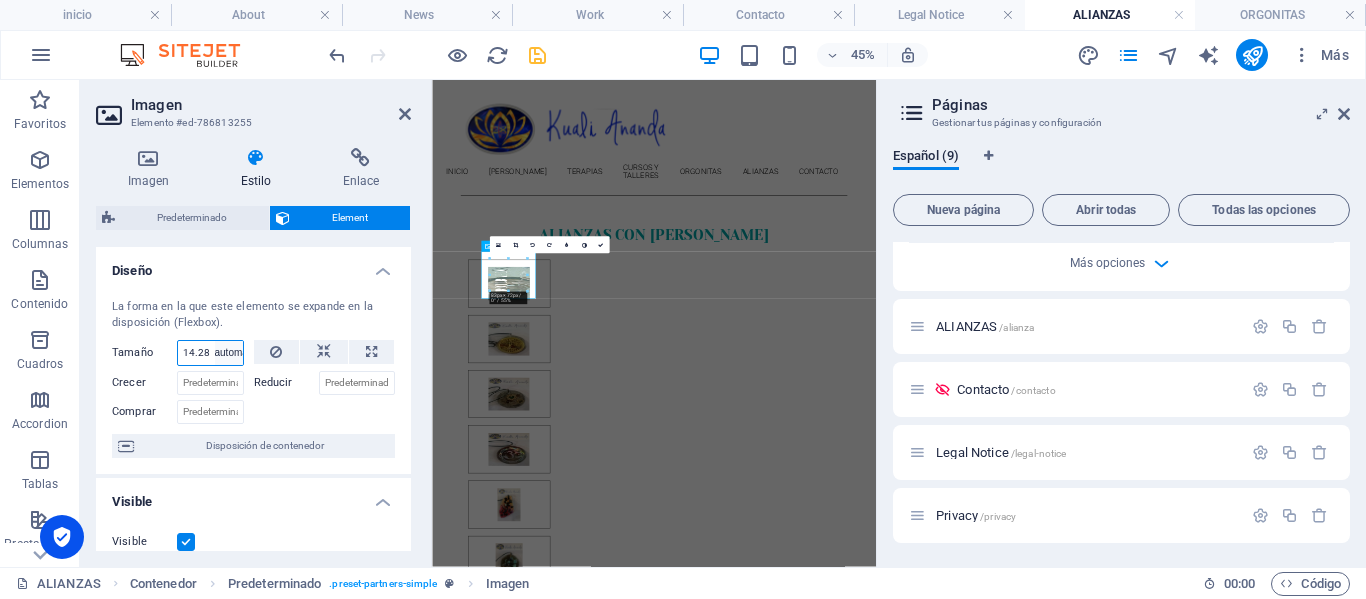 click on "Predeterminado automático px % 1/1 1/2 1/3 1/4 1/5 1/6 1/7 1/8 1/9 1/10" at bounding box center [229, 353] 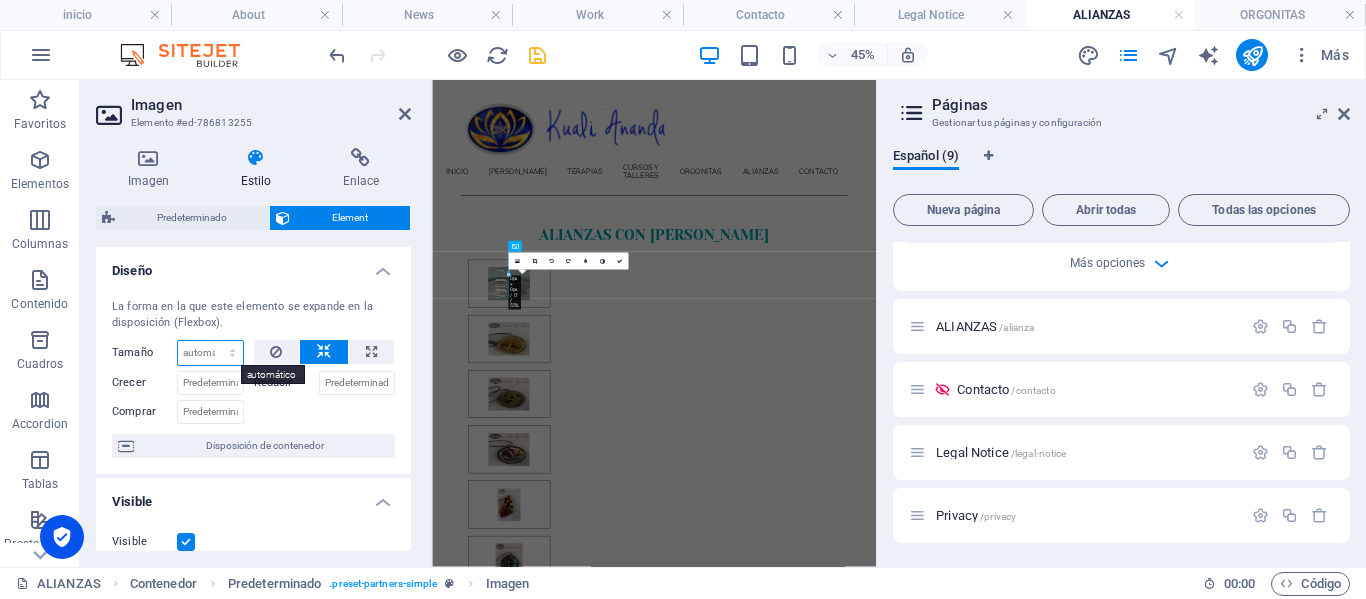click on "Predeterminado automático px % 1/1 1/2 1/3 1/4 1/5 1/6 1/7 1/8 1/9 1/10" at bounding box center (210, 353) 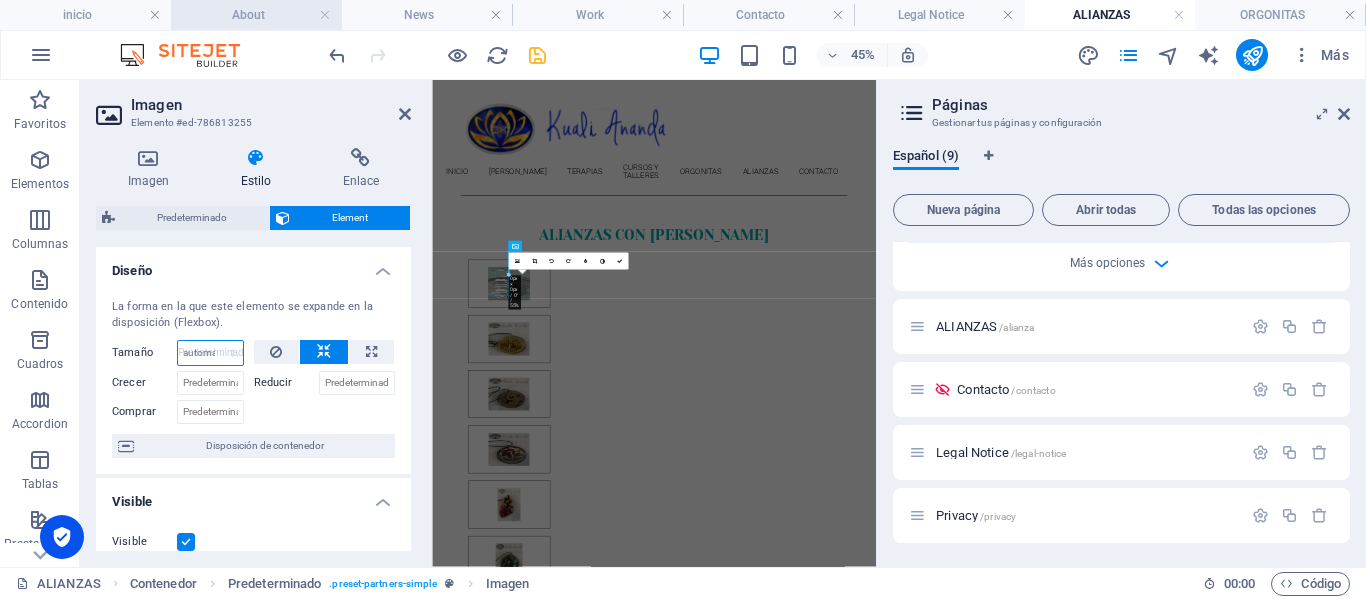click on "Predeterminado automático px % 1/1 1/2 1/3 1/4 1/5 1/6 1/7 1/8 1/9 1/10" at bounding box center [210, 353] 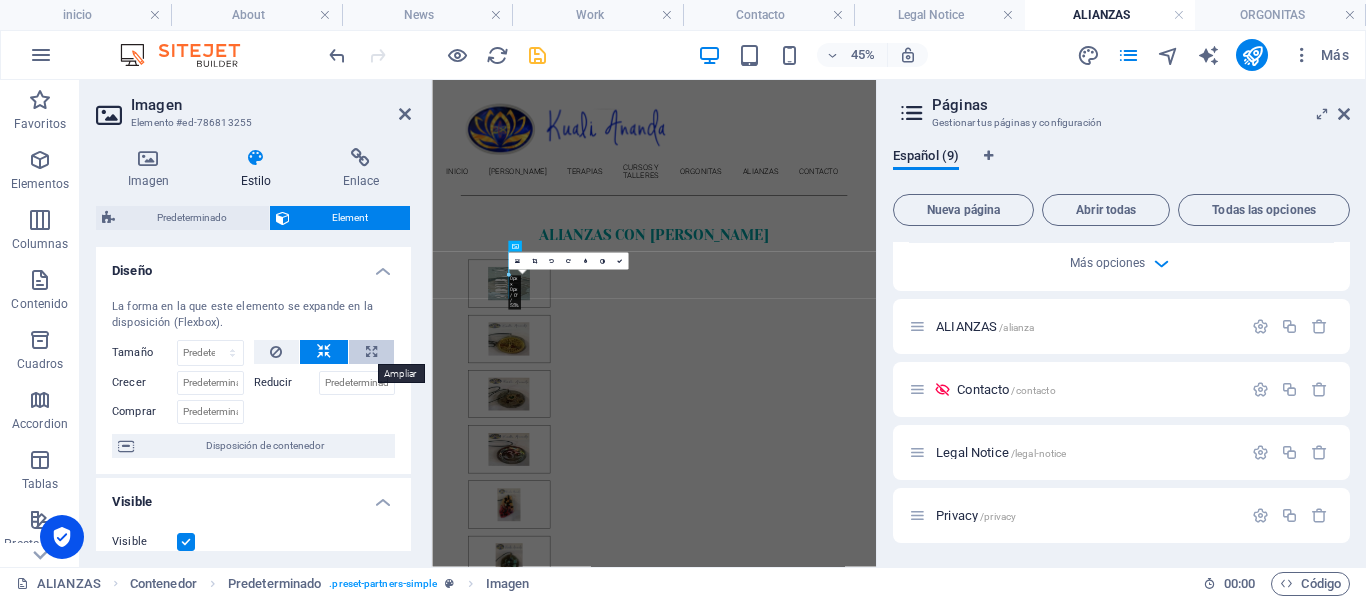 click at bounding box center [371, 352] 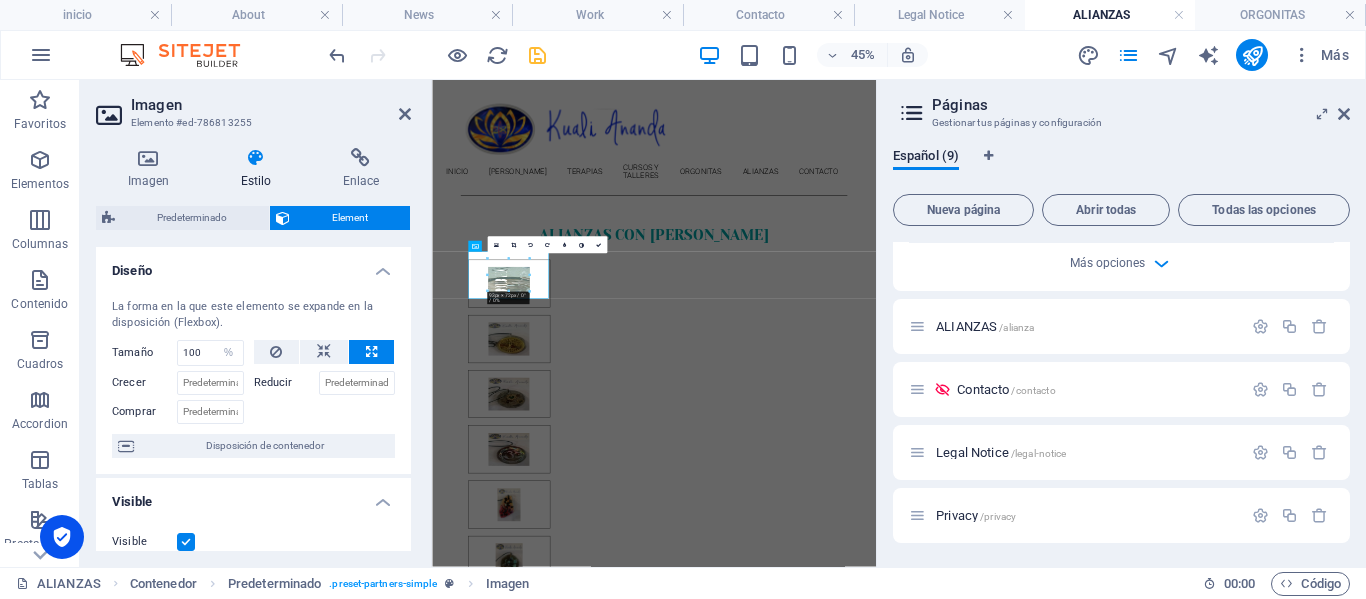 scroll, scrollTop: 100, scrollLeft: 0, axis: vertical 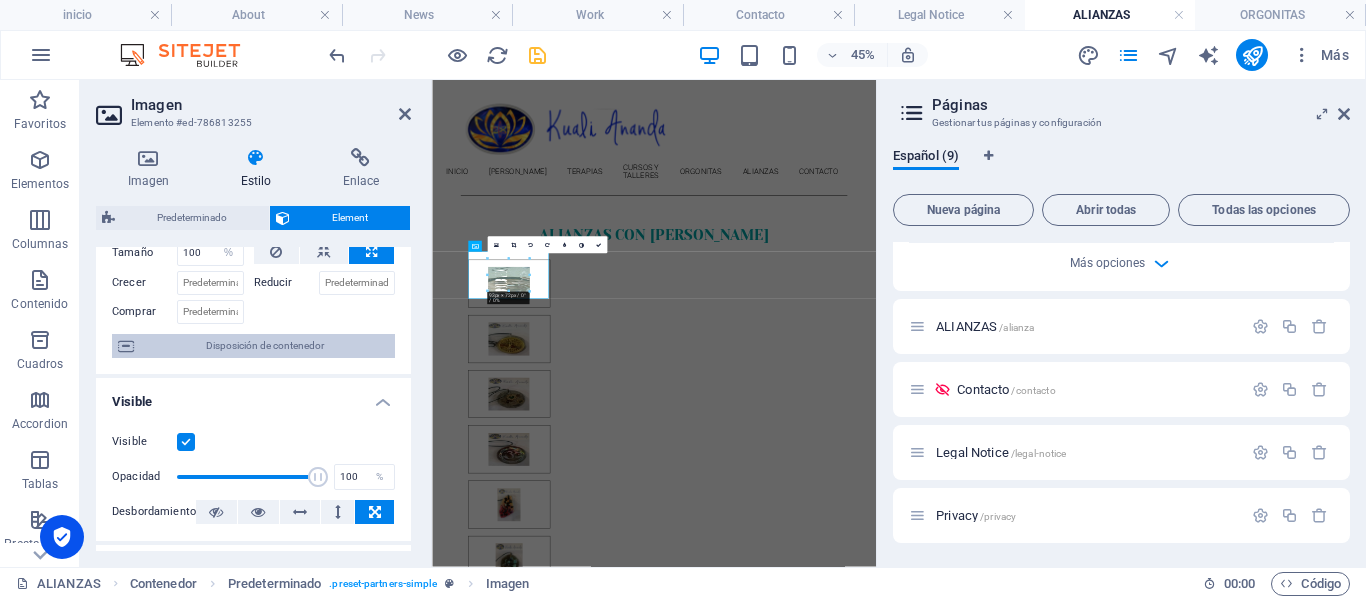 click on "Disposición de contenedor" at bounding box center [264, 346] 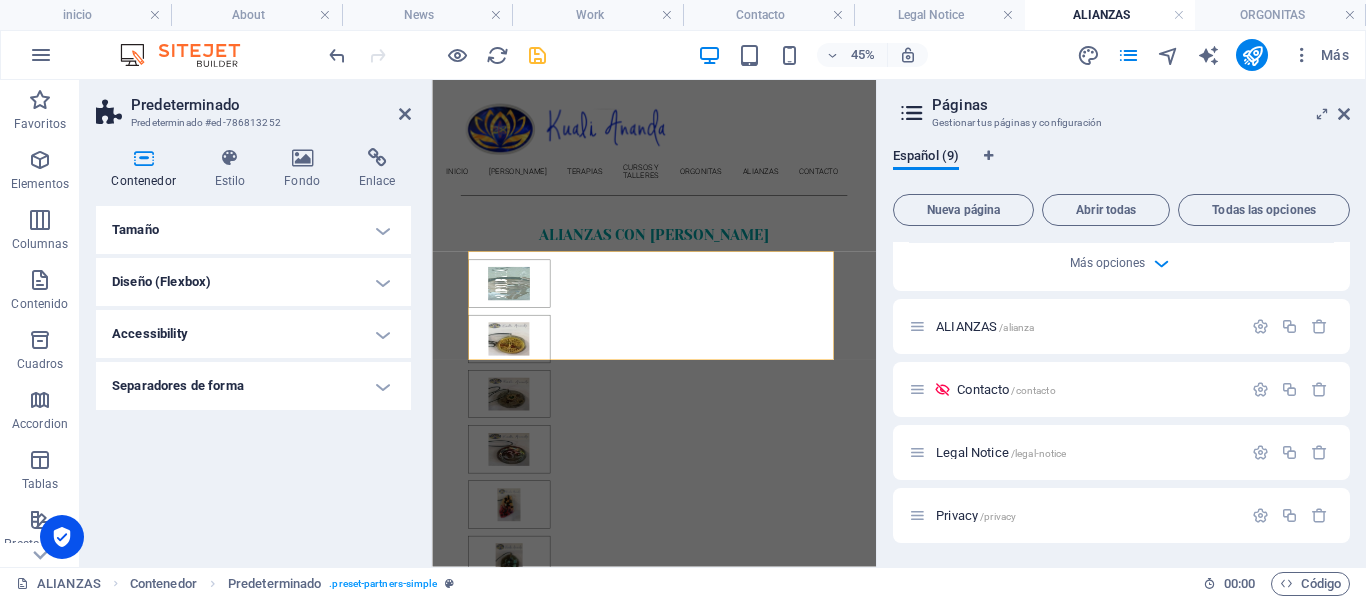 click on "Tamaño" at bounding box center (253, 230) 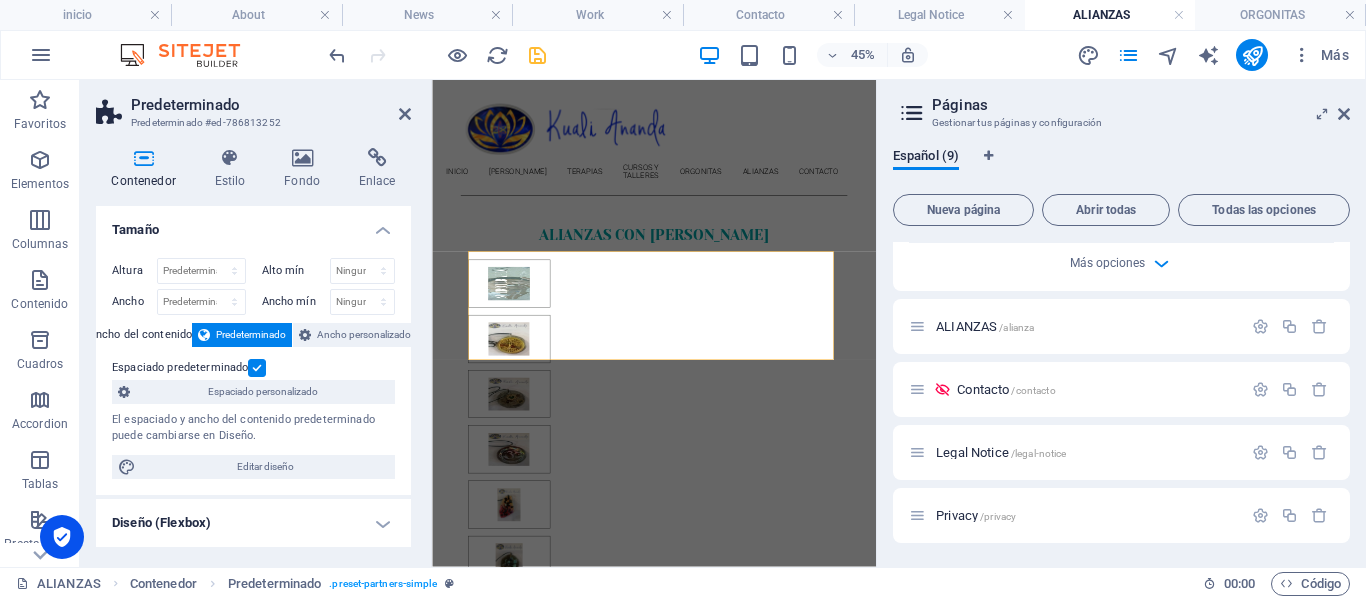 click on "Tamaño" at bounding box center (253, 224) 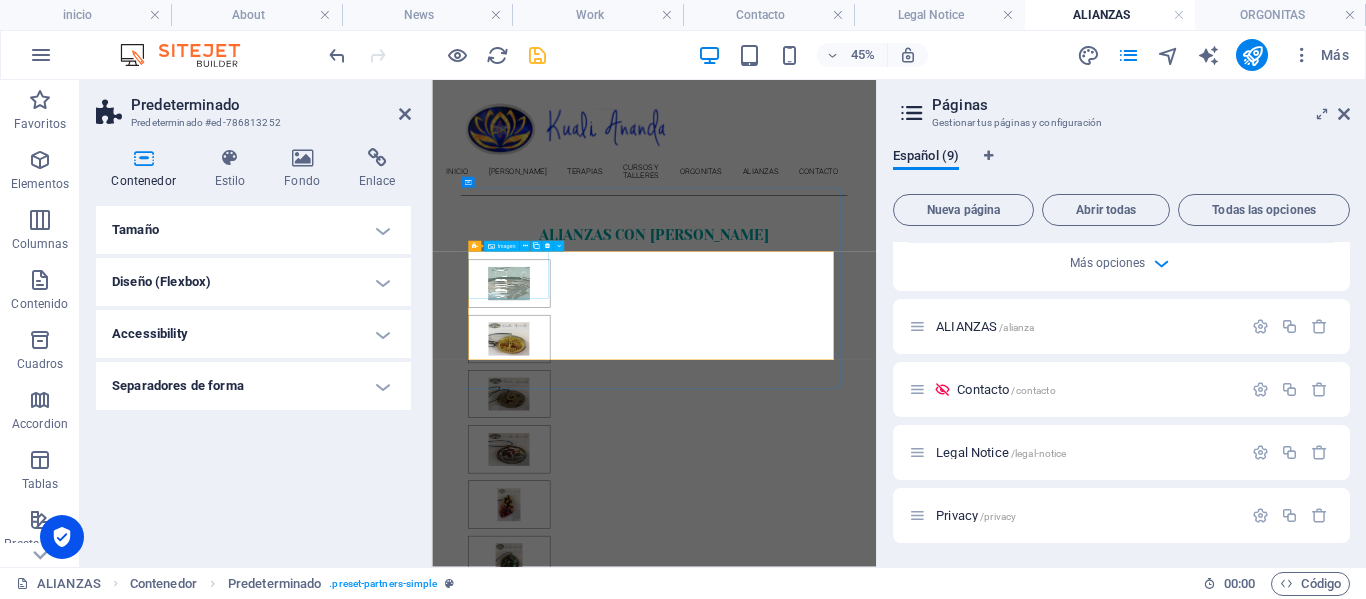 click at bounding box center [603, 532] 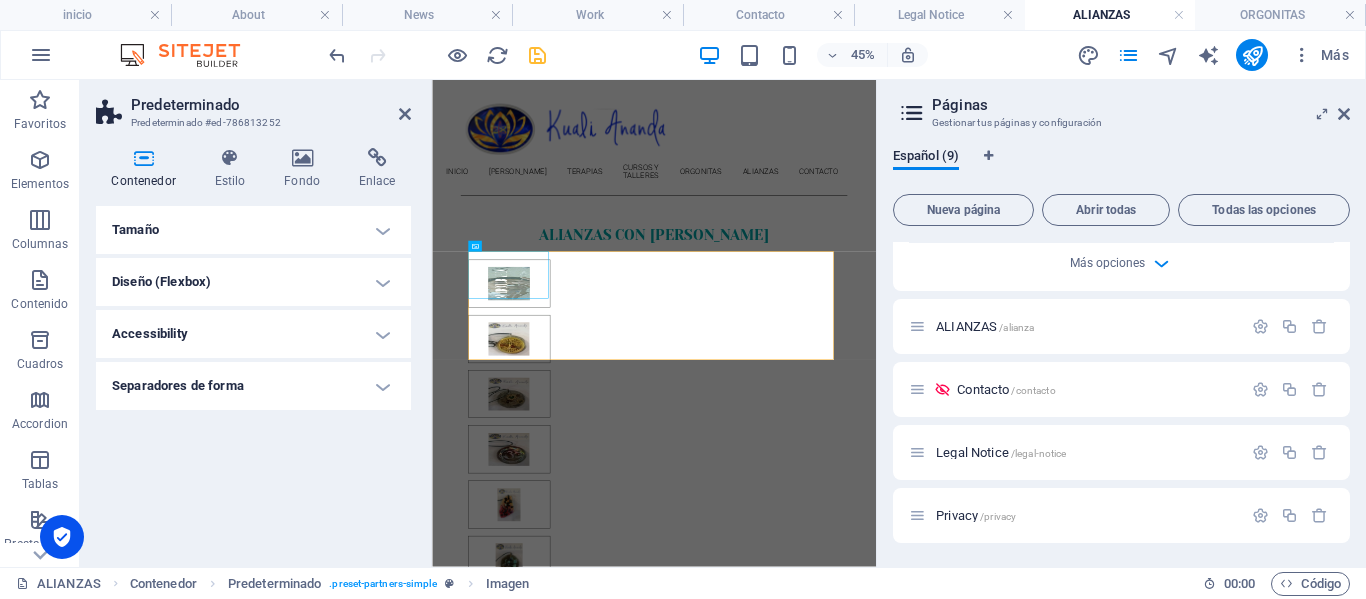 click on "Separadores de forma" at bounding box center [253, 386] 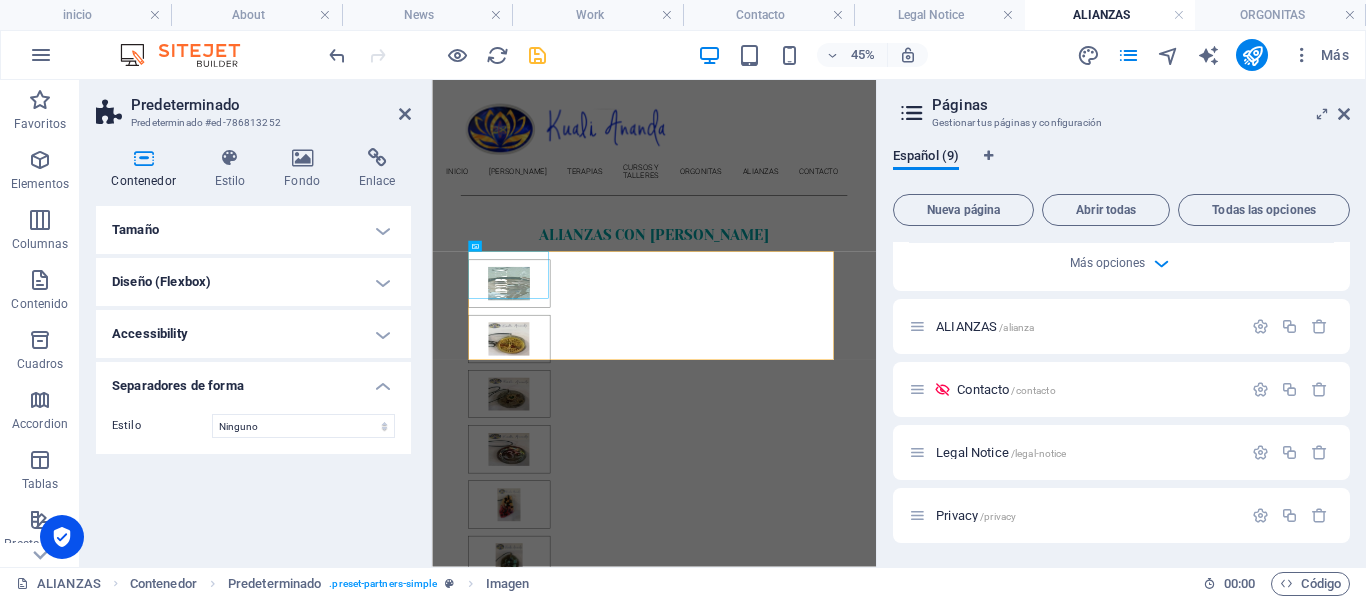 click on "Estilo" at bounding box center [162, 426] 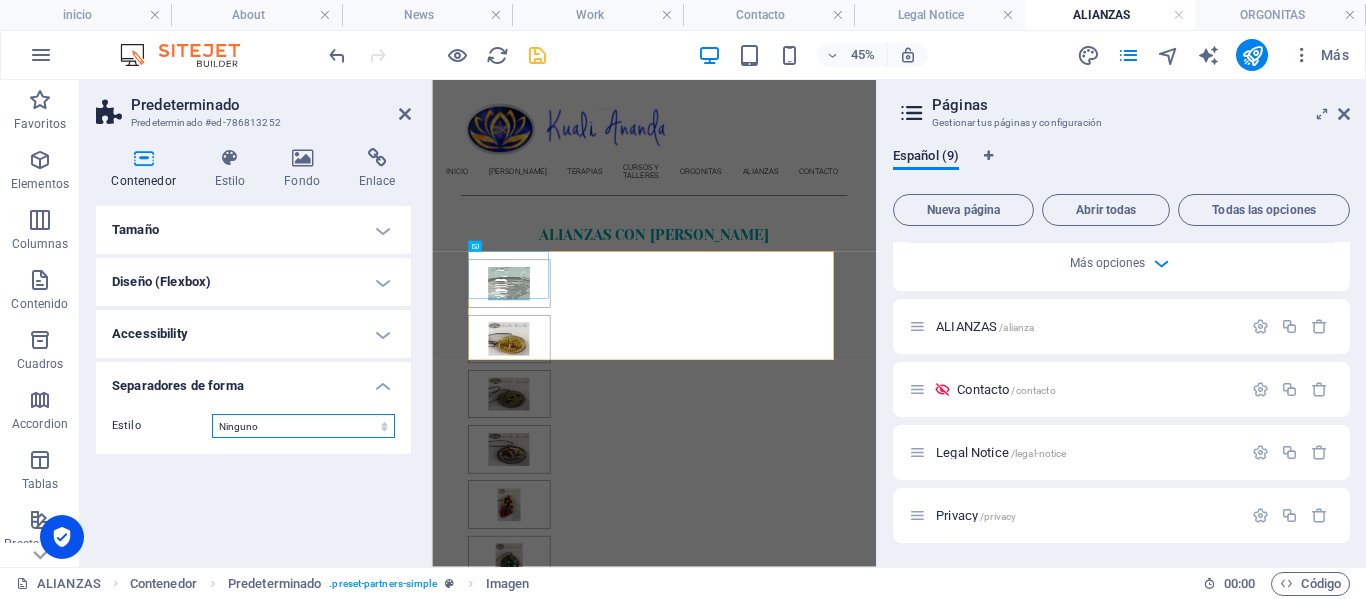 click on "Ninguno Triángulo Cuadrado Diagonal Polígono 1 Polígono 2 Zigzag Múltiples zigzags Olas Múltiples olas Medio círculo Círculo Sombra de círculo Bloques Hexágonos Nubes Múltiples nubes Ventilador Pirámides Libro Gota de pintura Fuego Papel desmenuzado Flecha" at bounding box center [303, 426] 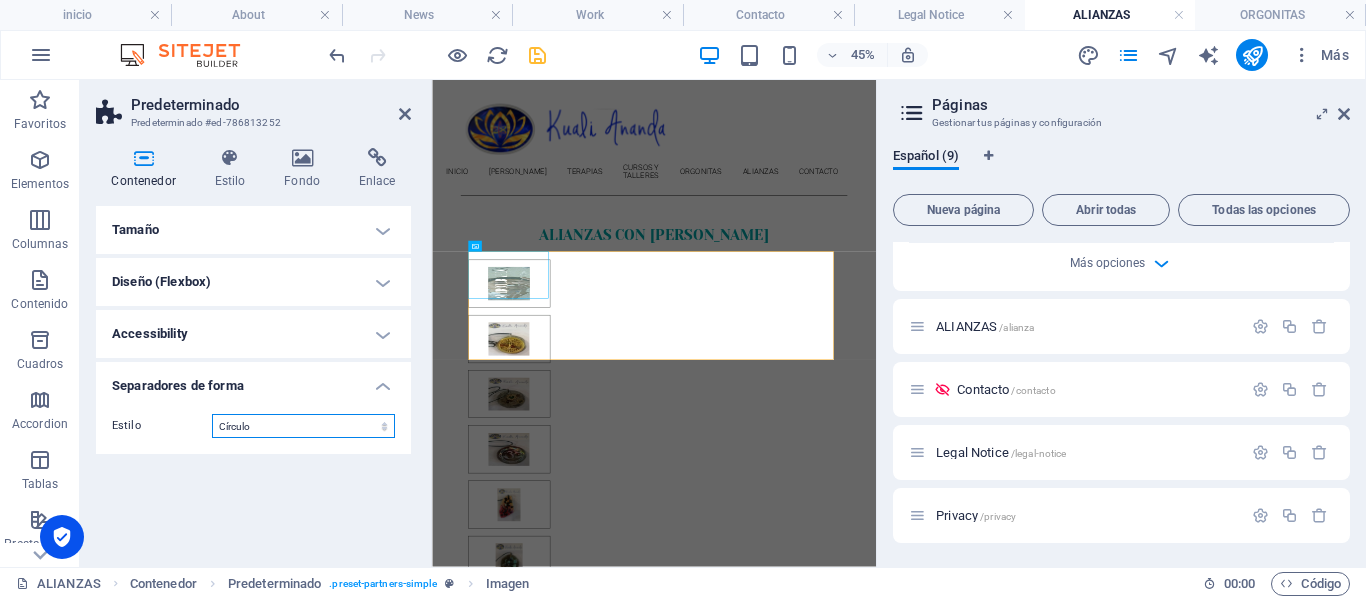 click on "Ninguno Triángulo Cuadrado Diagonal Polígono 1 Polígono 2 Zigzag Múltiples zigzags Olas Múltiples olas Medio círculo Círculo Sombra de círculo Bloques Hexágonos Nubes Múltiples nubes Ventilador Pirámides Libro Gota de pintura Fuego Papel desmenuzado Flecha" at bounding box center [303, 426] 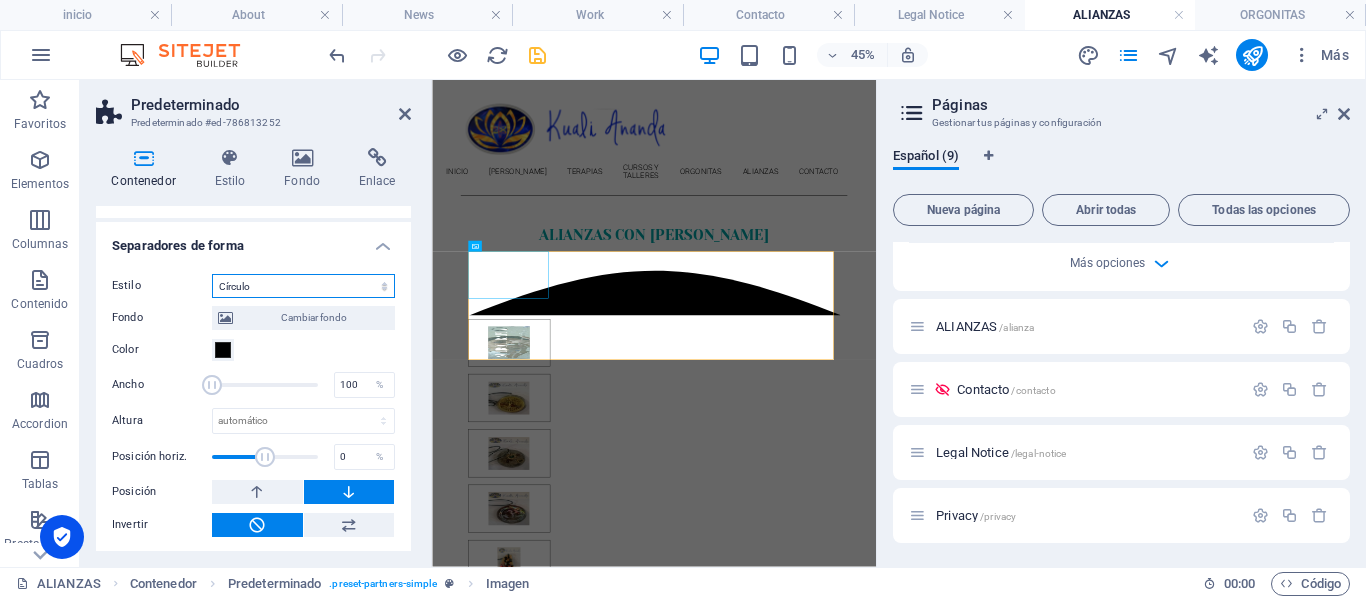 scroll, scrollTop: 143, scrollLeft: 0, axis: vertical 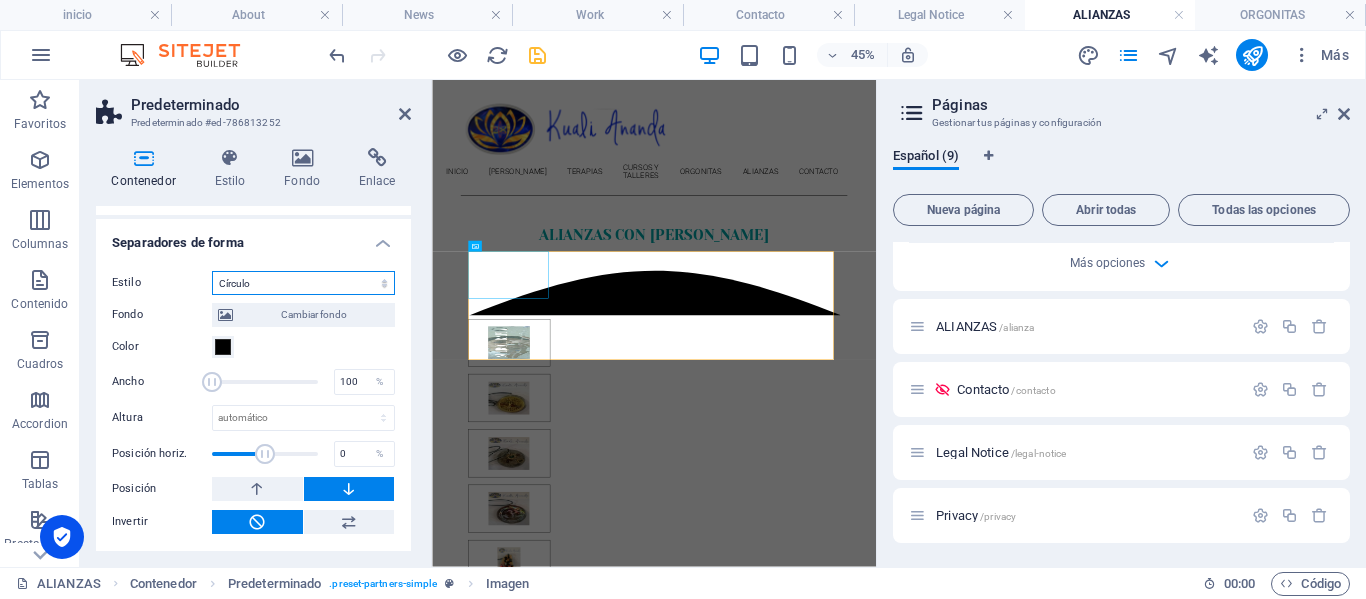 click on "Ninguno Triángulo Cuadrado Diagonal Polígono 1 Polígono 2 Zigzag Múltiples zigzags Olas Múltiples olas Medio círculo Círculo Sombra de círculo Bloques Hexágonos Nubes Múltiples nubes Ventilador Pirámides Libro Gota de pintura Fuego Papel desmenuzado Flecha" at bounding box center (303, 283) 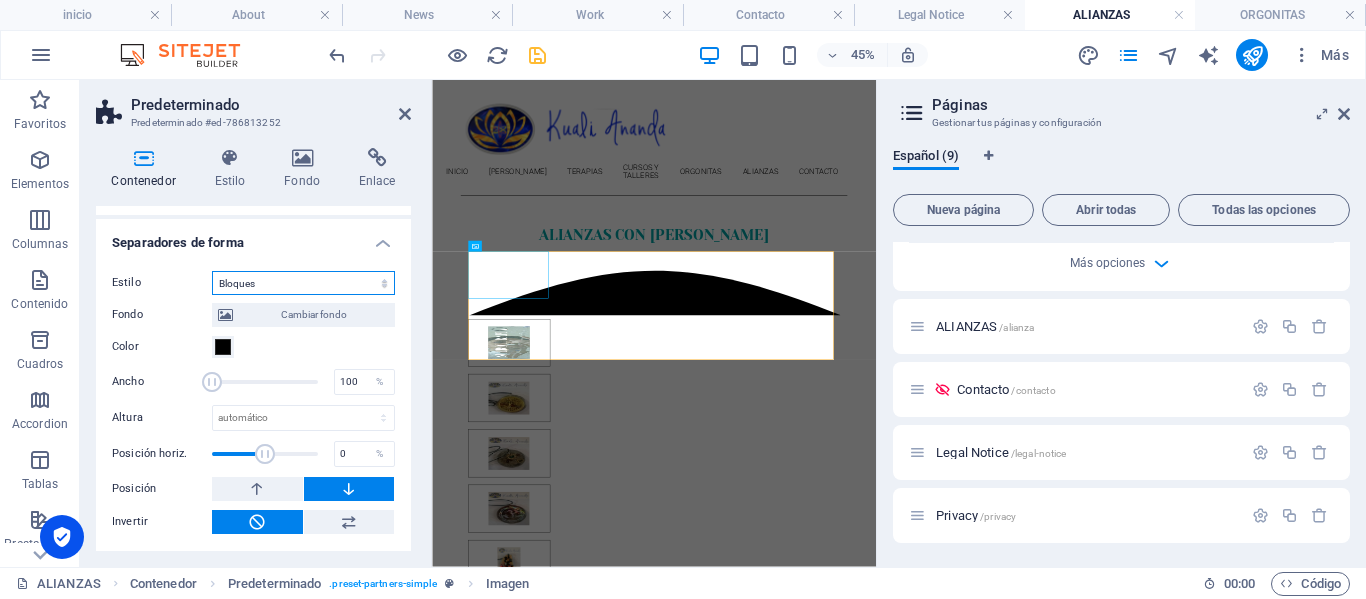 click on "Ninguno Triángulo Cuadrado Diagonal Polígono 1 Polígono 2 Zigzag Múltiples zigzags Olas Múltiples olas Medio círculo Círculo Sombra de círculo Bloques Hexágonos Nubes Múltiples nubes Ventilador Pirámides Libro Gota de pintura Fuego Papel desmenuzado Flecha" at bounding box center (303, 283) 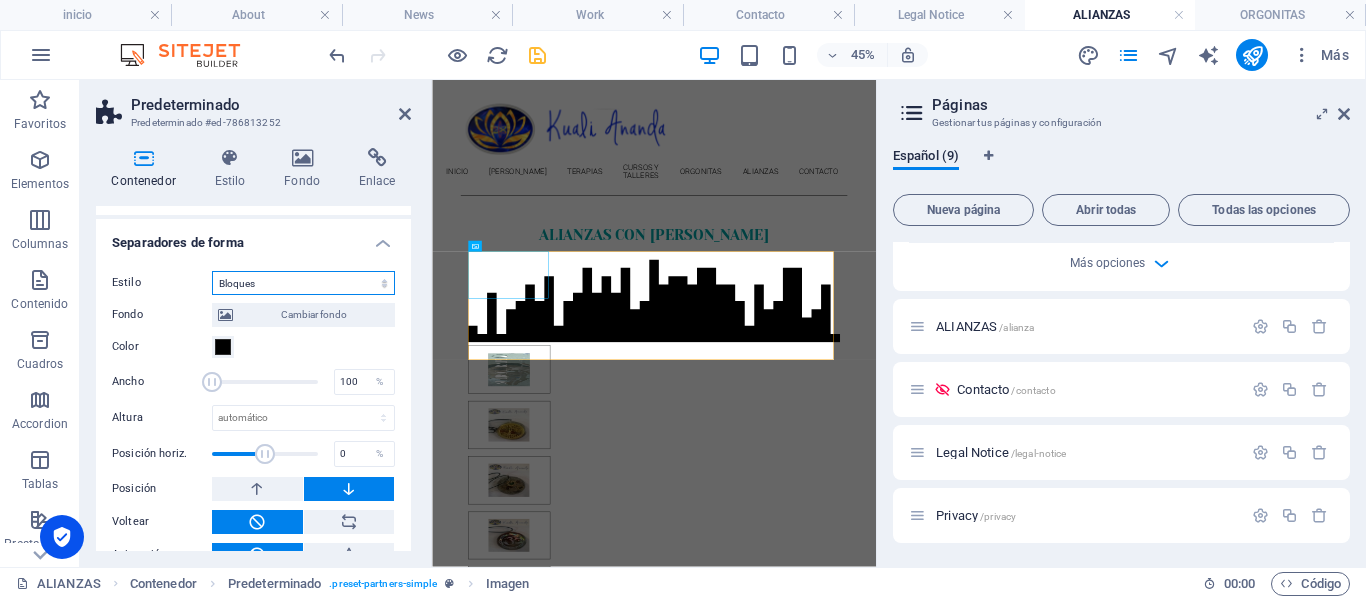 click on "Ninguno Triángulo Cuadrado Diagonal Polígono 1 Polígono 2 Zigzag Múltiples zigzags Olas Múltiples olas Medio círculo Círculo Sombra de círculo Bloques Hexágonos Nubes Múltiples nubes Ventilador Pirámides Libro Gota de pintura Fuego Papel desmenuzado Flecha" at bounding box center [303, 283] 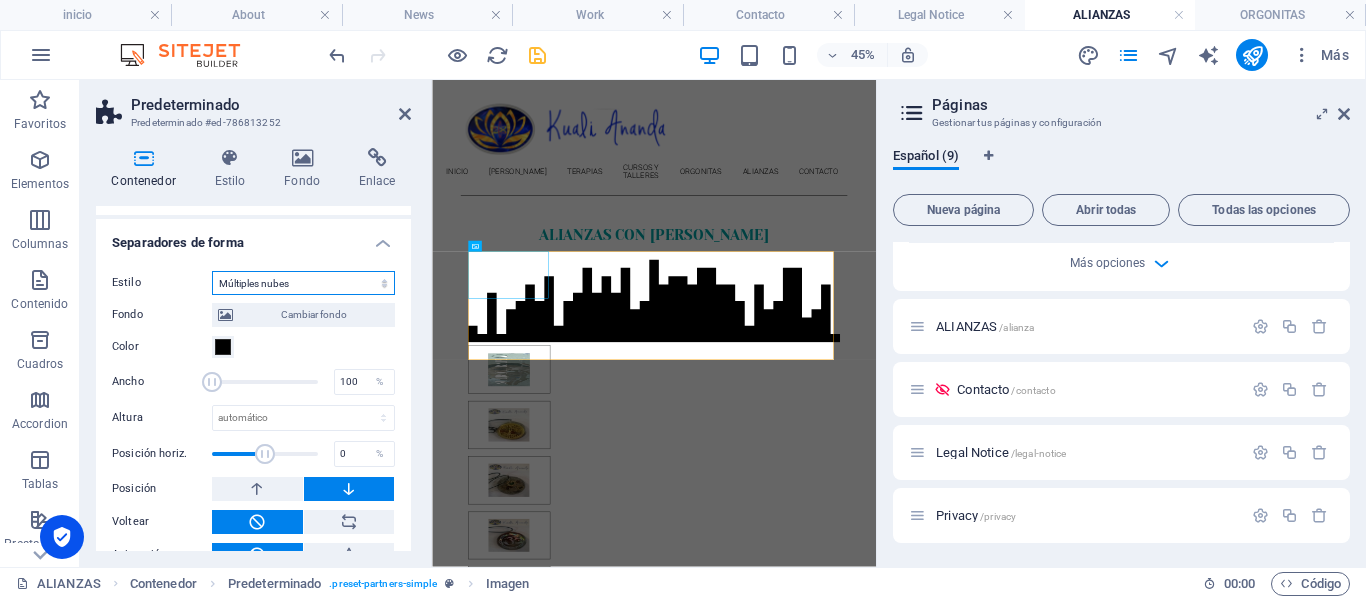 click on "Ninguno Triángulo Cuadrado Diagonal Polígono 1 Polígono 2 Zigzag Múltiples zigzags Olas Múltiples olas Medio círculo Círculo Sombra de círculo Bloques Hexágonos Nubes Múltiples nubes Ventilador Pirámides Libro Gota de pintura Fuego Papel desmenuzado Flecha" at bounding box center [303, 283] 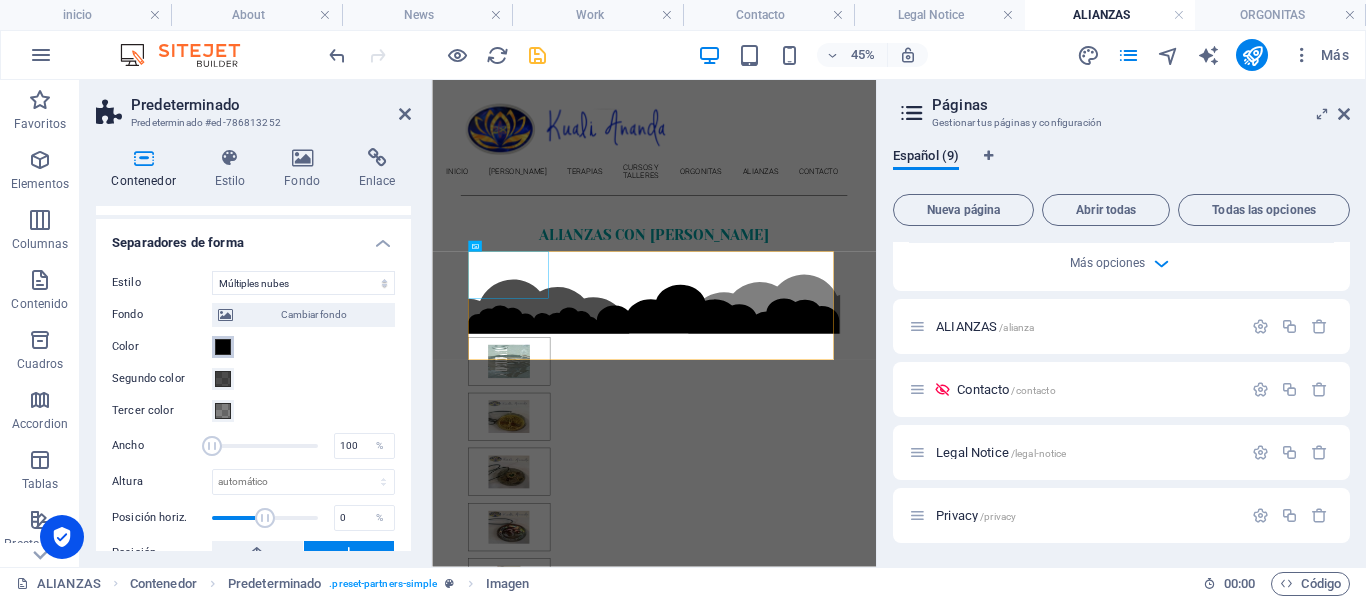 click at bounding box center [223, 347] 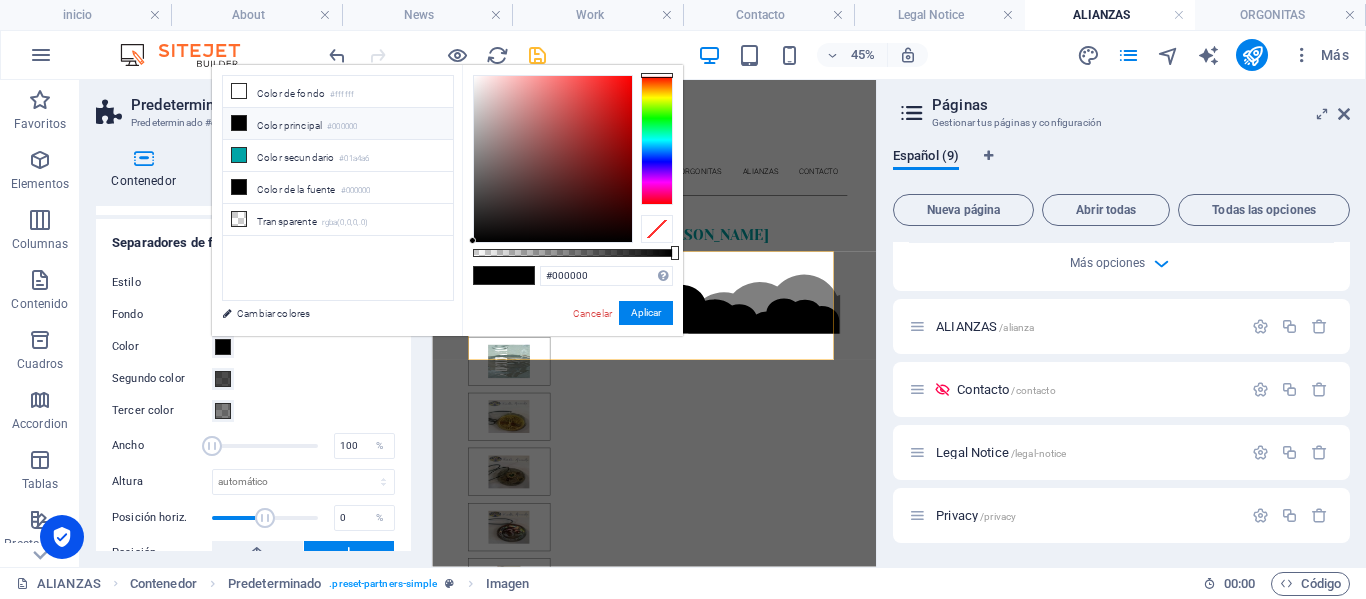 click at bounding box center [657, 140] 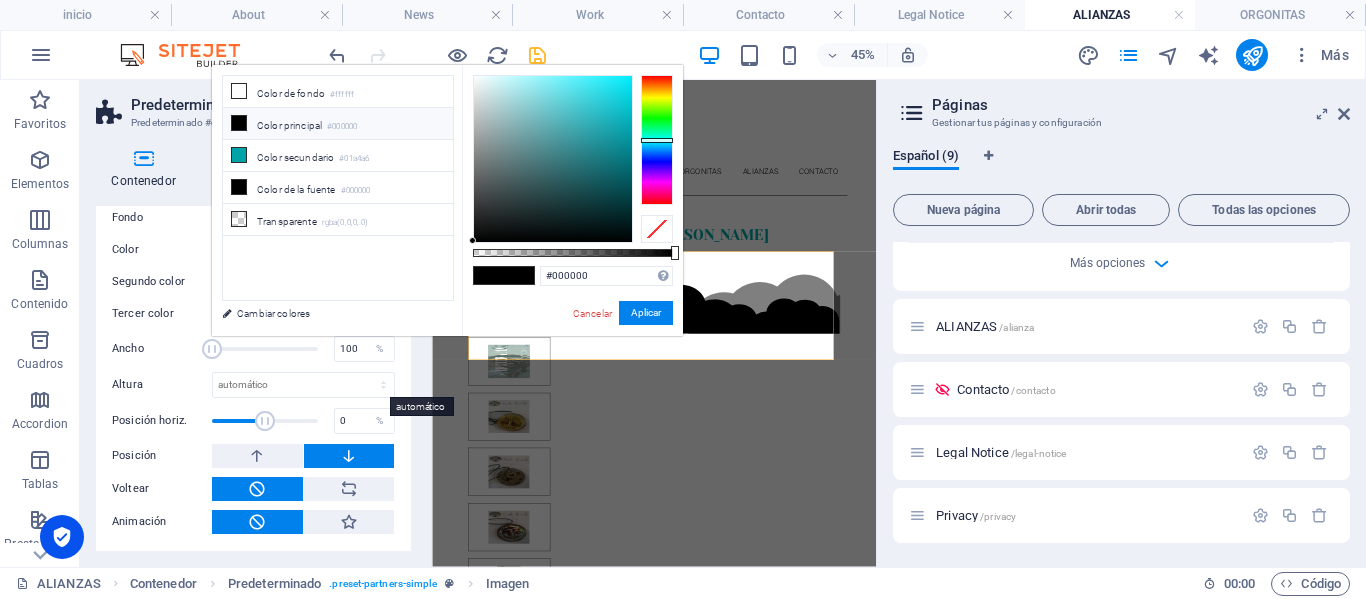 scroll, scrollTop: 140, scrollLeft: 0, axis: vertical 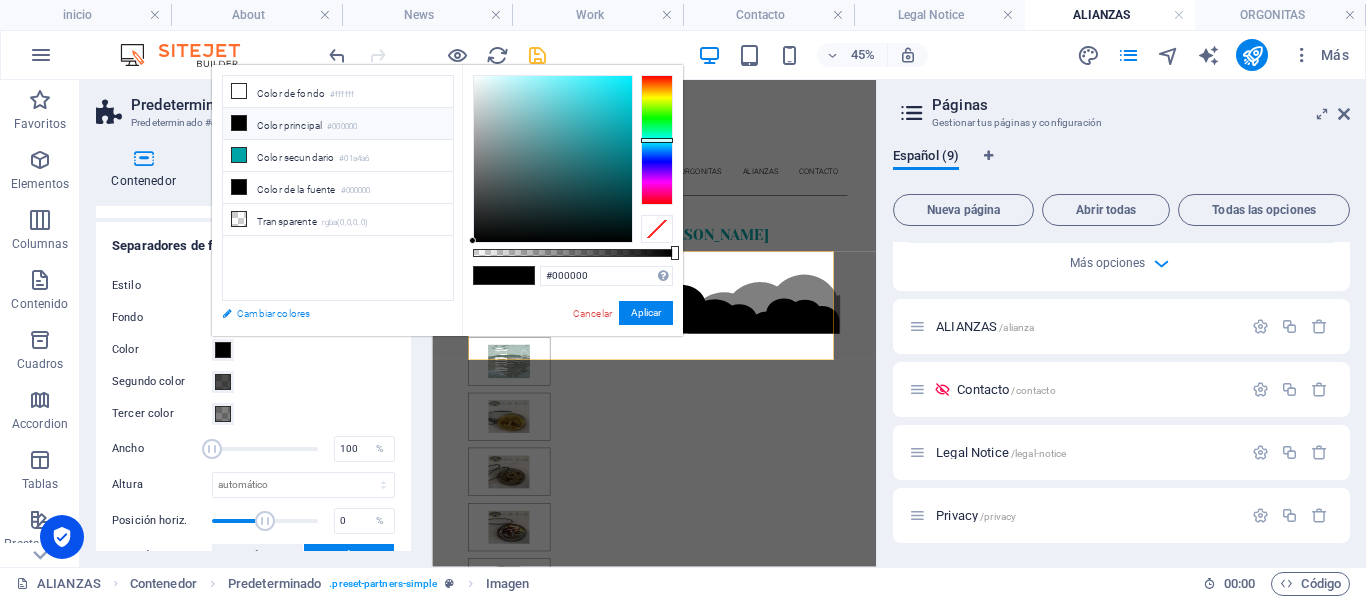 click on "Cambiar colores" at bounding box center (328, 313) 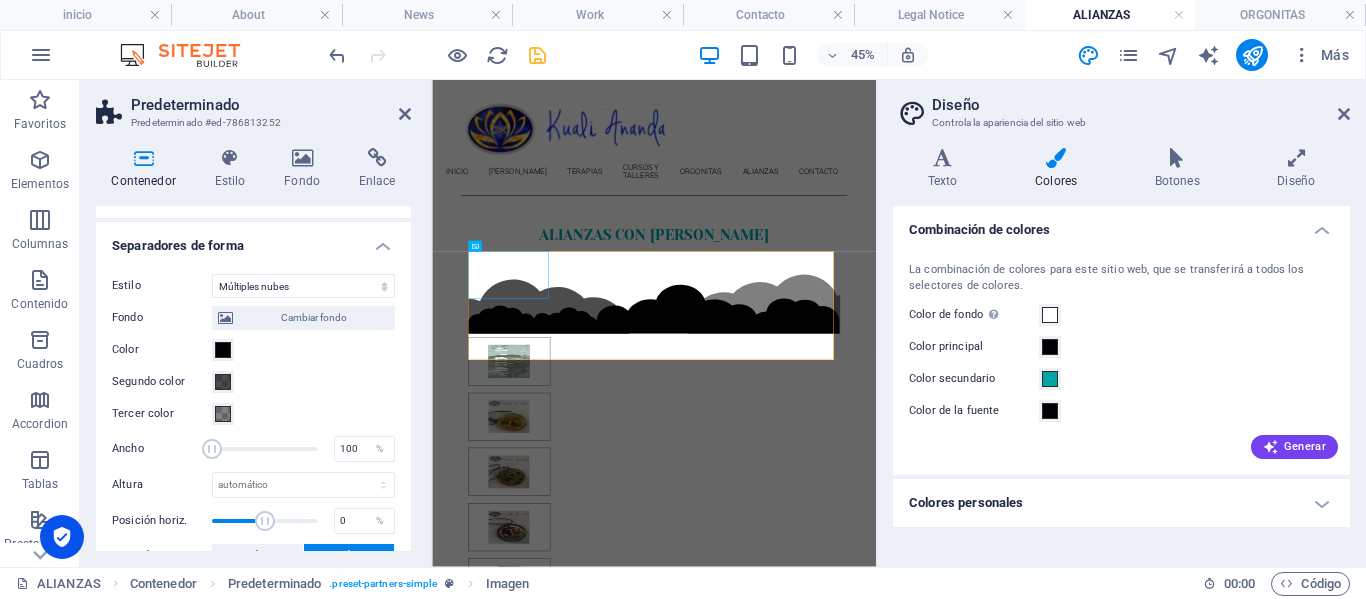 scroll, scrollTop: 240, scrollLeft: 0, axis: vertical 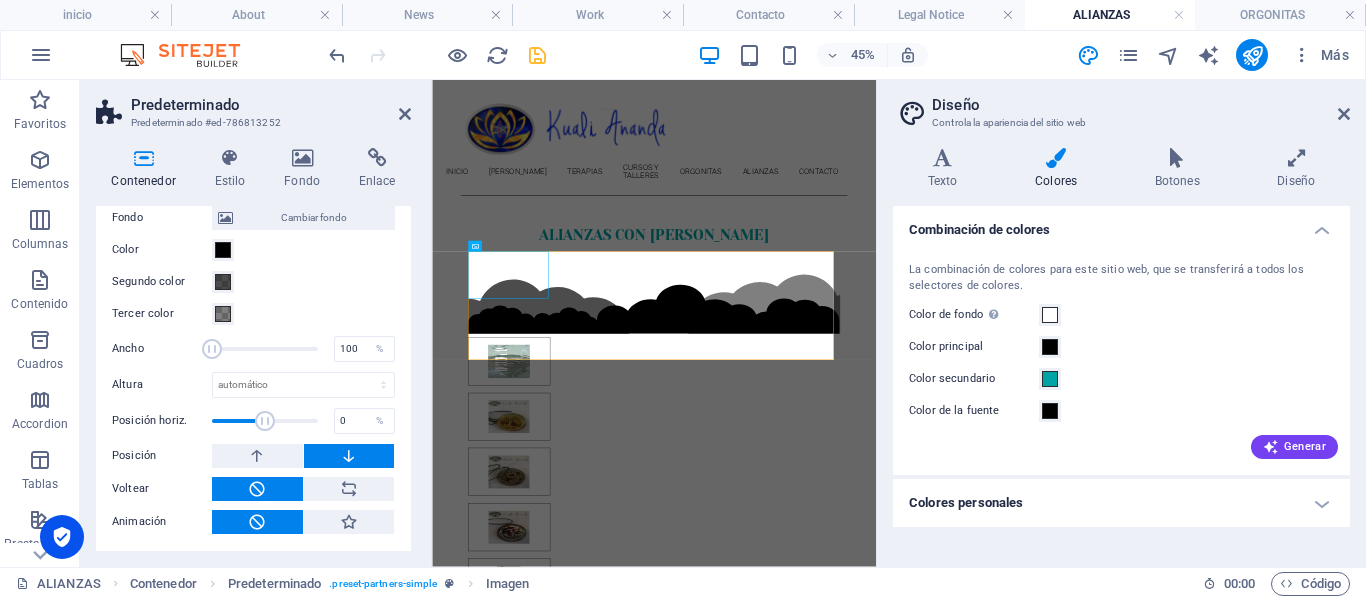 click at bounding box center (349, 456) 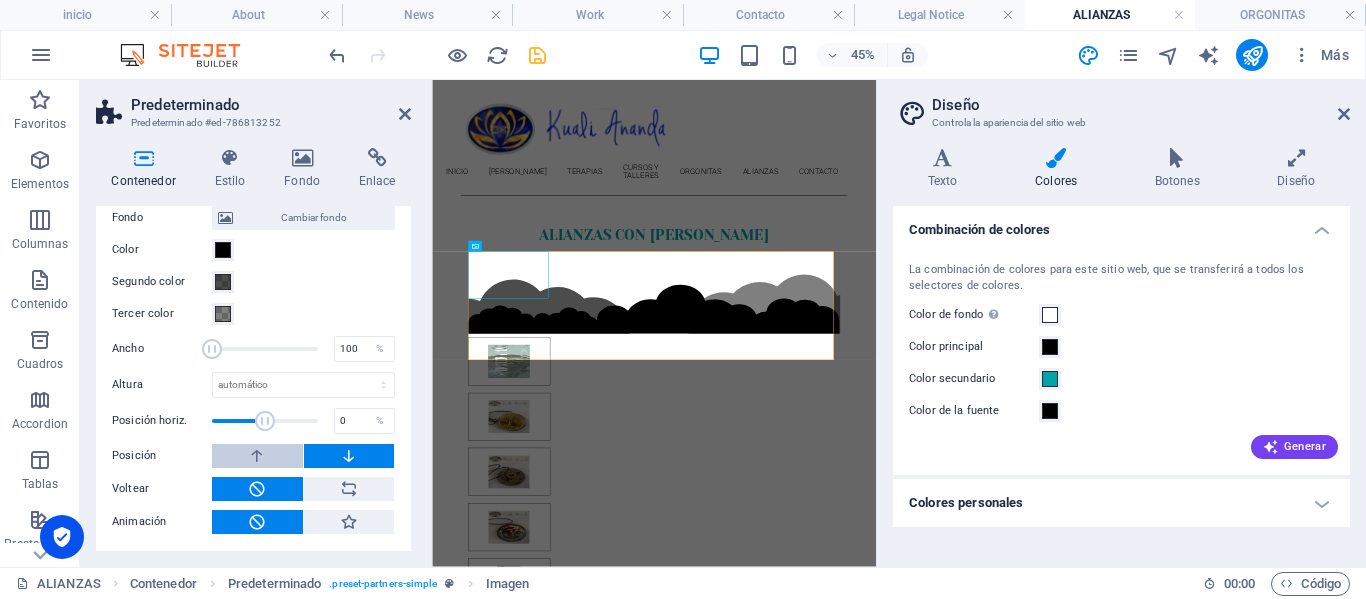 click at bounding box center [257, 456] 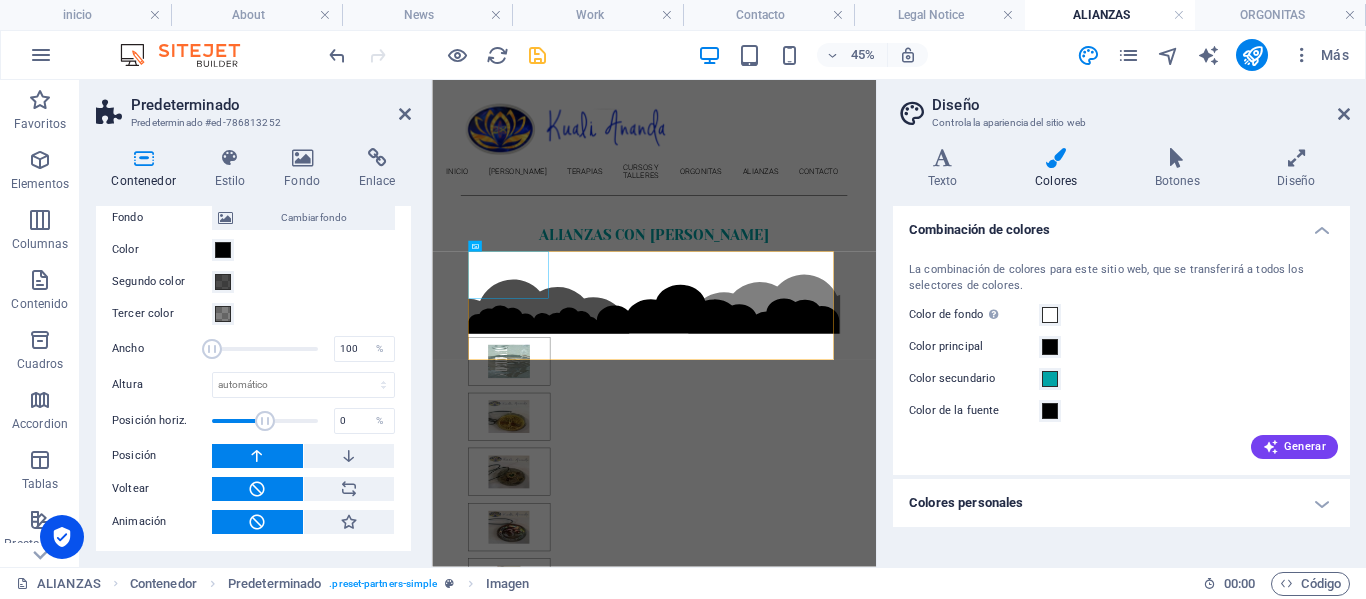 click at bounding box center (257, 456) 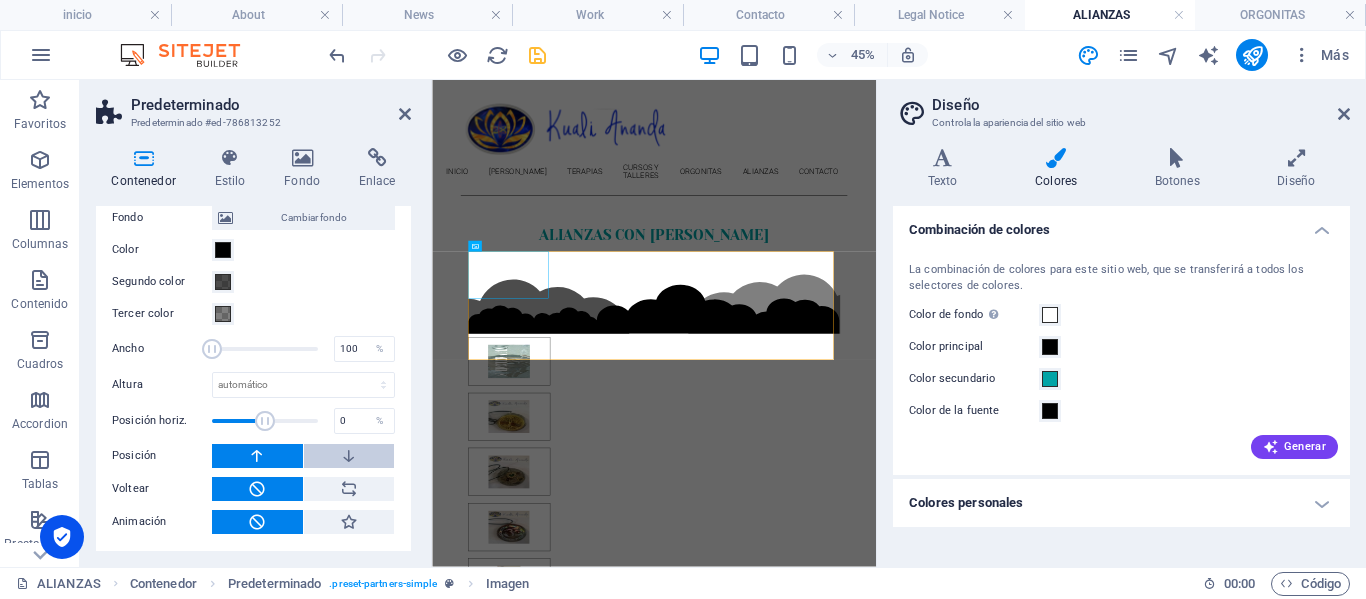 click at bounding box center [349, 456] 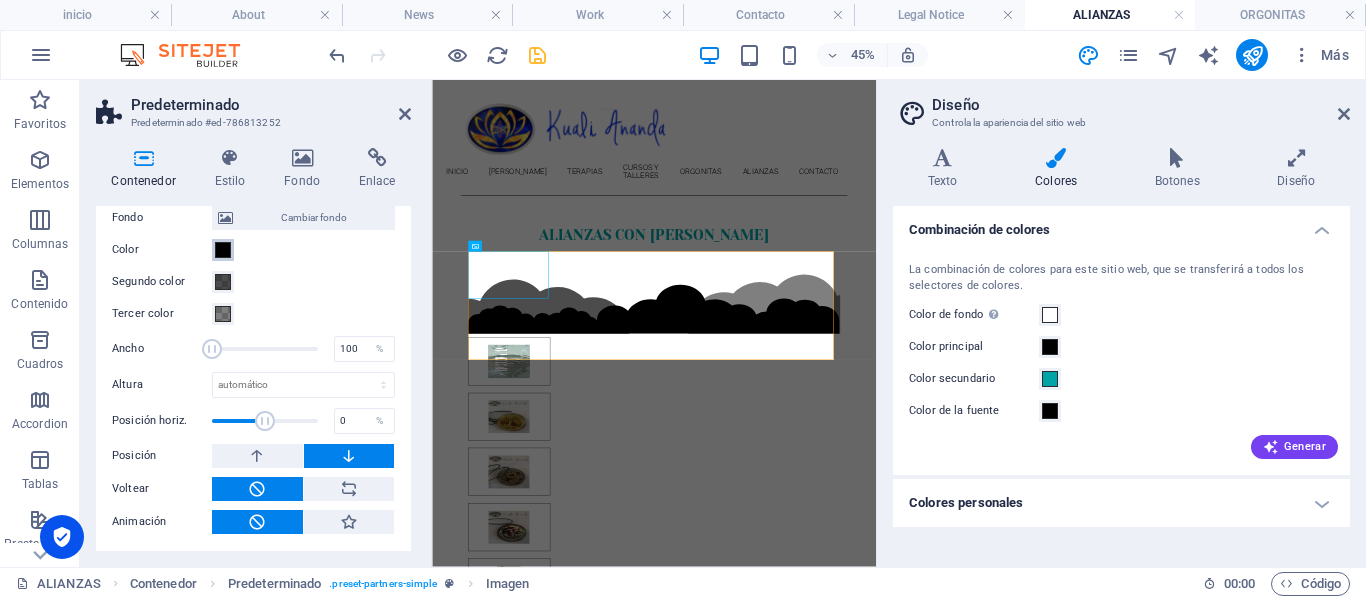 click at bounding box center [223, 250] 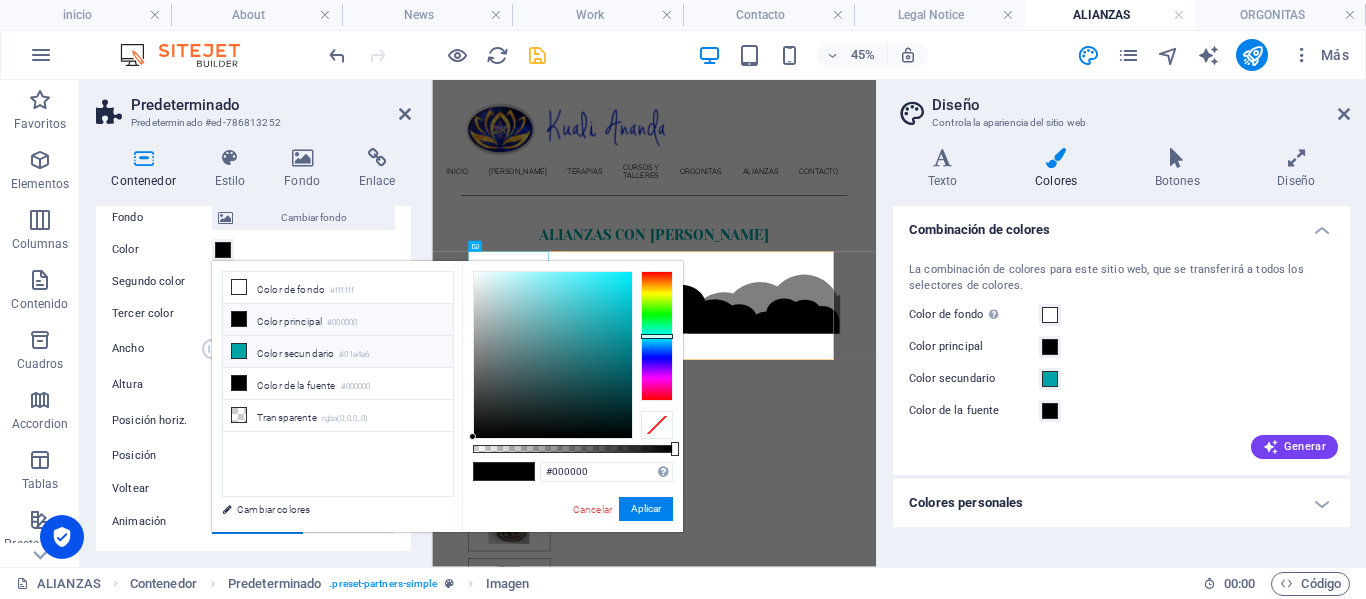 click at bounding box center (239, 351) 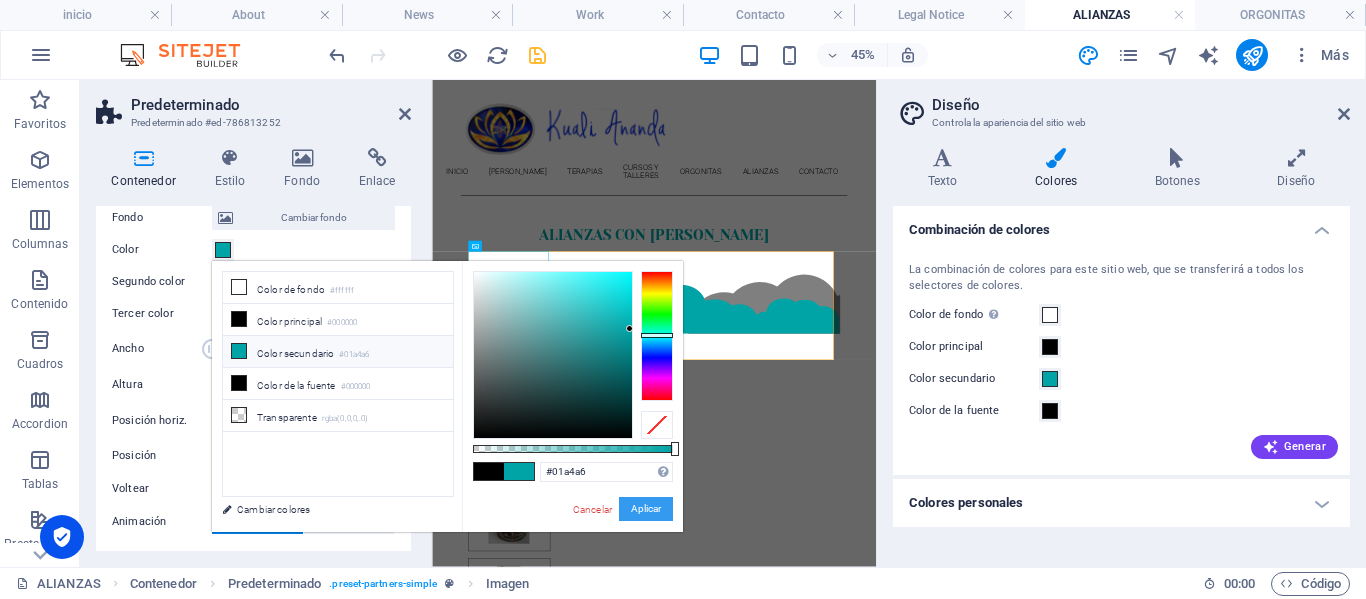 click on "Aplicar" at bounding box center [646, 509] 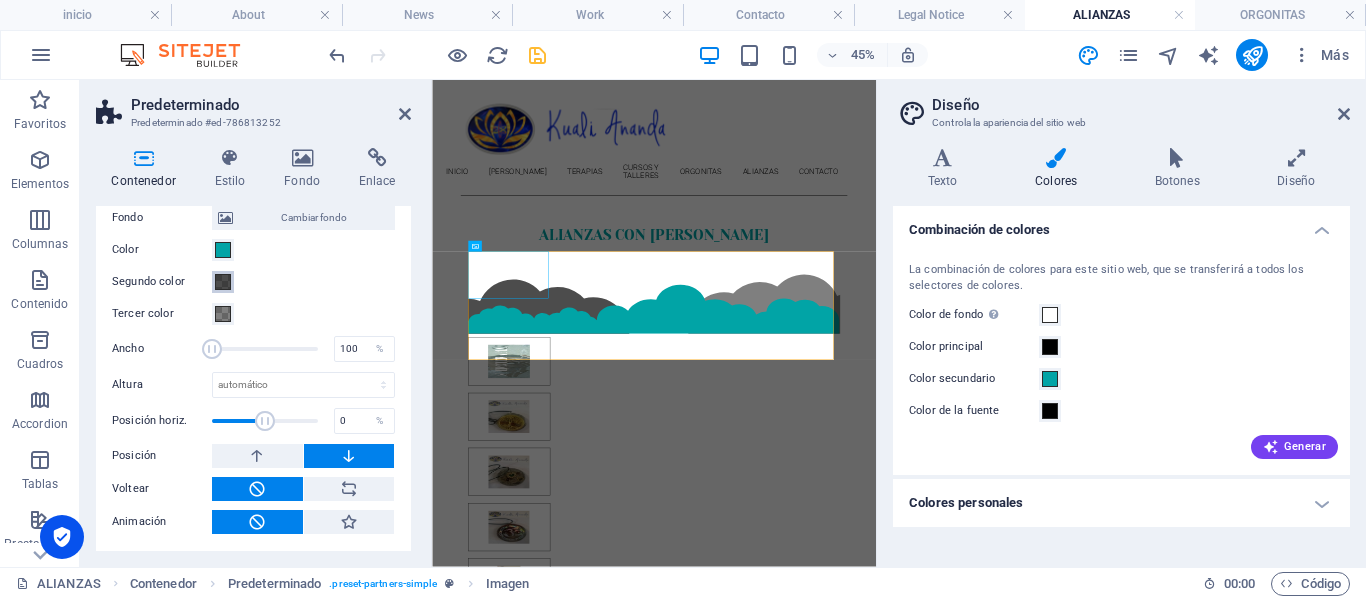 click at bounding box center [223, 282] 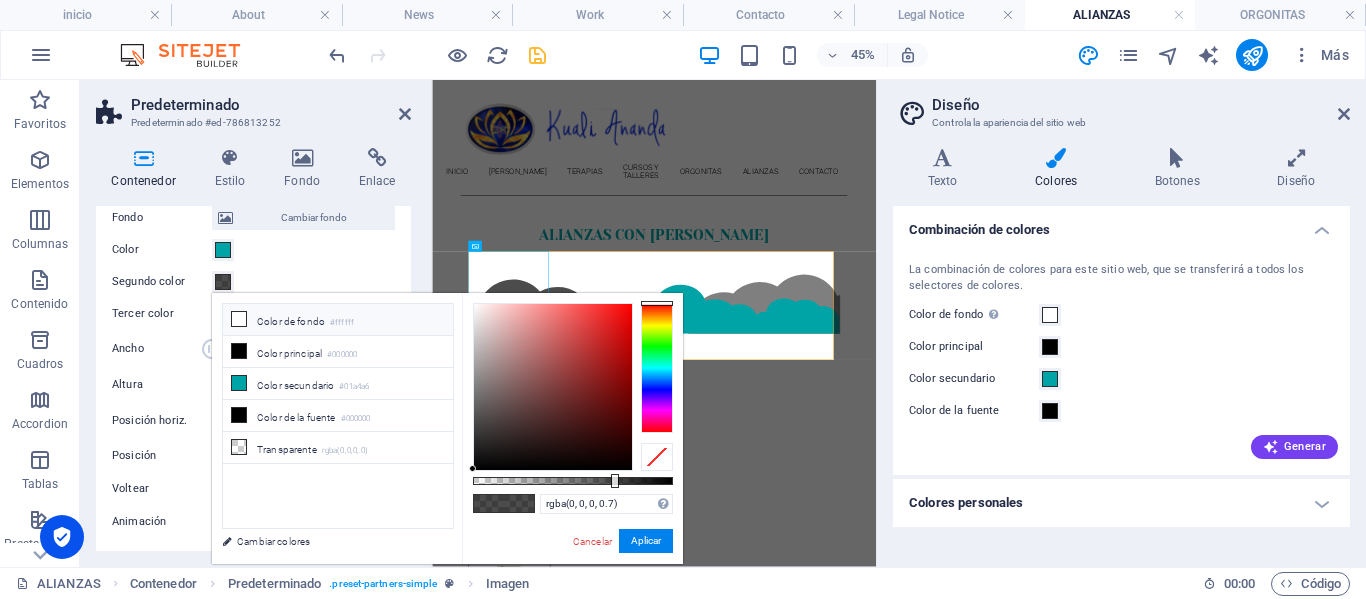 click at bounding box center (239, 319) 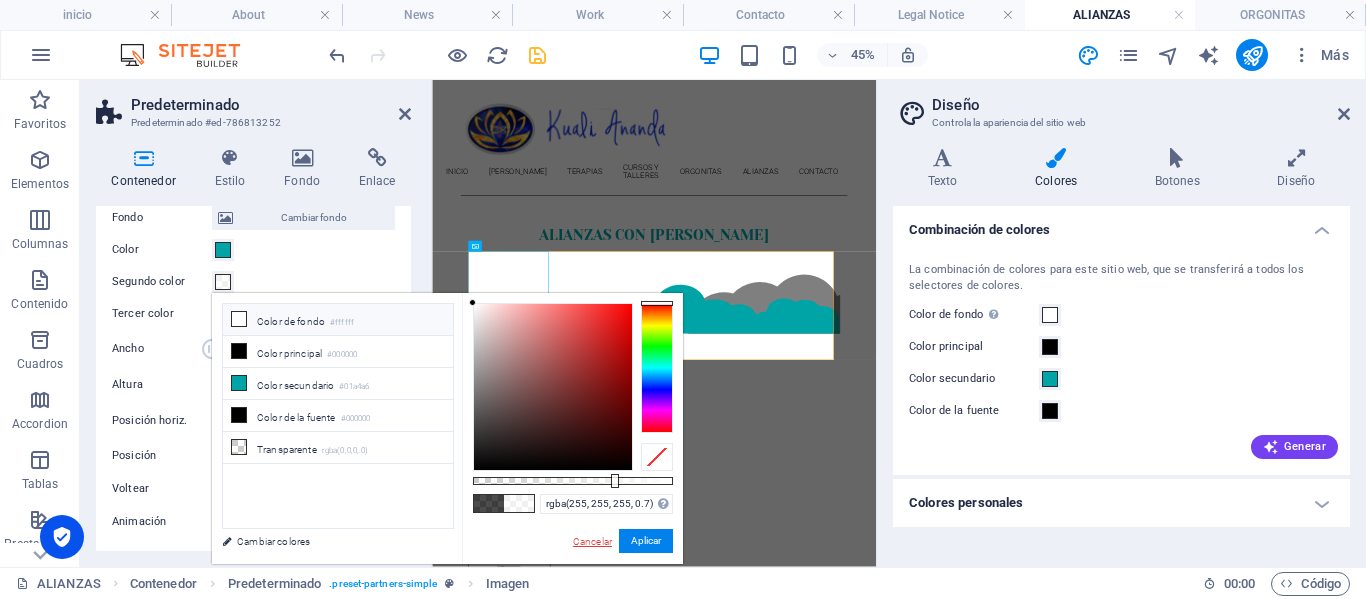 drag, startPoint x: 357, startPoint y: 1026, endPoint x: 593, endPoint y: 542, distance: 538.4719 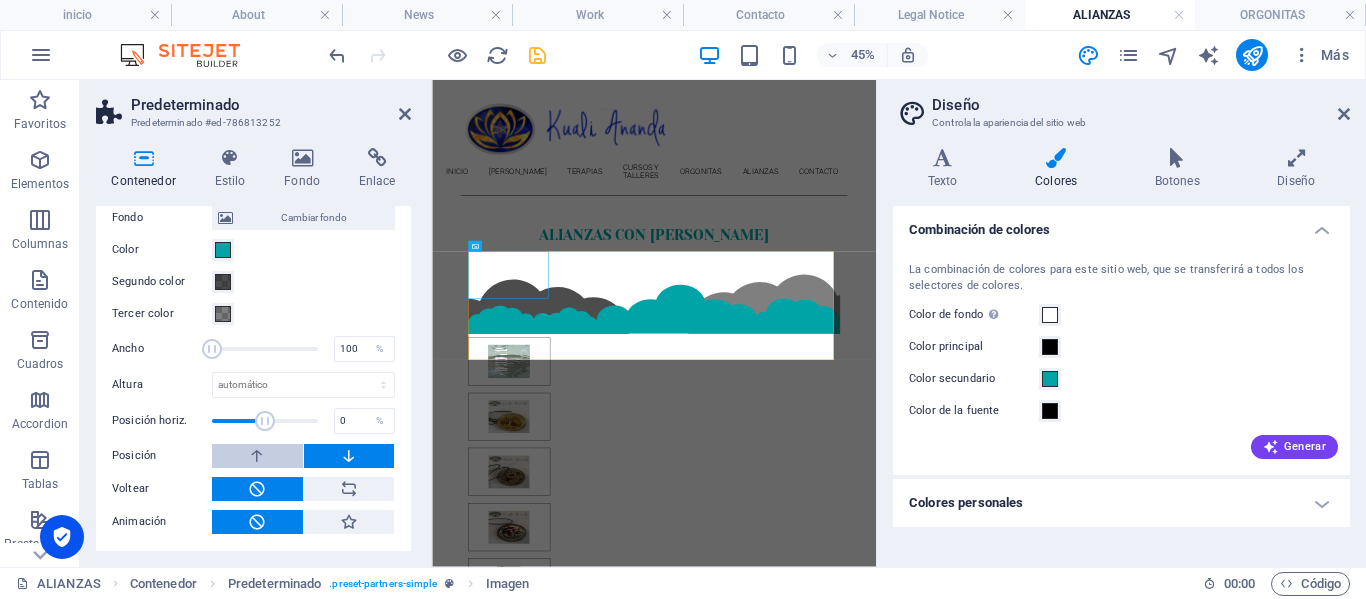 click at bounding box center (257, 456) 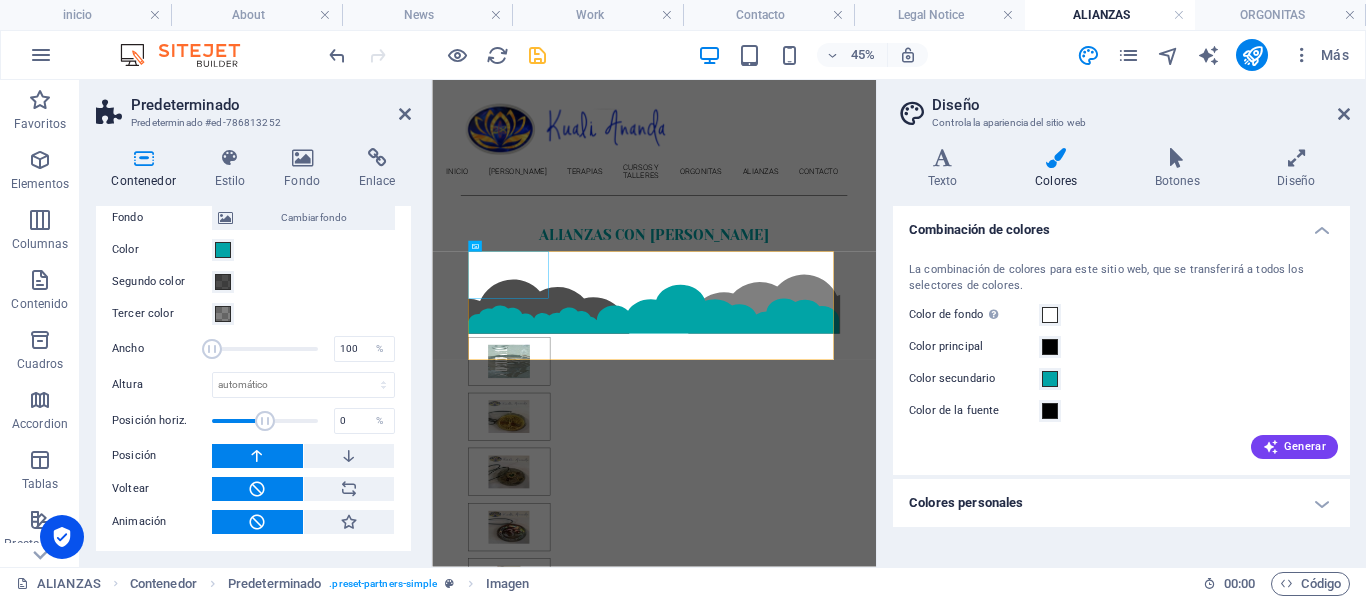 click at bounding box center (257, 456) 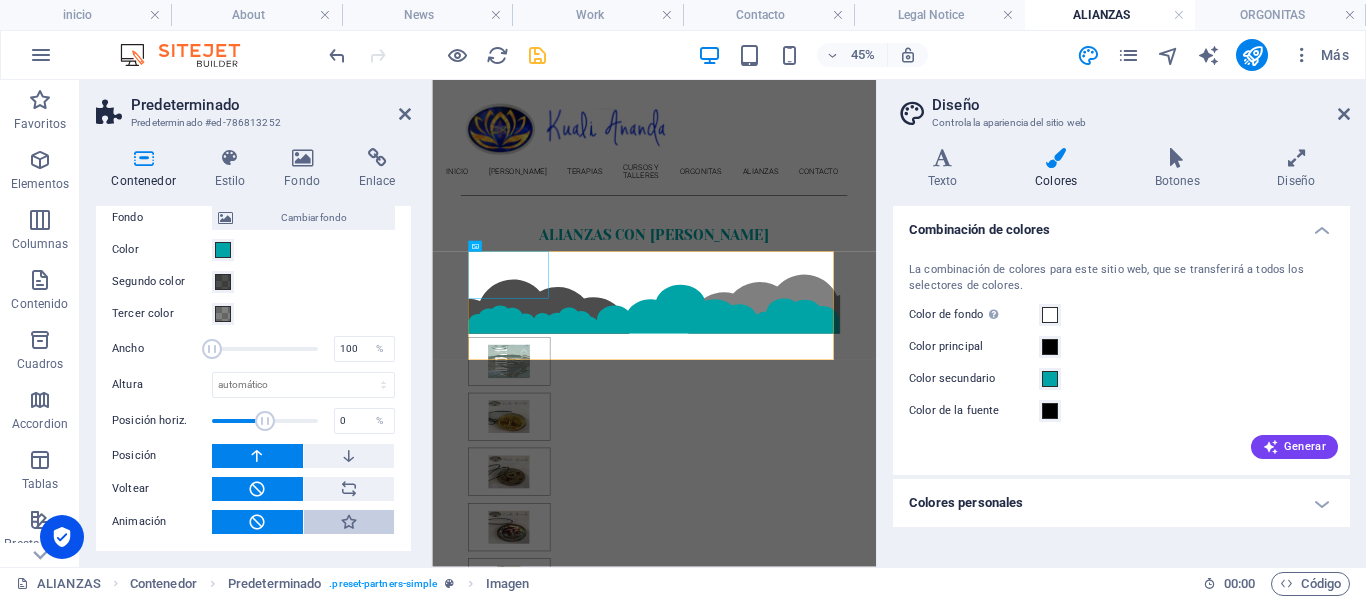 click at bounding box center (349, 522) 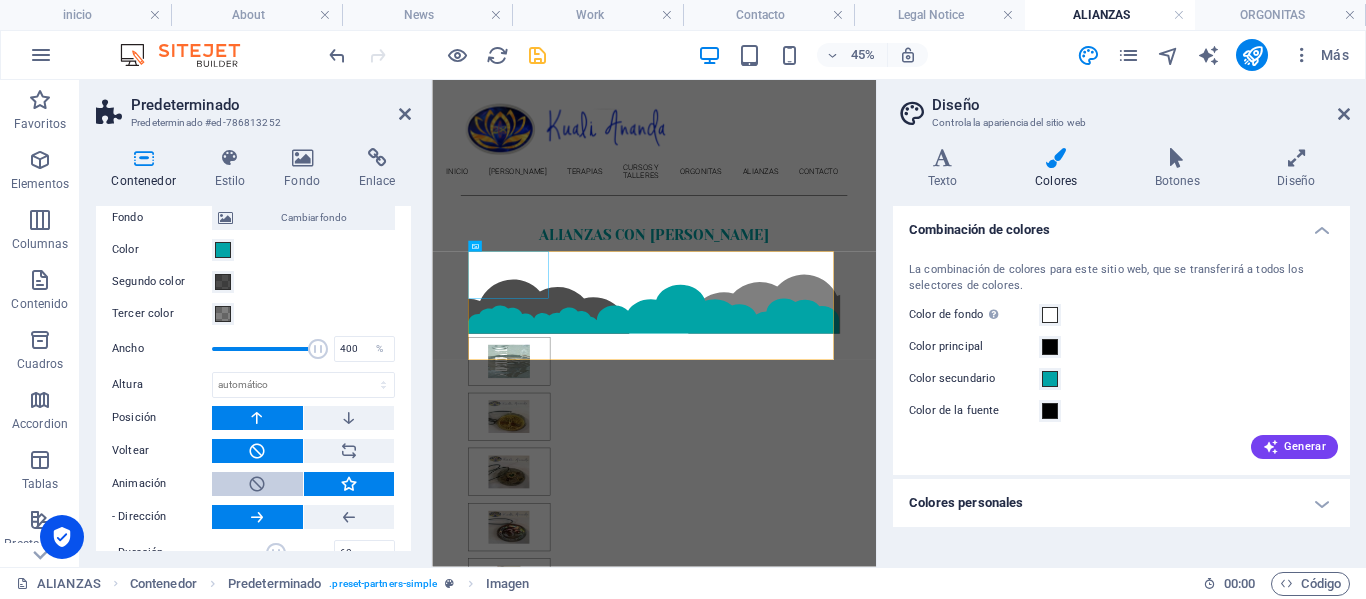 click at bounding box center (257, 484) 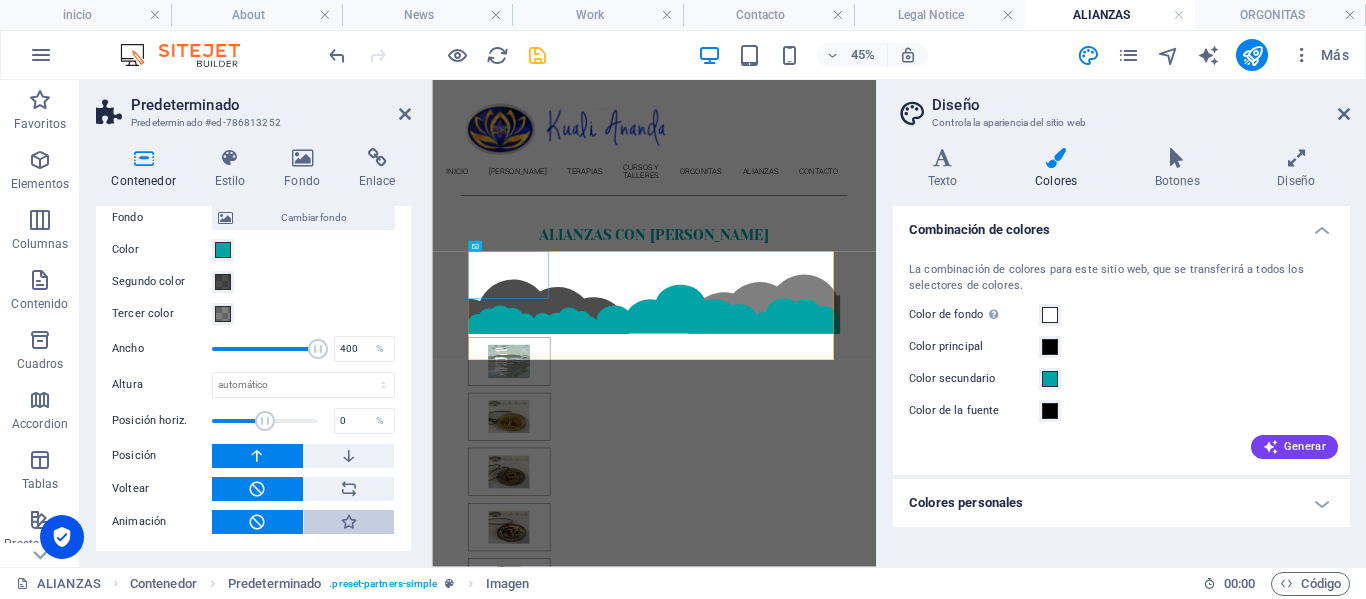 click at bounding box center [349, 522] 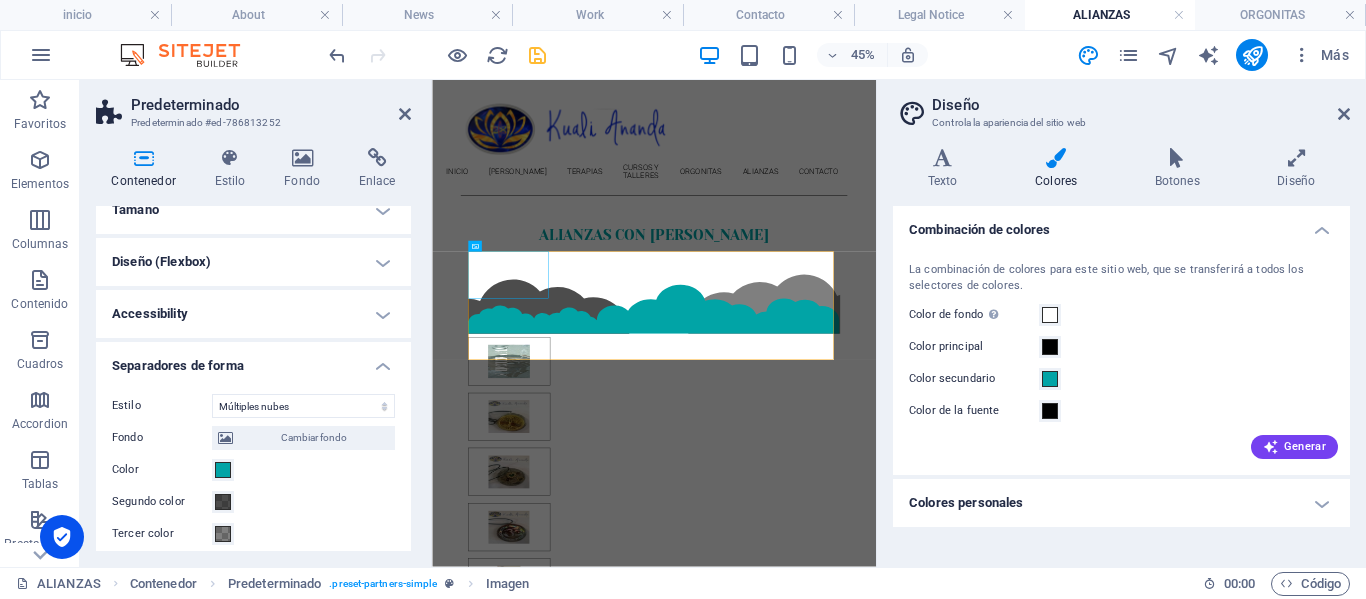 scroll, scrollTop: 0, scrollLeft: 0, axis: both 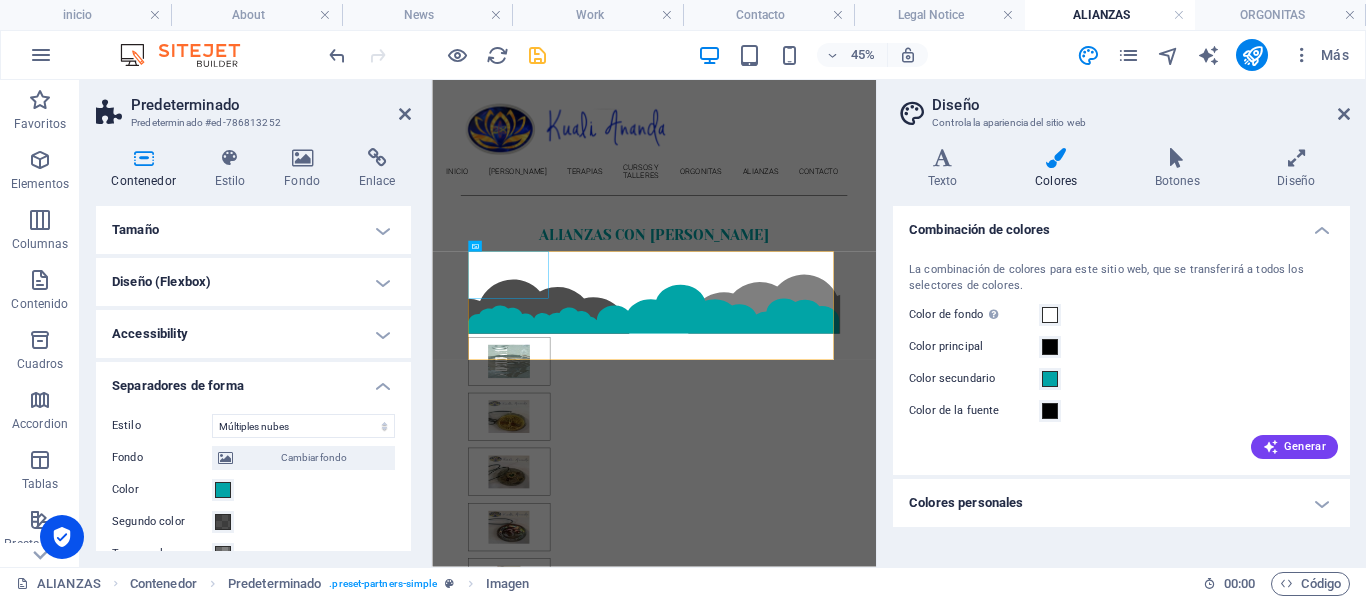 click on "Diseño (Flexbox)" at bounding box center [253, 282] 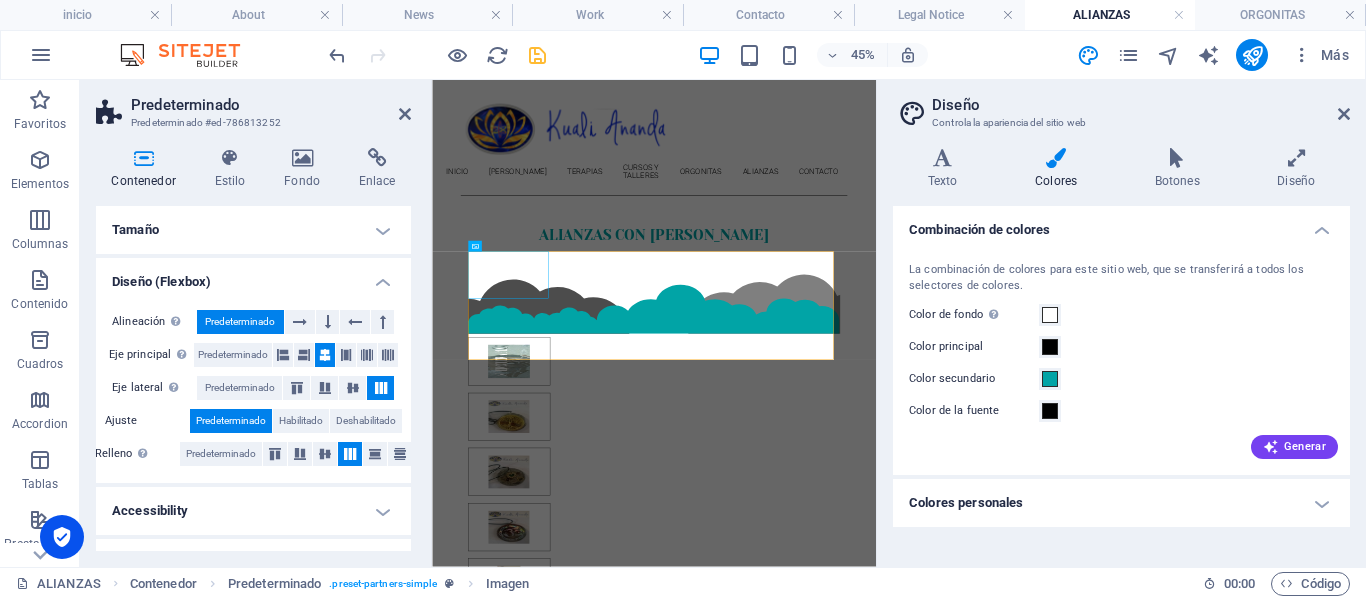 click on "Tamaño" at bounding box center [253, 230] 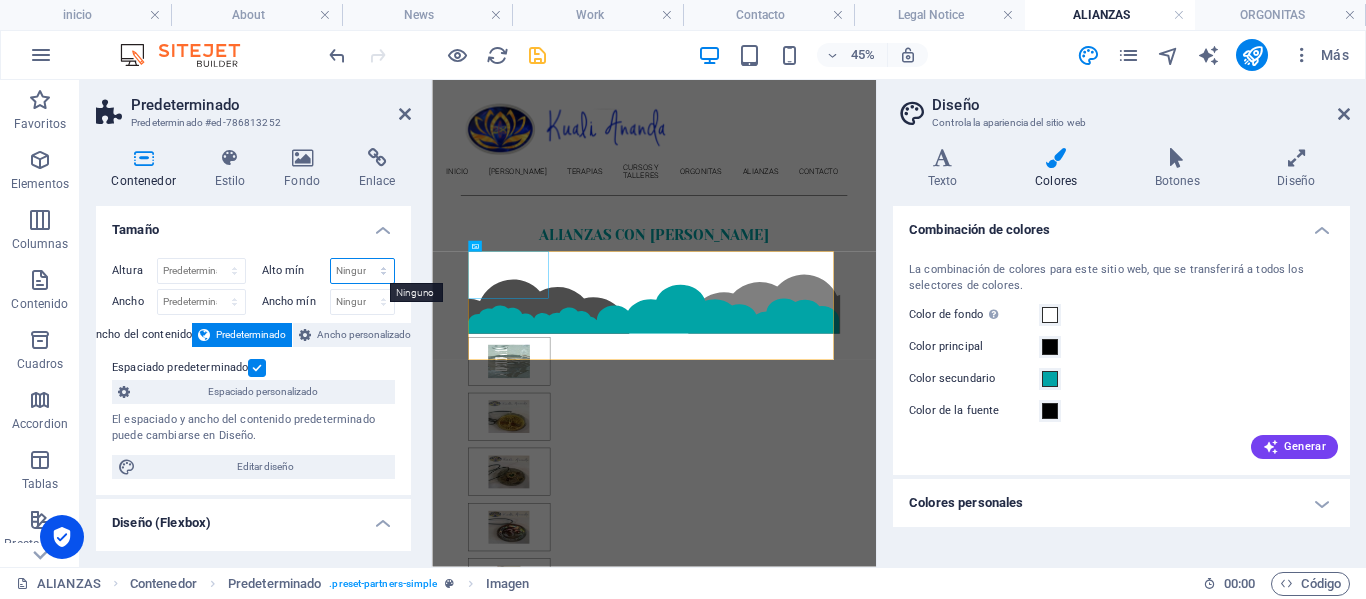 click on "Ninguno px rem % vh vw" at bounding box center [363, 271] 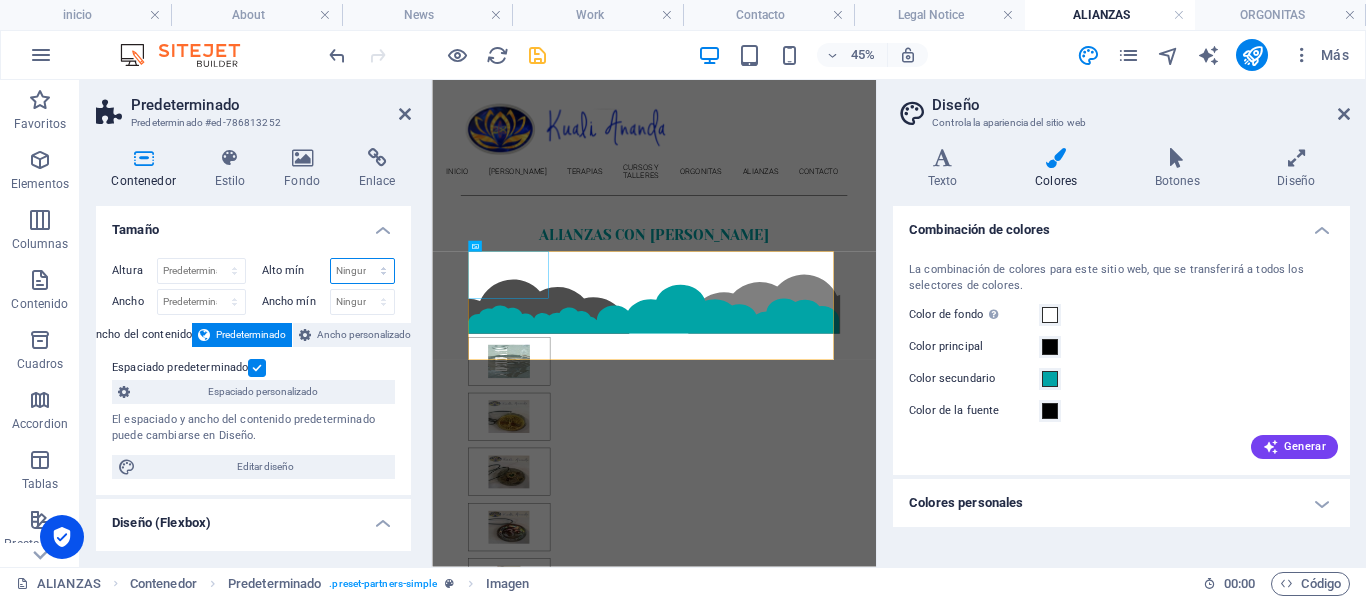 click on "Ninguno px rem % vh vw" at bounding box center (363, 271) 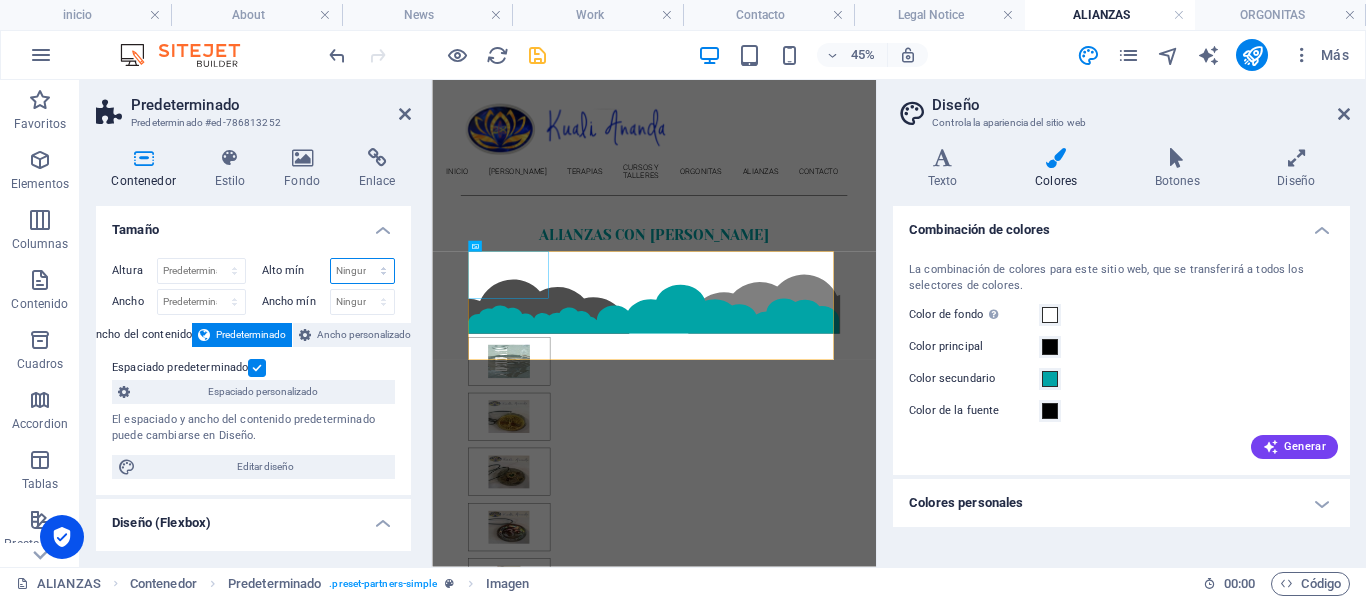 click on "Ninguno px rem % vh vw" at bounding box center [363, 271] 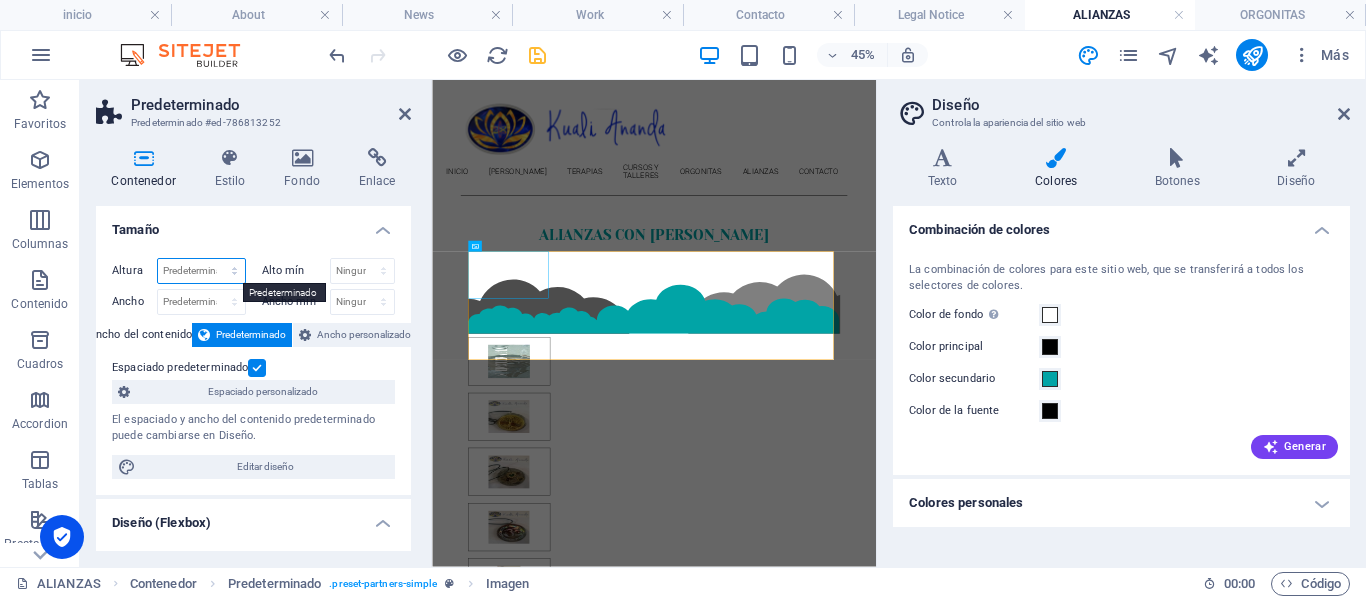 click on "Predeterminado px rem % vh vw" at bounding box center (201, 271) 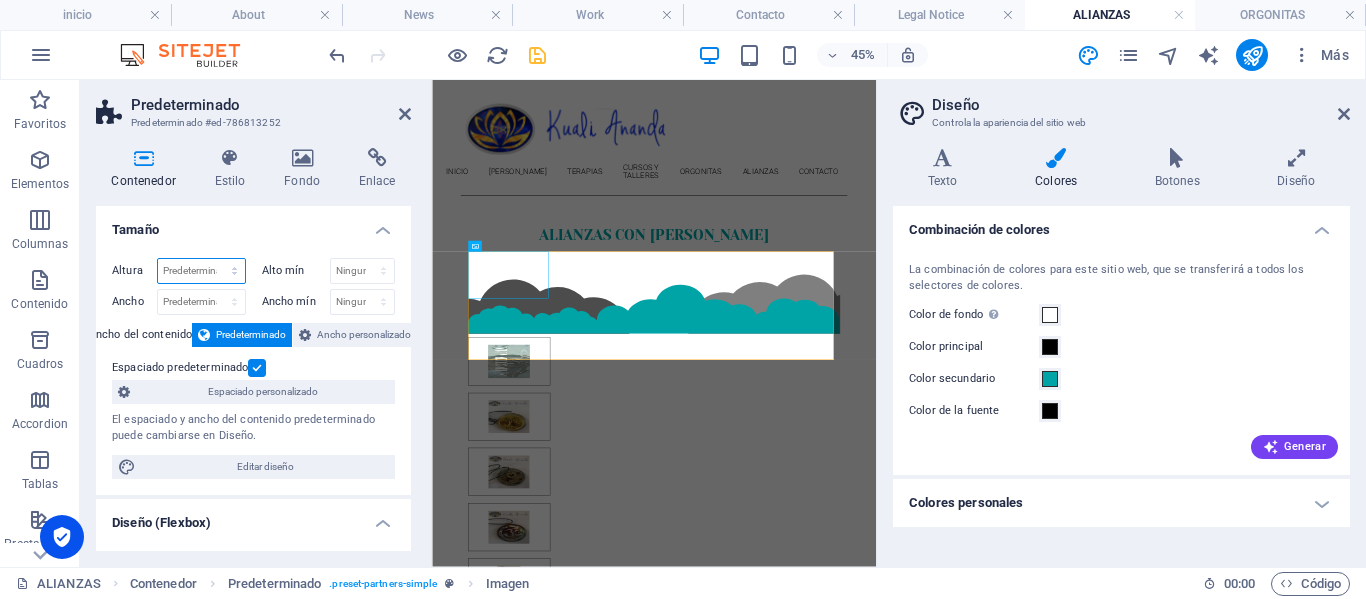 click on "Predeterminado px rem % vh vw" at bounding box center (201, 271) 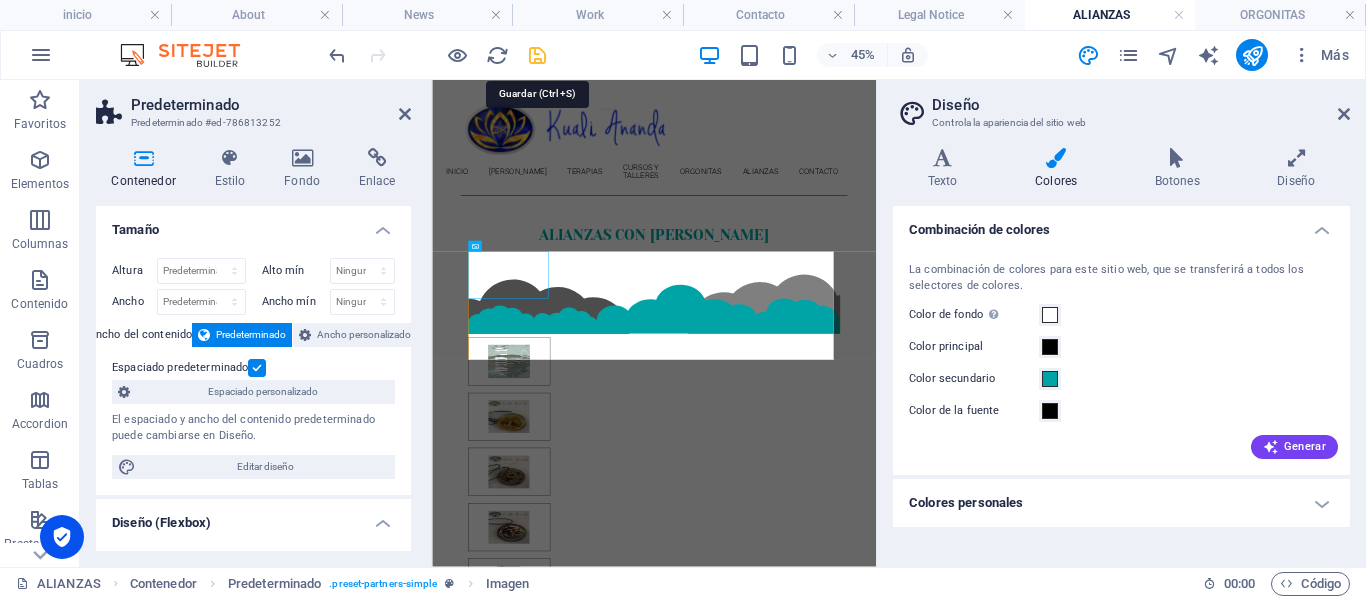 click at bounding box center (537, 55) 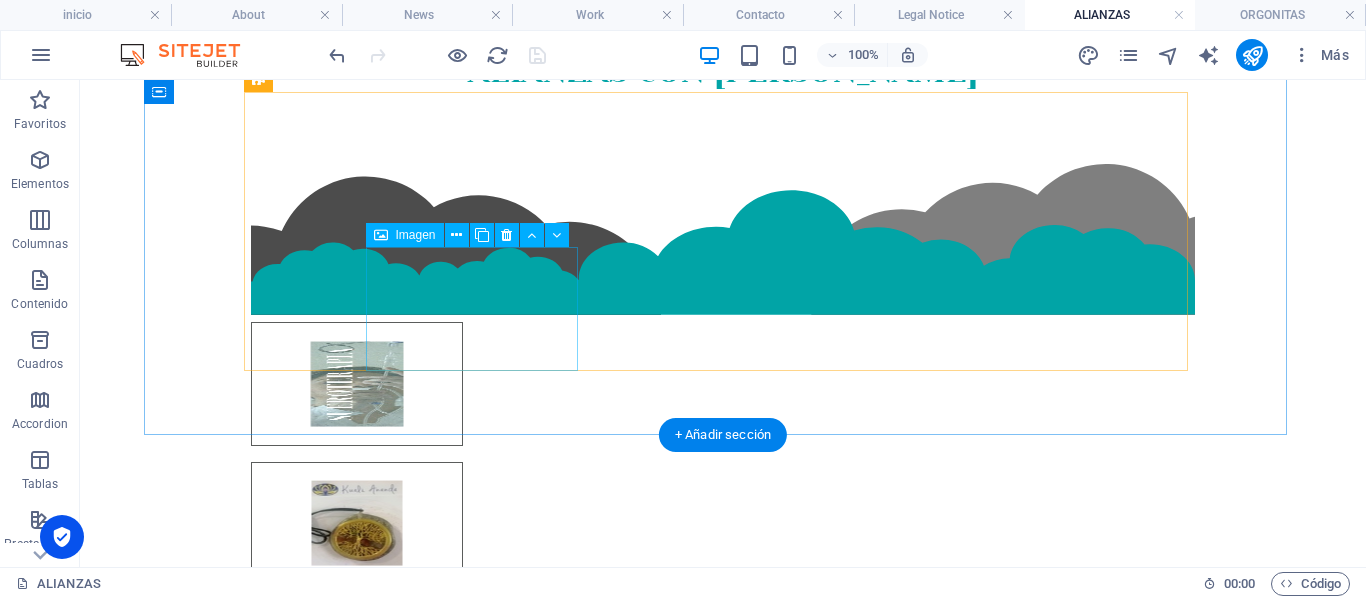 scroll, scrollTop: 400, scrollLeft: 0, axis: vertical 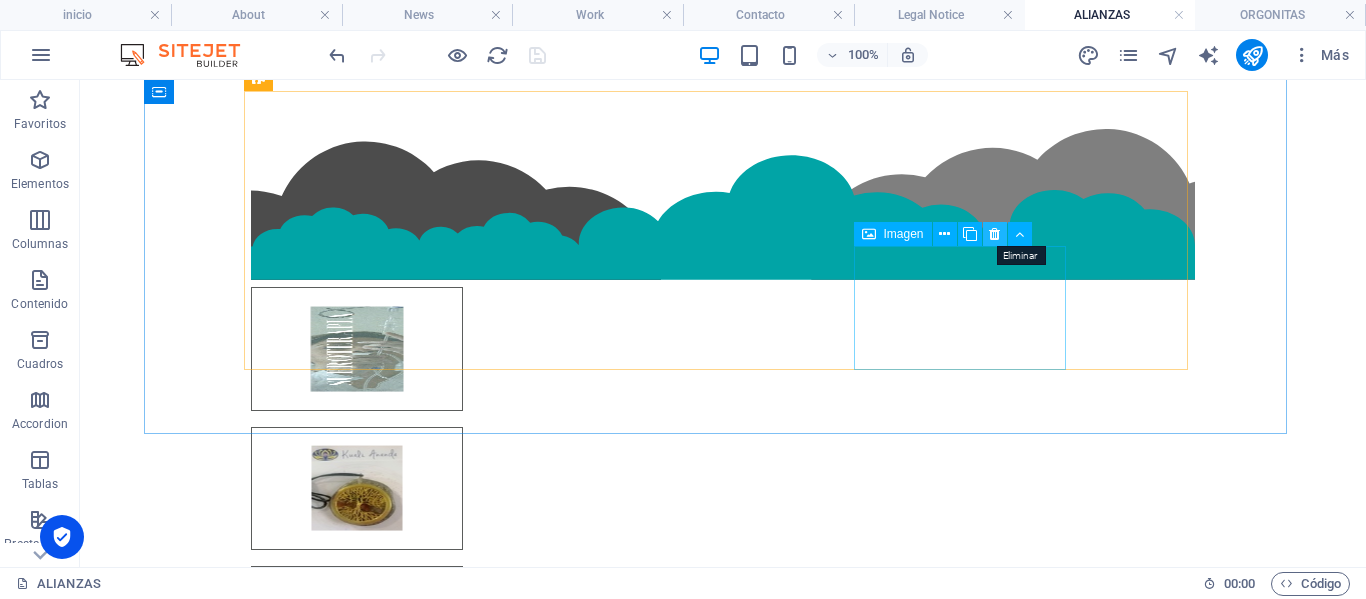 drag, startPoint x: 995, startPoint y: 234, endPoint x: 916, endPoint y: 154, distance: 112.432205 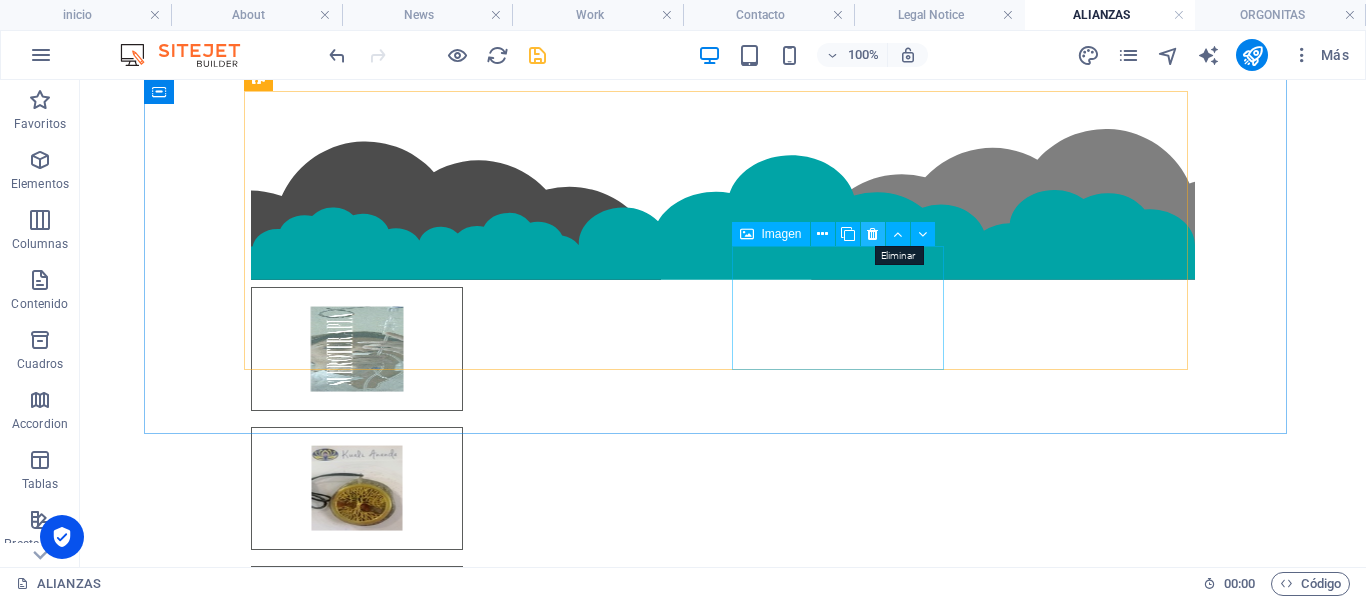 click at bounding box center [872, 234] 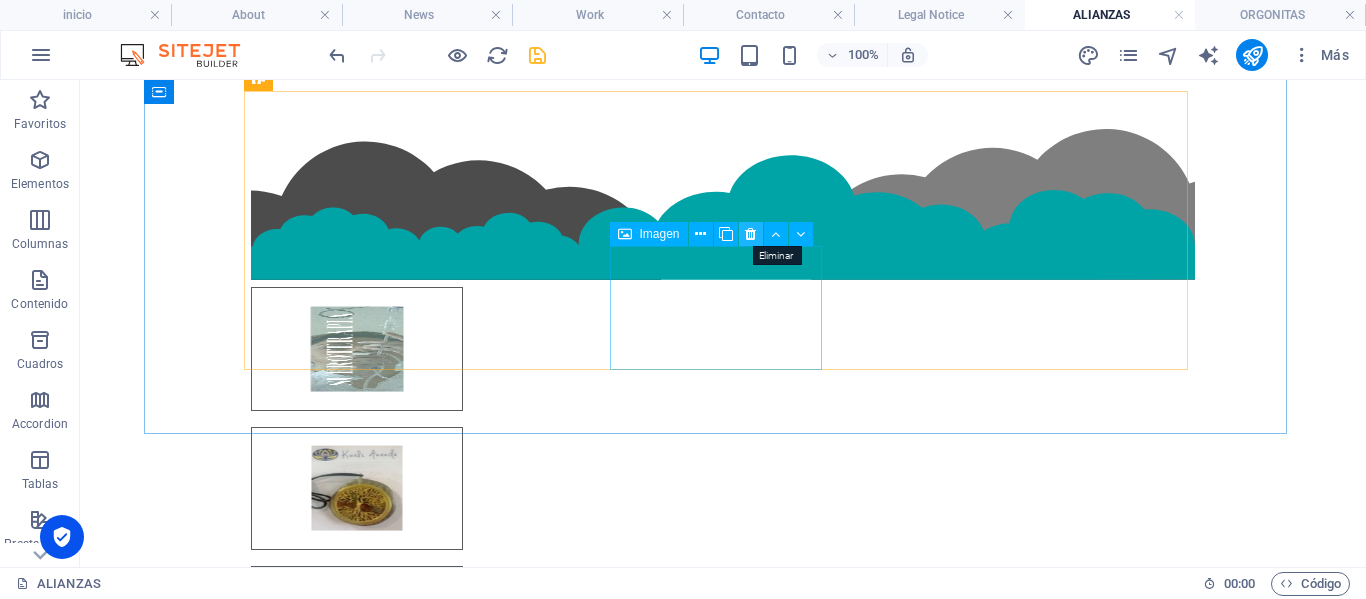 click at bounding box center (750, 234) 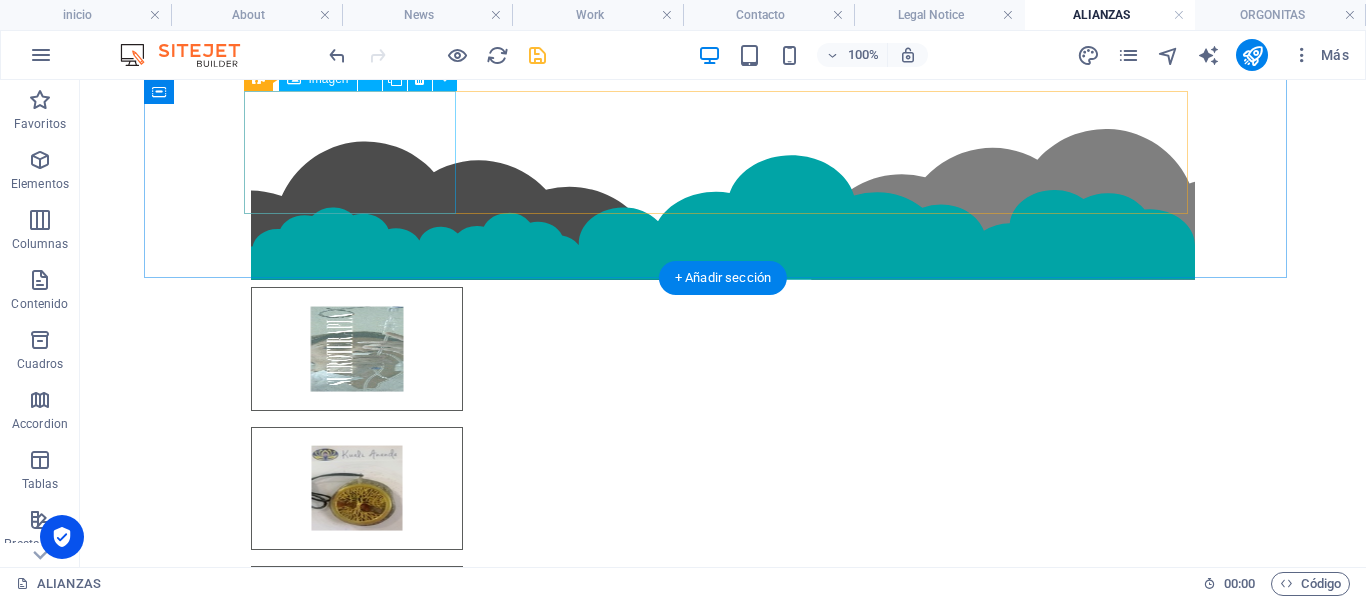 click at bounding box center (357, 348) 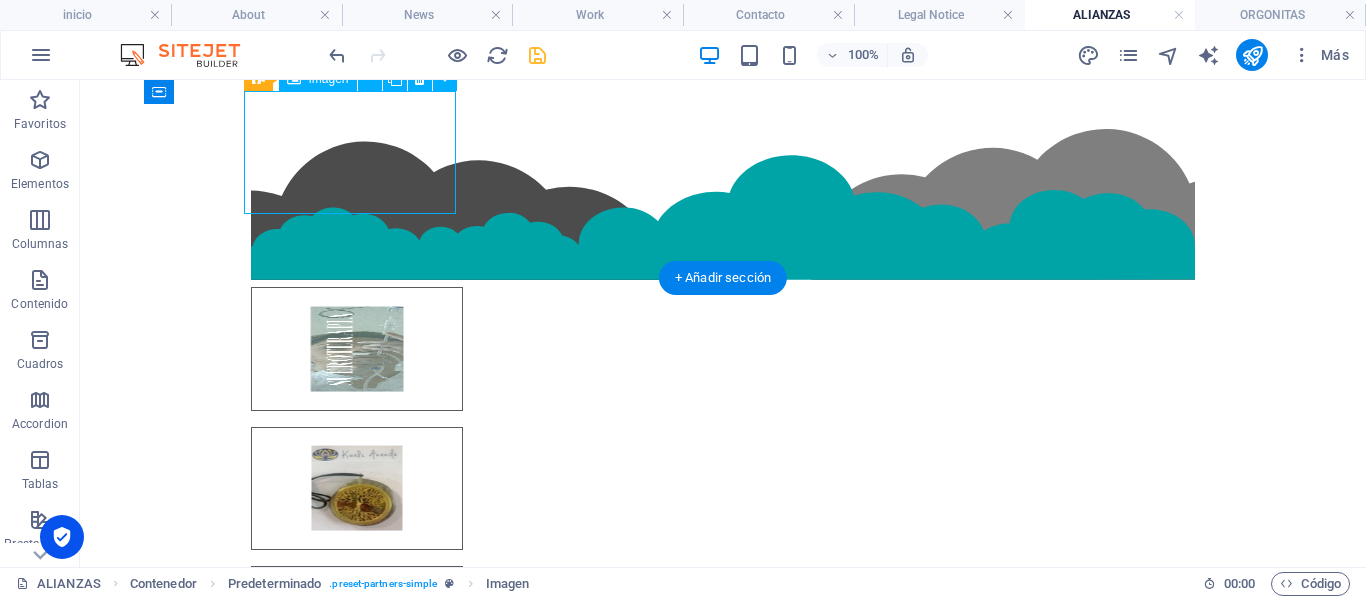 click at bounding box center (357, 348) 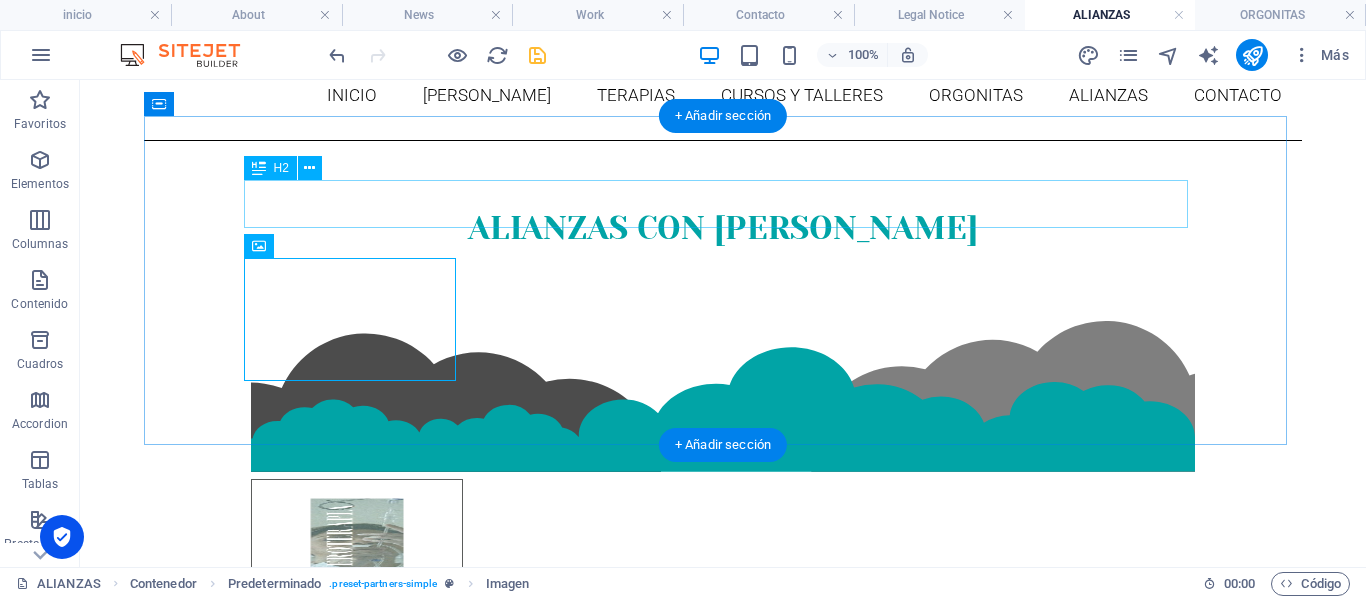scroll, scrollTop: 200, scrollLeft: 0, axis: vertical 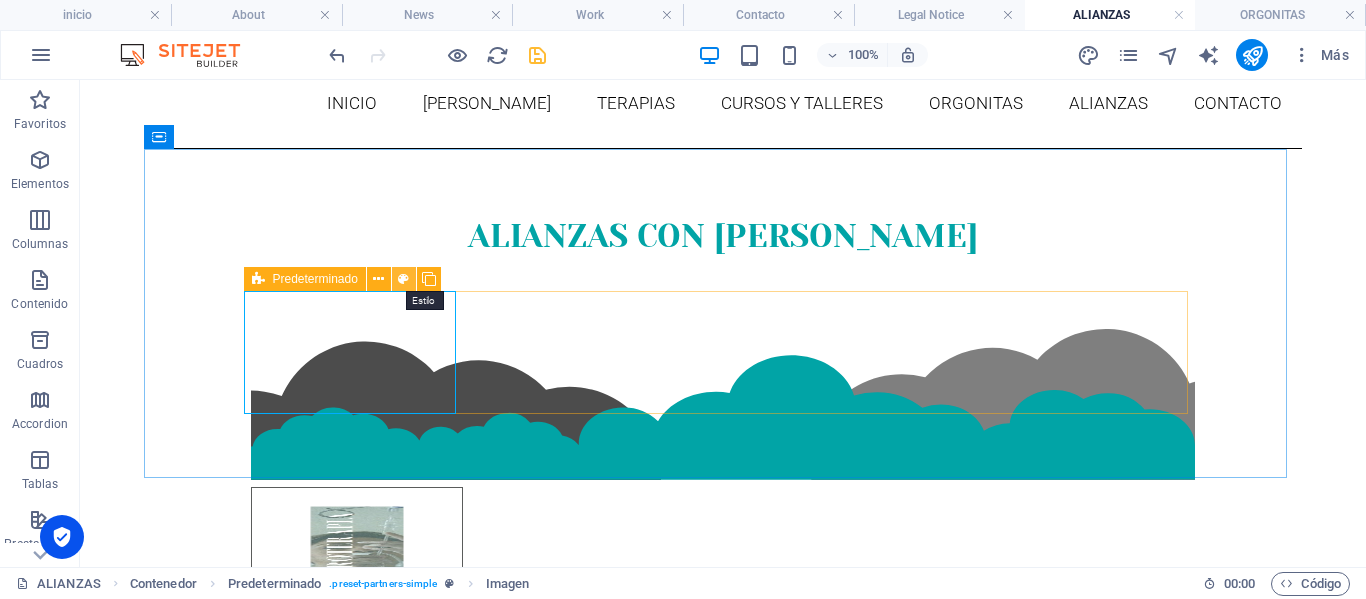 click at bounding box center [403, 279] 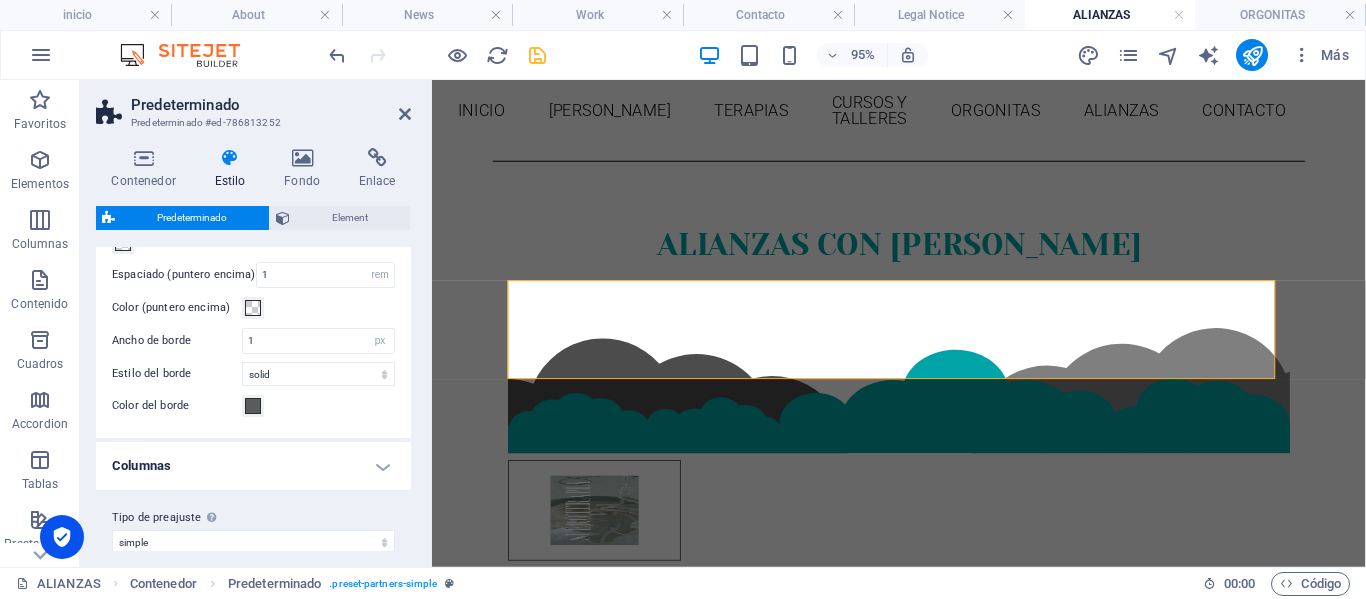 scroll, scrollTop: 458, scrollLeft: 0, axis: vertical 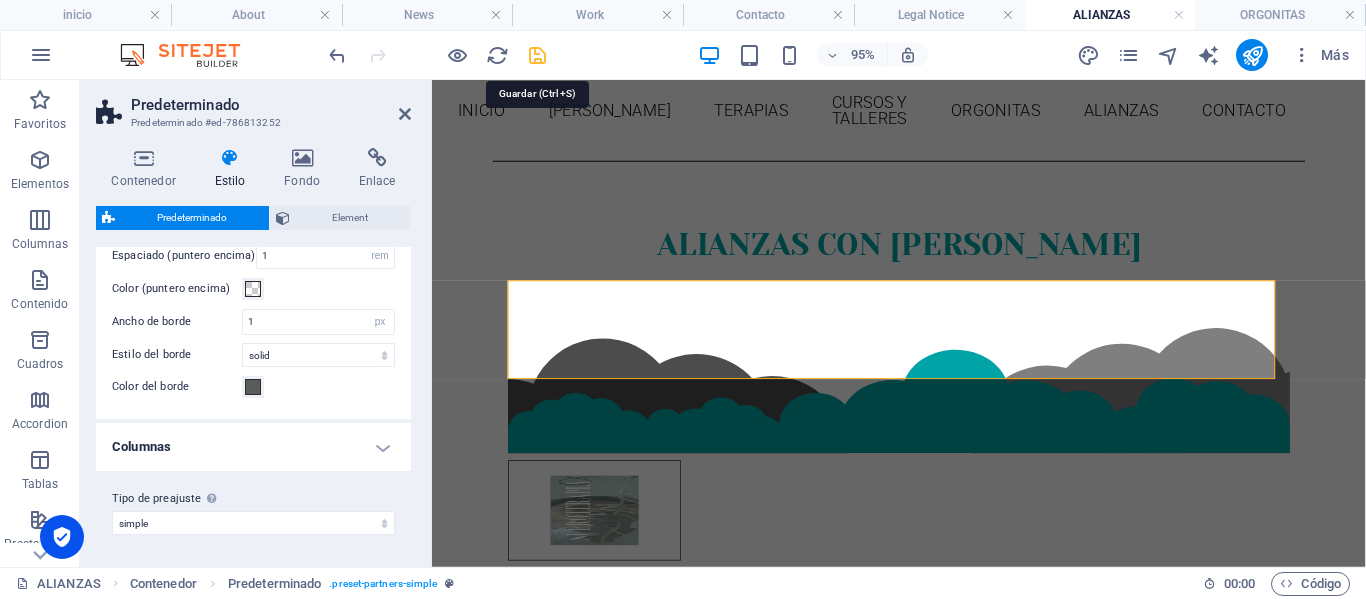 click at bounding box center [537, 55] 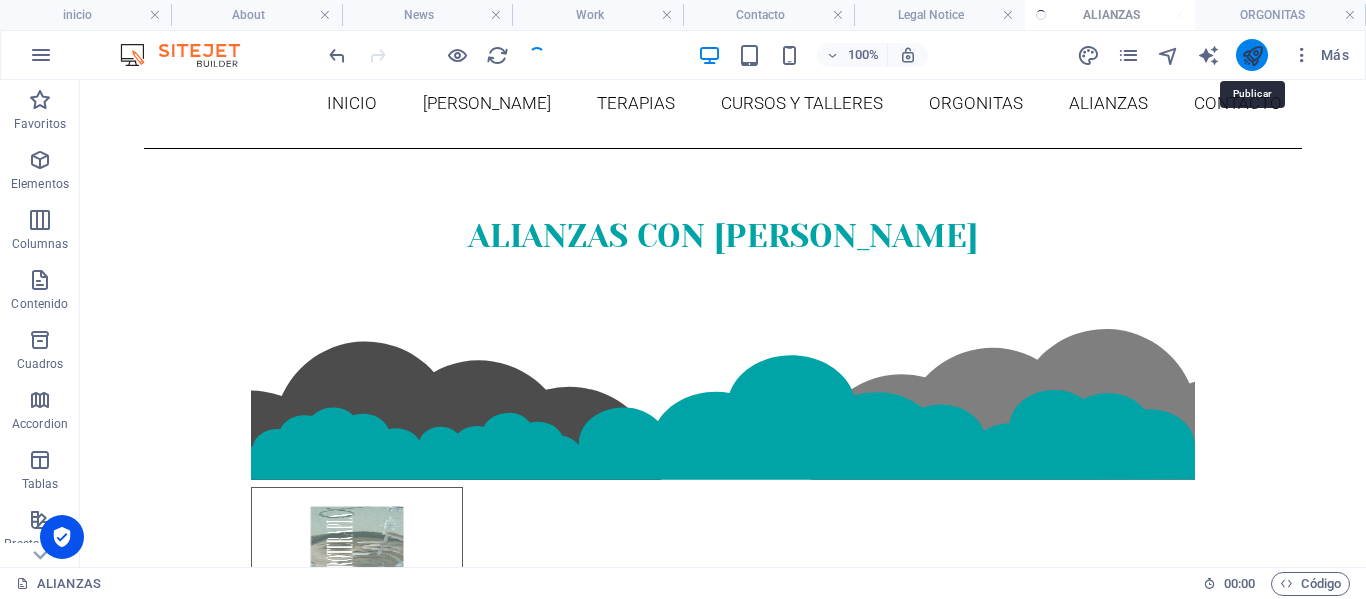 click at bounding box center (1252, 55) 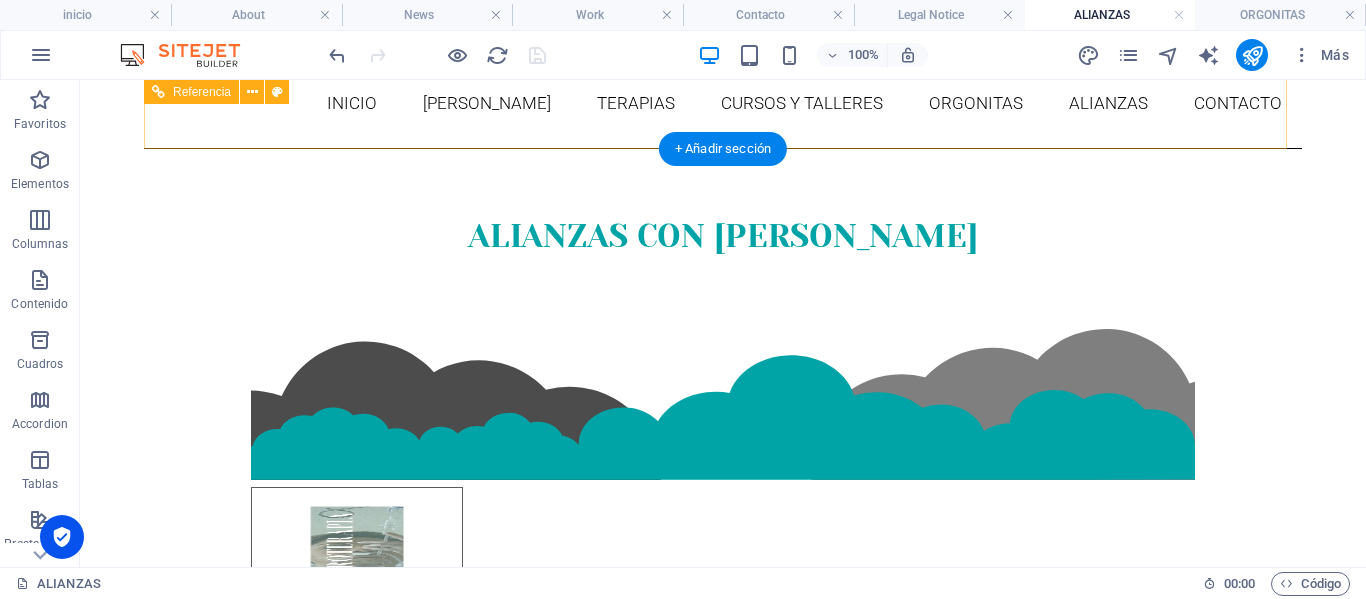 click on "inicio [PERSON_NAME] Terapias CURSOS Y TALLERES ORGONITAS alianzas Contacto" at bounding box center [723, 103] 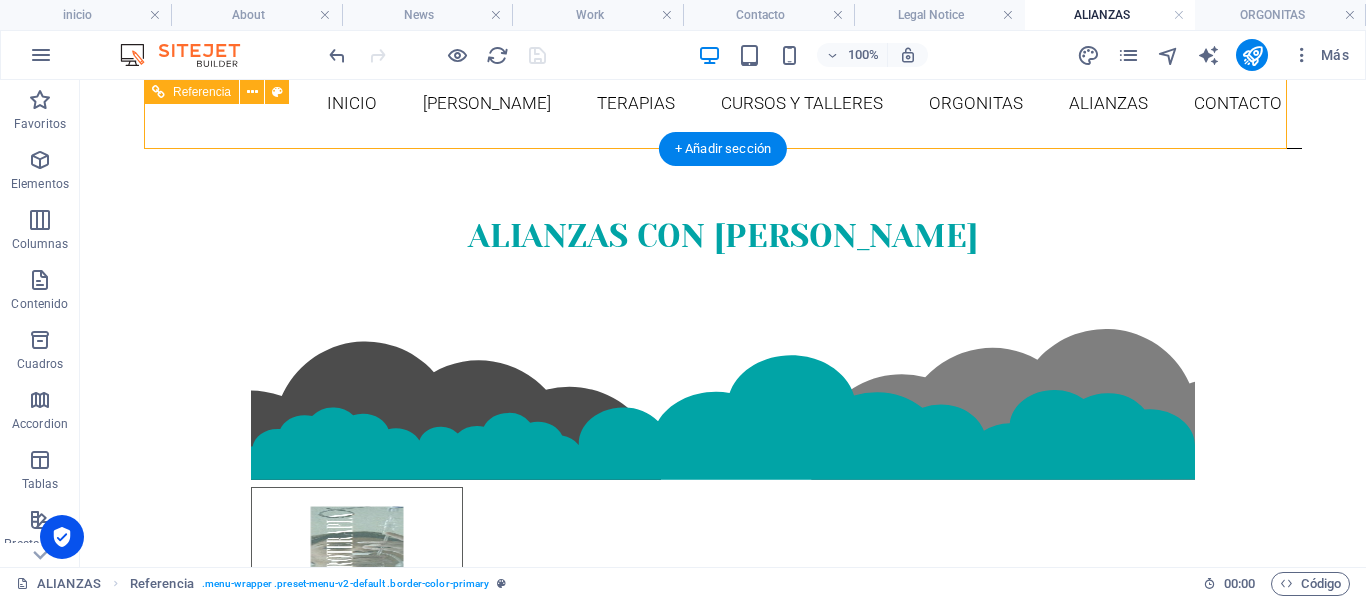 click on "inicio [PERSON_NAME] Terapias CURSOS Y TALLERES ORGONITAS alianzas Contacto" at bounding box center [723, 103] 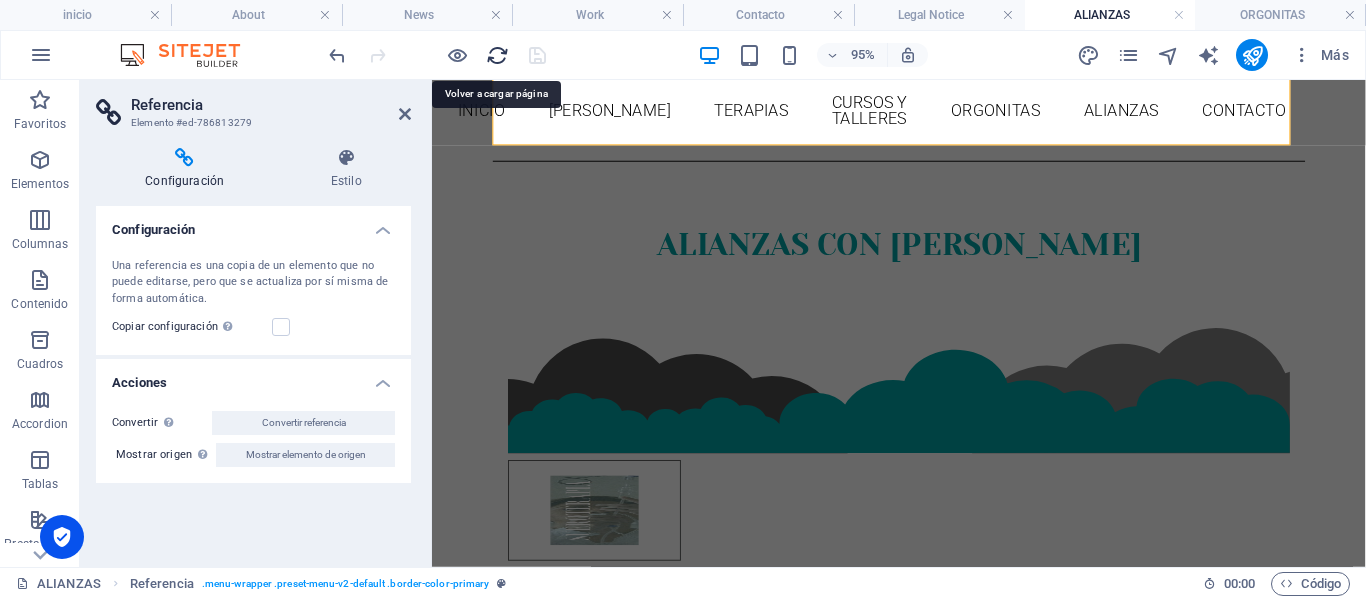 click at bounding box center [497, 55] 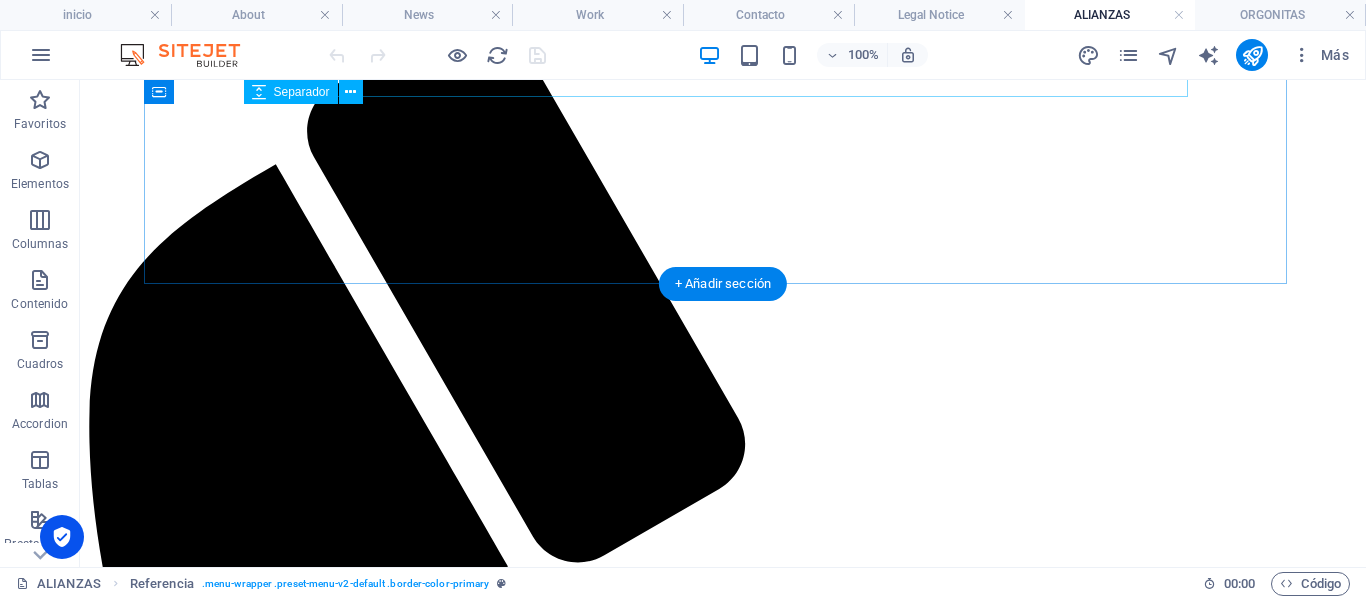 scroll, scrollTop: 0, scrollLeft: 0, axis: both 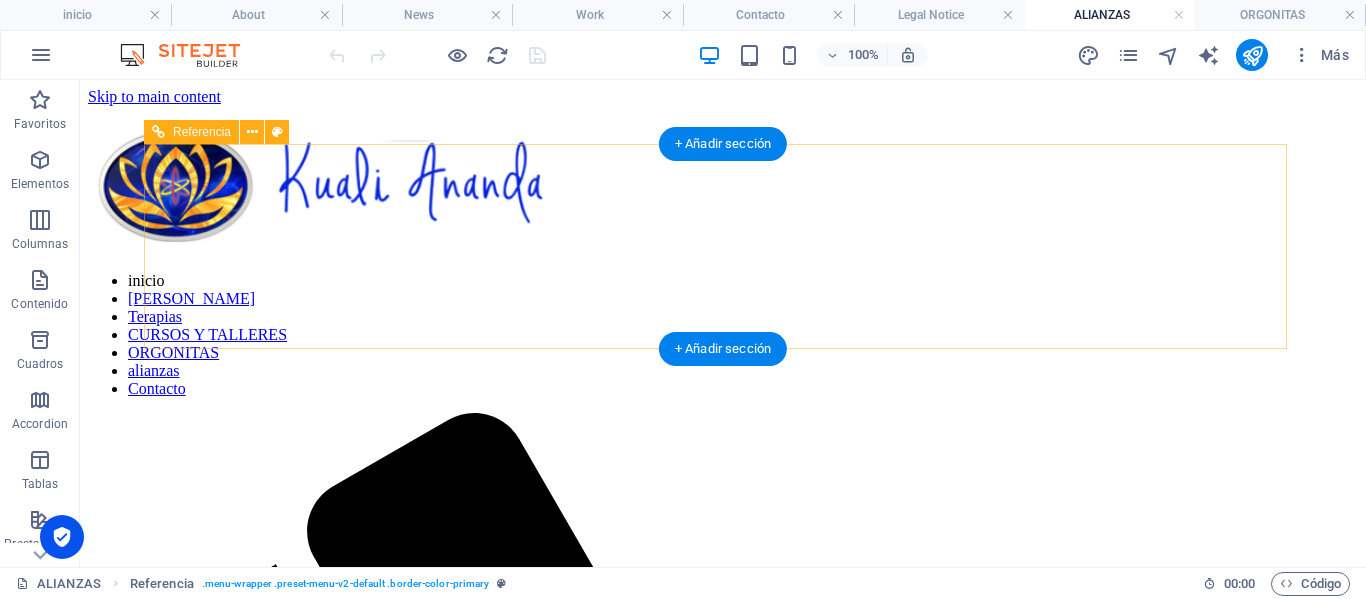 click on "inicio [PERSON_NAME] Terapias CURSOS Y TALLERES ORGONITAS alianzas Contacto" at bounding box center (723, 335) 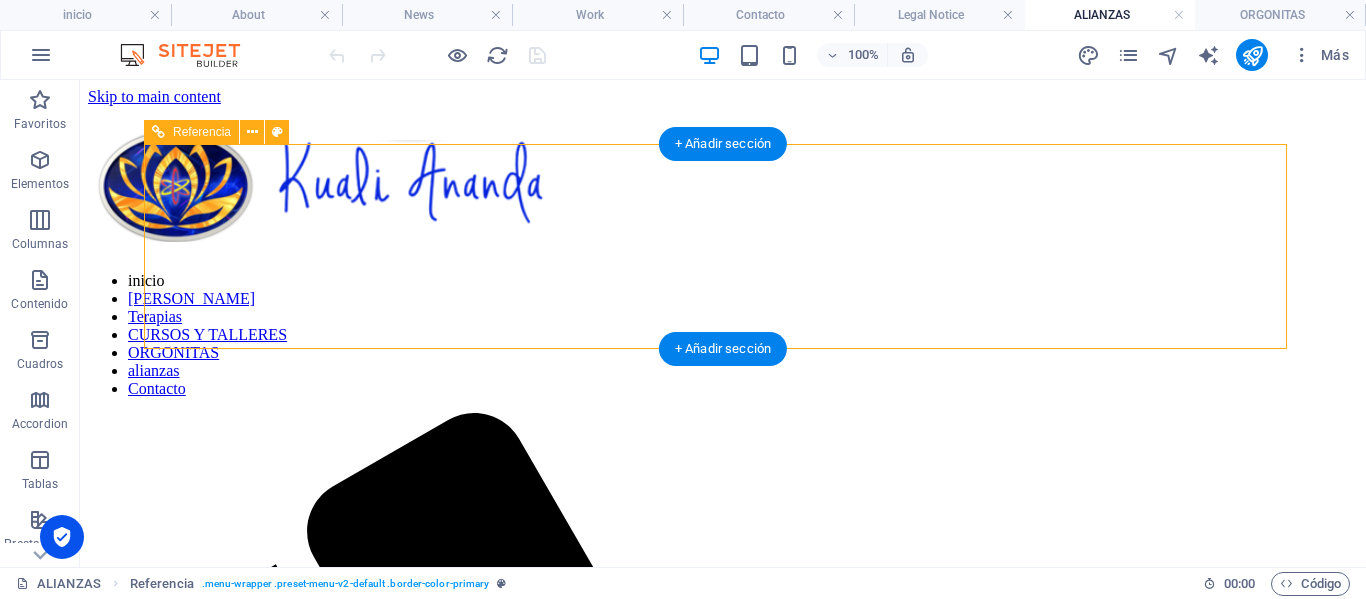 click on "inicio [PERSON_NAME] Terapias CURSOS Y TALLERES ORGONITAS alianzas Contacto" at bounding box center (723, 335) 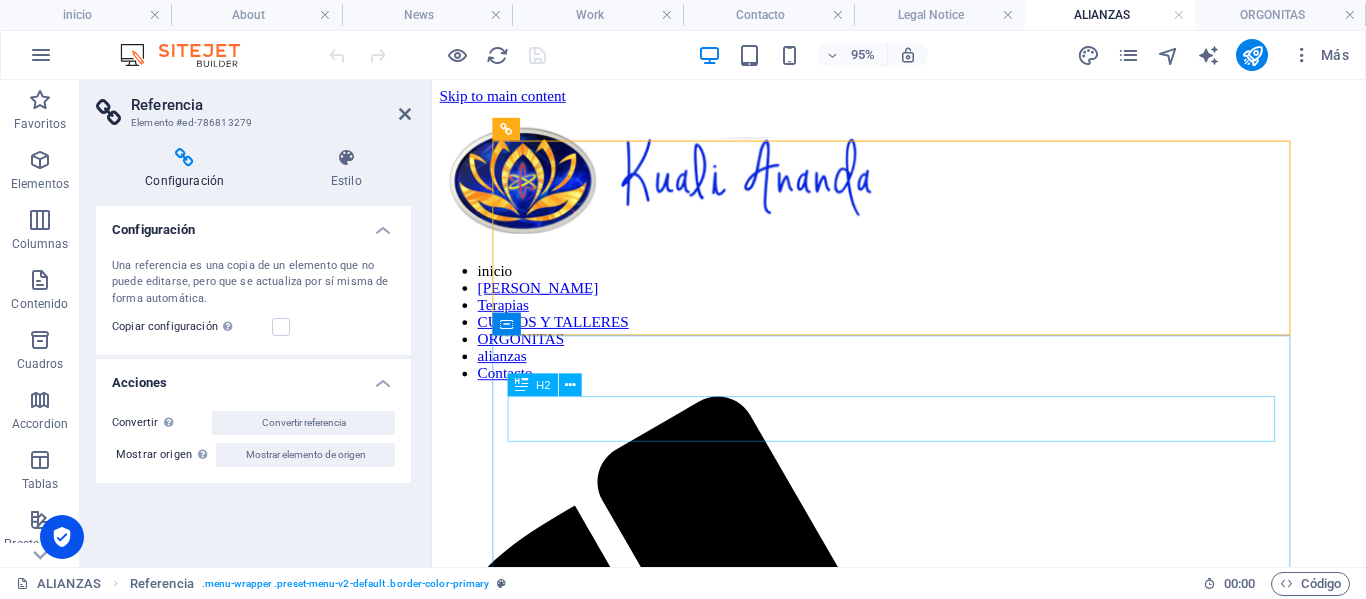 click on "ALIANZAS CON [PERSON_NAME]" at bounding box center [923, 1732] 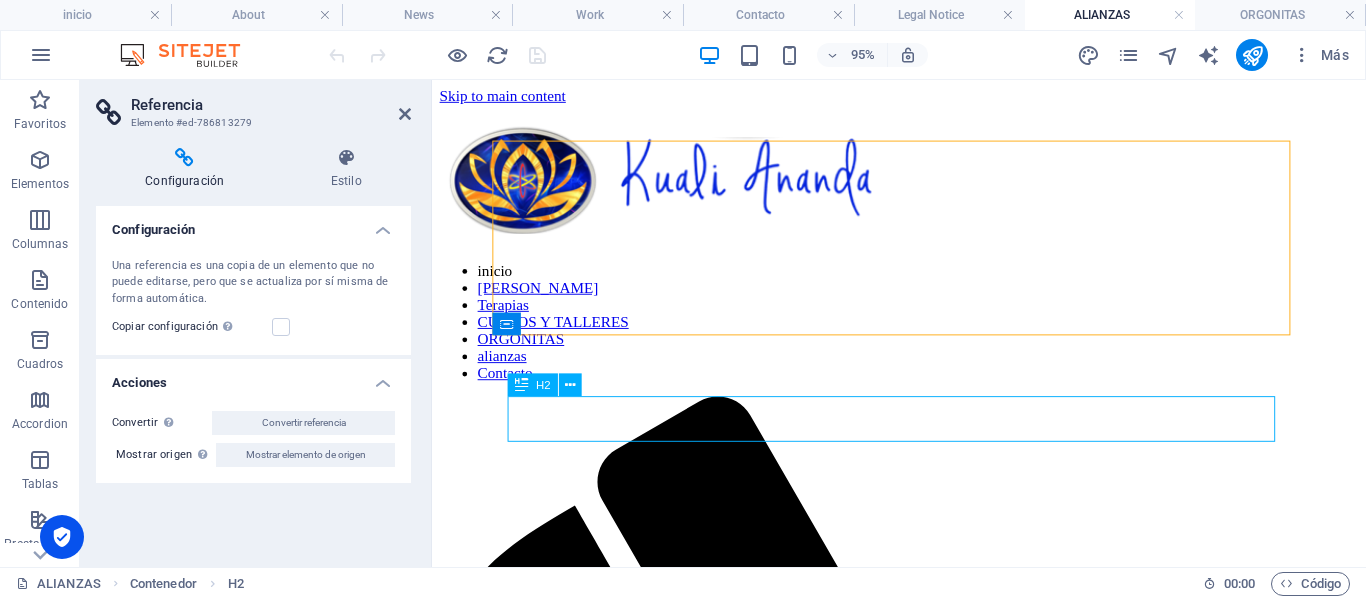 click on "ALIANZAS CON [PERSON_NAME]" at bounding box center [923, 1732] 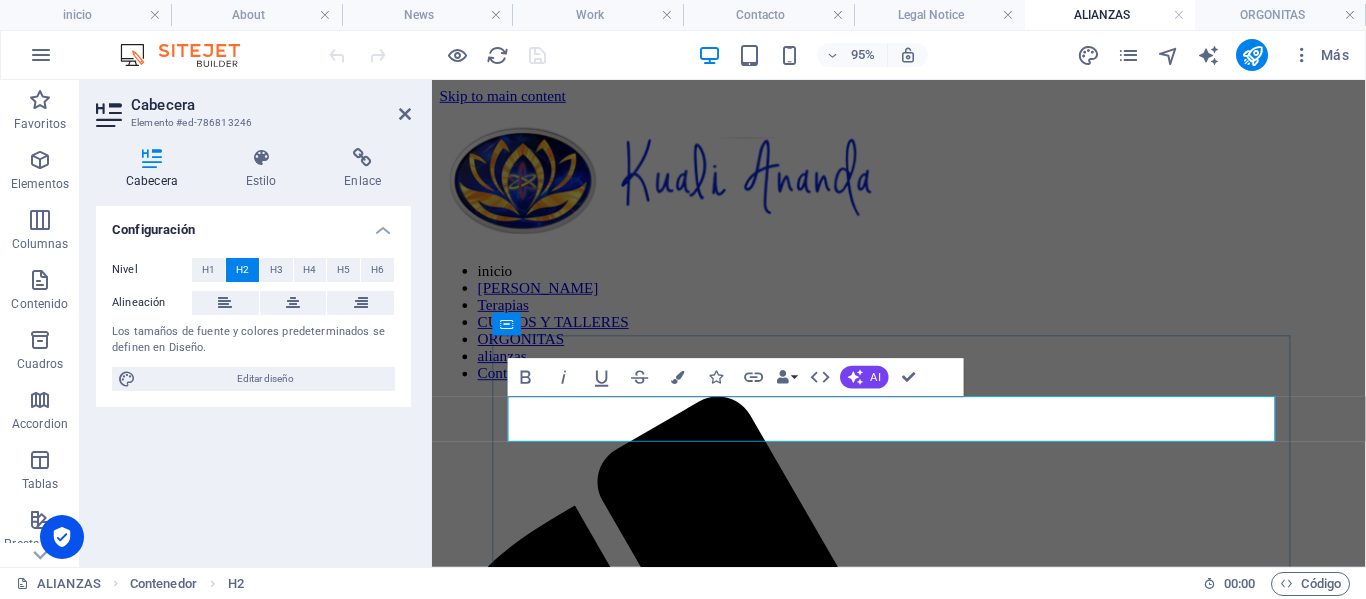 click on "ALIANZAS CON [PERSON_NAME]" at bounding box center [923, 1732] 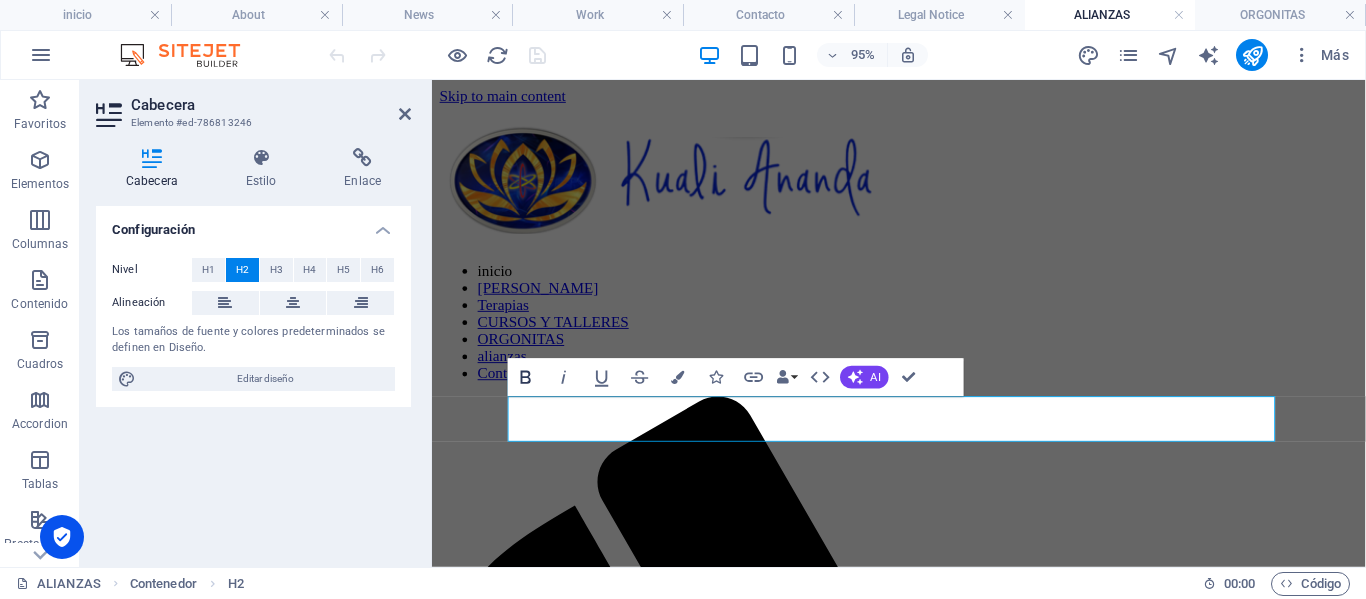 click 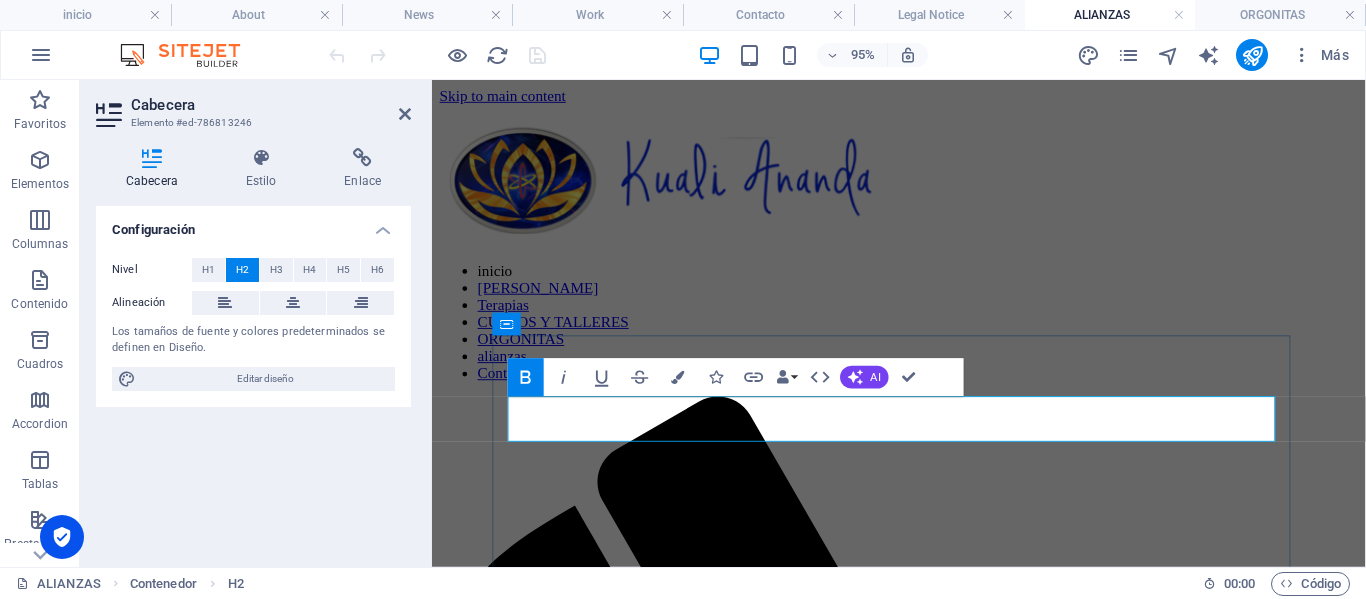 click on "ALIANZAS CON [PERSON_NAME]" at bounding box center [923, 1732] 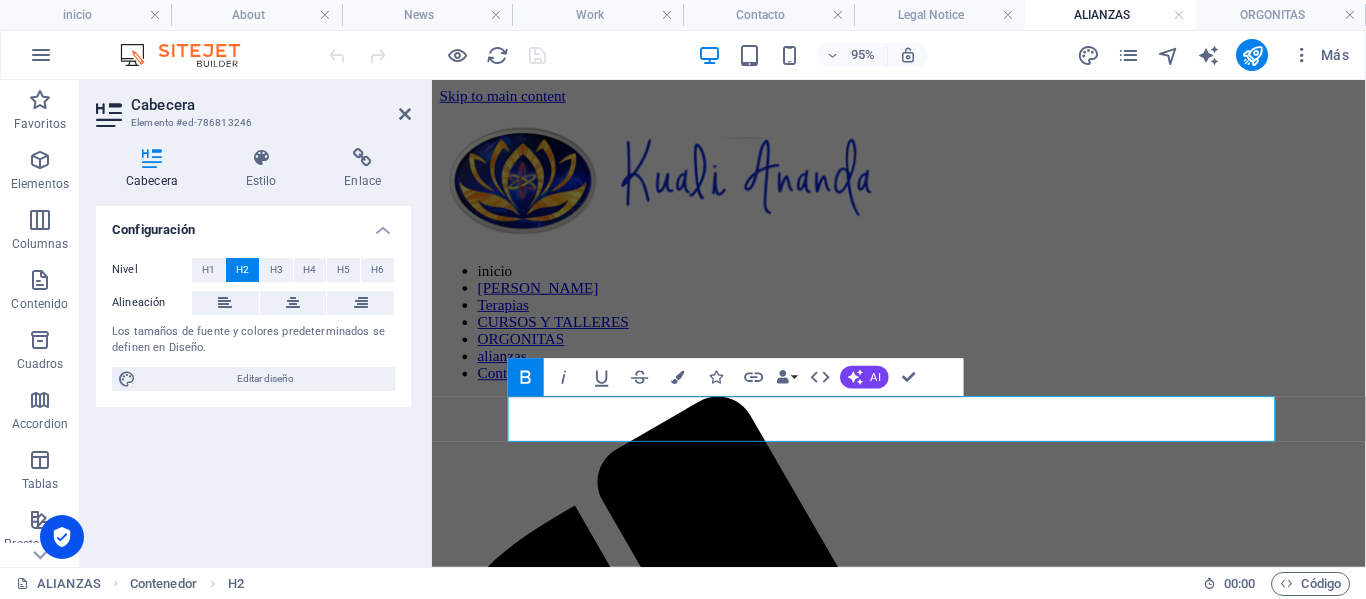 click on "Configuración Nivel H1 H2 H3 H4 H5 H6 Alineación Los tamaños de fuente y colores predeterminados se definen en Diseño. Editar diseño" at bounding box center [253, 378] 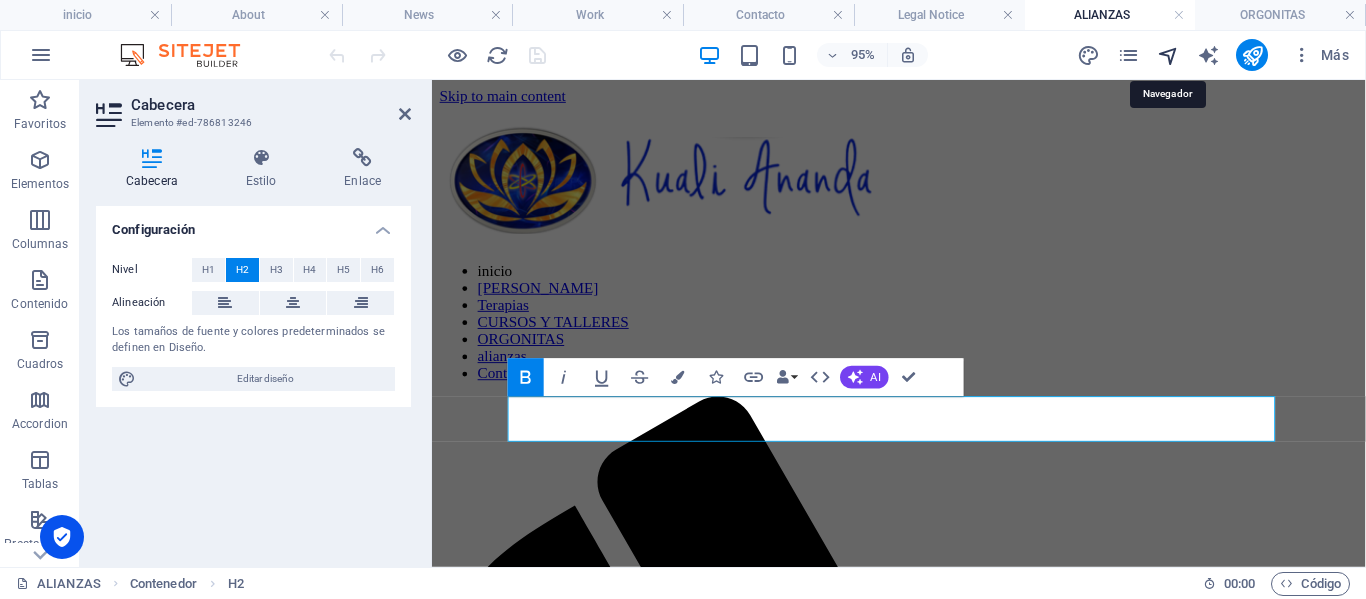 click at bounding box center (1168, 55) 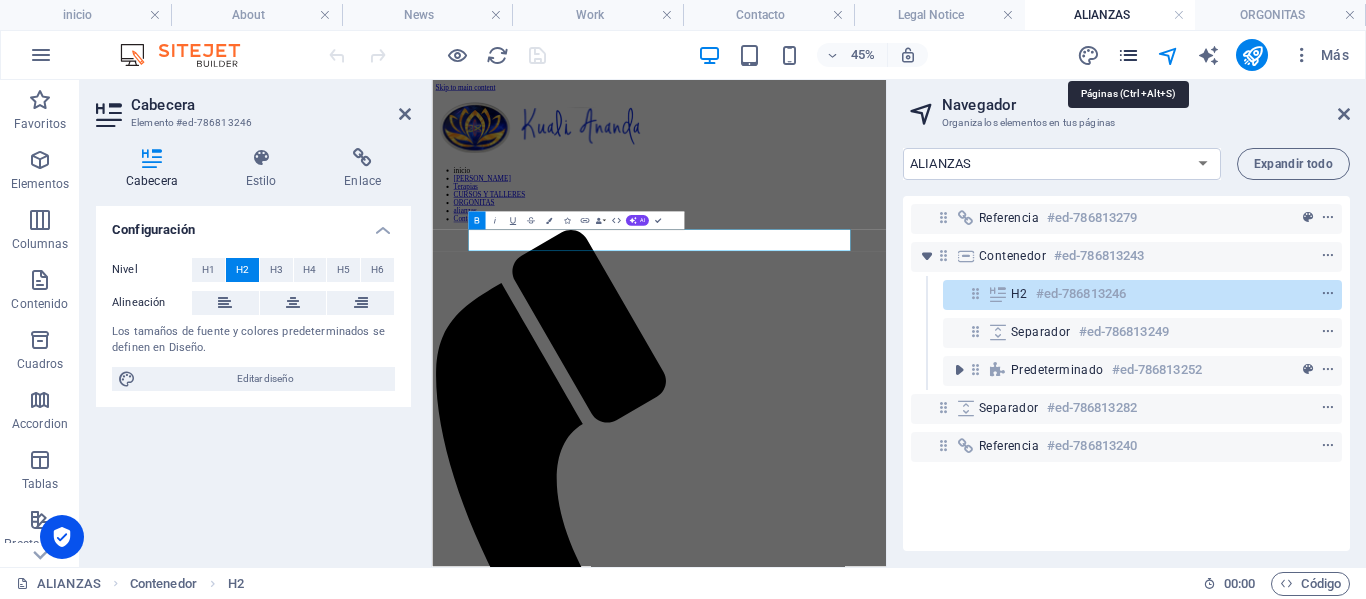 click at bounding box center (1128, 55) 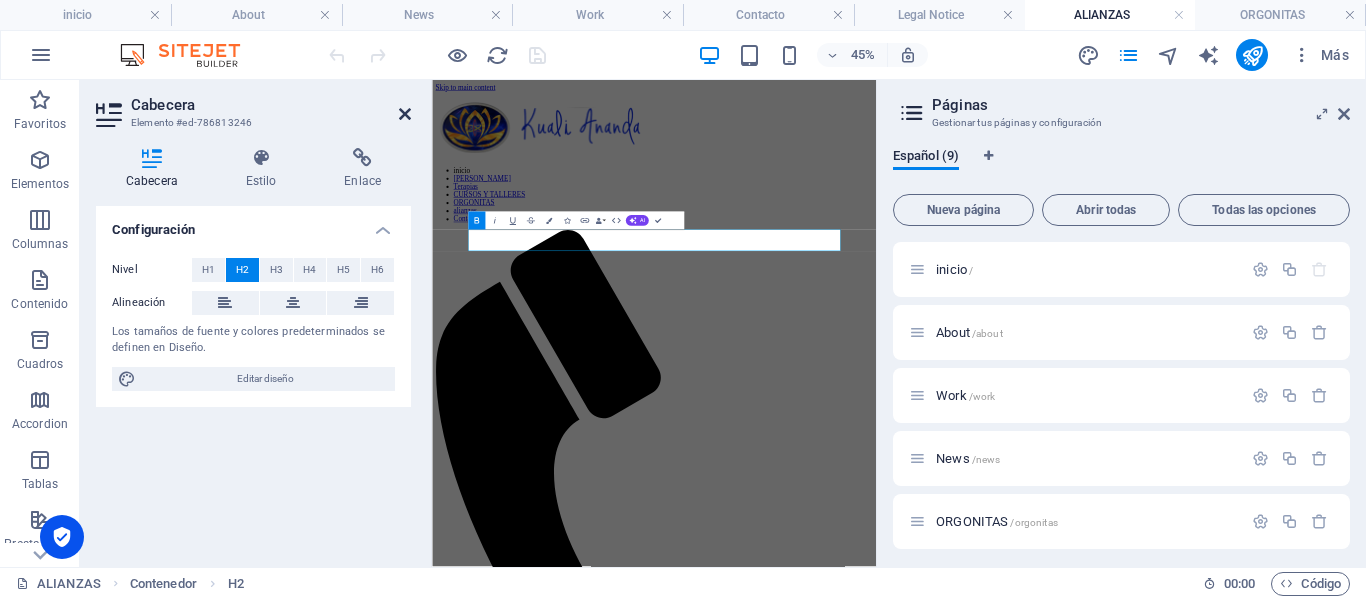 click at bounding box center (405, 114) 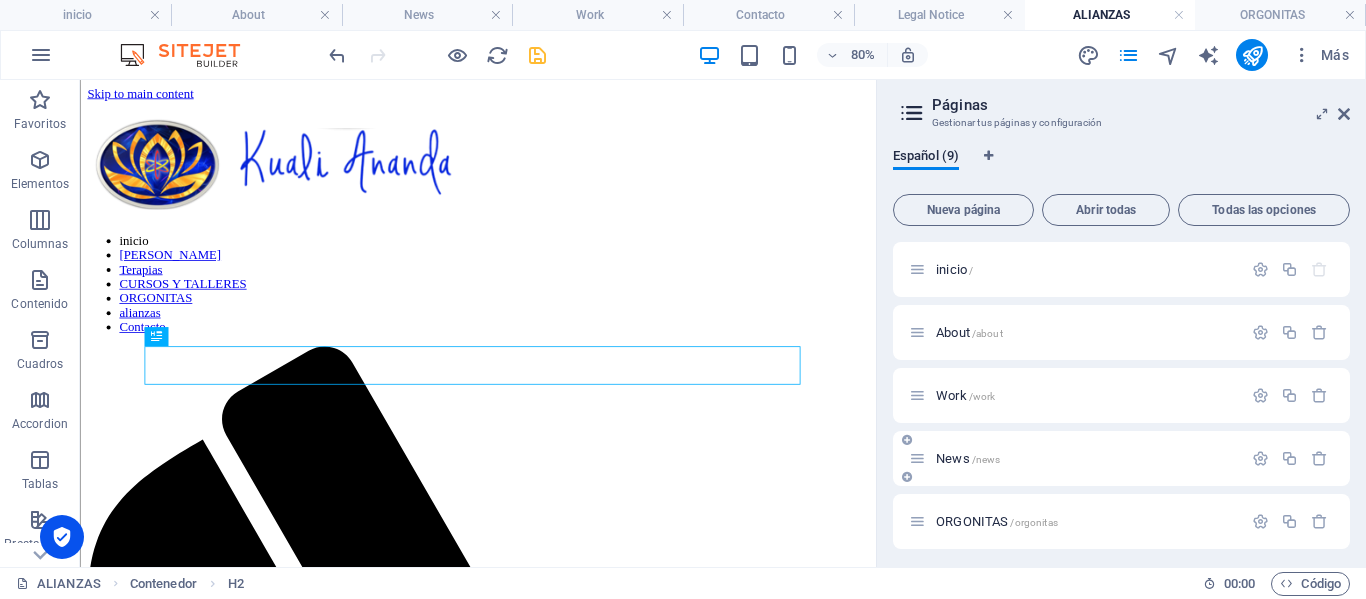 click on "News /news" at bounding box center [968, 458] 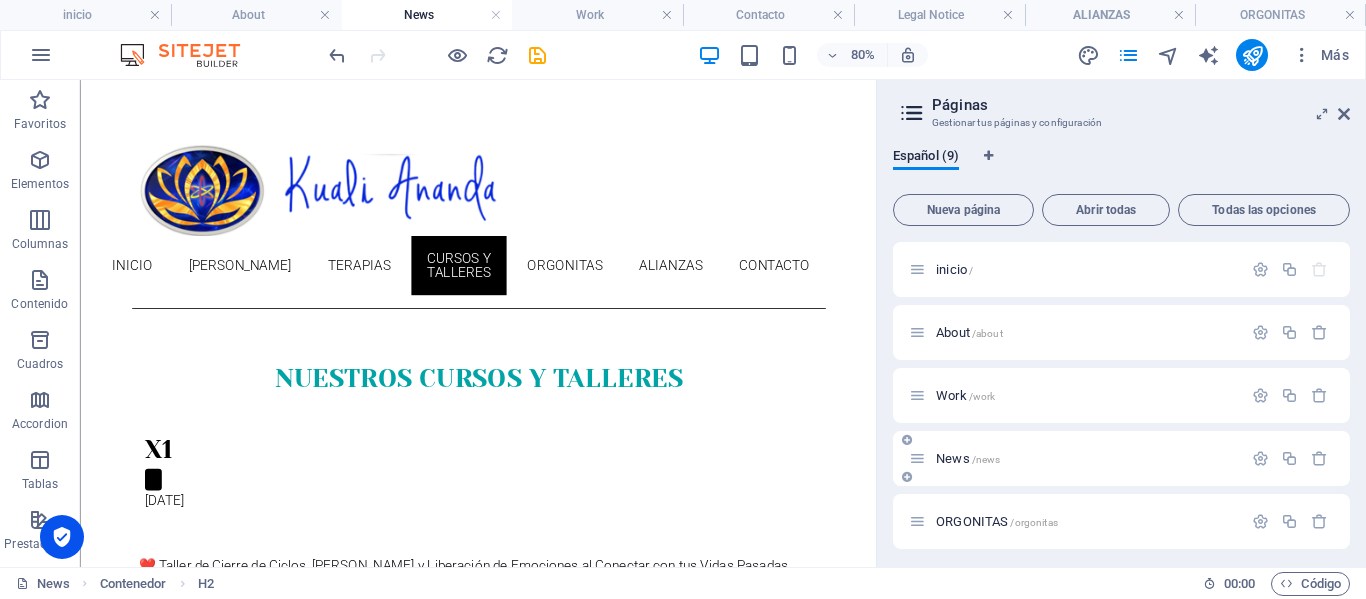 scroll, scrollTop: 188, scrollLeft: 0, axis: vertical 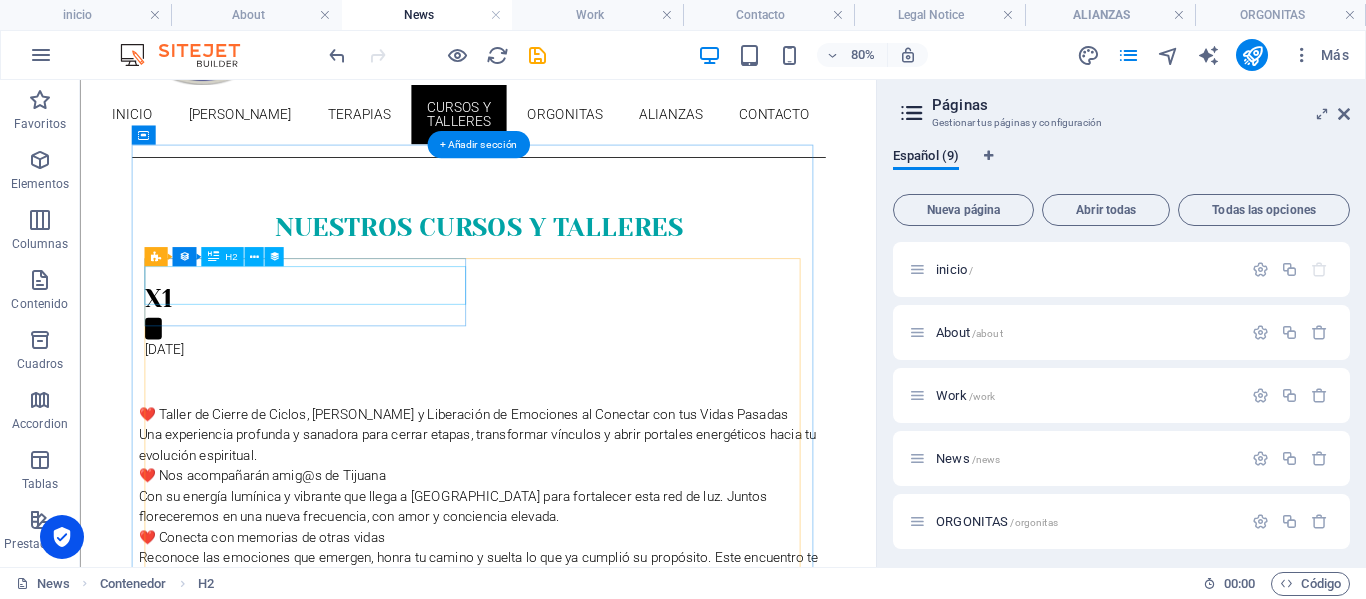 click on "X1" at bounding box center [577, 354] 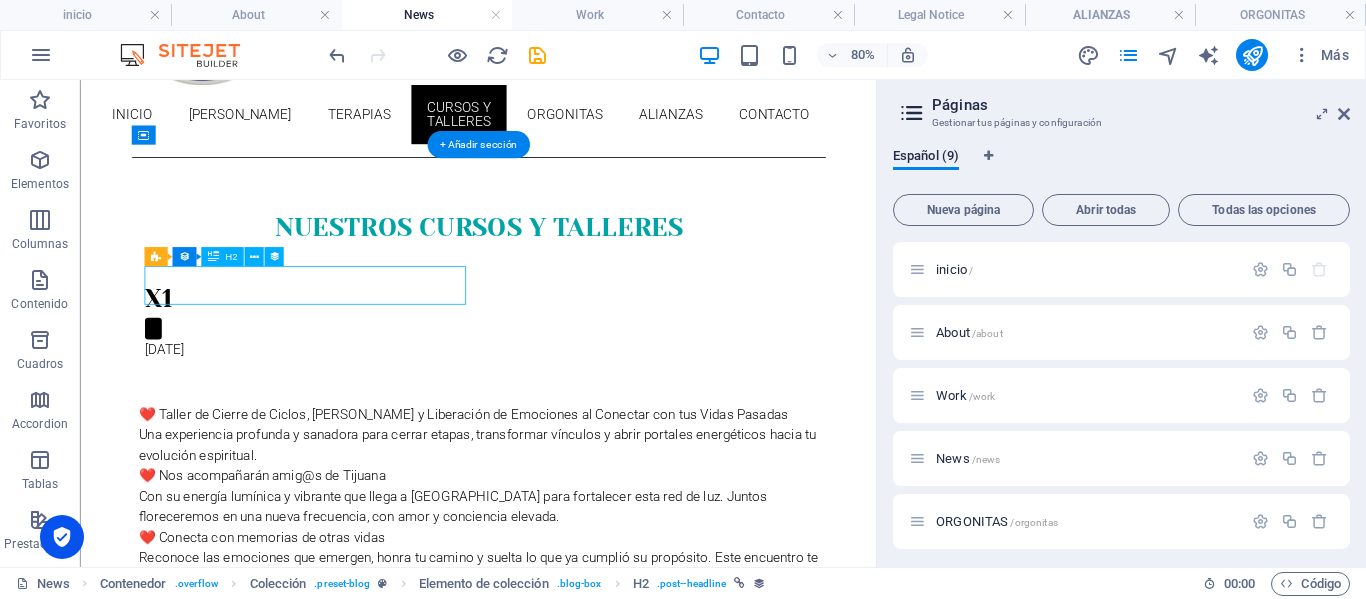 click on "X1" at bounding box center (577, 354) 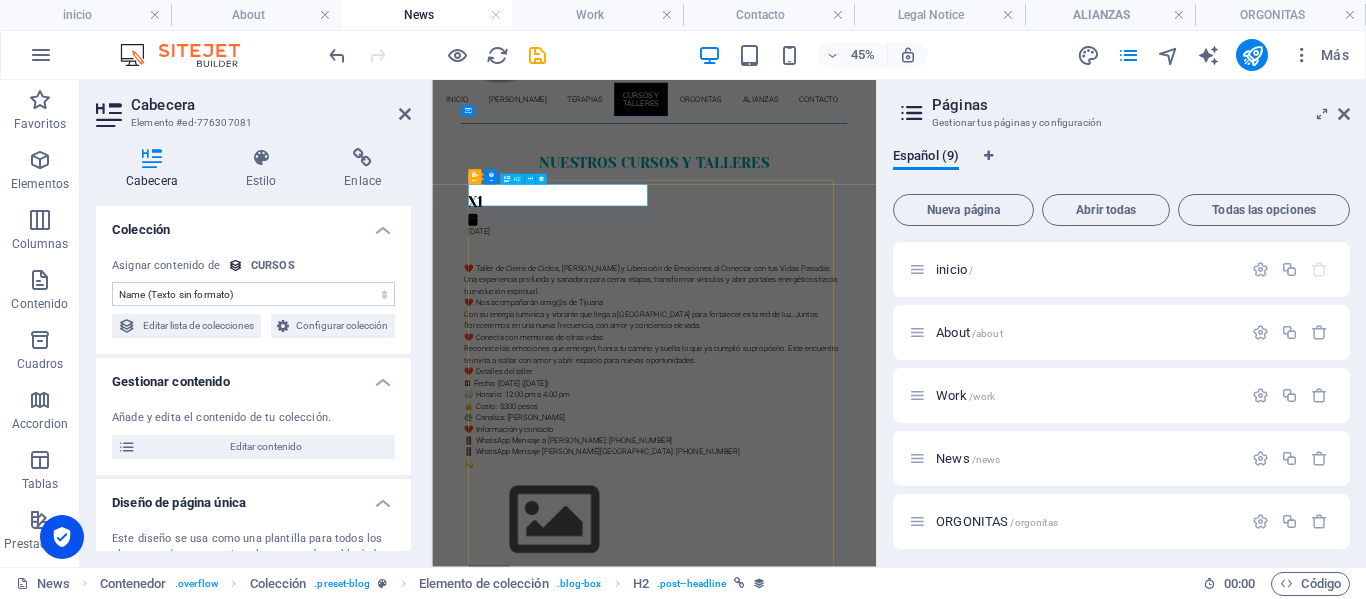 click on "X1" at bounding box center [925, 354] 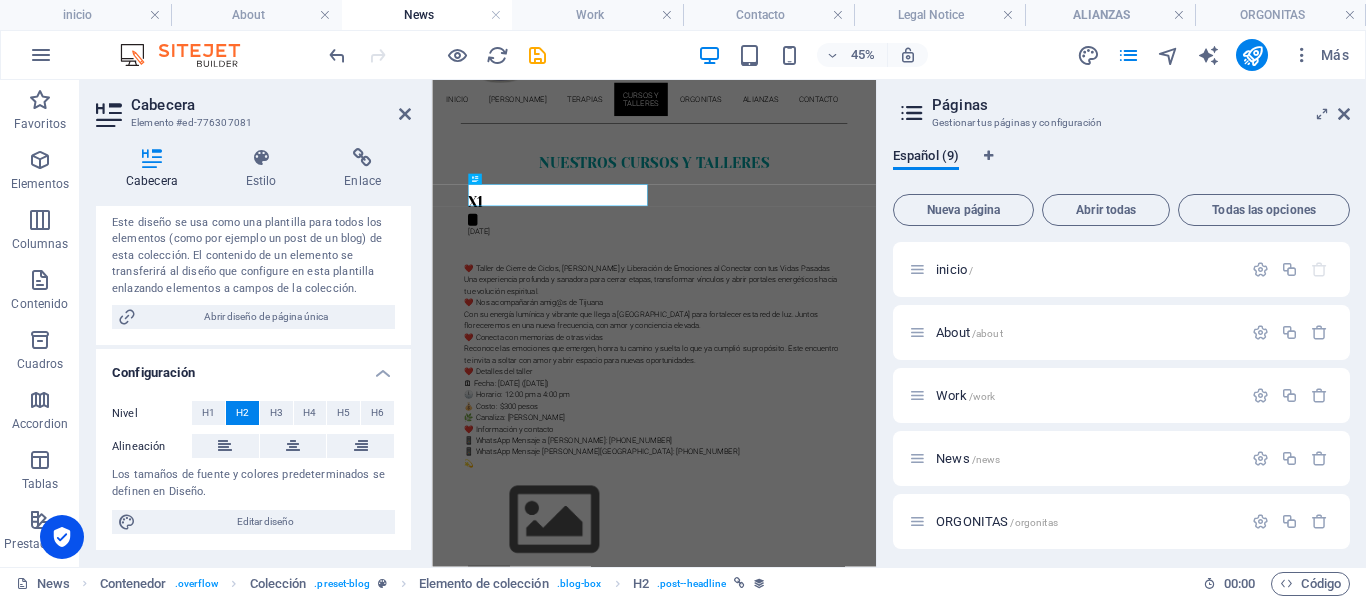 scroll, scrollTop: 339, scrollLeft: 0, axis: vertical 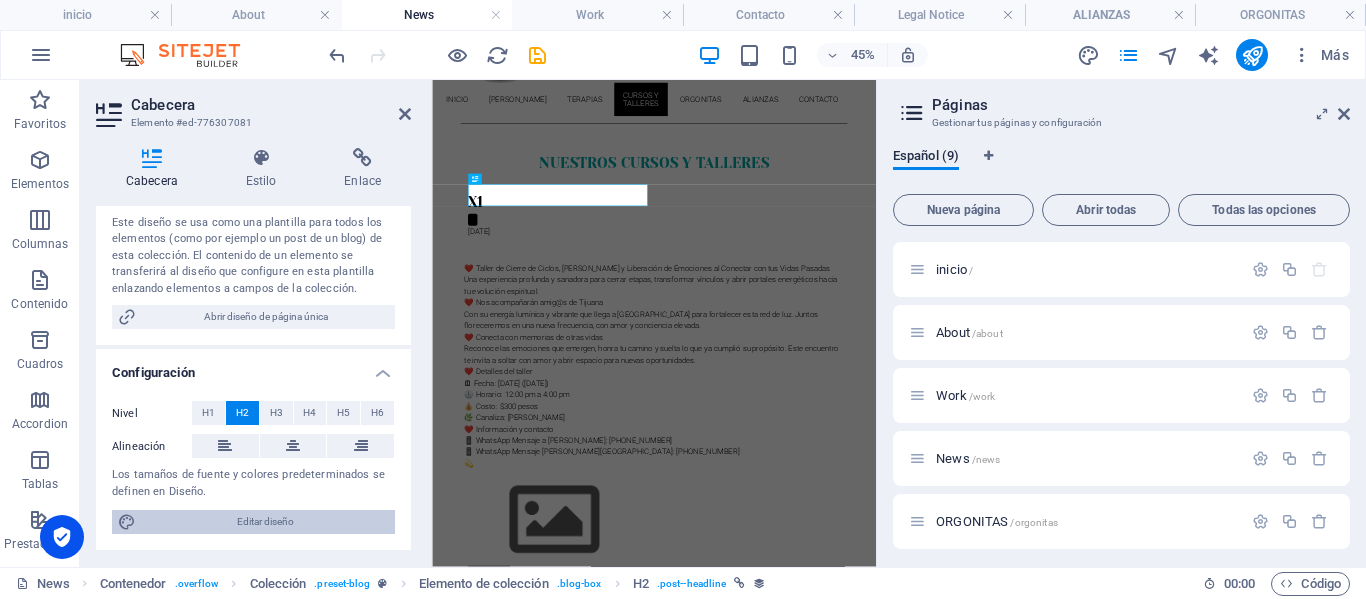 click on "Editar diseño" at bounding box center (265, 522) 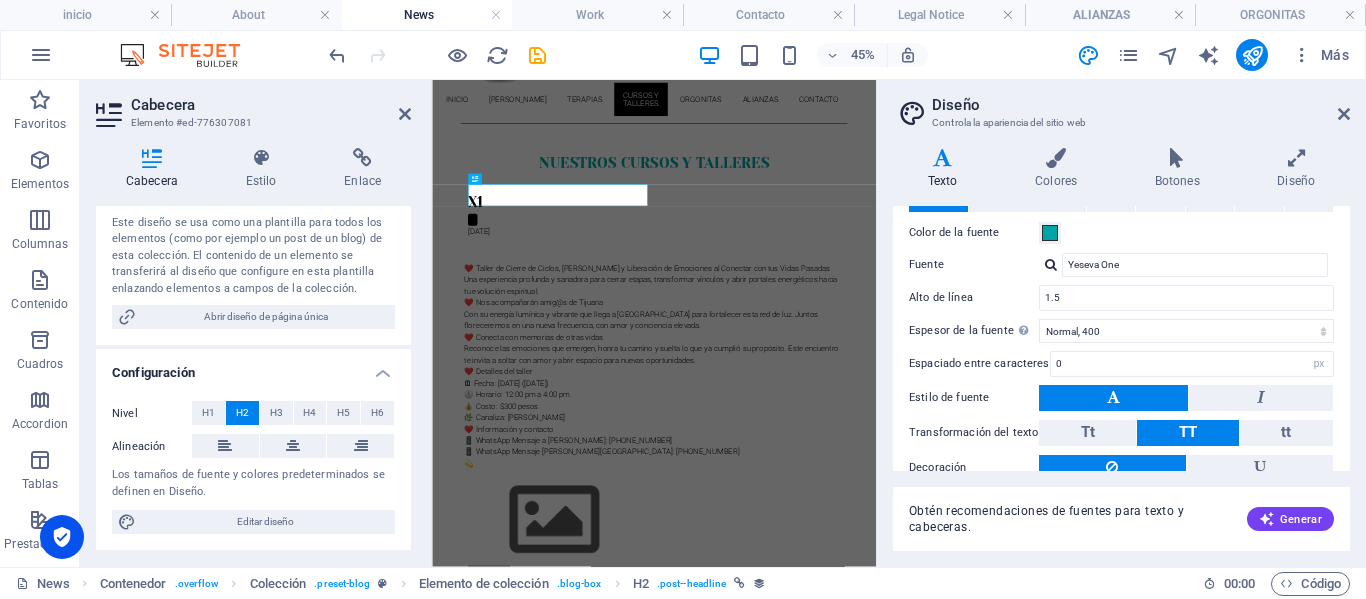 scroll, scrollTop: 0, scrollLeft: 0, axis: both 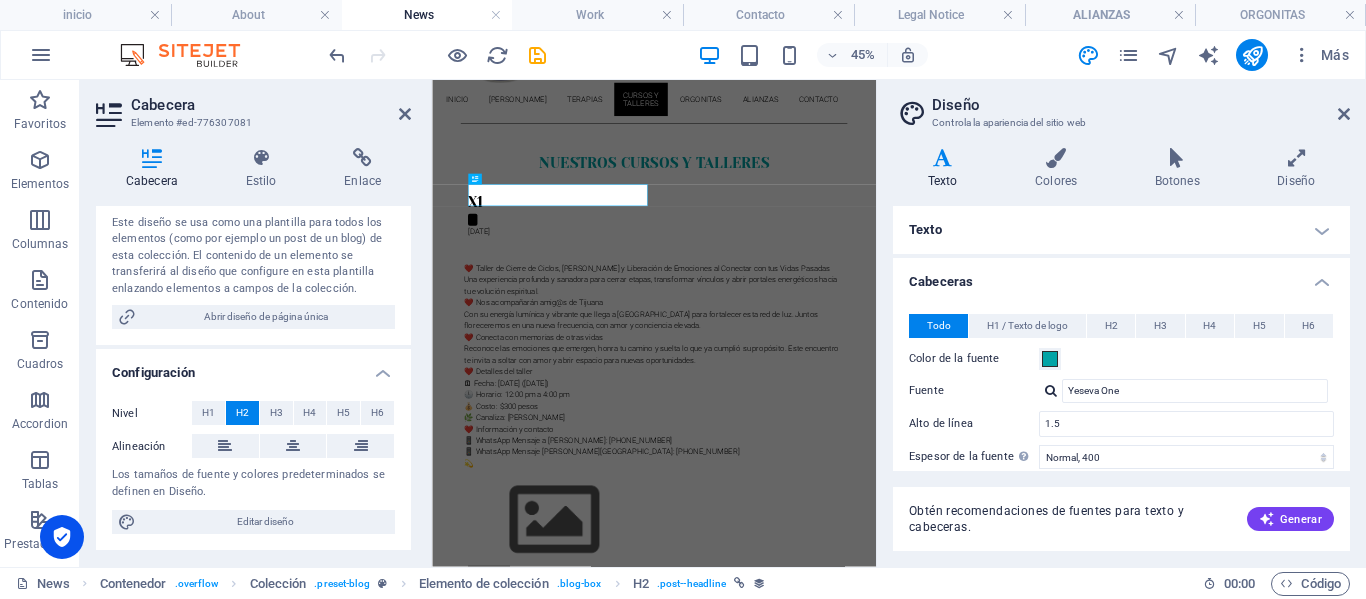 click on "Texto" at bounding box center (1121, 230) 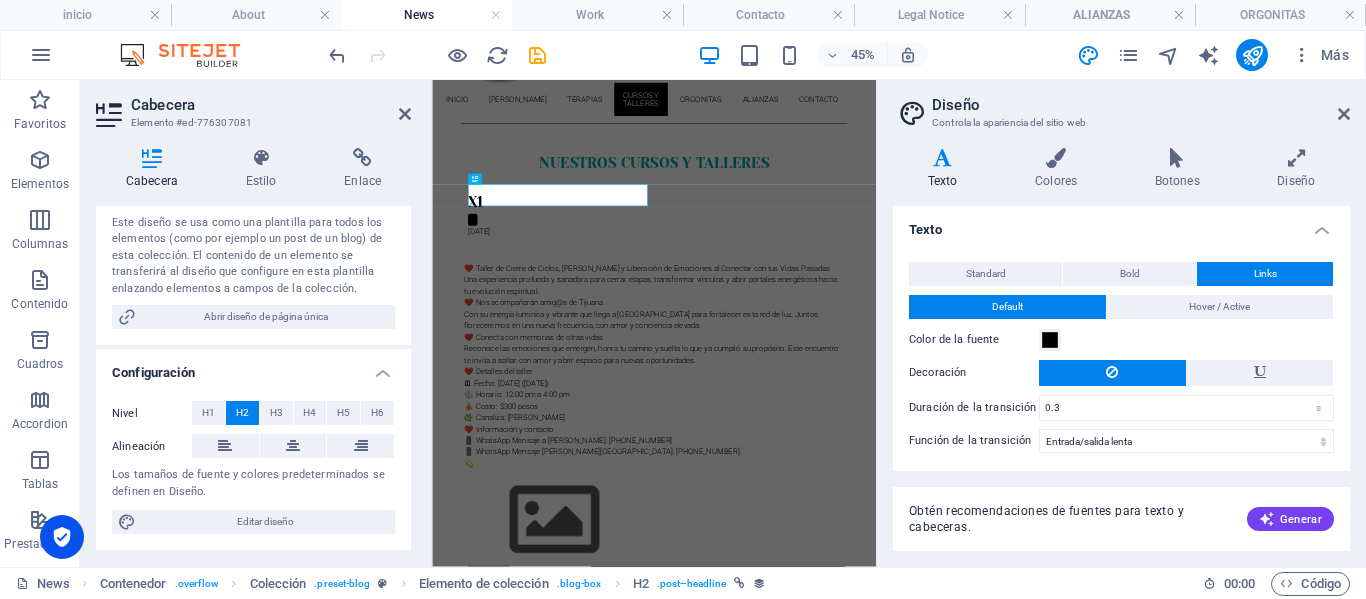 click on "Texto" at bounding box center (1121, 224) 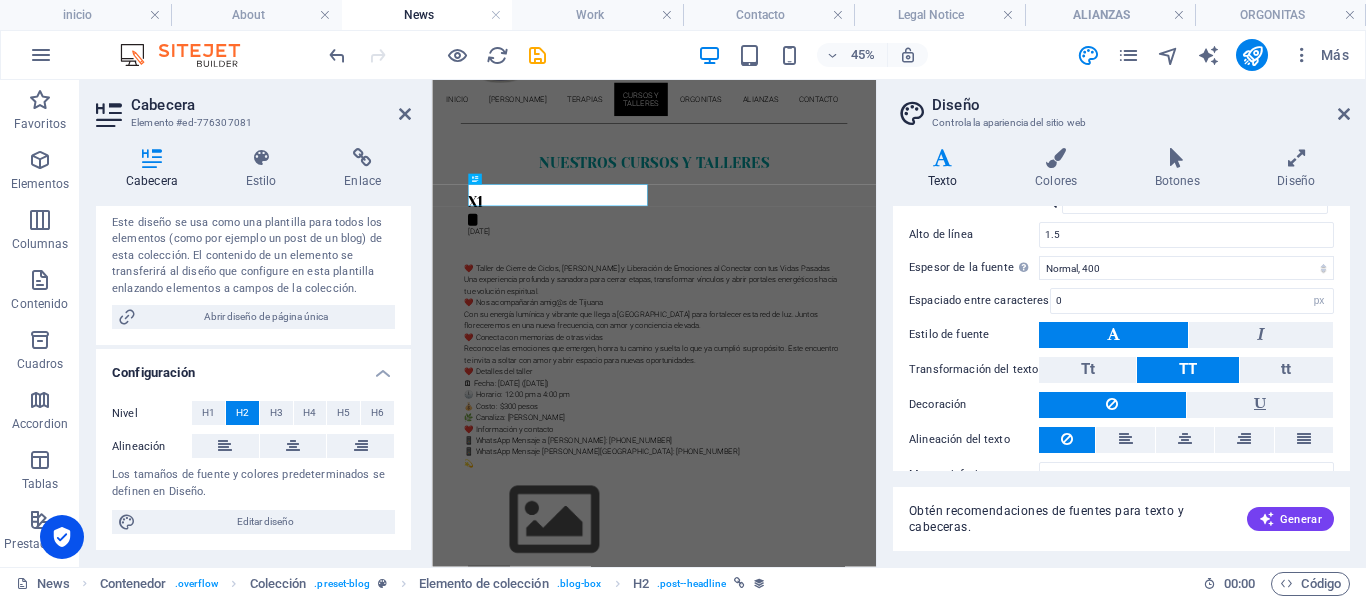 scroll, scrollTop: 226, scrollLeft: 0, axis: vertical 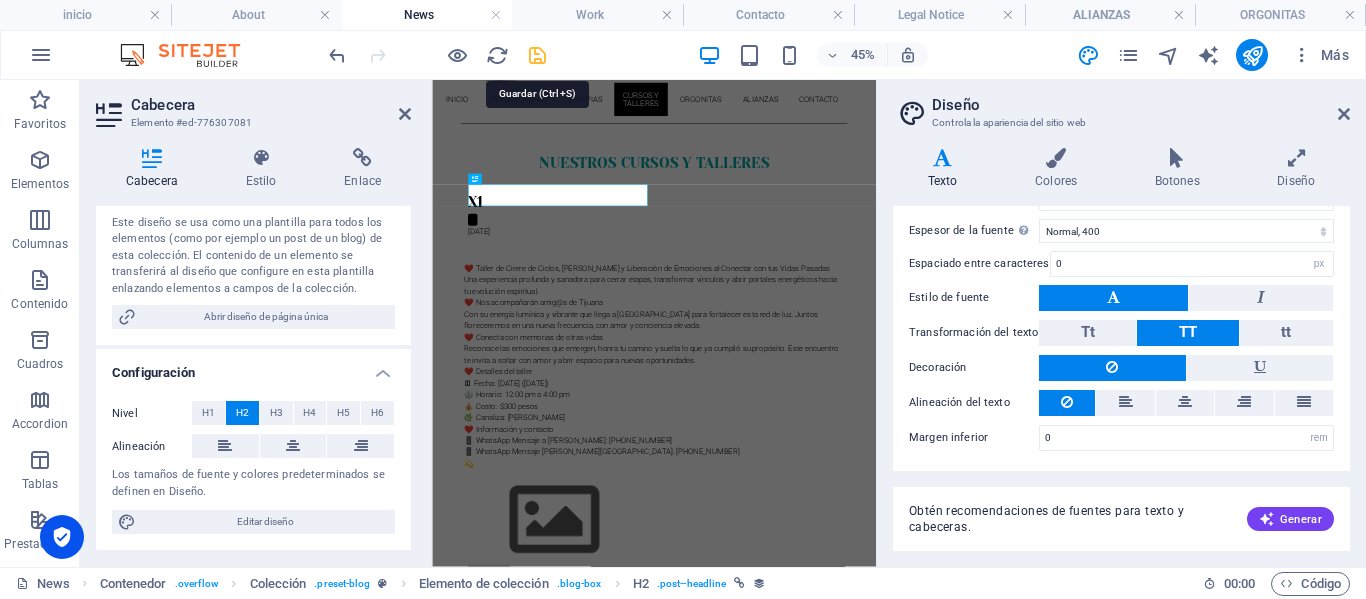 click at bounding box center [537, 55] 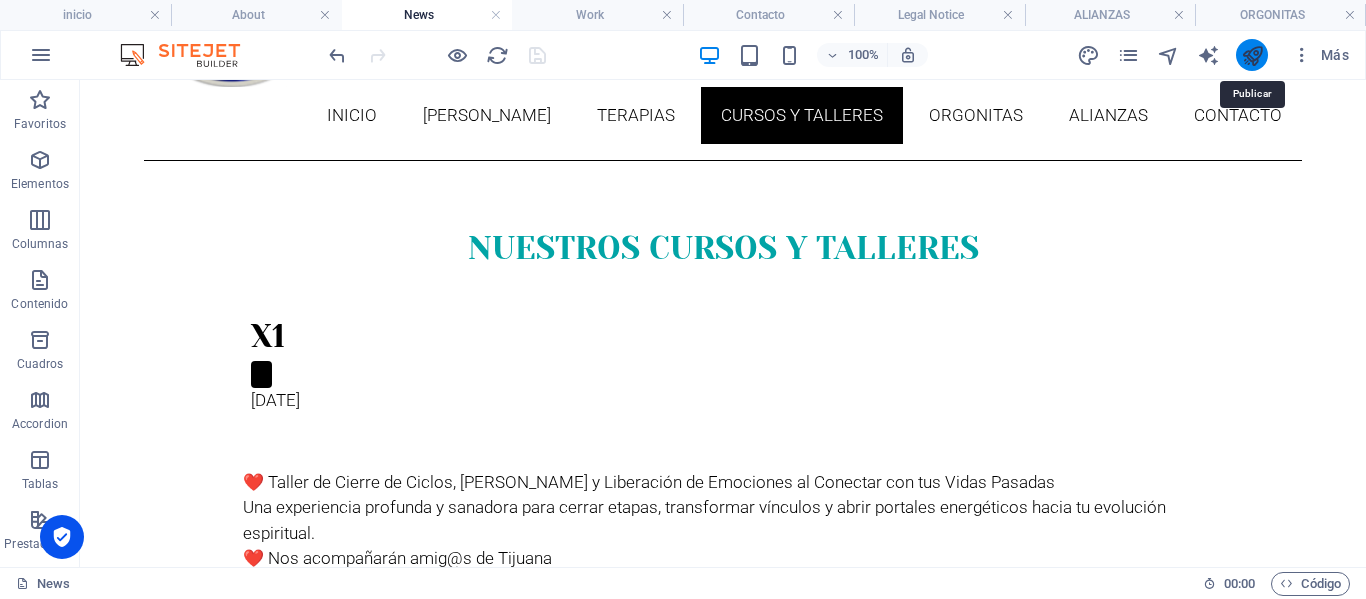 click at bounding box center (1252, 55) 